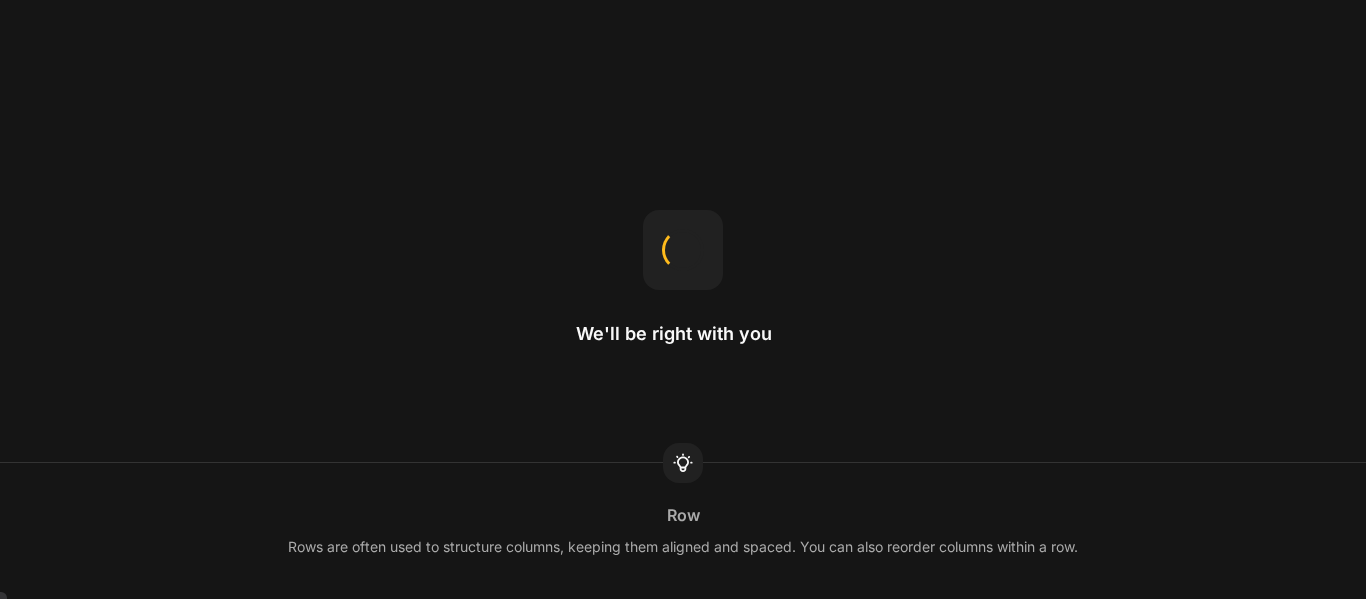 scroll, scrollTop: 0, scrollLeft: 0, axis: both 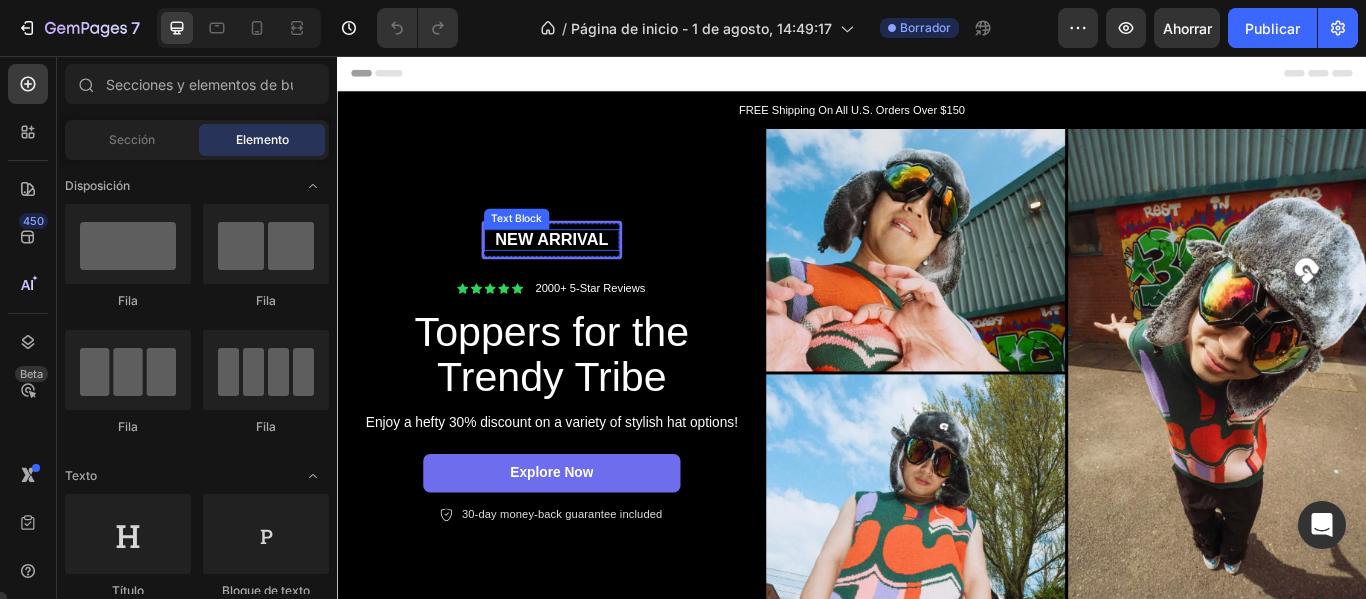 click on "New arrival" at bounding box center [587, 270] 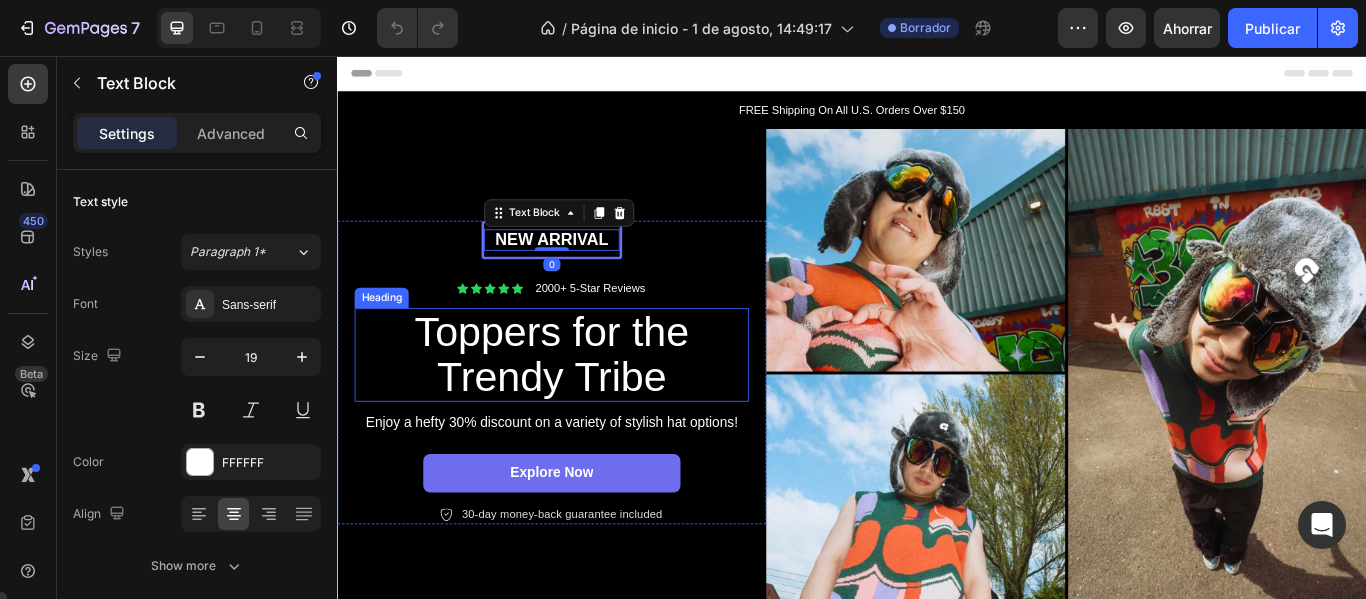 click on "Toppers for the Trendy Tribe" at bounding box center [587, 405] 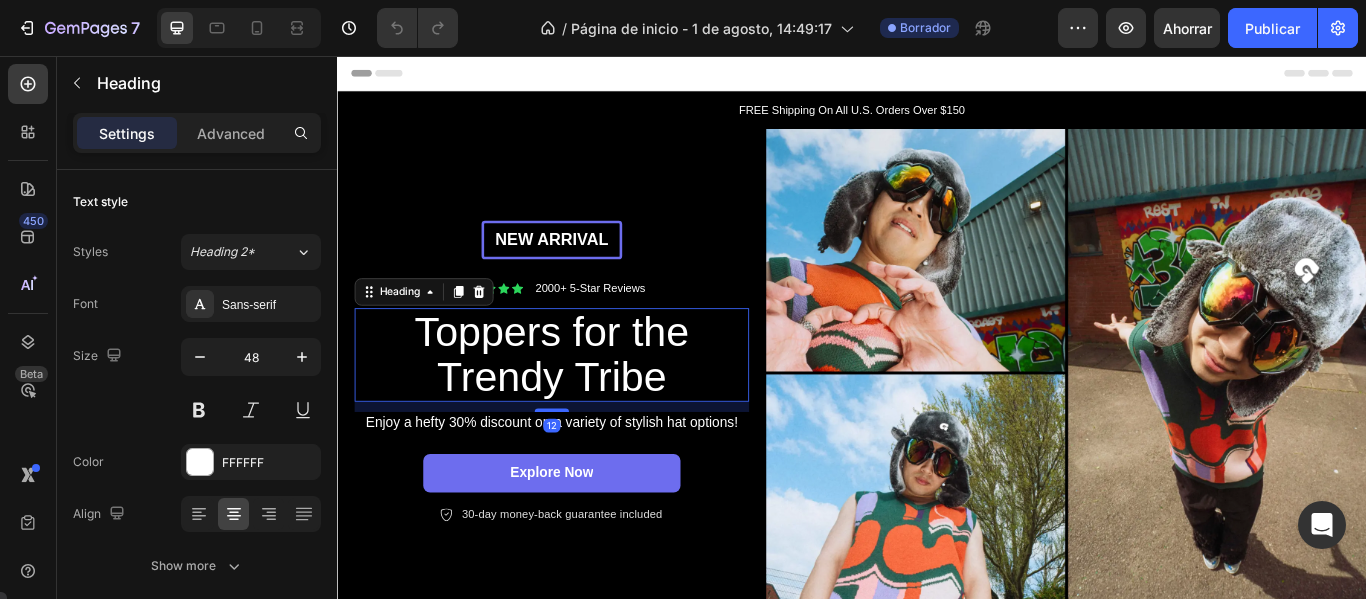 click on "Toppers for the Trendy Tribe" at bounding box center (587, 405) 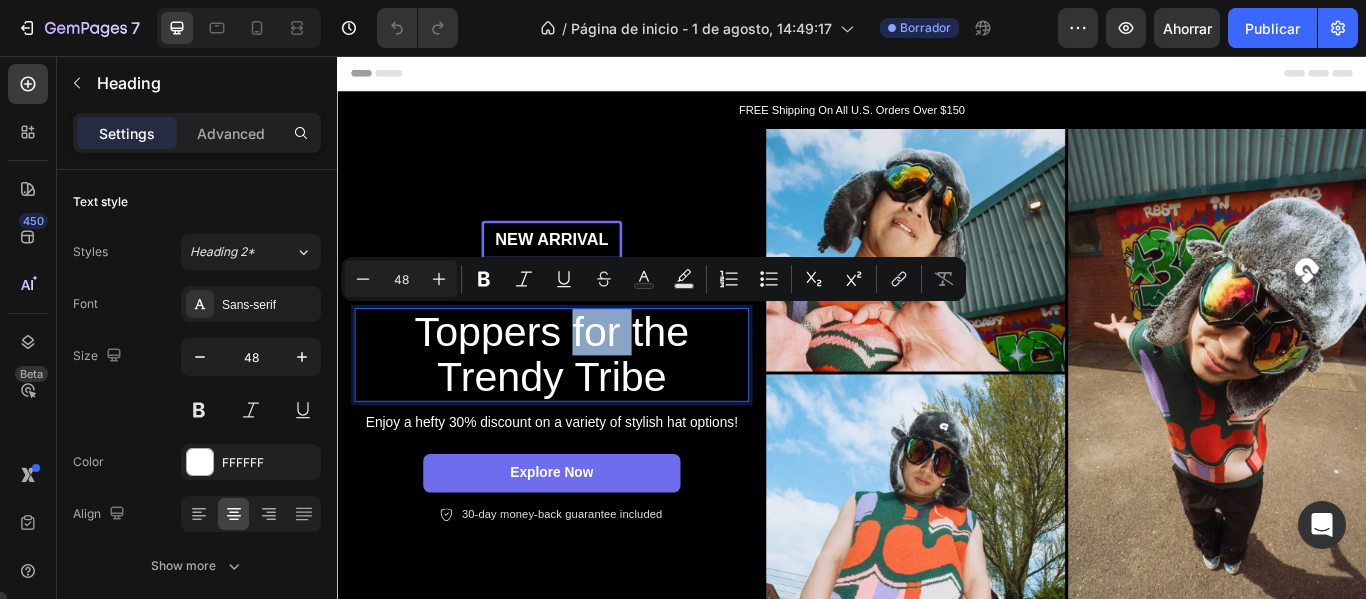 click on "Toppers for the Trendy Tribe" at bounding box center (587, 405) 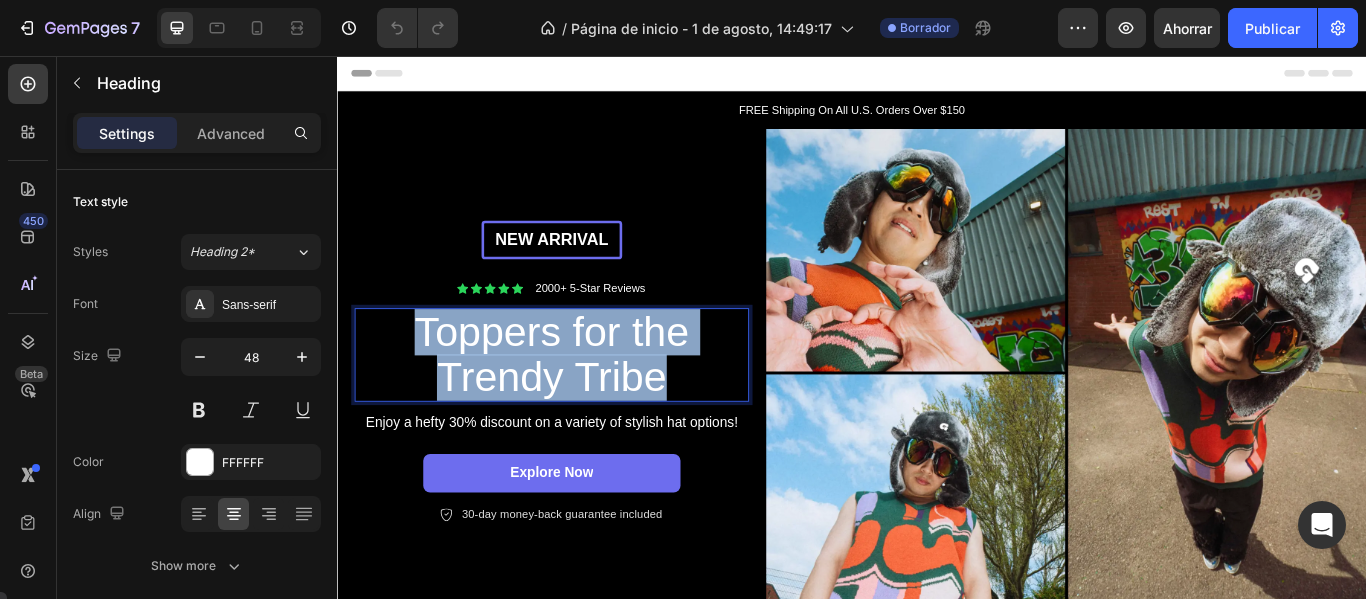 click on "Toppers for the Trendy Tribe" at bounding box center [587, 405] 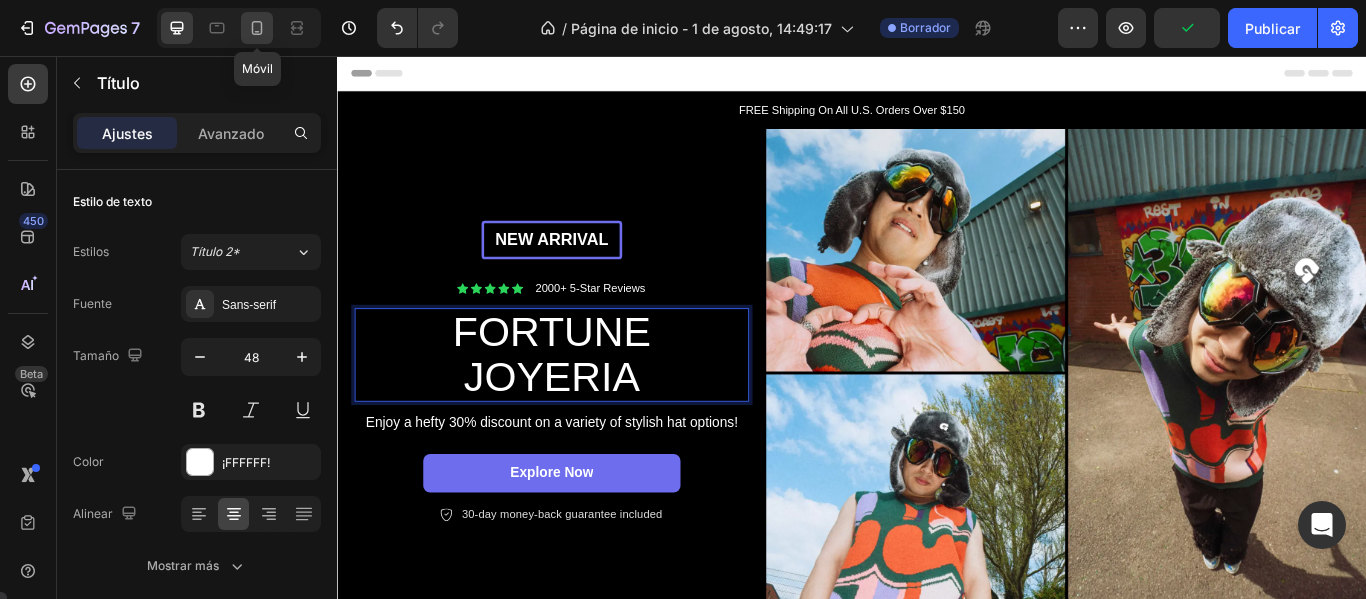 click 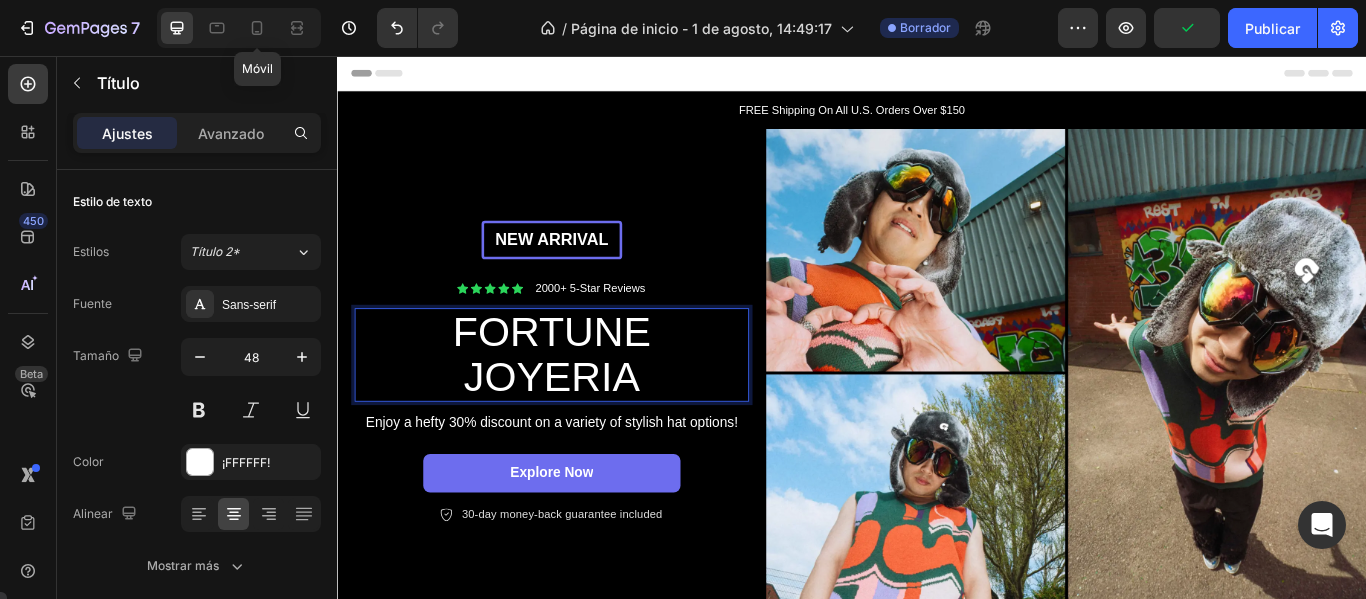 type on "35" 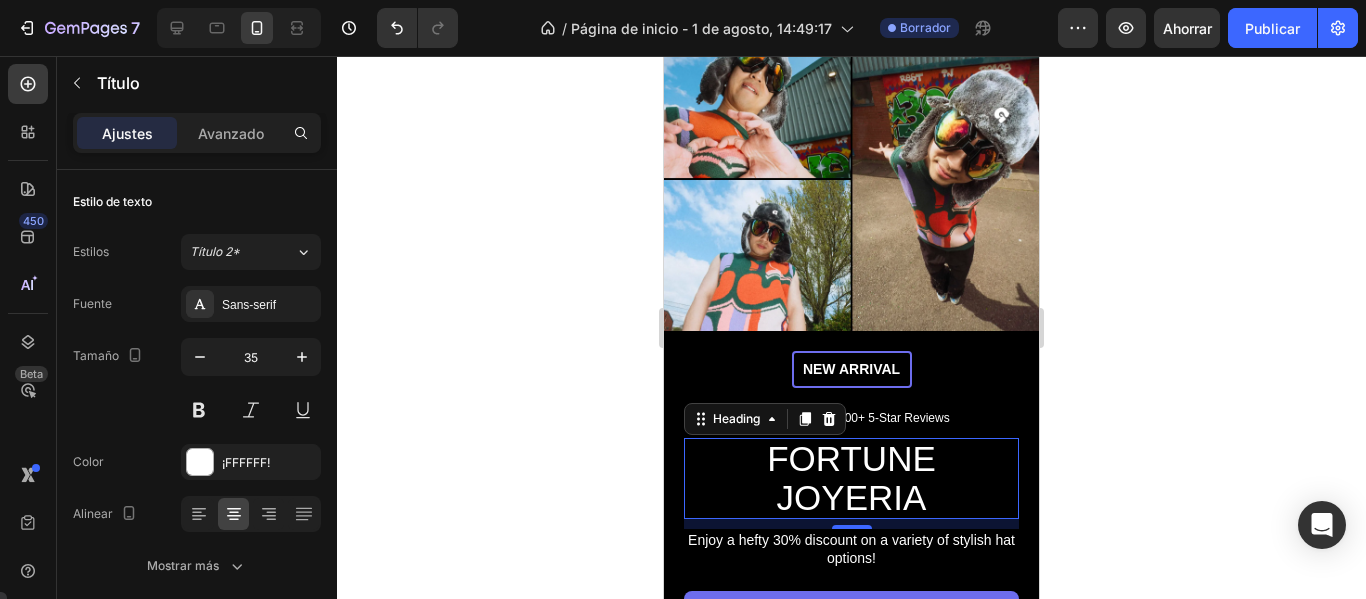 scroll, scrollTop: 206, scrollLeft: 0, axis: vertical 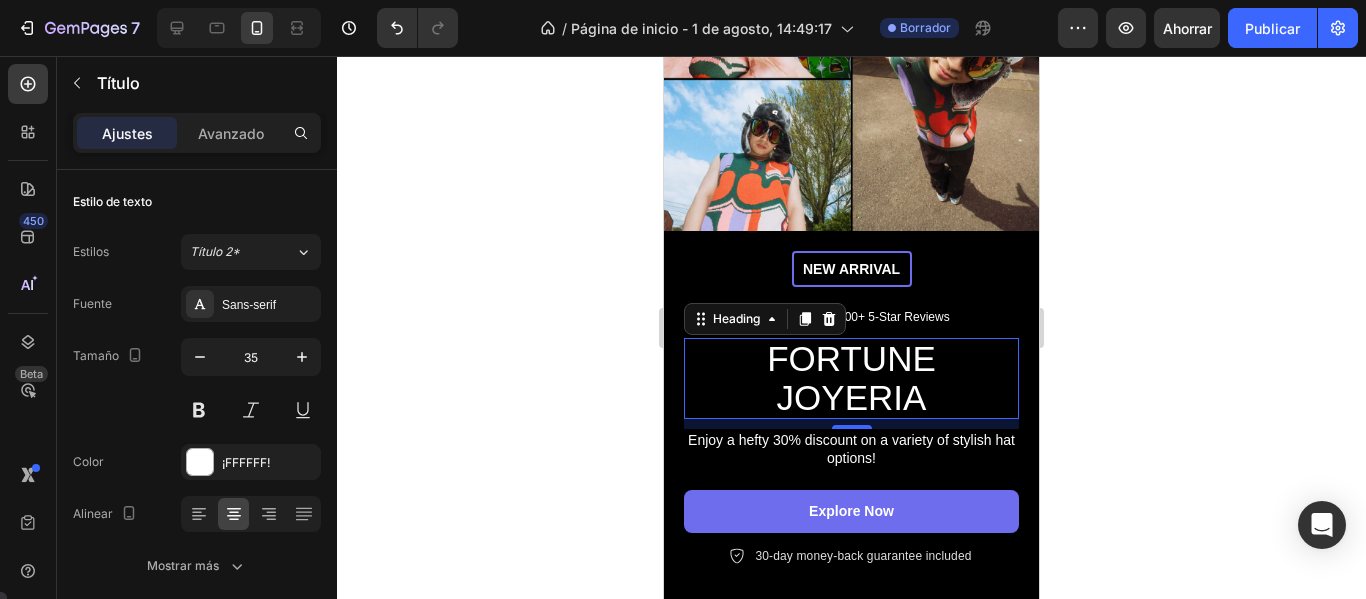 click 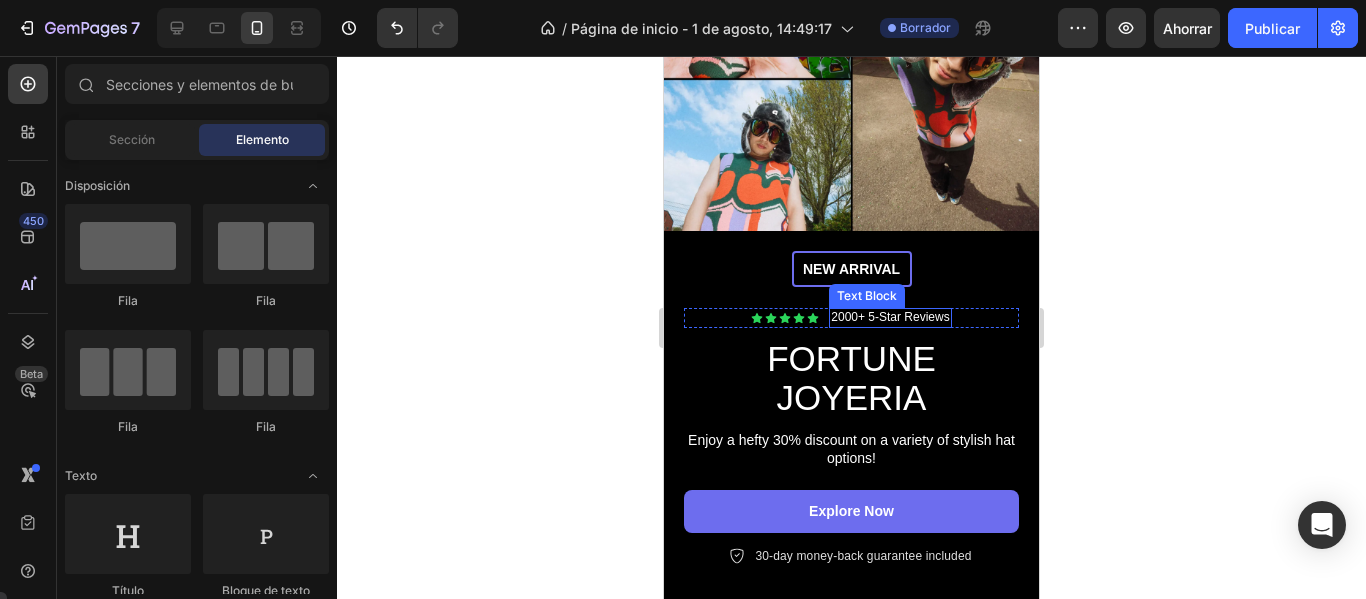 click on "2000+ 5-Star Reviews" at bounding box center [890, 318] 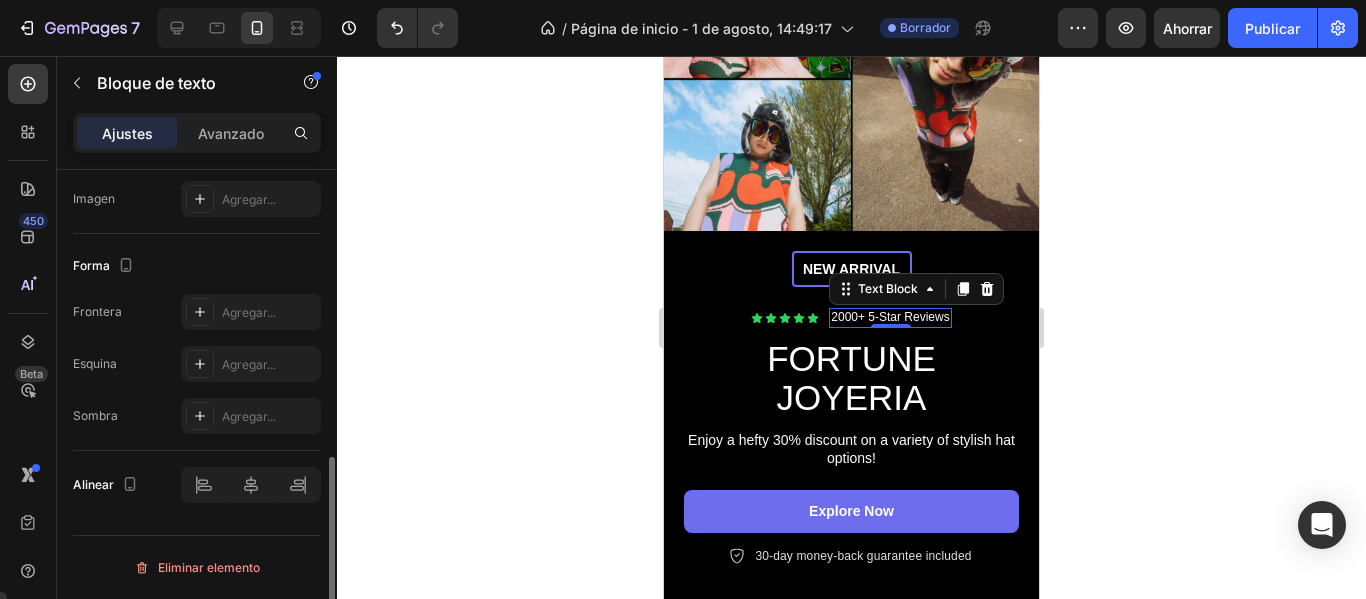 scroll, scrollTop: 499, scrollLeft: 0, axis: vertical 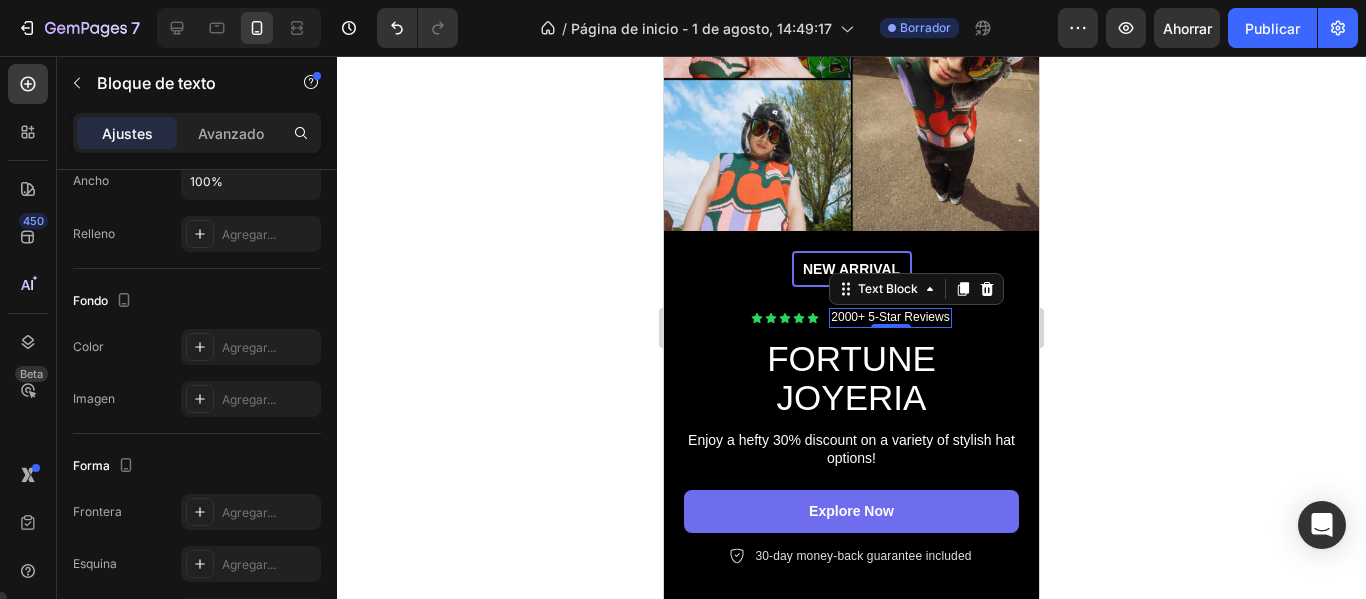 click on "2000+ 5-Star Reviews" at bounding box center [890, 318] 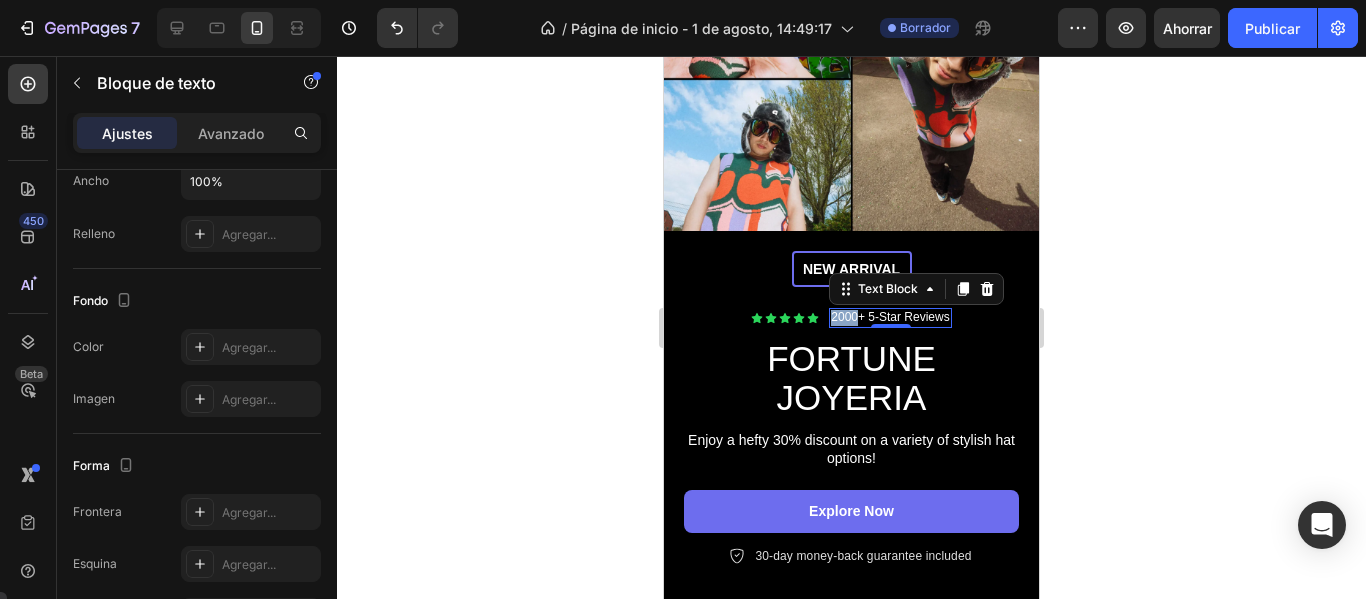 click on "2000+ 5-Star Reviews" at bounding box center (890, 318) 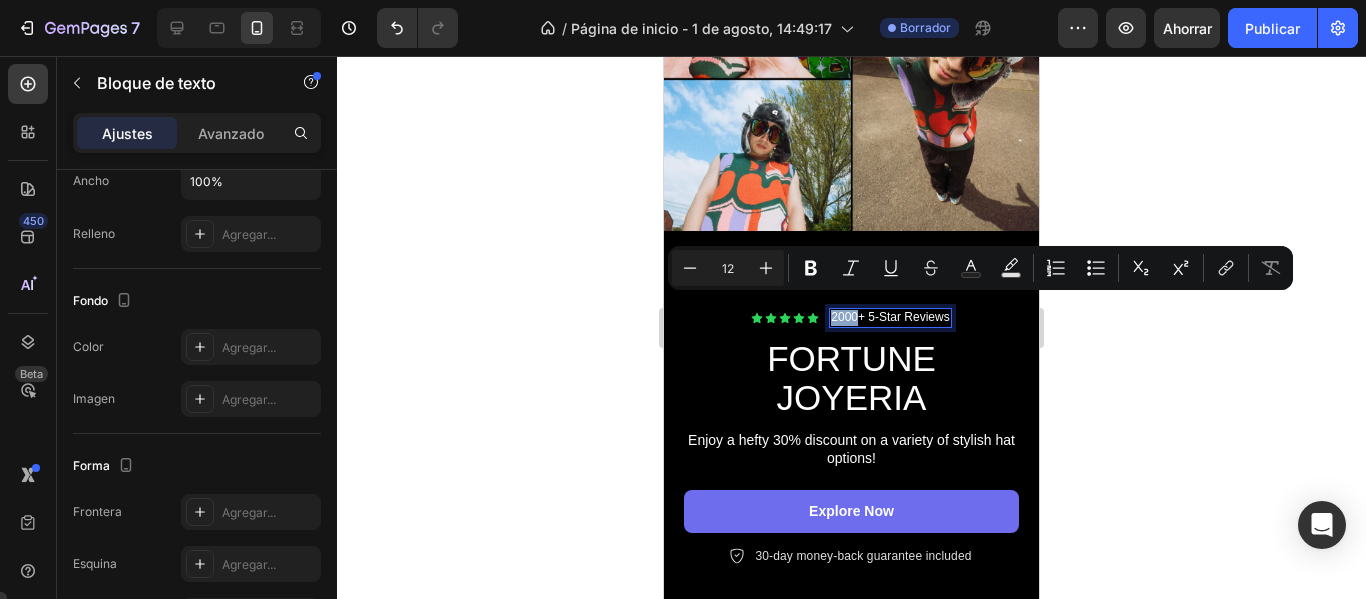 click on "2000+ 5-Star Reviews" at bounding box center [890, 318] 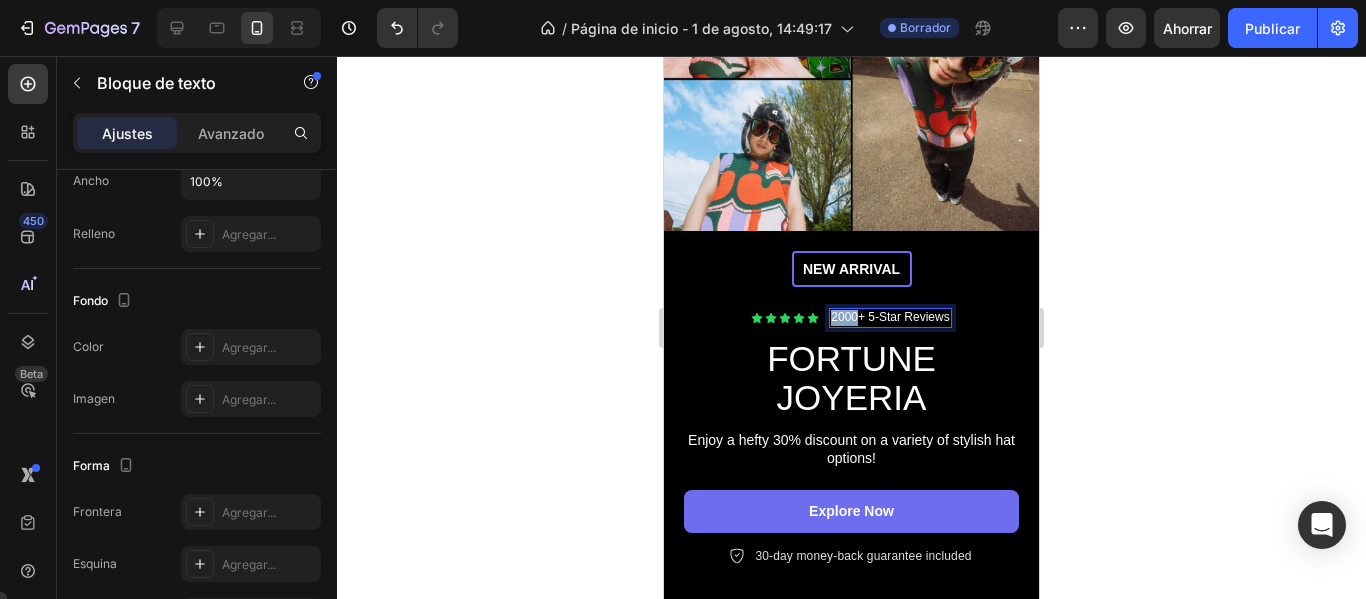 click on "2000+ 5-Star Reviews" at bounding box center [890, 318] 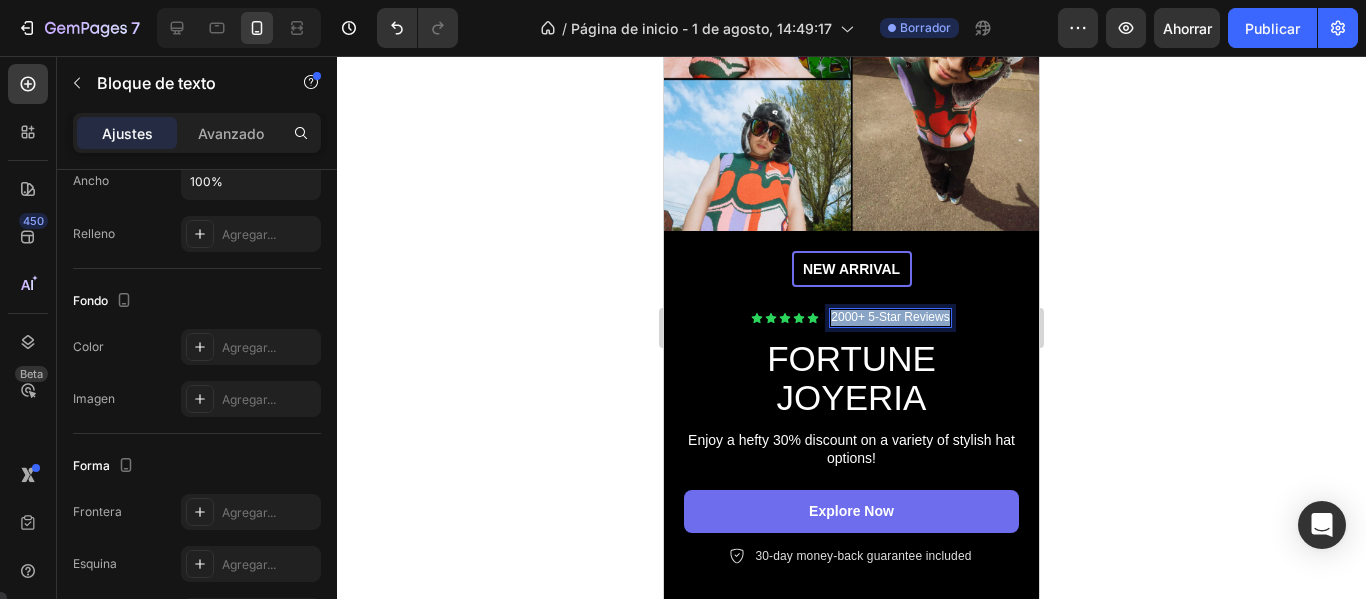click on "2000+ 5-Star Reviews" at bounding box center [890, 318] 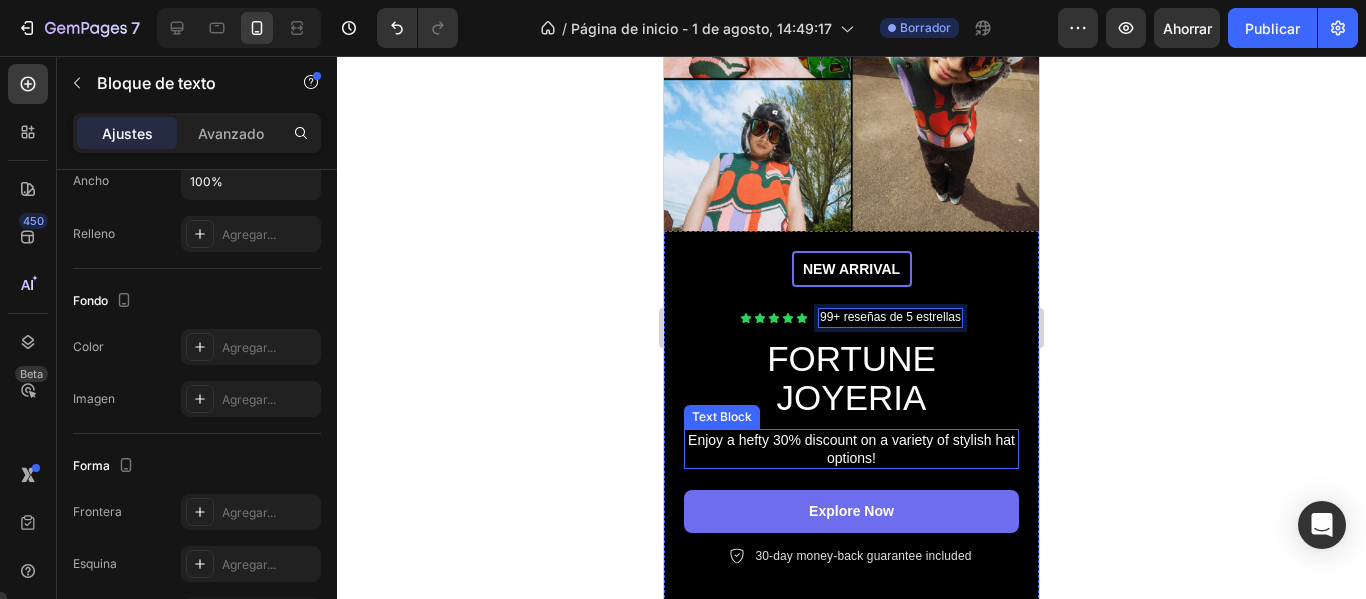 click on "Enjoy a hefty 30% discount on a variety of stylish hat options!" at bounding box center [851, 449] 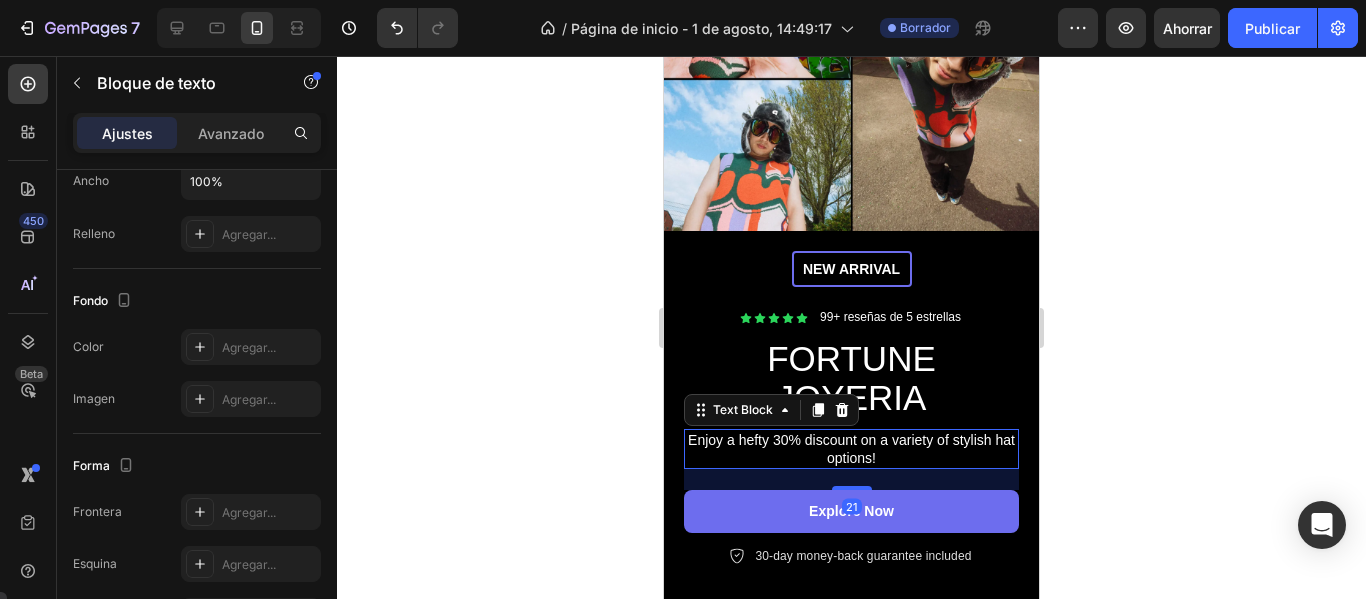click on "Enjoy a hefty 30% discount on a variety of stylish hat options!" at bounding box center (851, 449) 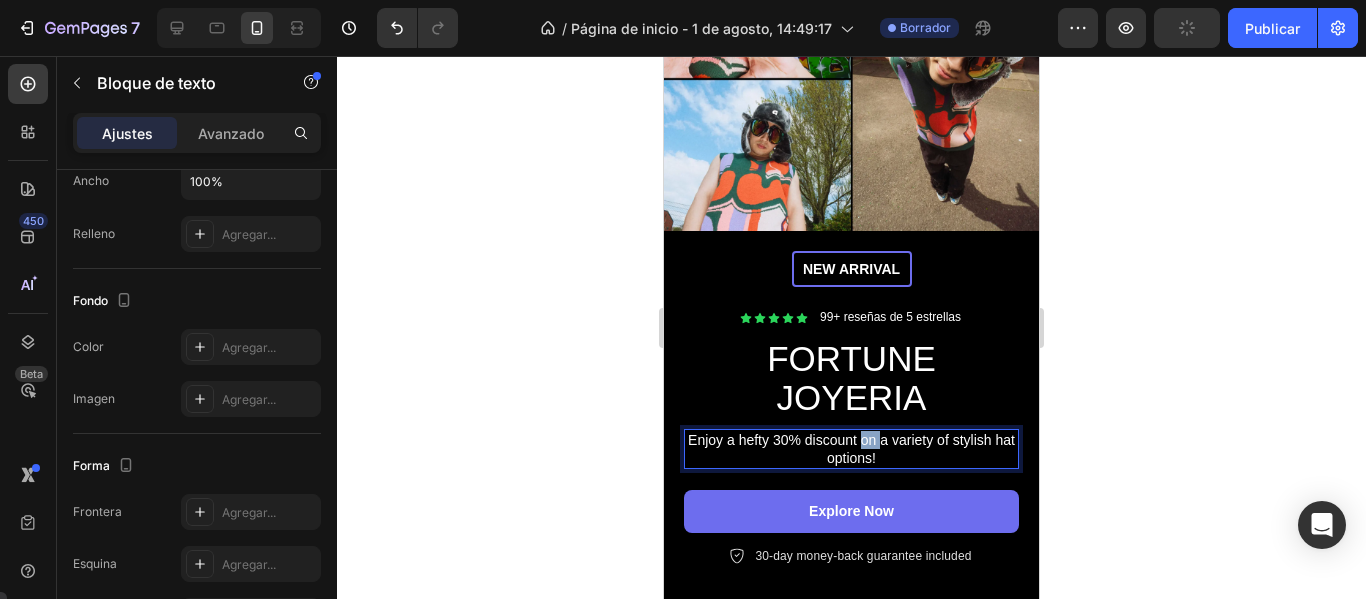 click on "Enjoy a hefty 30% discount on a variety of stylish hat options!" at bounding box center [851, 449] 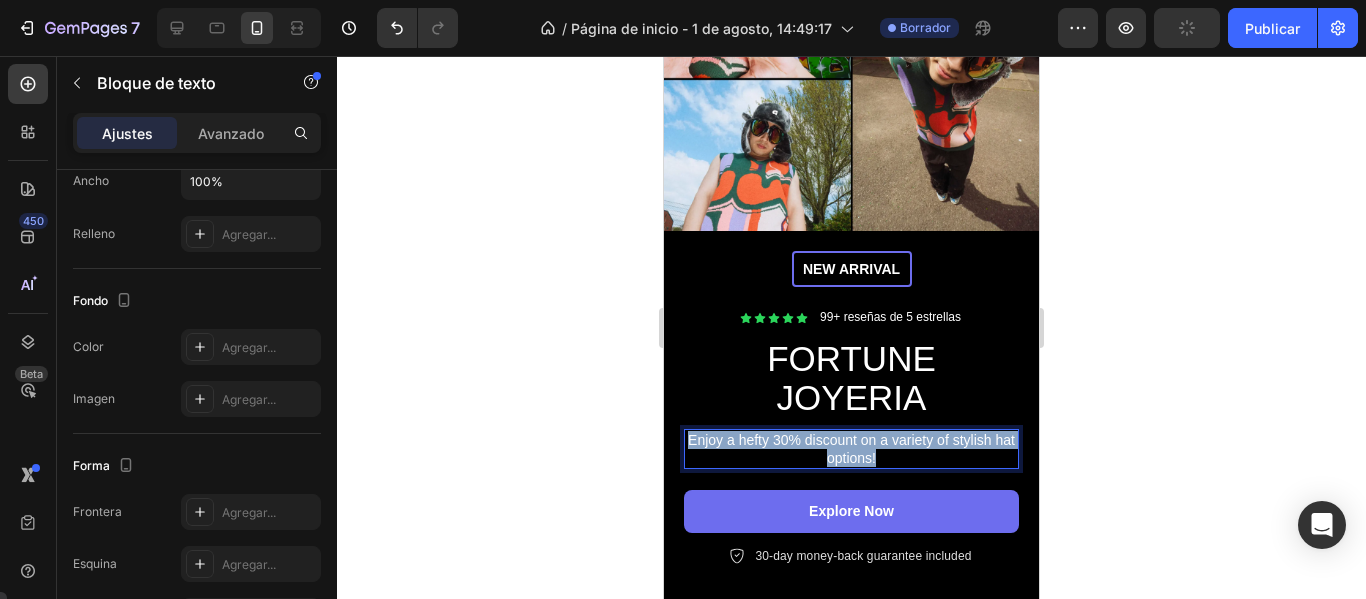 click on "Enjoy a hefty 30% discount on a variety of stylish hat options!" at bounding box center [851, 449] 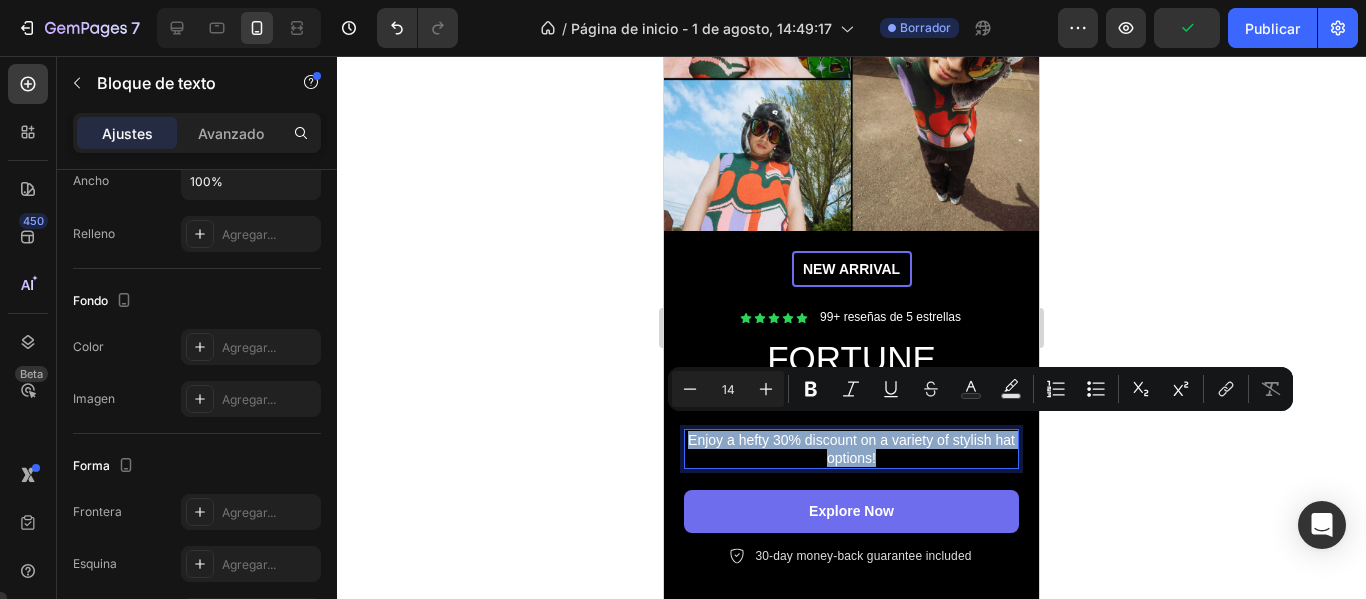copy on "Enjoy a hefty 30% discount on a variety of stylish hat options!" 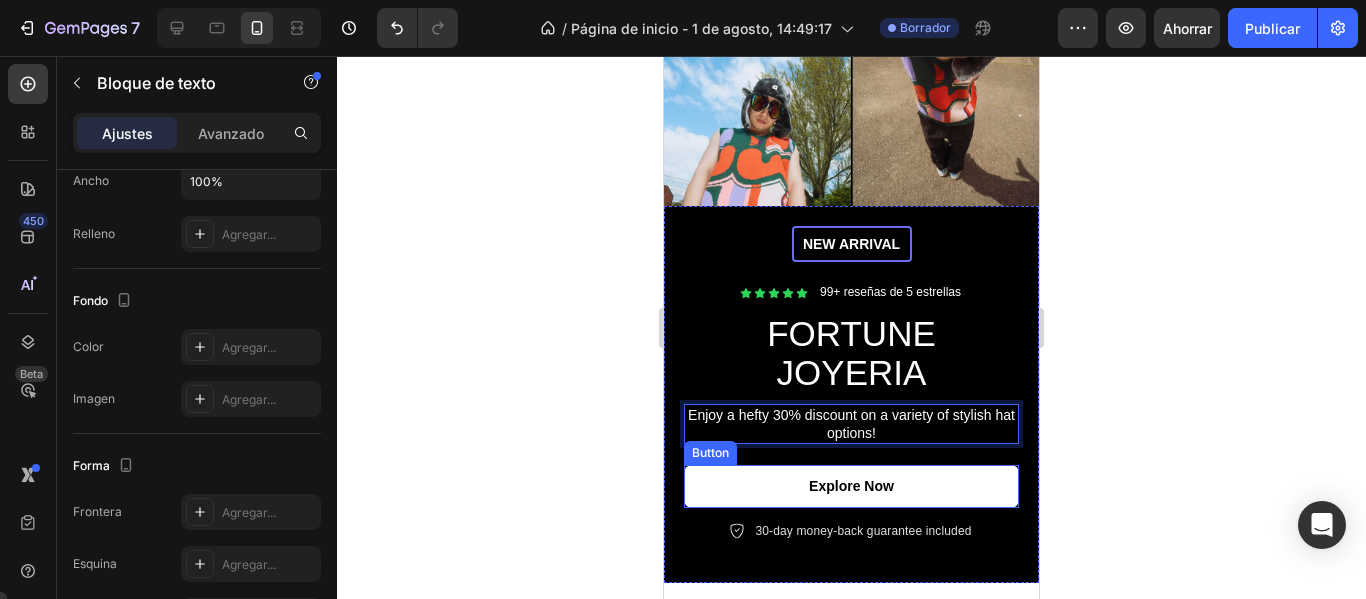 scroll, scrollTop: 306, scrollLeft: 0, axis: vertical 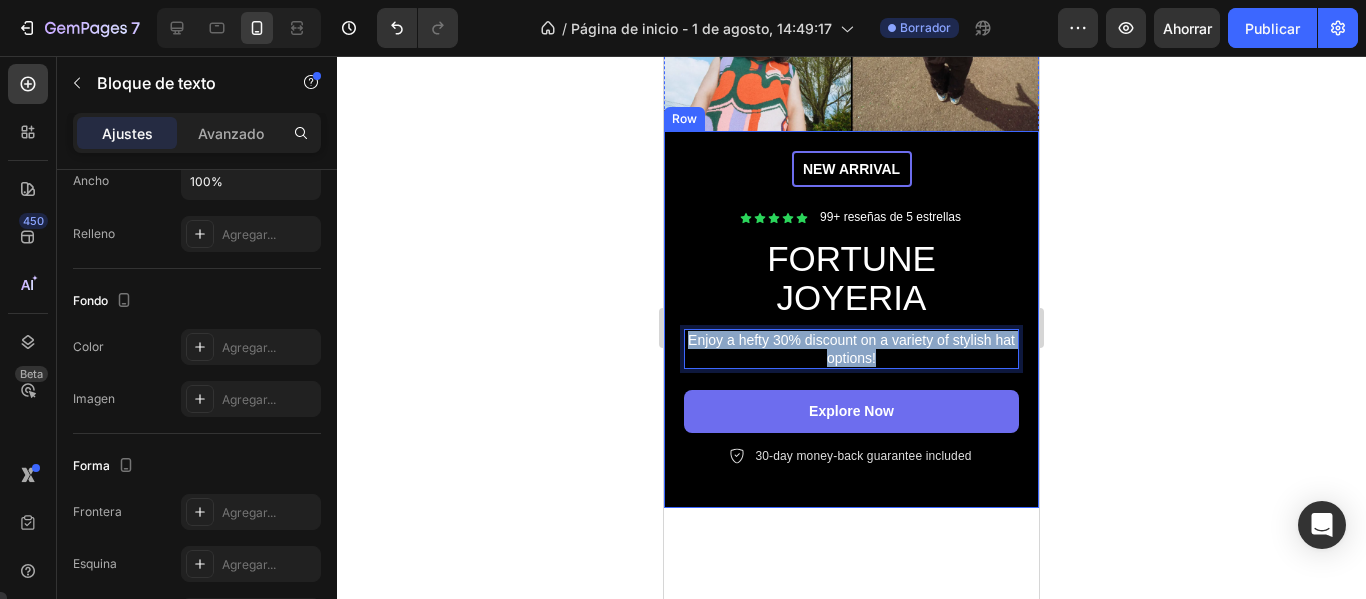 drag, startPoint x: 889, startPoint y: 344, endPoint x: 1325, endPoint y: 373, distance: 436.96338 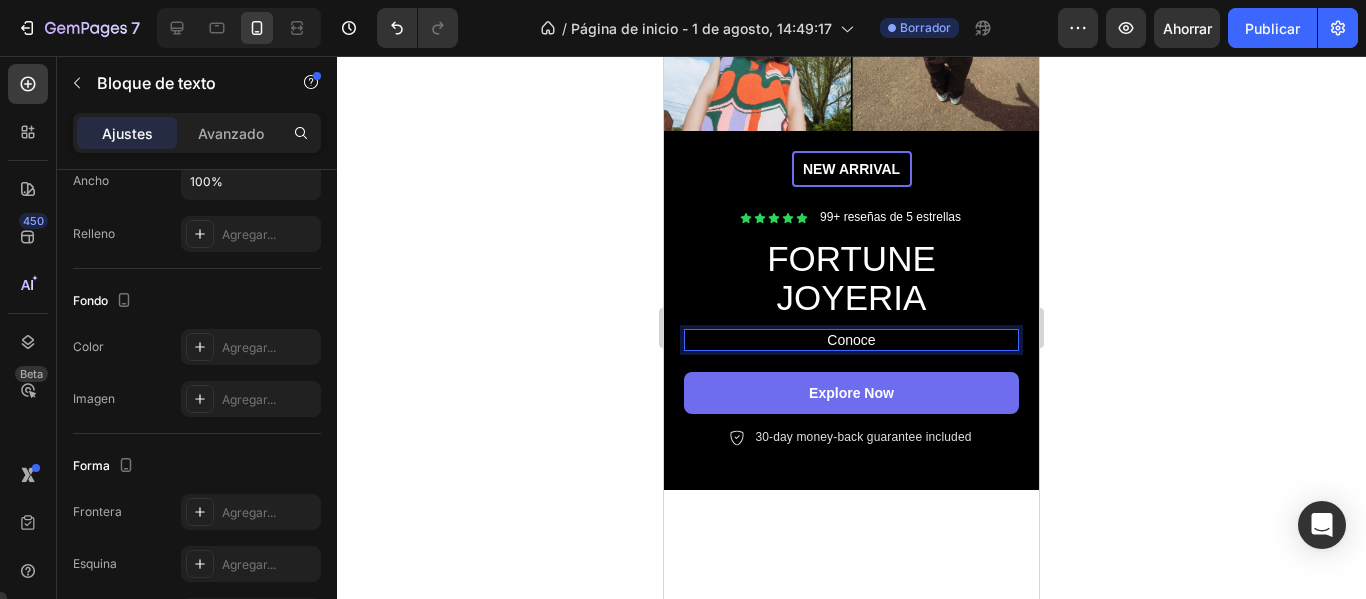 drag, startPoint x: 883, startPoint y: 320, endPoint x: 812, endPoint y: 323, distance: 71.063354 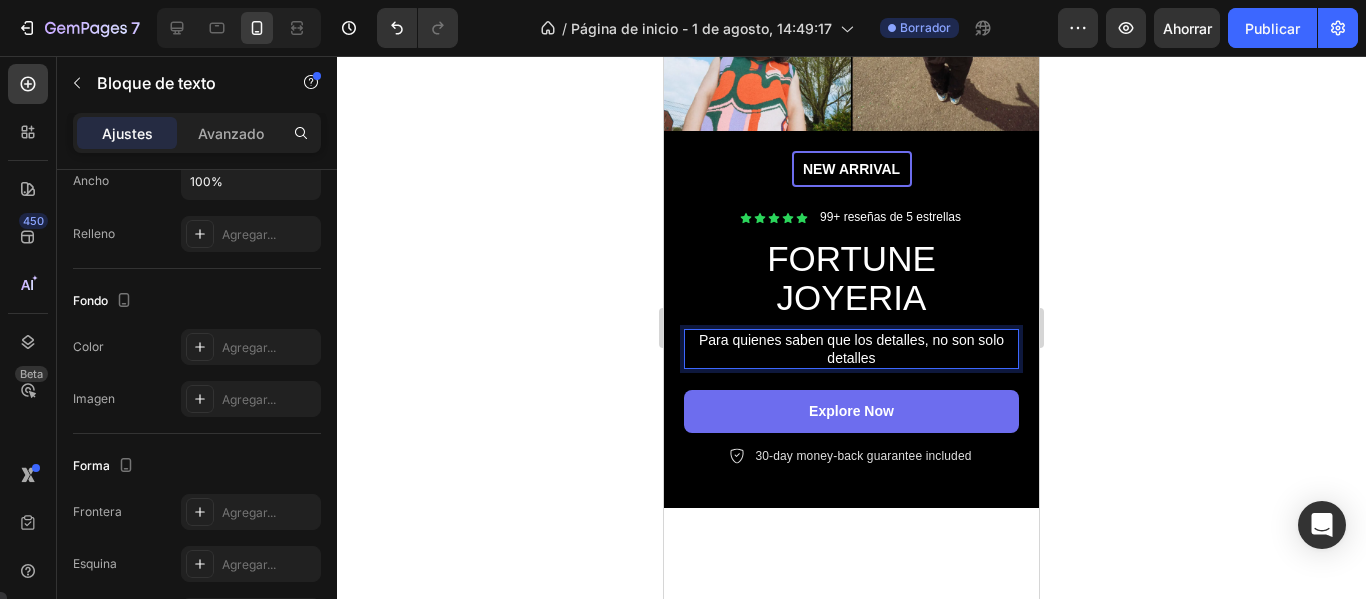 click on "Para quienes saben que los detalles, no son solo detalles" at bounding box center [851, 349] 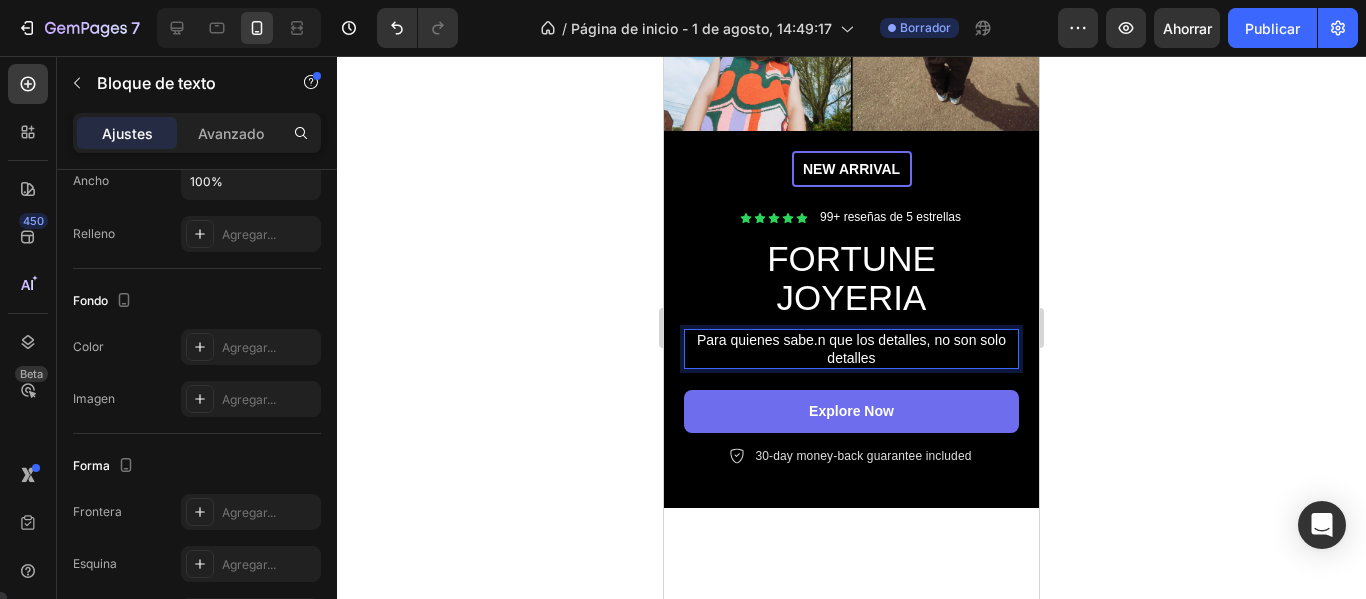 click on "Para quienes sabe.n que los detalles, no son solo detalles" at bounding box center (851, 349) 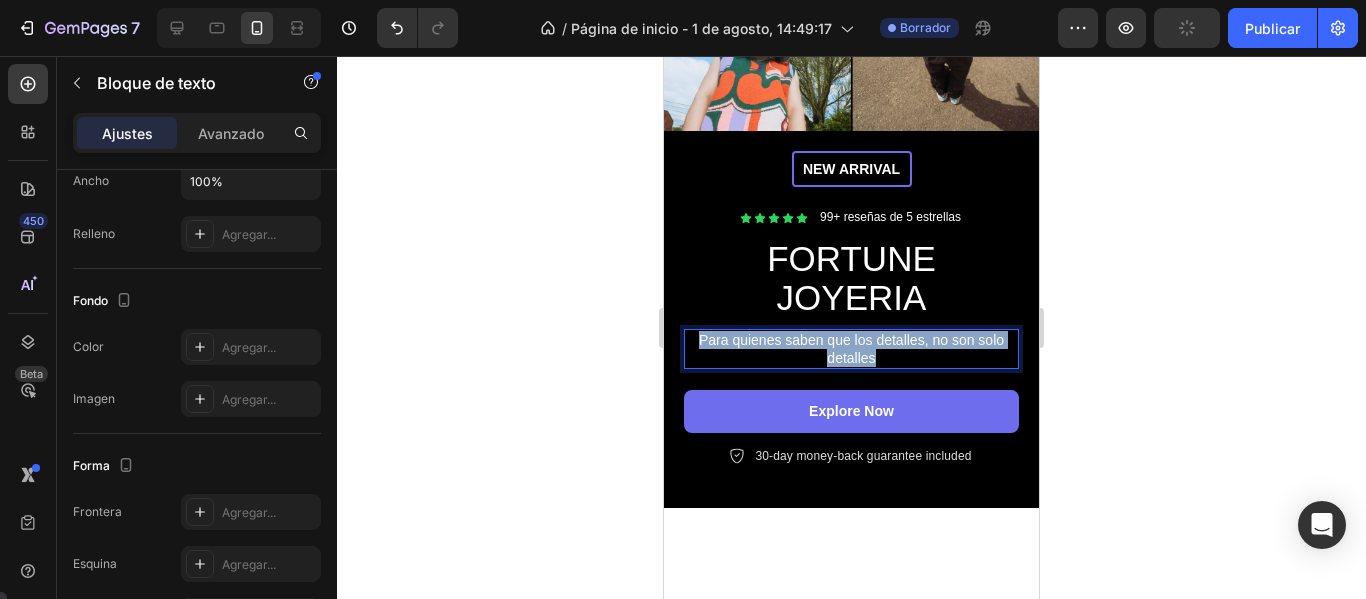 click on "Para quienes saben que los detalles, no son solo detalles" at bounding box center (851, 349) 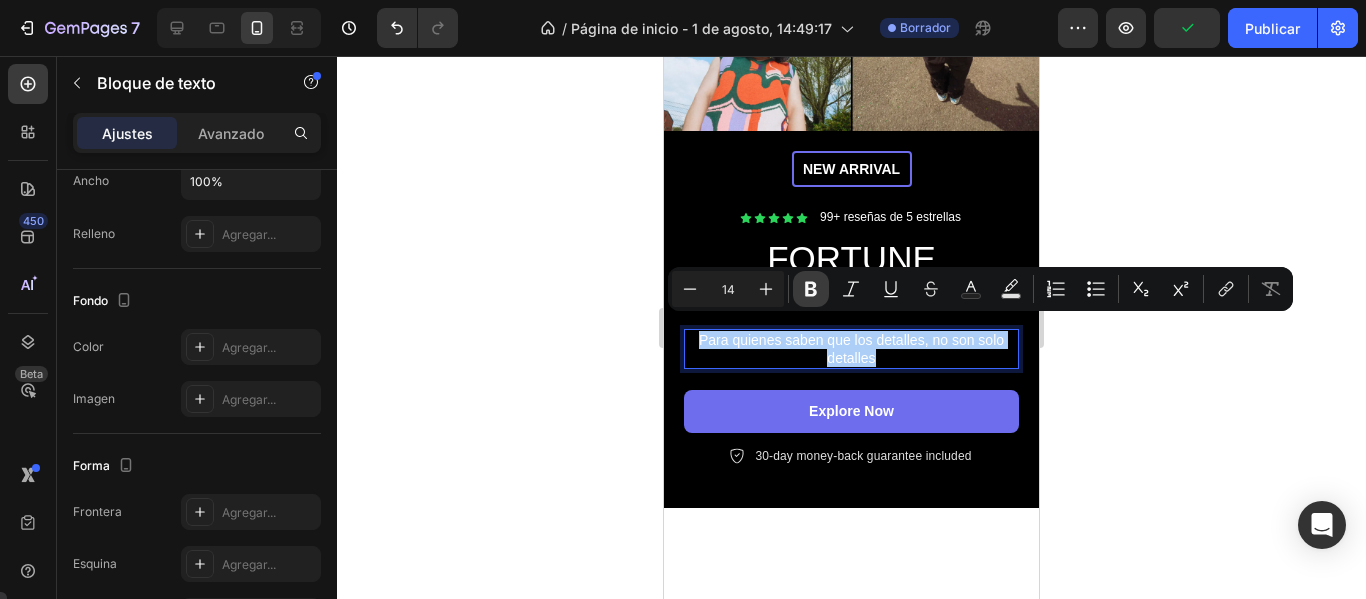 click on "Atrevido" at bounding box center [811, 289] 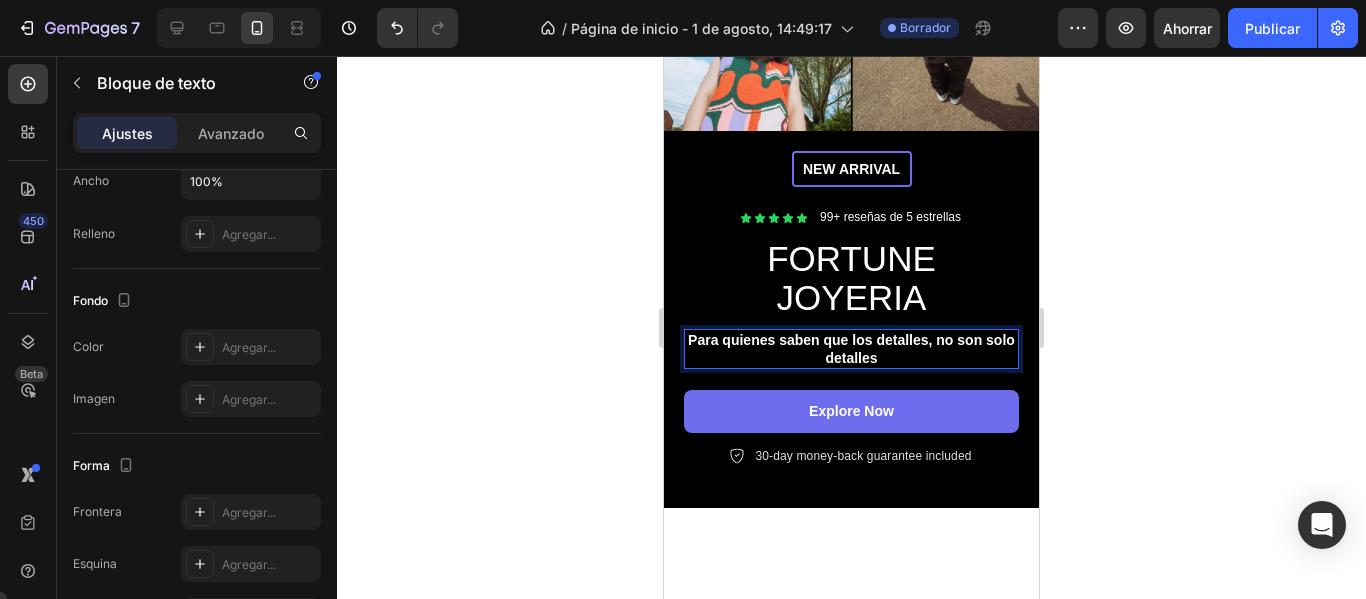 click 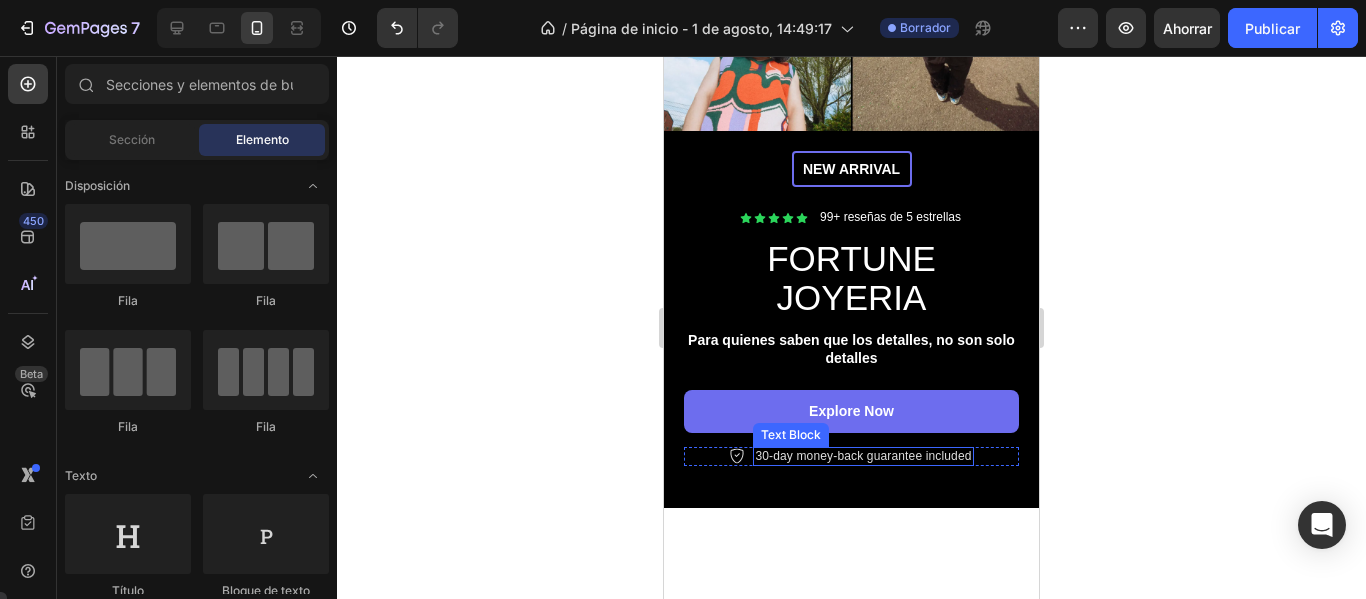click on "30-day money-back guarantee included" at bounding box center [863, 457] 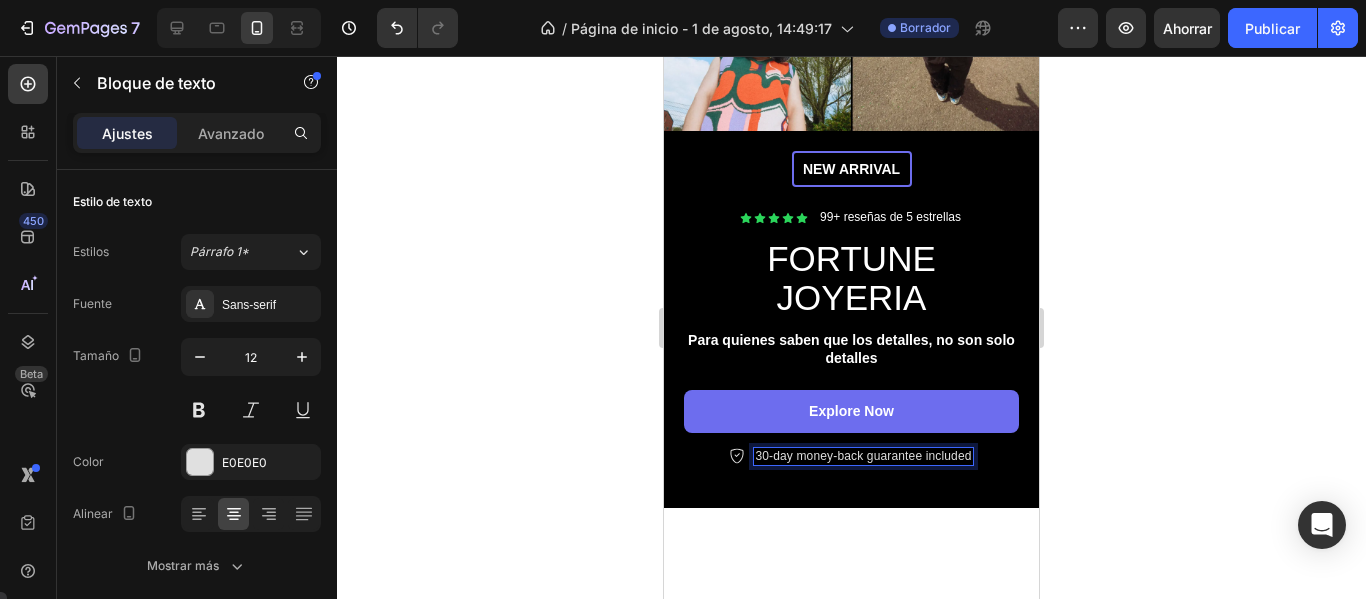 click on "30-day money-back guarantee included" at bounding box center (863, 457) 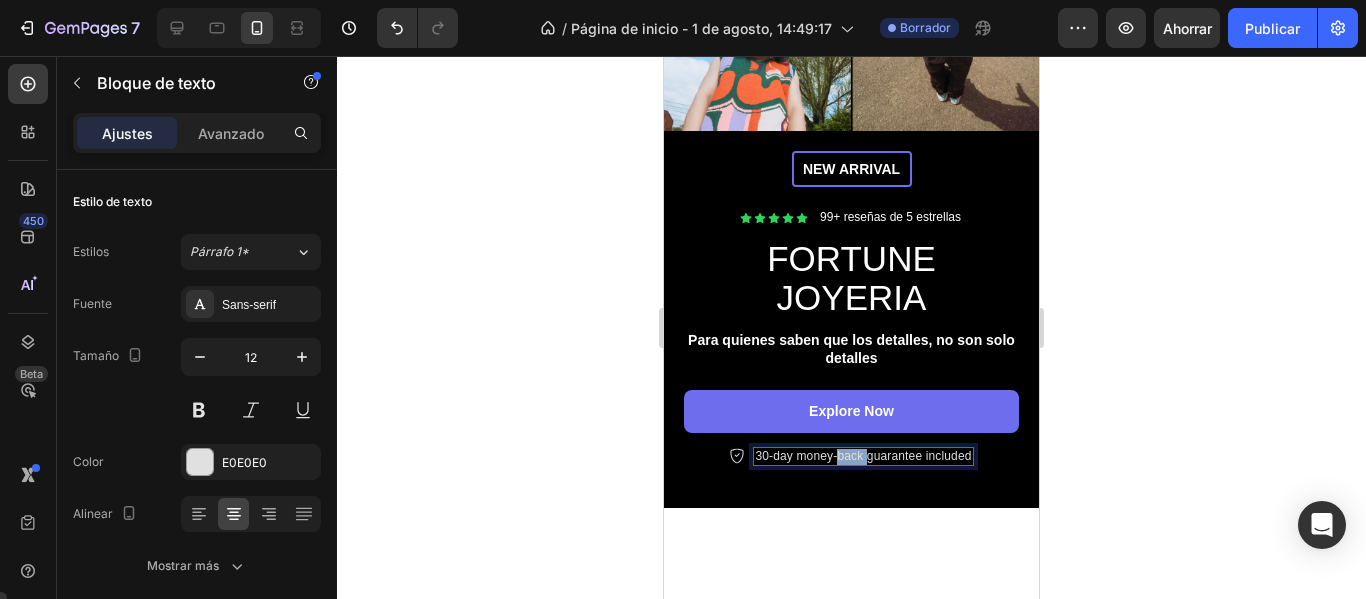 click on "30-day money-back guarantee included" at bounding box center [863, 457] 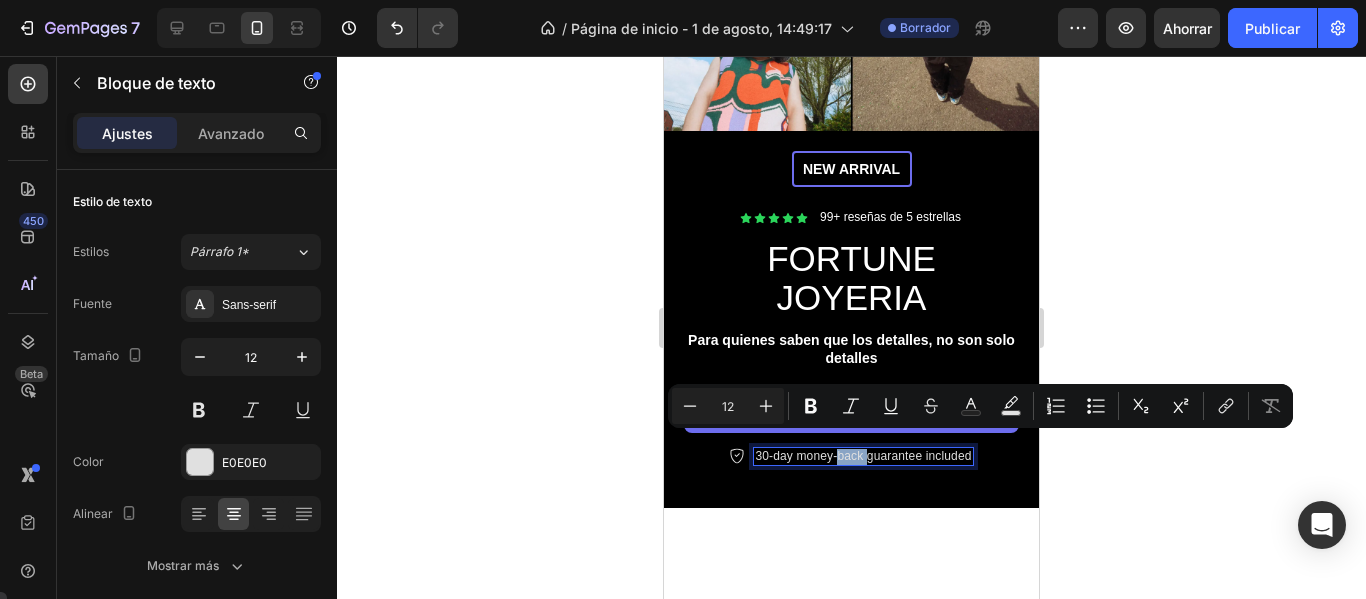 copy on "30-day money-back guarantee included" 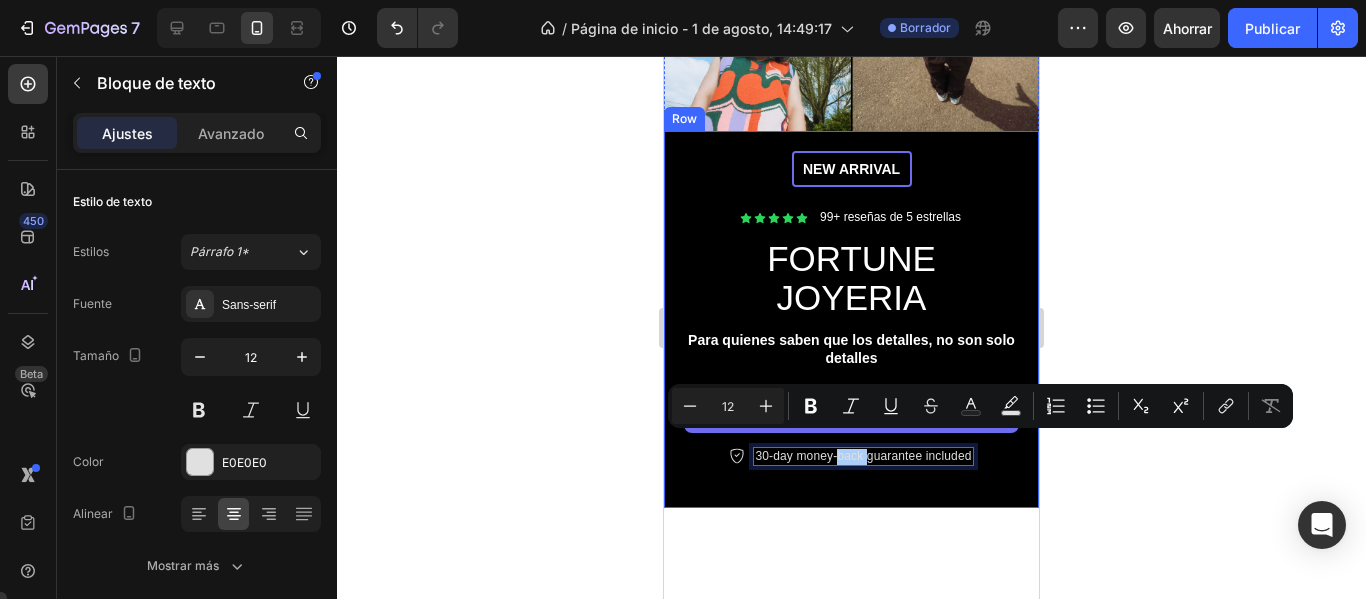 click 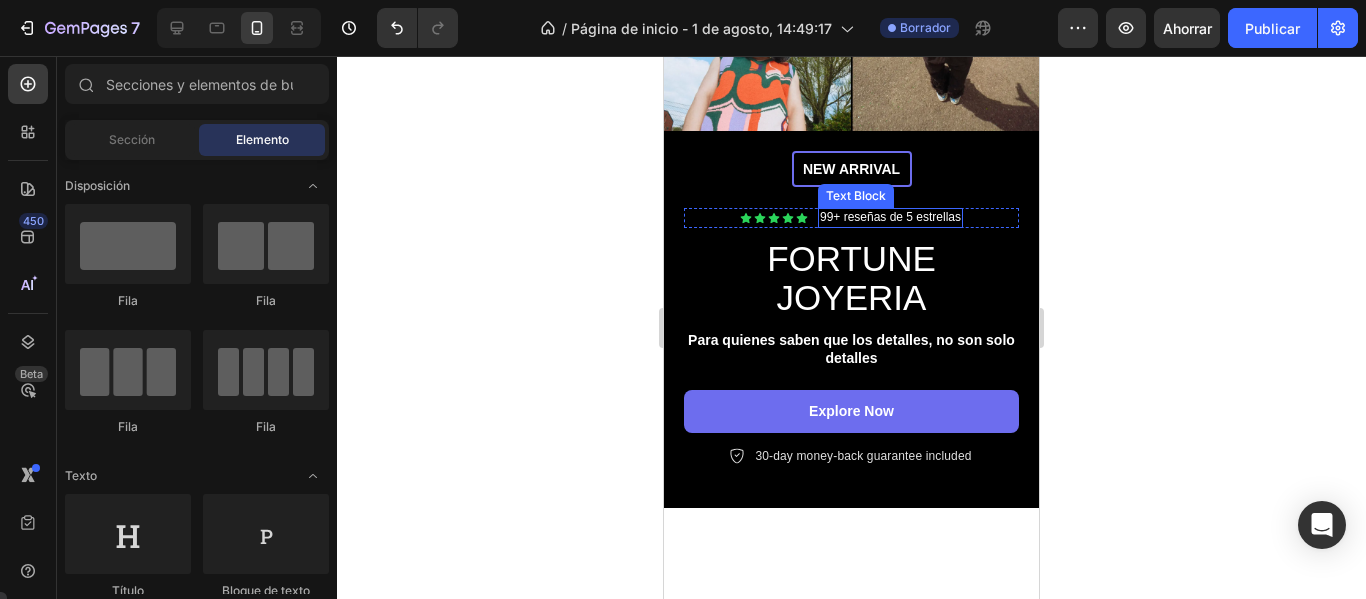 click on "99+ reseñas de 5 estrellas" at bounding box center (890, 218) 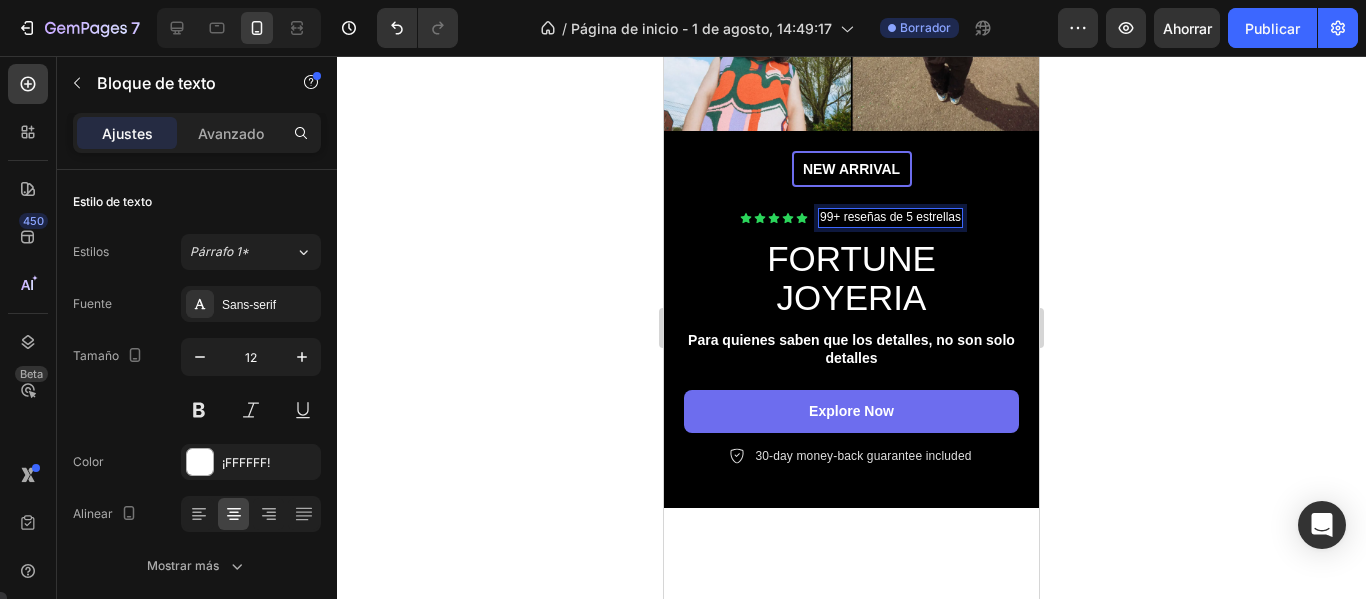 click on "99+ reseñas de 5 estrellas" at bounding box center (890, 218) 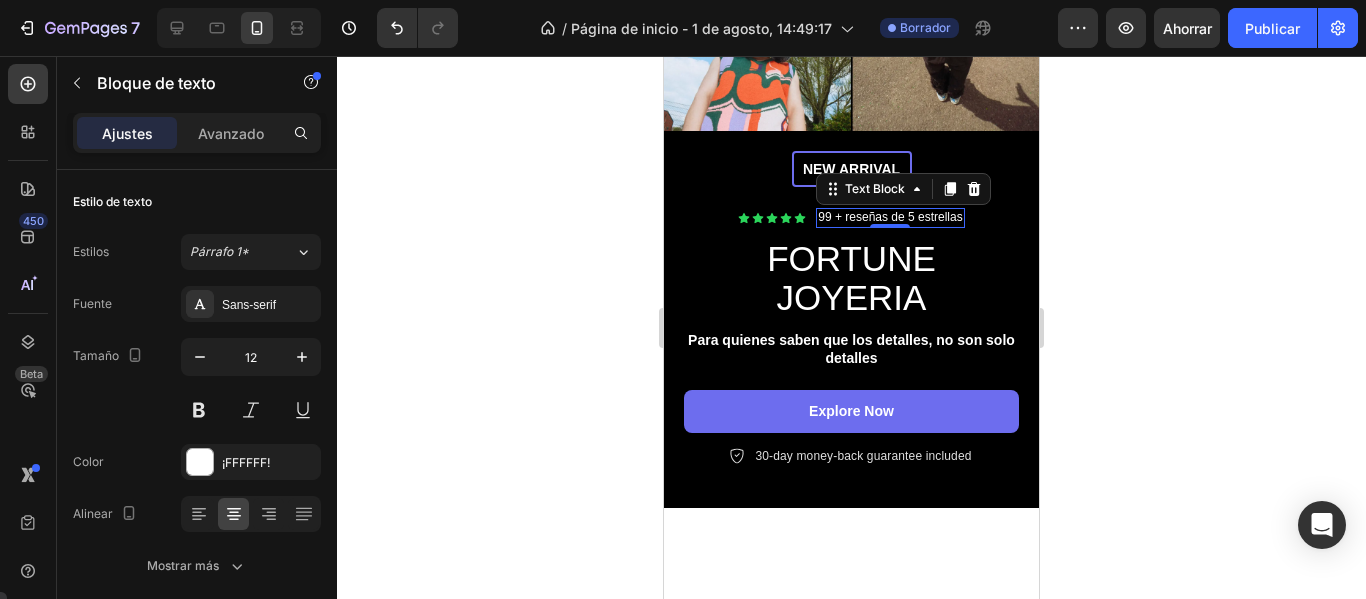 click 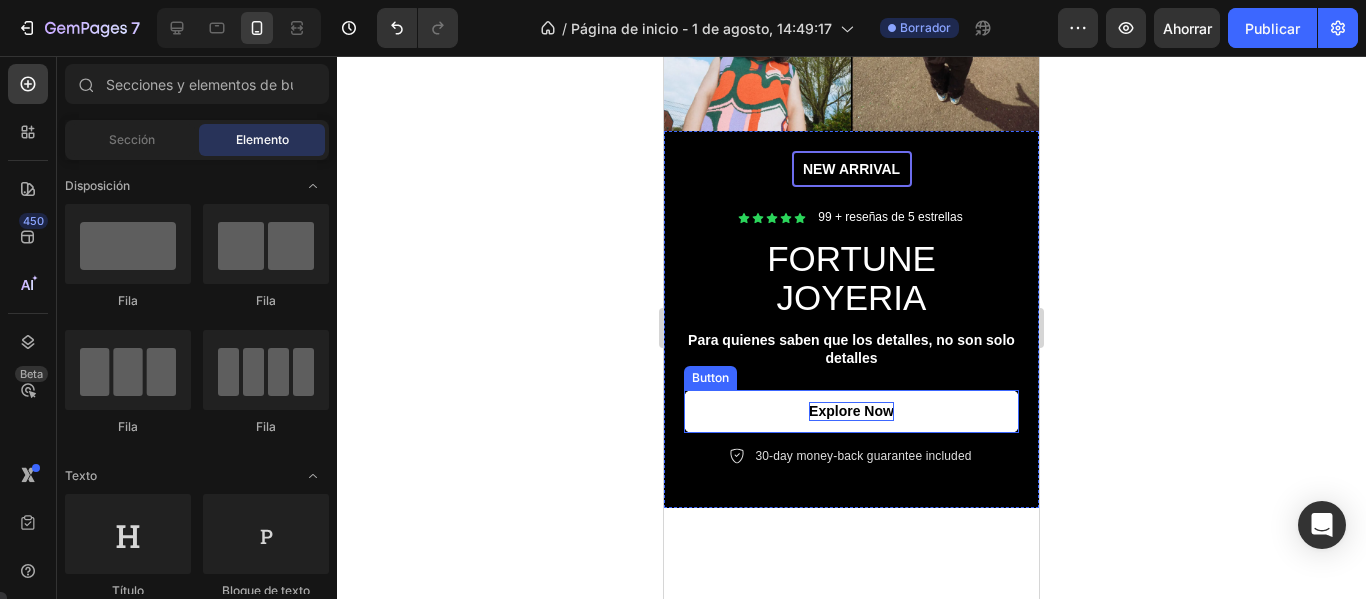 click on "Explore Now" at bounding box center (851, 411) 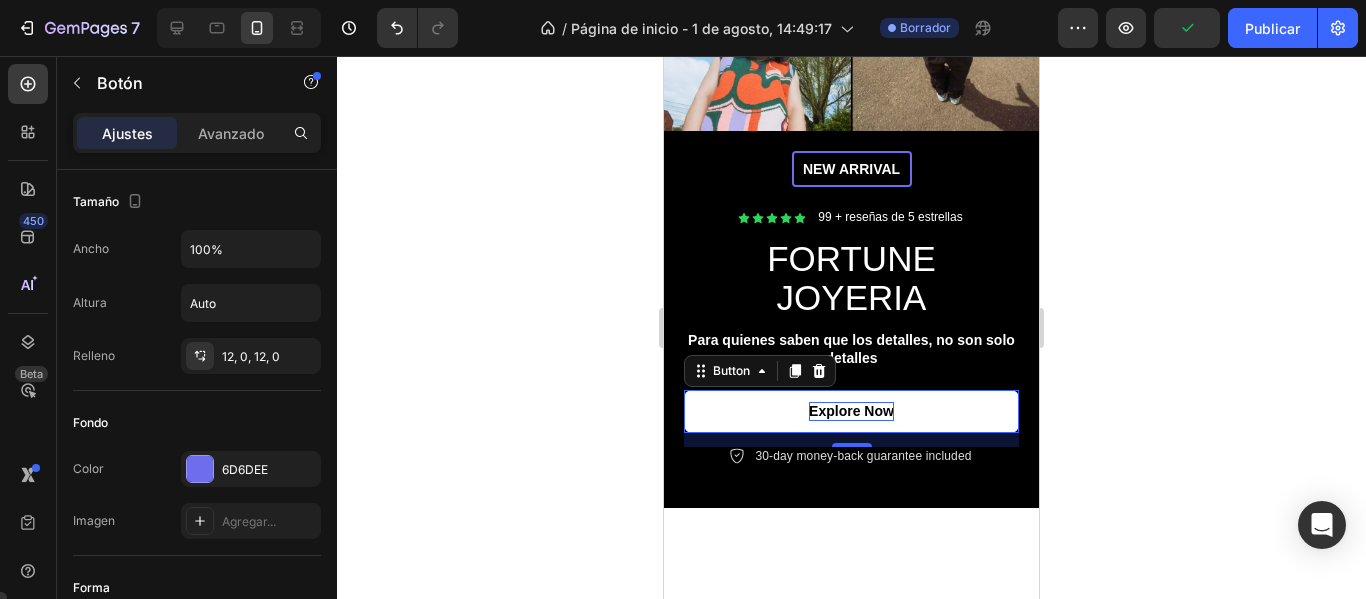 click on "Explore Now" at bounding box center (851, 411) 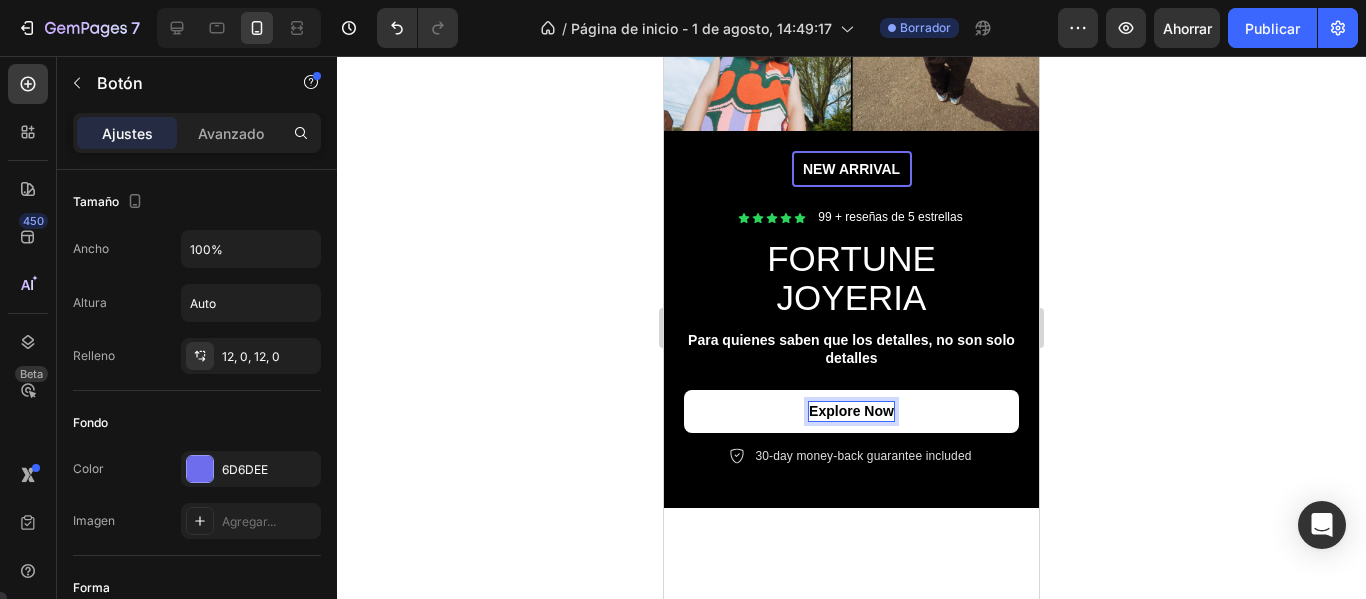 click on "Explore Now" at bounding box center (851, 411) 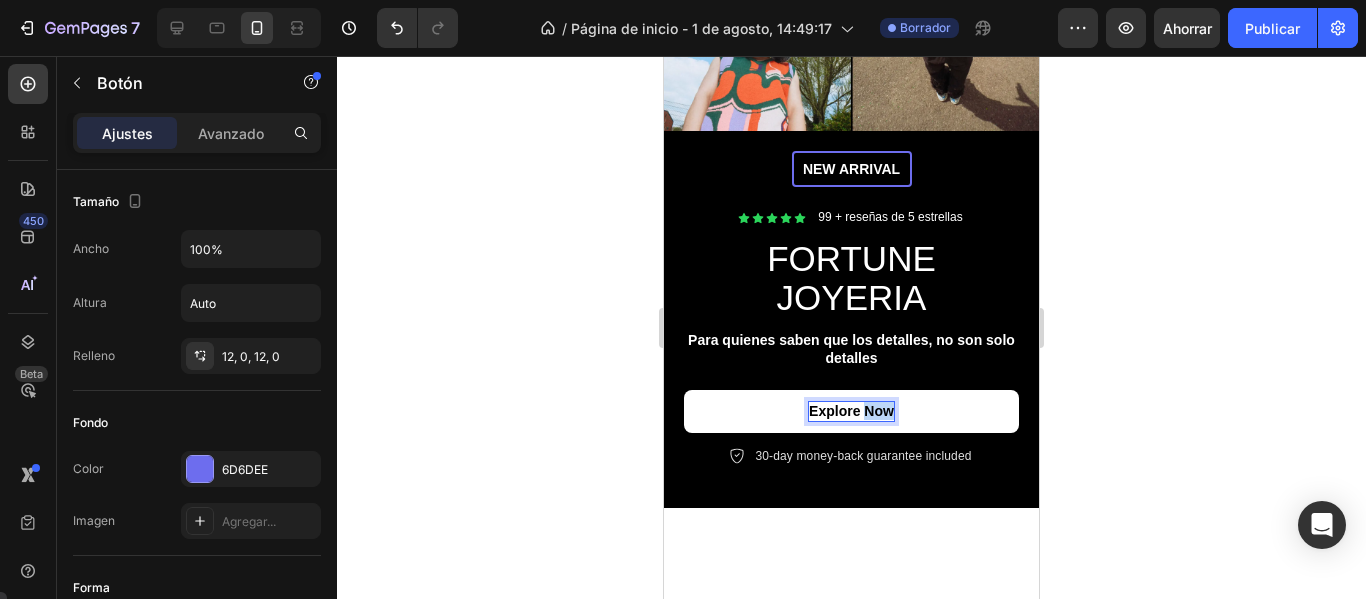 click on "Explore Now" at bounding box center (851, 411) 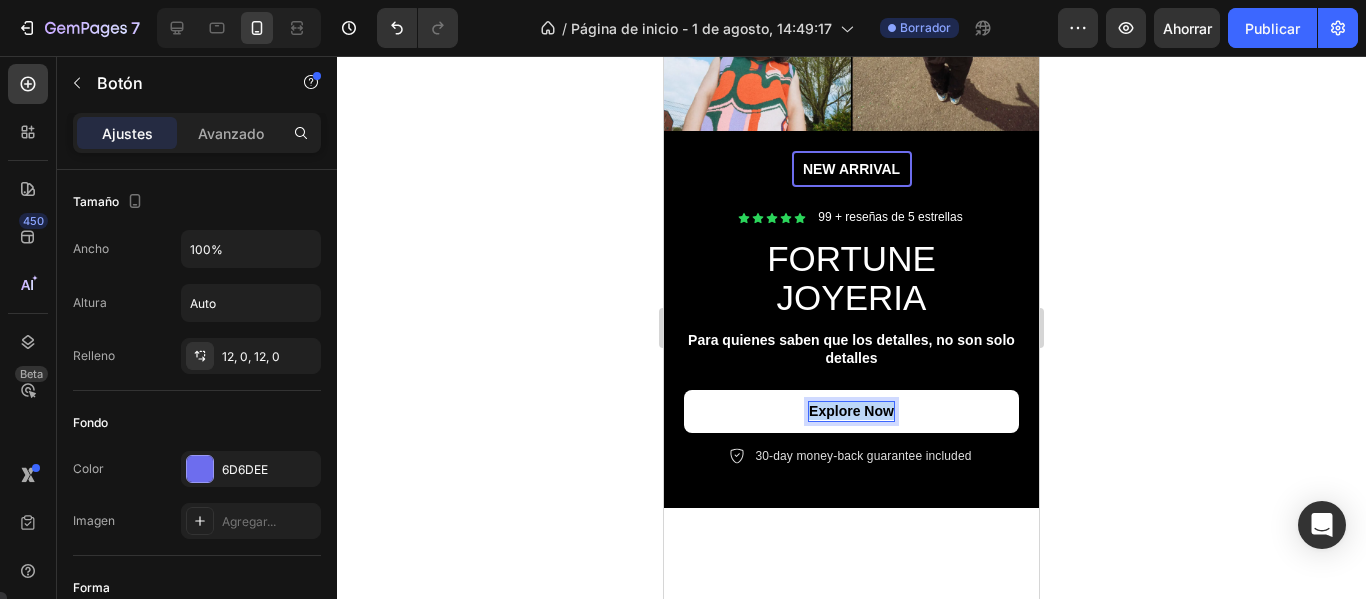 click on "Explore Now" at bounding box center (851, 411) 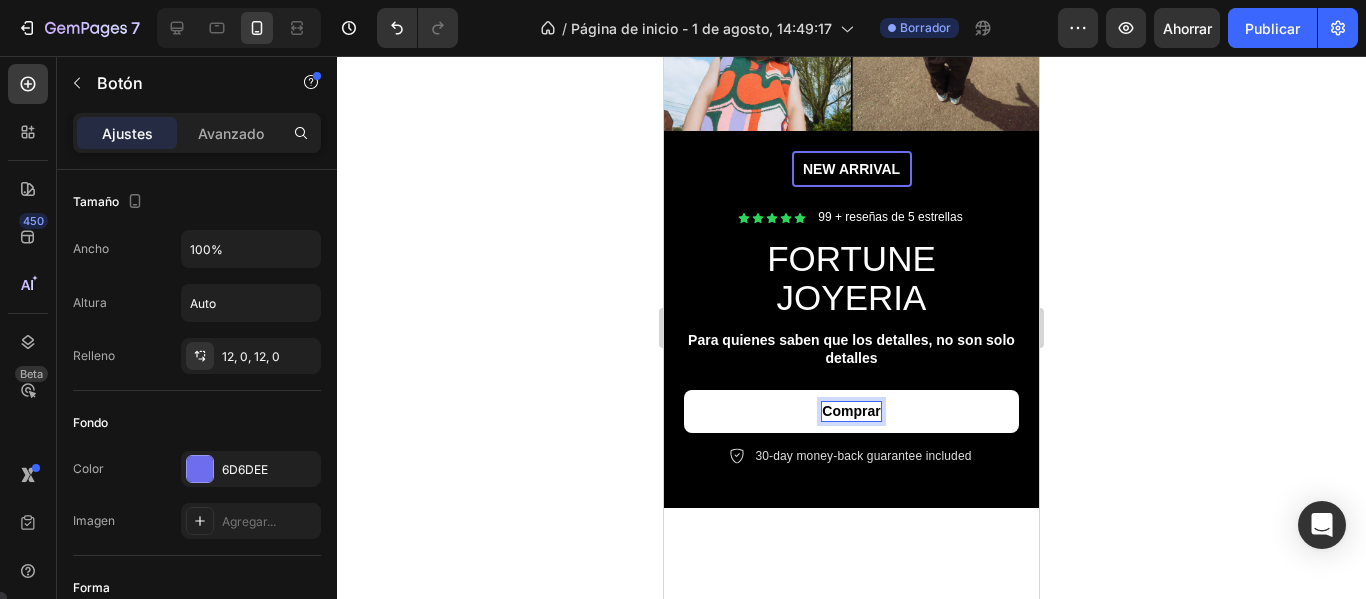 click 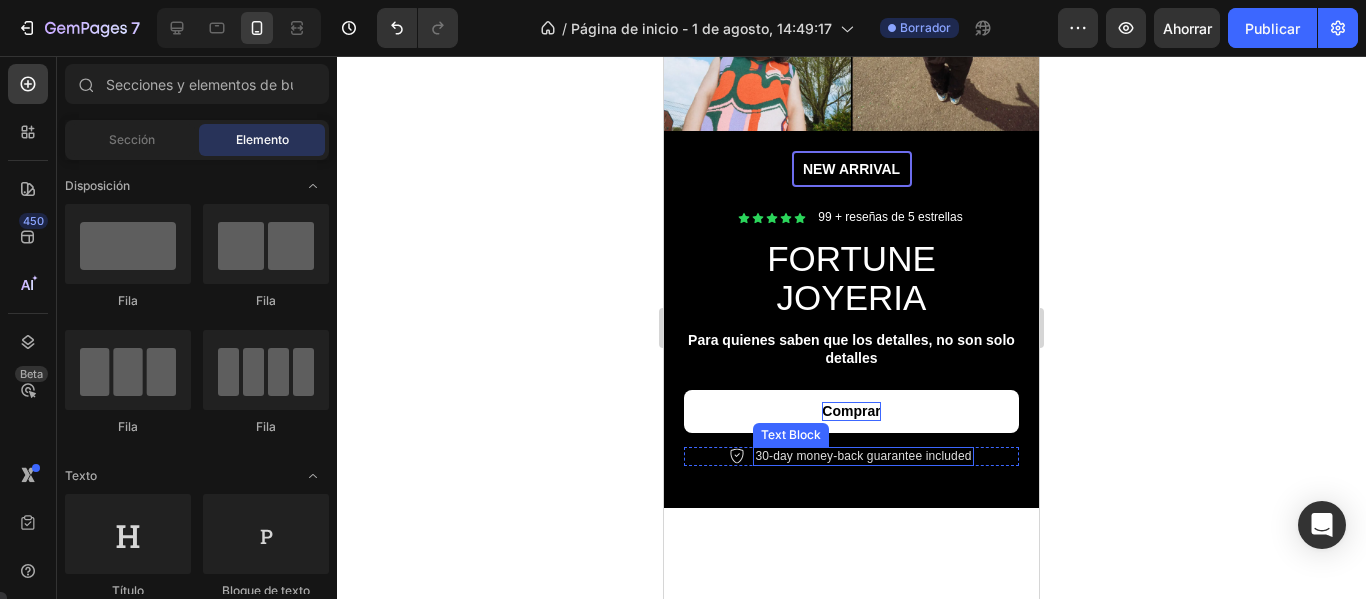 click on "30-day money-back guarantee included" at bounding box center (863, 457) 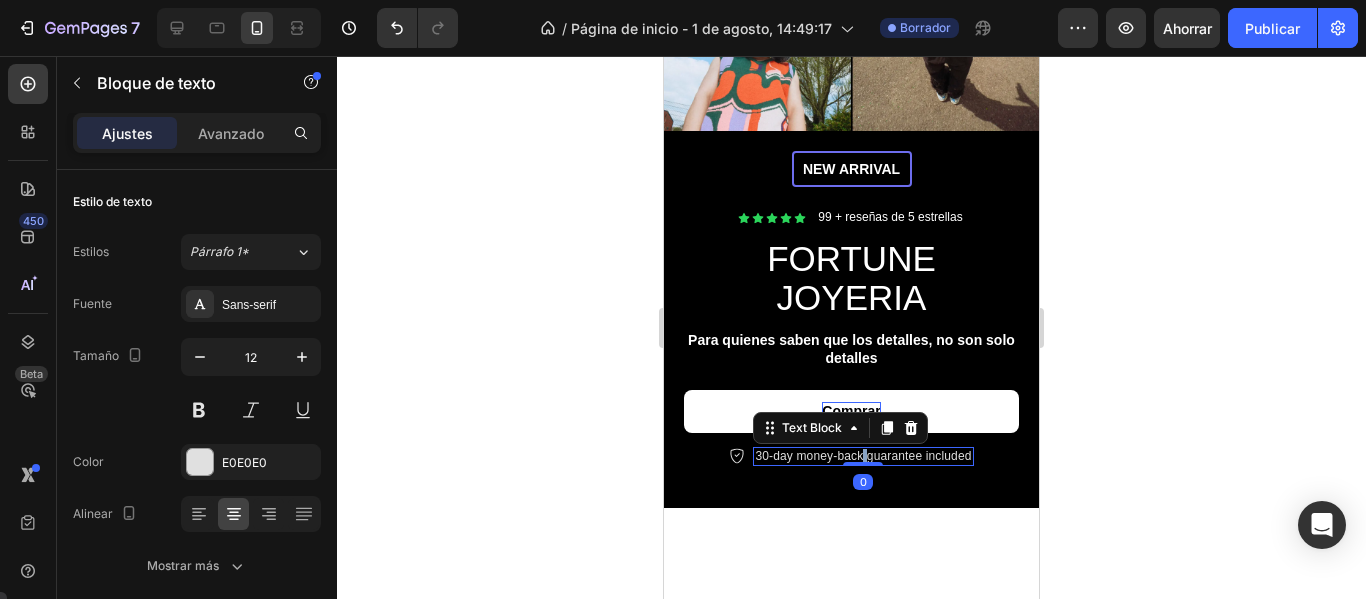 click on "30-day money-back guarantee included" at bounding box center (863, 457) 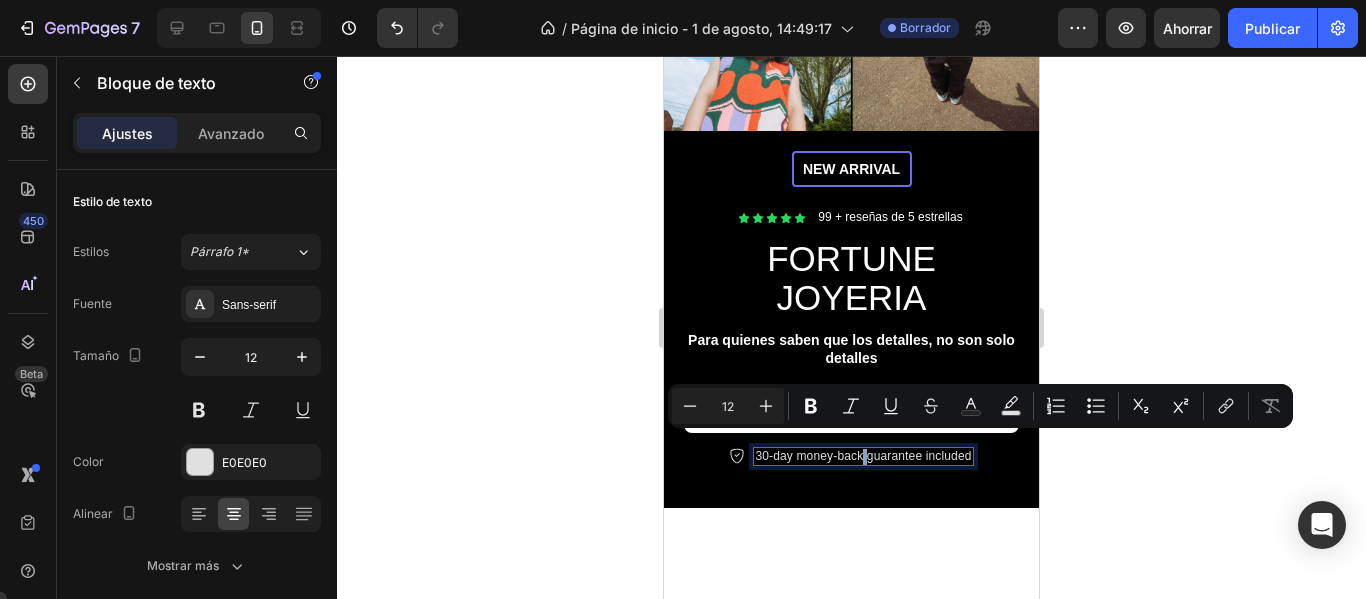 click on "30-day money-back guarantee included" at bounding box center (863, 457) 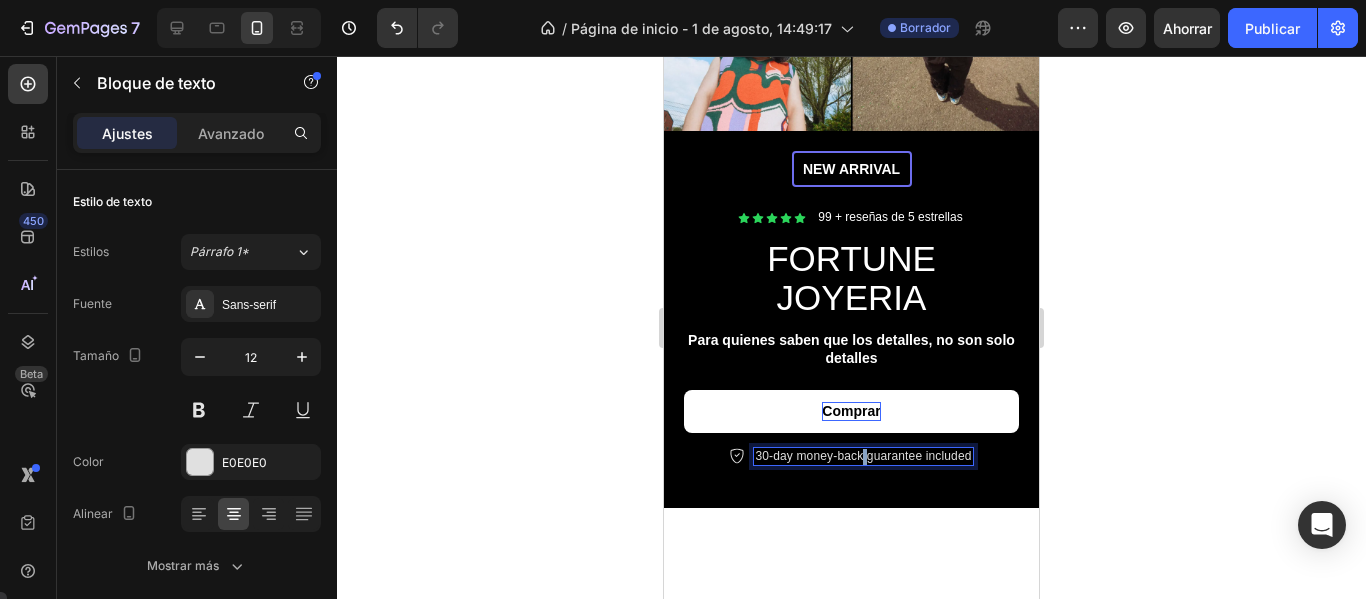 click on "30-day money-back guarantee included" at bounding box center [863, 457] 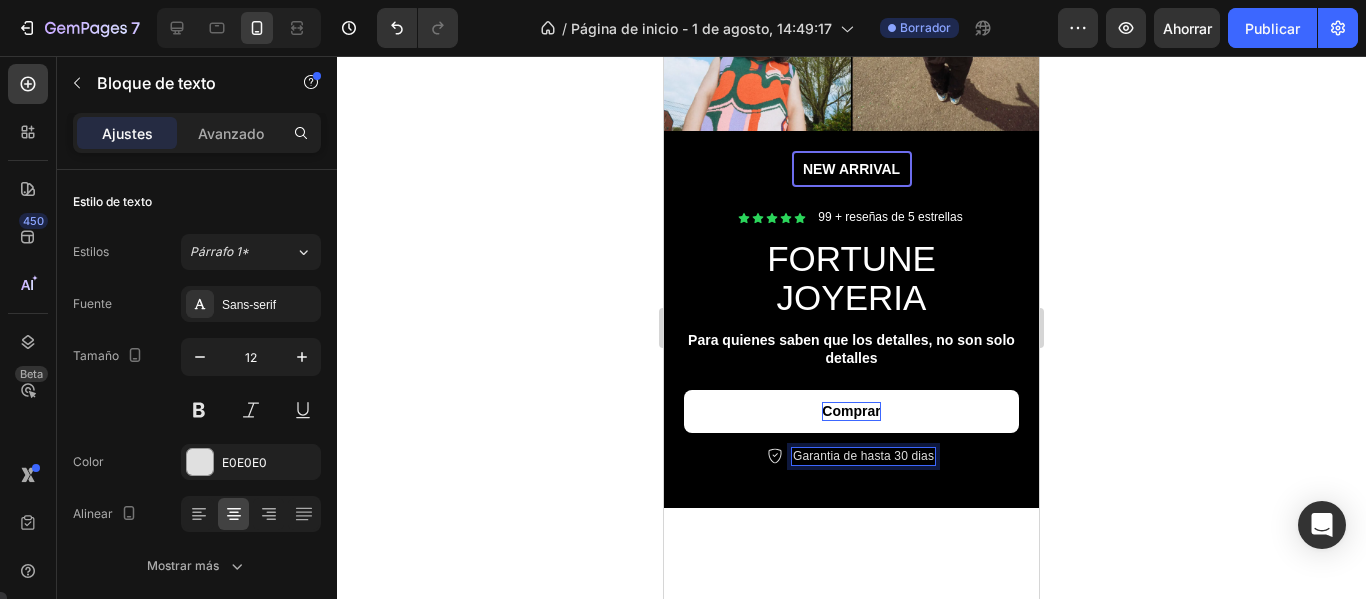 click 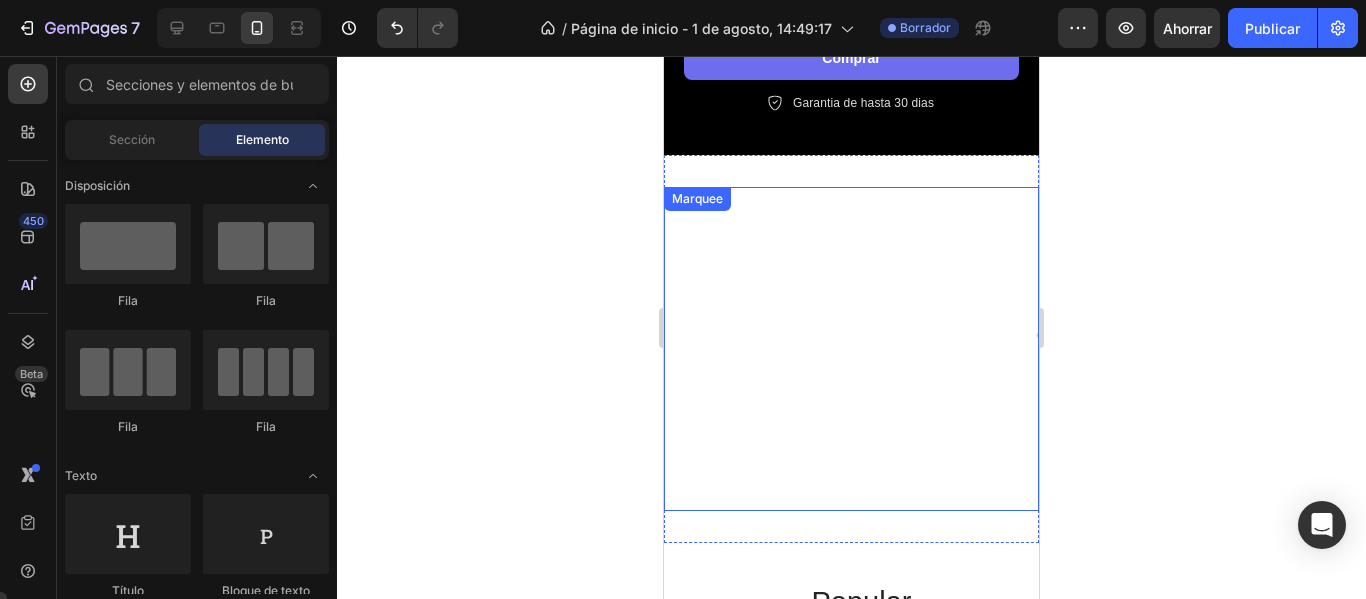 scroll, scrollTop: 606, scrollLeft: 0, axis: vertical 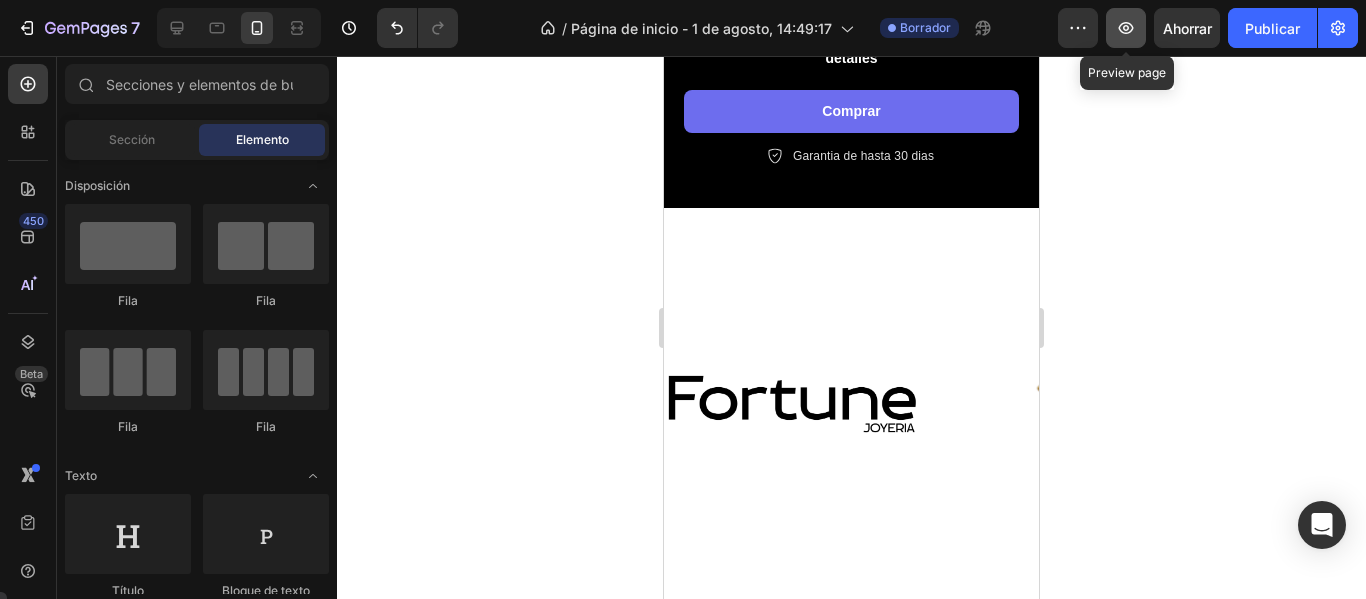 click 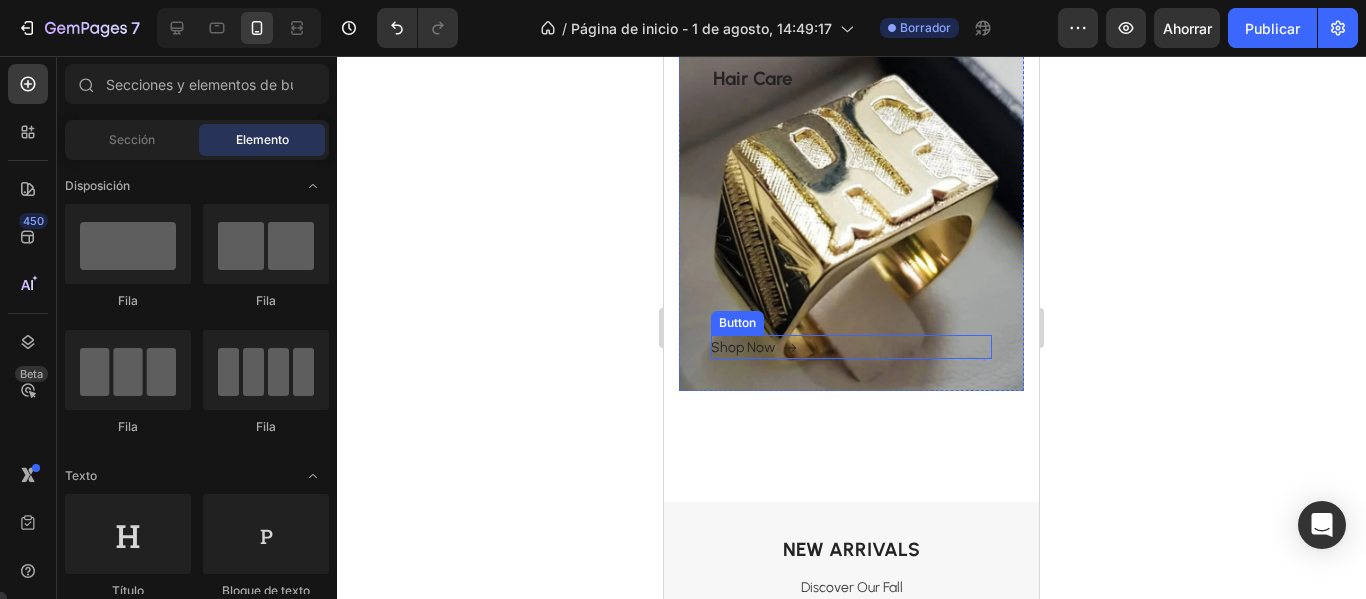 scroll, scrollTop: 2806, scrollLeft: 0, axis: vertical 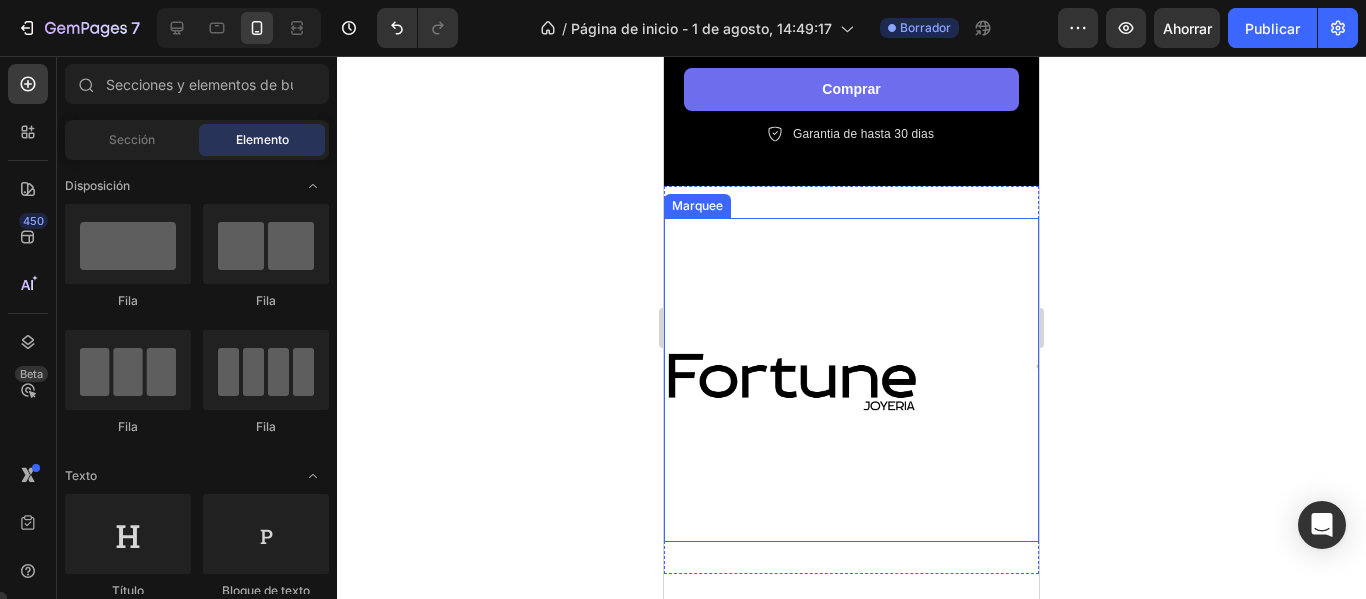 click on "Image Image Image Image Image Image Image" at bounding box center [1789, 380] 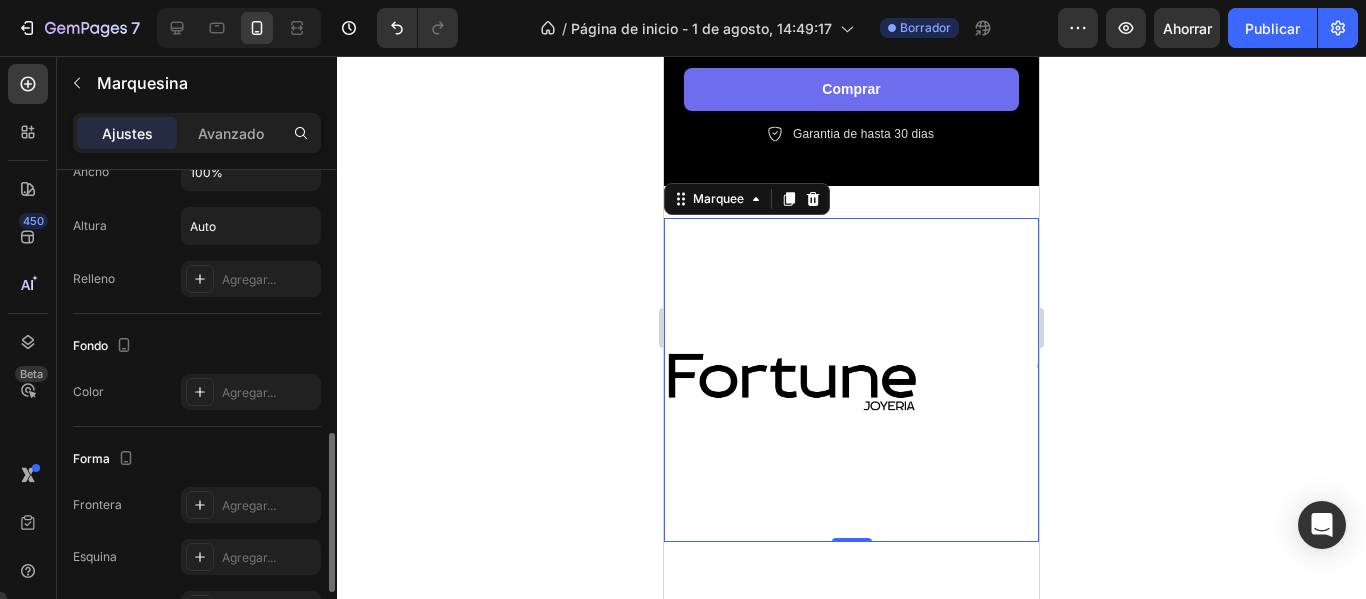 scroll, scrollTop: 600, scrollLeft: 0, axis: vertical 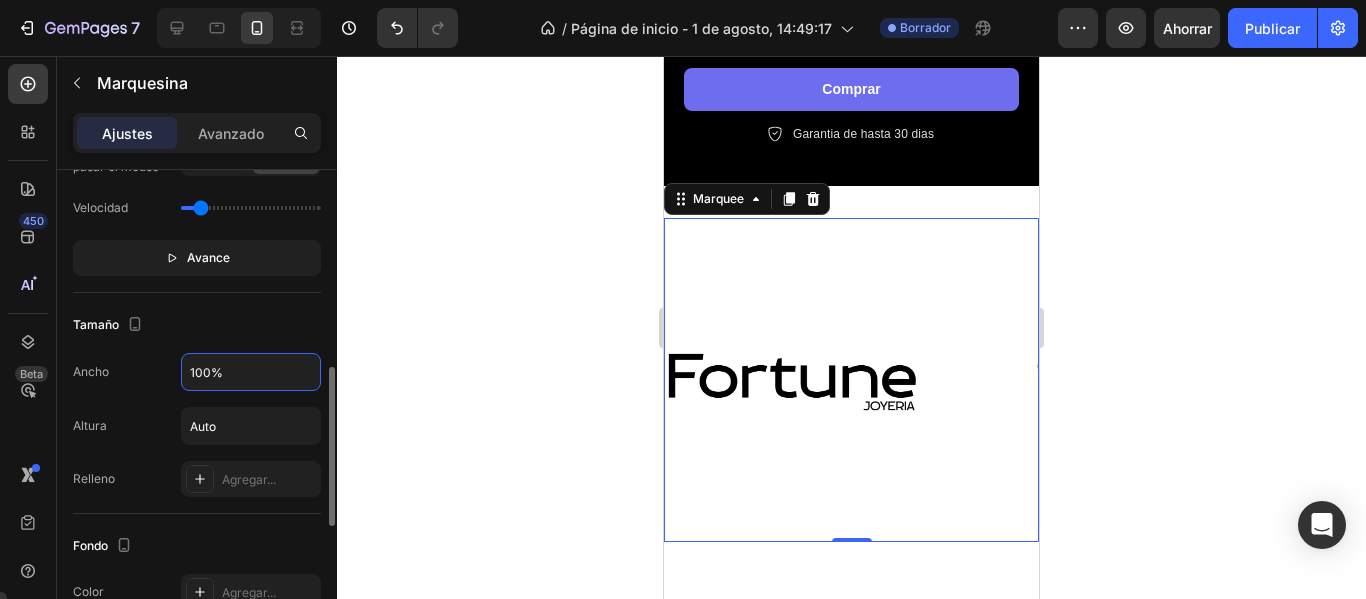 click on "100%" at bounding box center [251, 372] 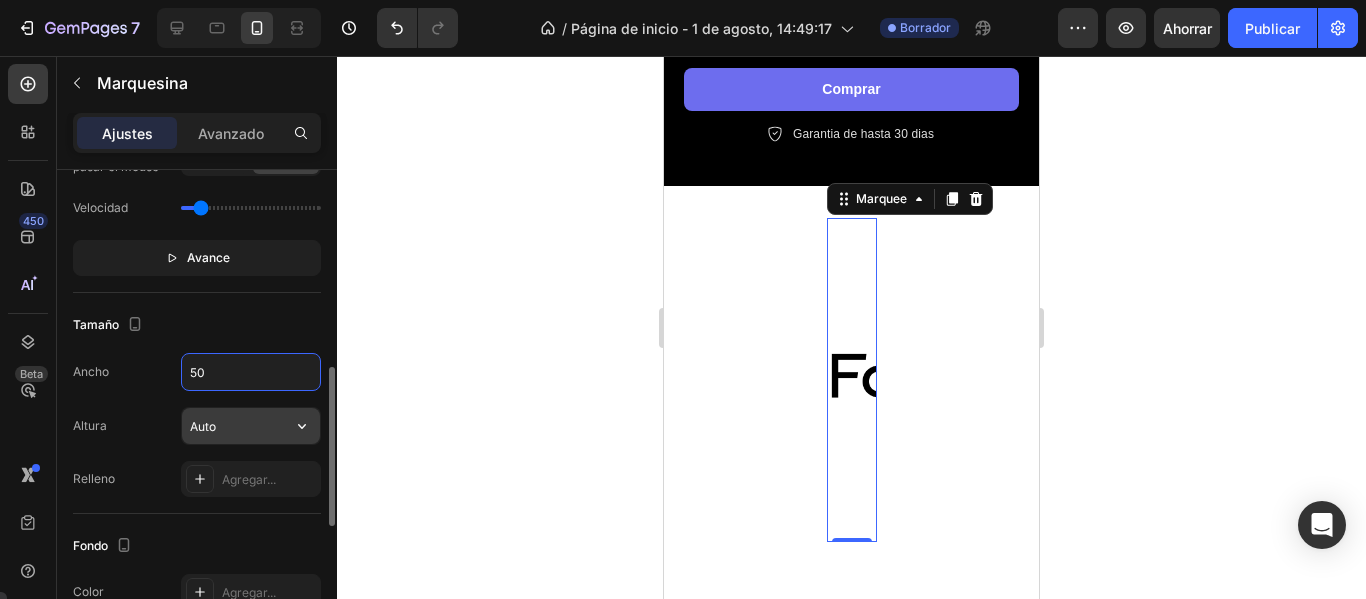 type on "50" 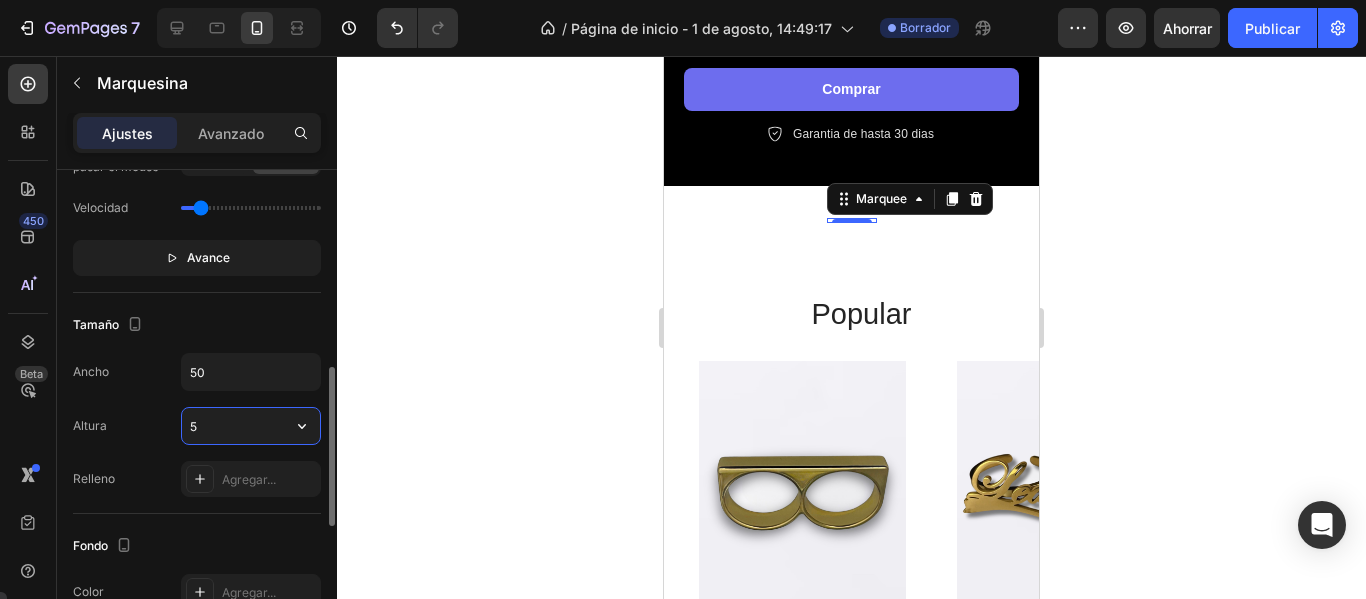 type on "50" 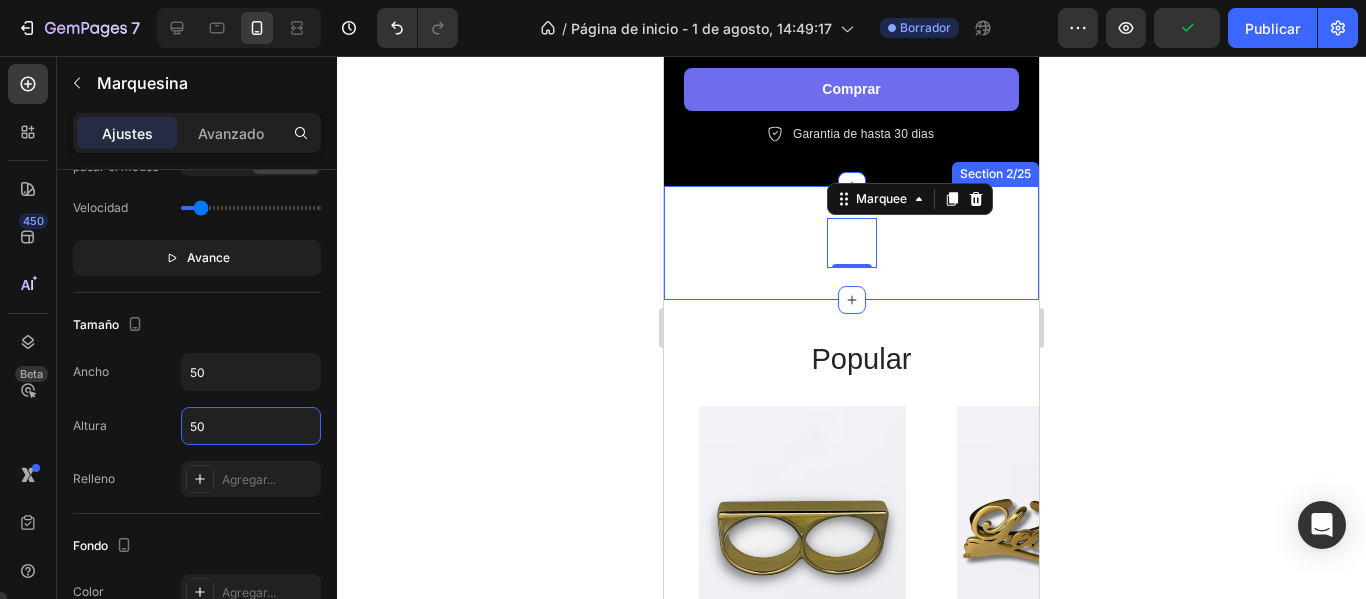 click on "Image Image Image Image Image Image Image Image Image Image Image Image Image Image Marquee   0" at bounding box center (851, 243) 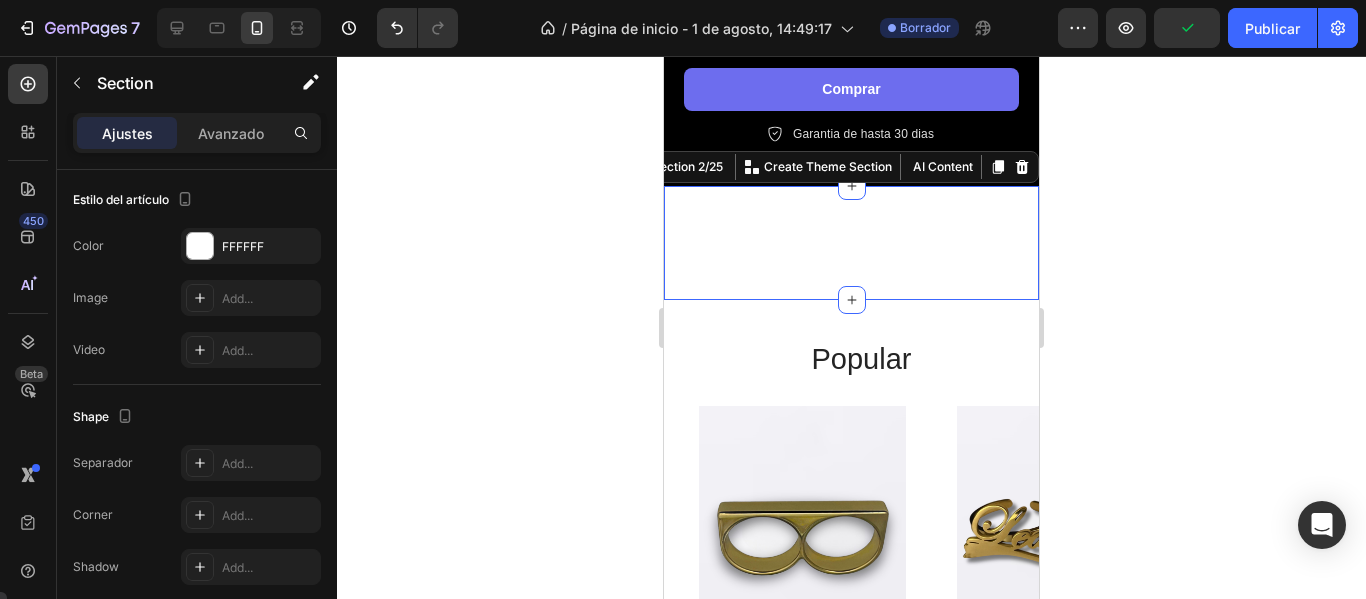 scroll, scrollTop: 0, scrollLeft: 0, axis: both 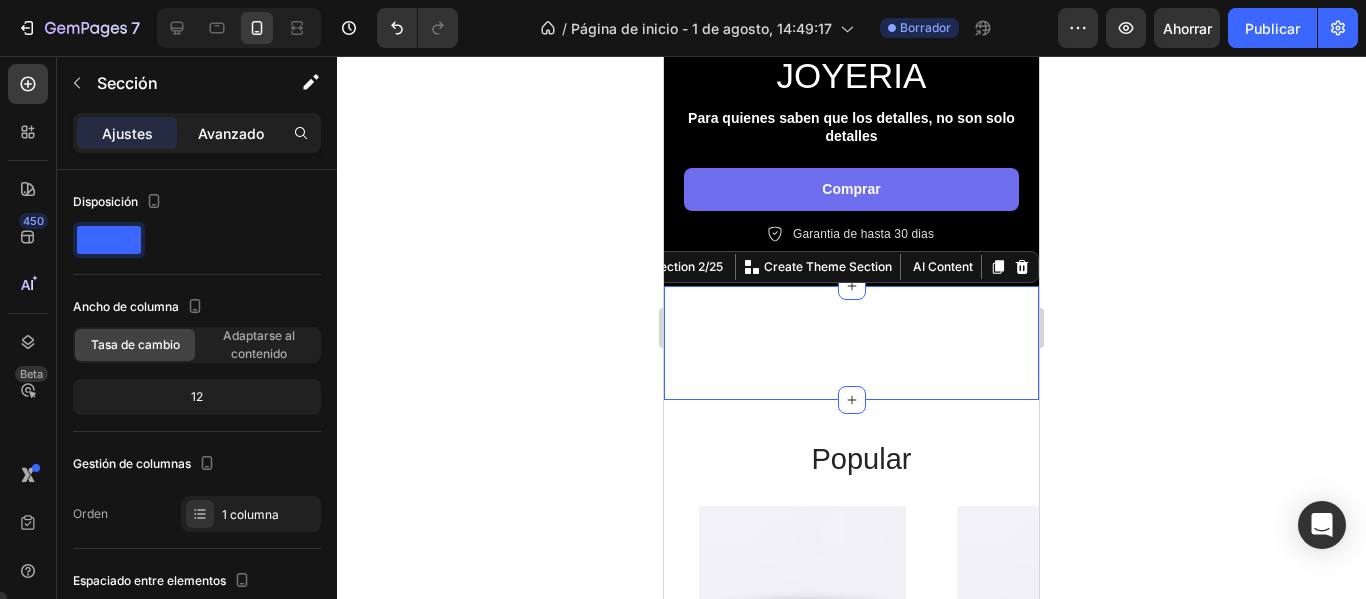 click on "Avanzado" at bounding box center [231, 133] 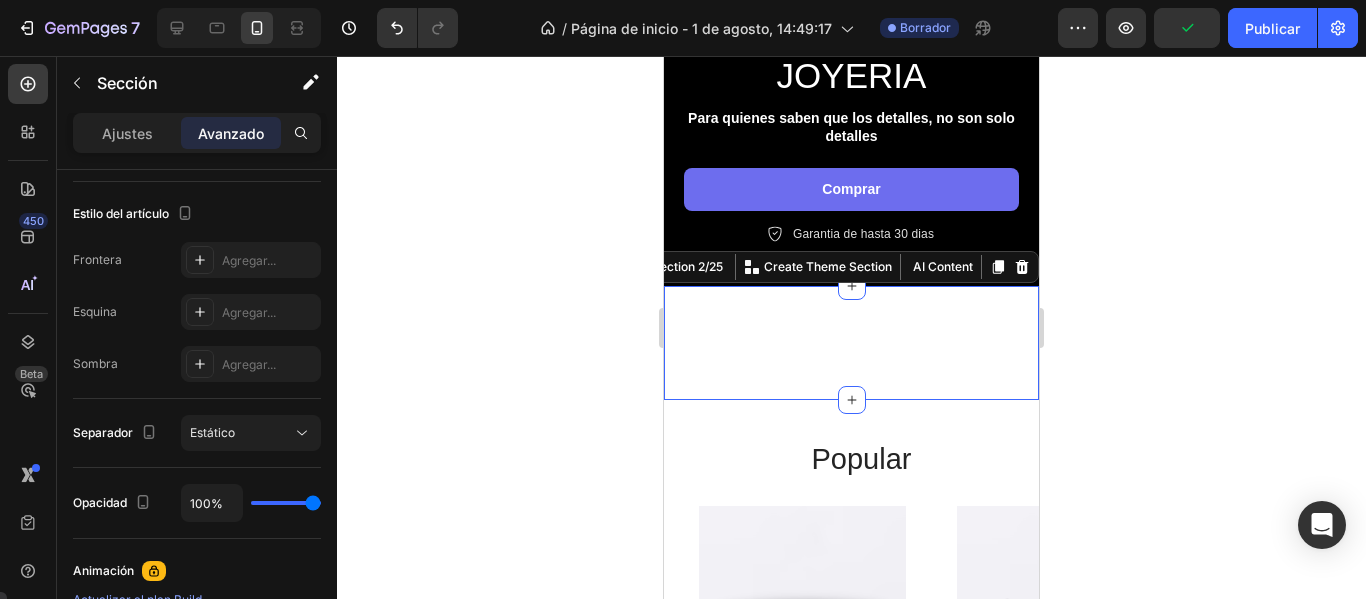 scroll, scrollTop: 0, scrollLeft: 0, axis: both 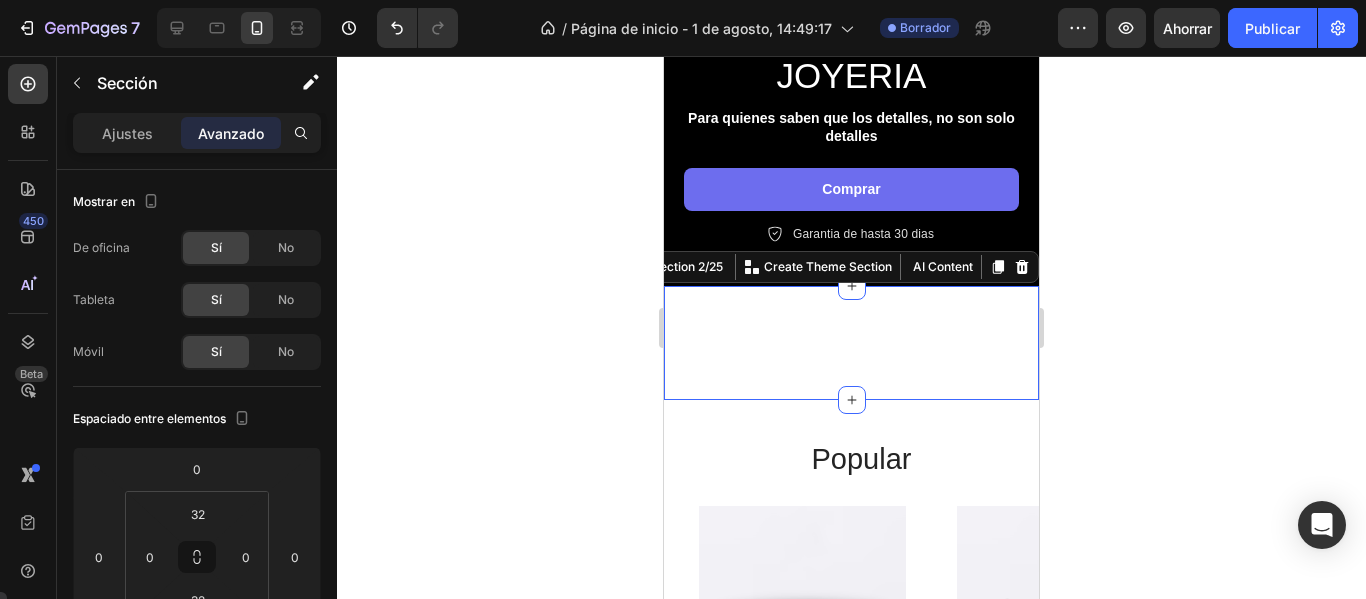 click 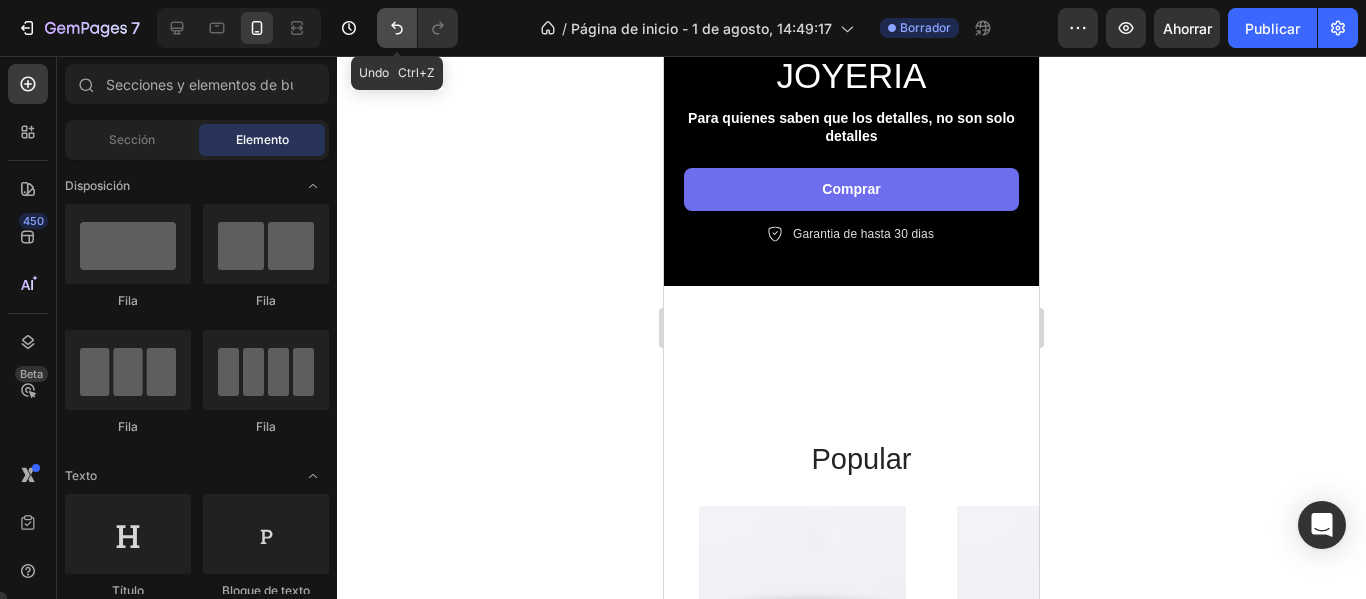 click 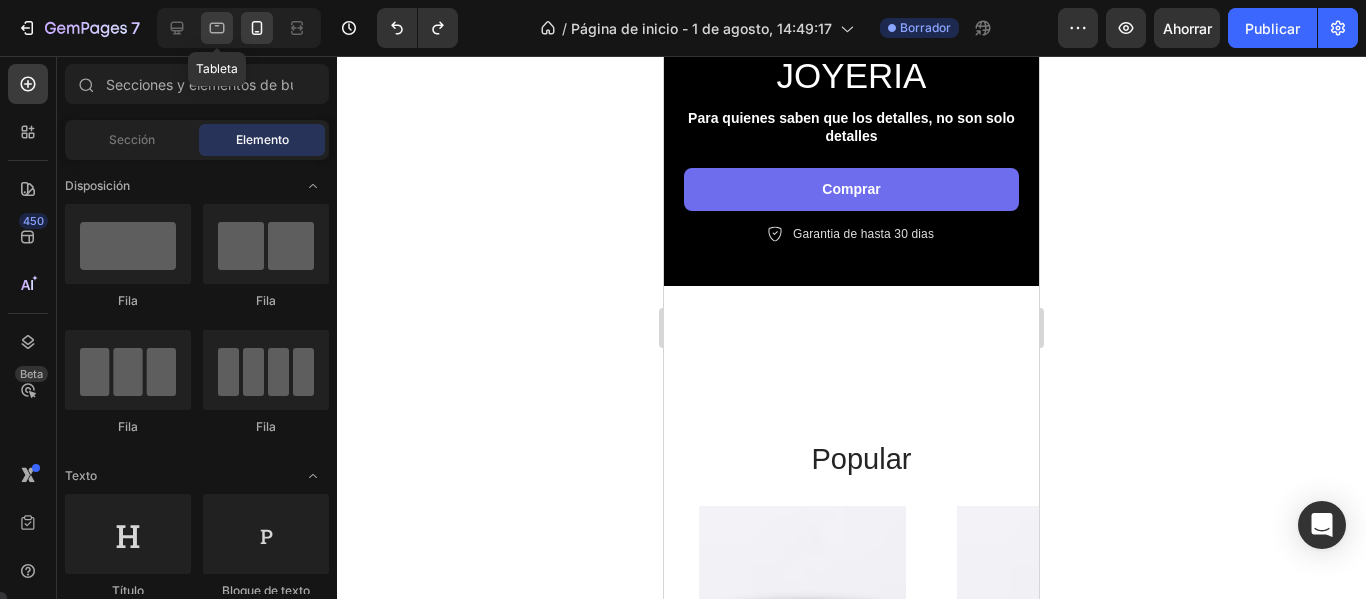 click 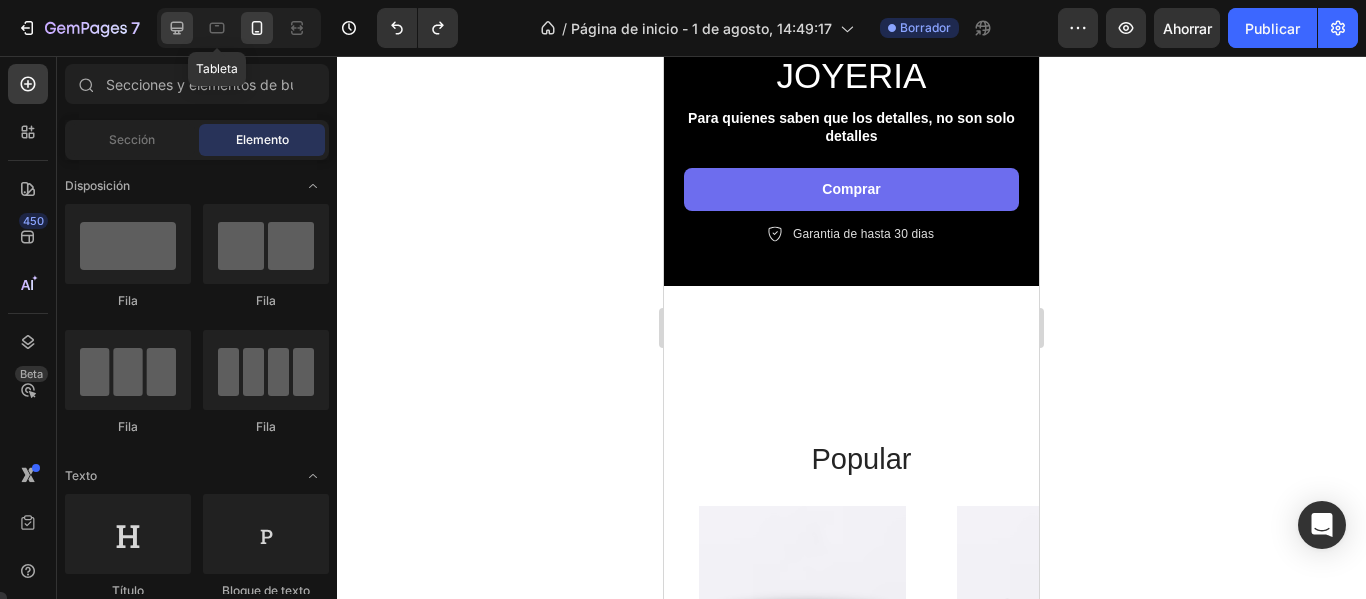click 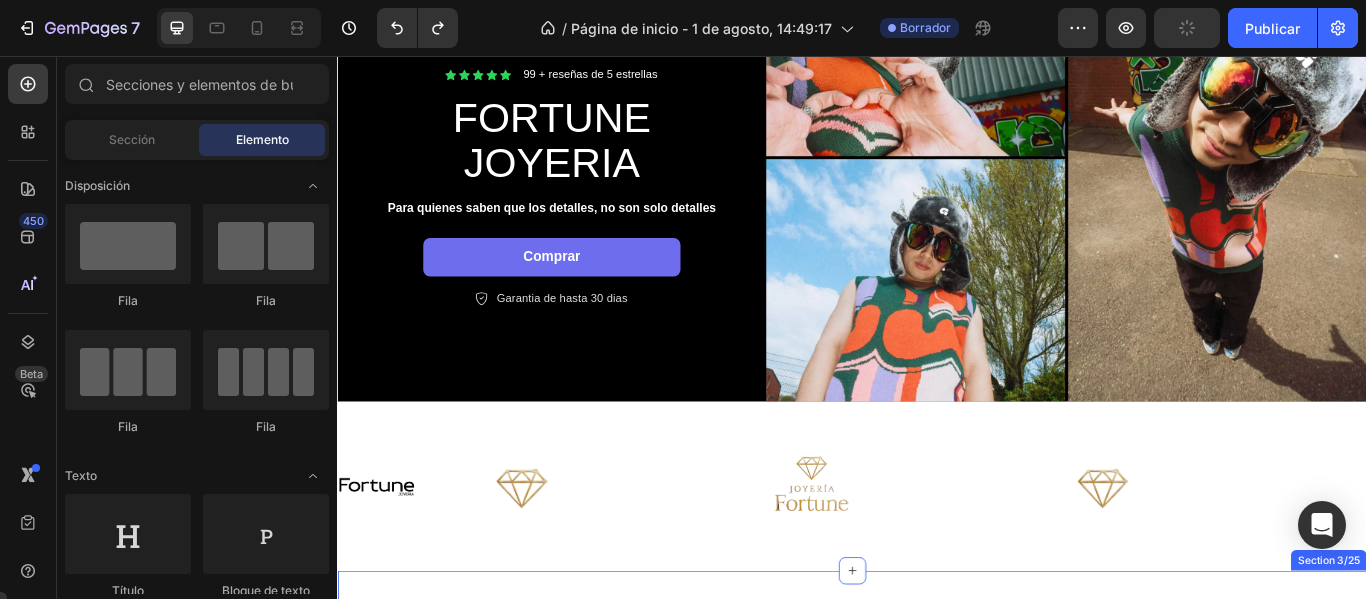 scroll, scrollTop: 451, scrollLeft: 0, axis: vertical 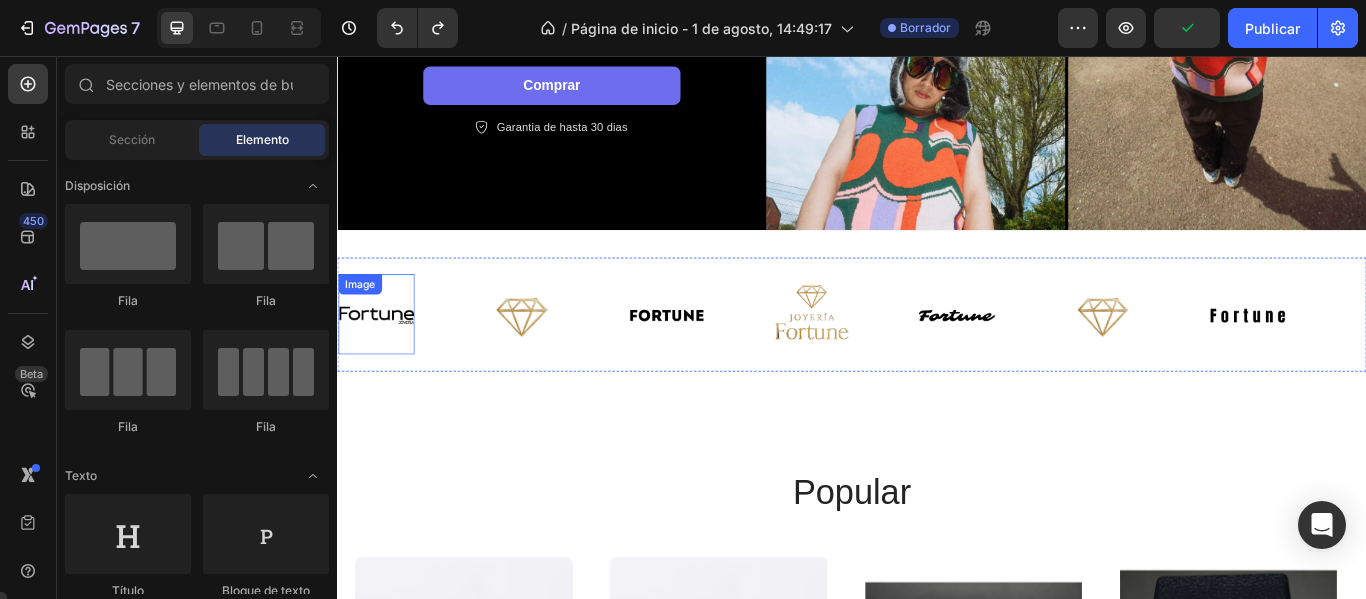 click at bounding box center (382, 357) 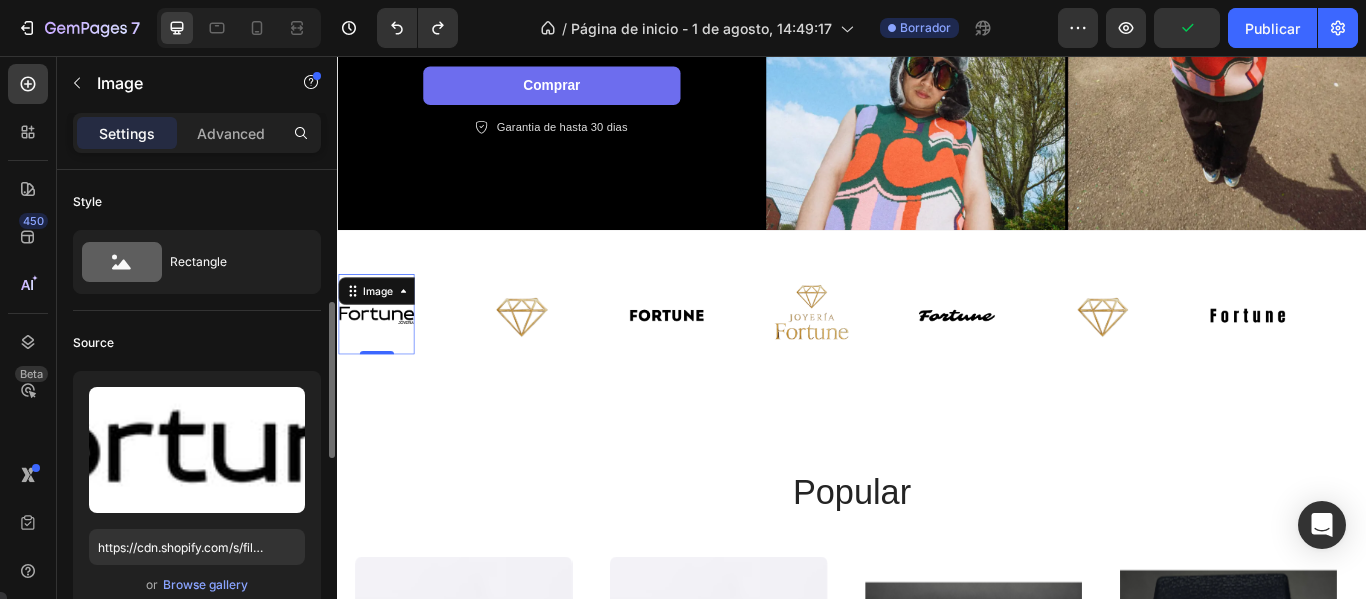 scroll, scrollTop: 100, scrollLeft: 0, axis: vertical 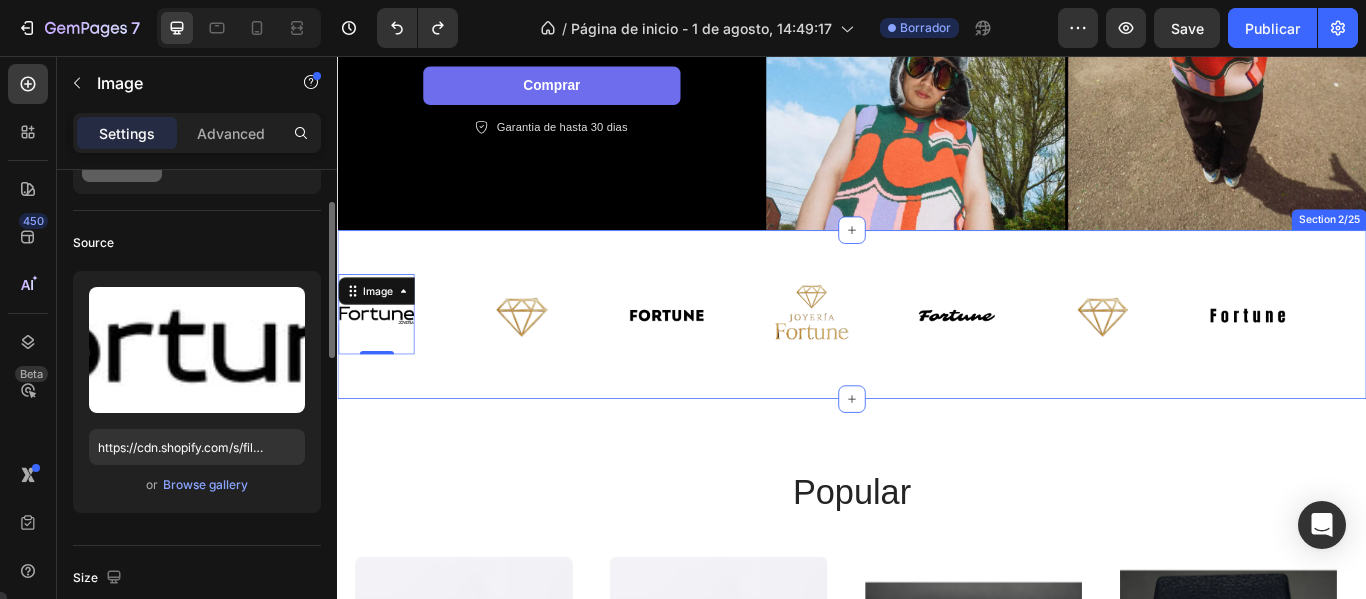 click on "Image   0 Image Image Image Image Image Image" at bounding box center [930, 357] 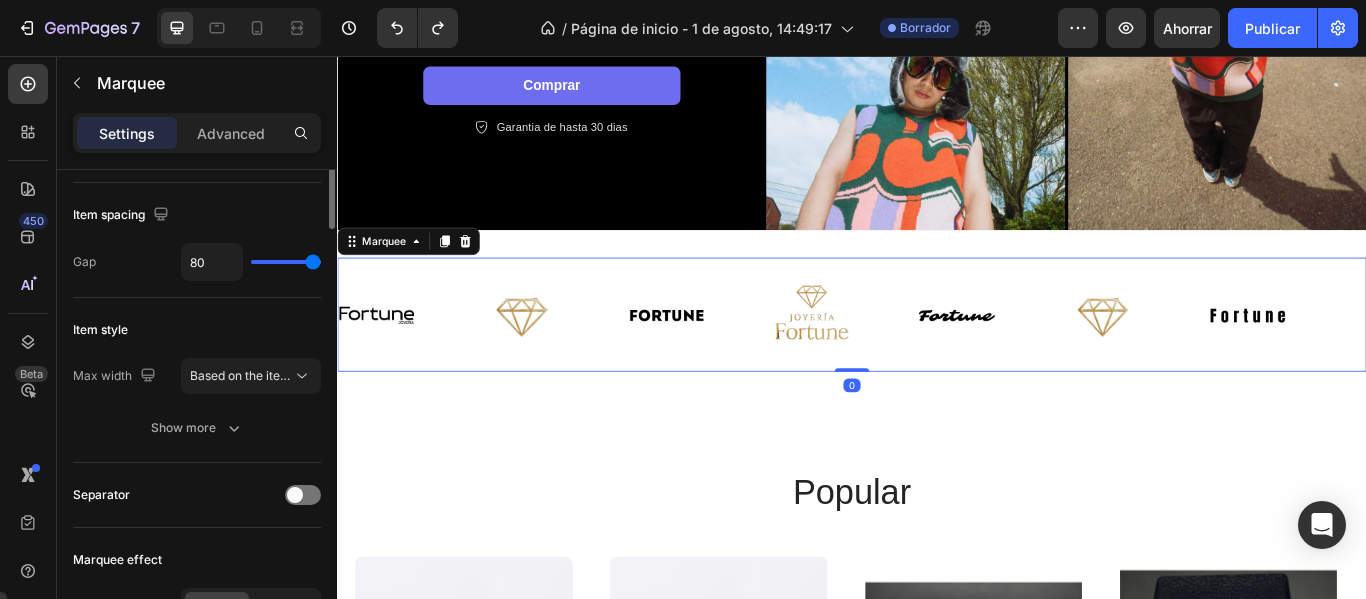 scroll, scrollTop: 0, scrollLeft: 0, axis: both 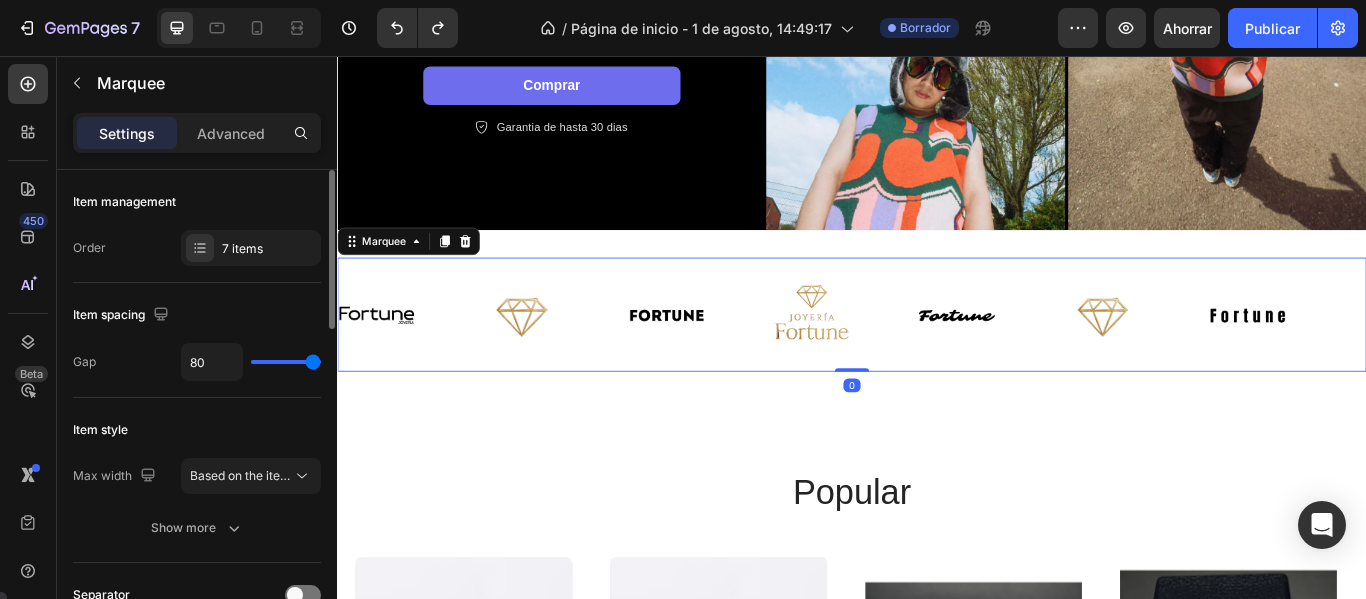 click on "Image Image Image Image Image Image Image" at bounding box center [930, 357] 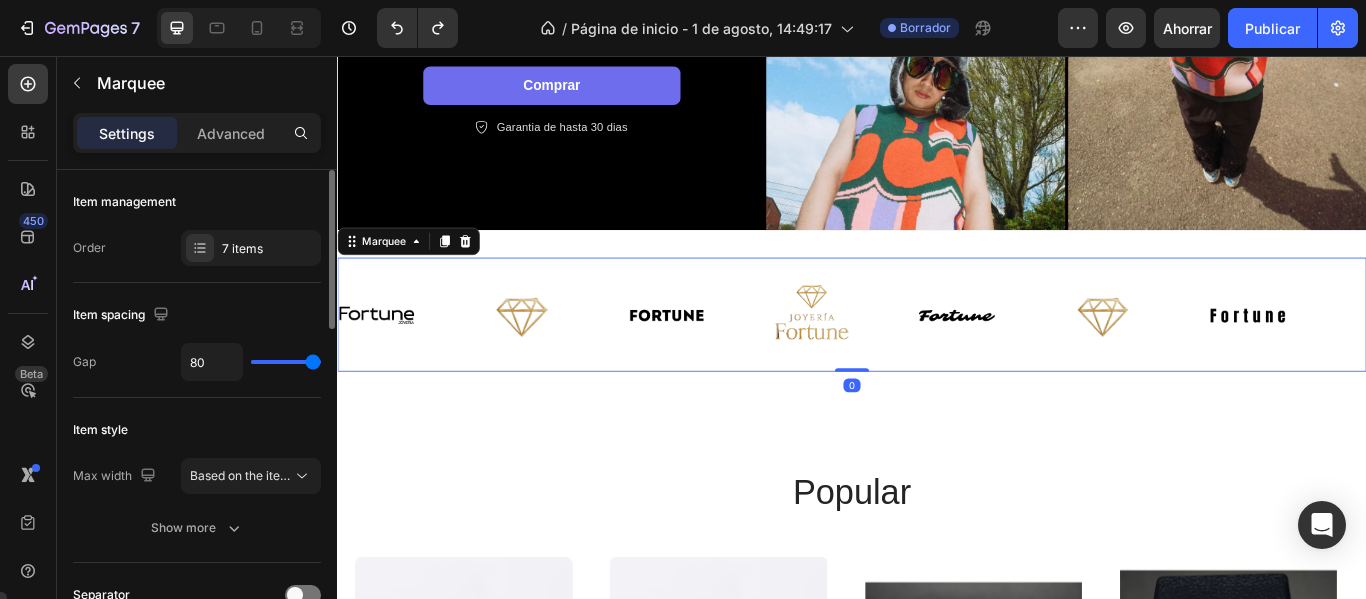 type on "30" 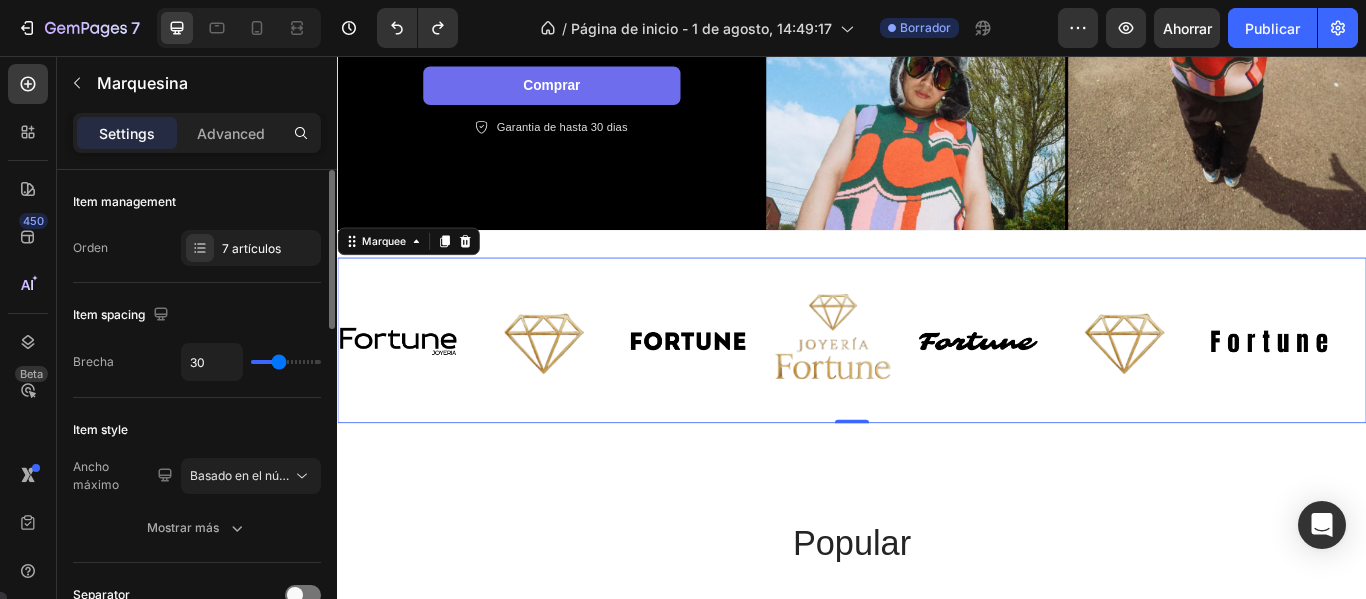 type on "7" 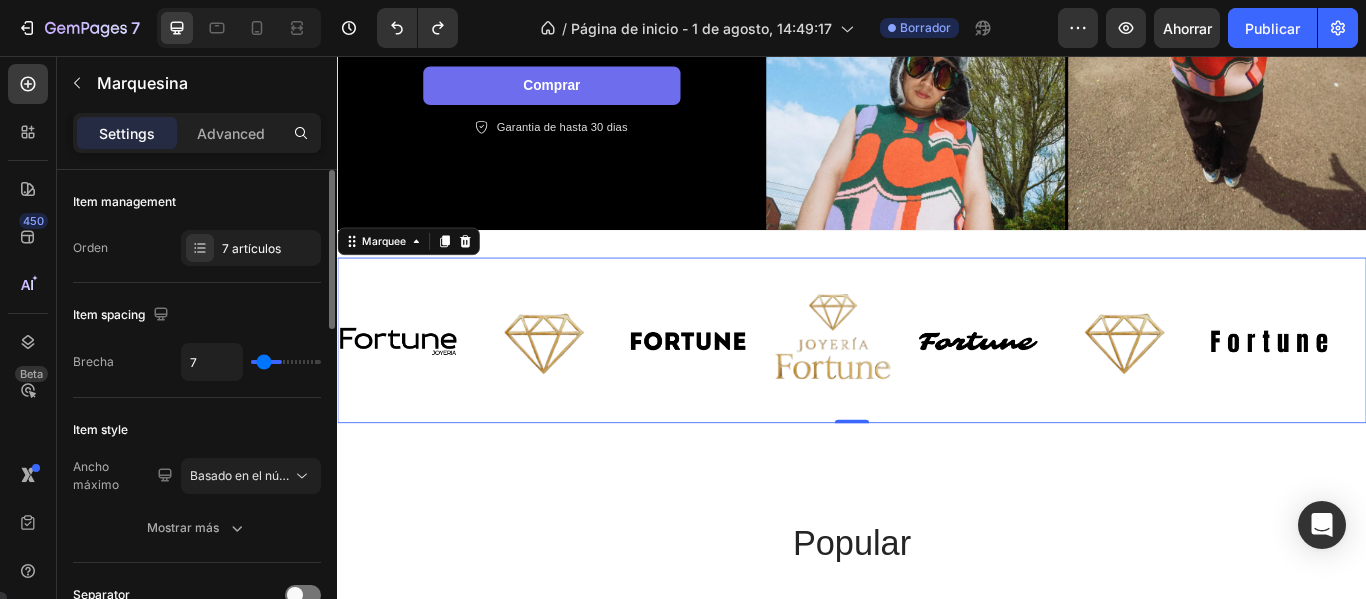 type on "6" 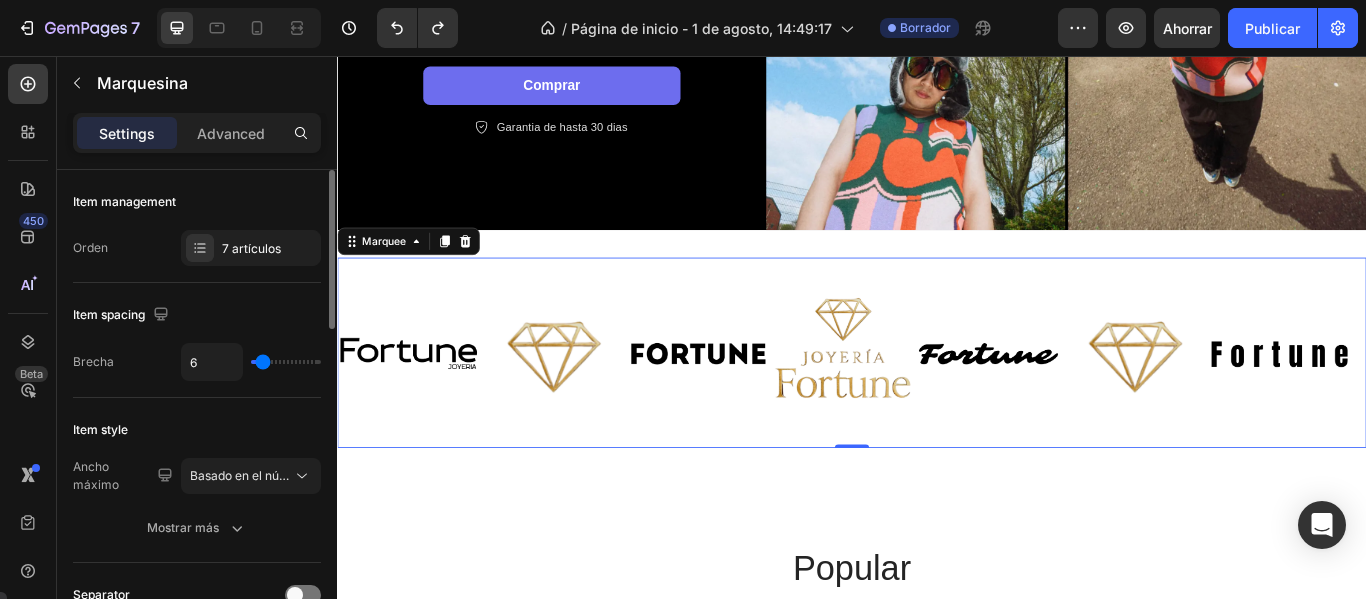 type on "40" 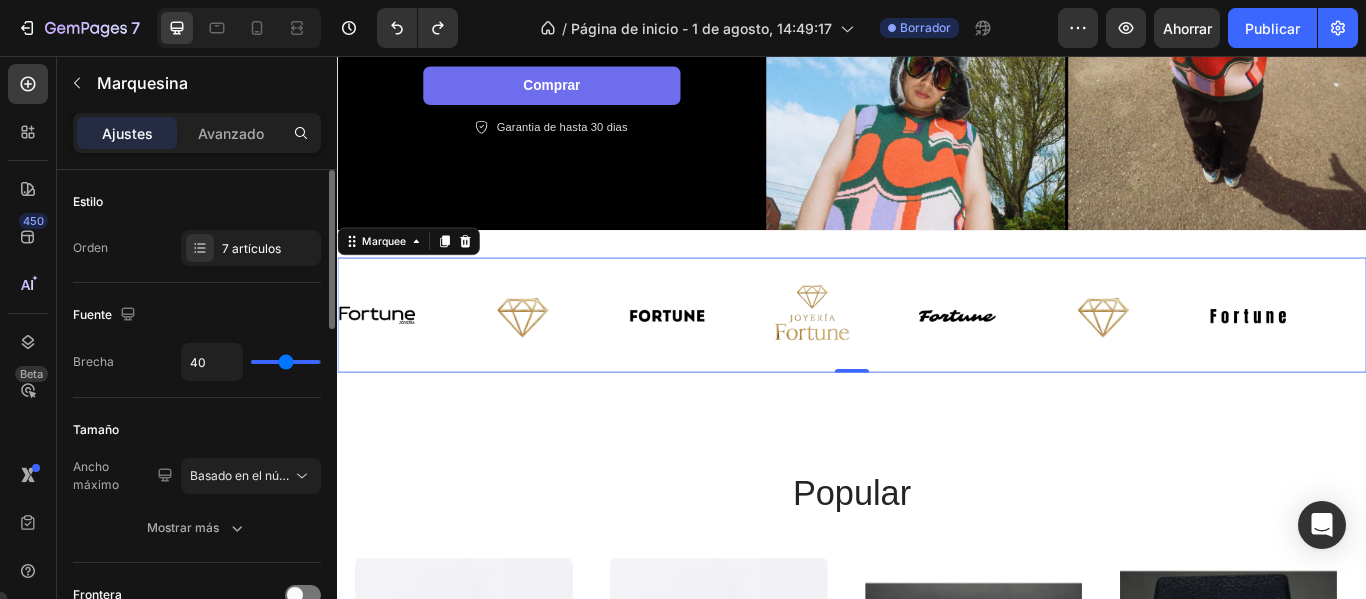 type on "79" 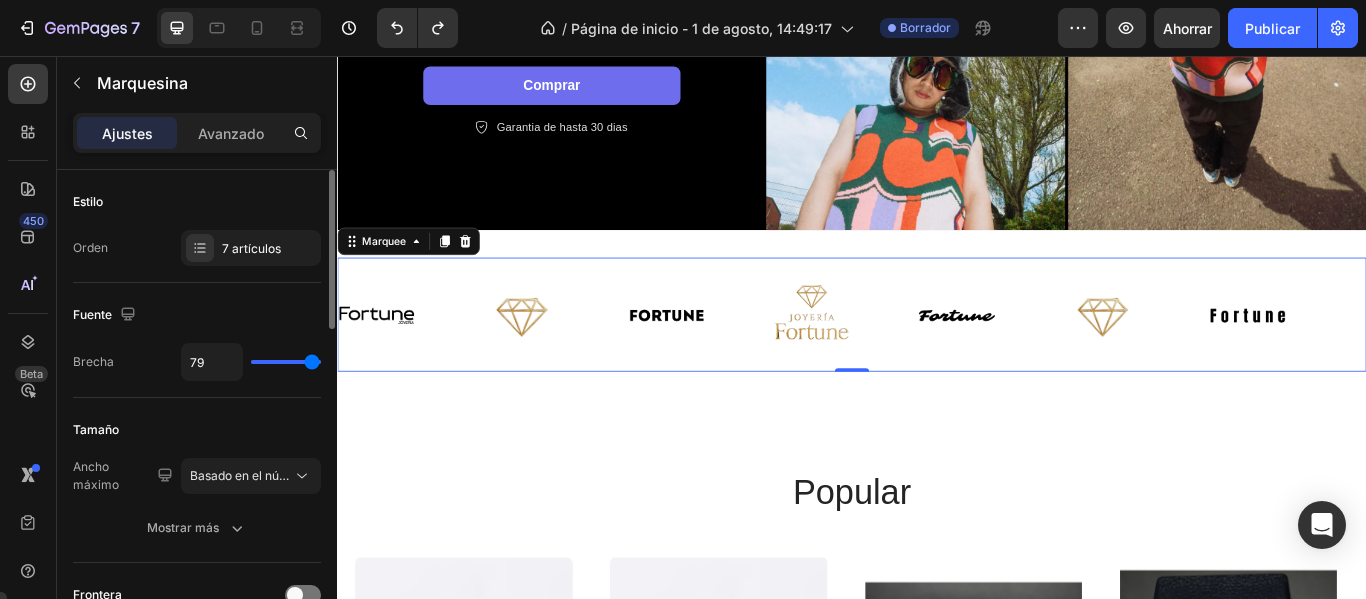 type on "80" 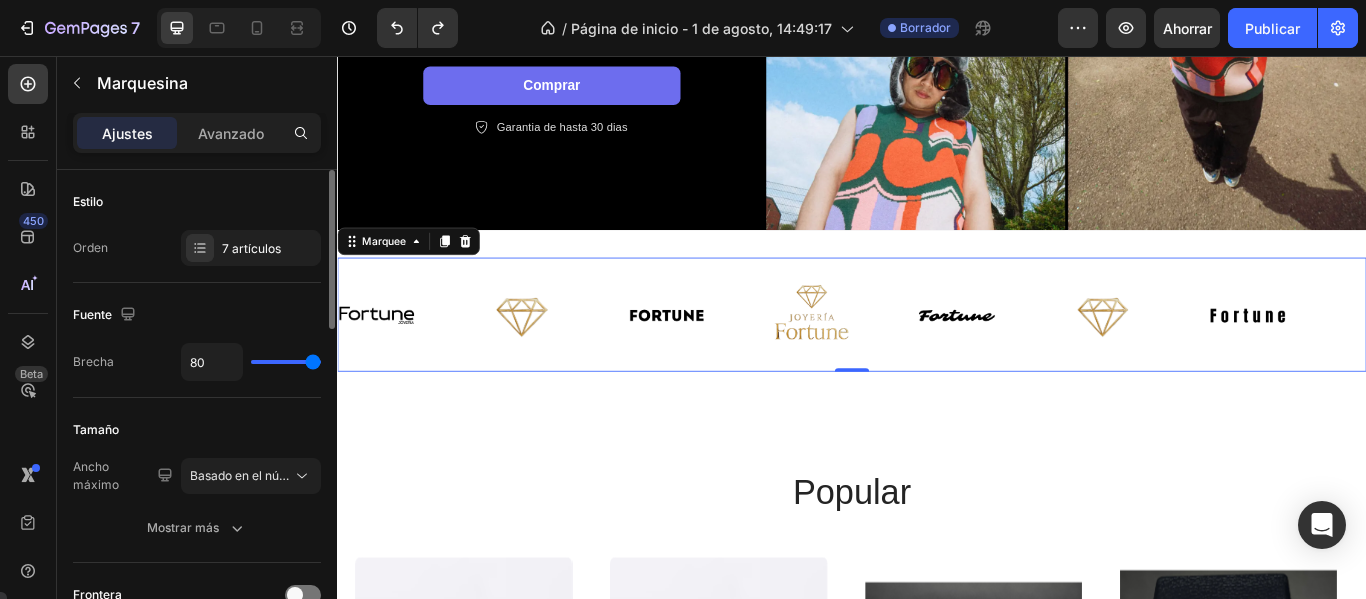 drag, startPoint x: 308, startPoint y: 355, endPoint x: 317, endPoint y: 370, distance: 17.492855 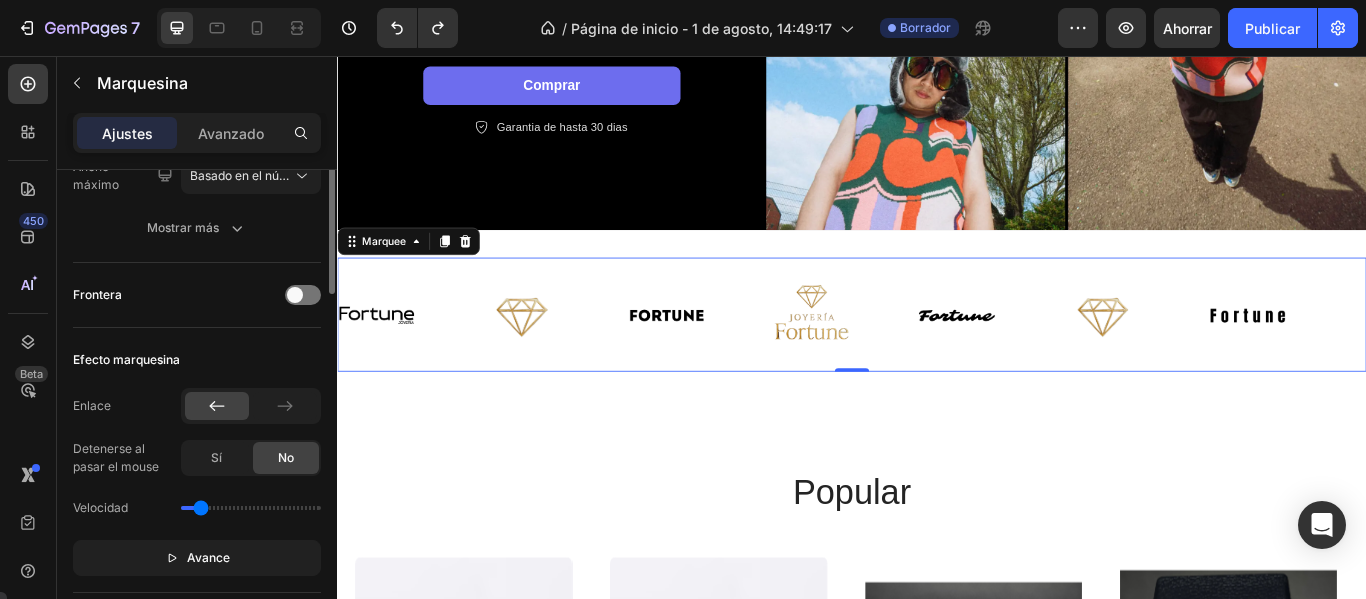 scroll, scrollTop: 200, scrollLeft: 0, axis: vertical 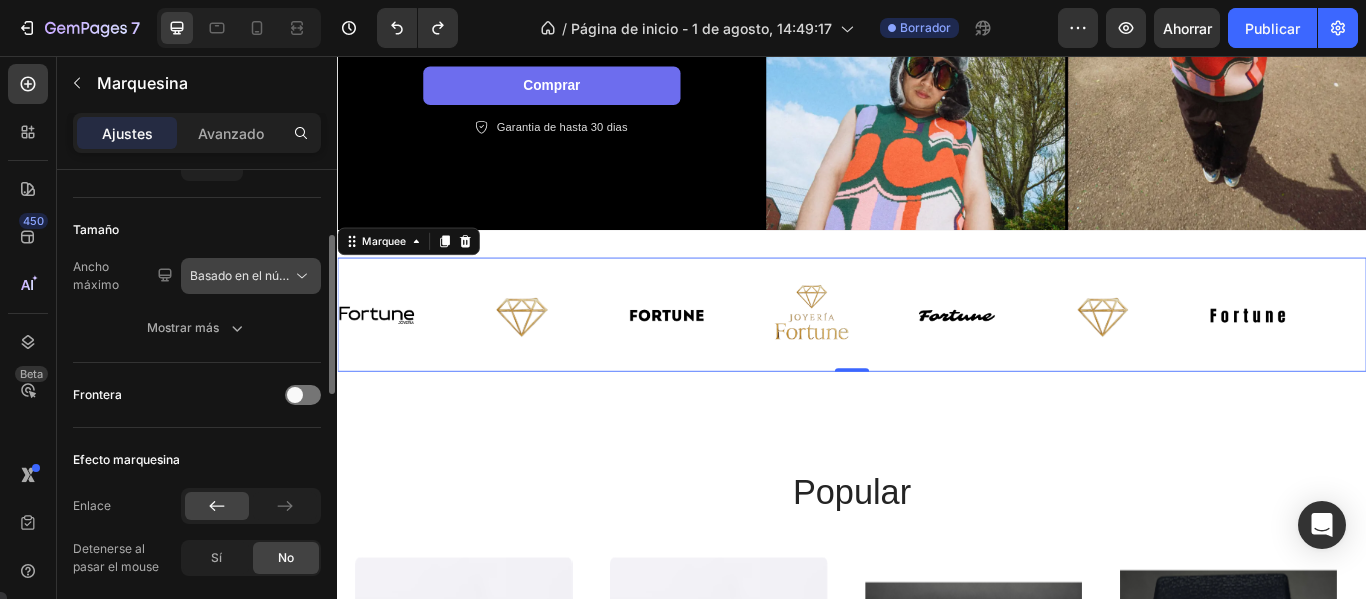 click 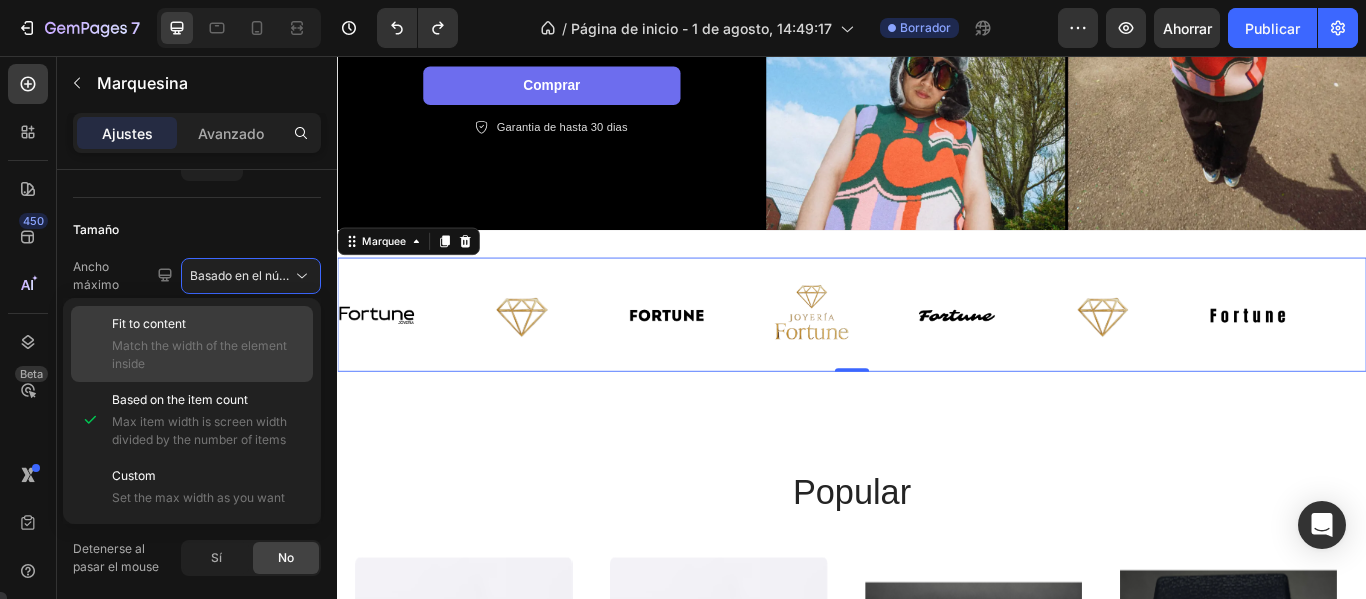 click on "Match the width of the element inside" at bounding box center (208, 355) 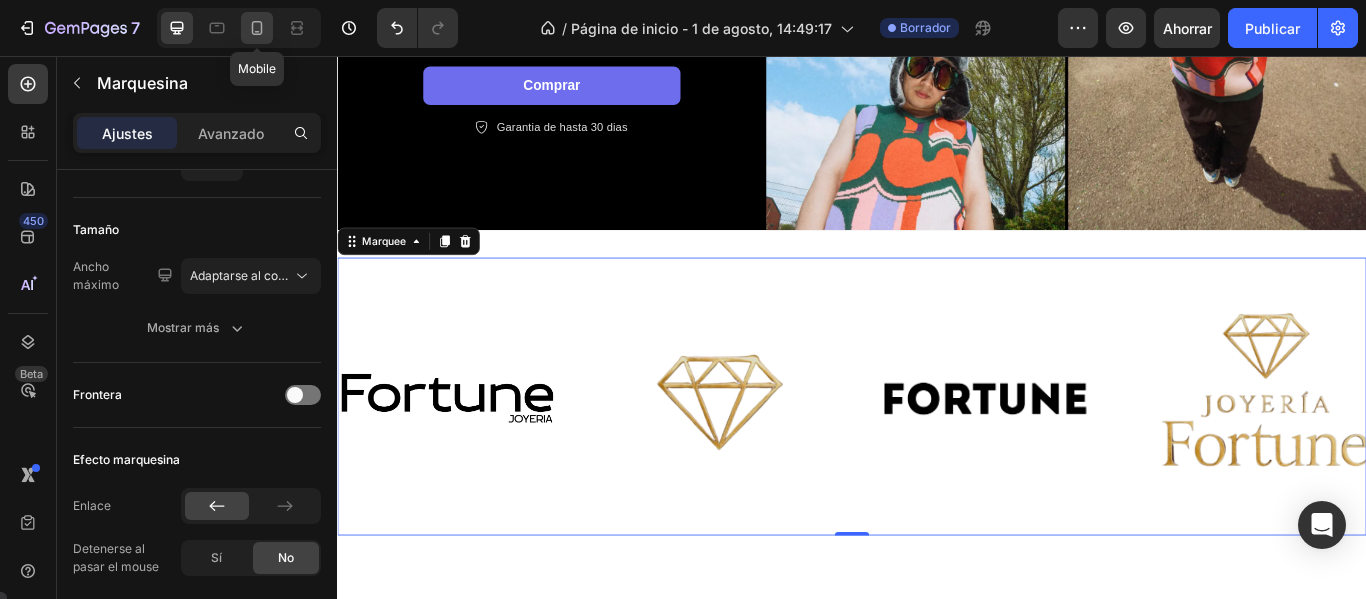 click 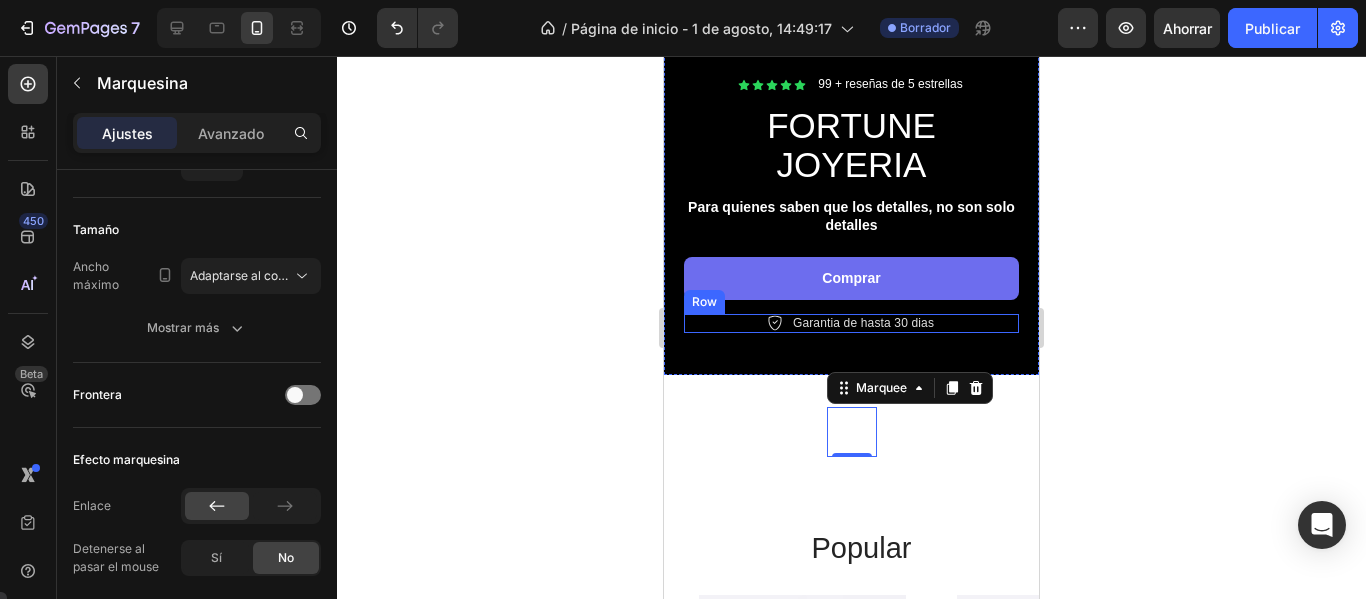 scroll, scrollTop: 539, scrollLeft: 0, axis: vertical 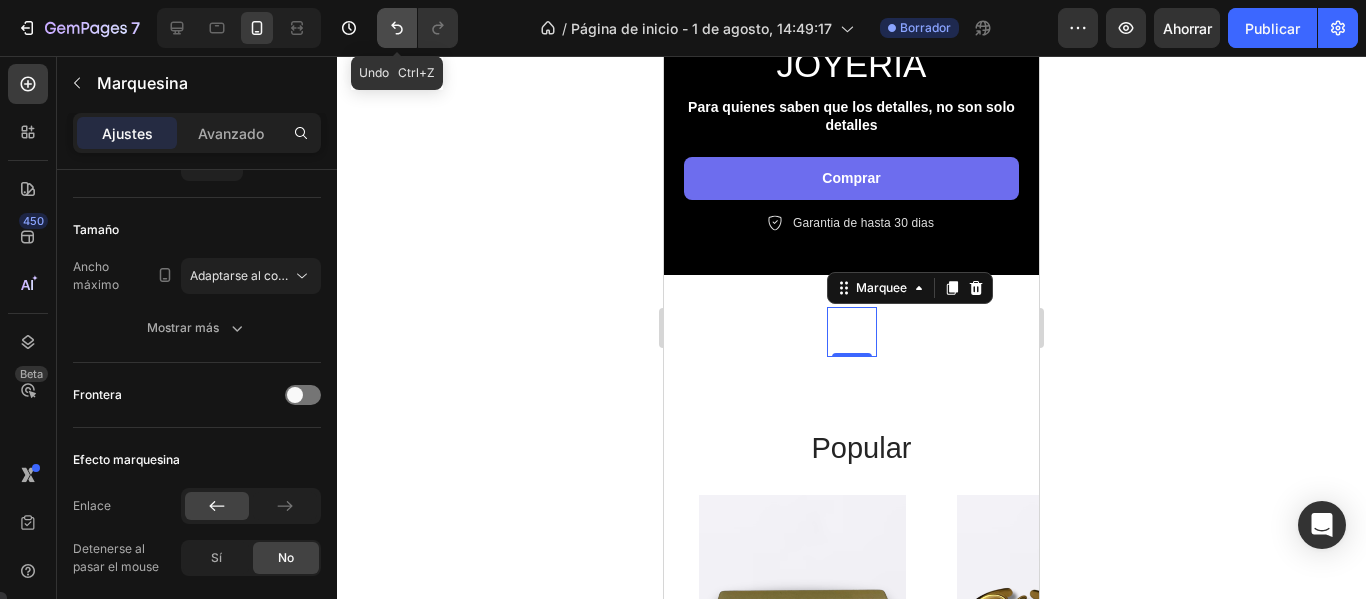 click 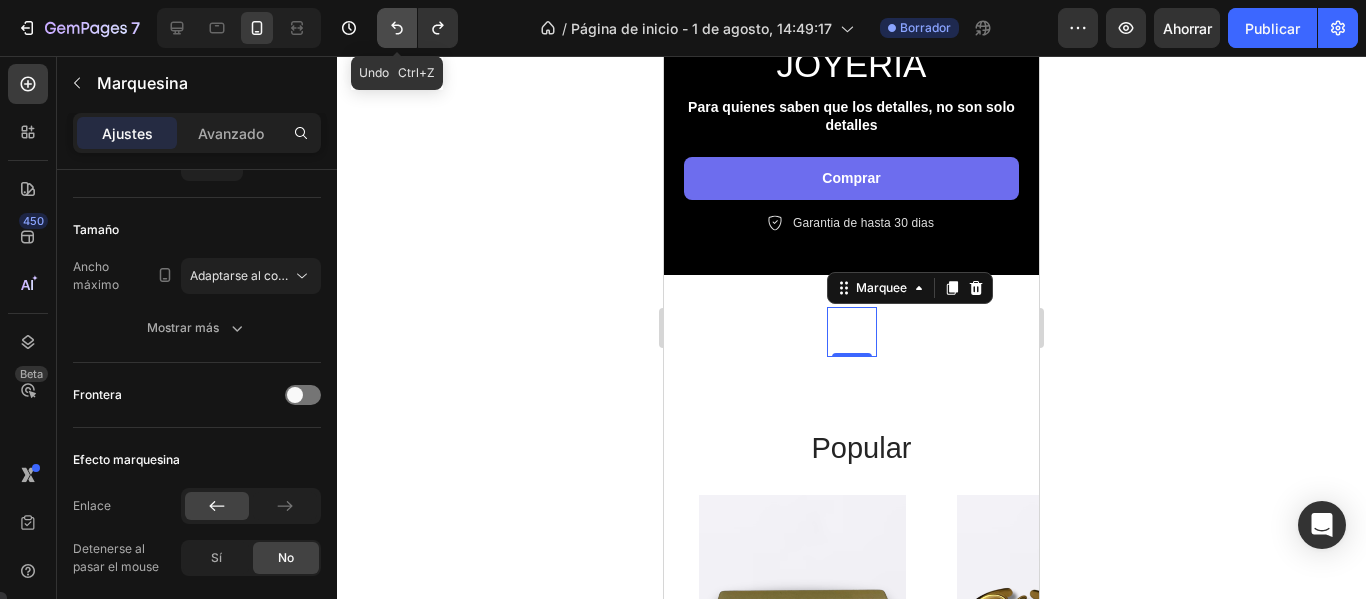 click 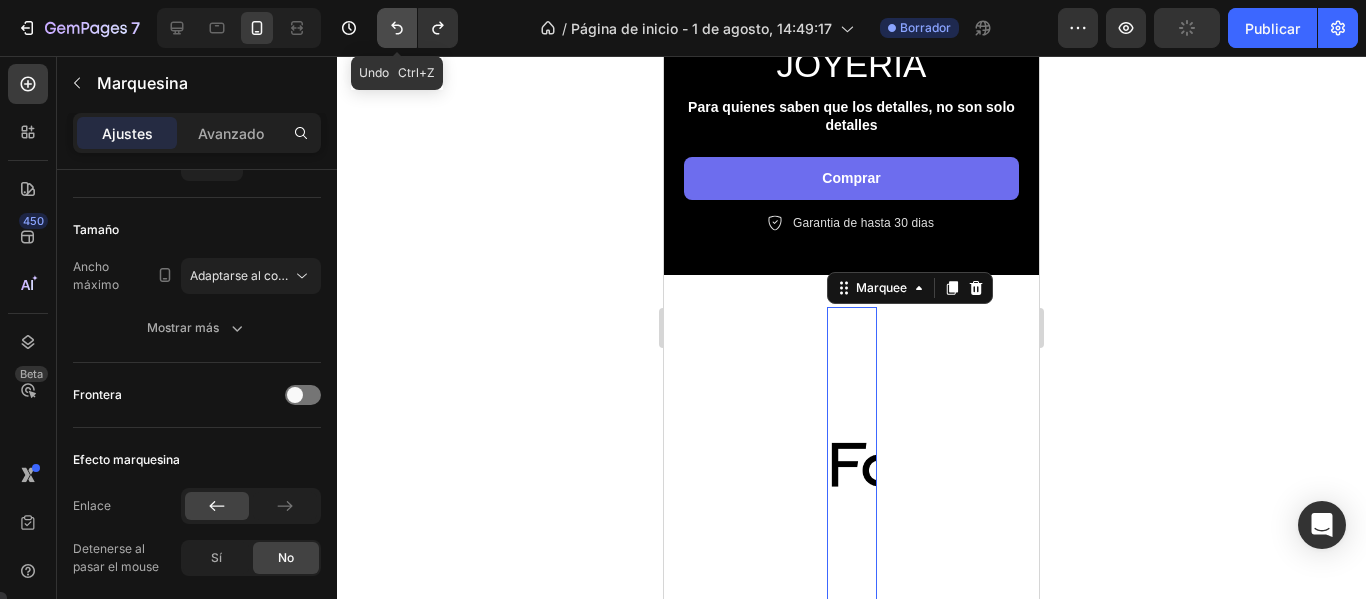 click 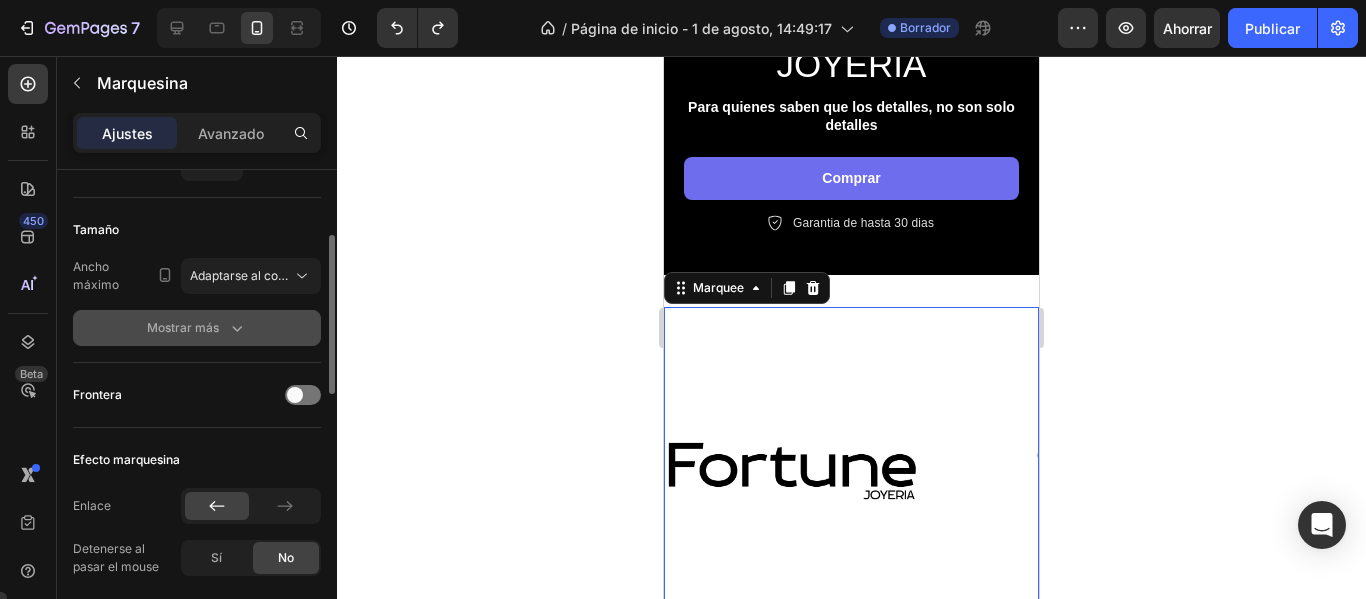 click 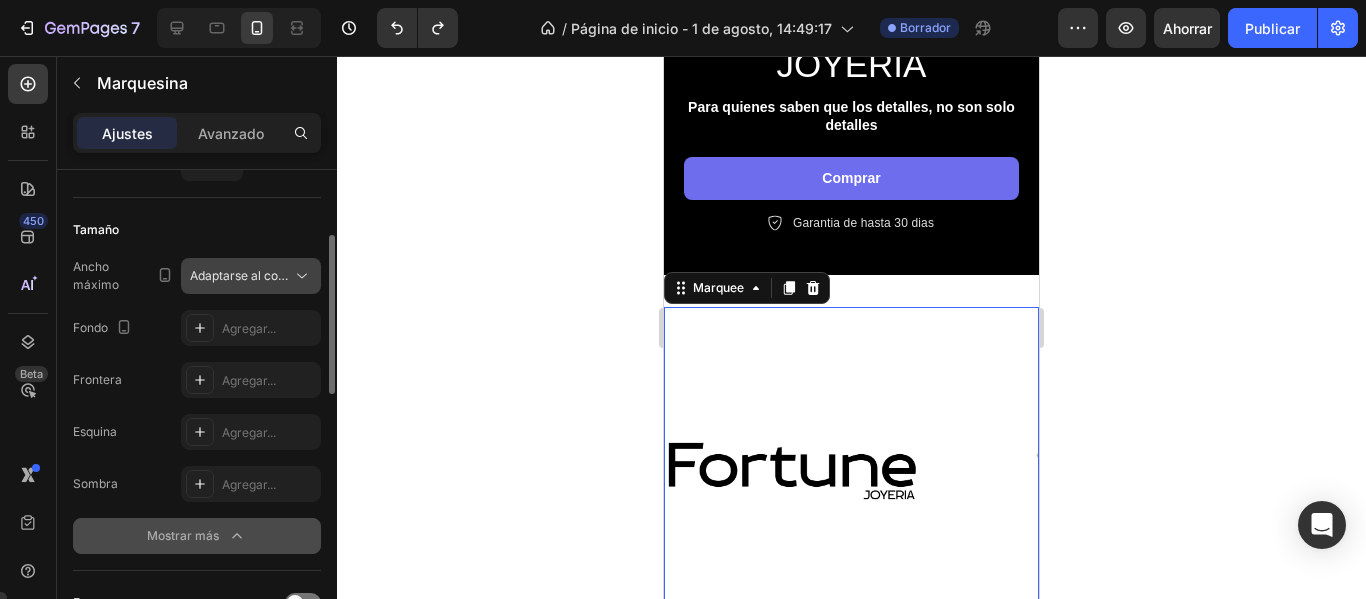click on "Adaptarse al contenido" at bounding box center (255, 275) 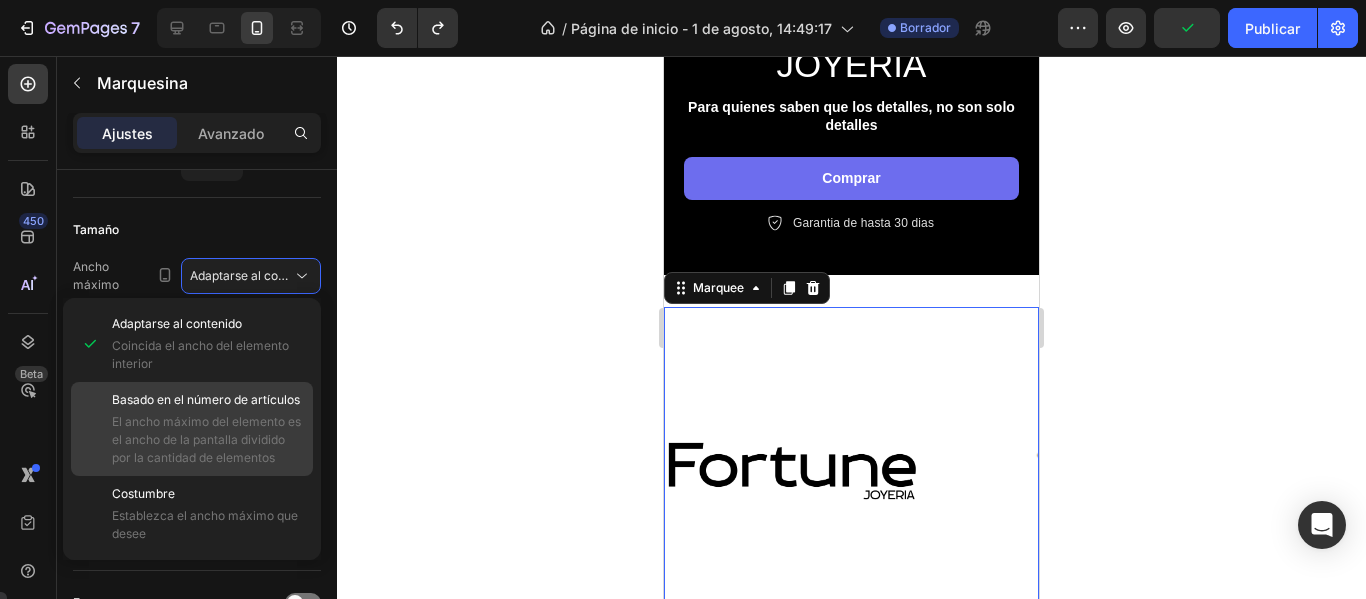 click on "Basado en el número de artículos" at bounding box center [206, 399] 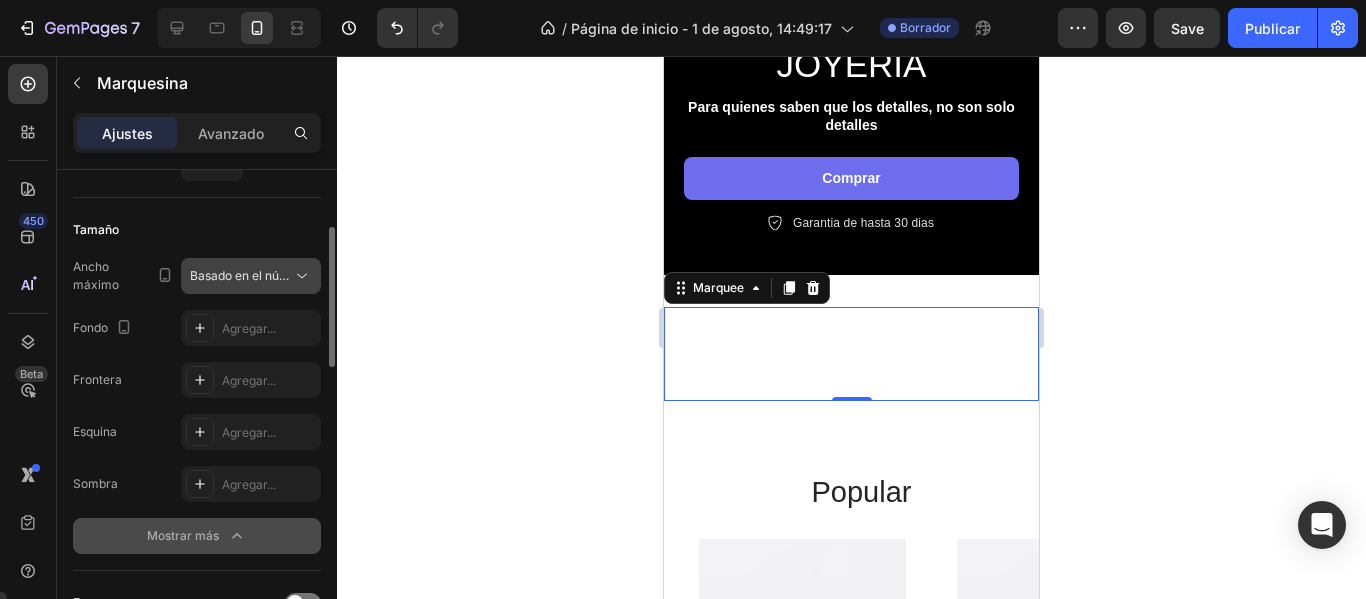 click on "Basado en el número de artículos" at bounding box center (284, 275) 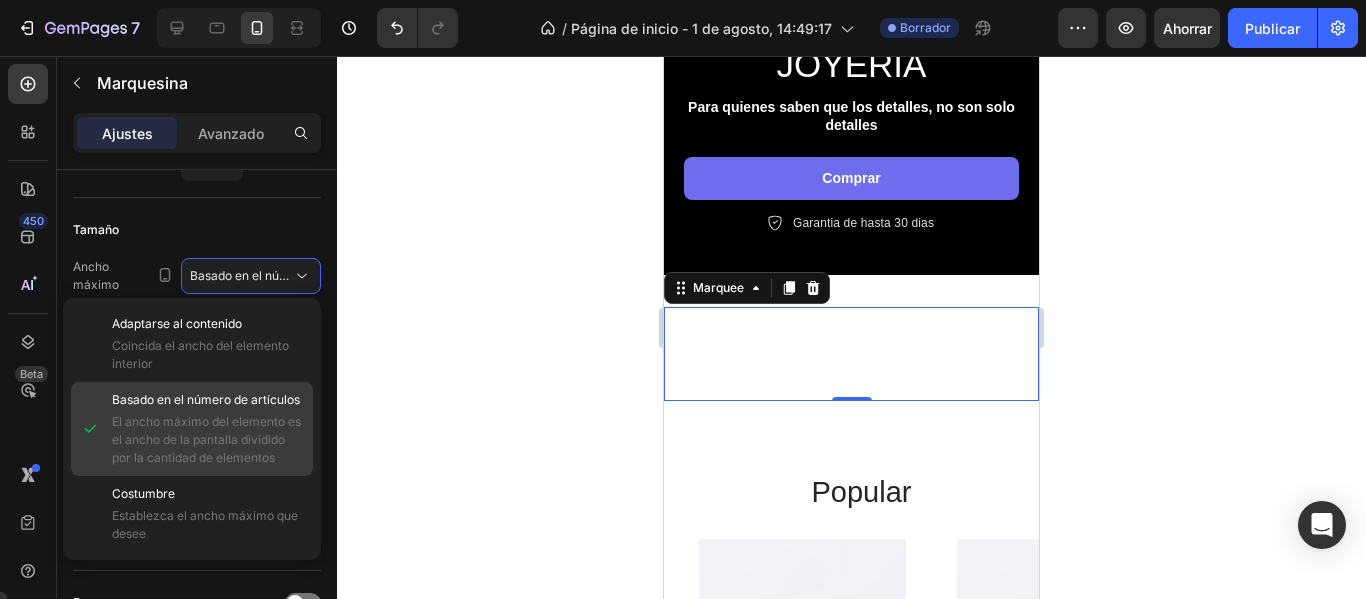 click on "Basado en el número de artículos El ancho máximo del elemento es el ancho de la pantalla dividido por la cantidad de elementos" 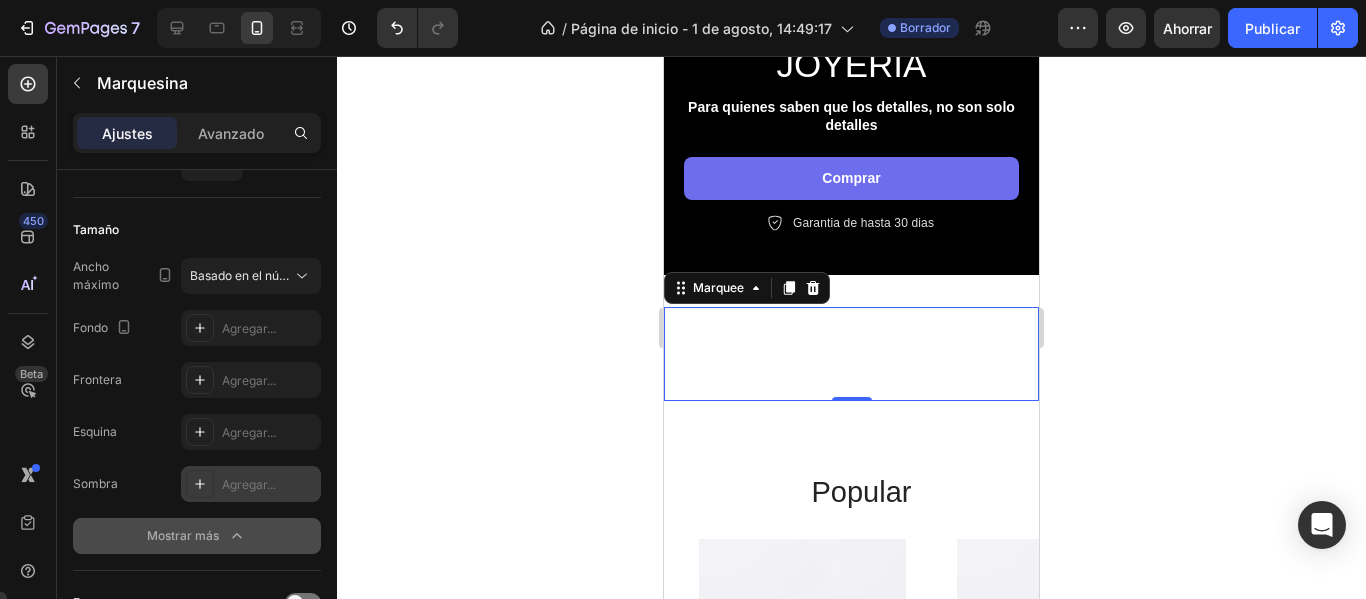 drag, startPoint x: 218, startPoint y: 493, endPoint x: 286, endPoint y: 261, distance: 241.76021 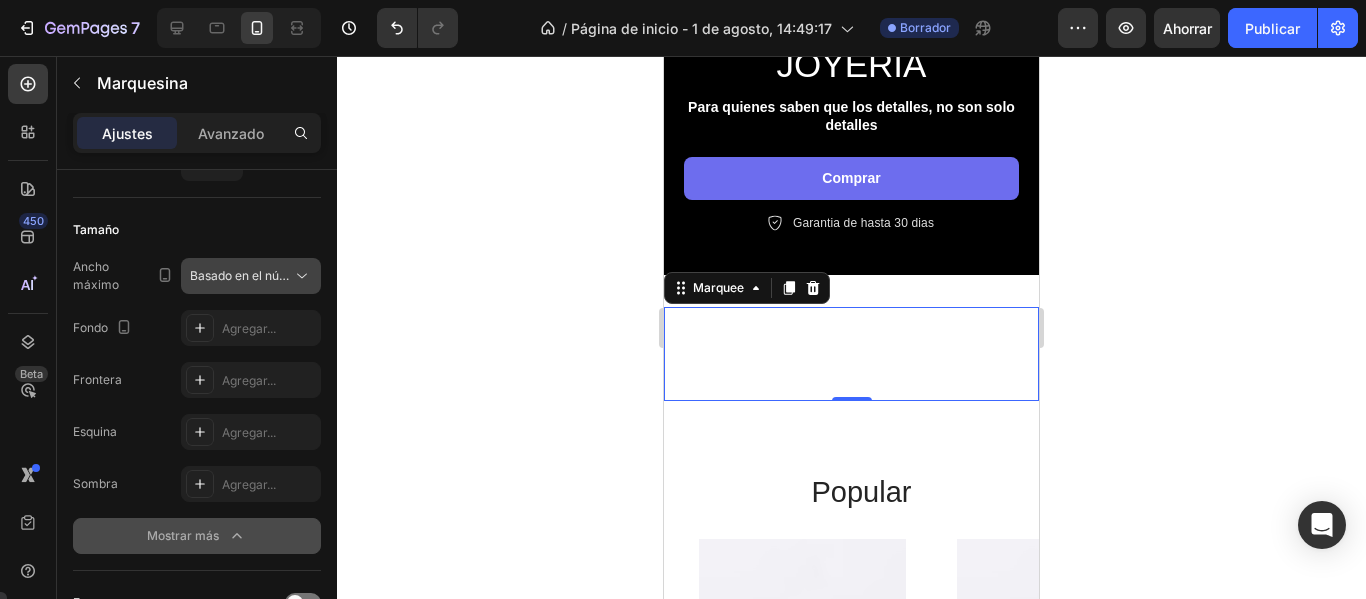 click on "Agregar..." at bounding box center (251, 484) 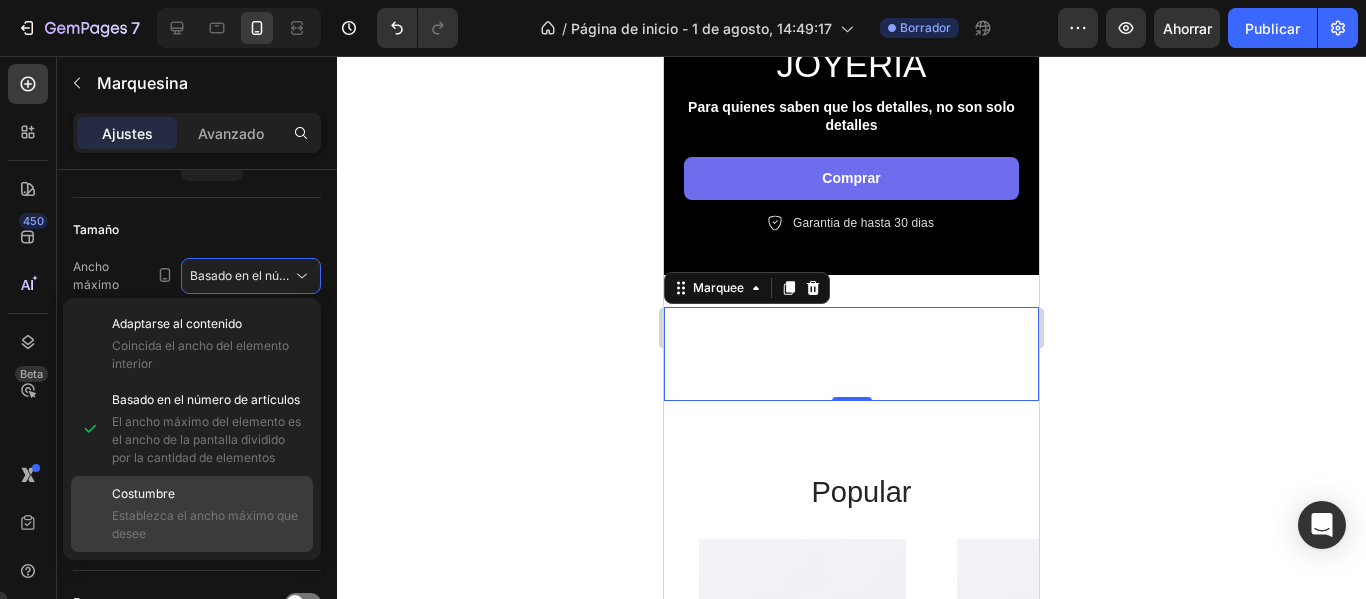 click on "Costumbre" at bounding box center [208, 494] 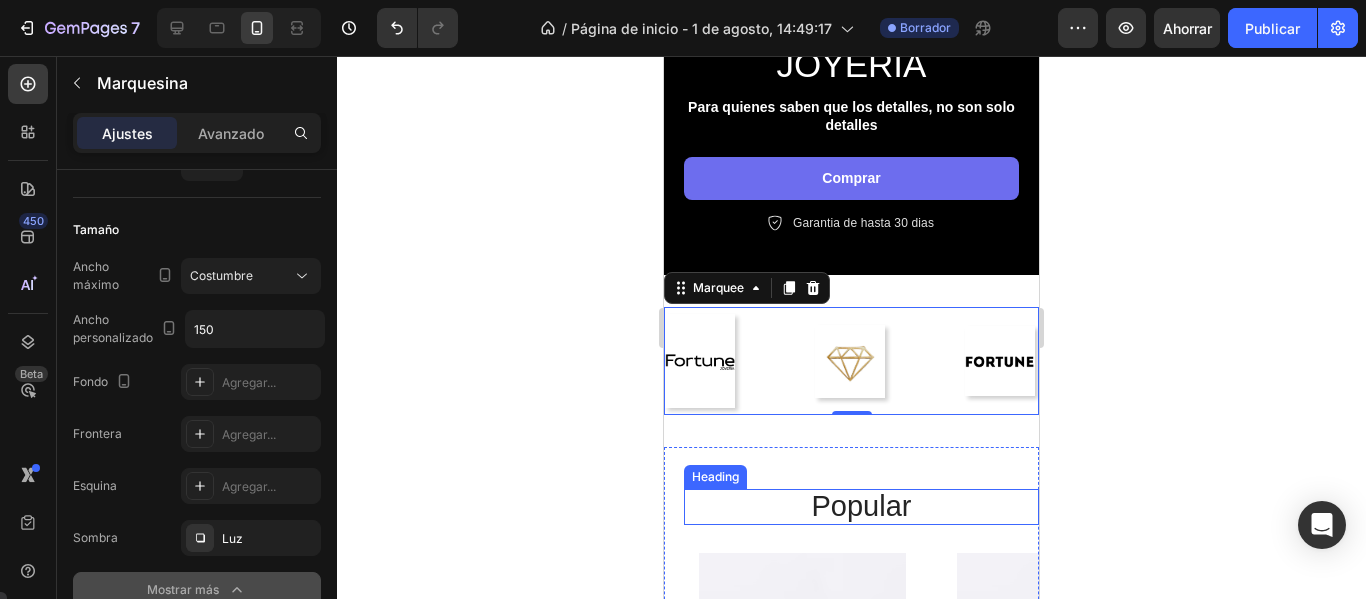 scroll, scrollTop: 500, scrollLeft: 0, axis: vertical 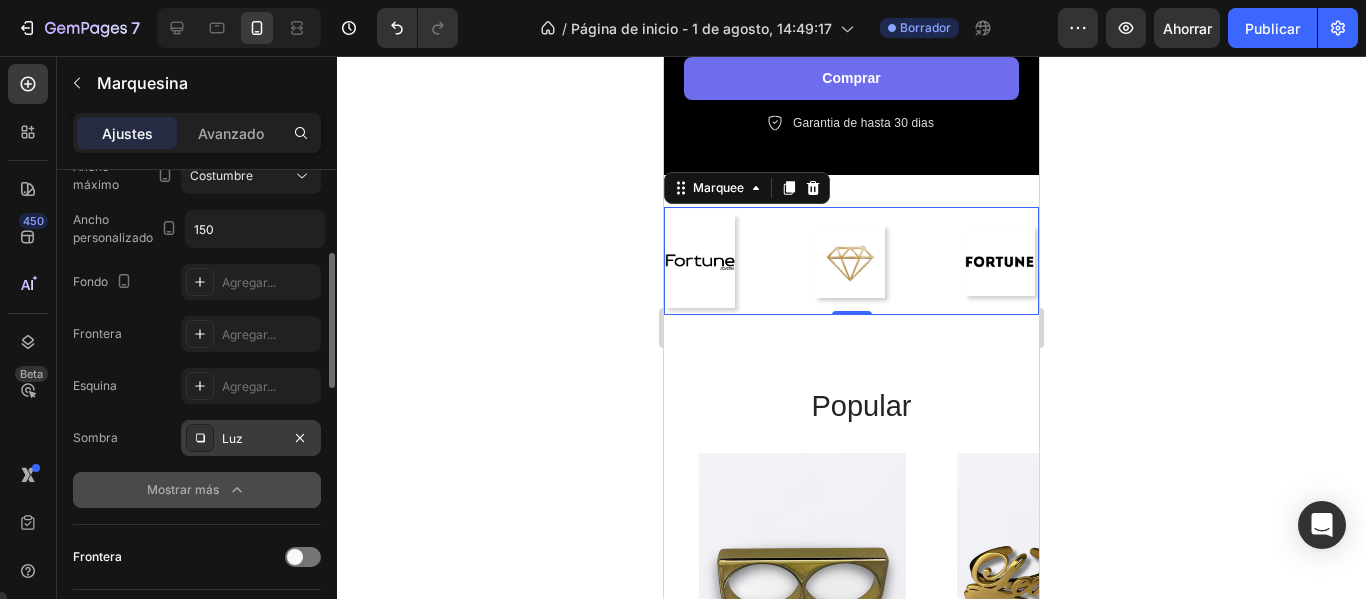 click on "Luz" at bounding box center (251, 438) 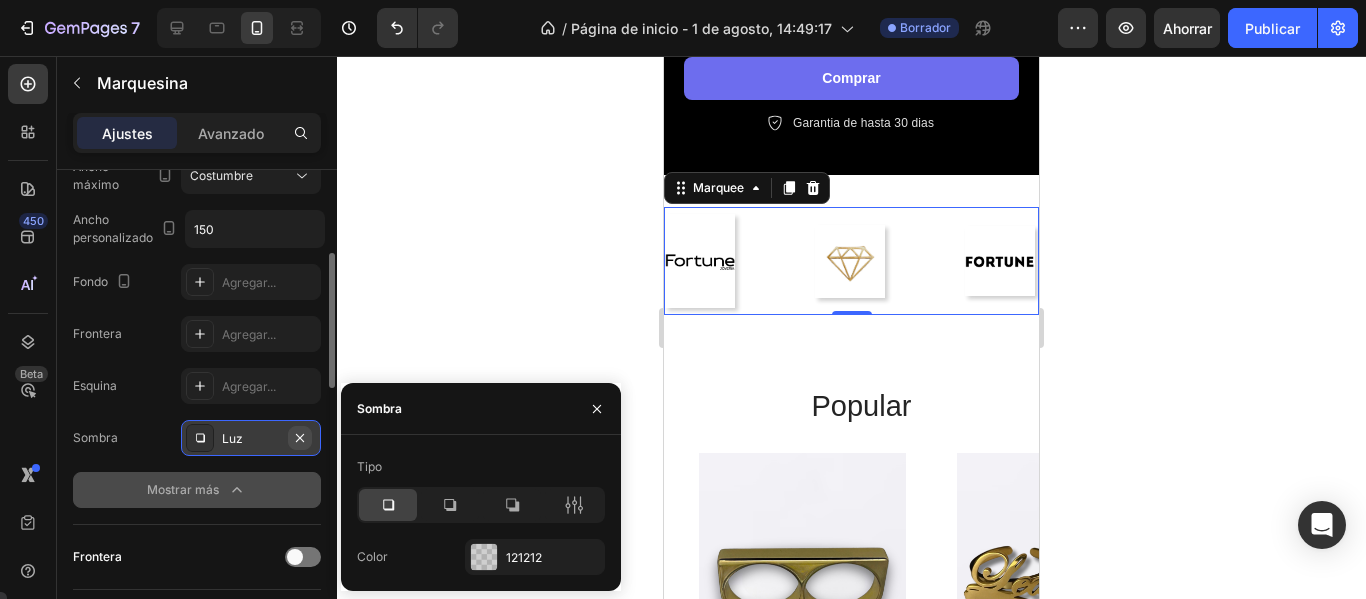 click 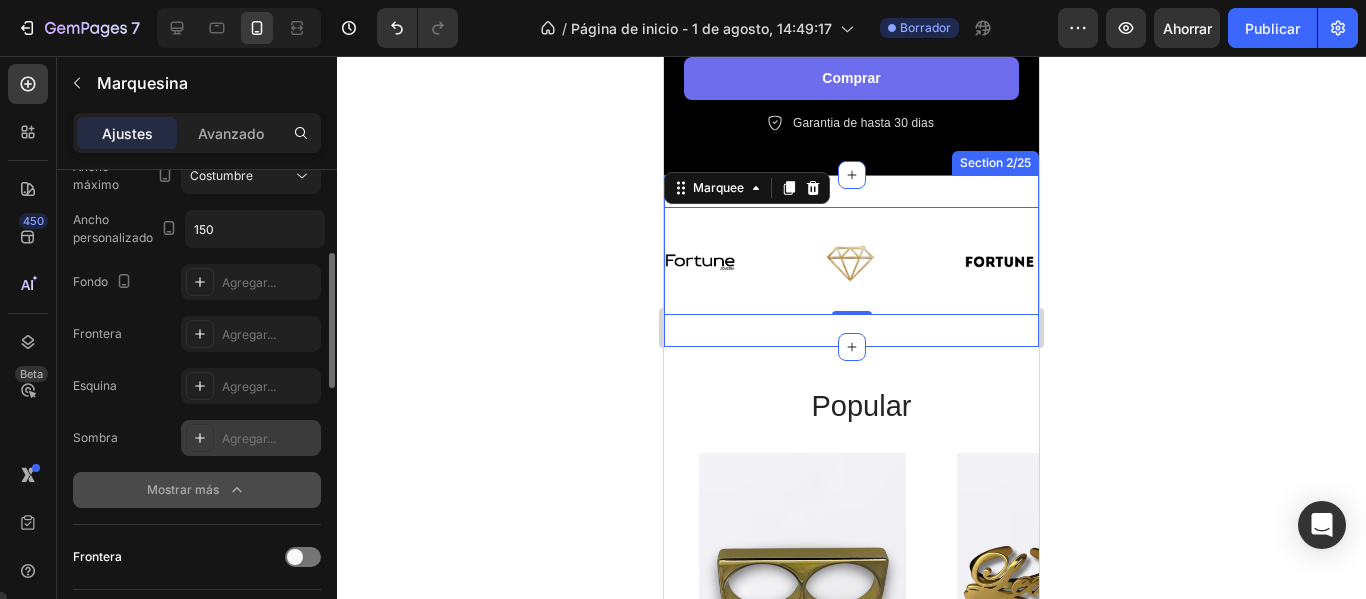 scroll, scrollTop: 539, scrollLeft: 0, axis: vertical 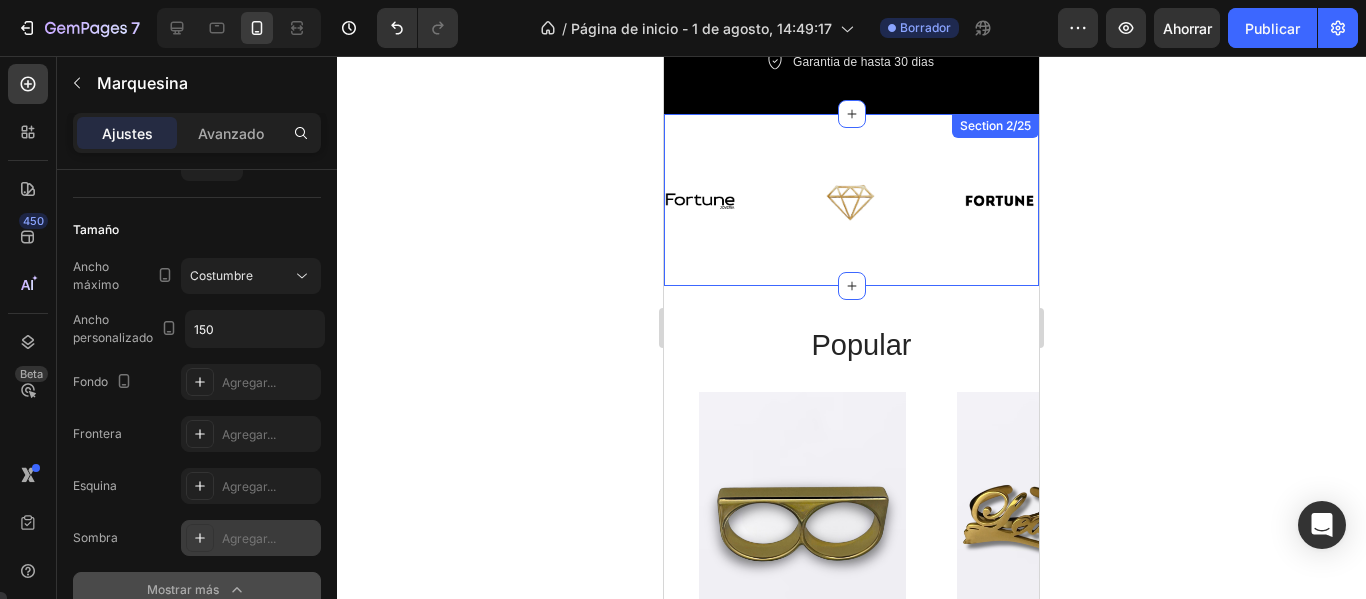 click on "Image Image Image Image Image Image Image Image Image Image Image Image Image Image Marquee Section 2/25" at bounding box center (851, 200) 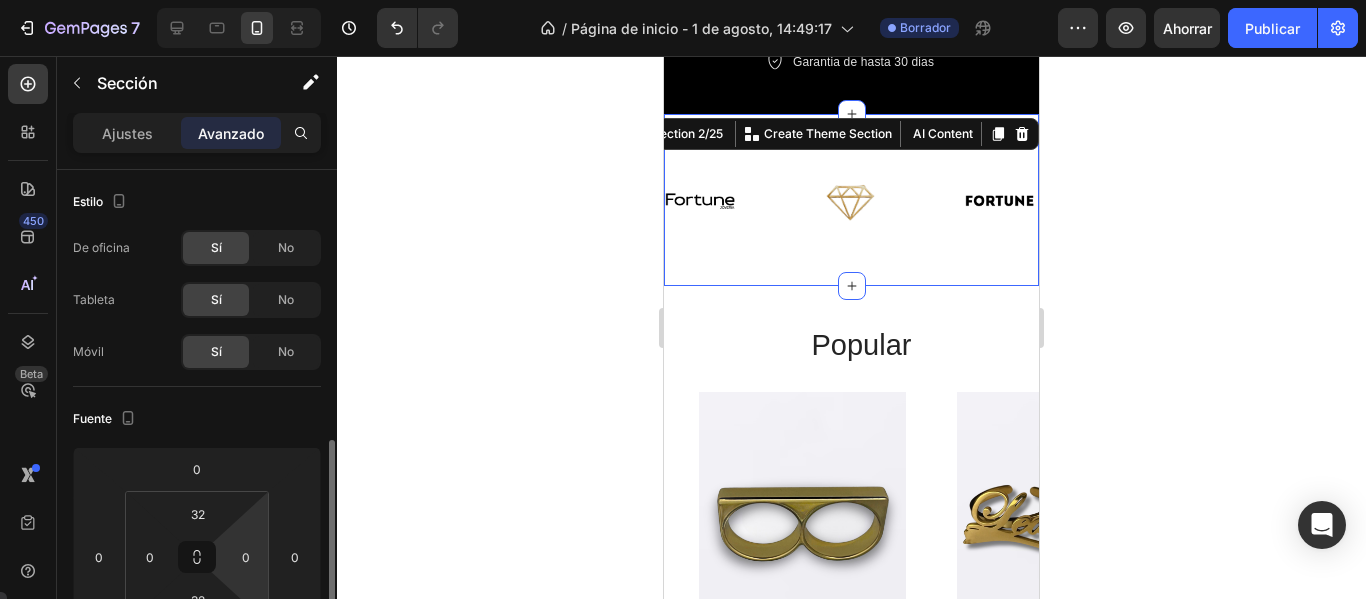 scroll, scrollTop: 200, scrollLeft: 0, axis: vertical 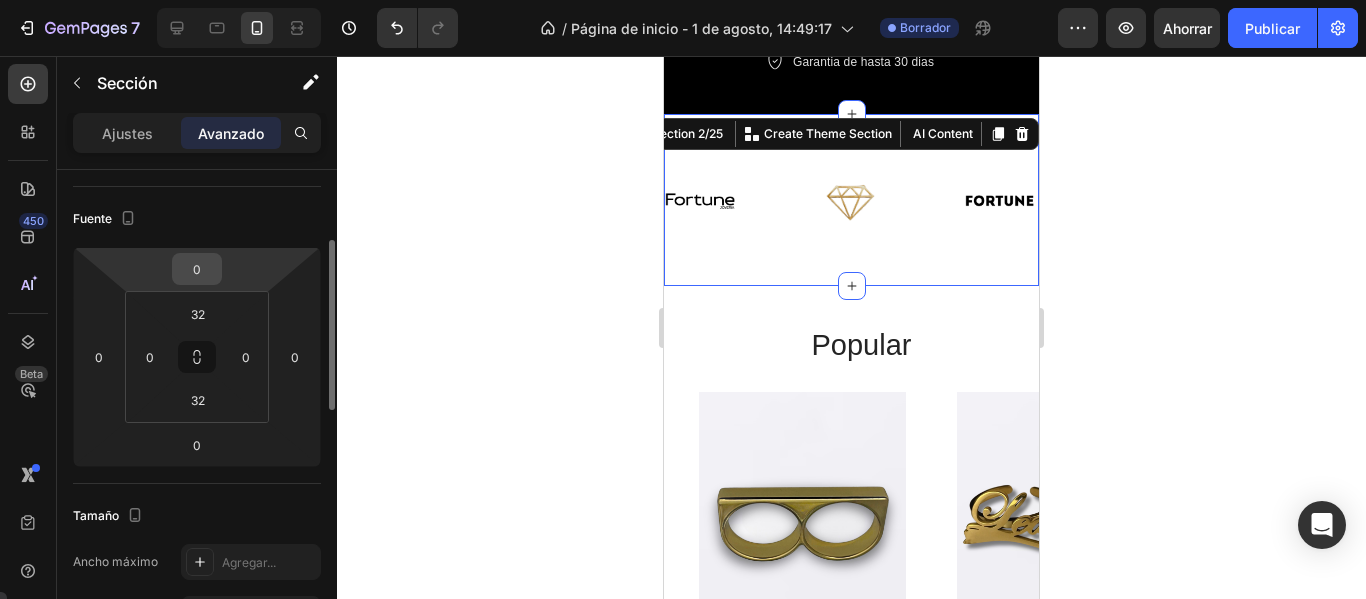 click on "0" at bounding box center (197, 269) 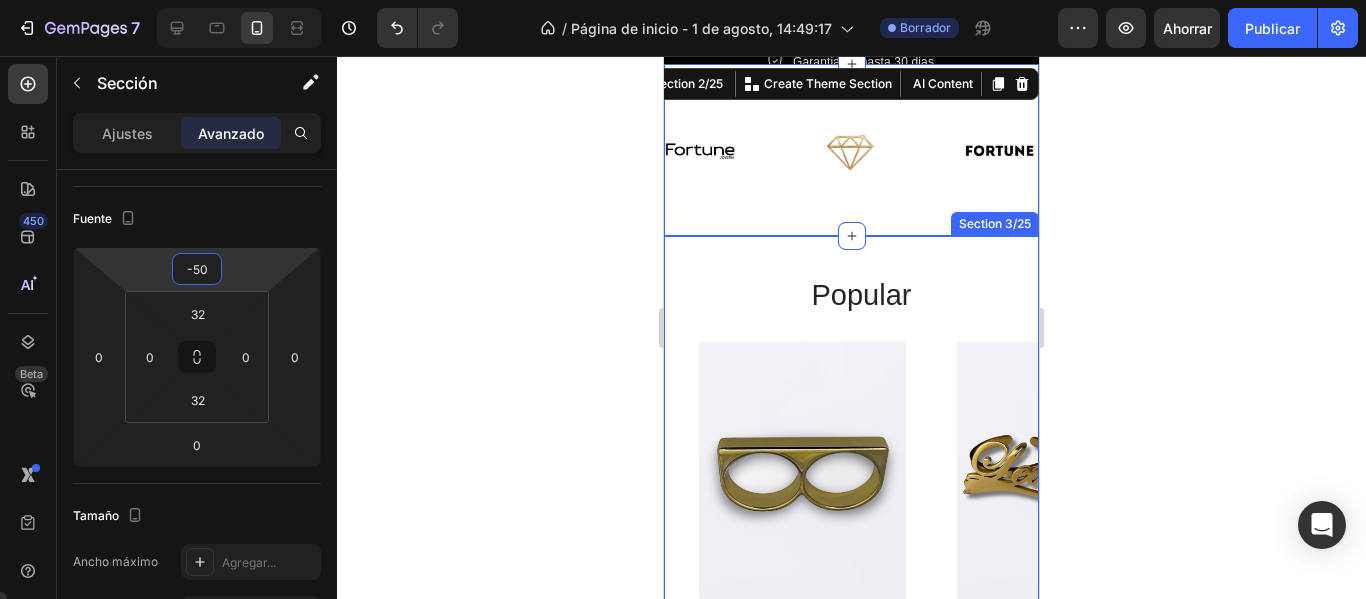 scroll, scrollTop: 500, scrollLeft: 0, axis: vertical 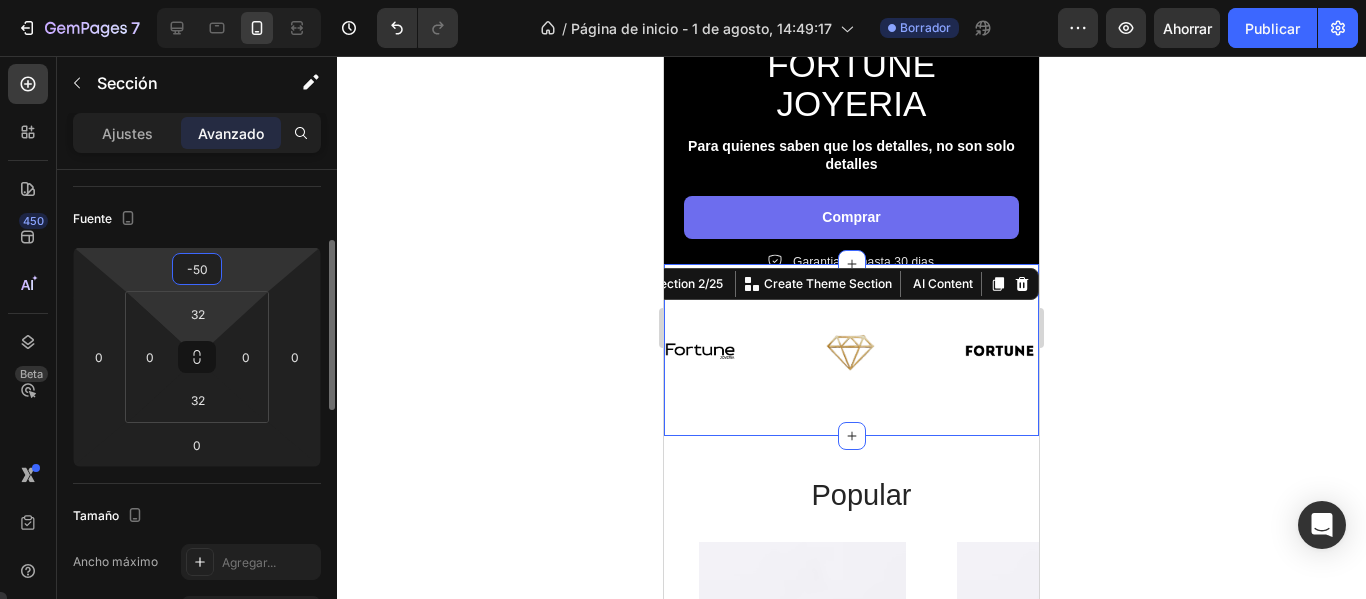 type on "-5" 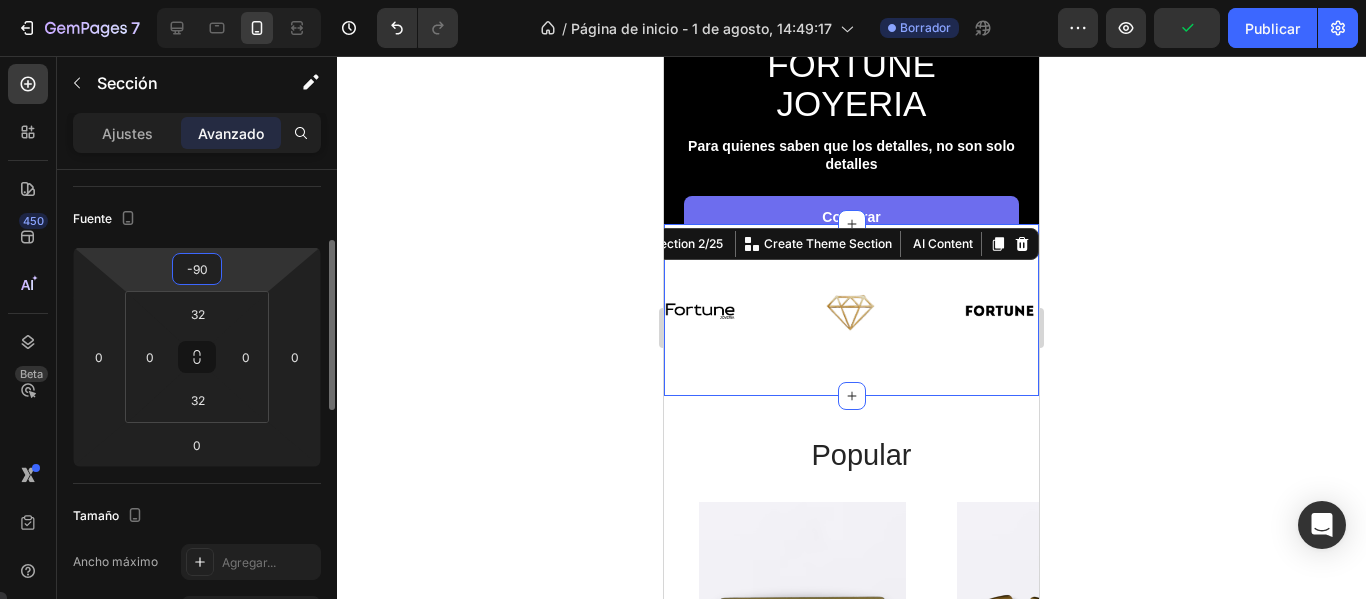 type on "-9" 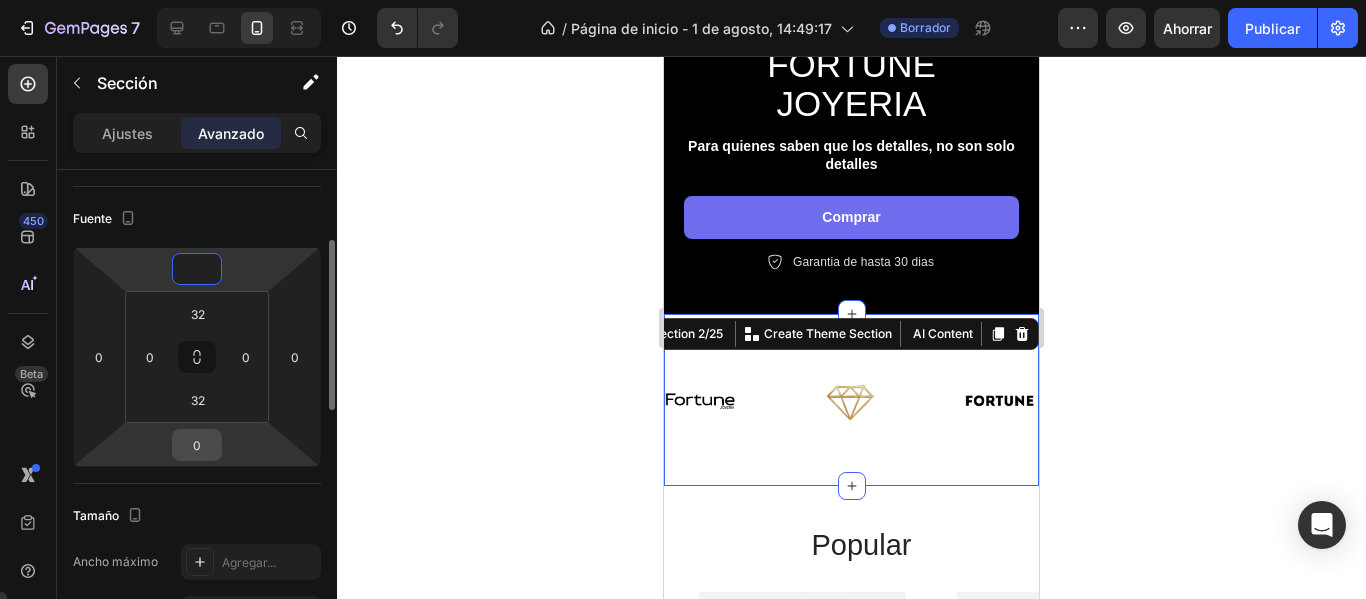 click on "0" at bounding box center (197, 445) 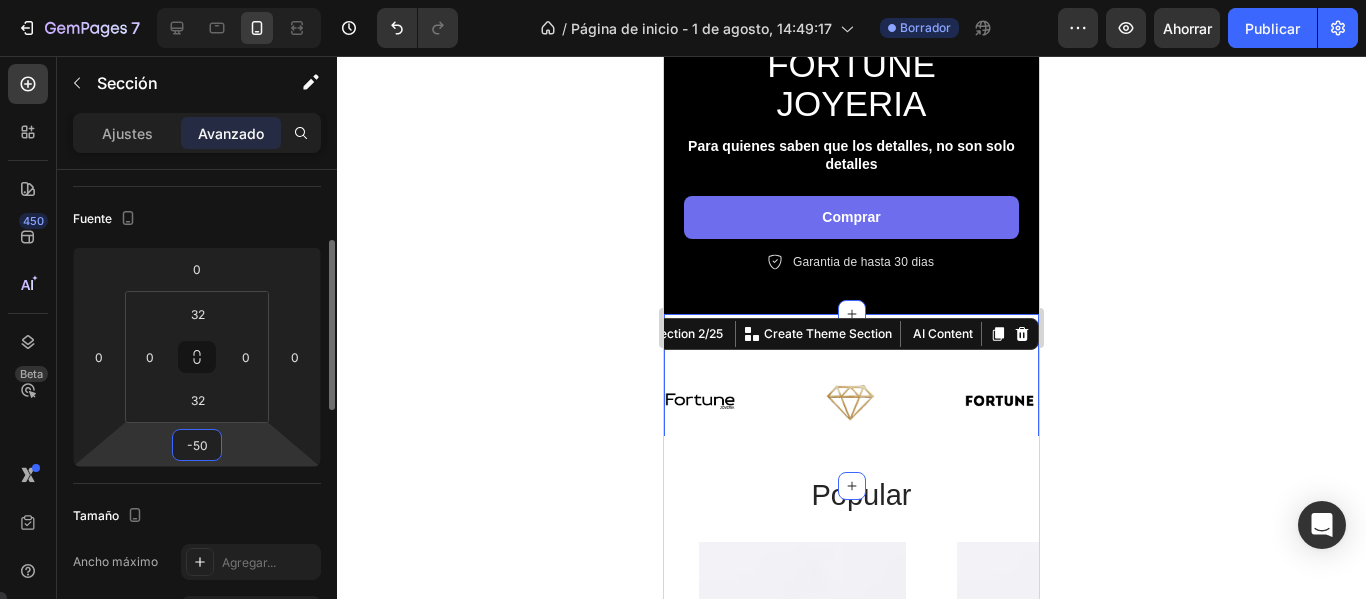 type on "-5" 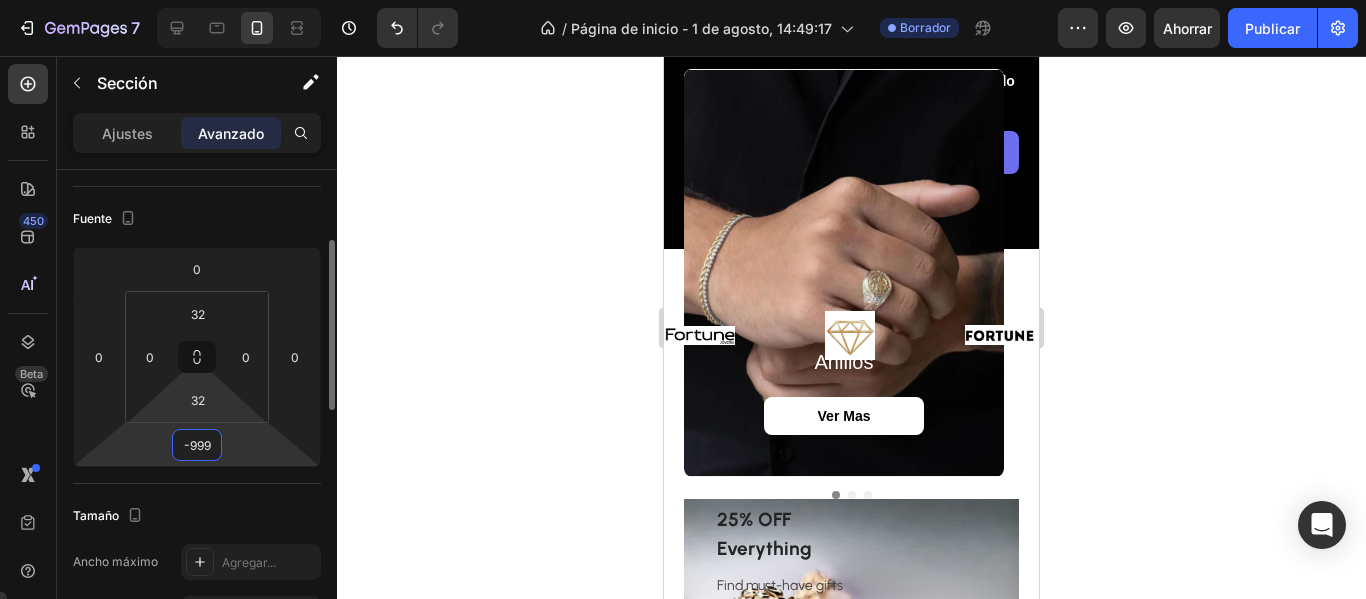 scroll, scrollTop: 600, scrollLeft: 0, axis: vertical 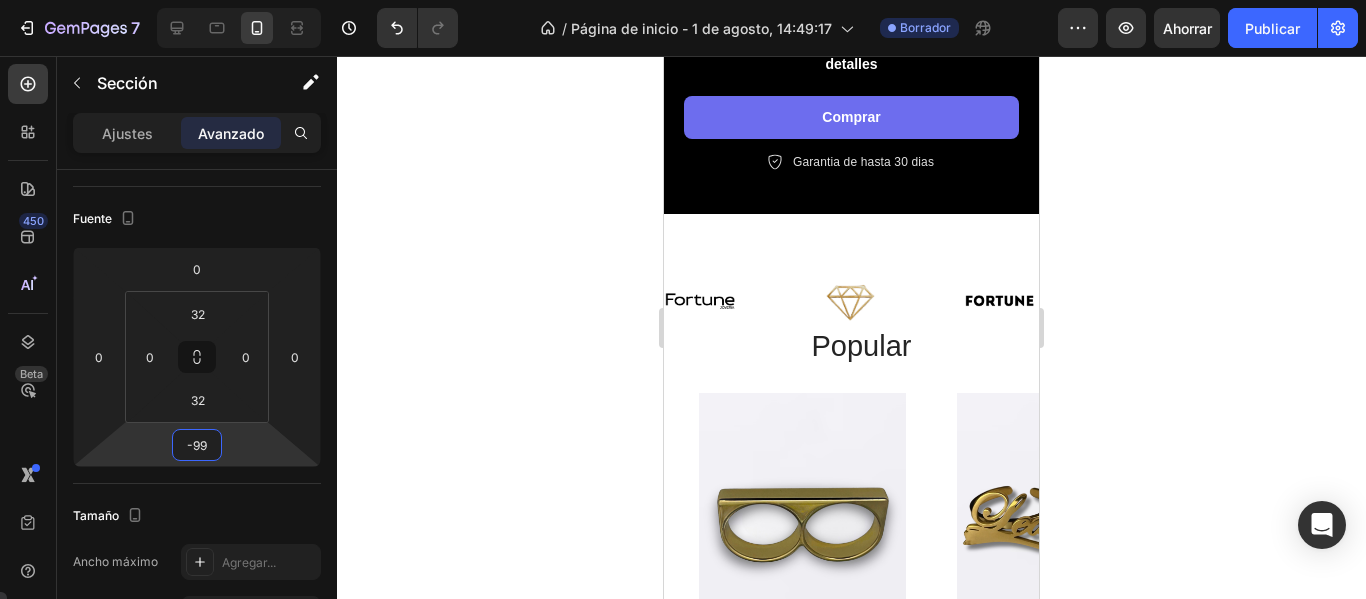 type on "-99" 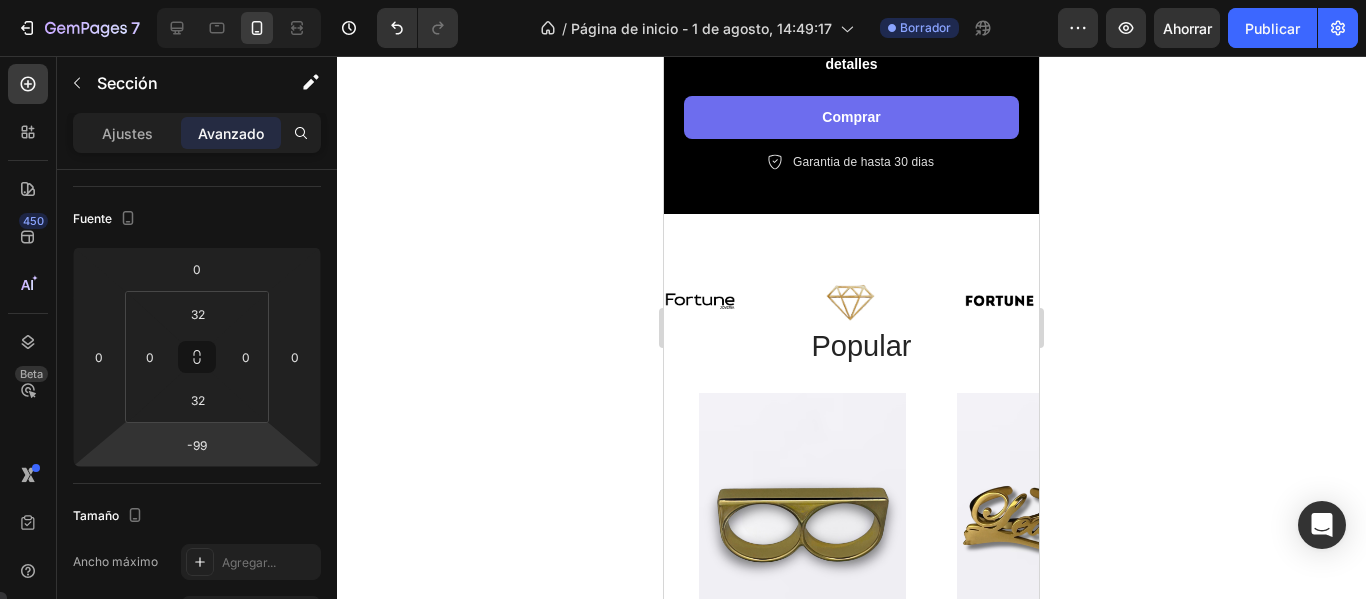 click on "Image Image Image Image Image Image Image Image Image Image Image Image Image Image Marquee Section 2/25" at bounding box center [851, 300] 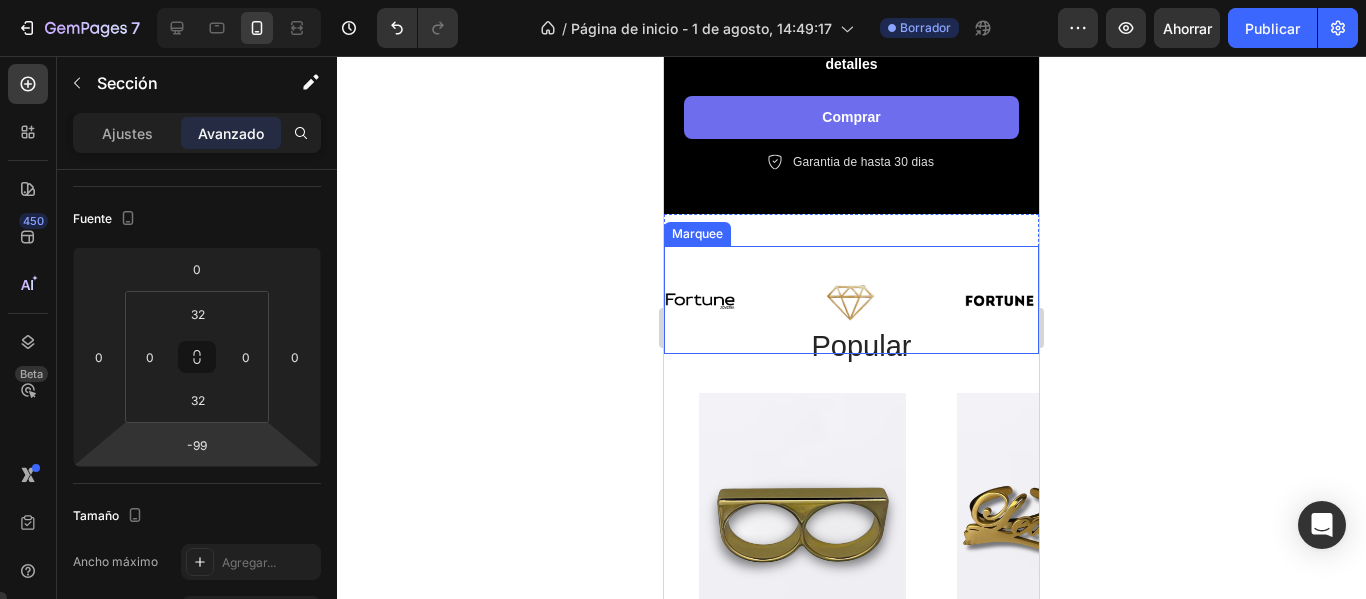 click on "Image" at bounding box center [740, 300] 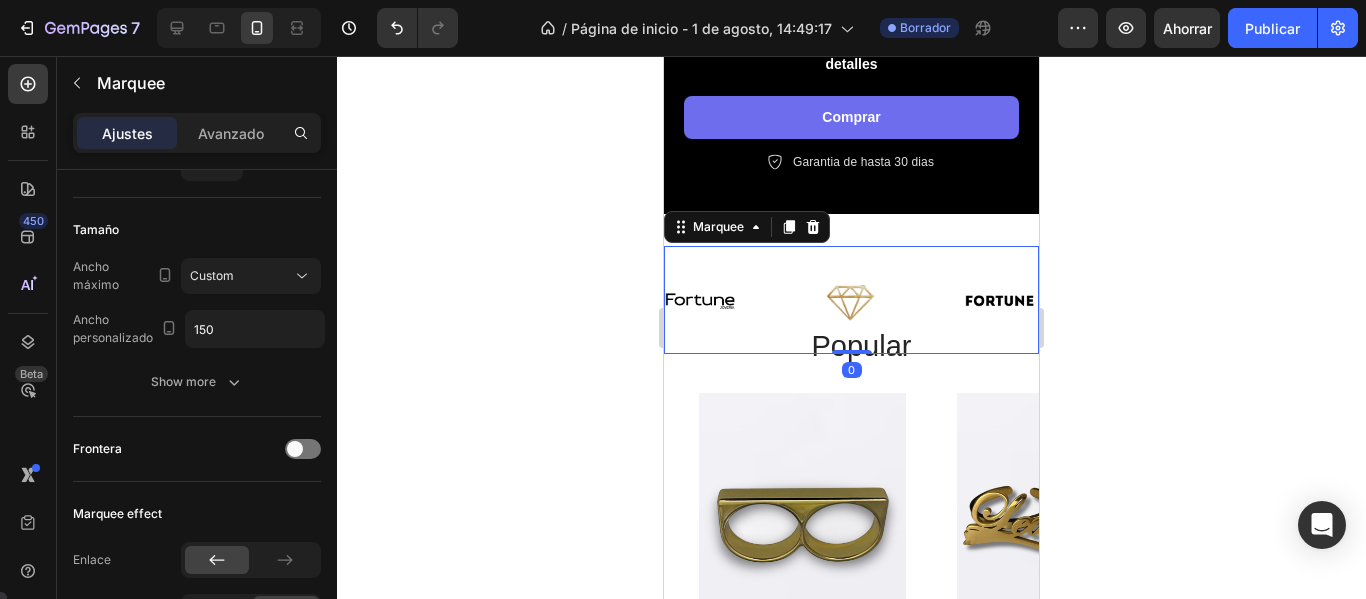 scroll, scrollTop: 0, scrollLeft: 0, axis: both 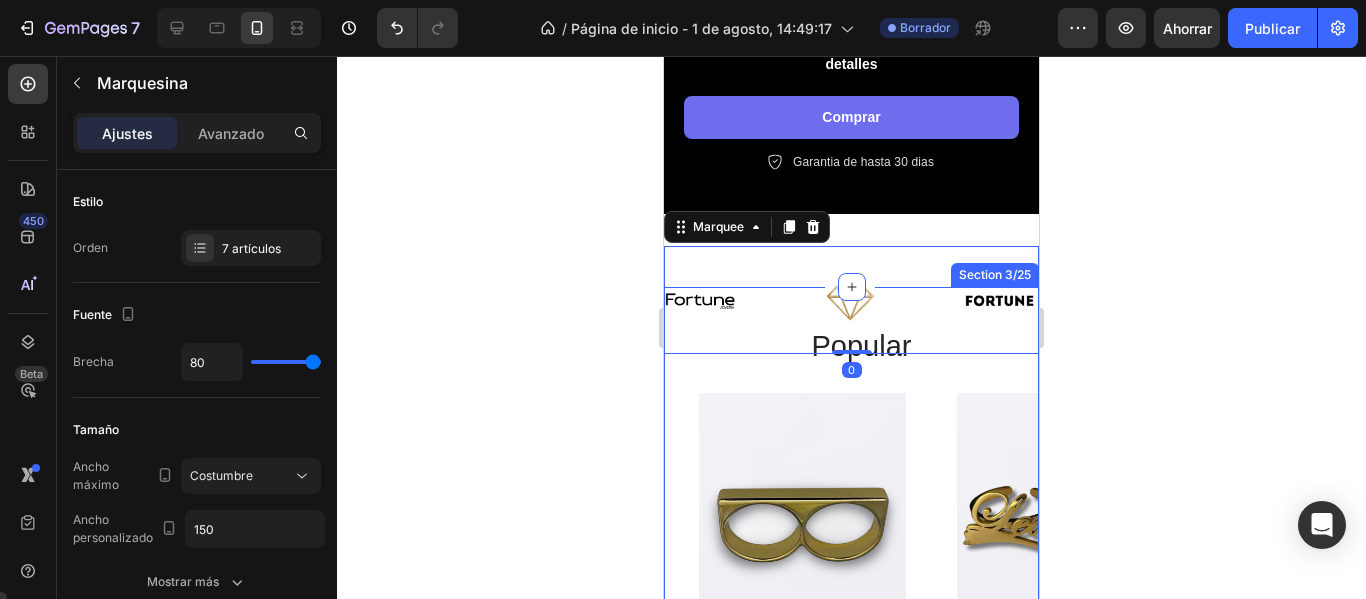 click on "popular Heading Product Images anillo macizo doble enchapado Product Title $1.890,00 Product Price Product Price
(P) Cart Button Row Row Product List Product Images anillo doble personalizado enchapado en oro Product Title $1.890,00 Product Price Product Price
(P) Cart Button Row Row Product List Product Images anillo macizo diseño última cena enchapado plata Product Title $1.090,00 Product Price Product Price
(P) Cart Button Row Row Product List Product Images anillo san benito enchapado en plata Product Title $790,00 Product Price Product Price
(P) Cart Button Row Row Product List Product List" at bounding box center [861, 542] 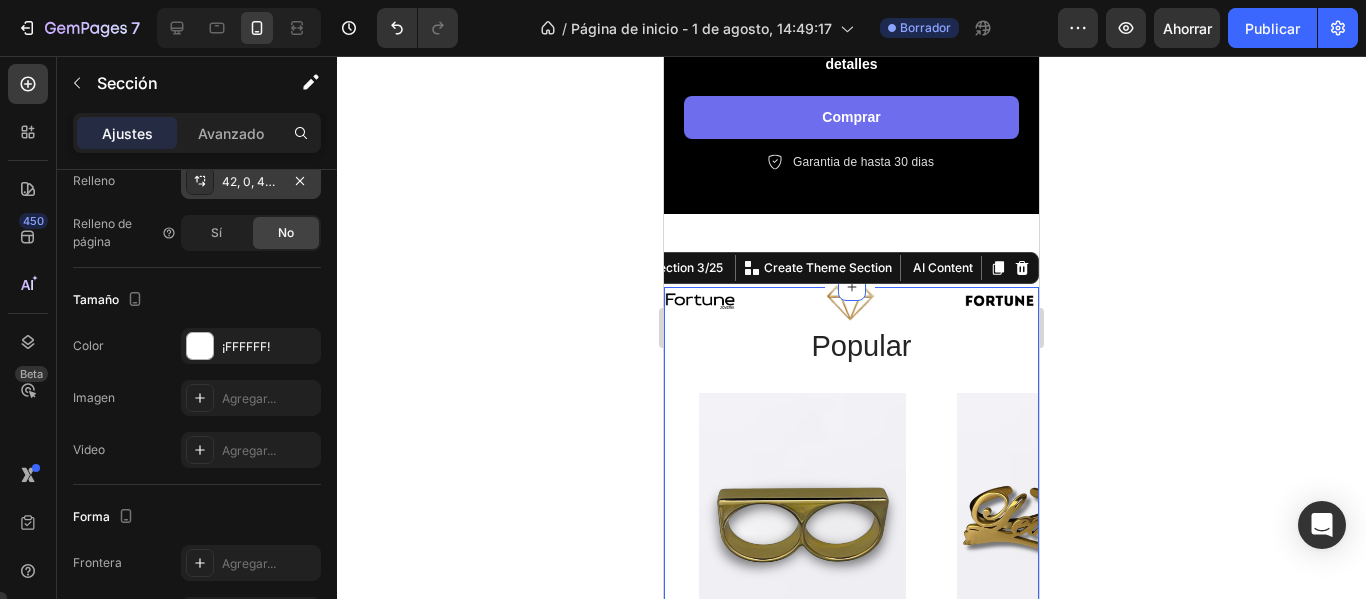 scroll, scrollTop: 682, scrollLeft: 0, axis: vertical 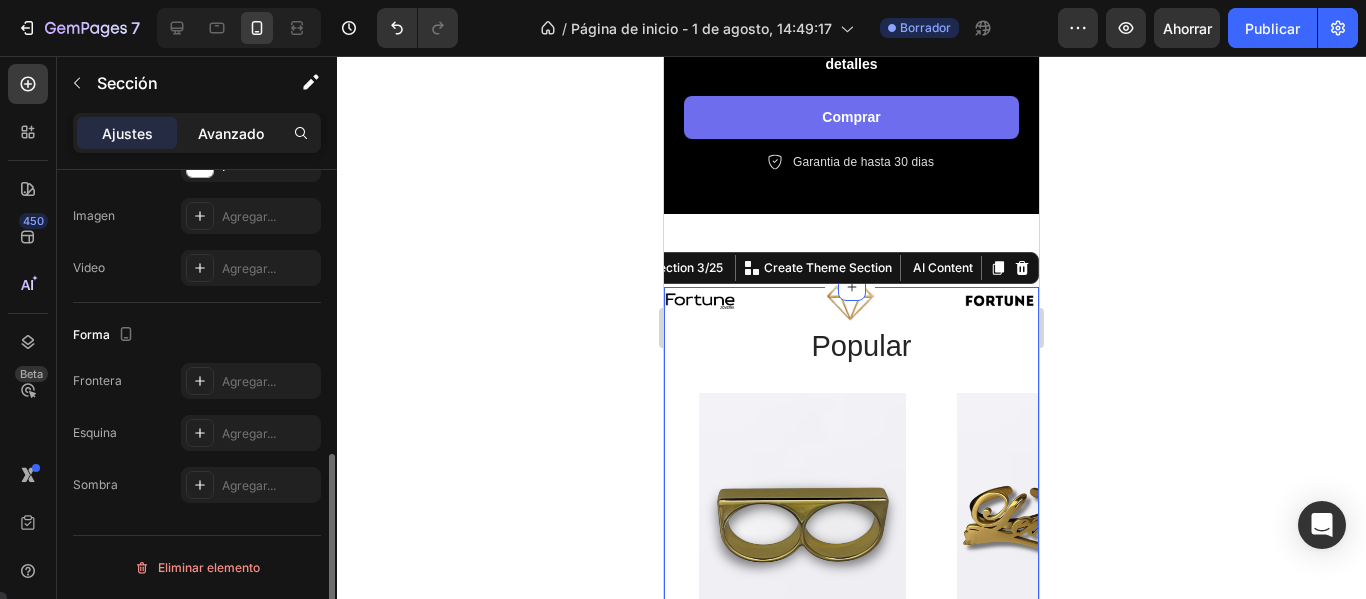 click on "Avanzado" at bounding box center (231, 133) 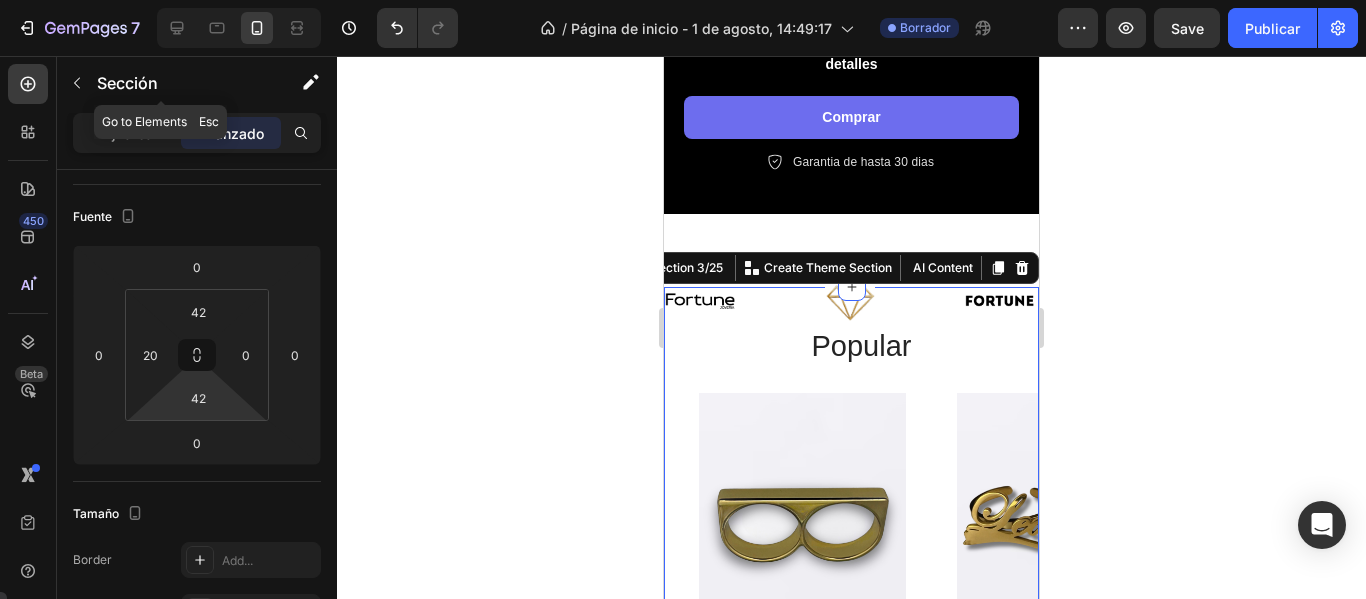 scroll, scrollTop: 0, scrollLeft: 0, axis: both 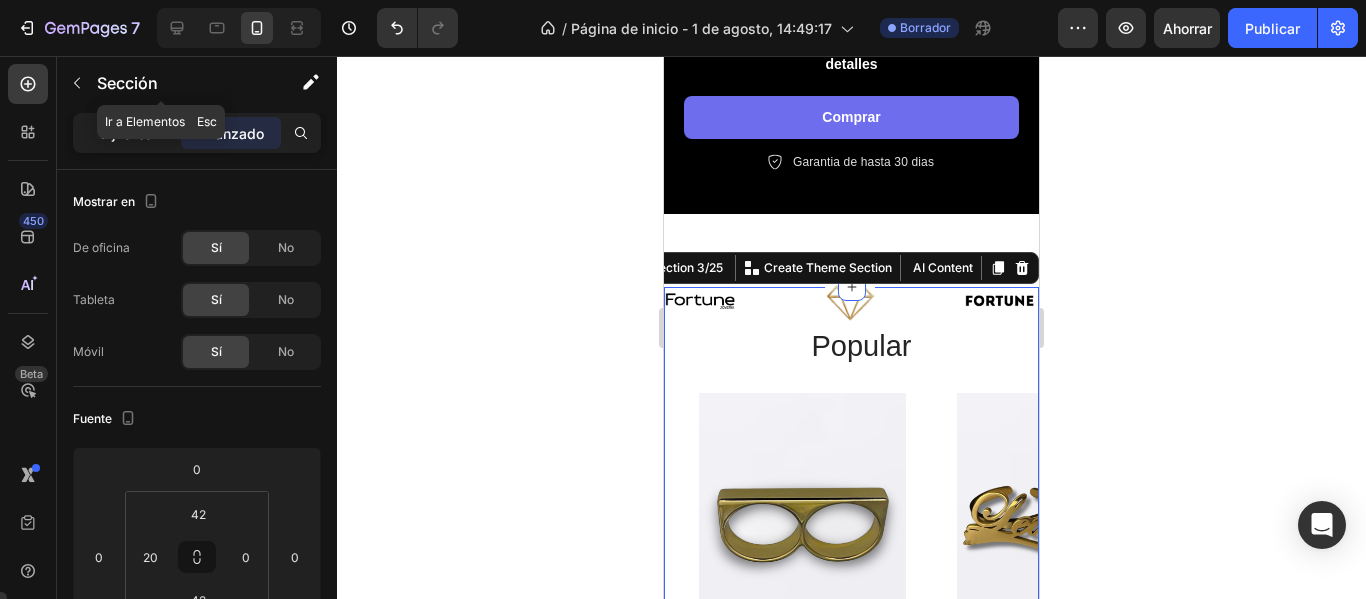 click on "Ajustes" 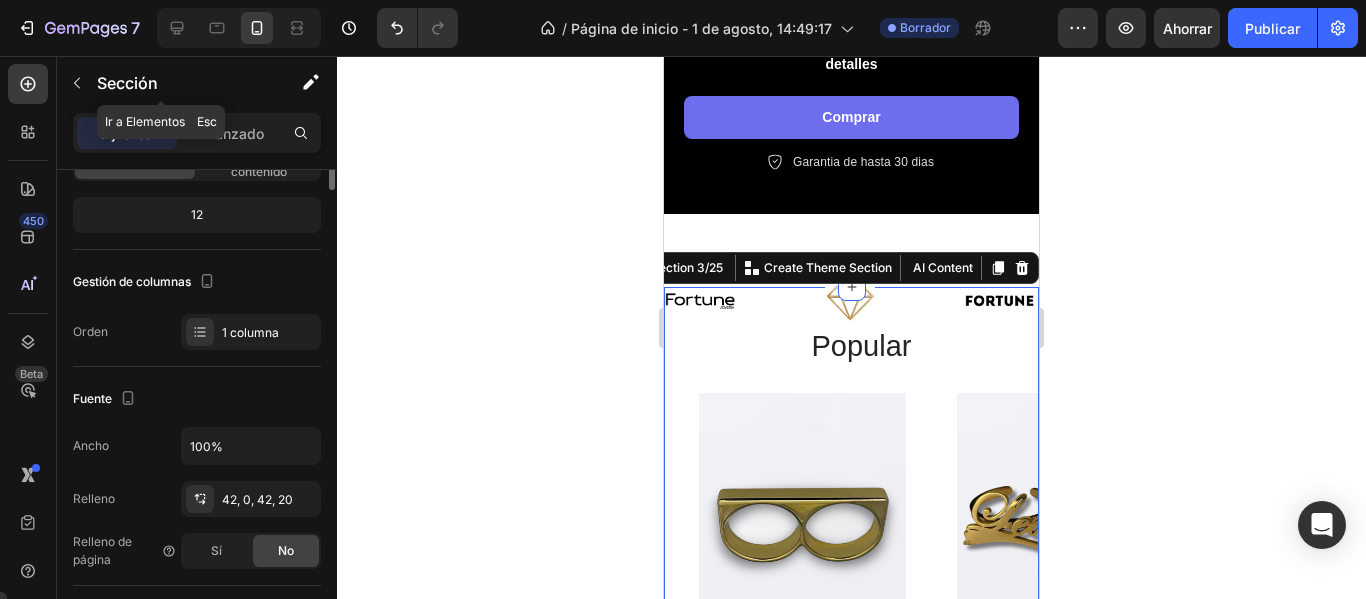 scroll, scrollTop: 0, scrollLeft: 0, axis: both 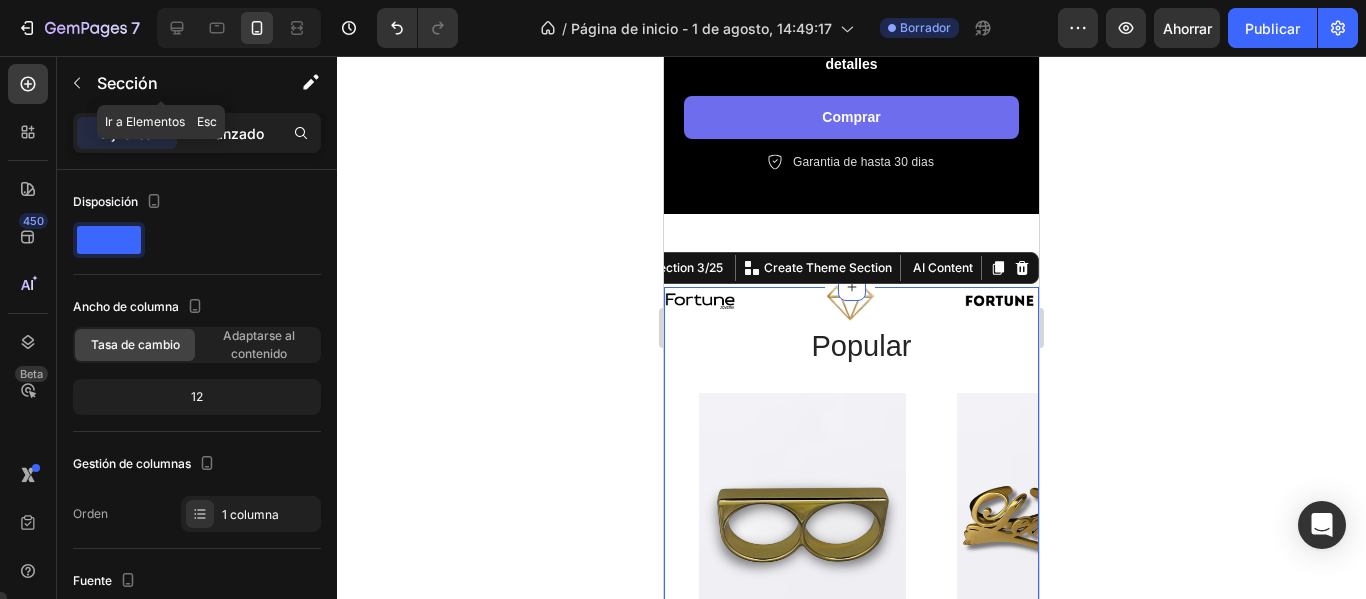 click on "Avanzado" at bounding box center [231, 133] 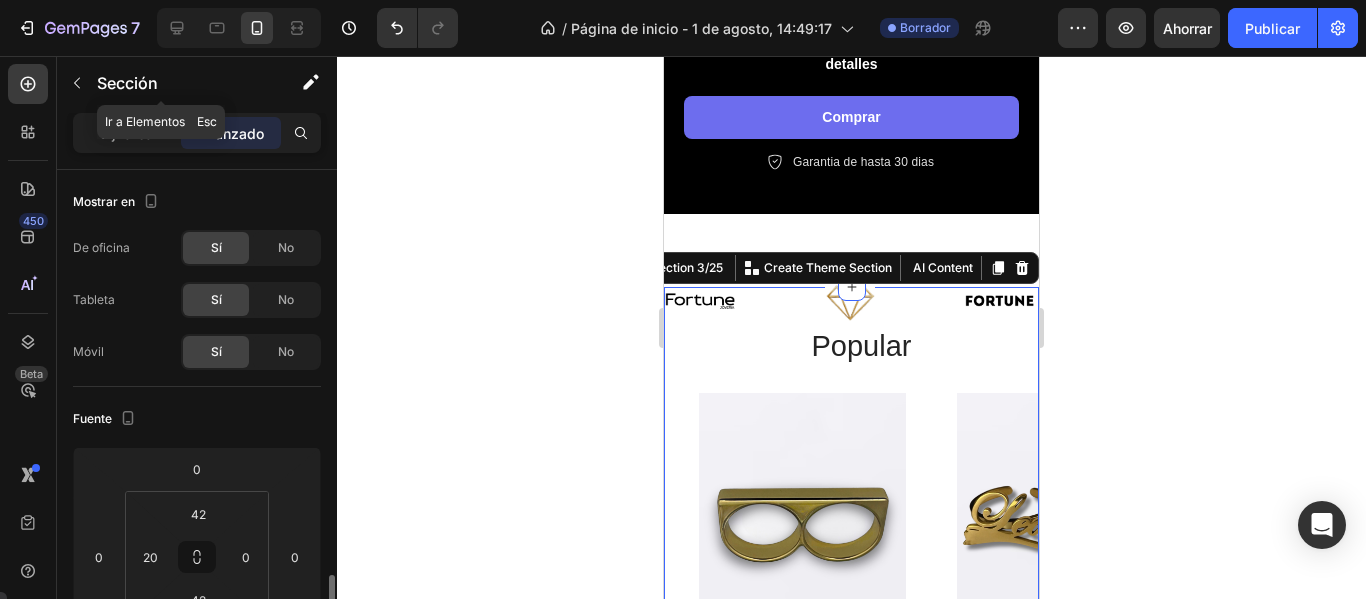 scroll, scrollTop: 300, scrollLeft: 0, axis: vertical 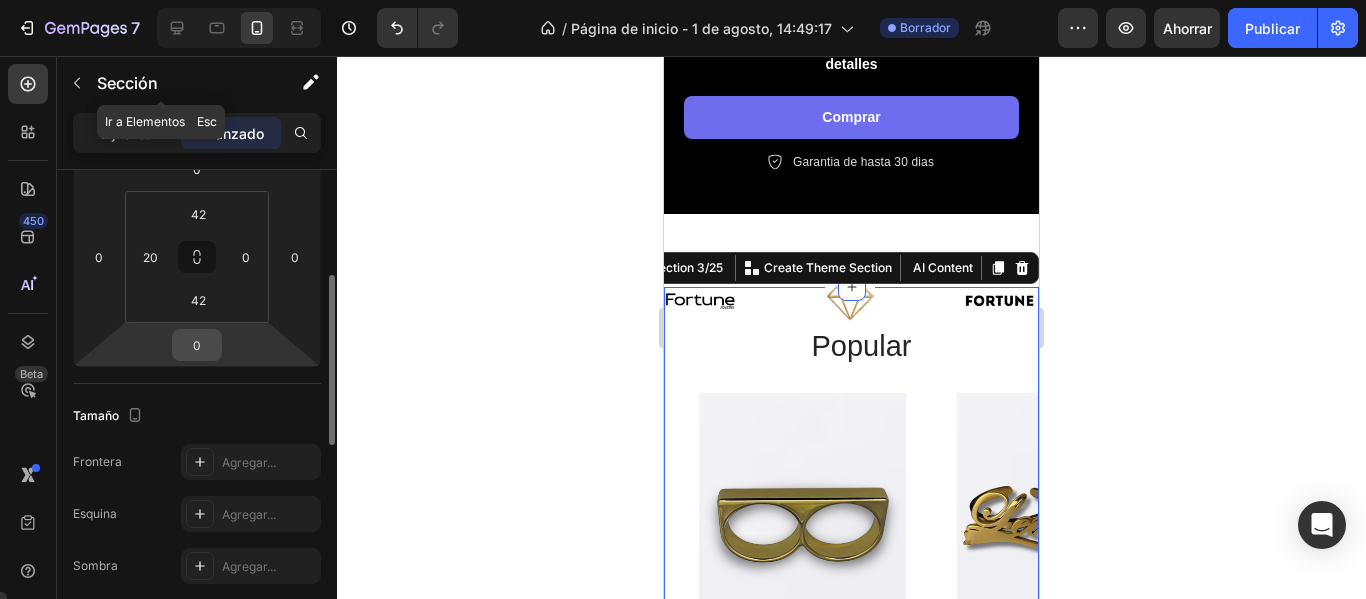 click on "0" at bounding box center [197, 345] 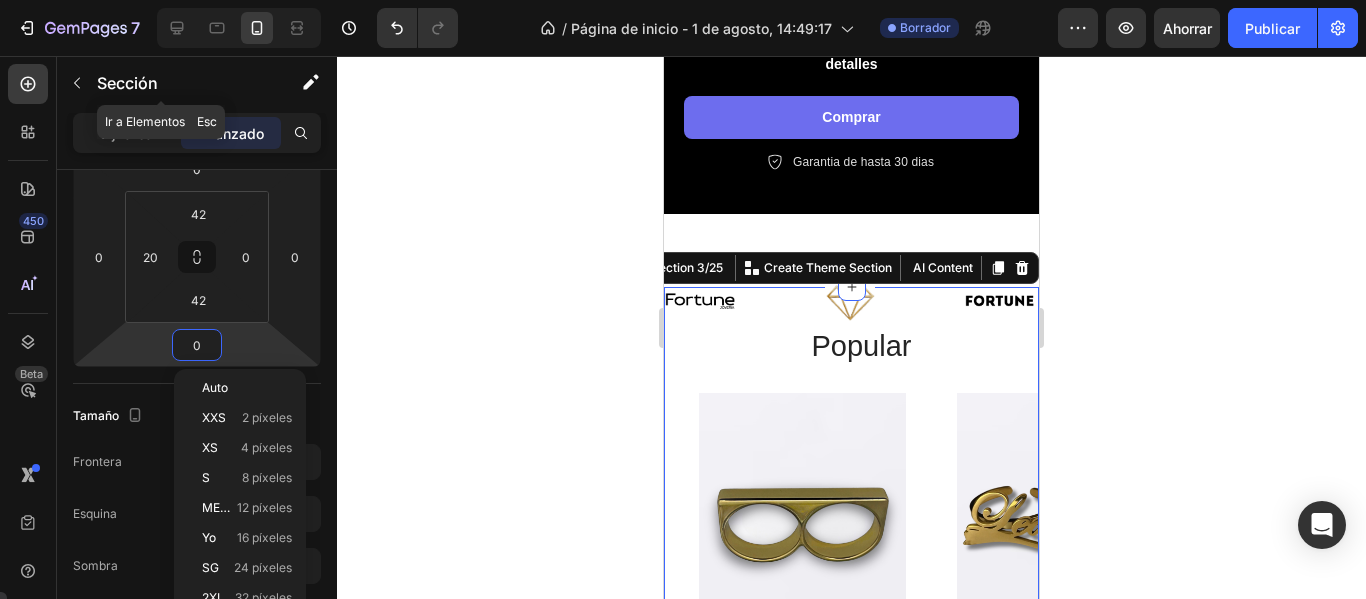 click on "popular Heading Product Images anillo macizo doble enchapado Product Title $1.890,00 Product Price Product Price
(P) Cart Button Row Row Product List Product Images anillo doble personalizado enchapado en oro Product Title $1.890,00 Product Price Product Price
(P) Cart Button Row Row Product List Product Images anillo macizo diseño última cena enchapado plata Product Title $1.090,00 Product Price Product Price
(P) Cart Button Row Row Product List Product Images anillo san benito enchapado en plata Product Title $790,00 Product Price Product Price
(P) Cart Button Row Row Product List Product List" at bounding box center [861, 542] 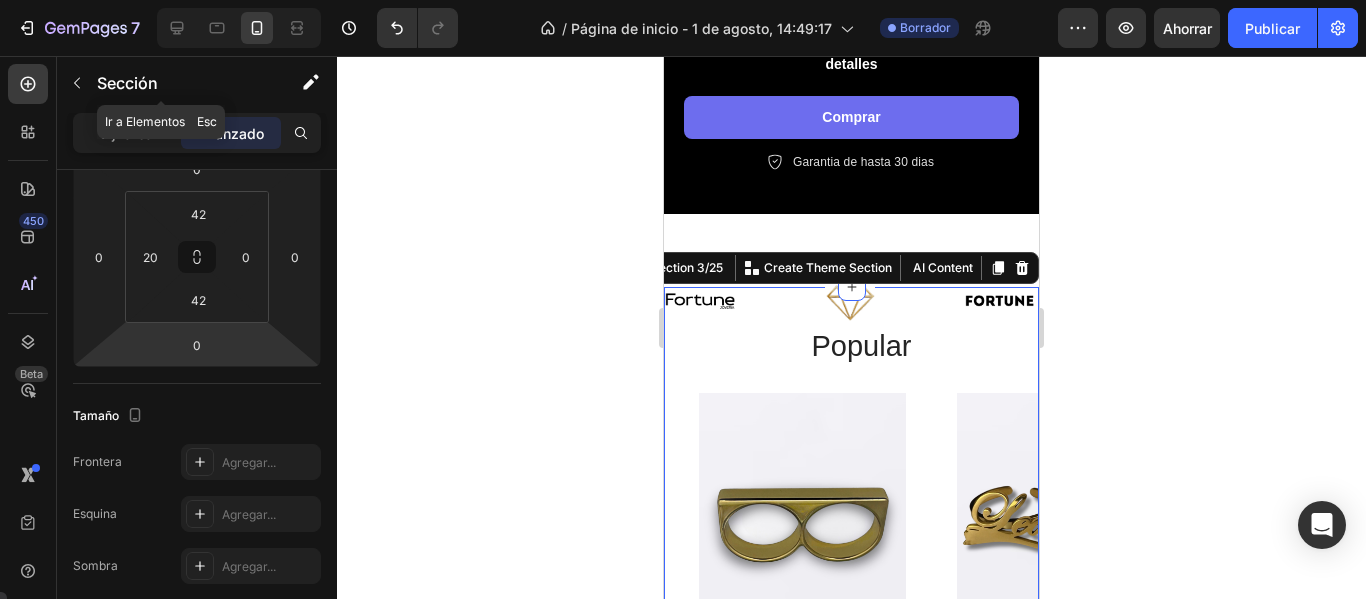 click 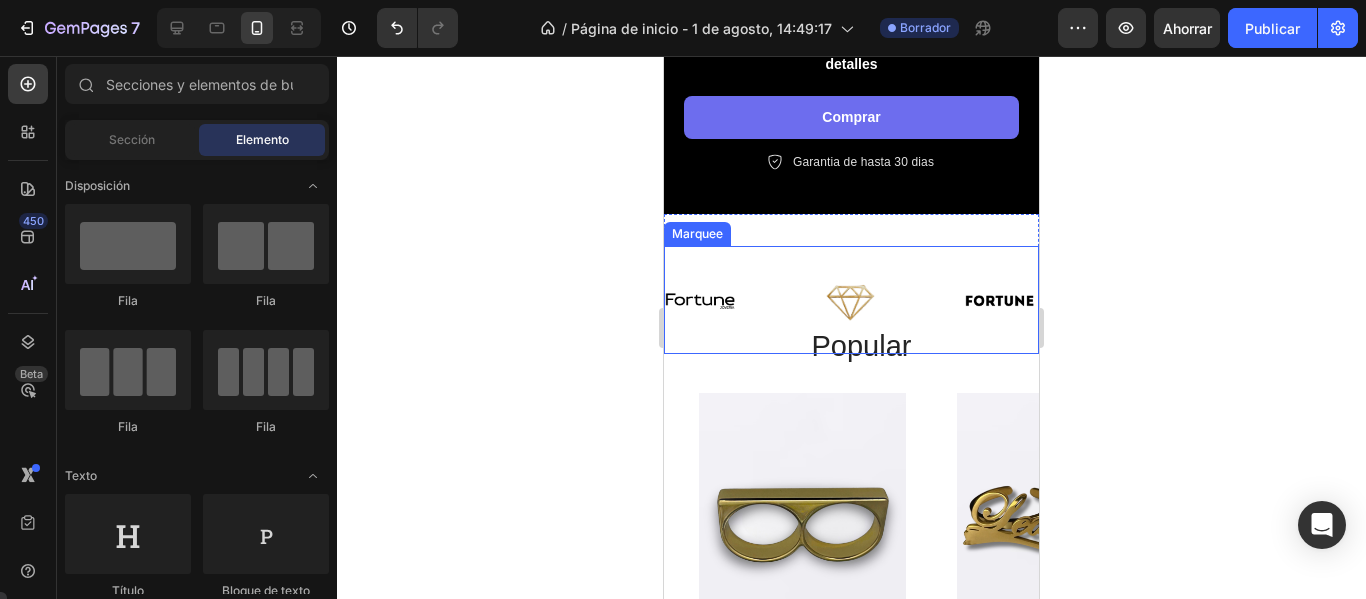 click on "Image" at bounding box center [890, 300] 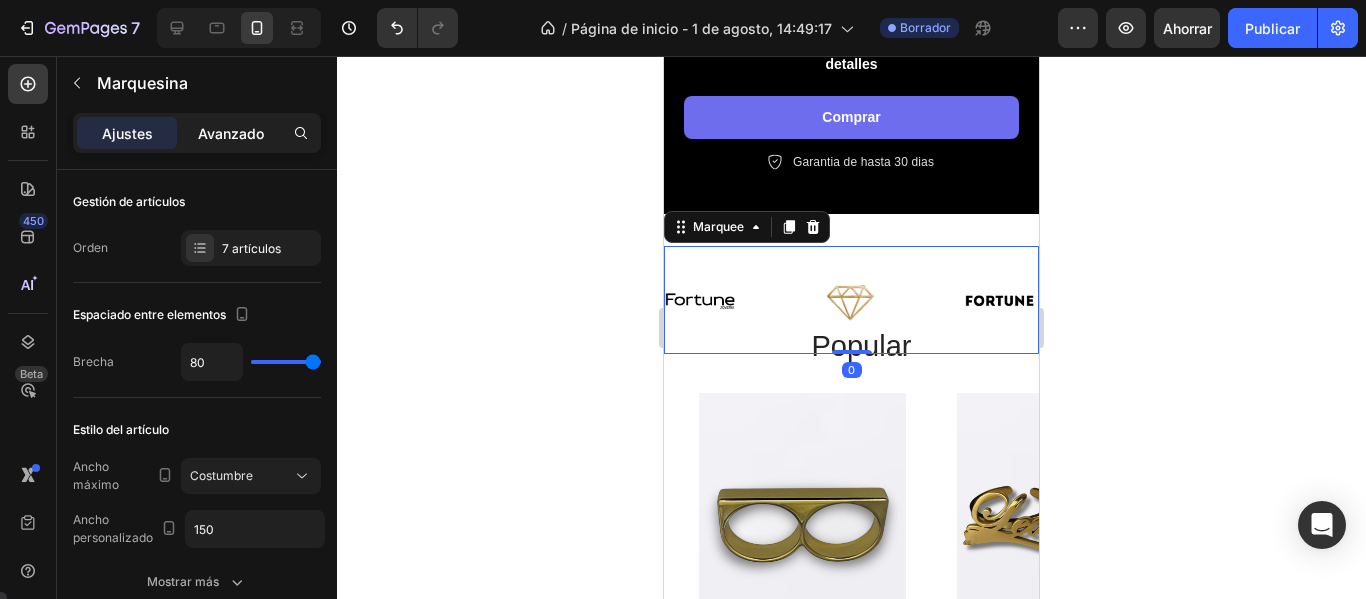 click on "Avanzado" 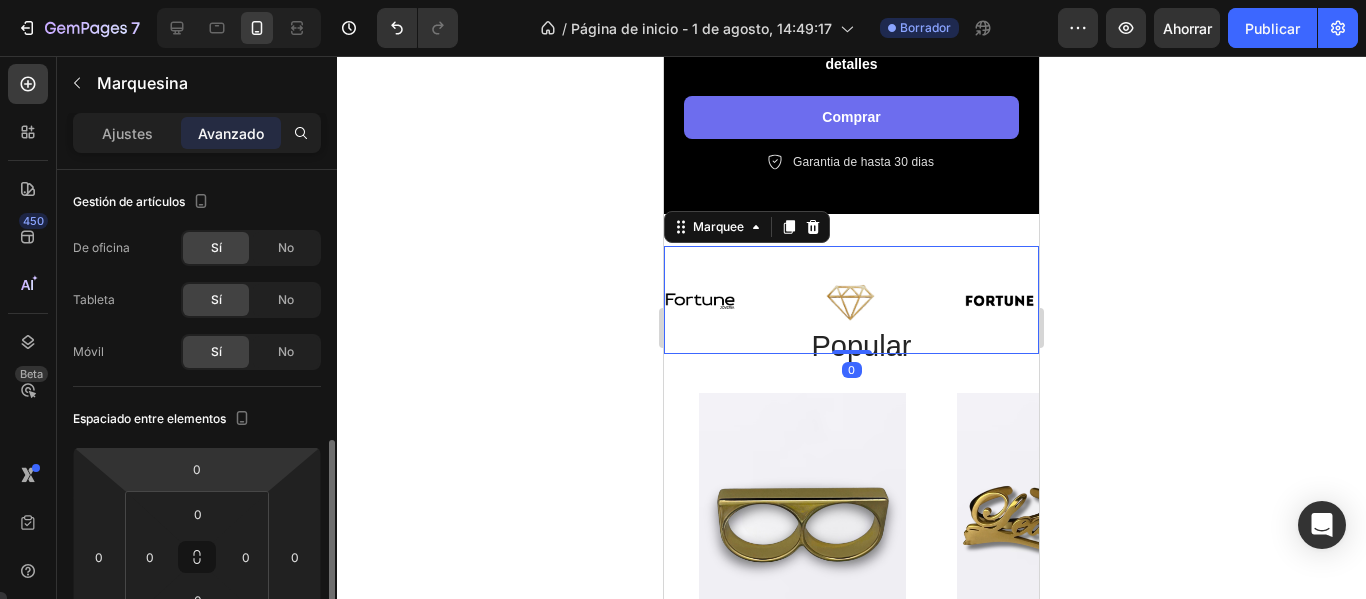 scroll, scrollTop: 200, scrollLeft: 0, axis: vertical 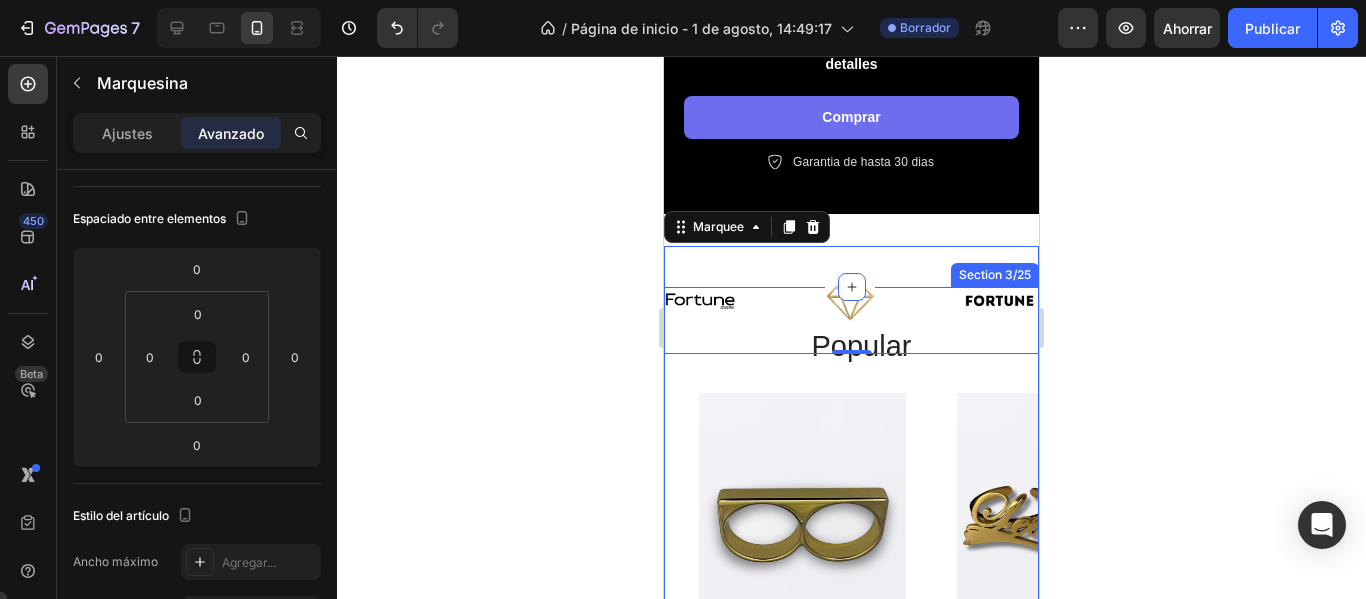 click on "popular Heading Product Images anillo macizo doble enchapado Product Title $1.890,00 Product Price Product Price
(P) Cart Button Row Row Product List Product Images anillo doble personalizado enchapado en oro Product Title $1.890,00 Product Price Product Price
(P) Cart Button Row Row Product List Product Images anillo macizo diseño última cena enchapado plata Product Title $1.090,00 Product Price Product Price
(P) Cart Button Row Row Product List Product Images anillo san benito enchapado en plata Product Title $790,00 Product Price Product Price
(P) Cart Button Row Row Product List Product List Section 3/25" at bounding box center [851, 542] 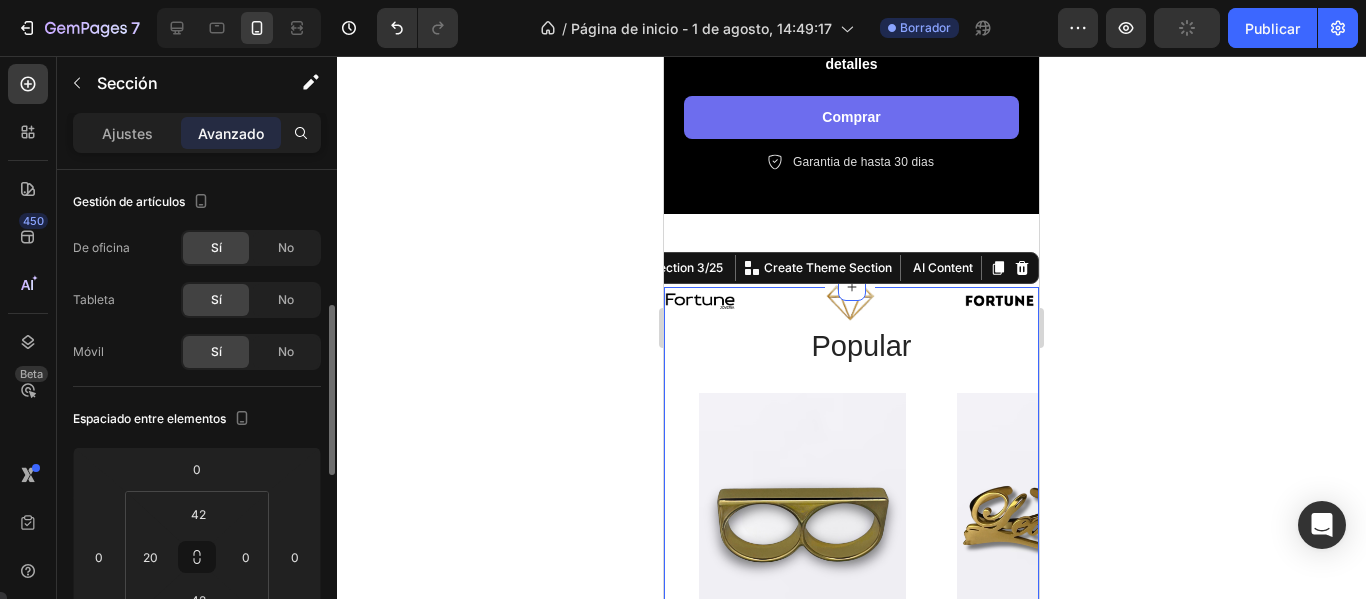 scroll, scrollTop: 100, scrollLeft: 0, axis: vertical 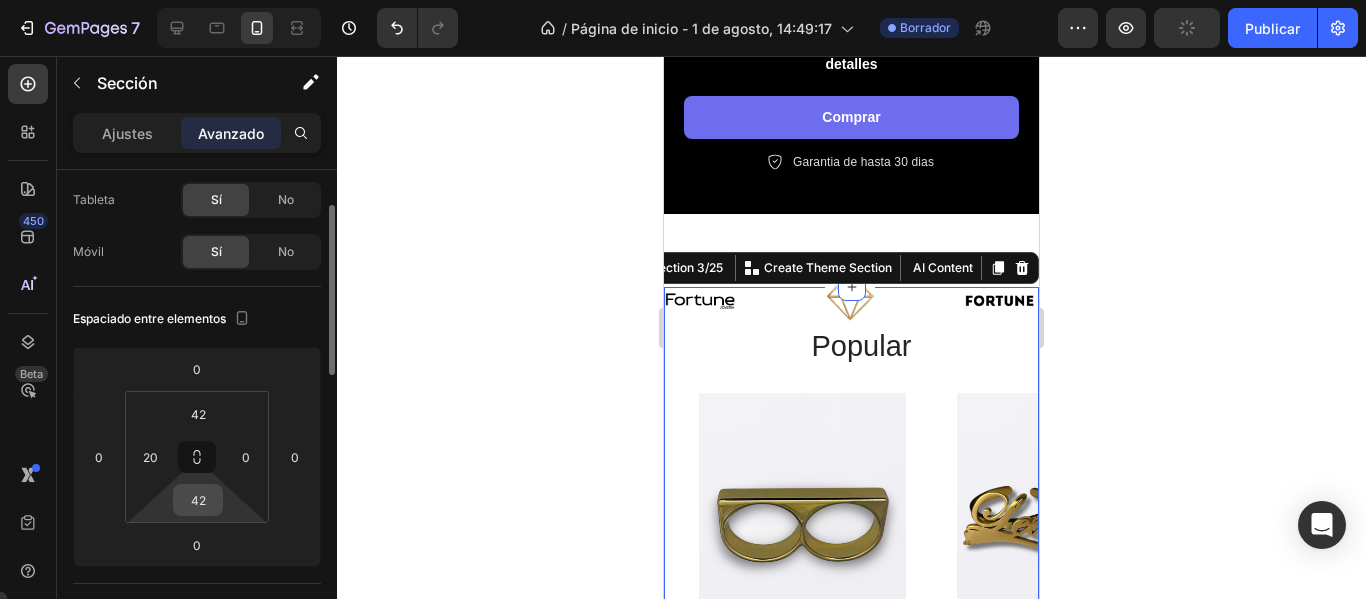 click on "42" at bounding box center (198, 500) 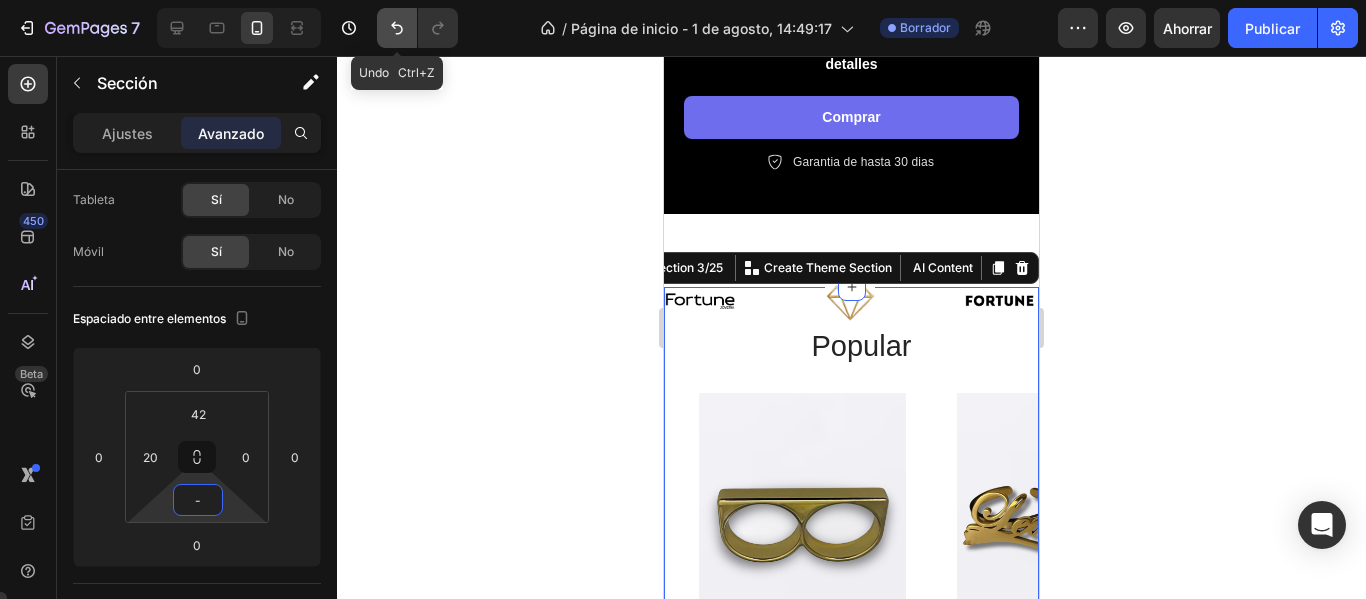 type on "-" 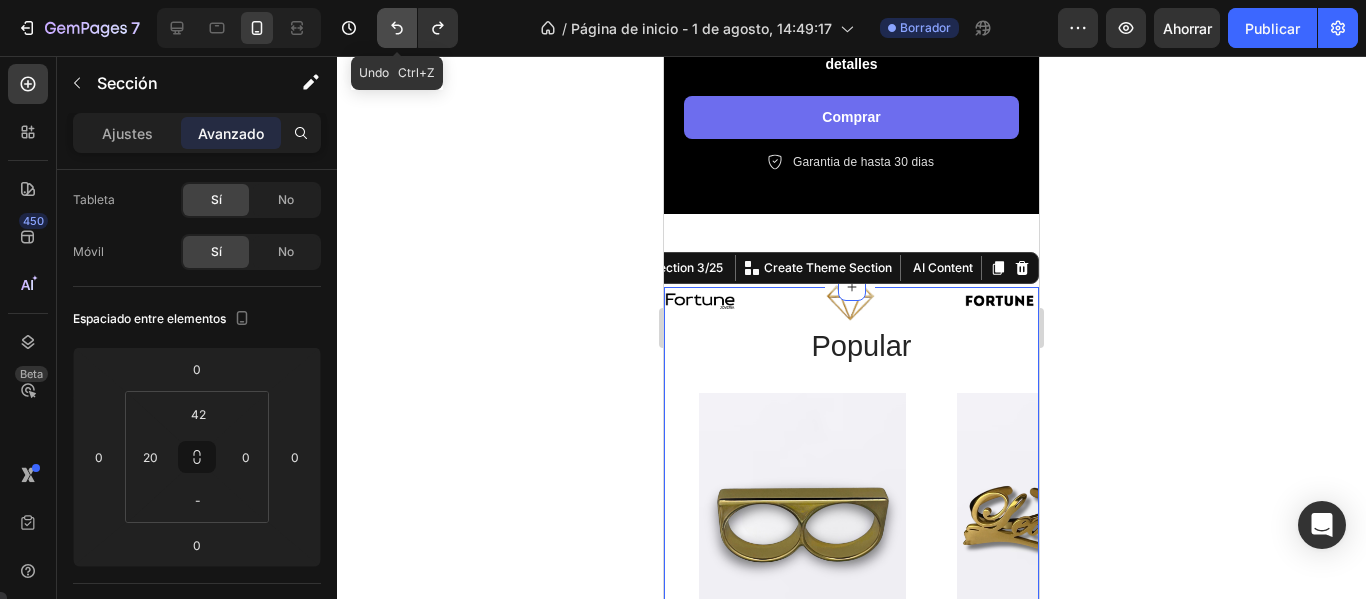click 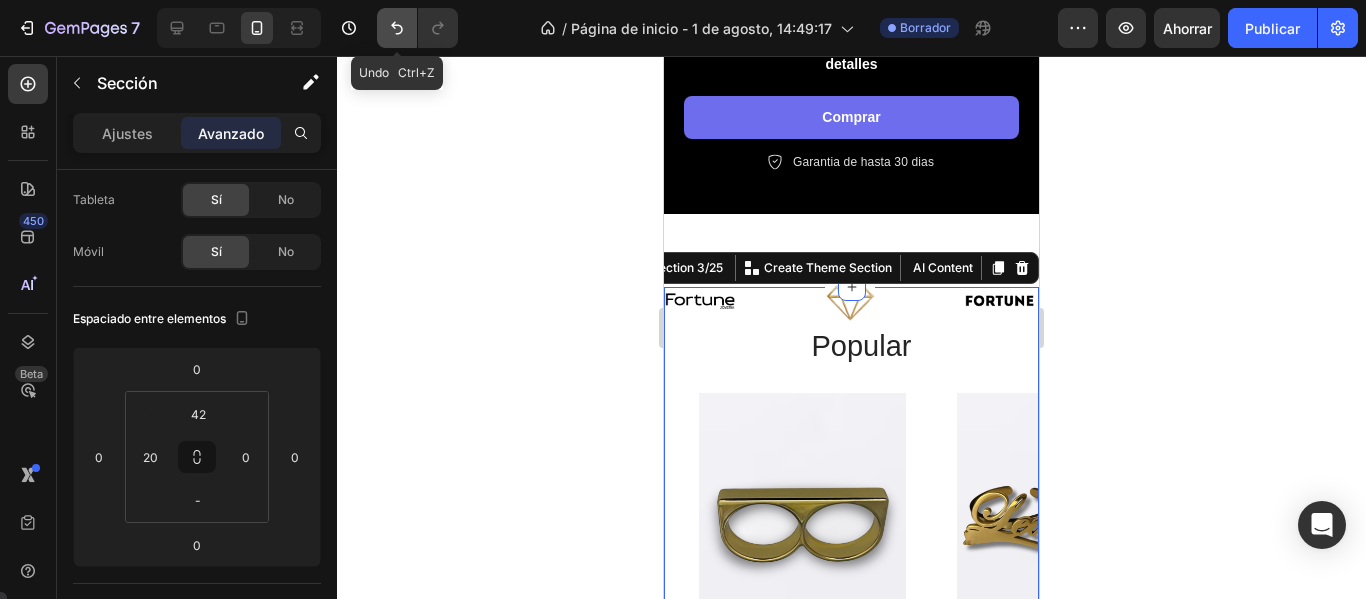 click 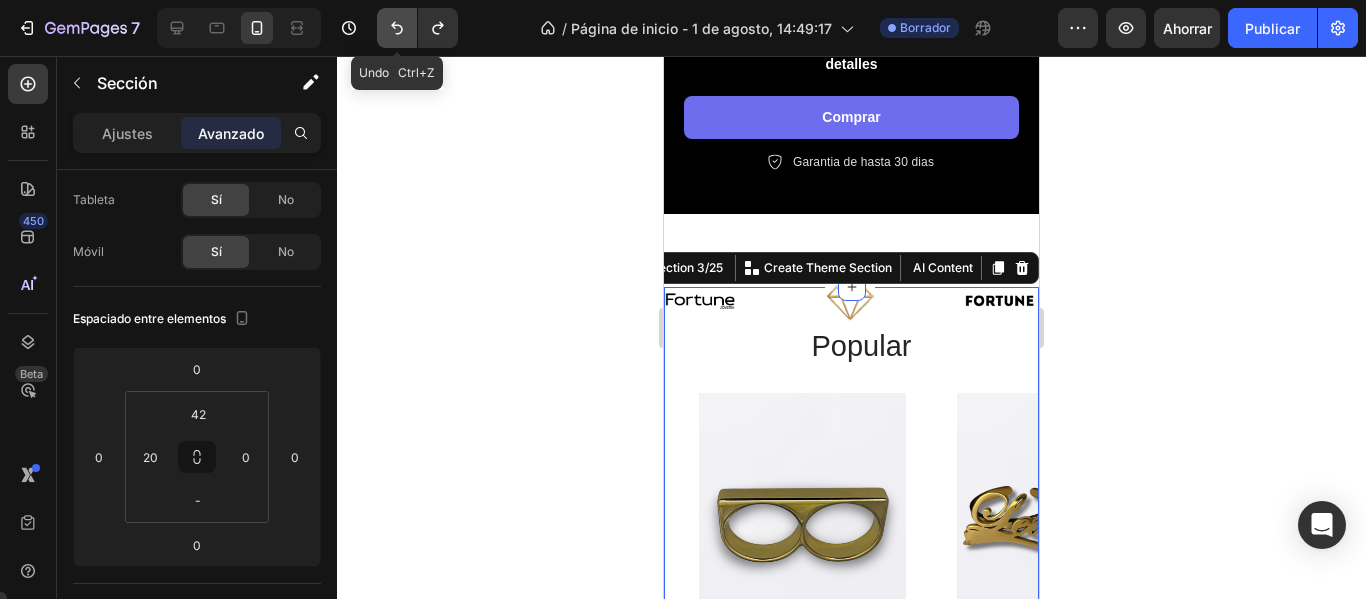 click 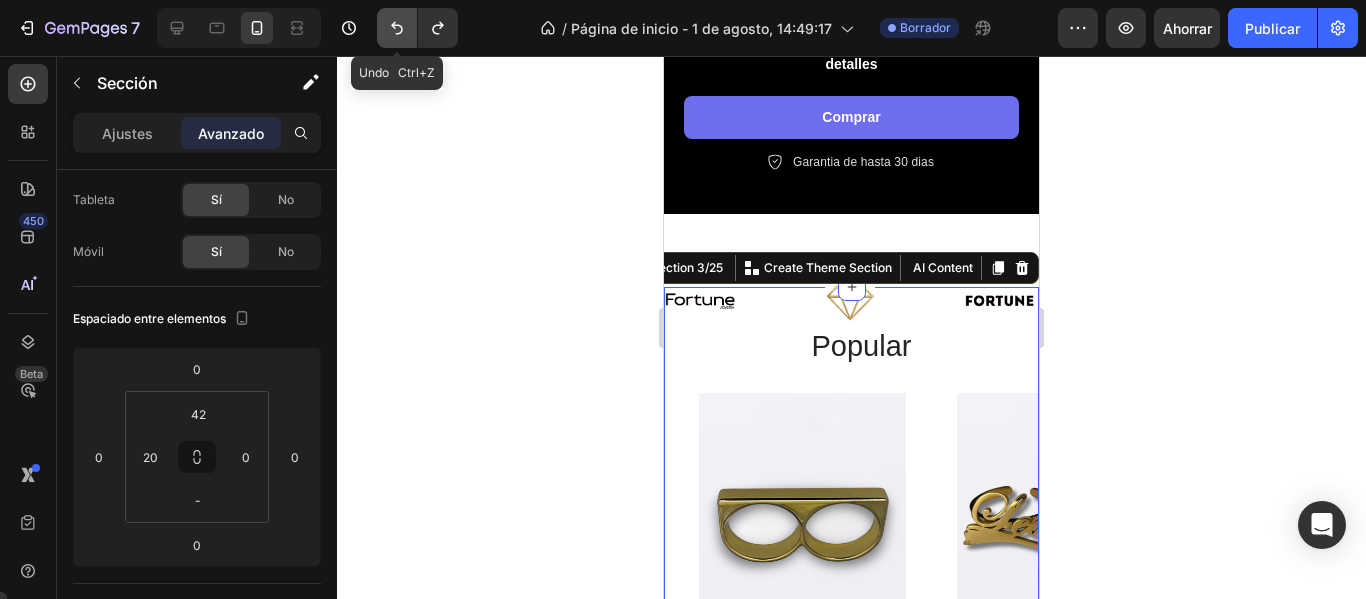 click 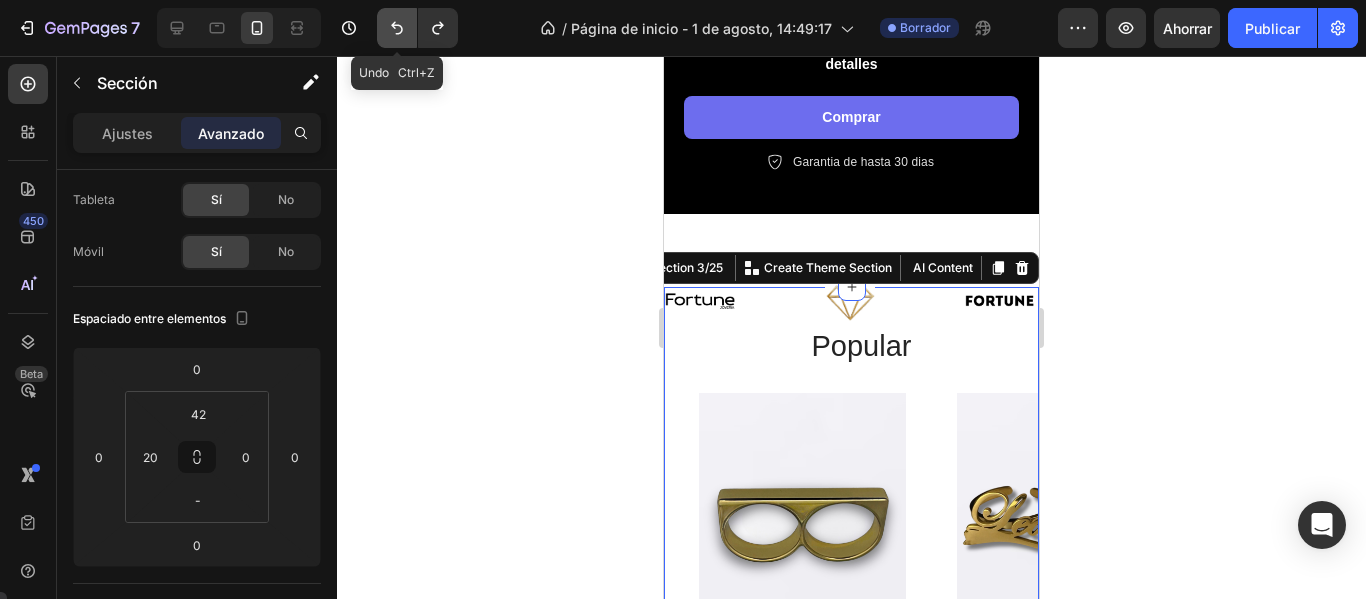 click 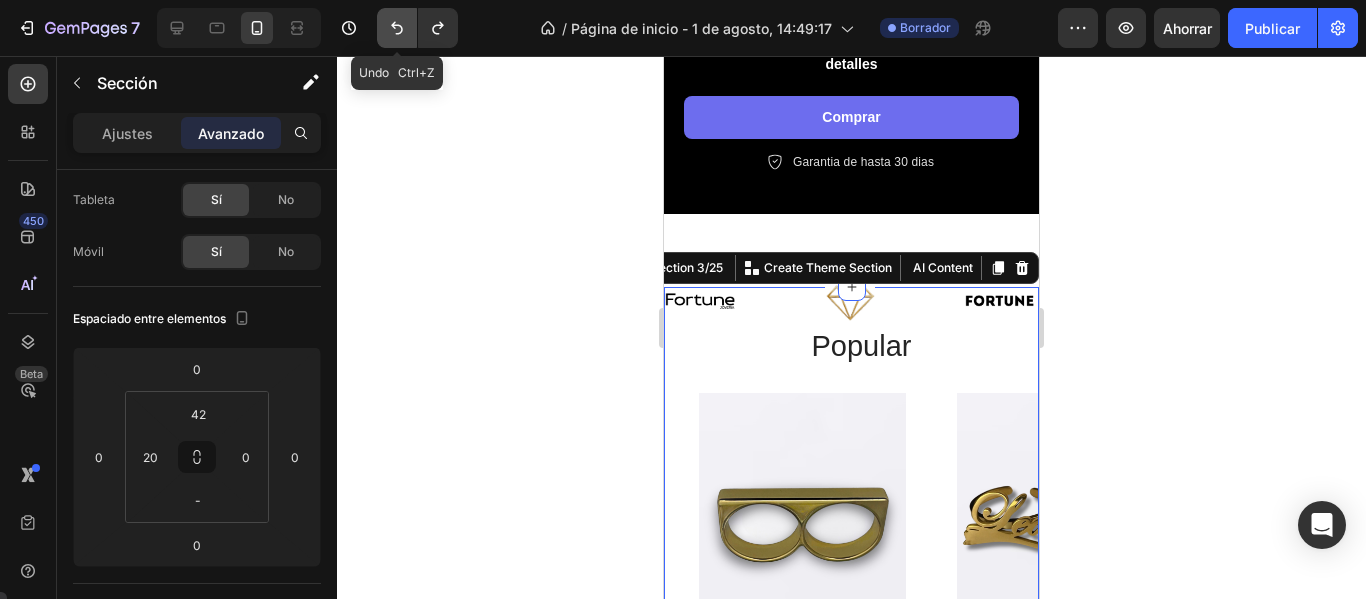 click 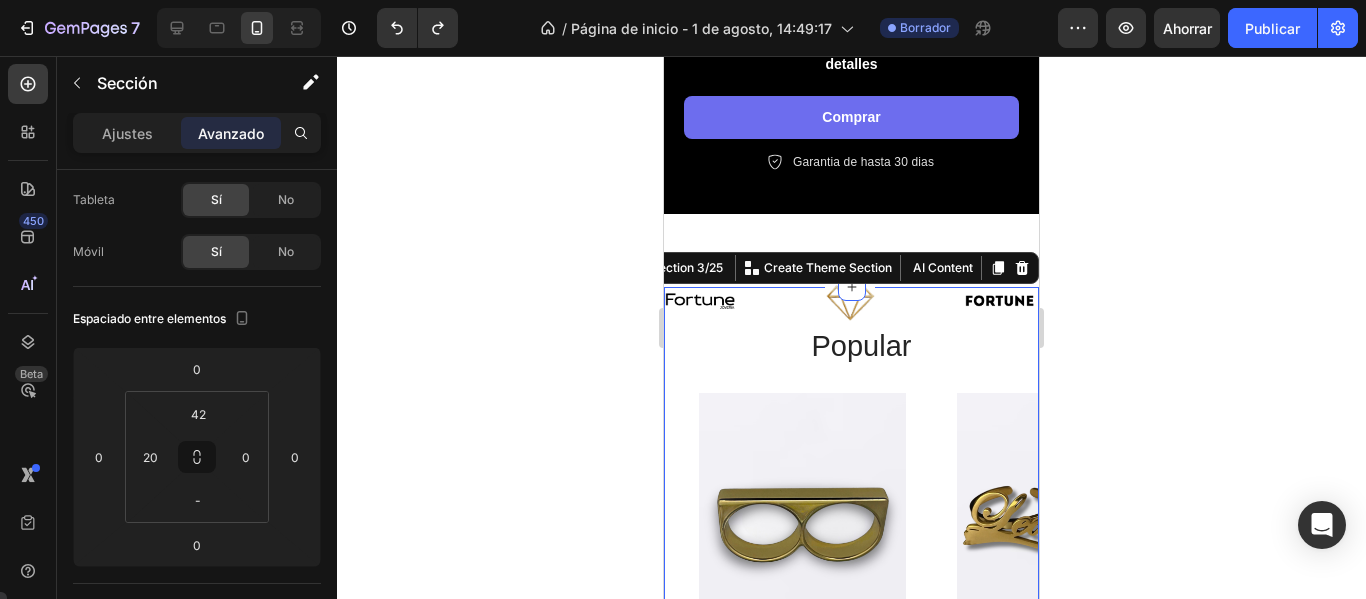 click 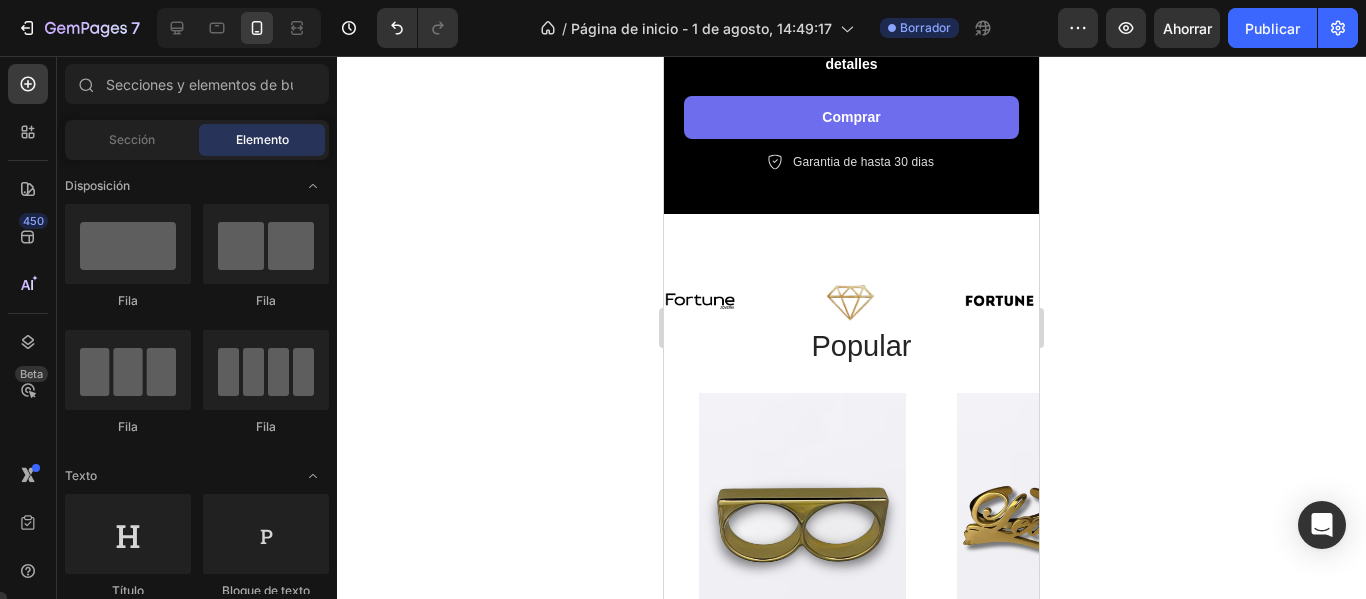 drag, startPoint x: 25, startPoint y: 335, endPoint x: 590, endPoint y: 328, distance: 565.04333 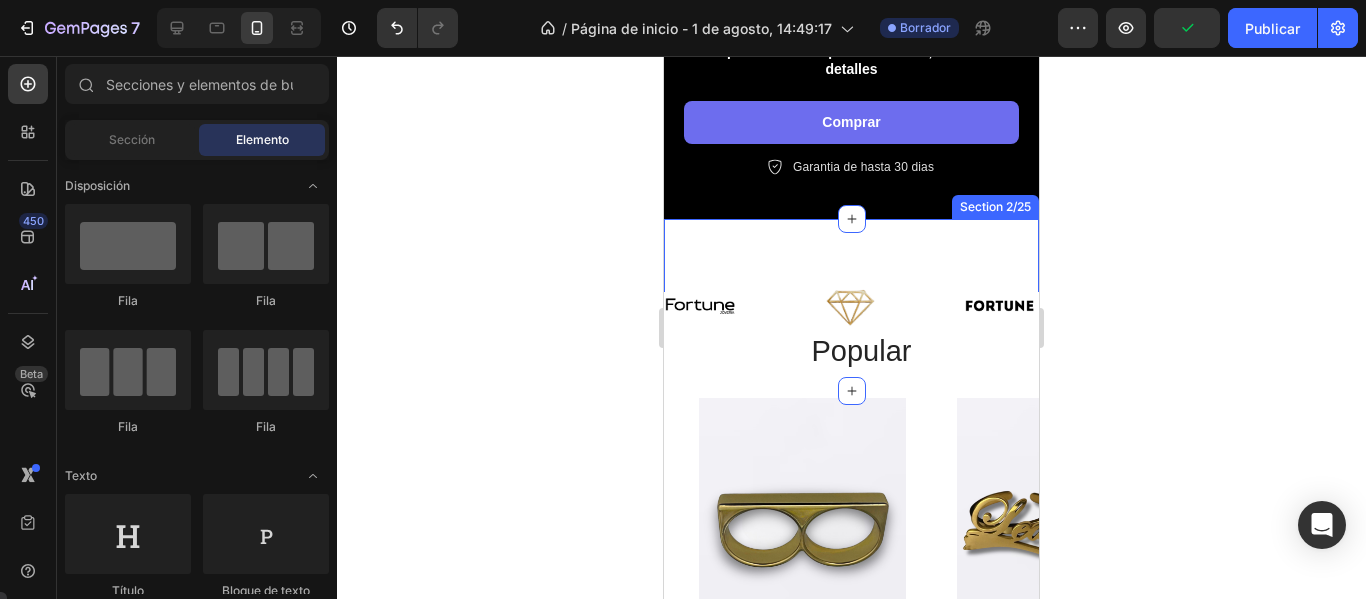 scroll, scrollTop: 600, scrollLeft: 0, axis: vertical 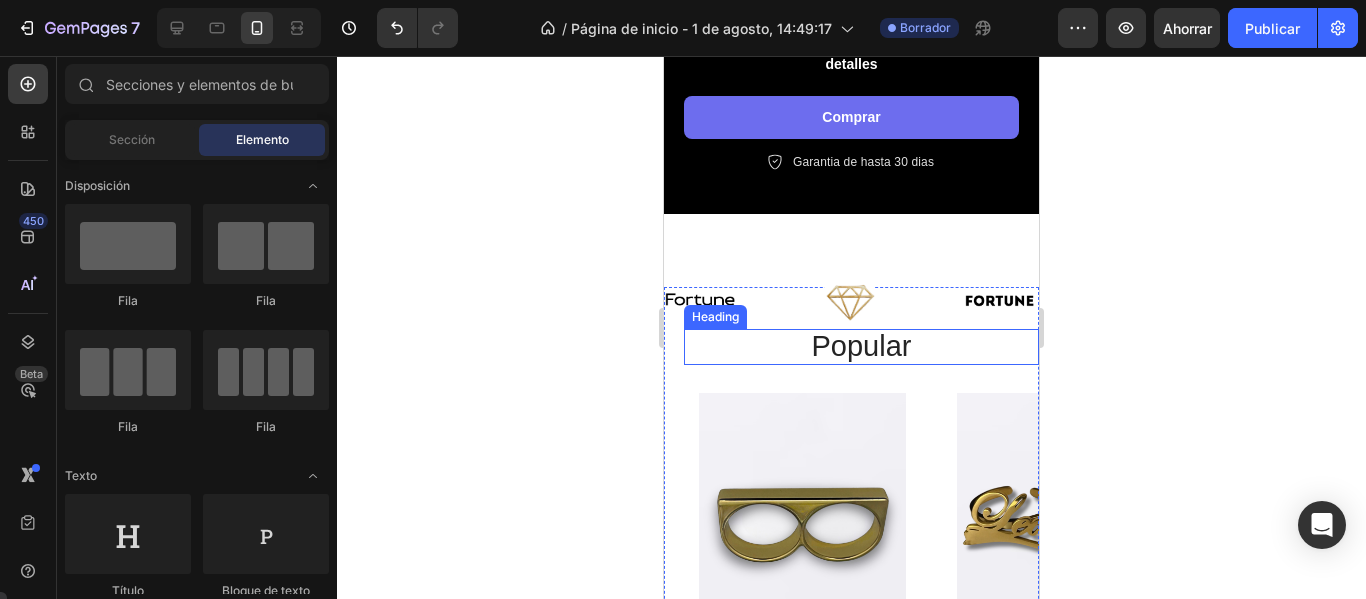 click on "popular" at bounding box center (861, 347) 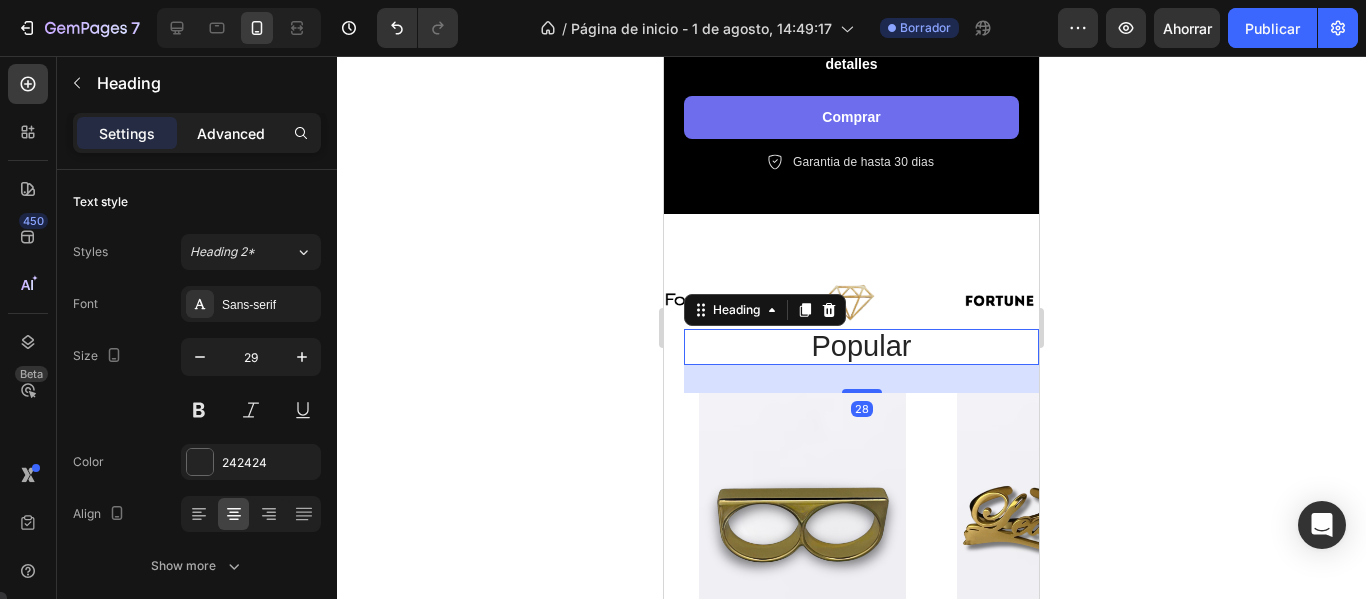 click on "Advanced" at bounding box center (231, 133) 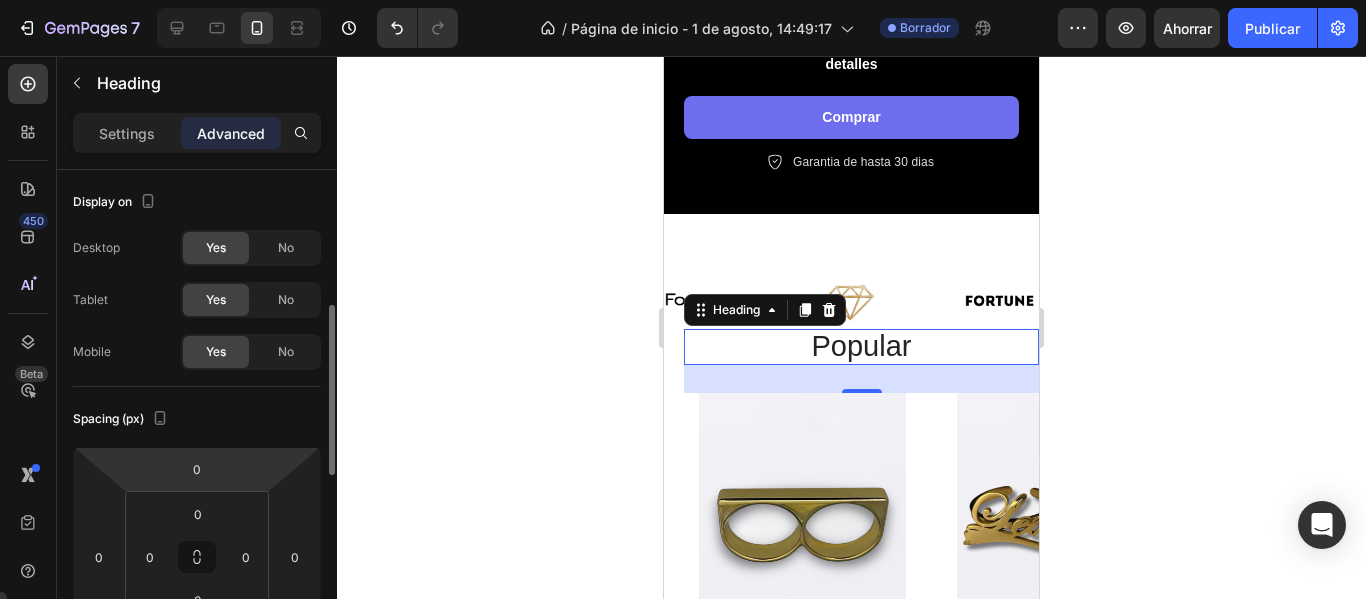 scroll, scrollTop: 100, scrollLeft: 0, axis: vertical 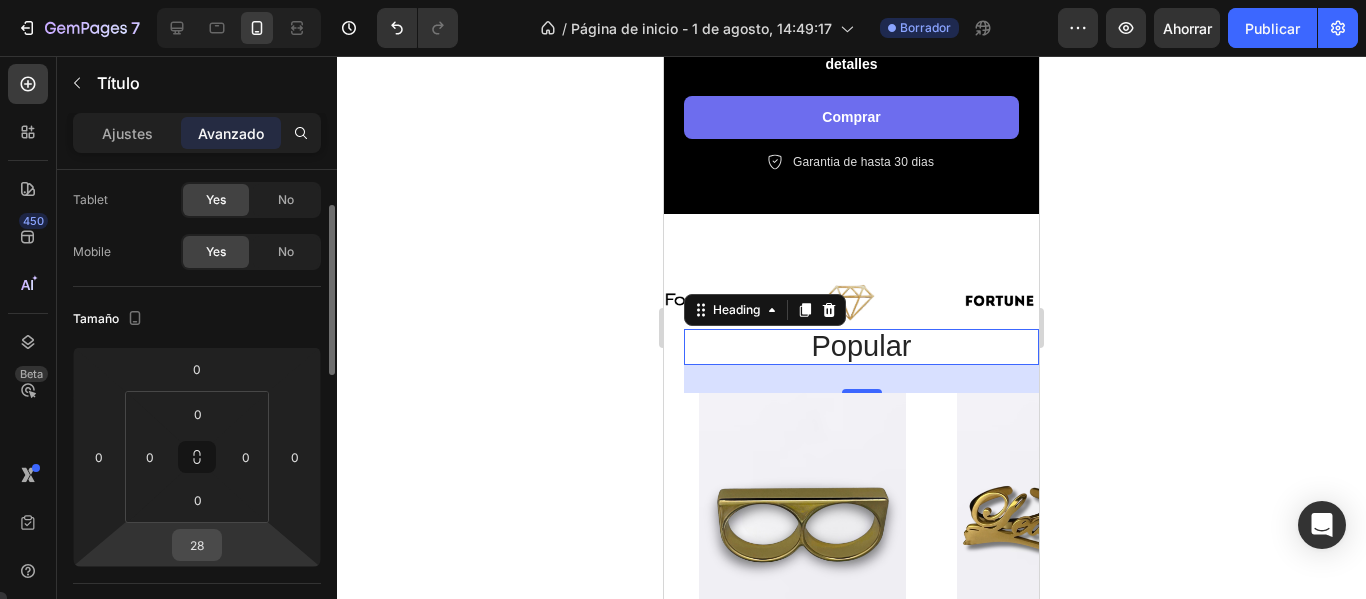 click on "28" at bounding box center [197, 545] 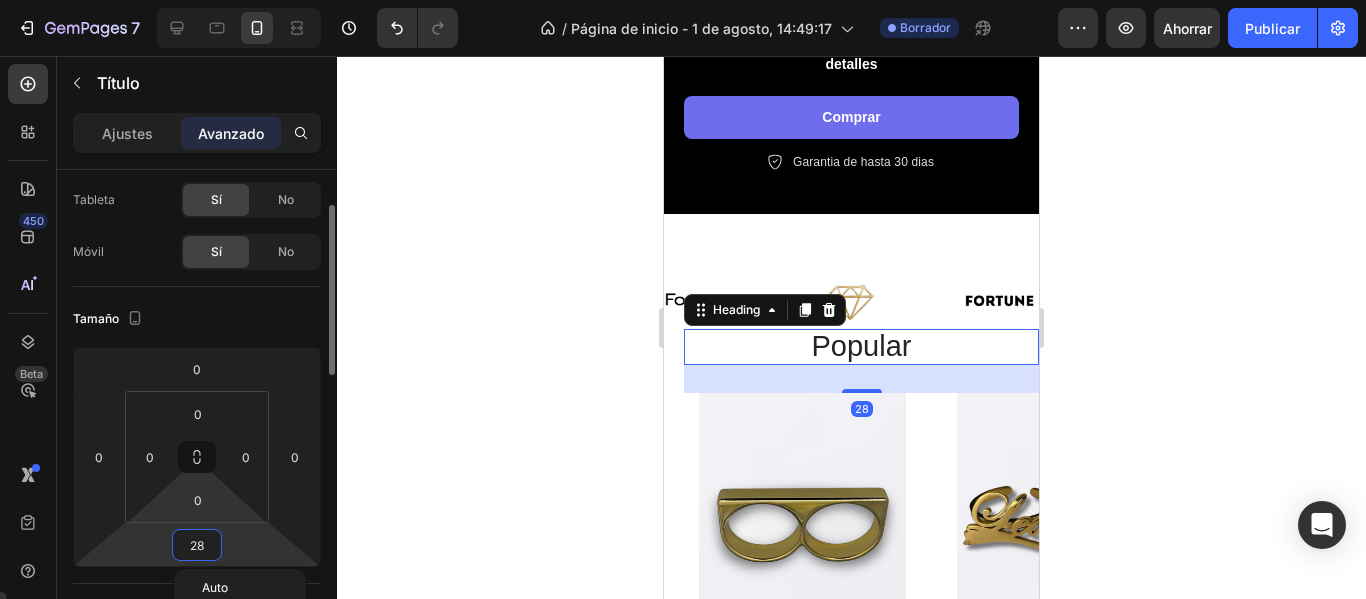 type on "0" 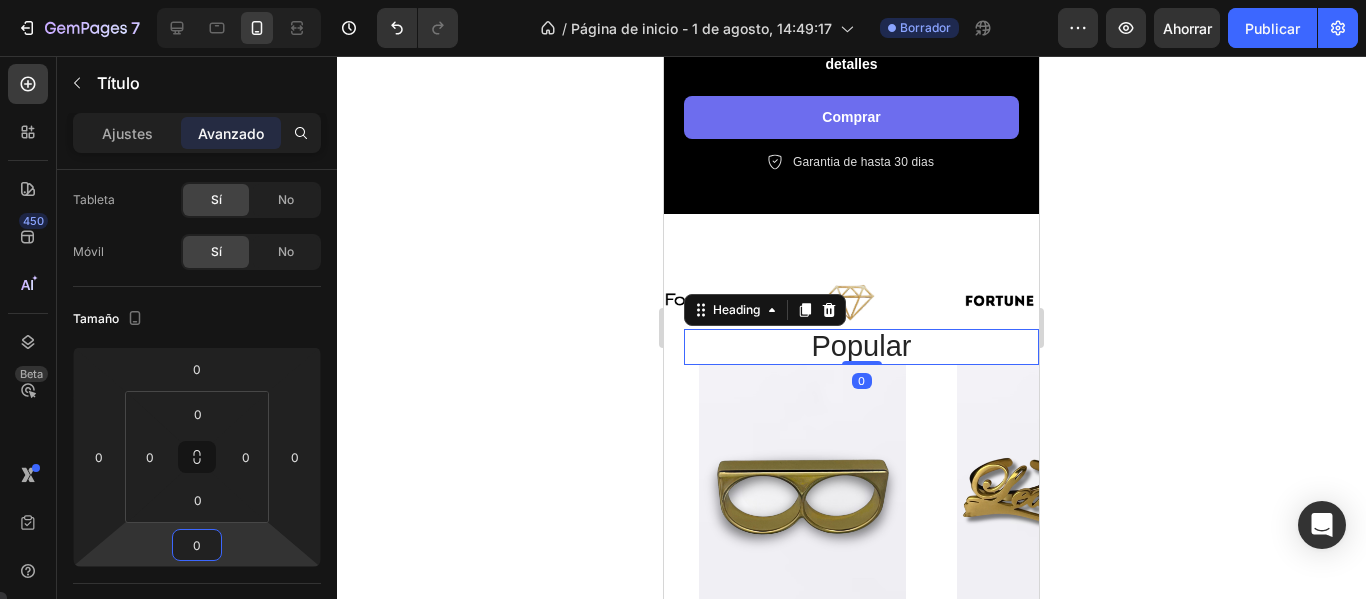 click 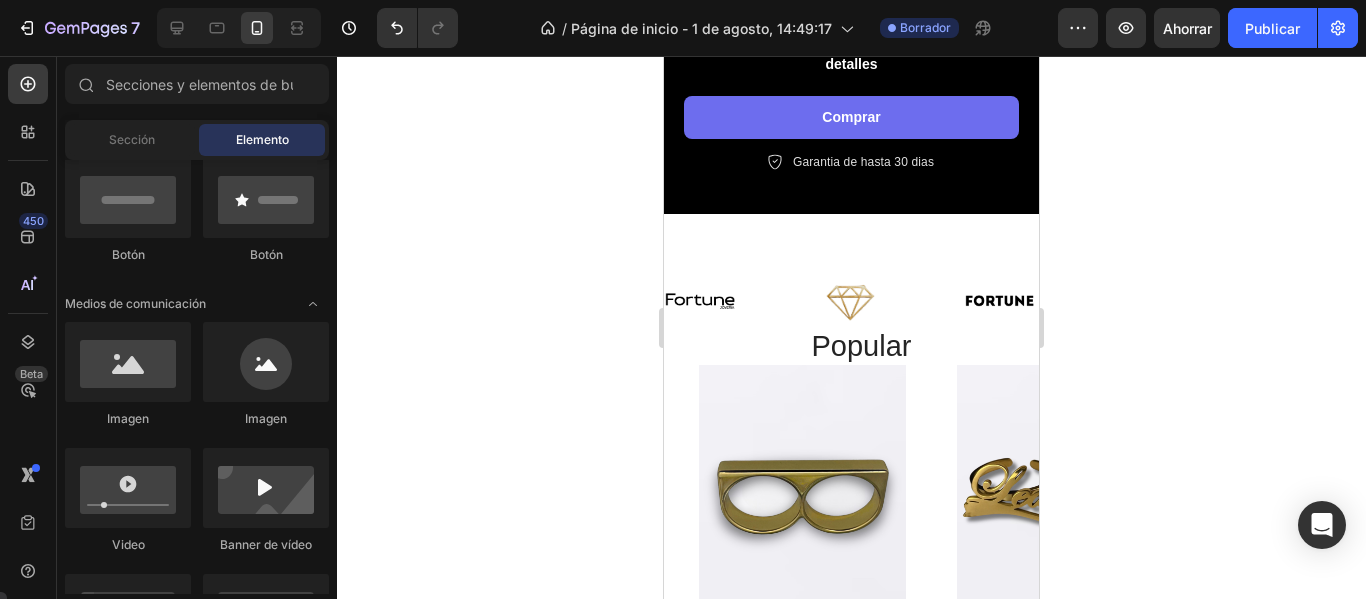 scroll, scrollTop: 100, scrollLeft: 0, axis: vertical 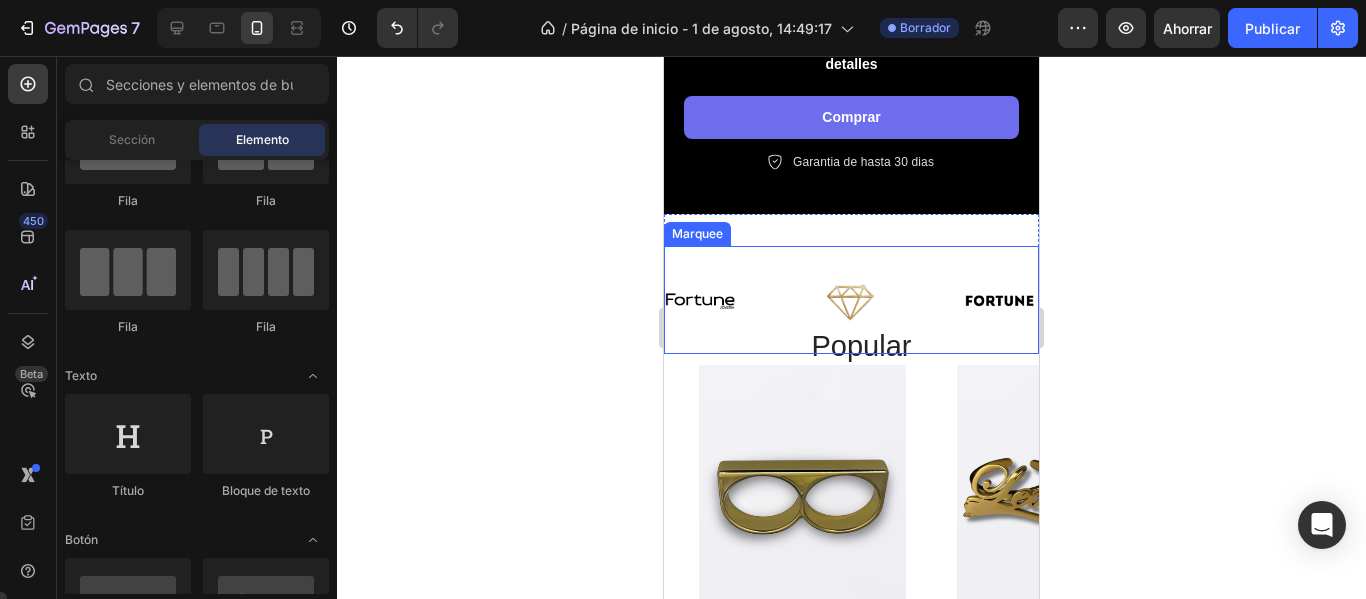 click on "Image Image Image Image Image Image Image" at bounding box center (1190, 300) 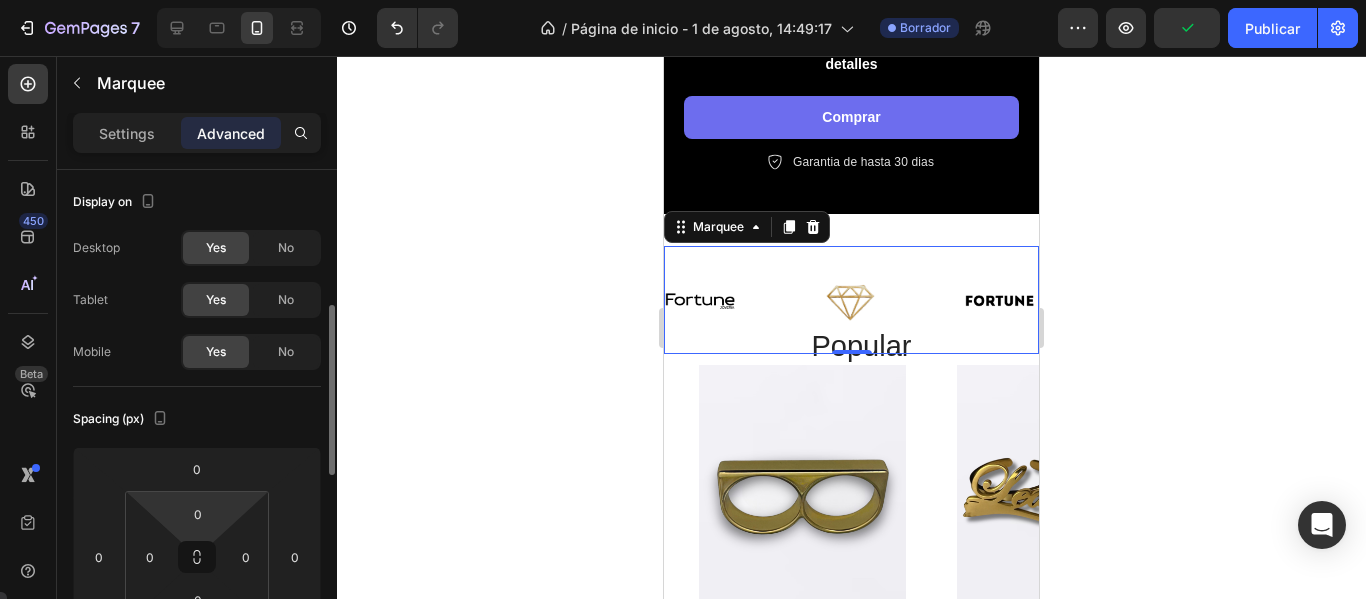 scroll, scrollTop: 100, scrollLeft: 0, axis: vertical 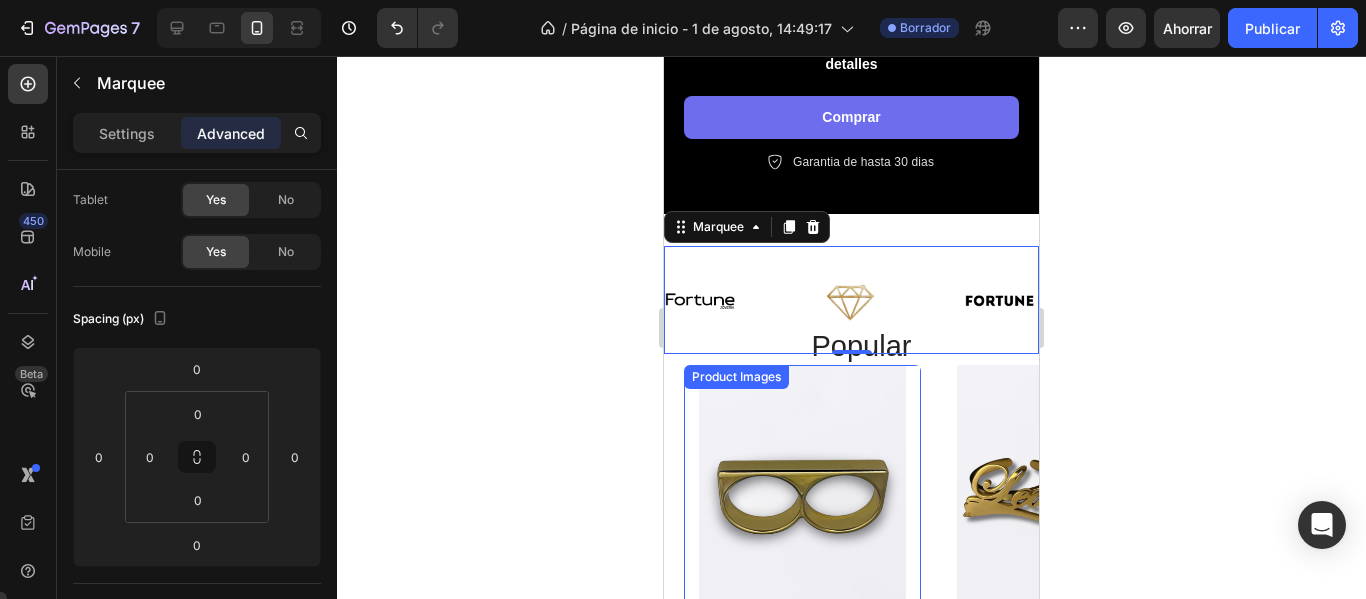 click on "Product Images" at bounding box center [736, 377] 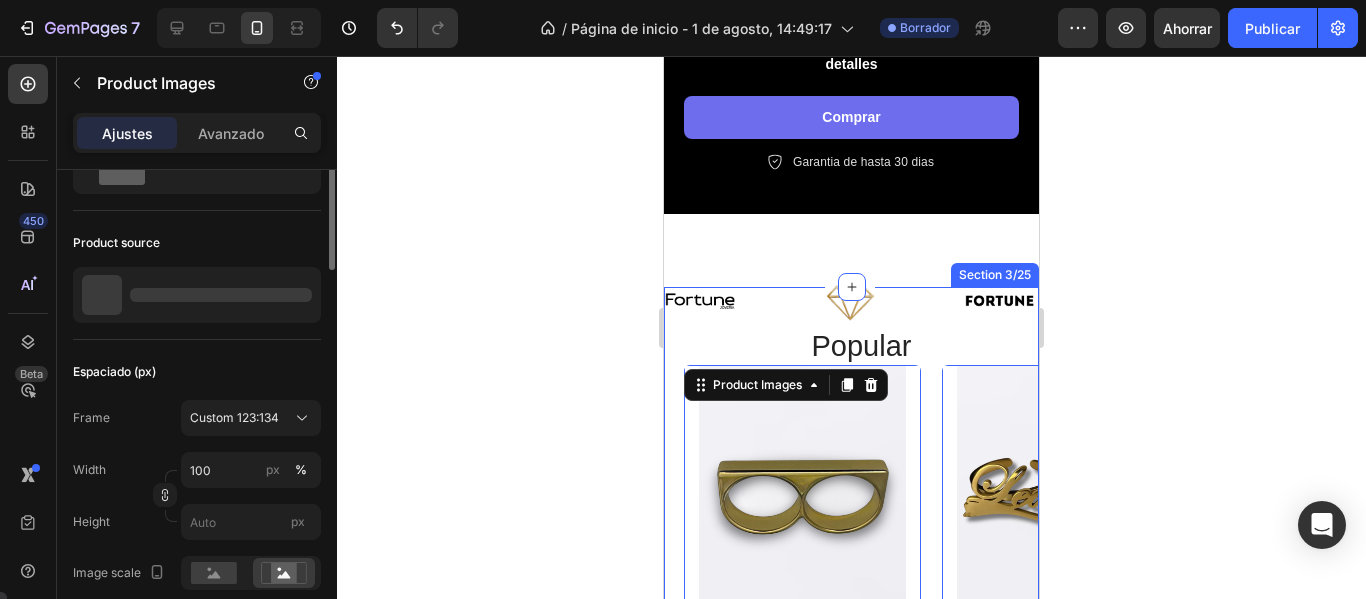 scroll, scrollTop: 0, scrollLeft: 0, axis: both 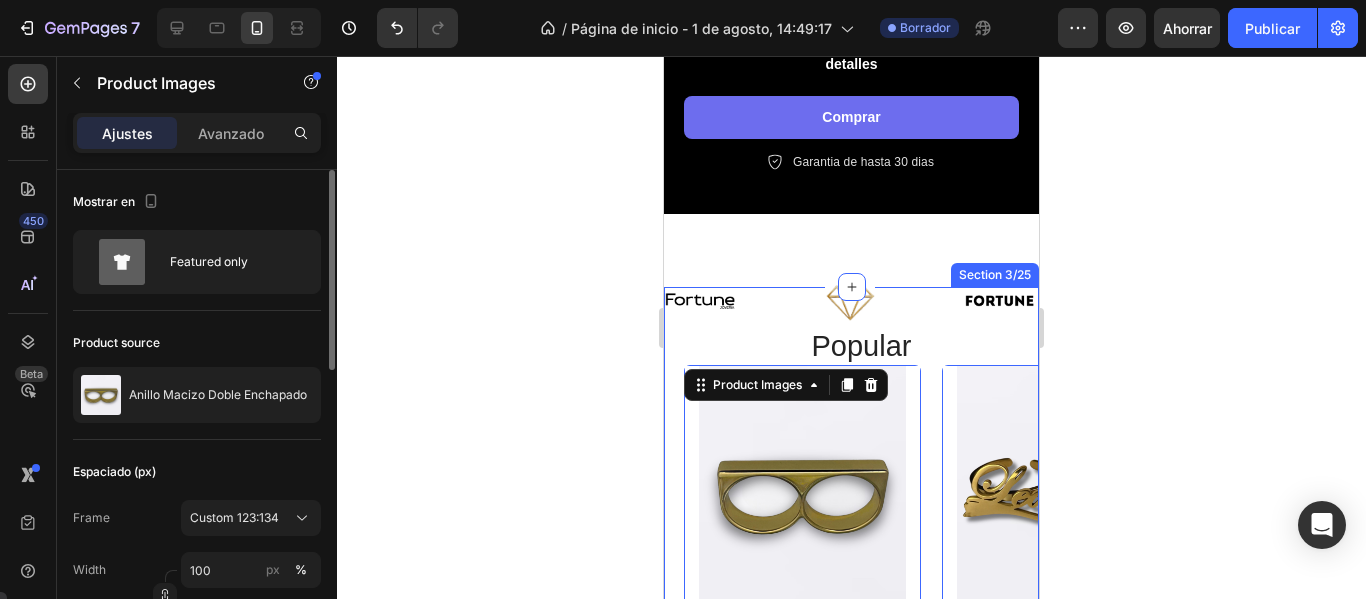 click on "popular Heading Product Images   14 anillo macizo doble enchapado Product Title $1.890,00 Product Price Product Price
(P) Cart Button Row Row Product List Product Images   0 anillo doble personalizado enchapado en oro Product Title $1.890,00 Product Price Product Price
(P) Cart Button Row Row Product List Product Images   0 anillo macizo diseño última cena enchapado plata Product Title $1.090,00 Product Price Product Price
(P) Cart Button Row Row Product List Product Images   0 anillo san benito enchapado en plata Product Title $790,00 Product Price Product Price
(P) Cart Button Row Row Product List Product List Section 3/25" at bounding box center [851, 528] 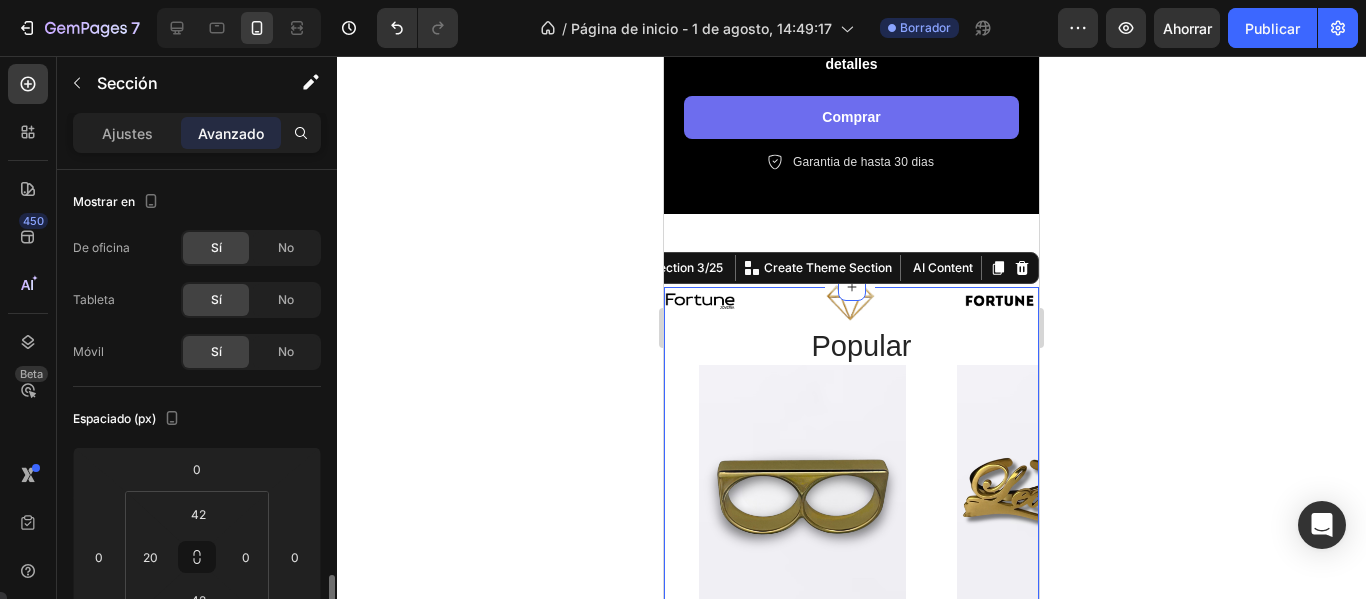 scroll, scrollTop: 300, scrollLeft: 0, axis: vertical 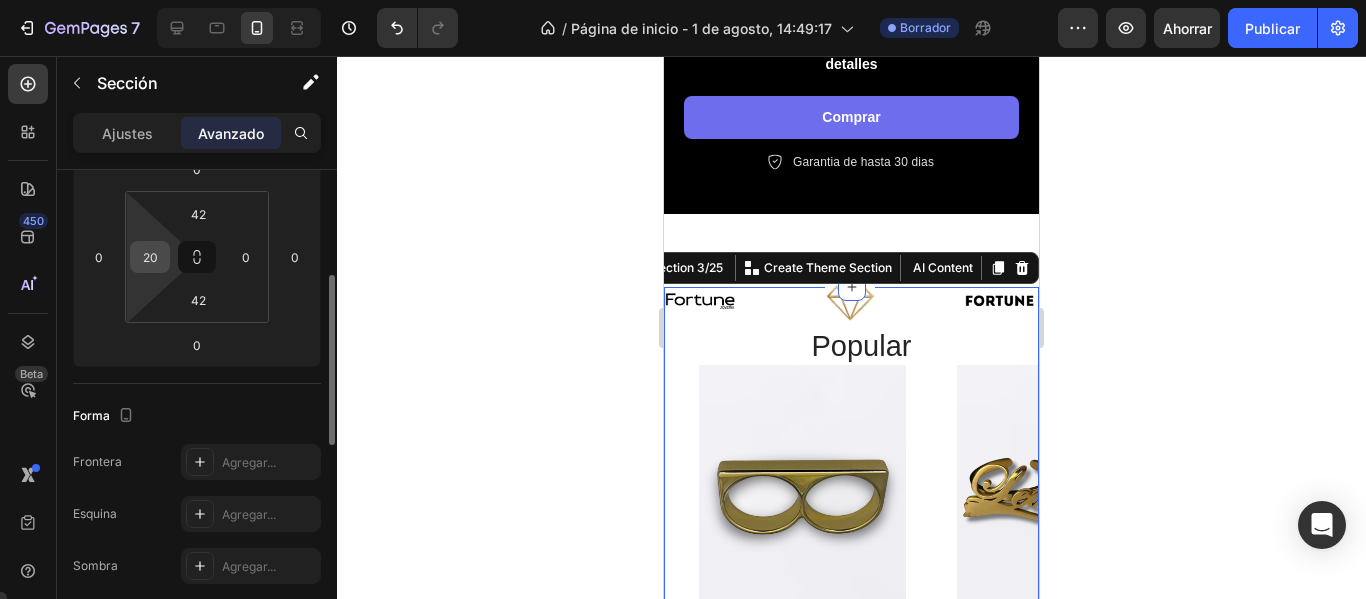 click on "20" at bounding box center [150, 257] 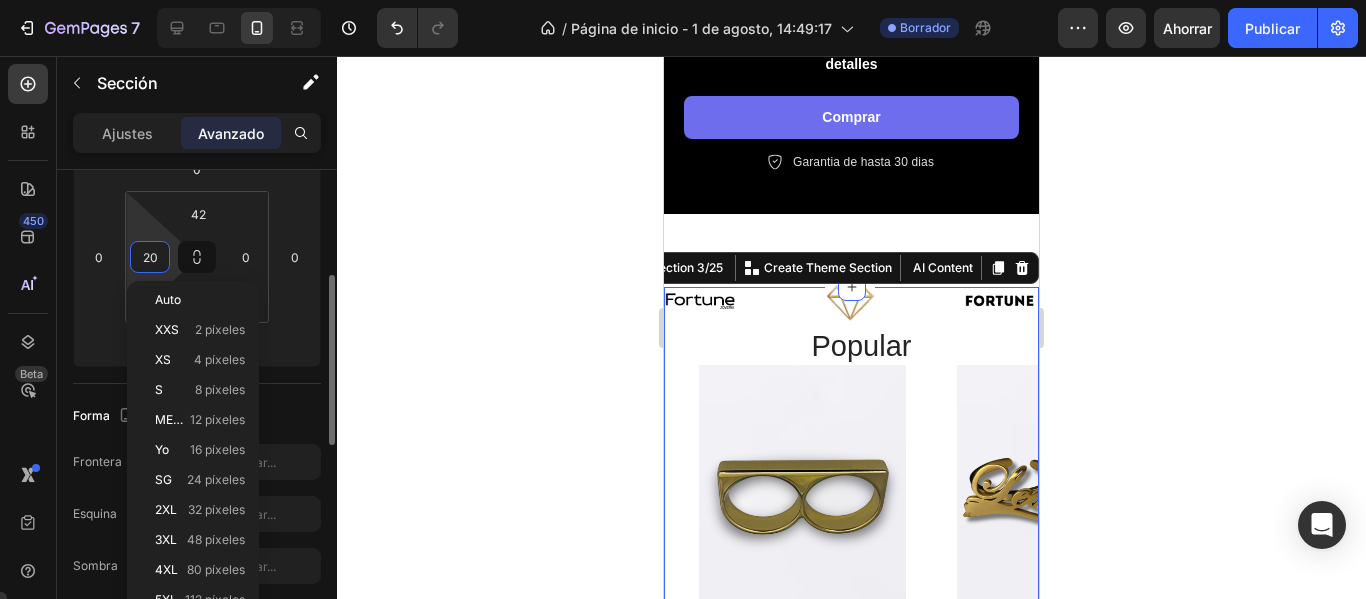 click on "20" at bounding box center [150, 257] 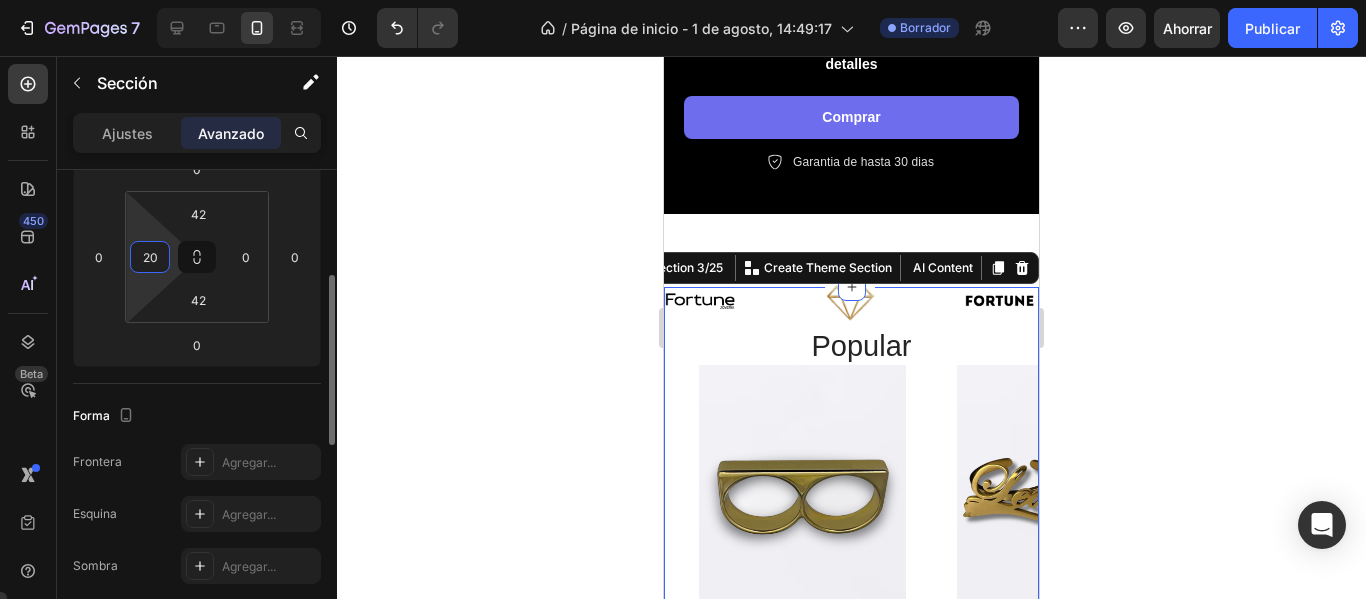 click on "20" at bounding box center [150, 257] 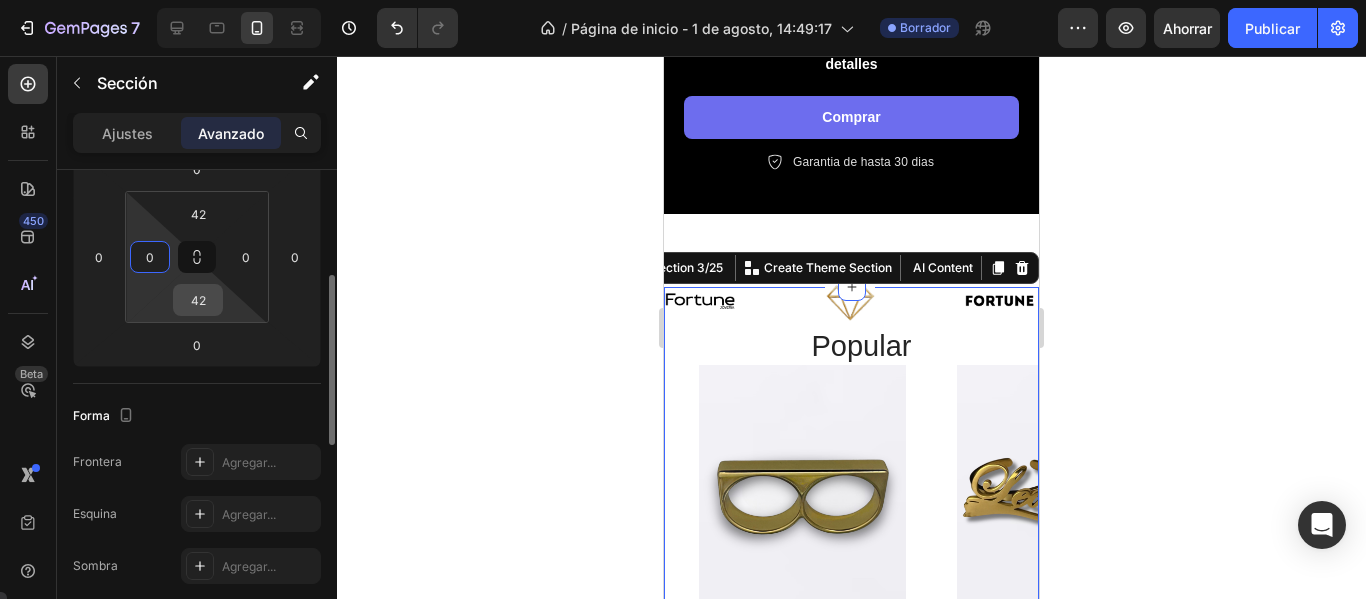 type on "0" 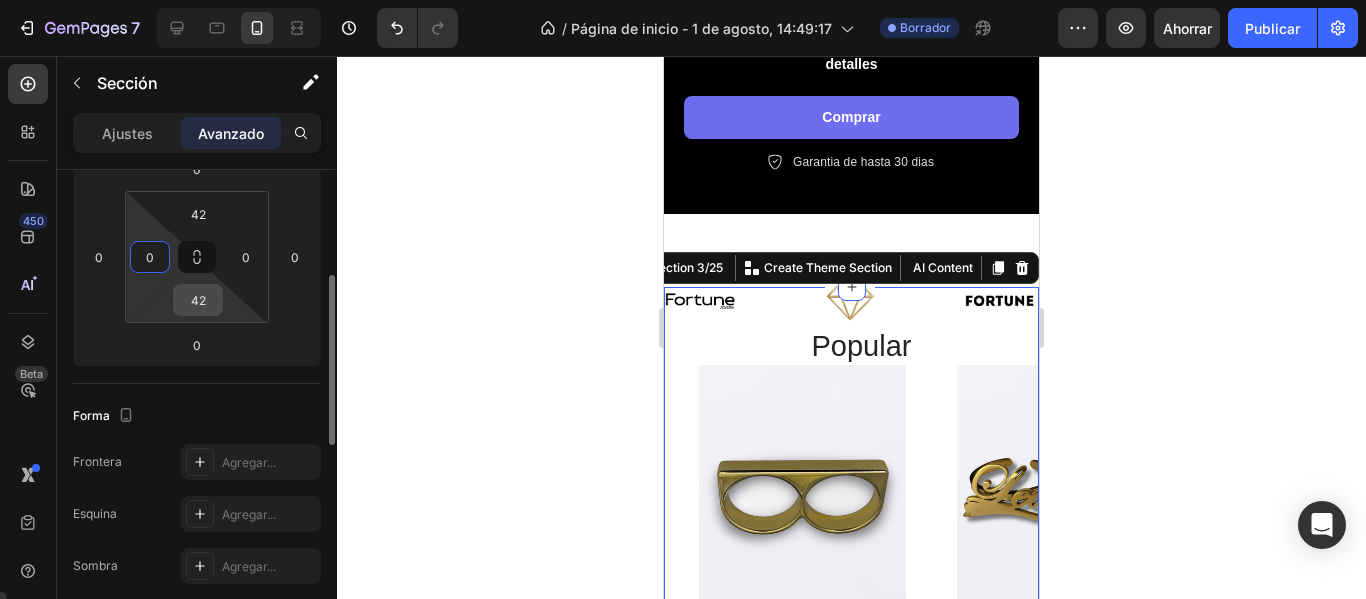 click on "42" at bounding box center [198, 300] 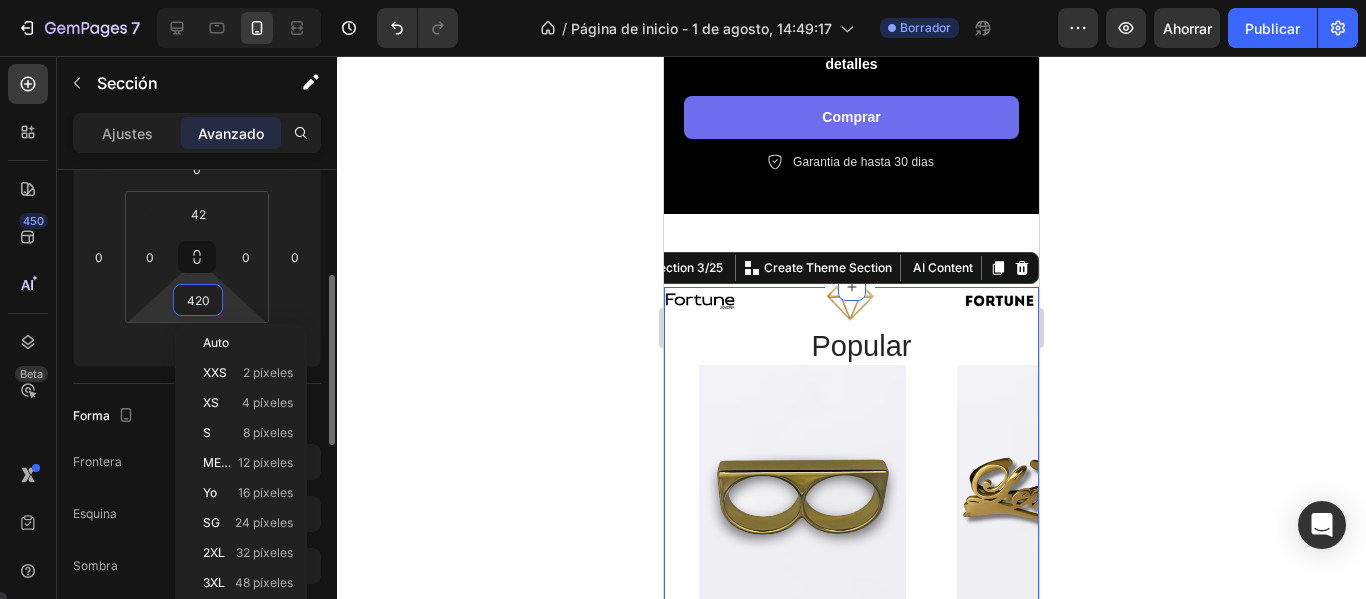 click on "420" at bounding box center [198, 300] 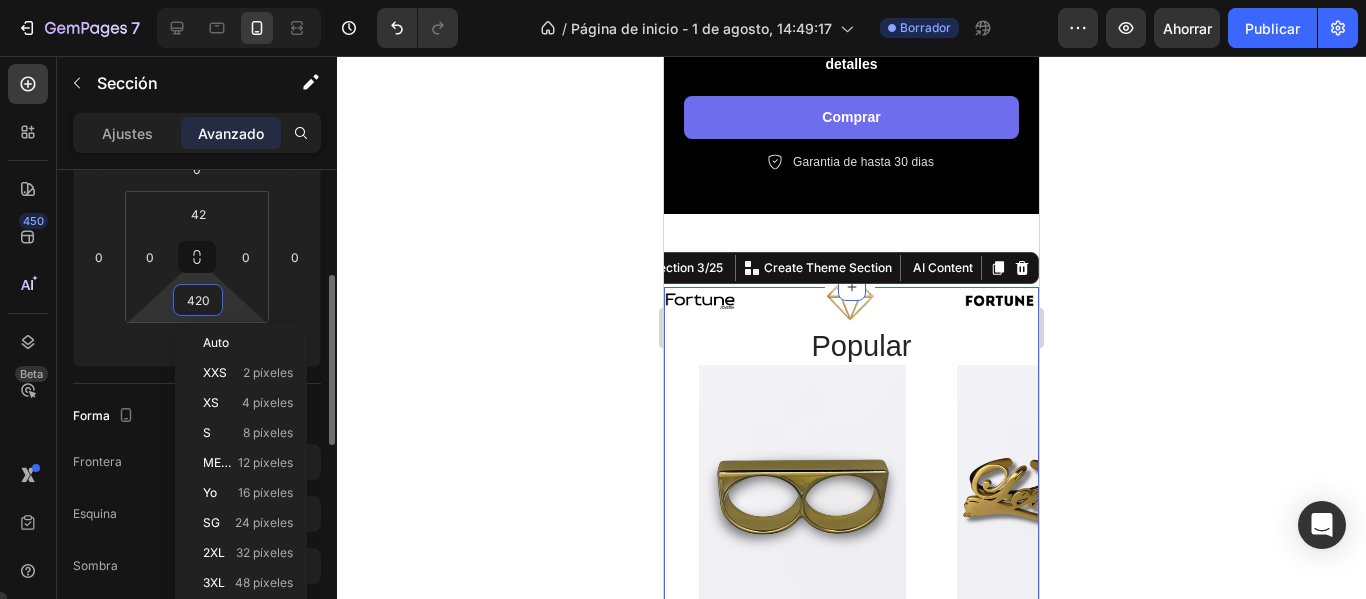 click on "420" at bounding box center (198, 300) 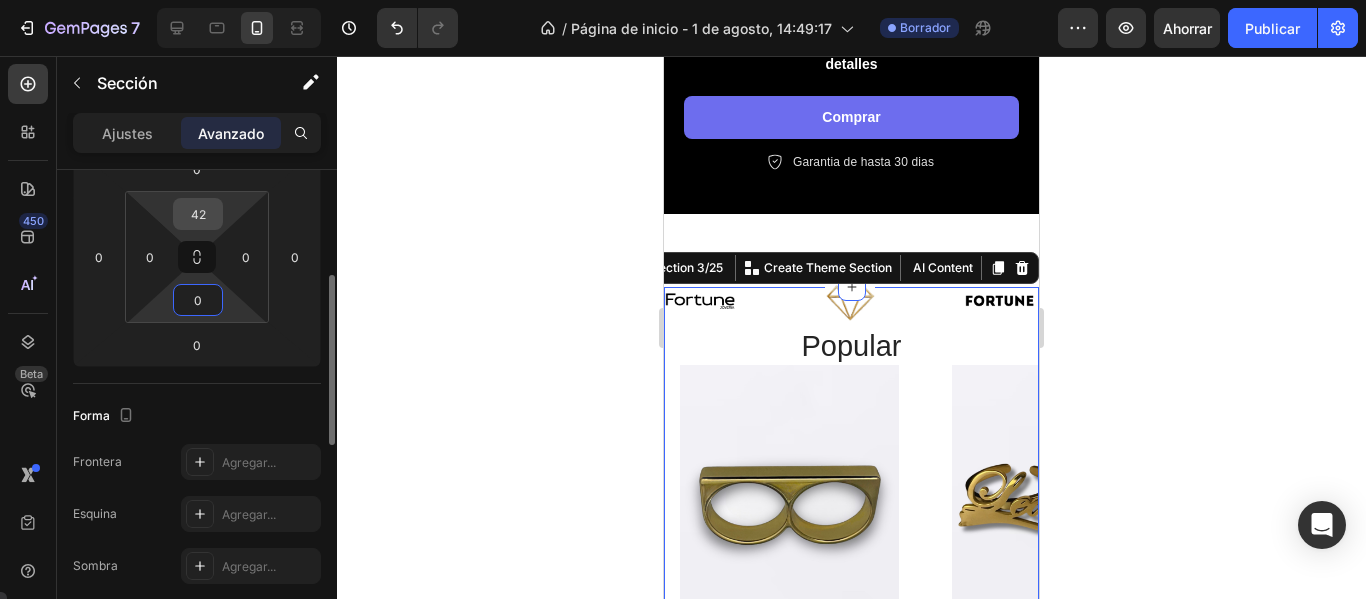 type on "0" 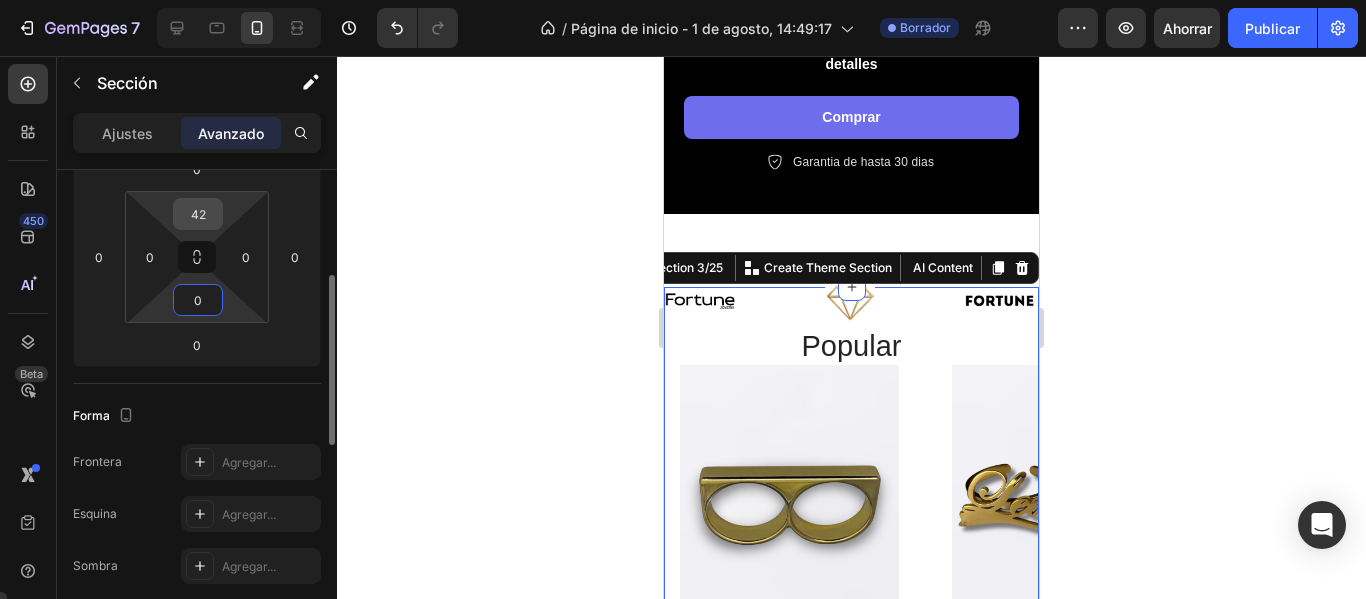 click on "42" at bounding box center [198, 214] 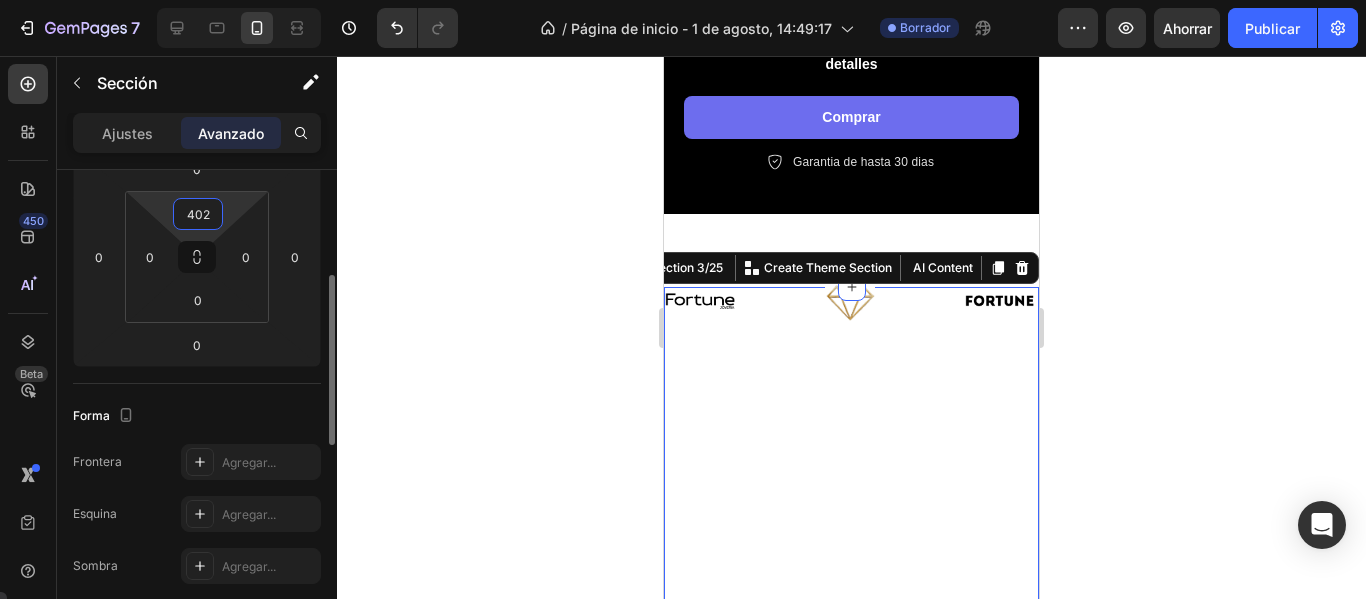 click on "402" at bounding box center [198, 214] 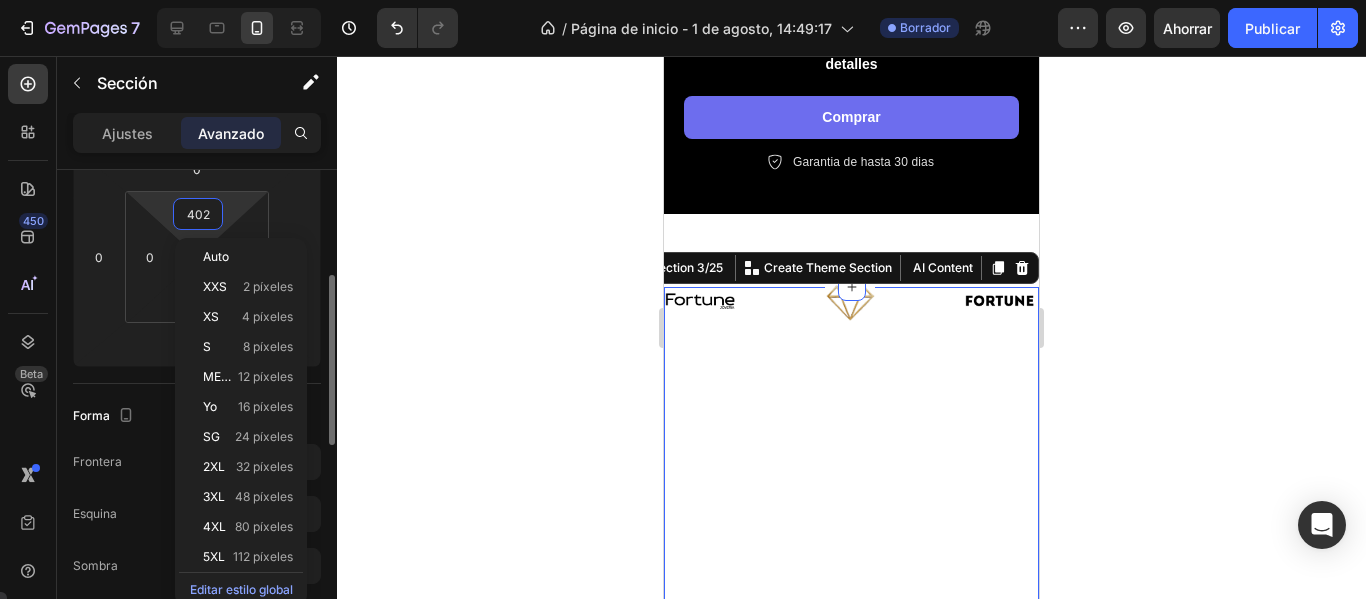 click on "402" at bounding box center [198, 214] 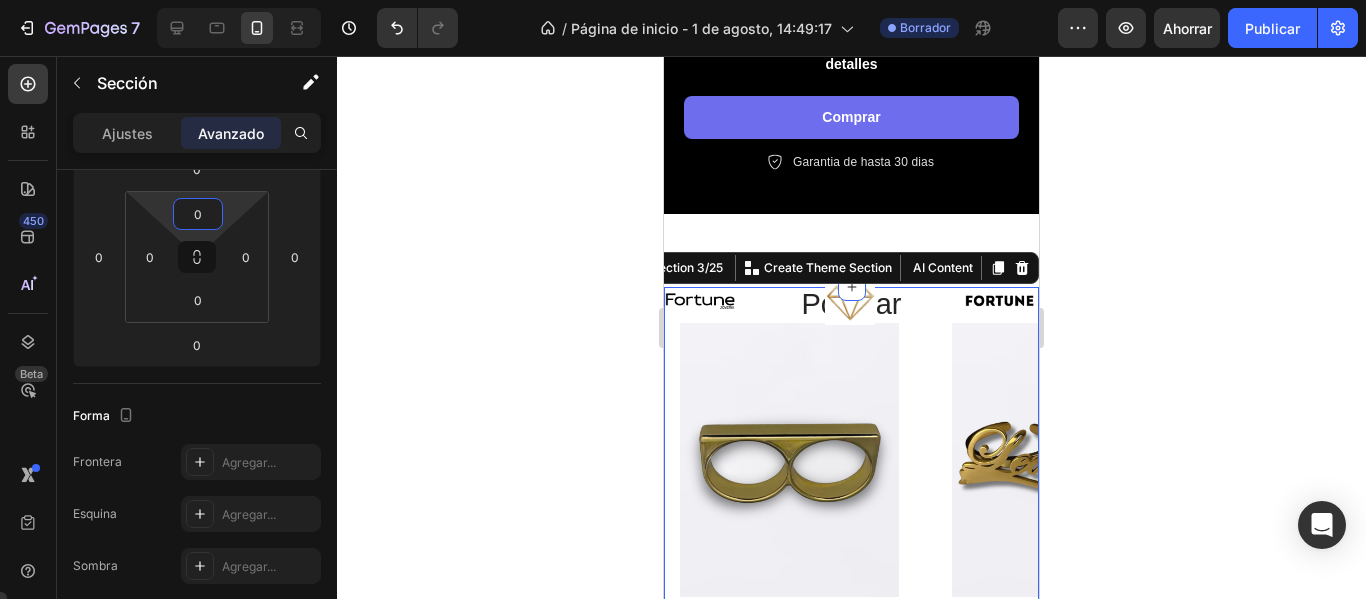 click 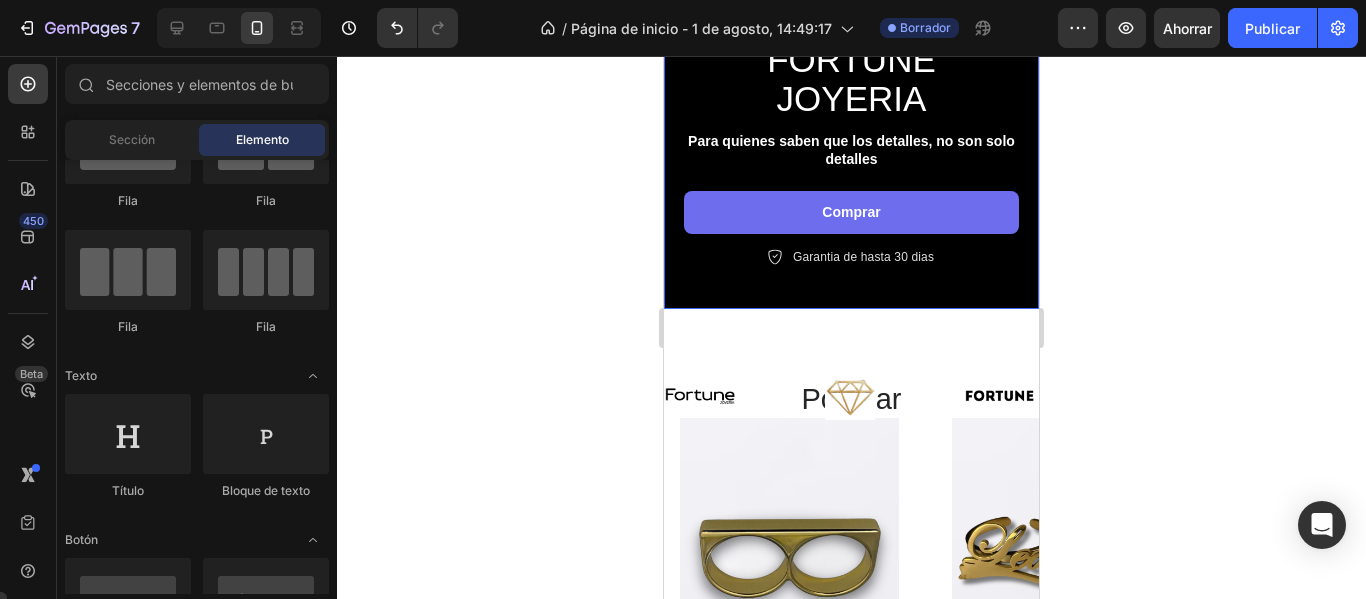scroll, scrollTop: 500, scrollLeft: 0, axis: vertical 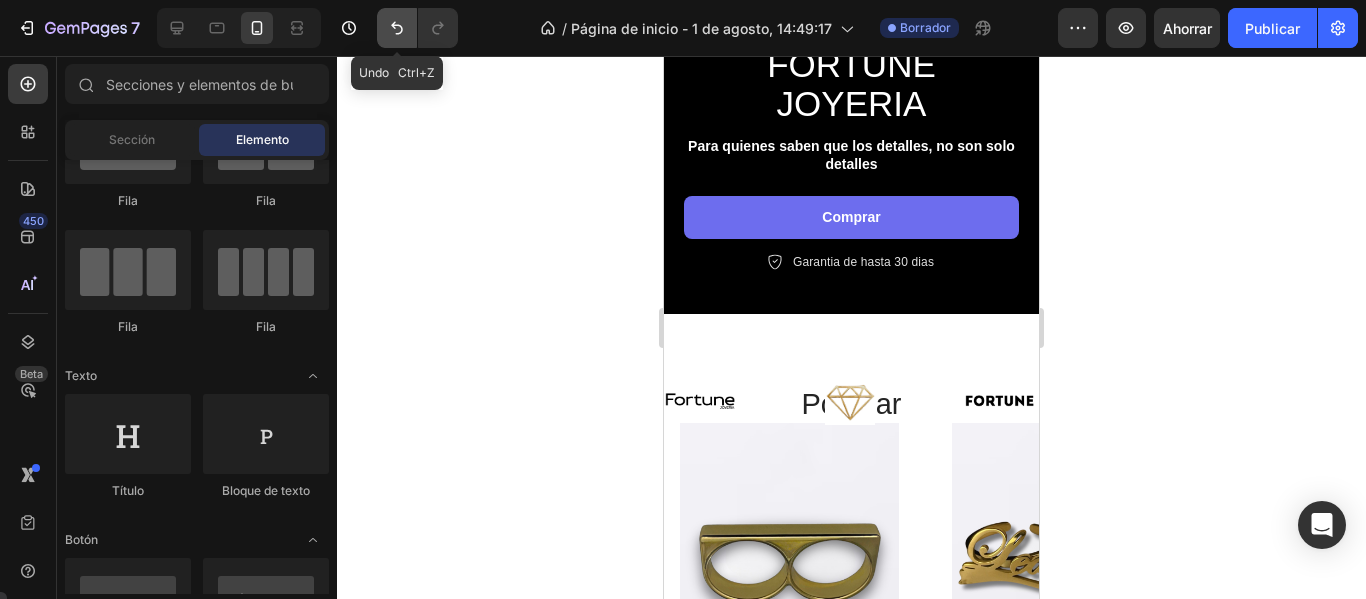 click 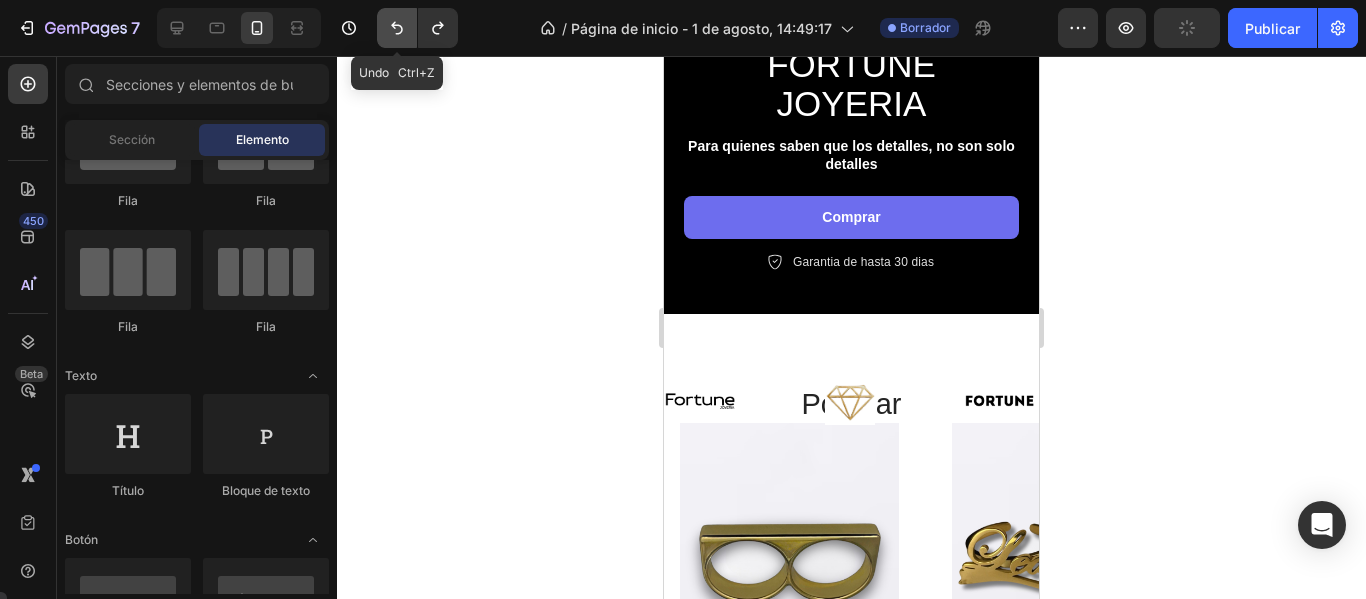 click 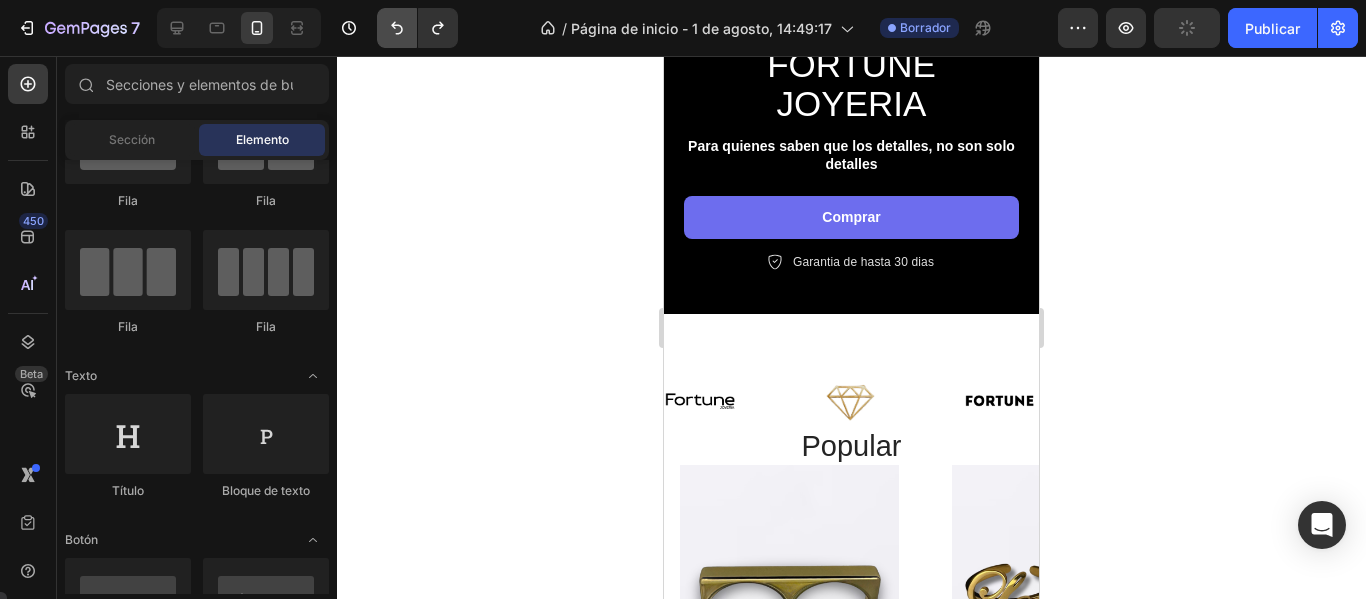 click 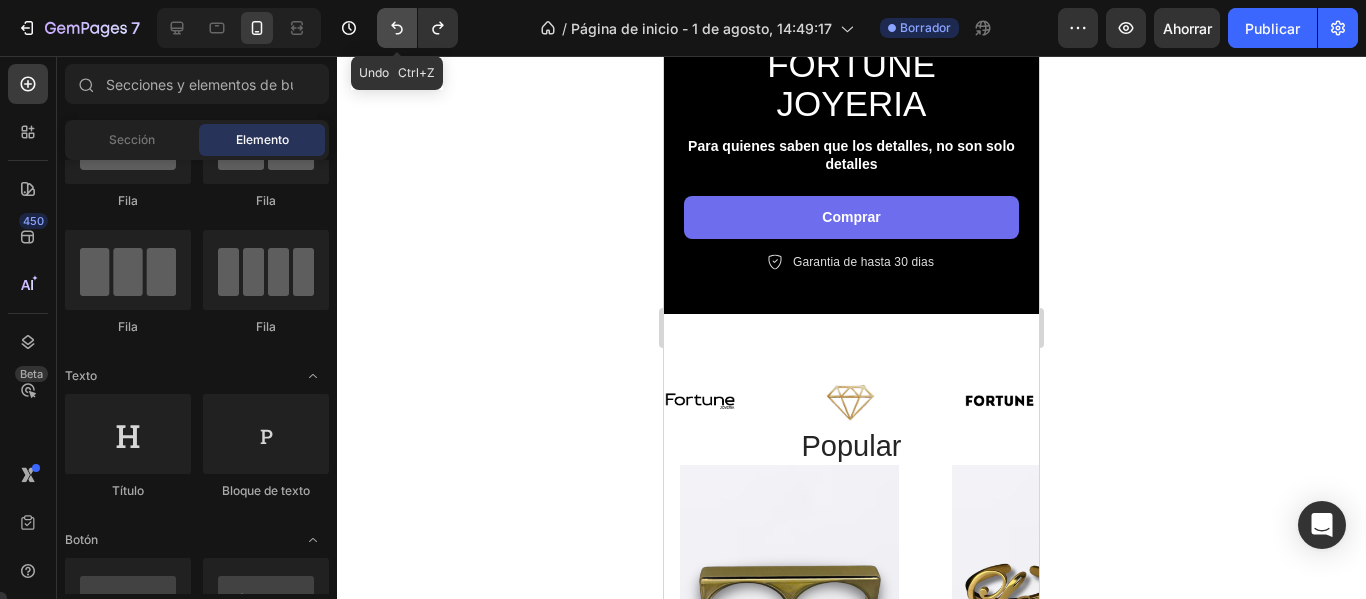 click 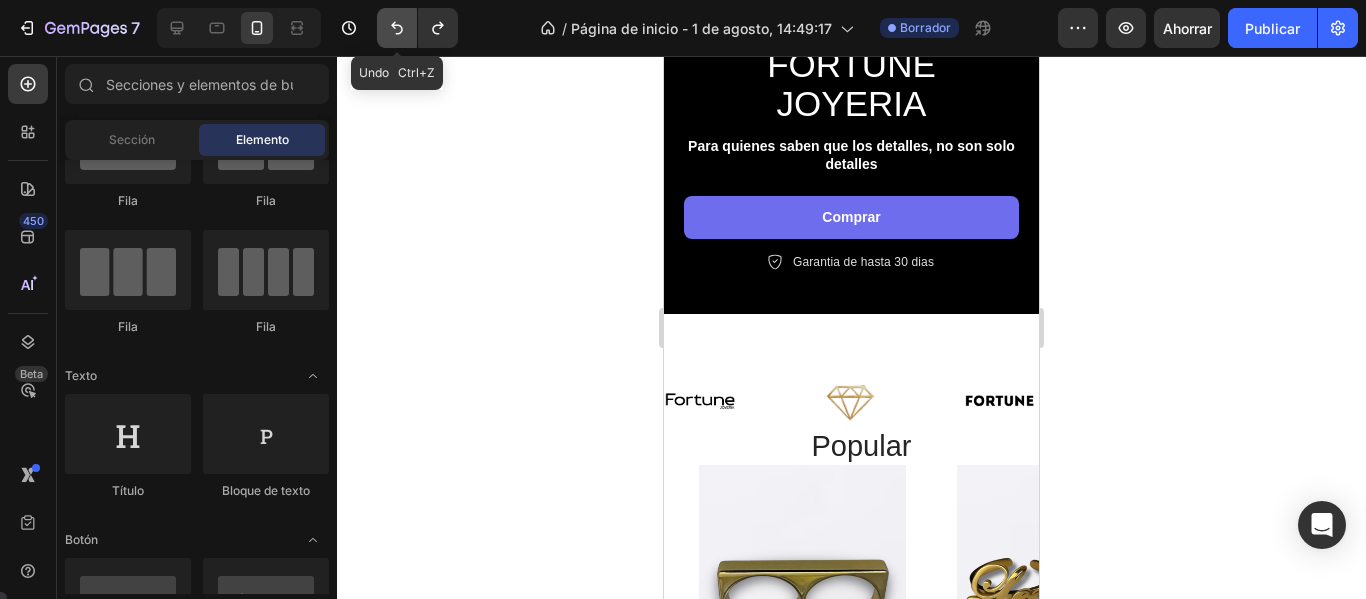 click 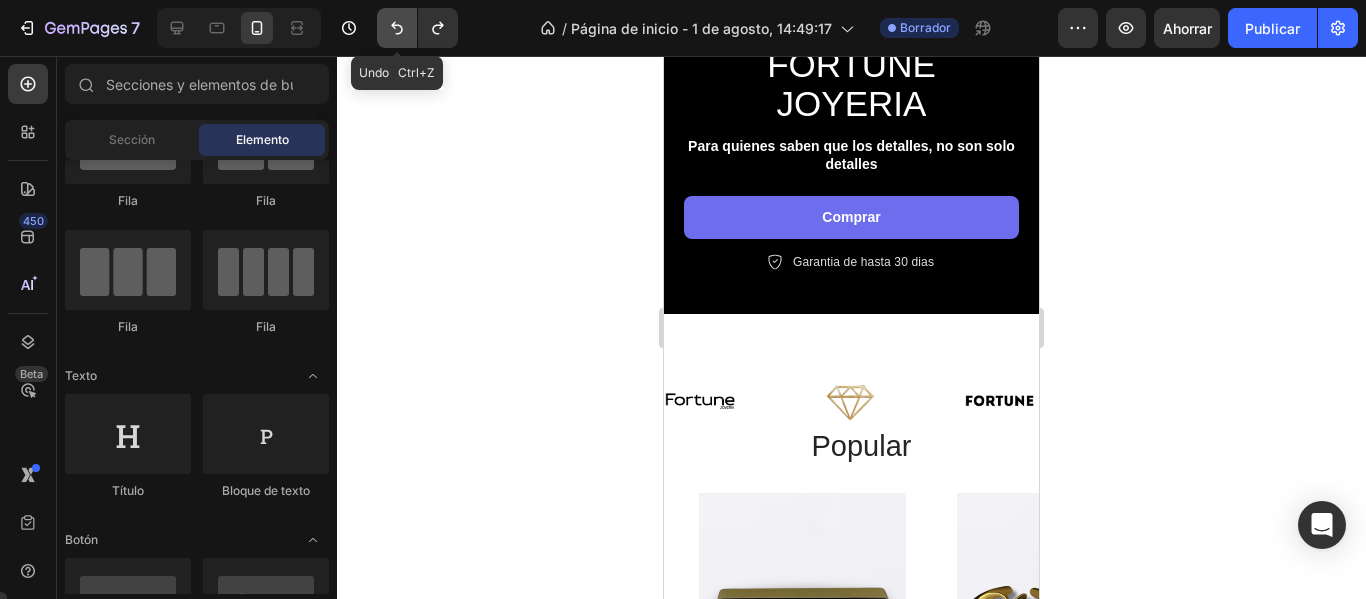 click 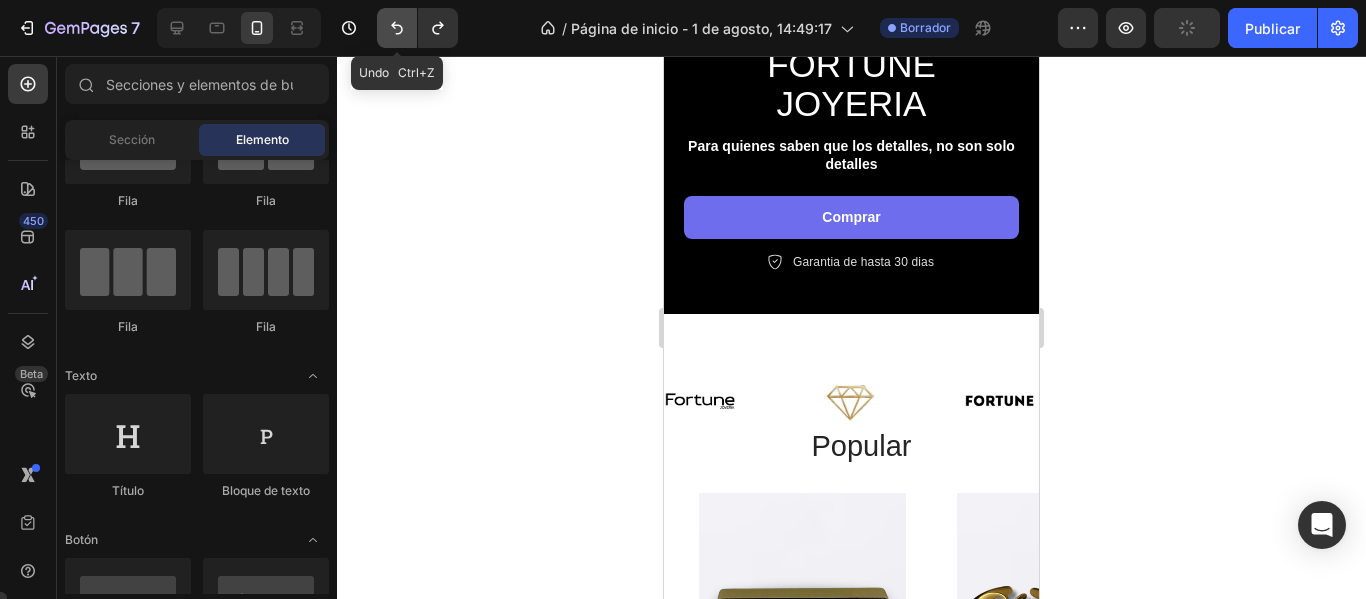 click 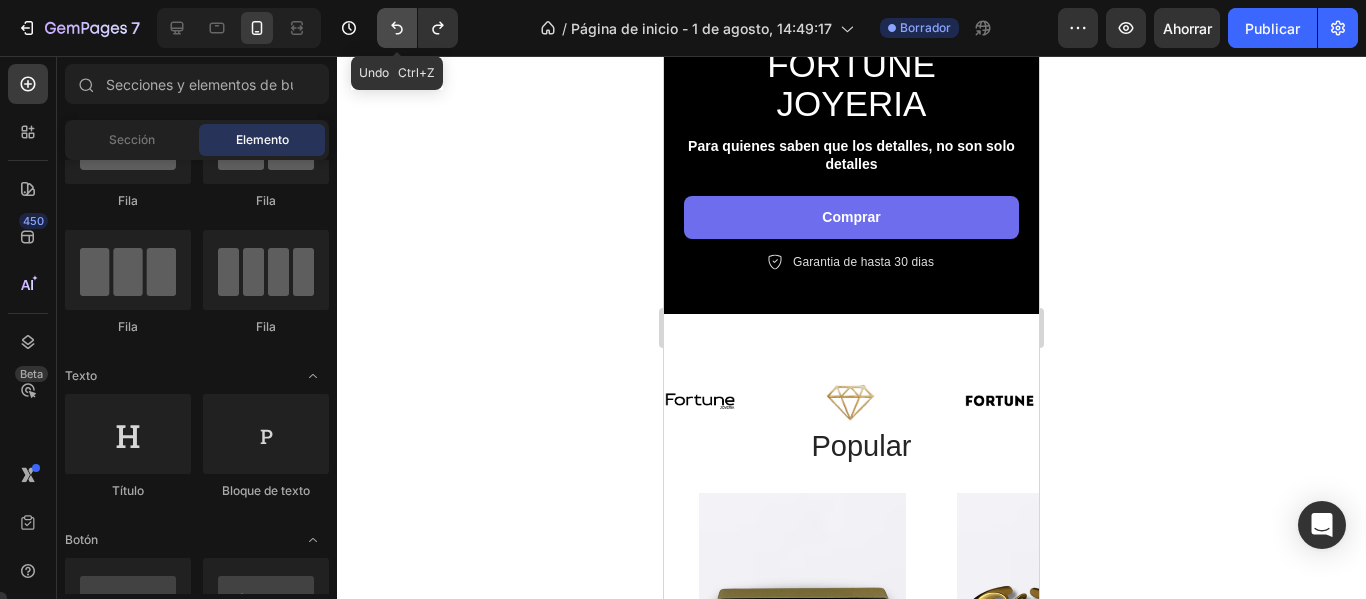 click 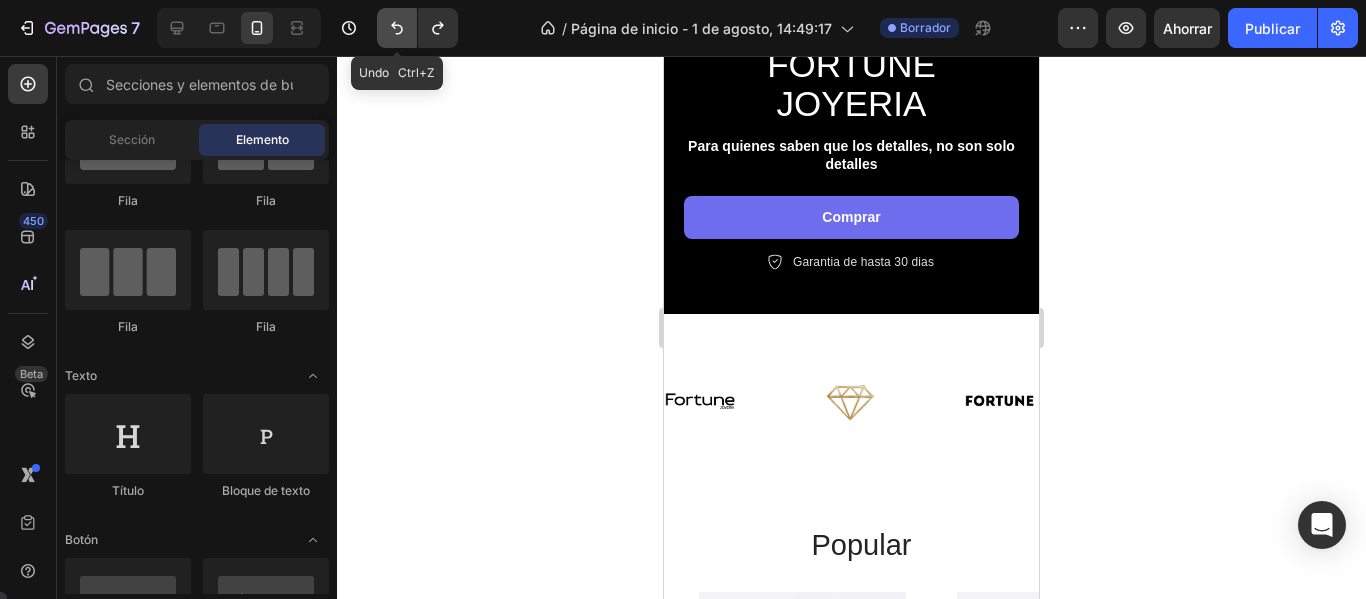 click 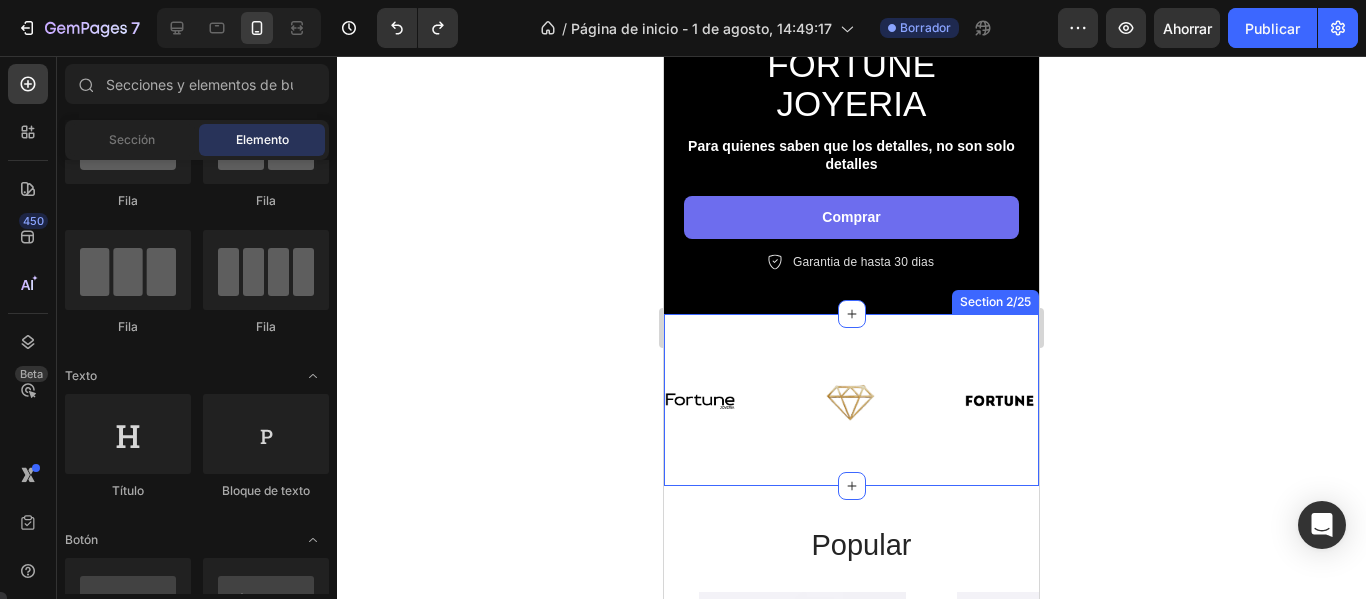 click on "Image Image Image Image Image Image Image Image Image Image Image Image Image Image Marquee Section 2/25" at bounding box center (851, 400) 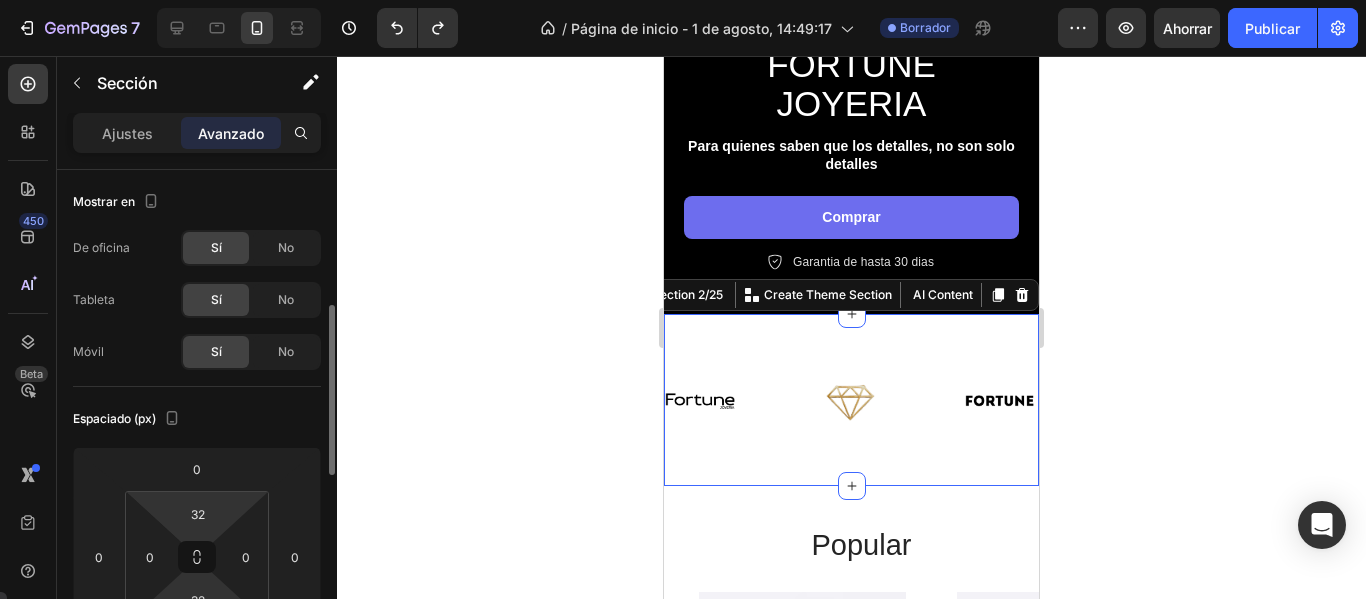 scroll, scrollTop: 200, scrollLeft: 0, axis: vertical 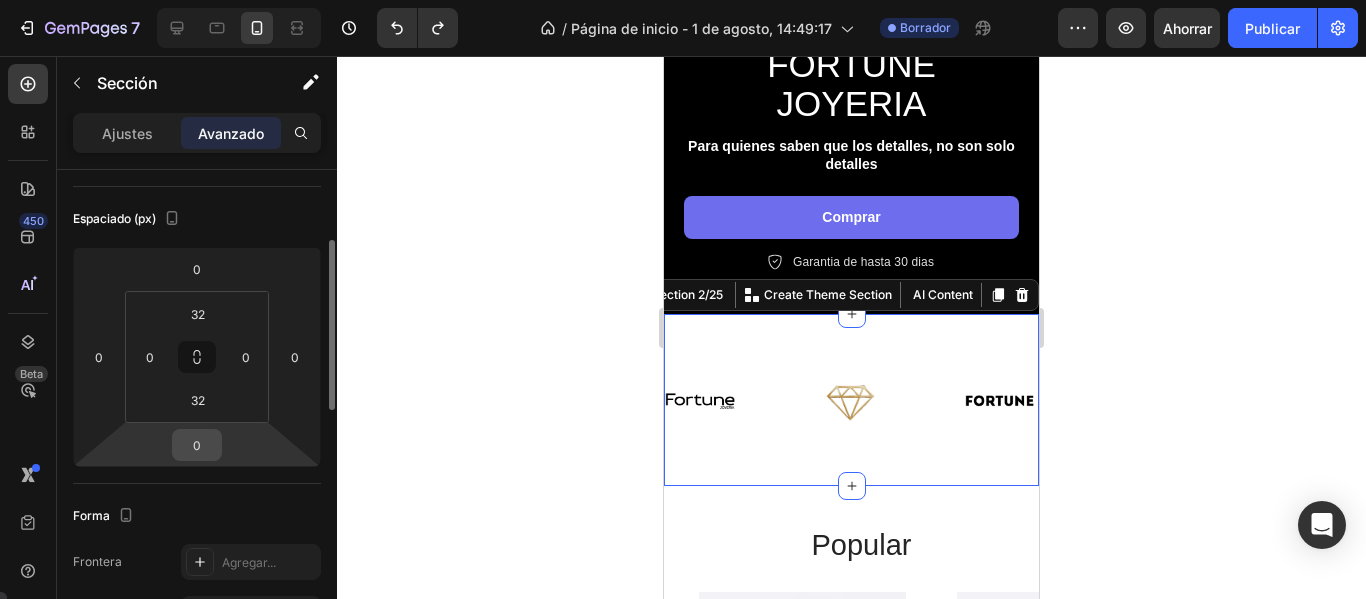 click on "0" at bounding box center (197, 445) 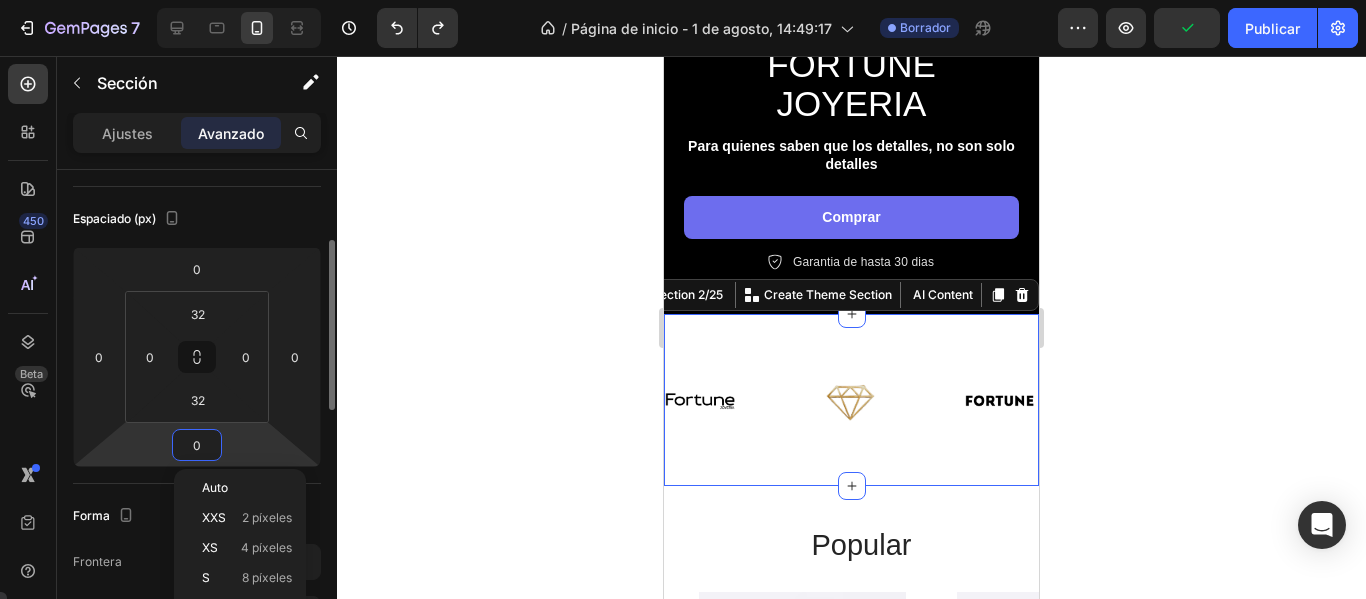 click on "0" at bounding box center (197, 445) 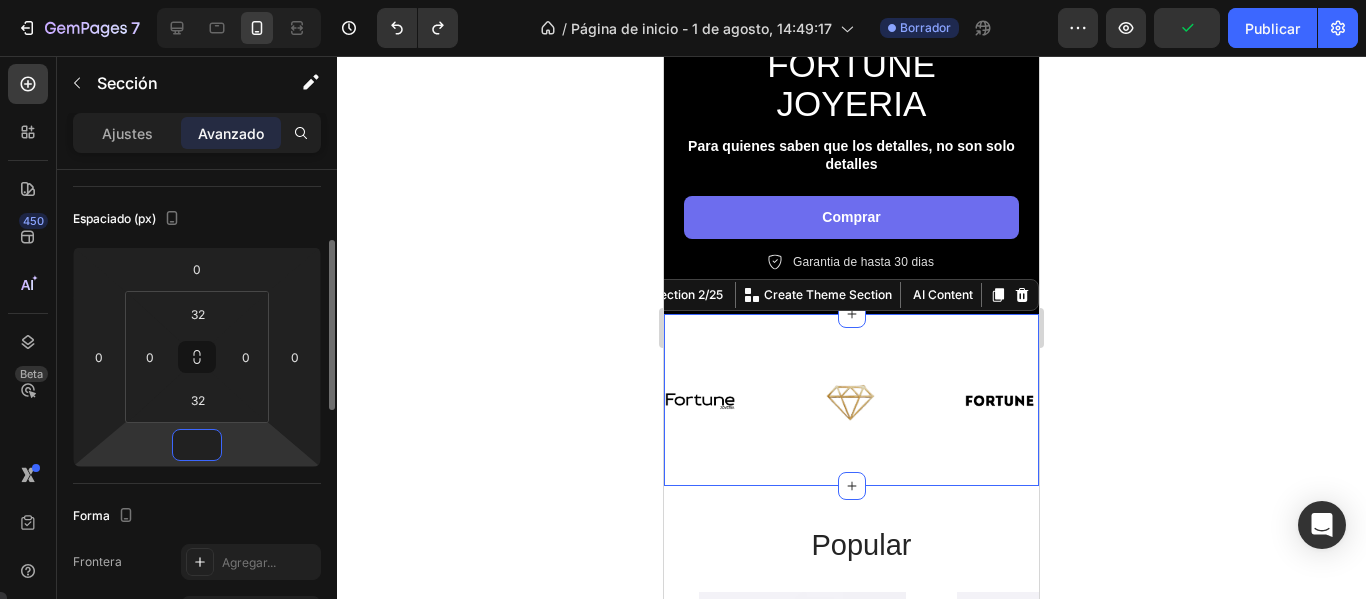 click at bounding box center [197, 445] 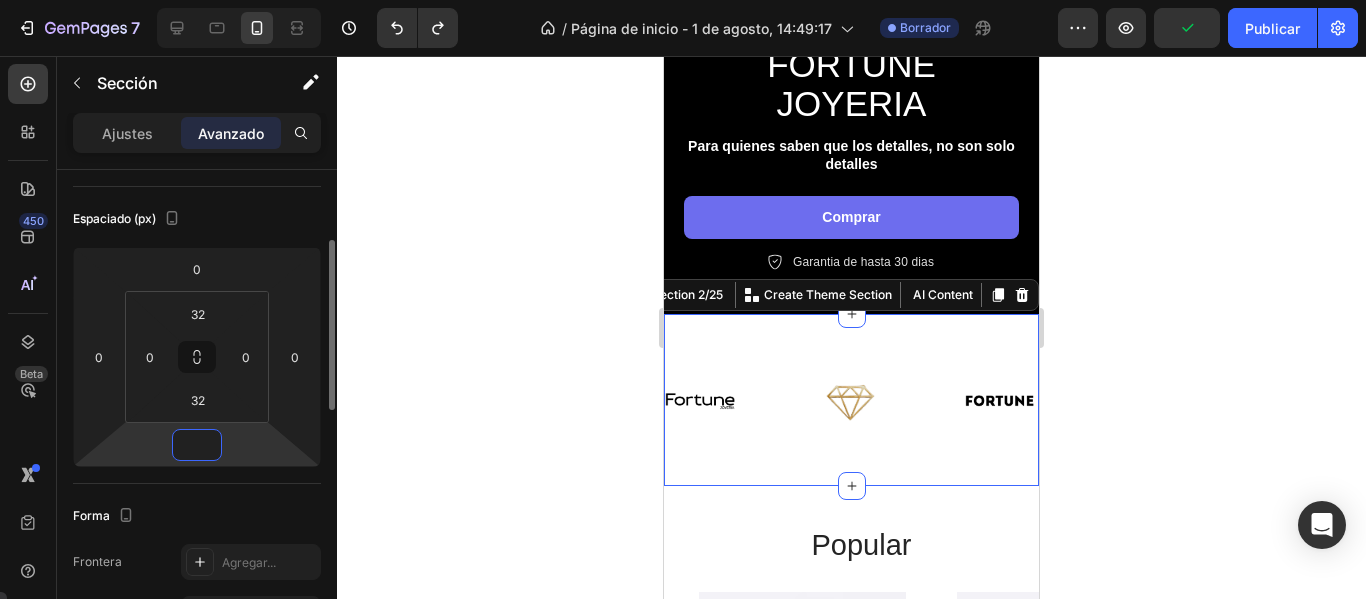 click at bounding box center (197, 445) 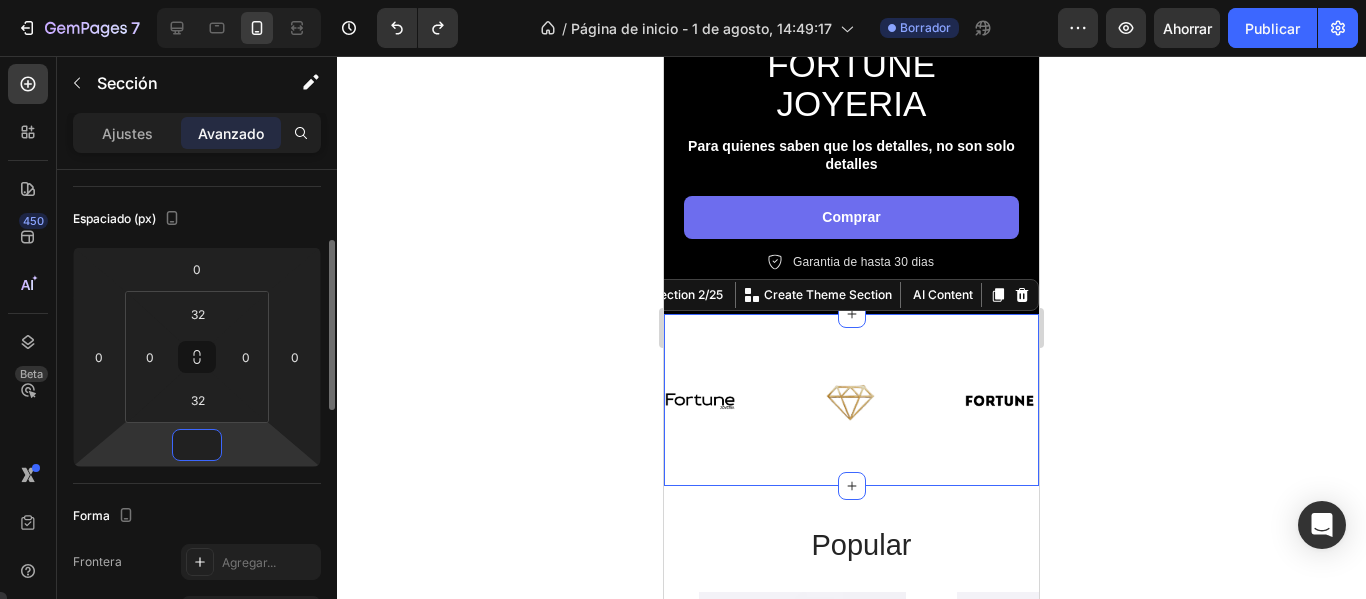 click at bounding box center [197, 445] 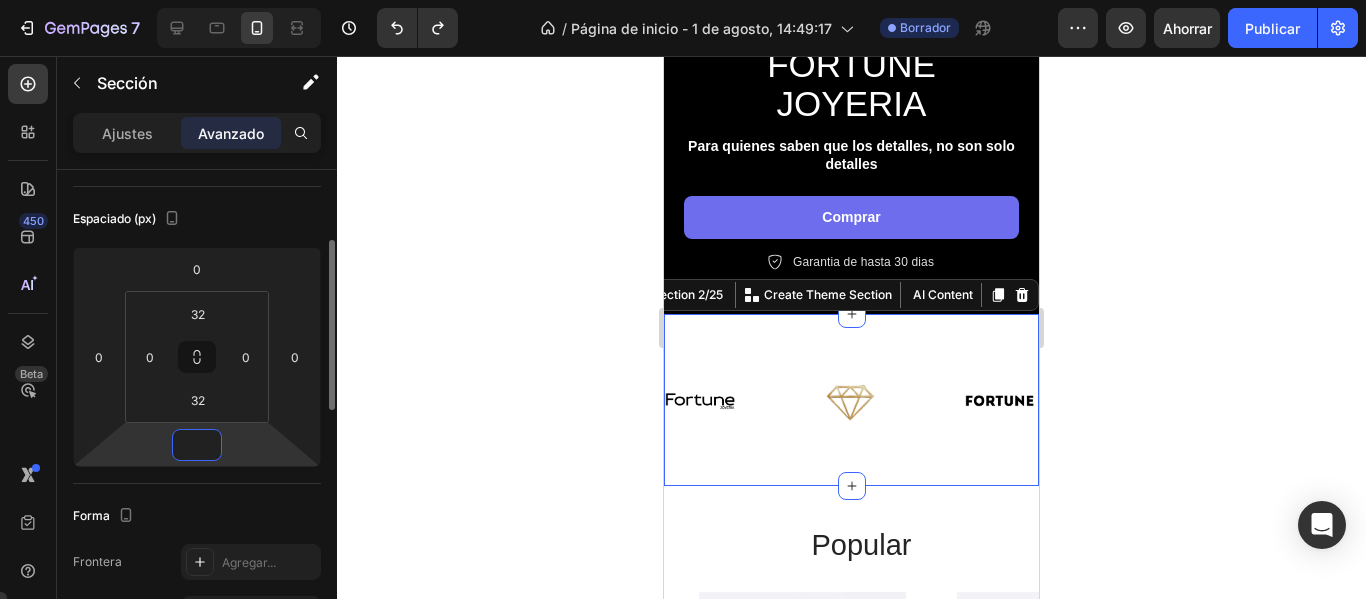 click at bounding box center [197, 445] 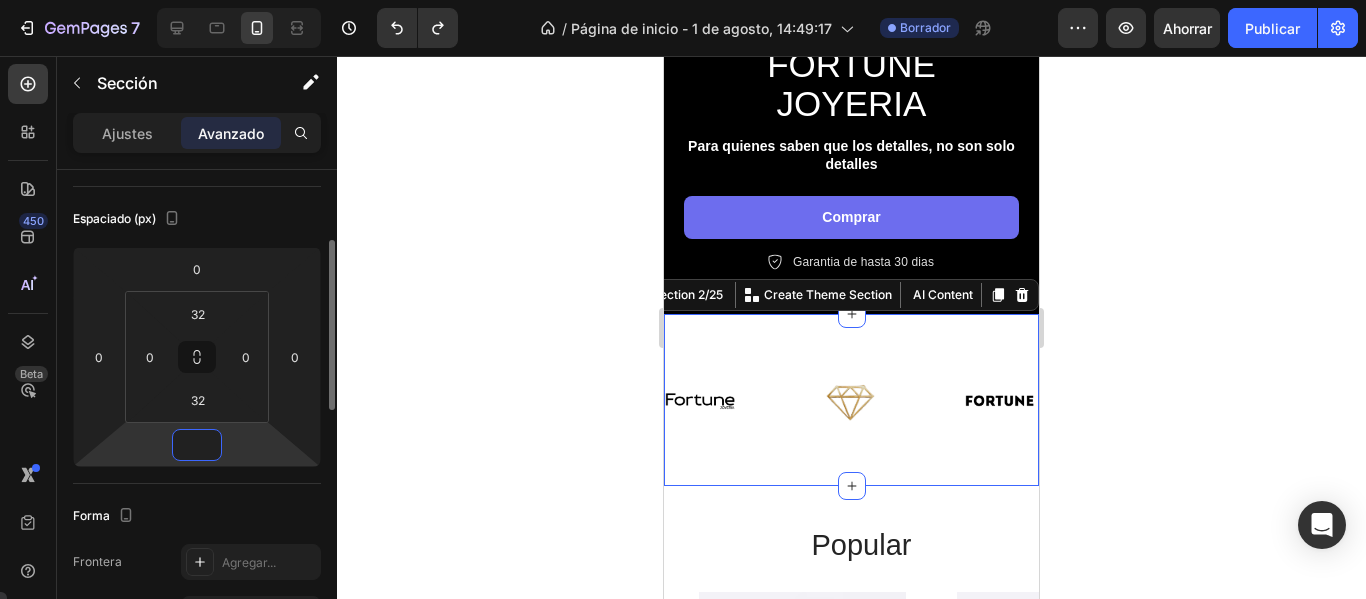 click at bounding box center (197, 445) 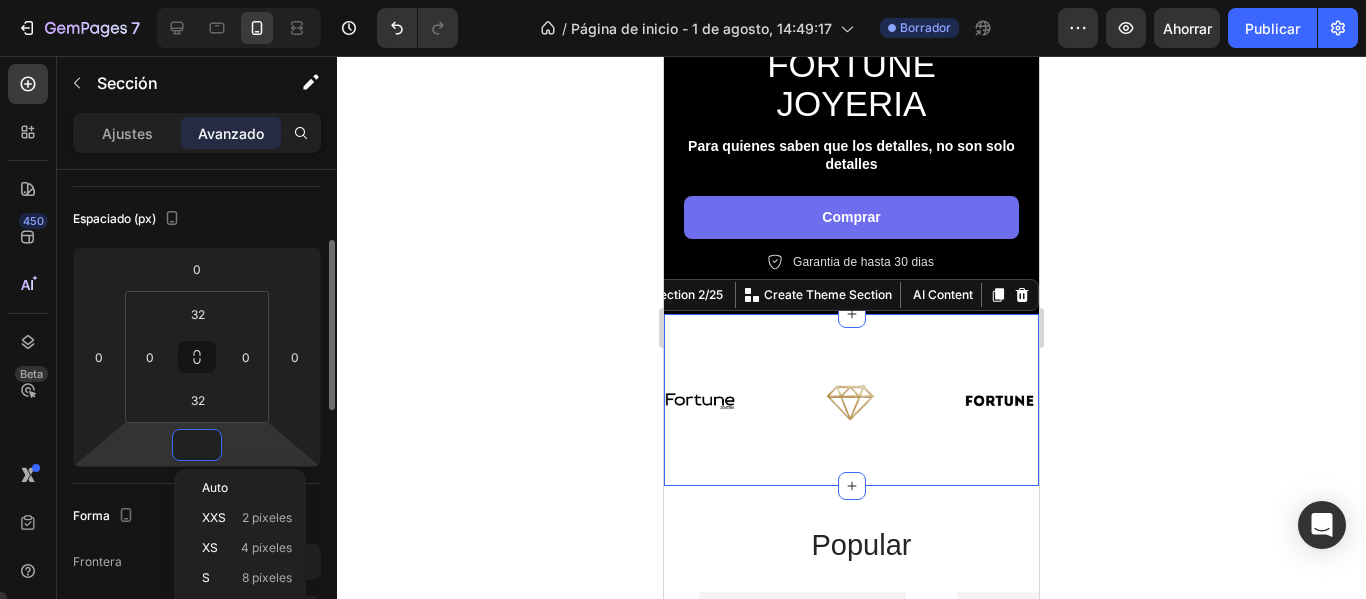 type on "0" 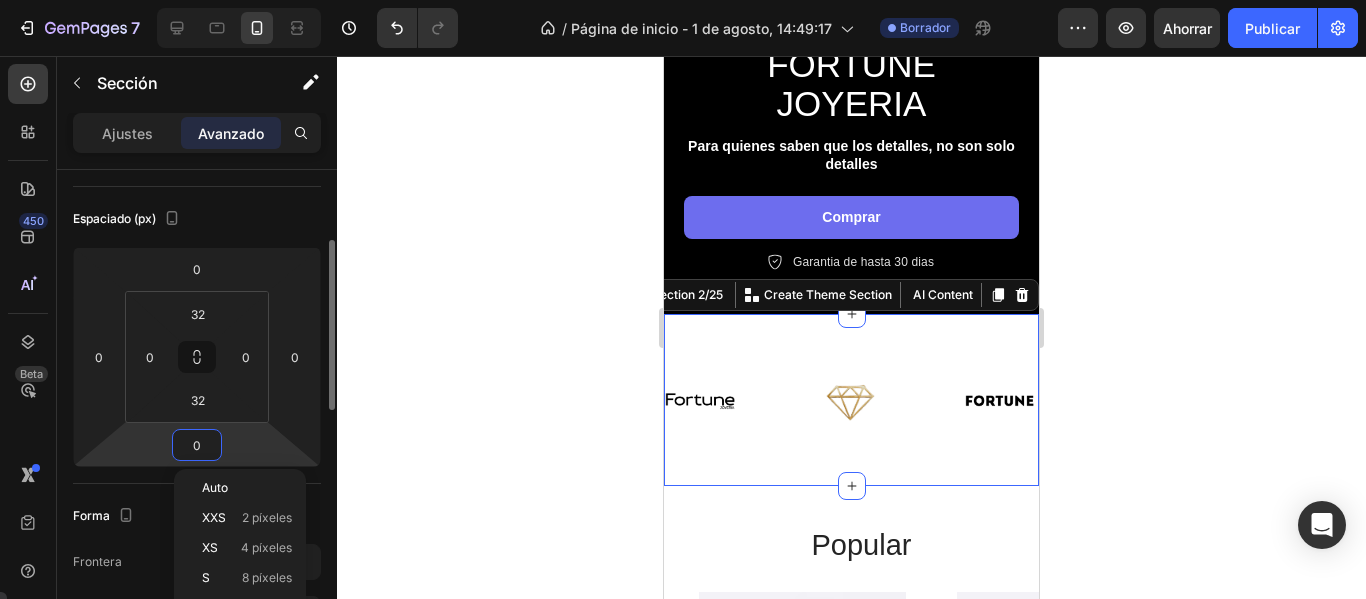 click on "0" at bounding box center (197, 445) 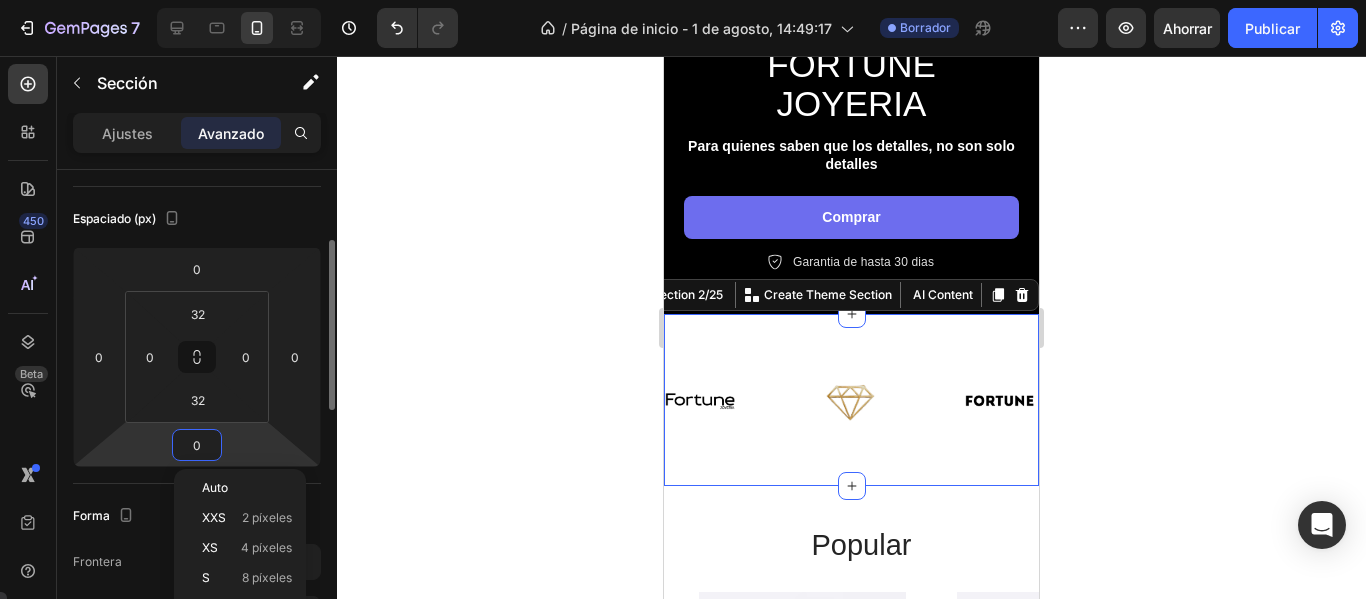 click on "0" at bounding box center (197, 445) 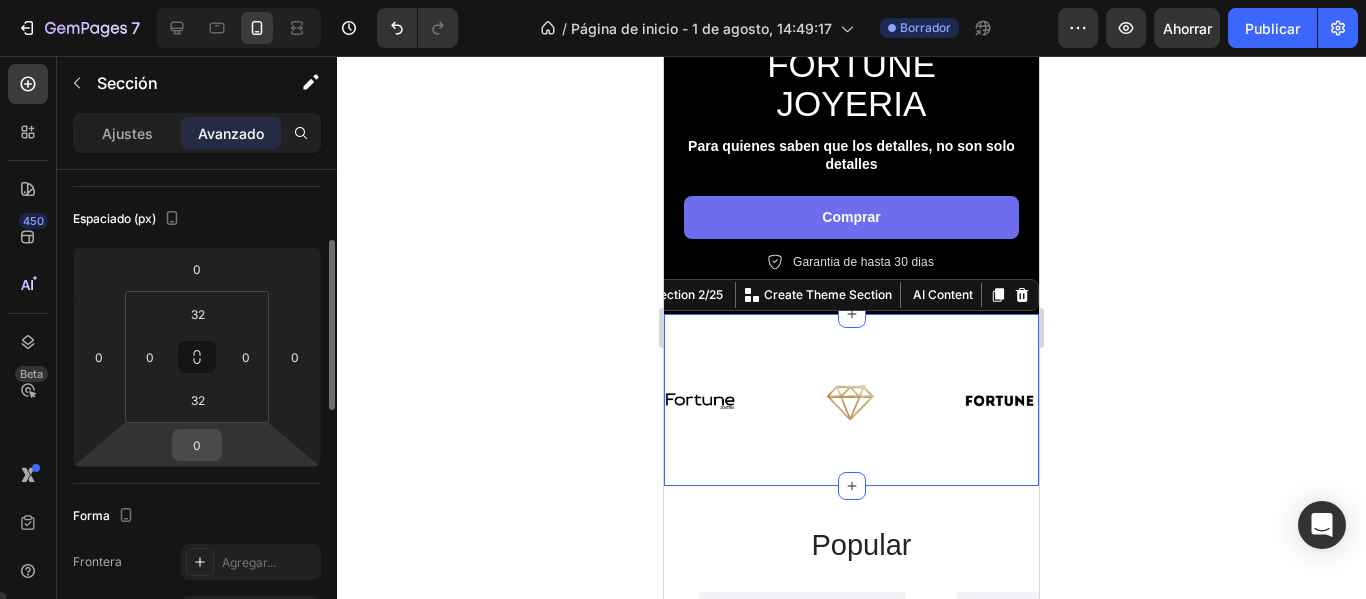 click on "0" at bounding box center (197, 445) 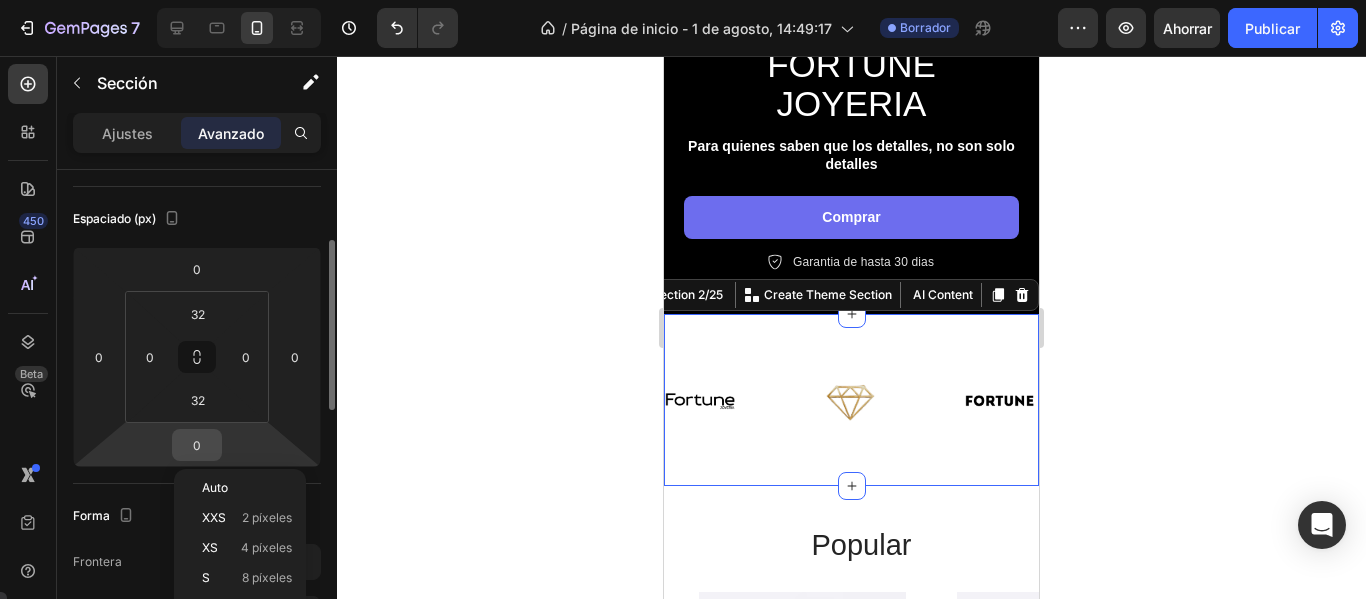 click on "0" at bounding box center [197, 445] 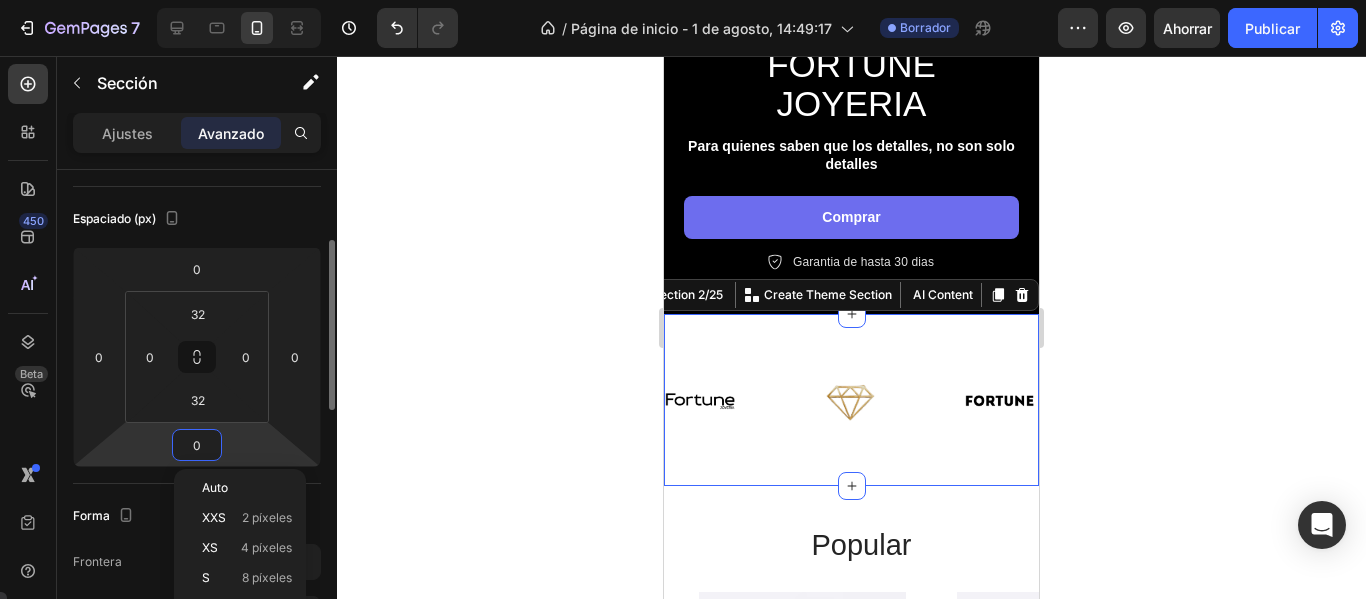 click on "0" at bounding box center (197, 445) 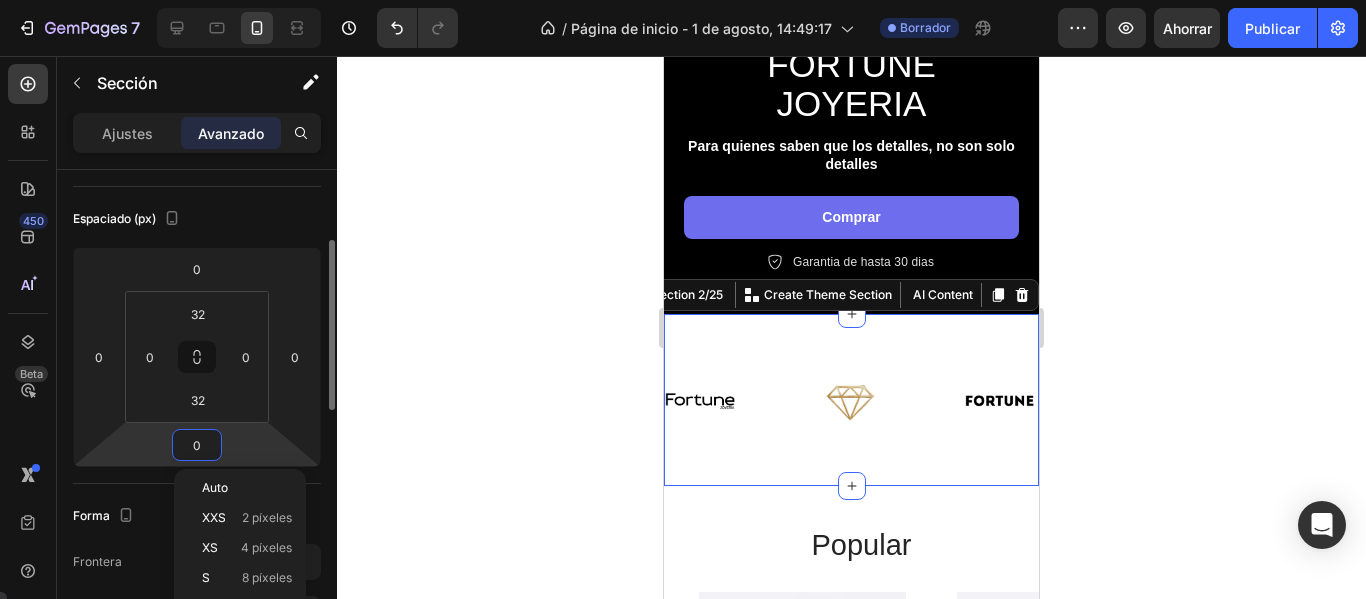 click on "0" at bounding box center [197, 445] 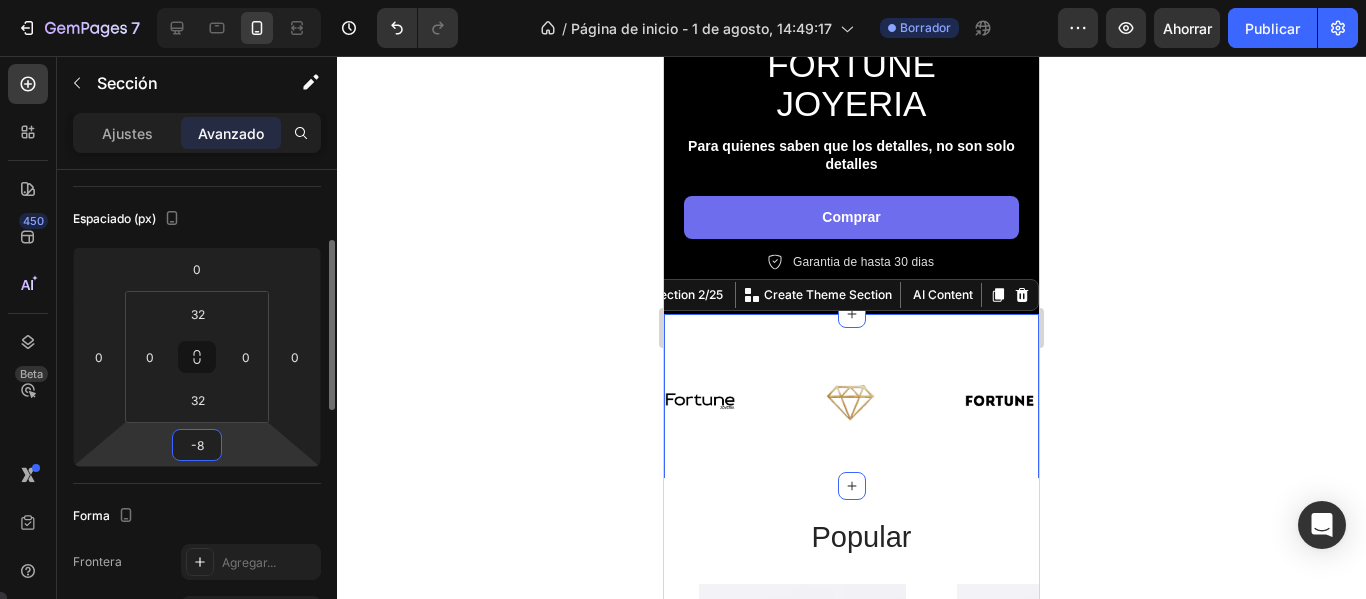 type on "-80" 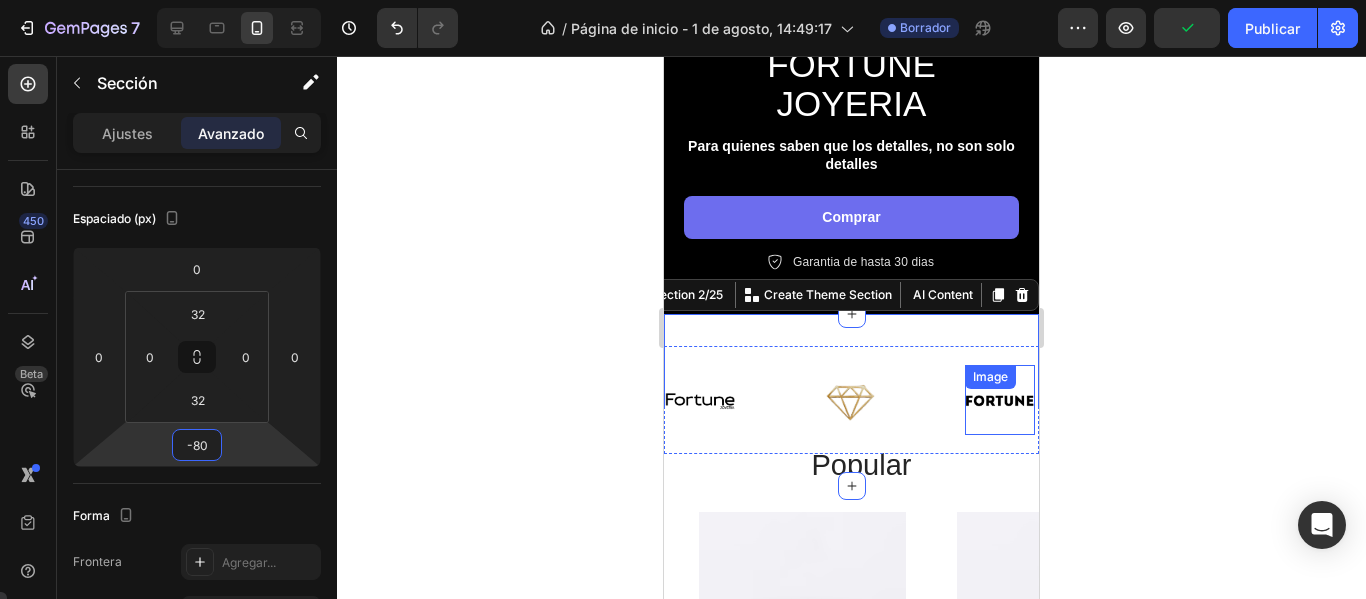 click 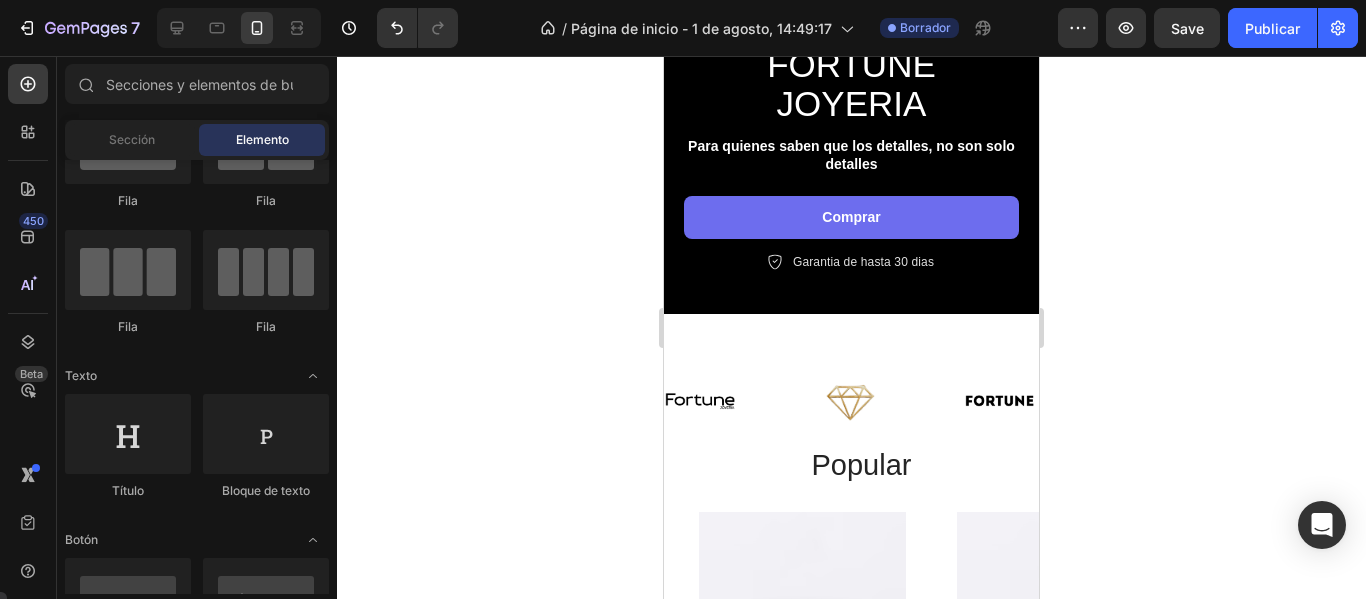 click 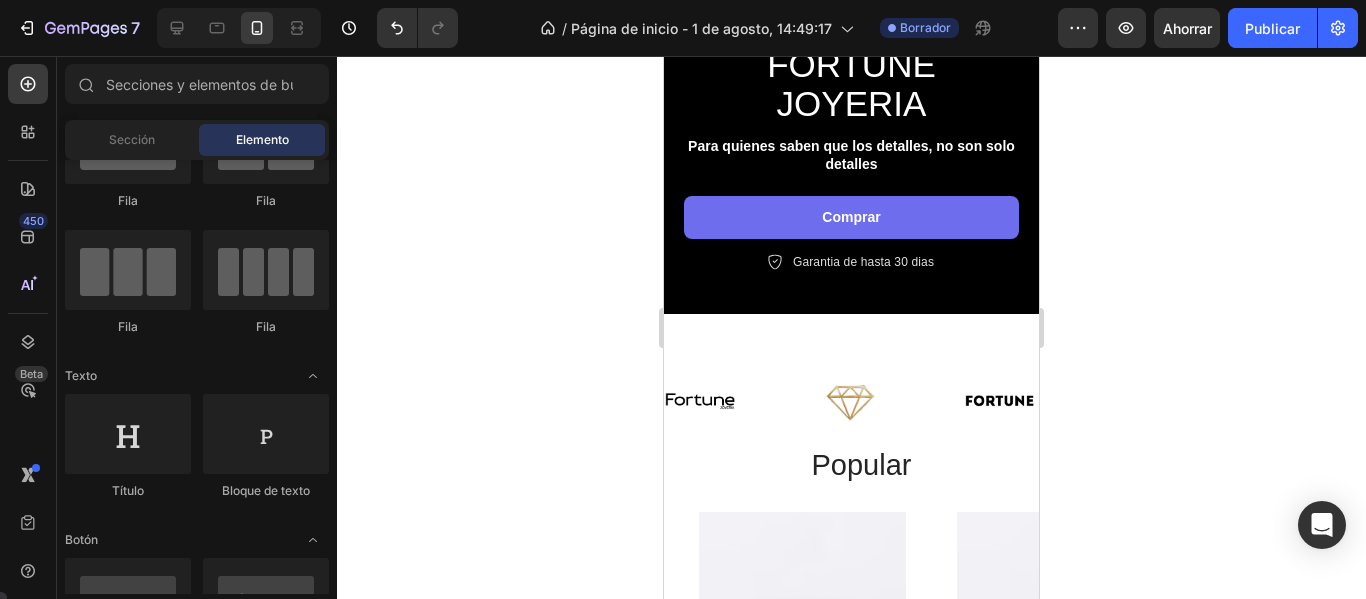 scroll, scrollTop: 600, scrollLeft: 0, axis: vertical 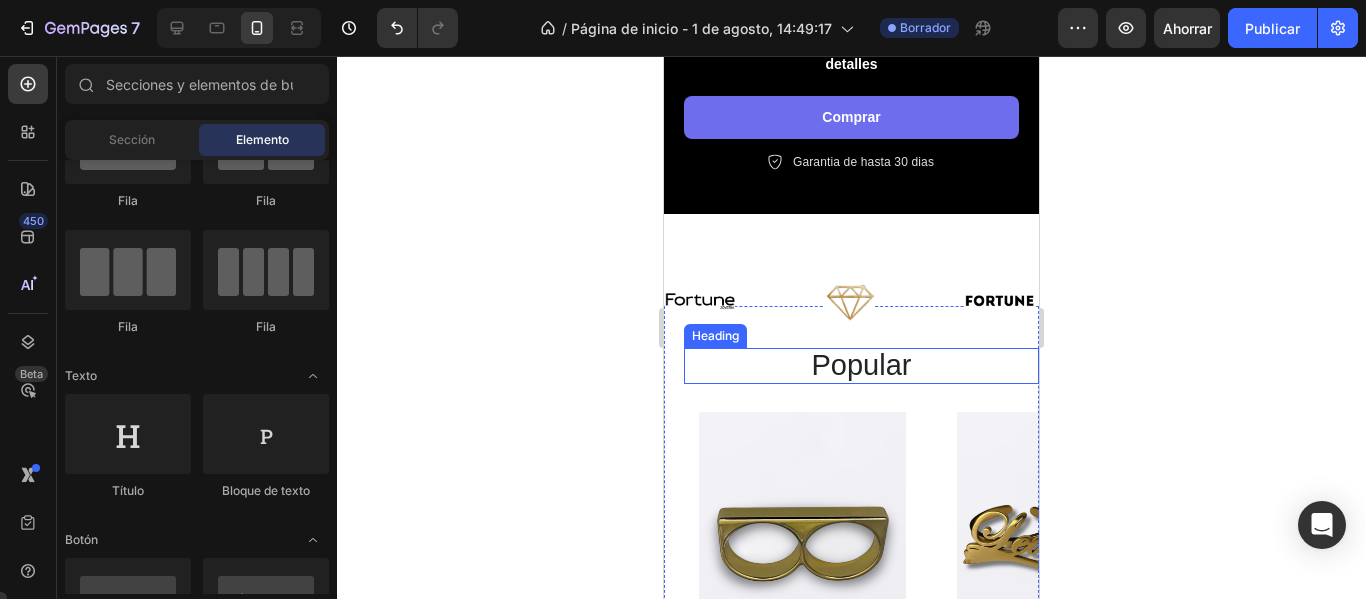 click on "popular" at bounding box center [861, 366] 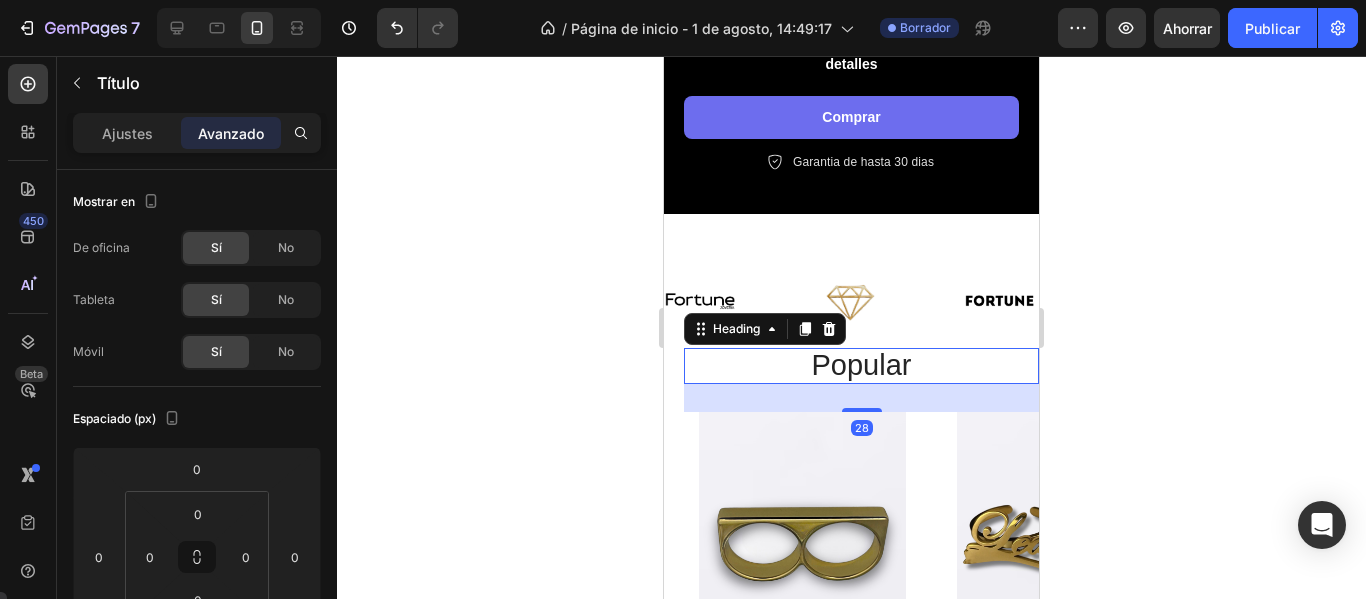 scroll, scrollTop: 700, scrollLeft: 0, axis: vertical 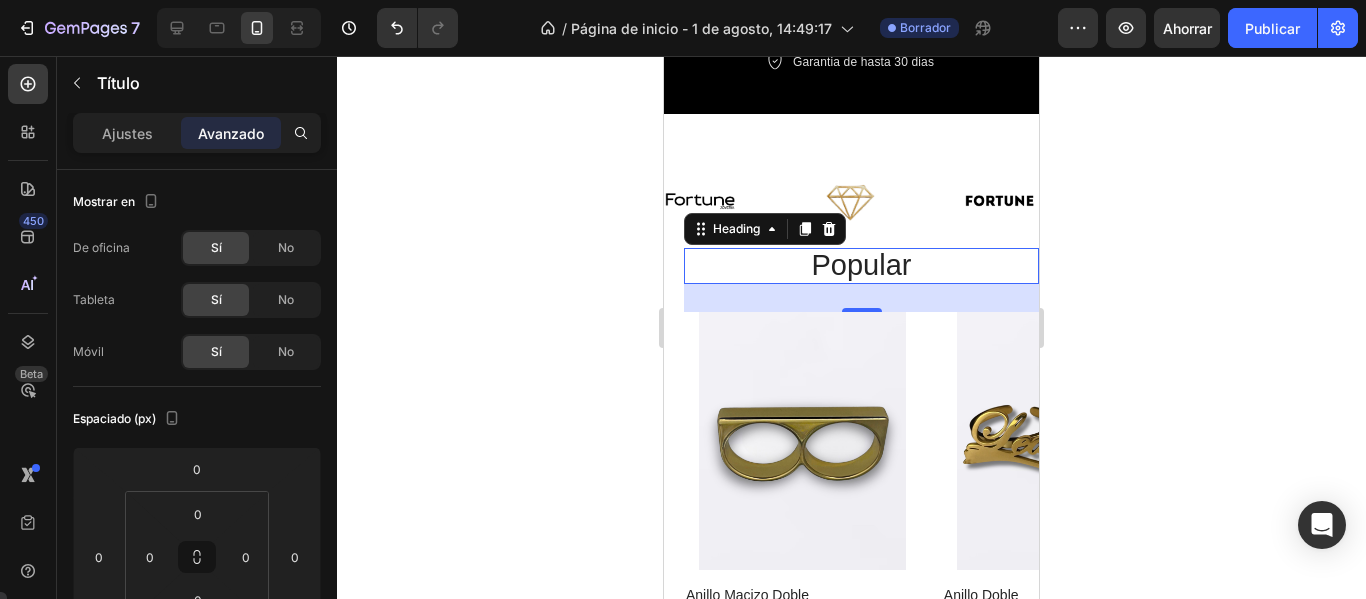 click on "popular" at bounding box center [861, 266] 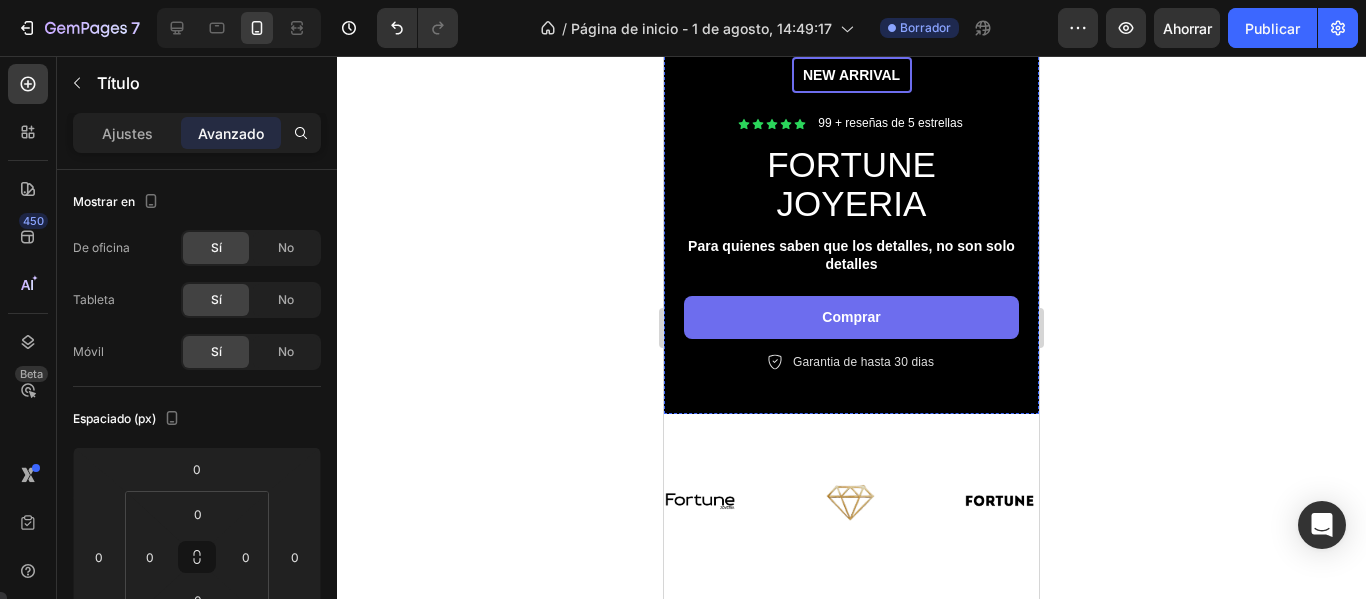 scroll, scrollTop: 200, scrollLeft: 0, axis: vertical 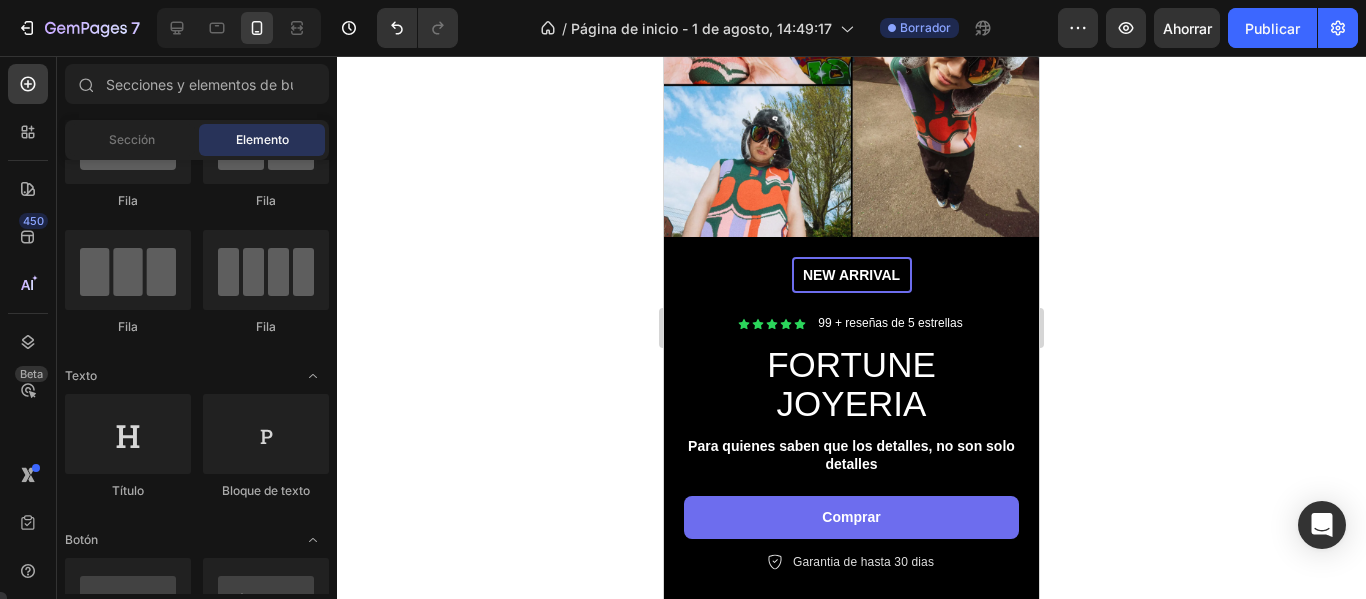 drag, startPoint x: 1034, startPoint y: 110, endPoint x: 1703, endPoint y: 193, distance: 674.1291 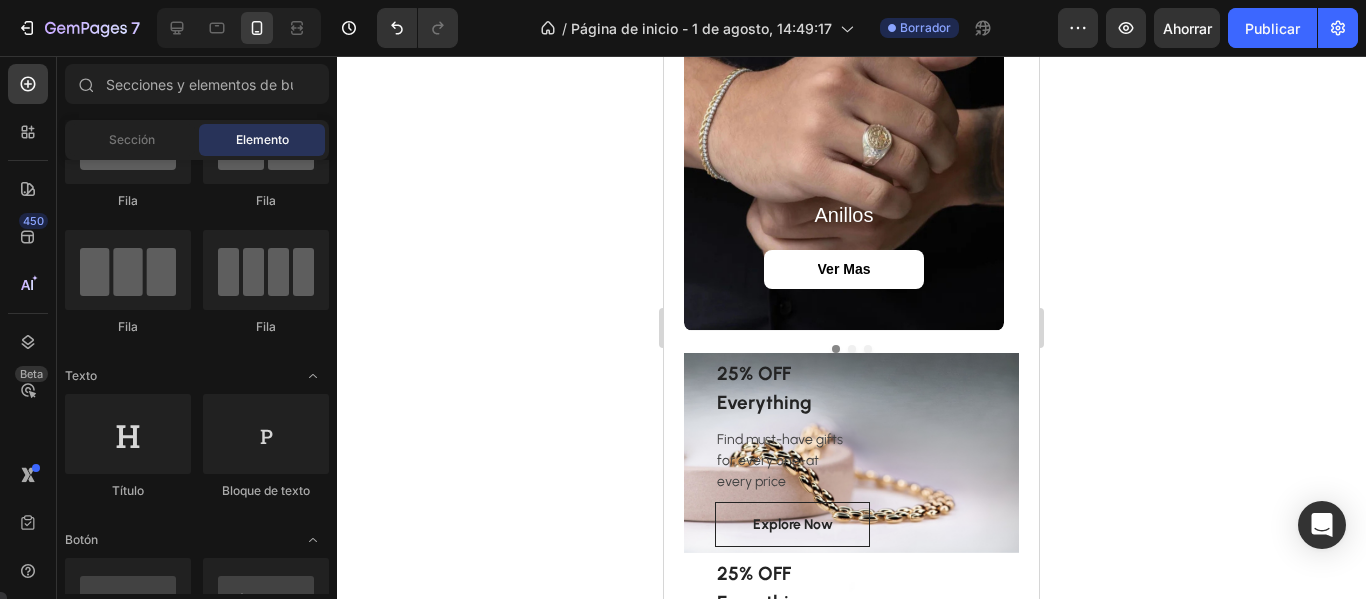 scroll, scrollTop: 1886, scrollLeft: 0, axis: vertical 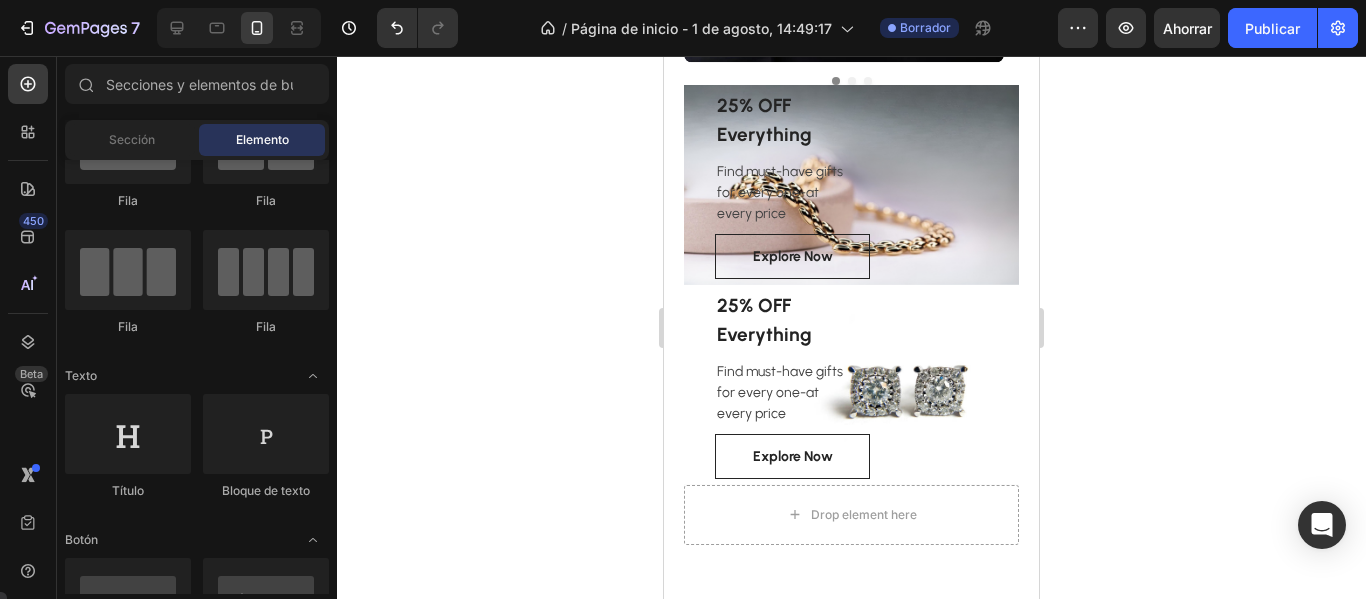drag, startPoint x: 1031, startPoint y: 140, endPoint x: 1705, endPoint y: 261, distance: 684.77515 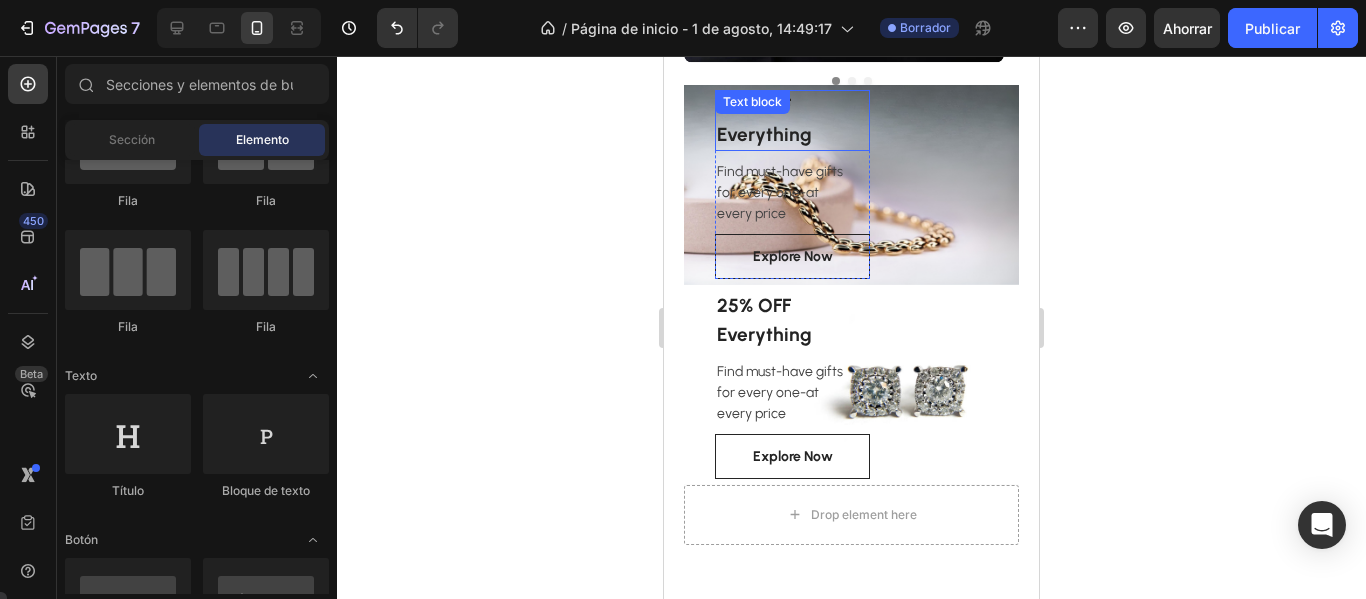 click on "25% OFF Everything" at bounding box center (792, 120) 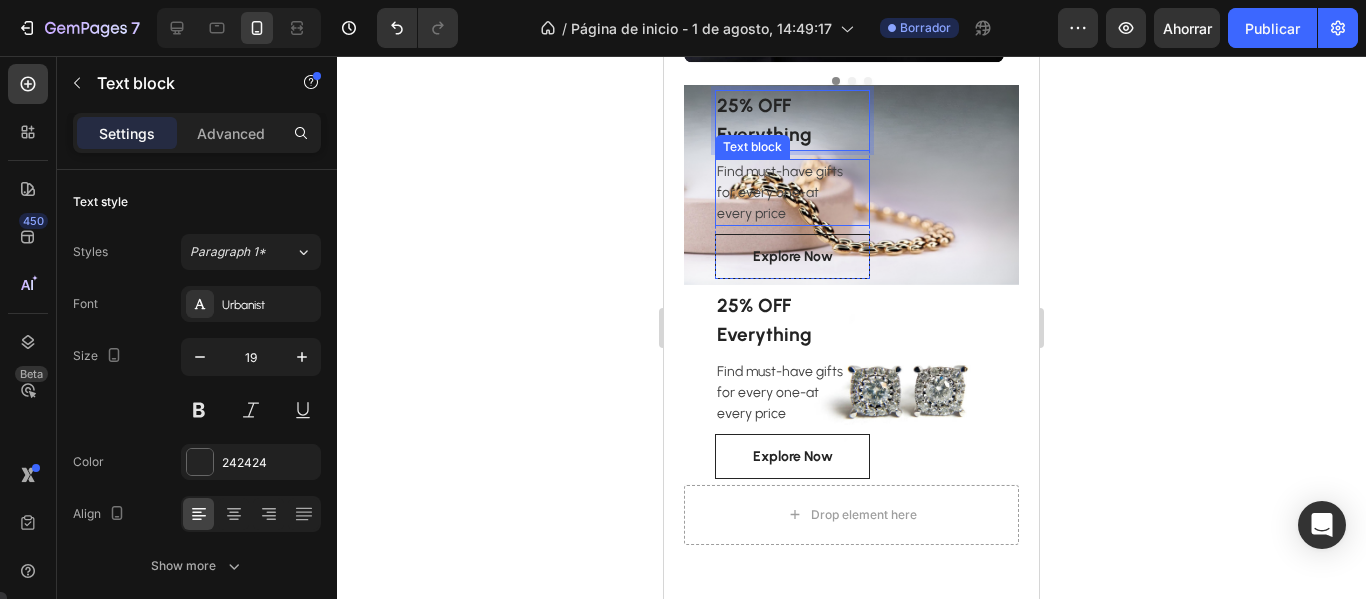 click on "Find must-have gifts for every one-at every price" at bounding box center (792, 192) 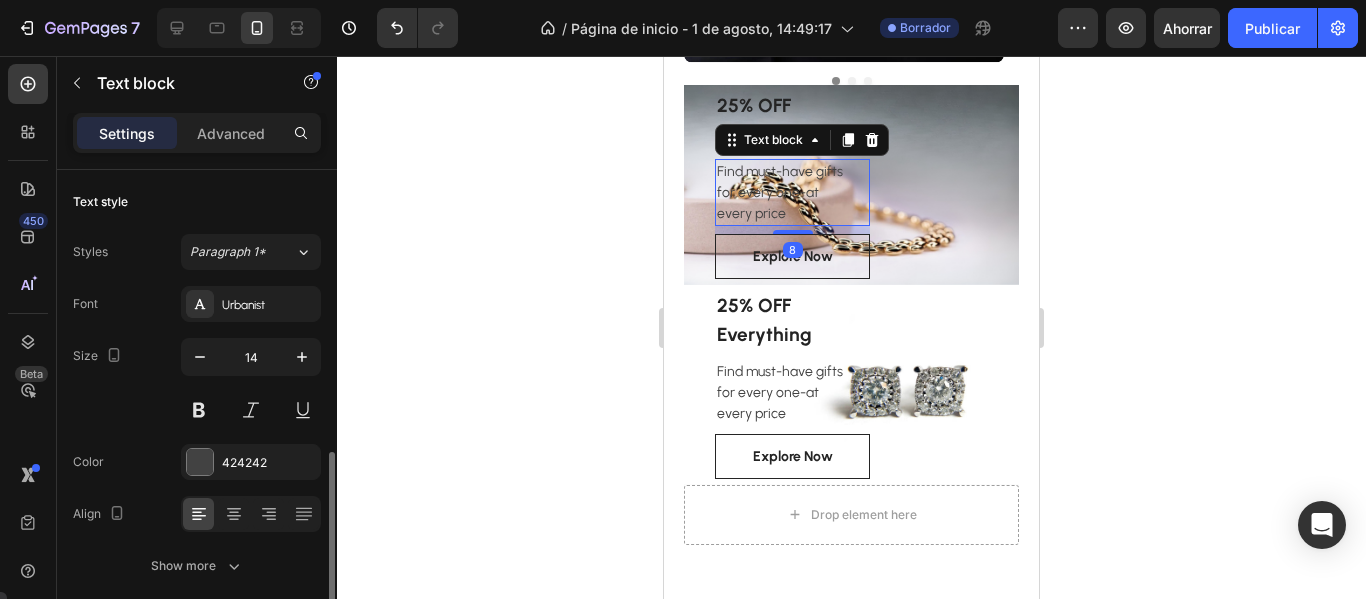 scroll, scrollTop: 200, scrollLeft: 0, axis: vertical 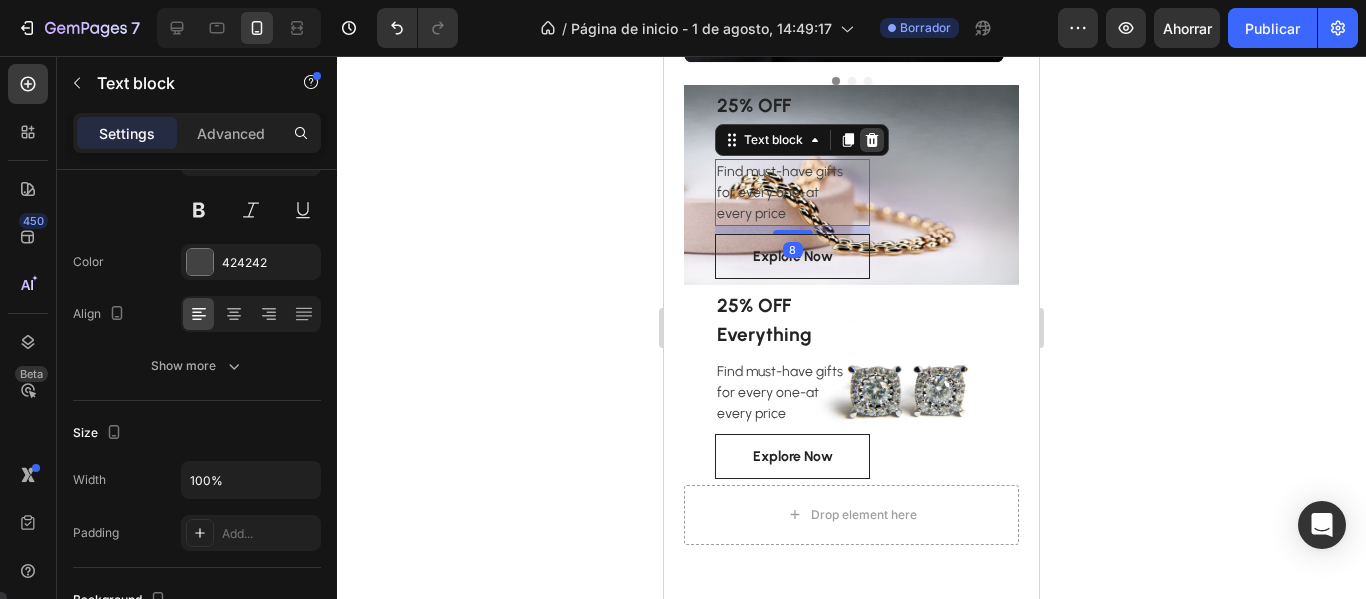 click 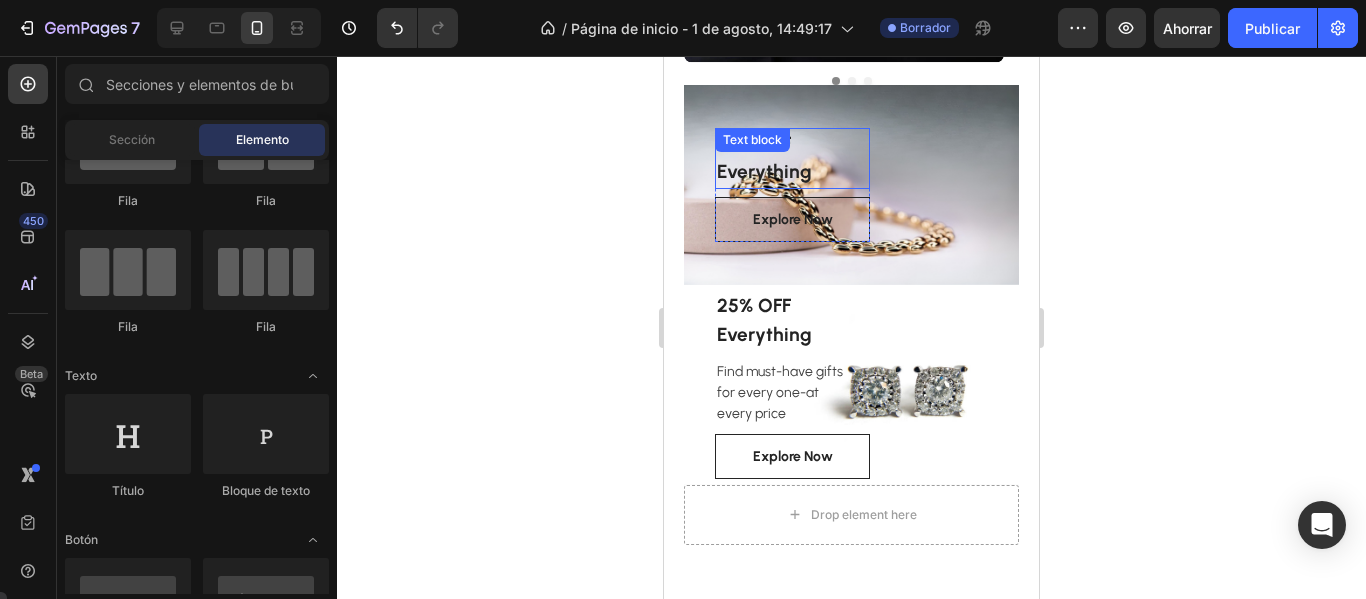 click on "25% OFF Everything" at bounding box center [792, 158] 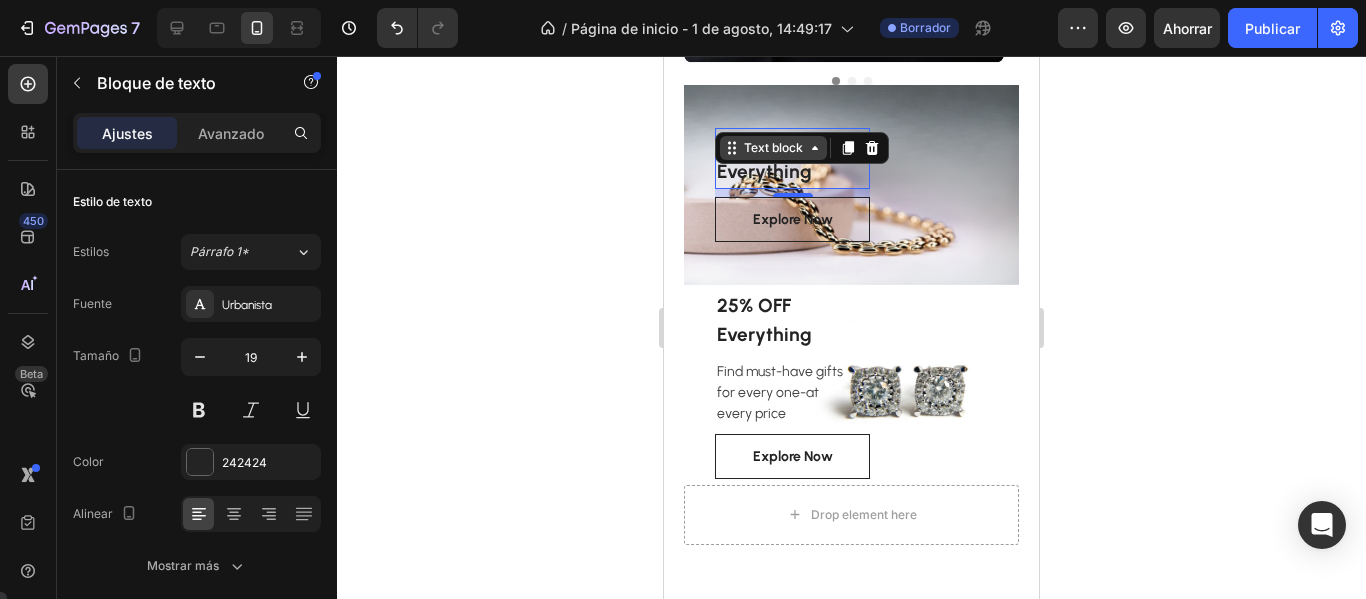 click 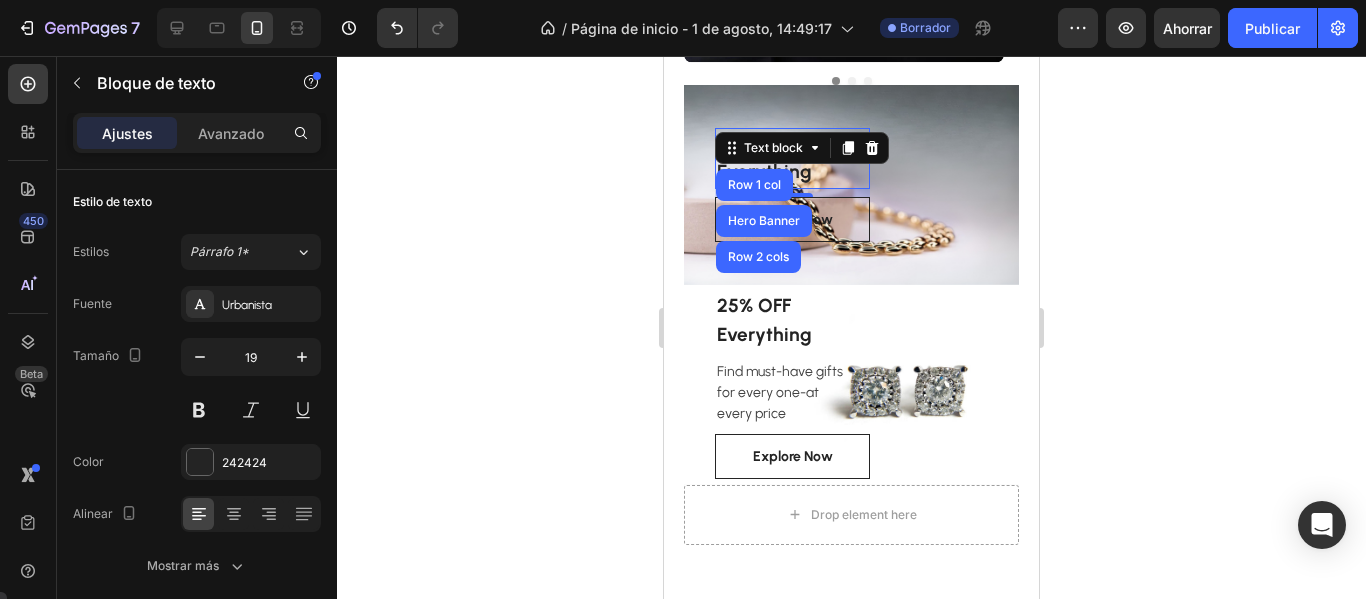 click 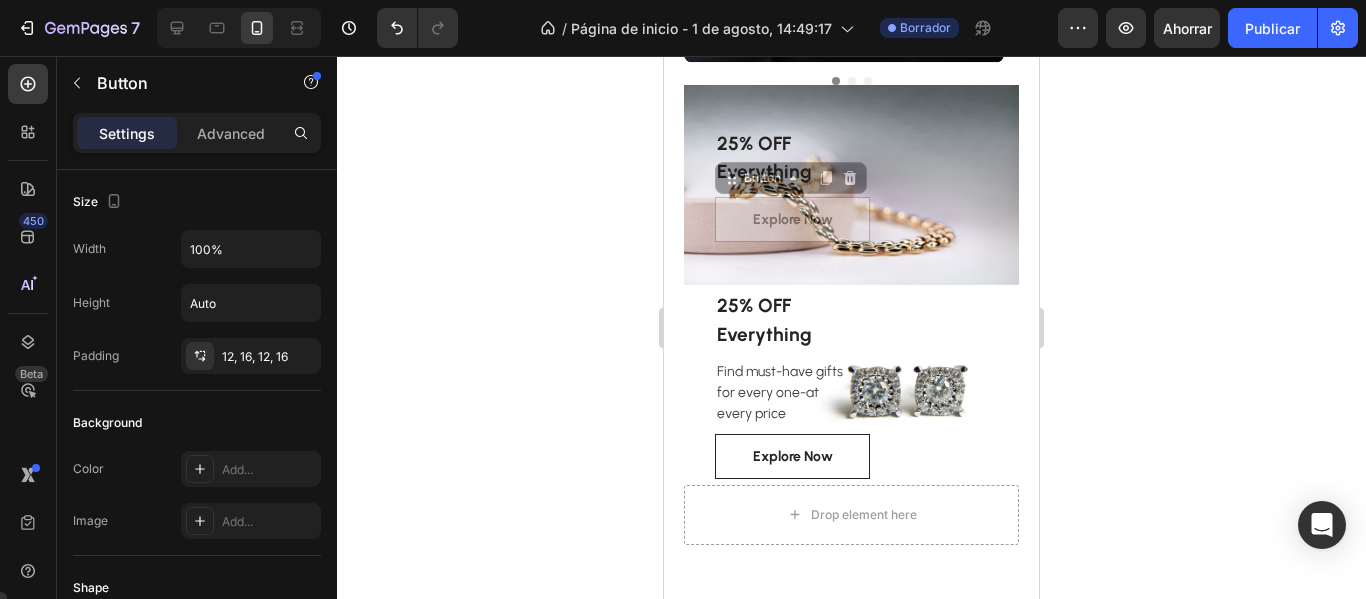 drag, startPoint x: 841, startPoint y: 203, endPoint x: 779, endPoint y: 265, distance: 87.681244 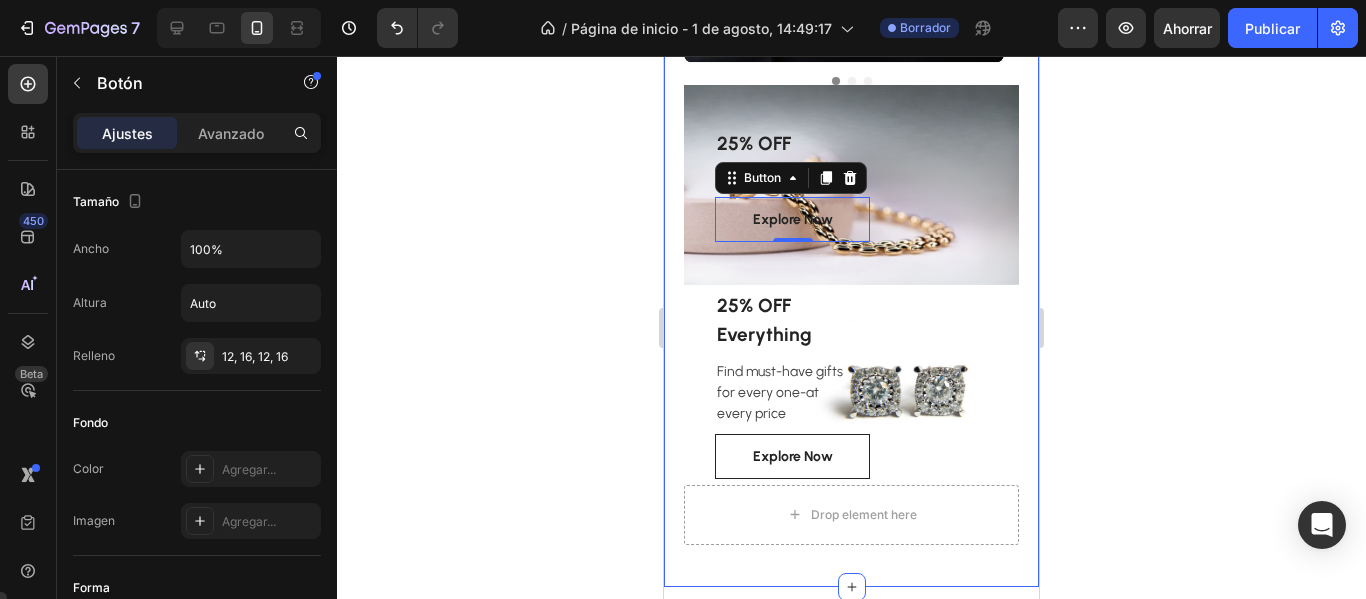 click 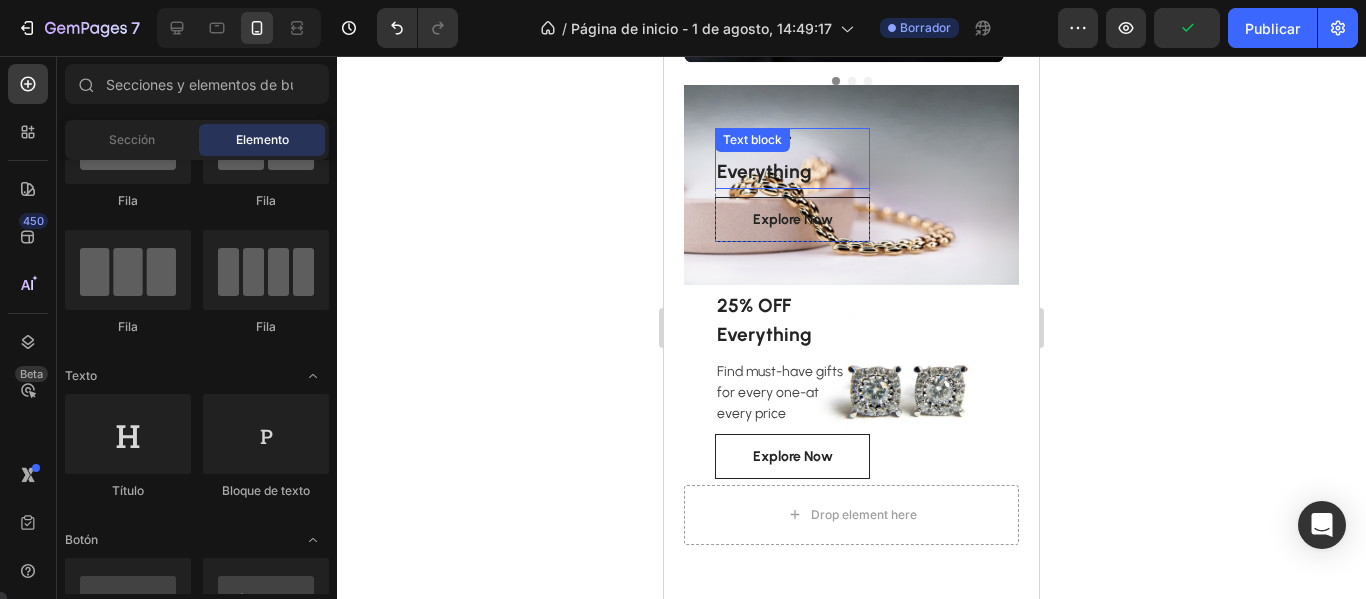 click on "25% OFF Everything Text block" at bounding box center (792, 158) 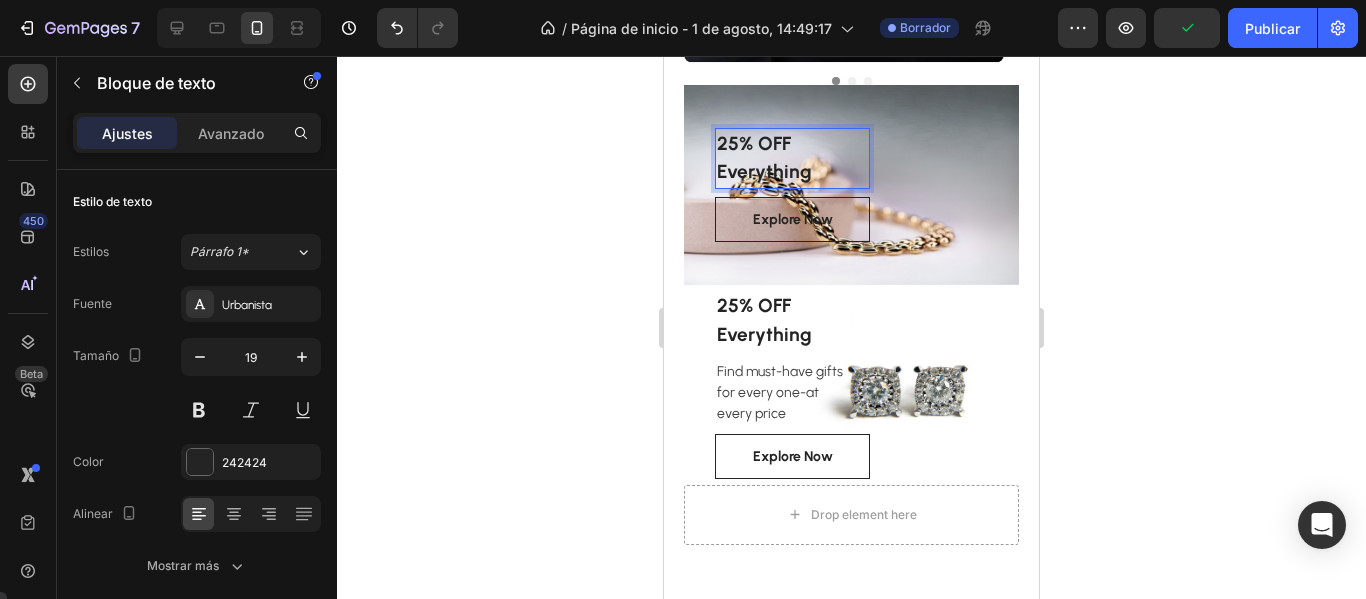 click on "25% OFF Everything" at bounding box center (792, 158) 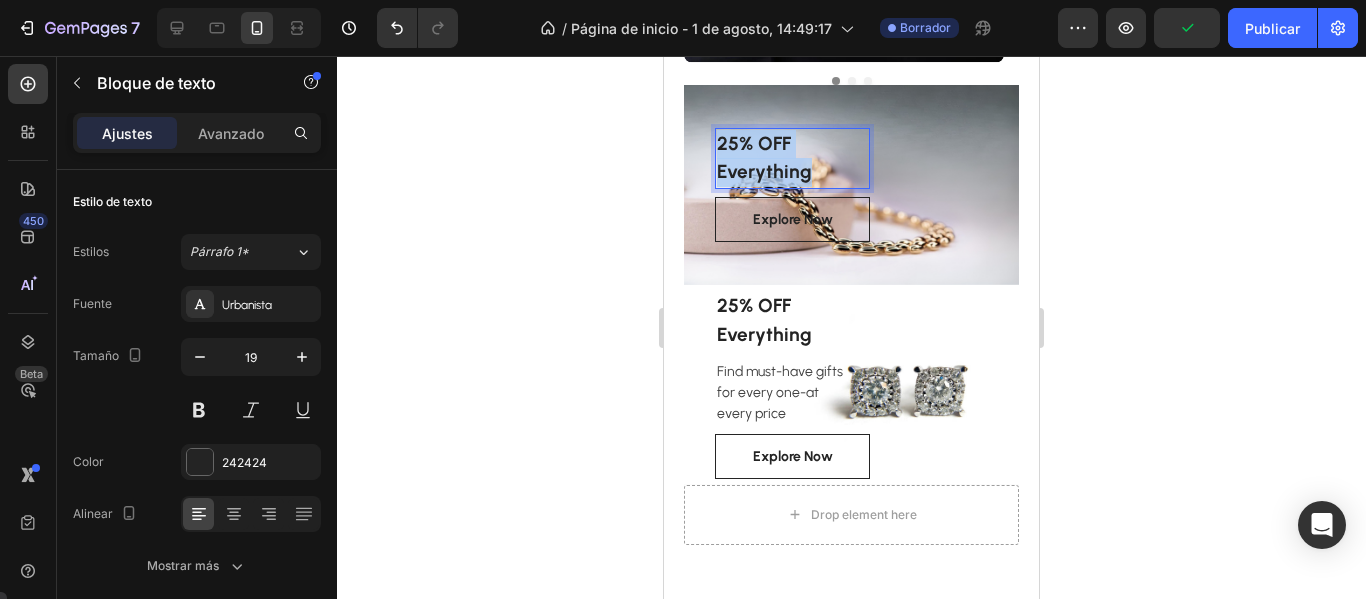 click on "25% OFF Everything" at bounding box center (792, 158) 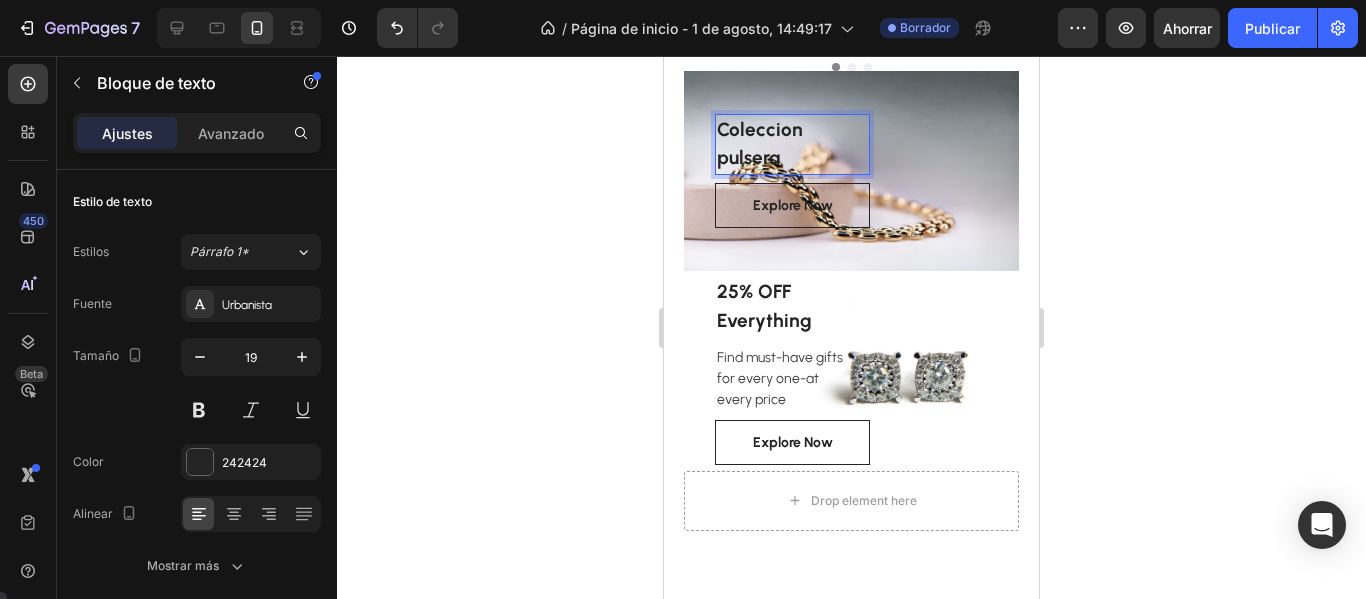 scroll, scrollTop: 1886, scrollLeft: 0, axis: vertical 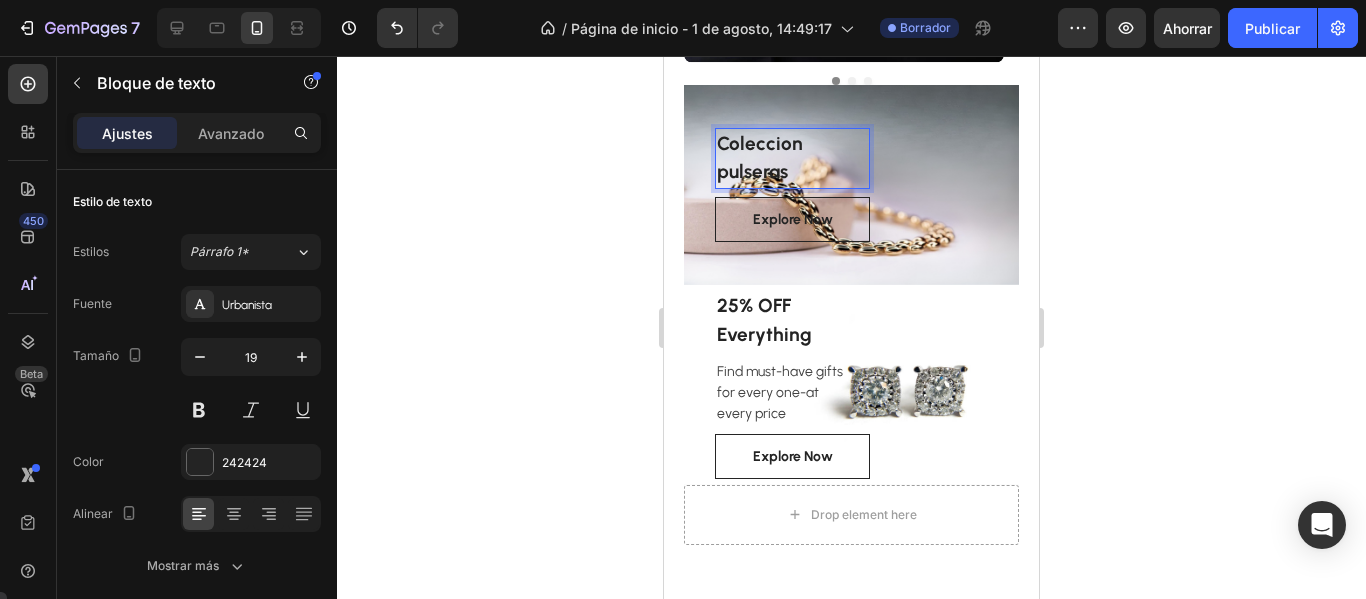 click on "Coleccion pulseras" at bounding box center (792, 158) 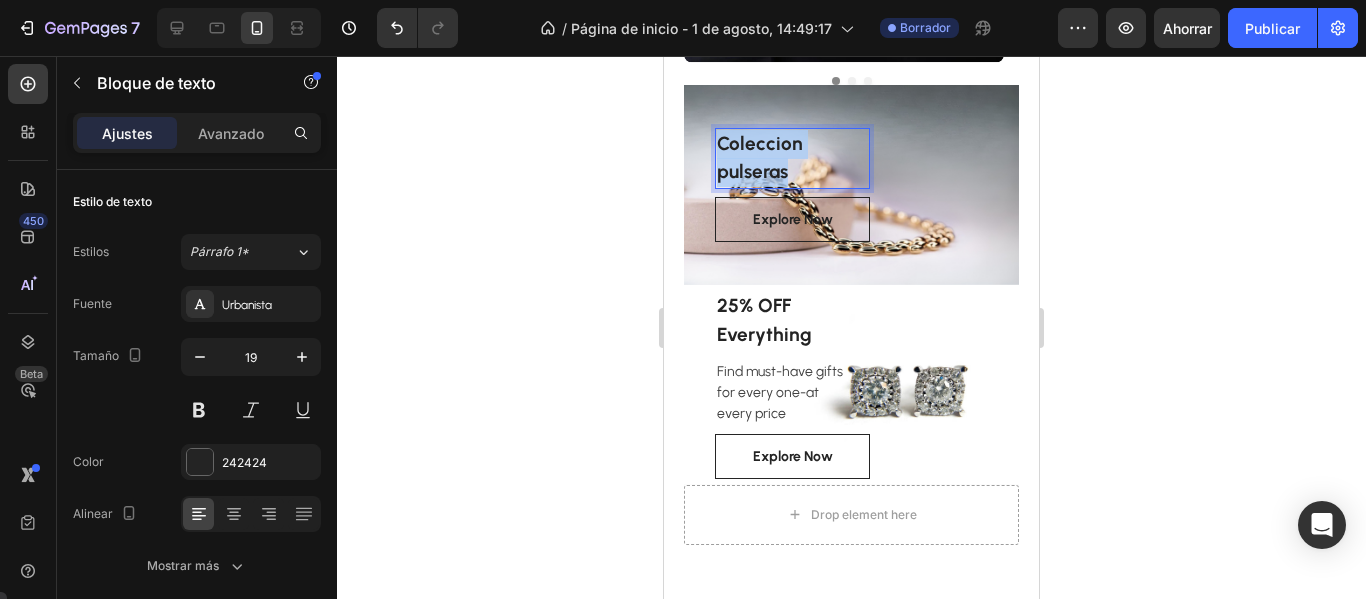 drag, startPoint x: 785, startPoint y: 169, endPoint x: 719, endPoint y: 146, distance: 69.89278 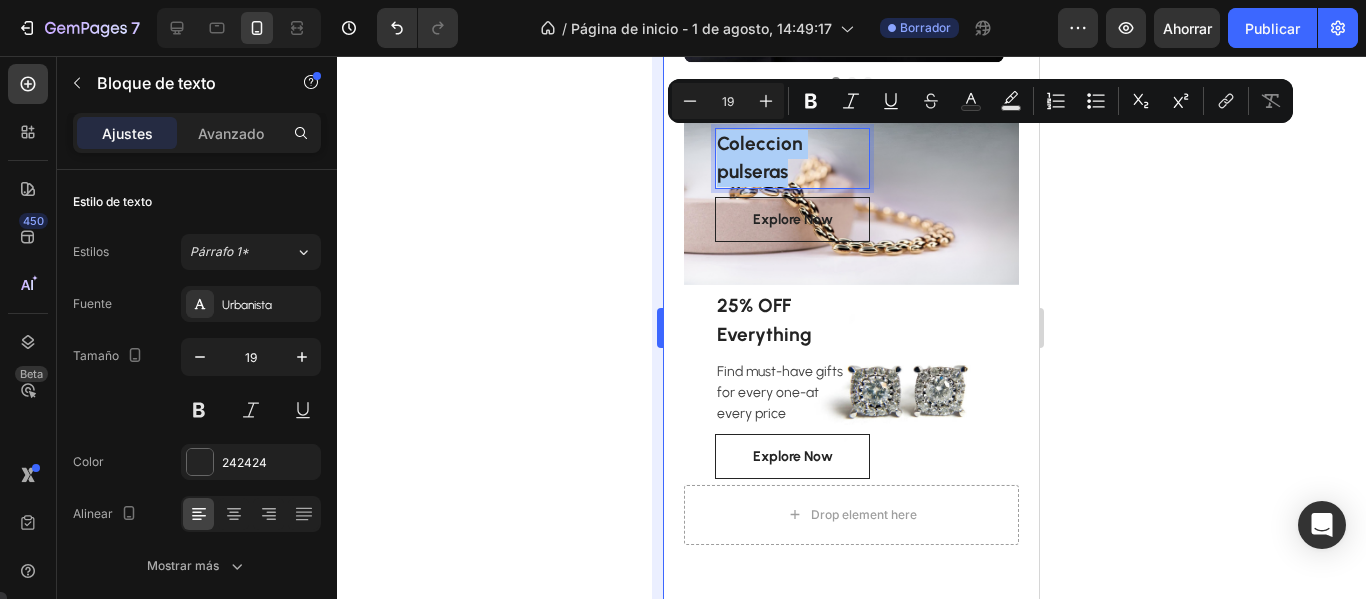 drag, startPoint x: 683, startPoint y: 92, endPoint x: 662, endPoint y: 120, distance: 35 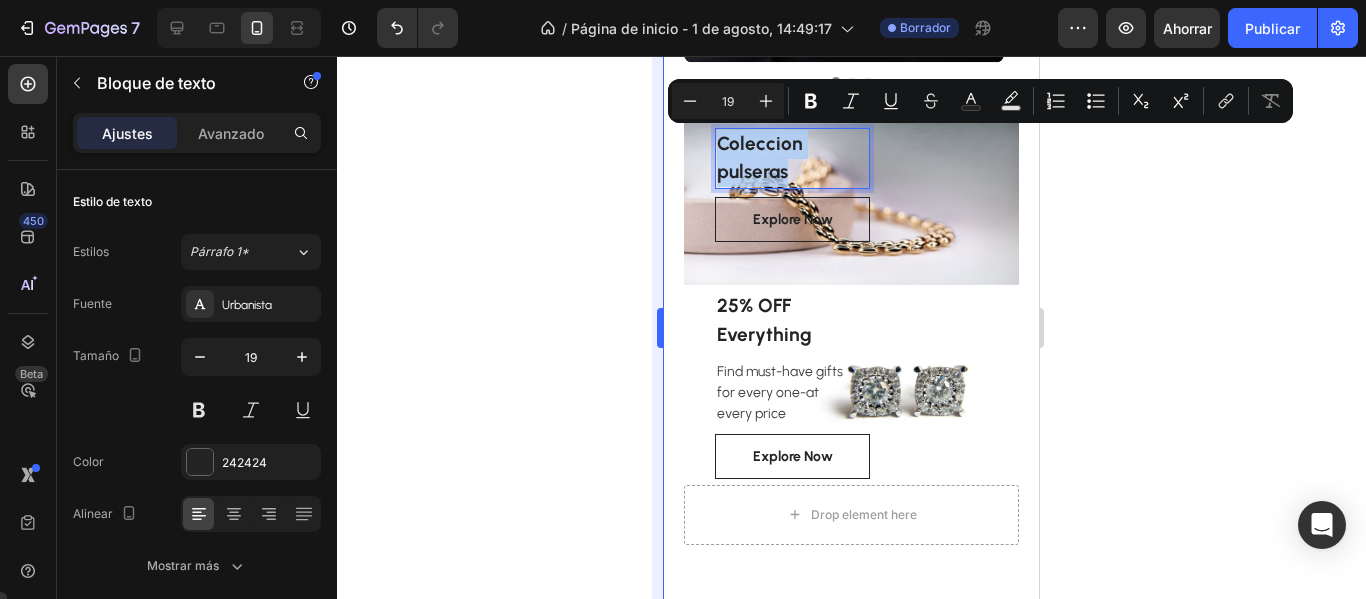 type on "18" 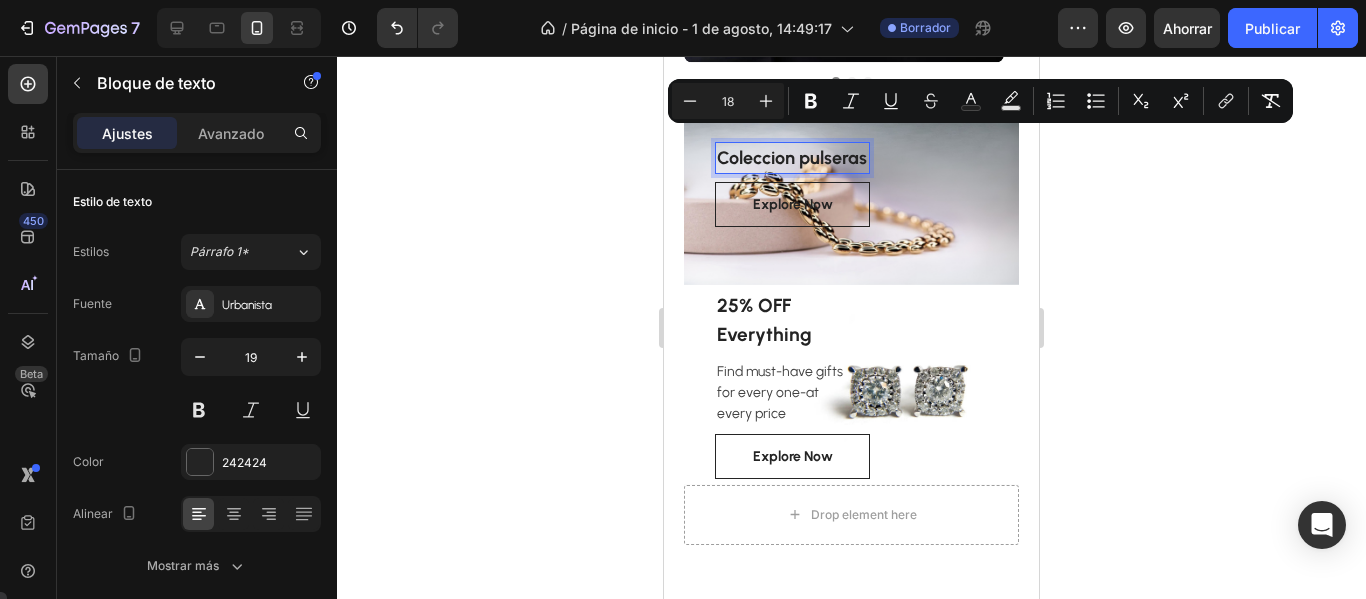 click 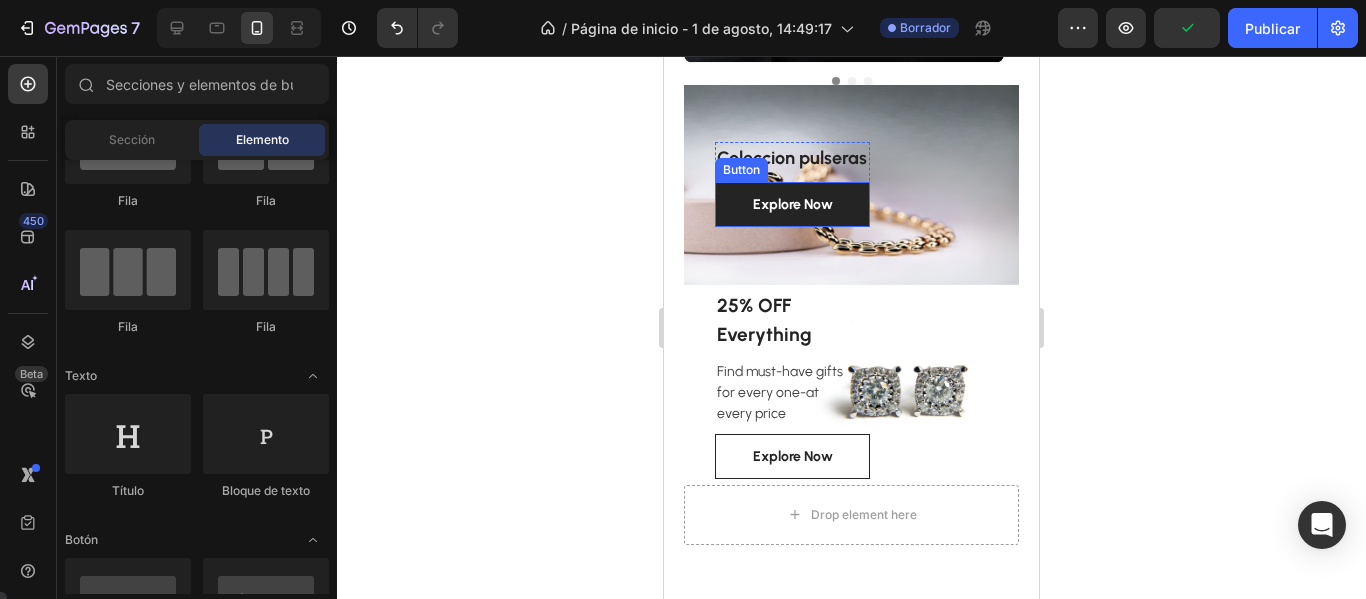 click on "Explore Now" at bounding box center (792, 204) 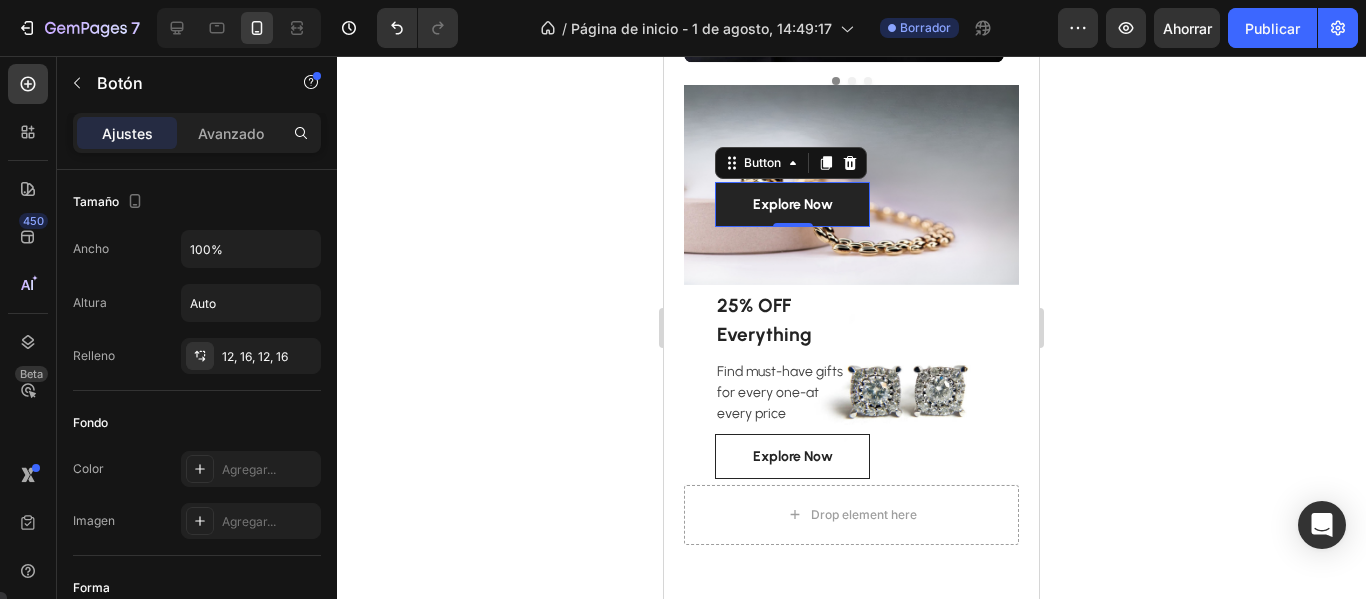 click on "Explore Now" at bounding box center [792, 204] 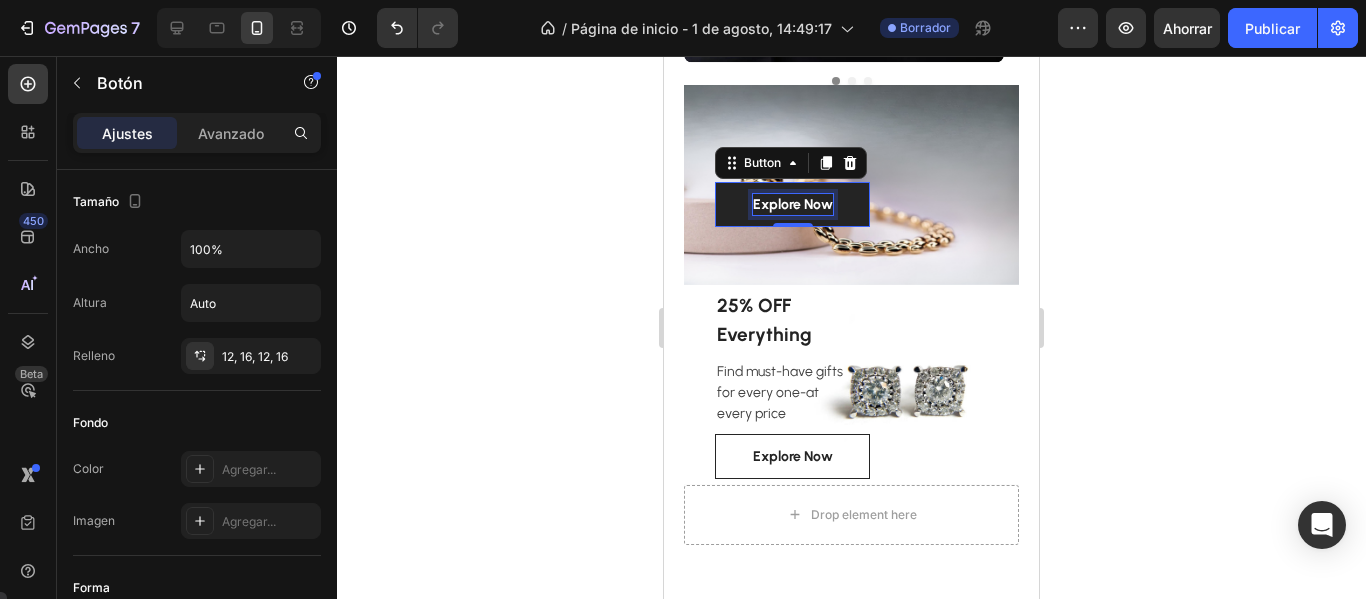 drag, startPoint x: 796, startPoint y: 209, endPoint x: 822, endPoint y: 194, distance: 30.016663 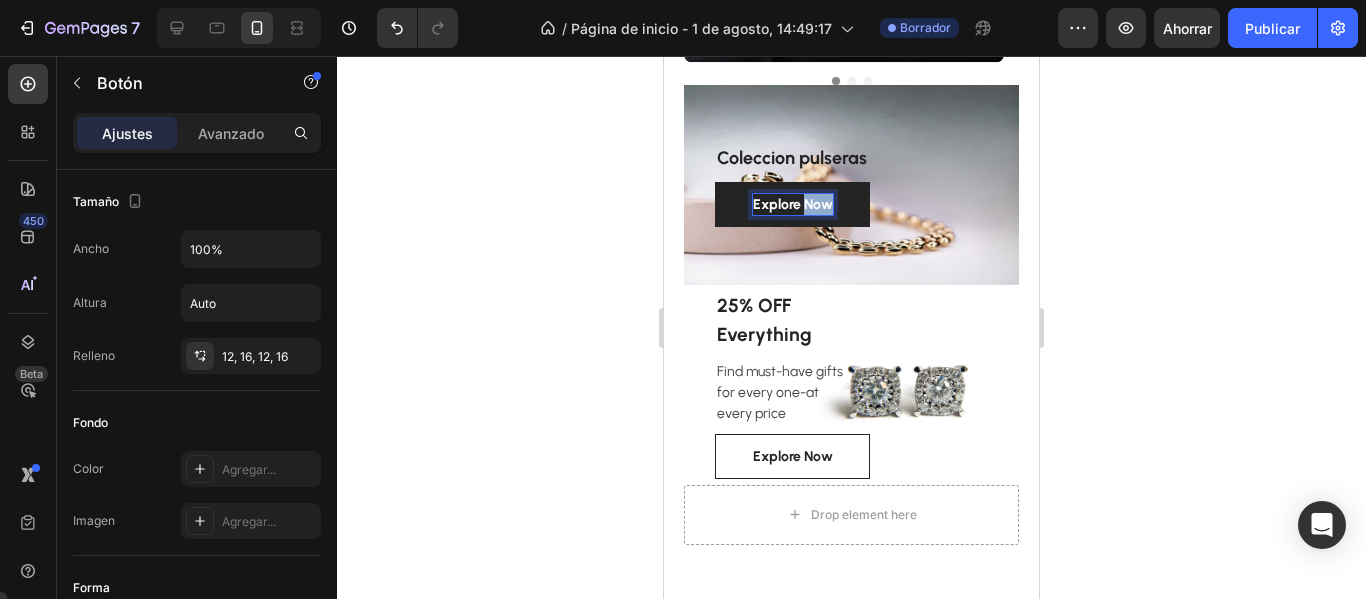 click on "Explore Now" at bounding box center (793, 204) 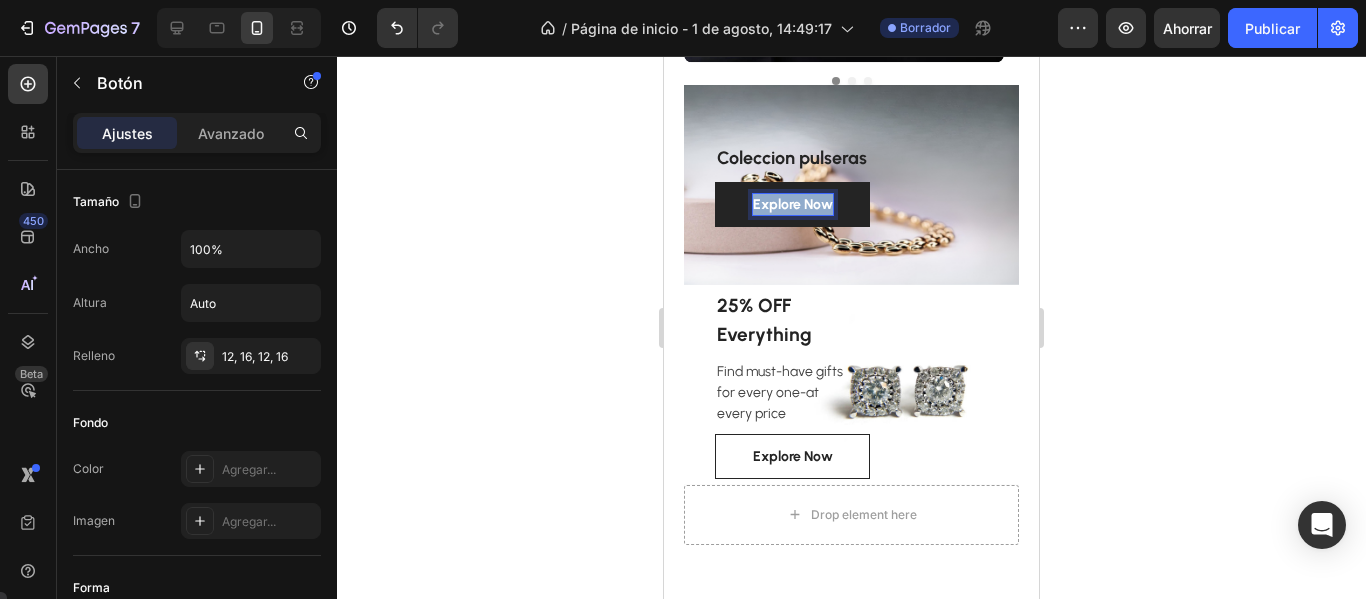click on "Explore Now" at bounding box center (793, 204) 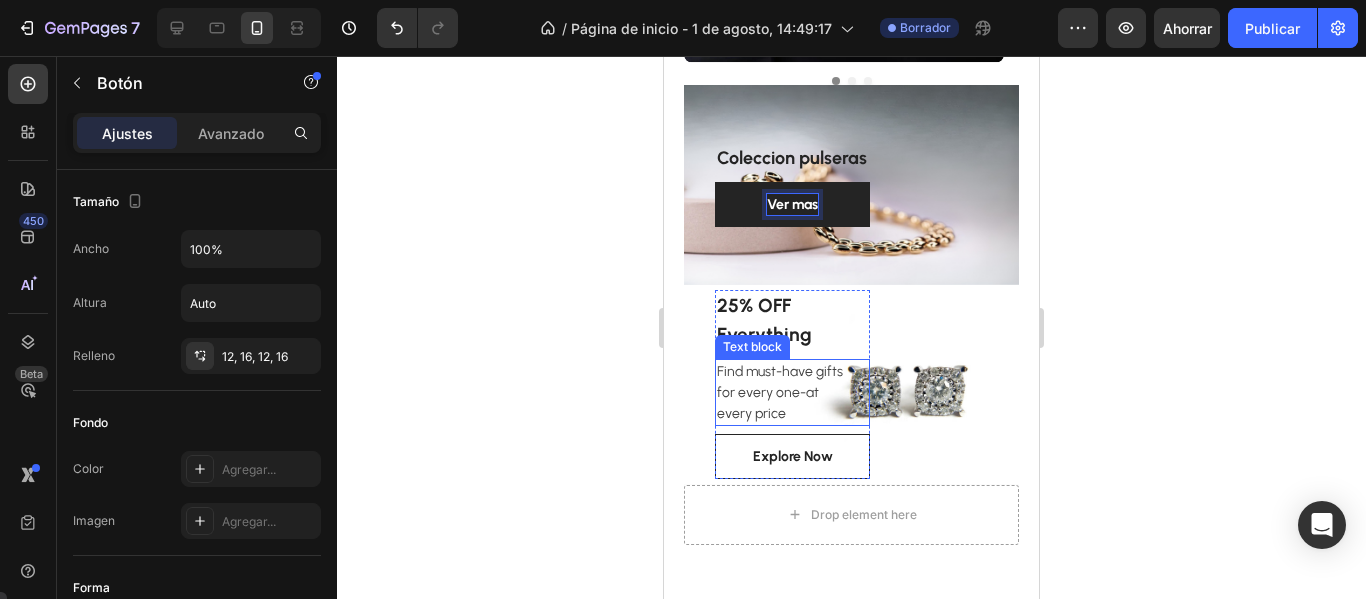 click on "Find must-have gifts for every one-at every price" at bounding box center [792, 392] 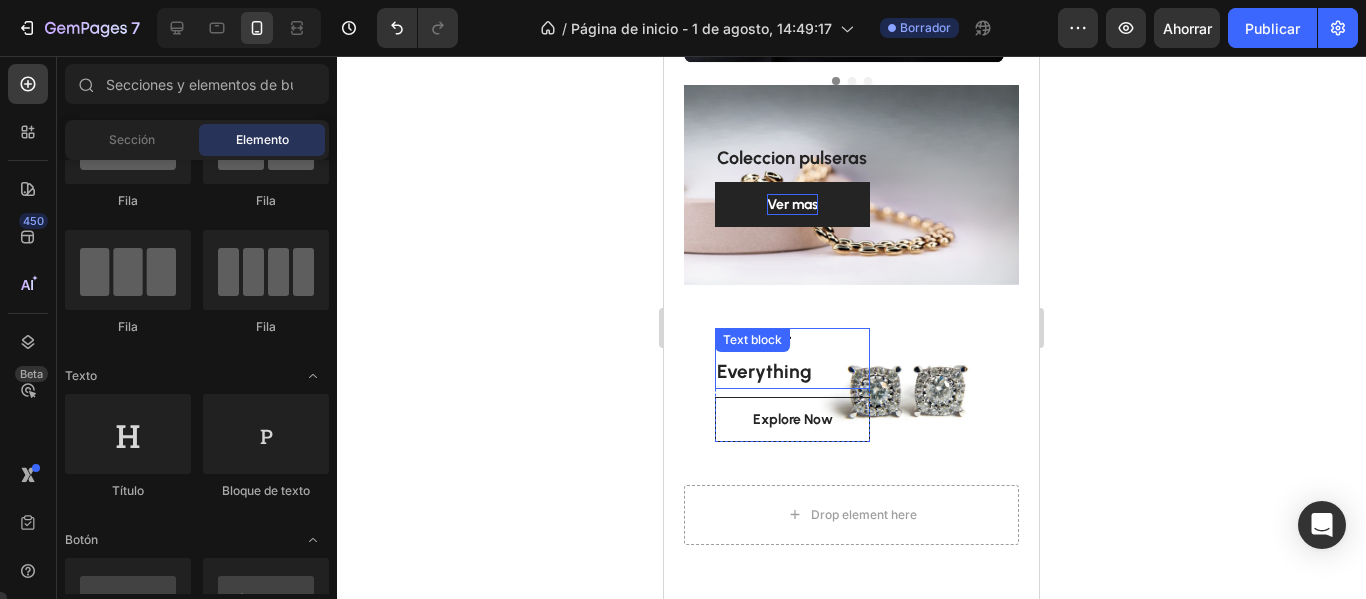 click on "Text block" at bounding box center [752, 340] 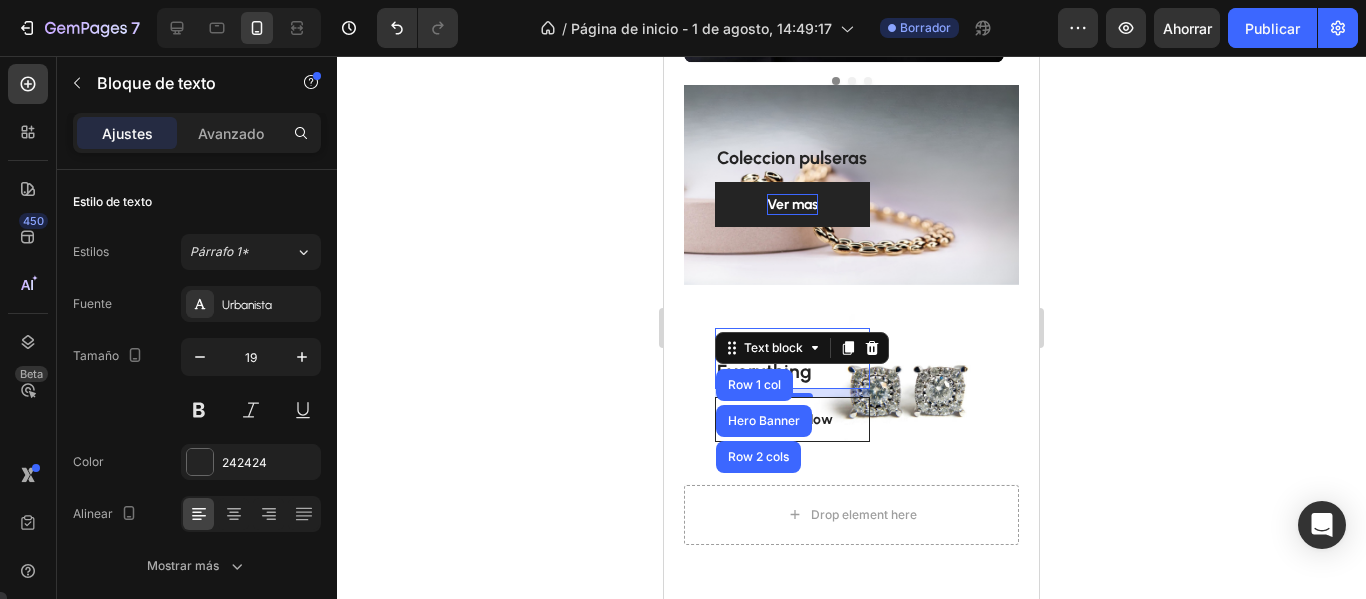 click on "25% OFF Everything" at bounding box center (792, 358) 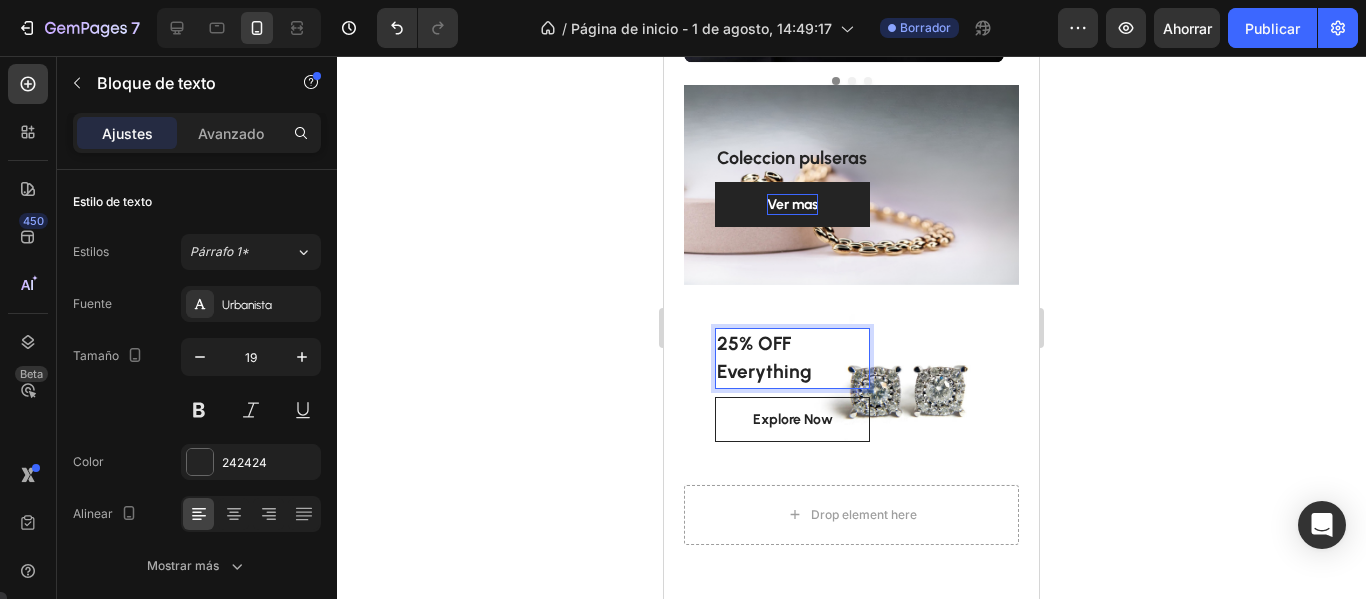 click on "25% OFF Everything" at bounding box center [792, 358] 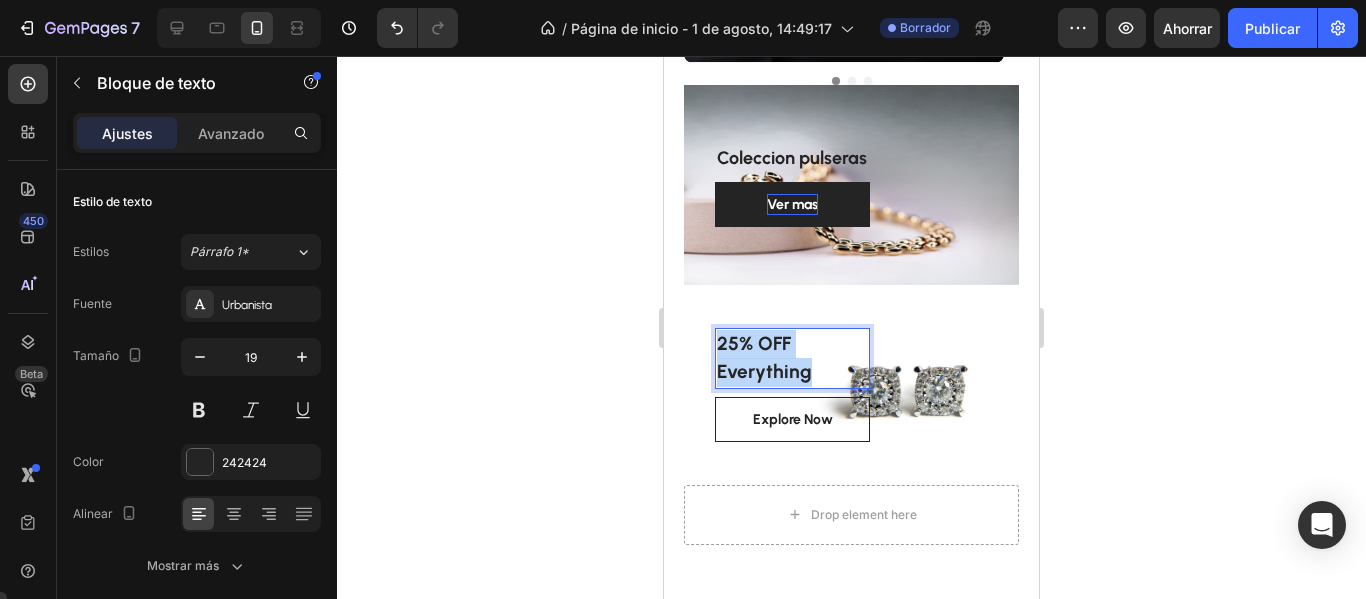 drag, startPoint x: 828, startPoint y: 374, endPoint x: 703, endPoint y: 331, distance: 132.18925 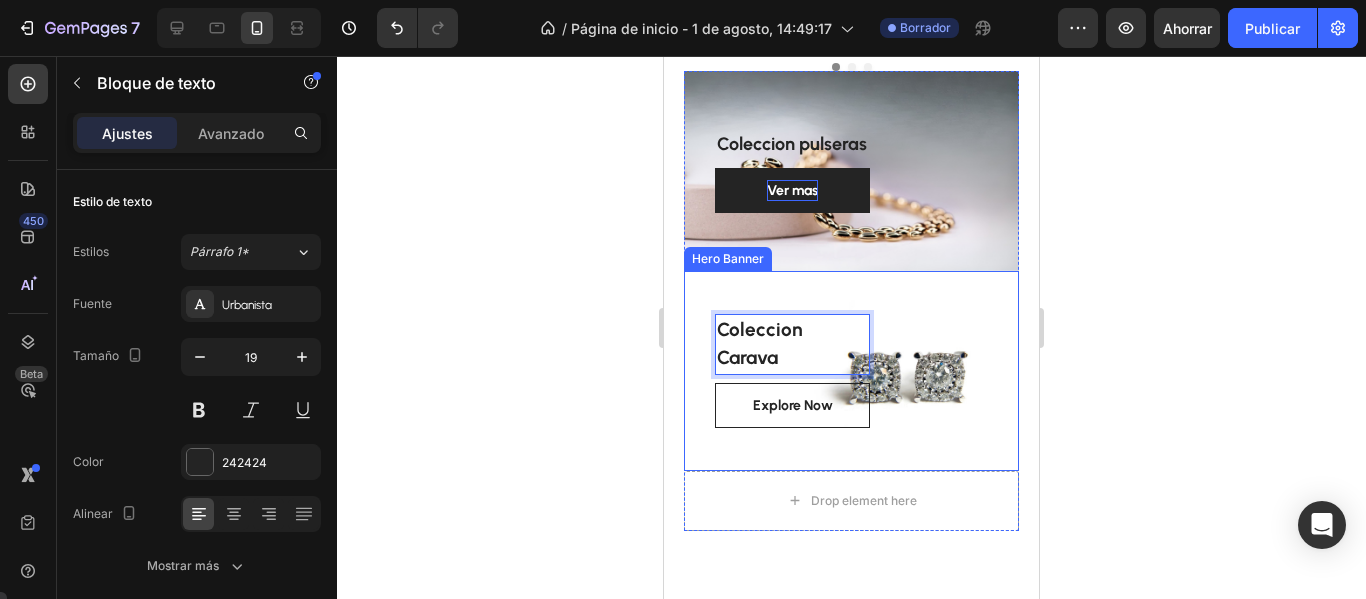 scroll, scrollTop: 1886, scrollLeft: 0, axis: vertical 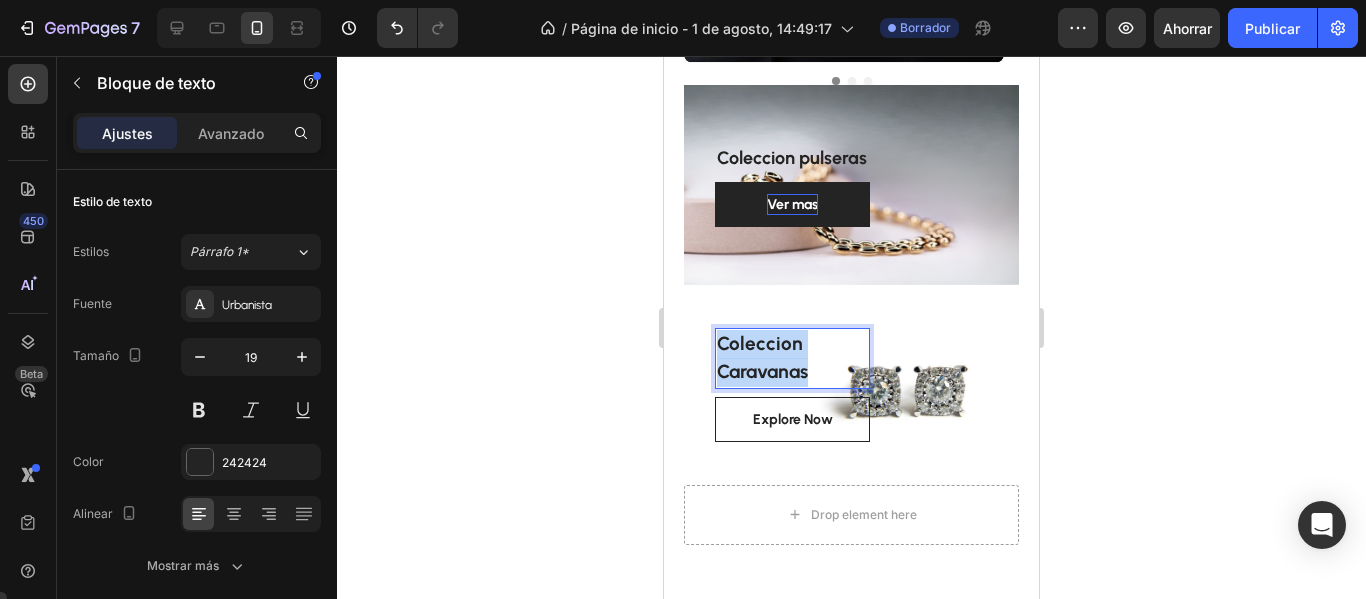 drag, startPoint x: 820, startPoint y: 373, endPoint x: 715, endPoint y: 334, distance: 112.00893 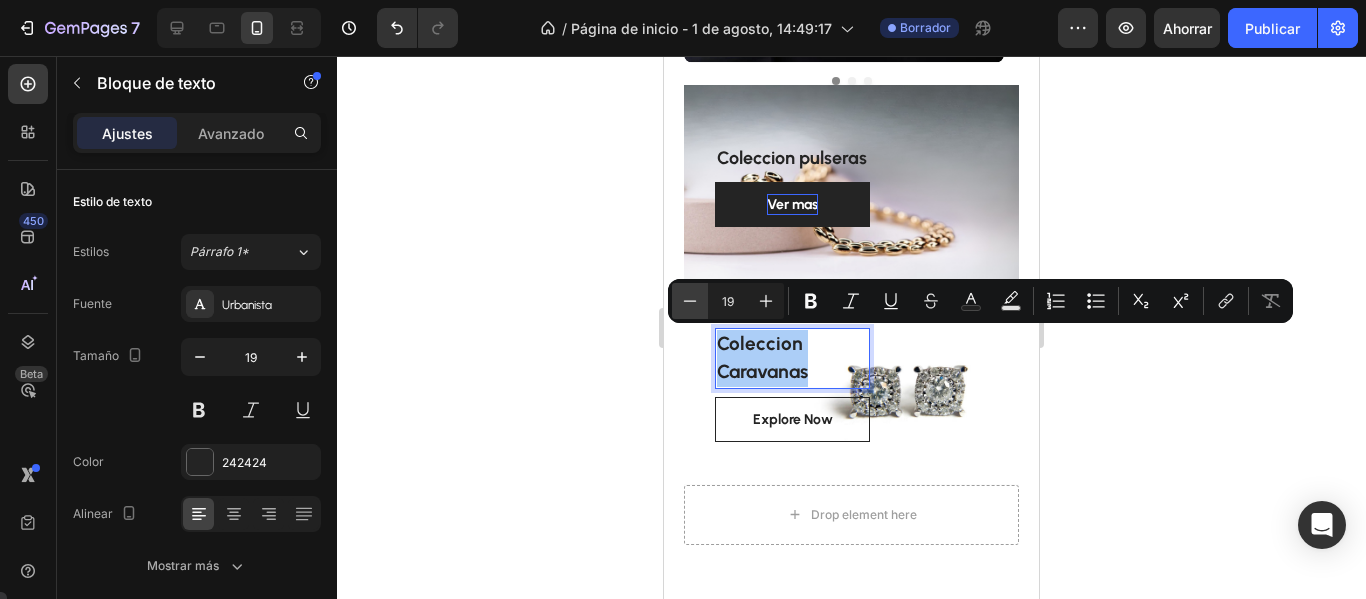 click 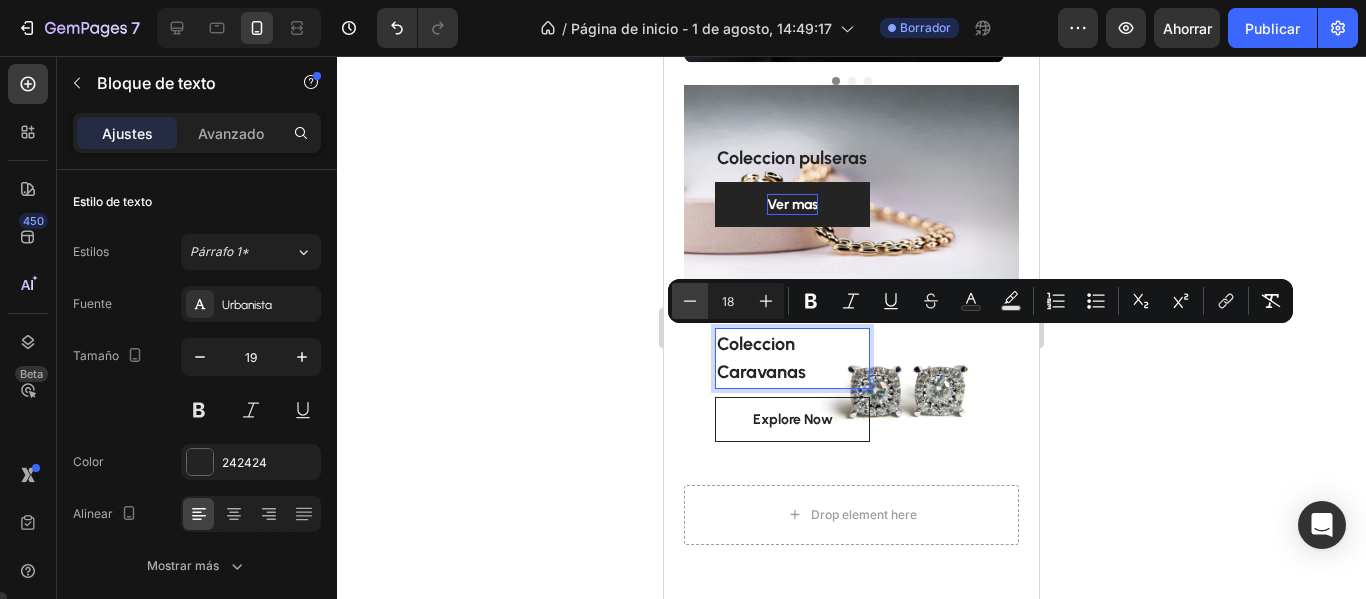 click 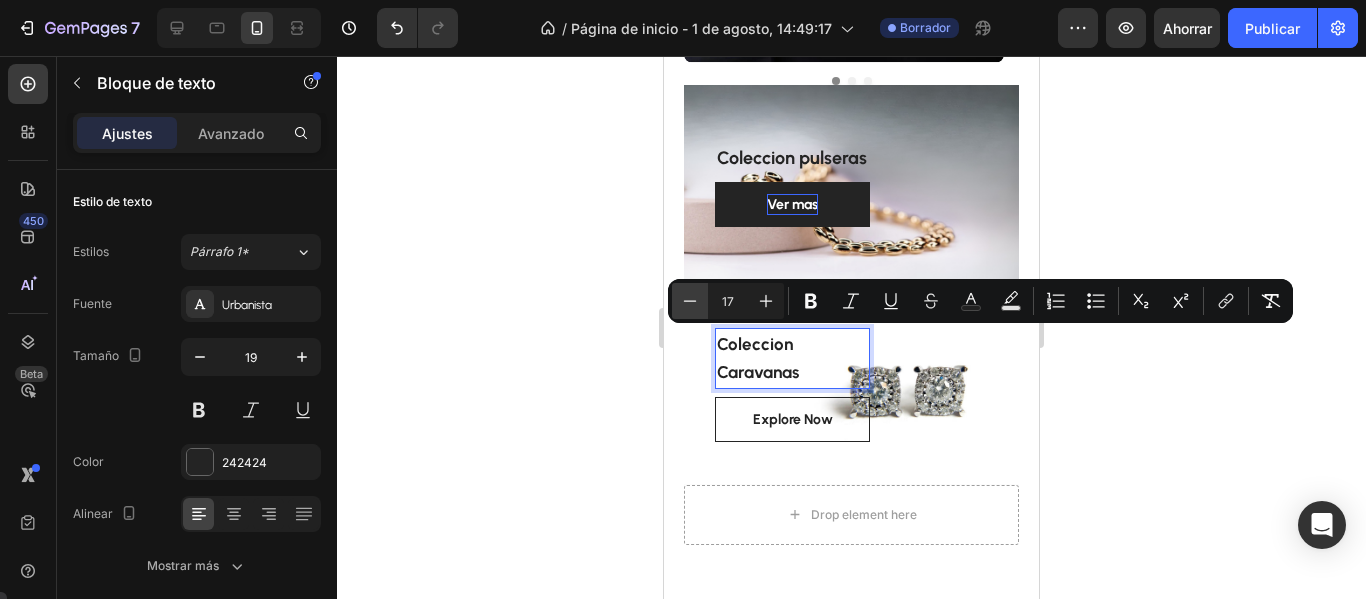 click 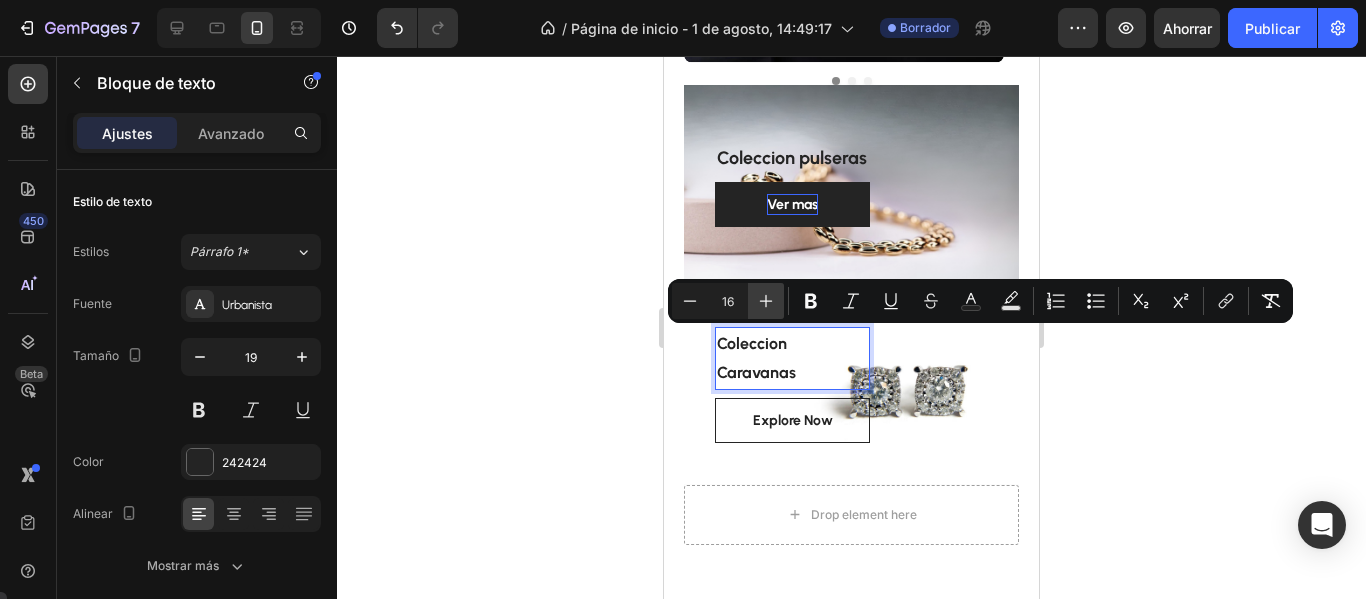 click 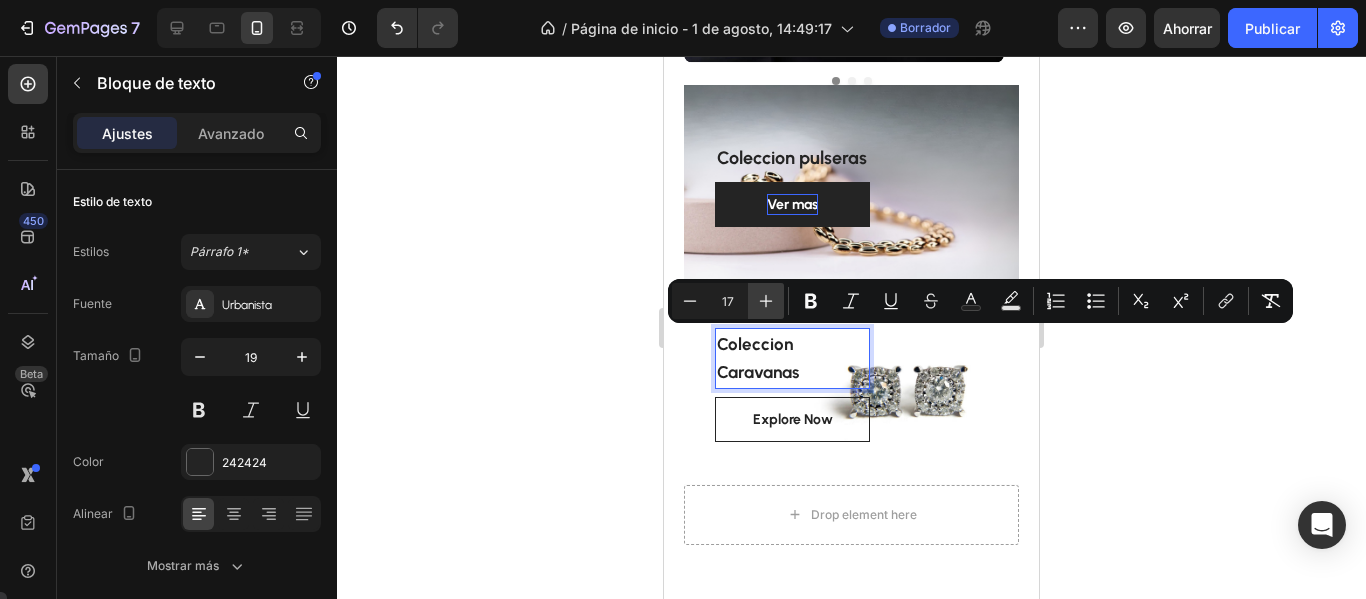 click 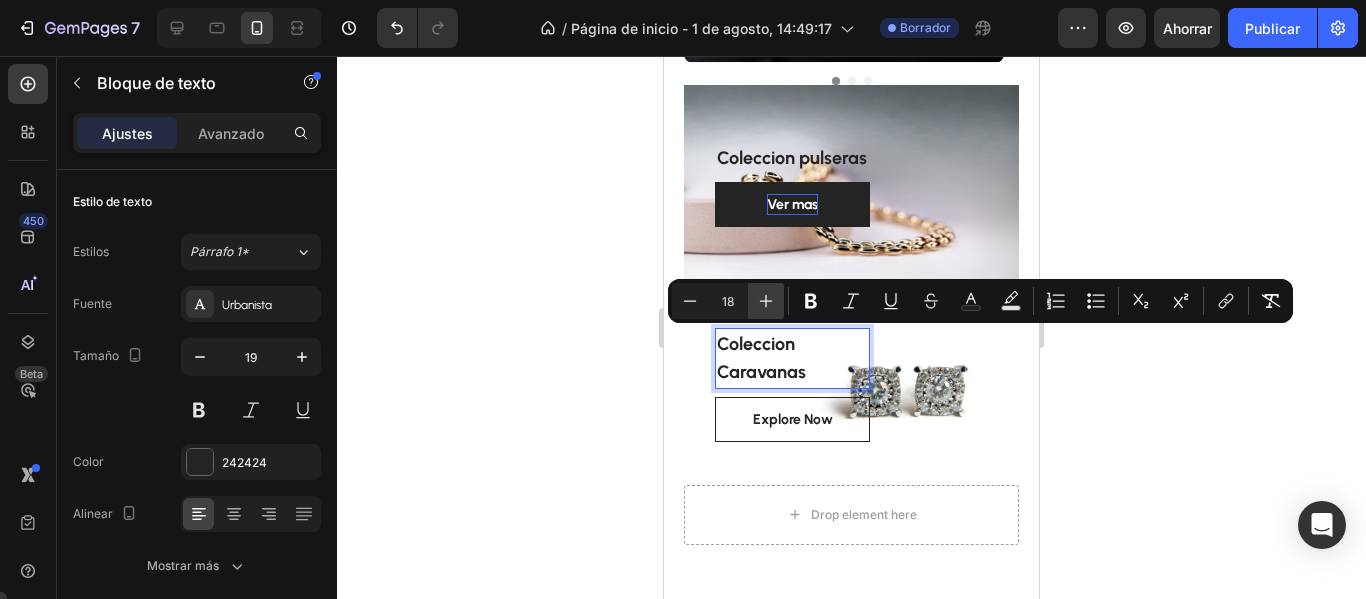 click 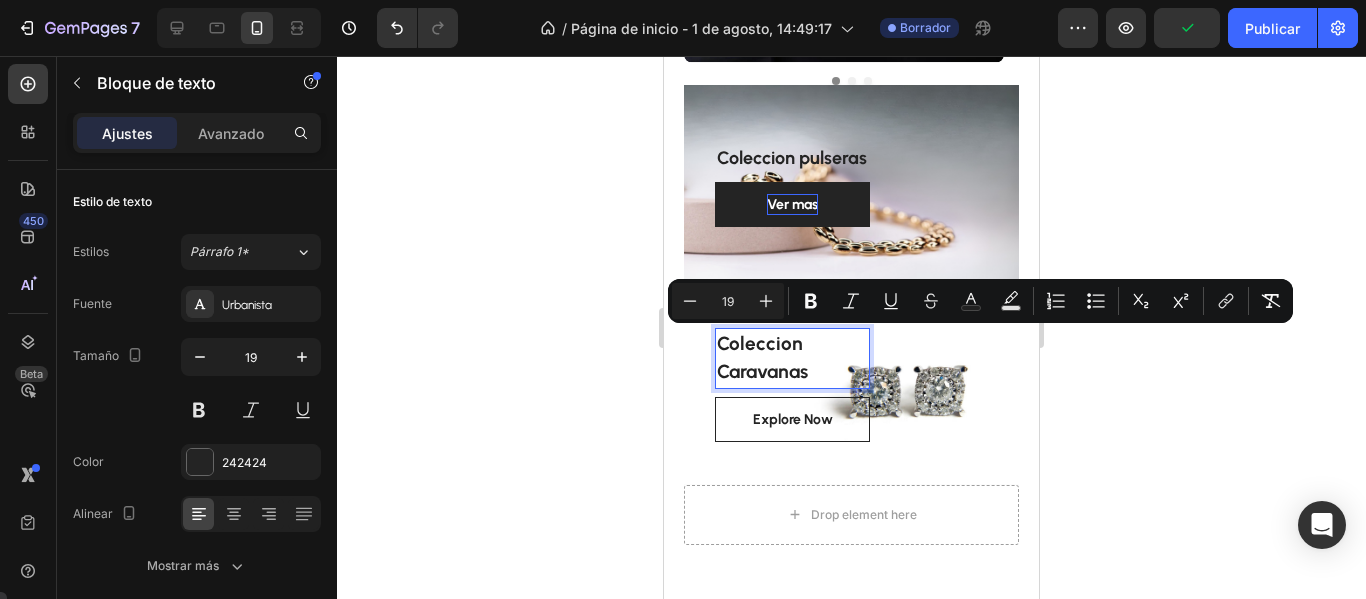 click on "Coleccion Caravanas" at bounding box center [792, 358] 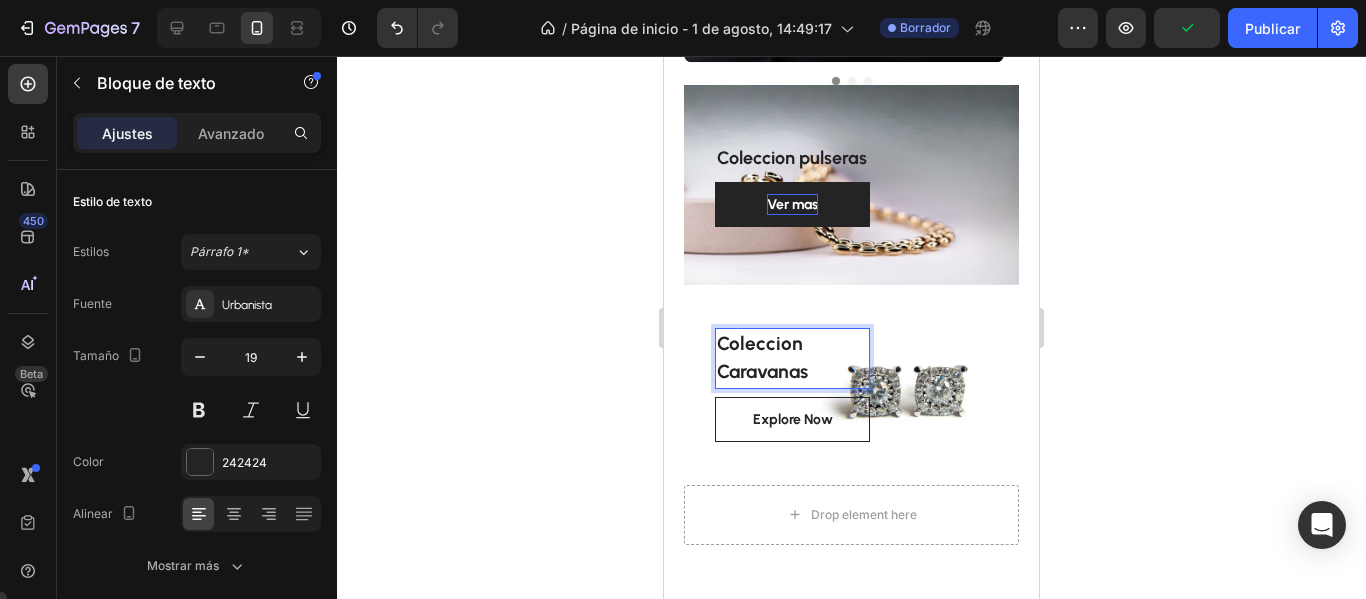 click on "Coleccion Caravanas" at bounding box center [762, 358] 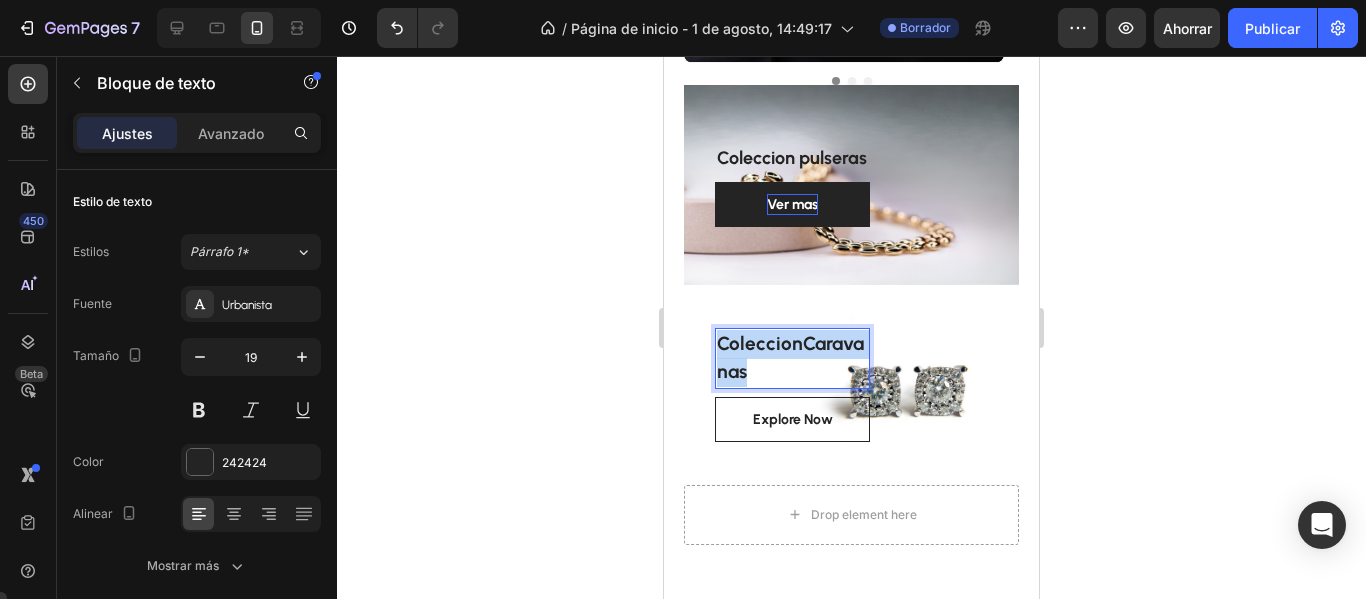 drag, startPoint x: 749, startPoint y: 367, endPoint x: 722, endPoint y: 339, distance: 38.8973 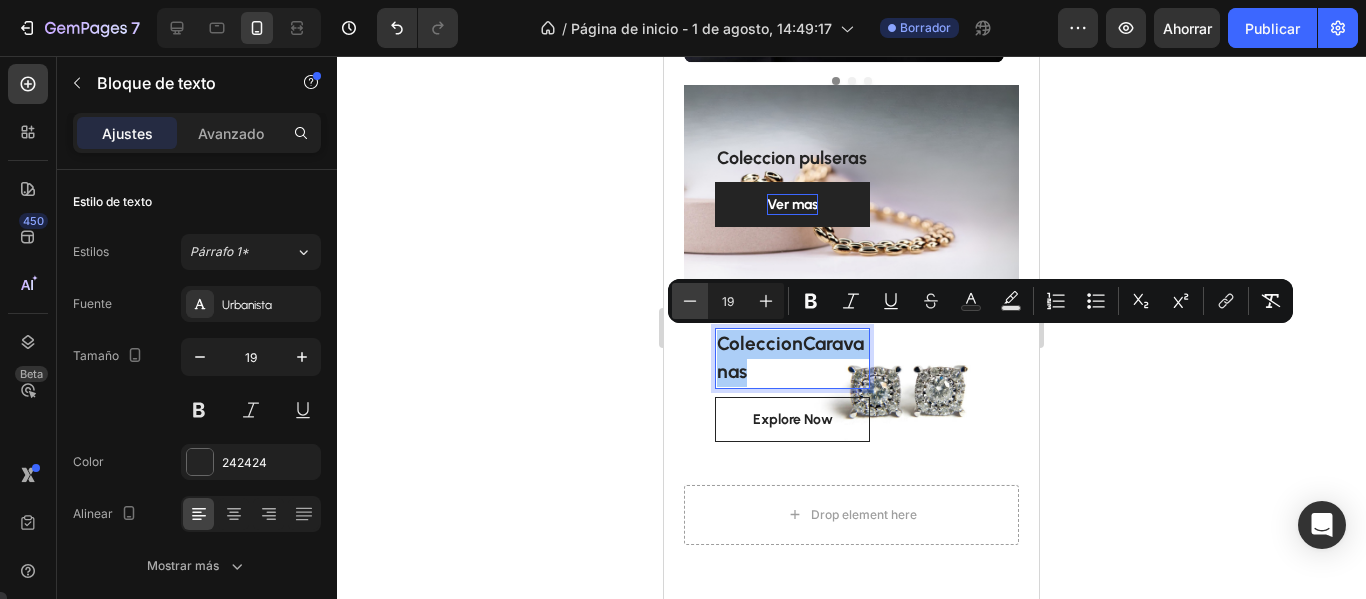 click 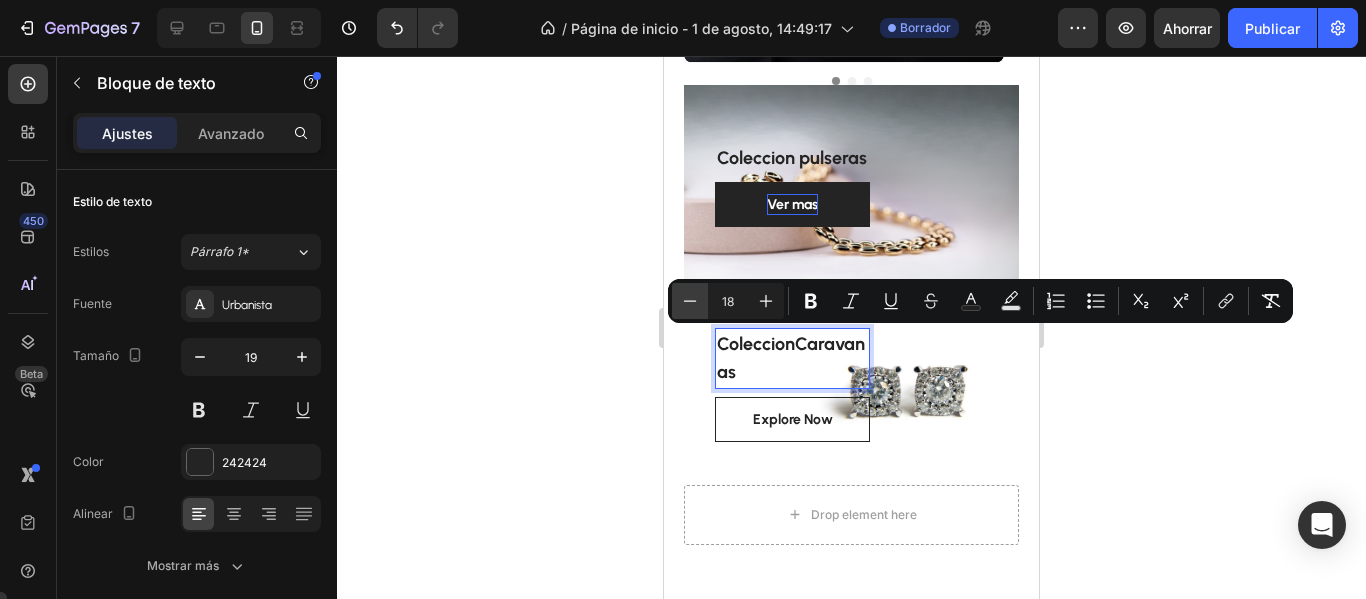 click 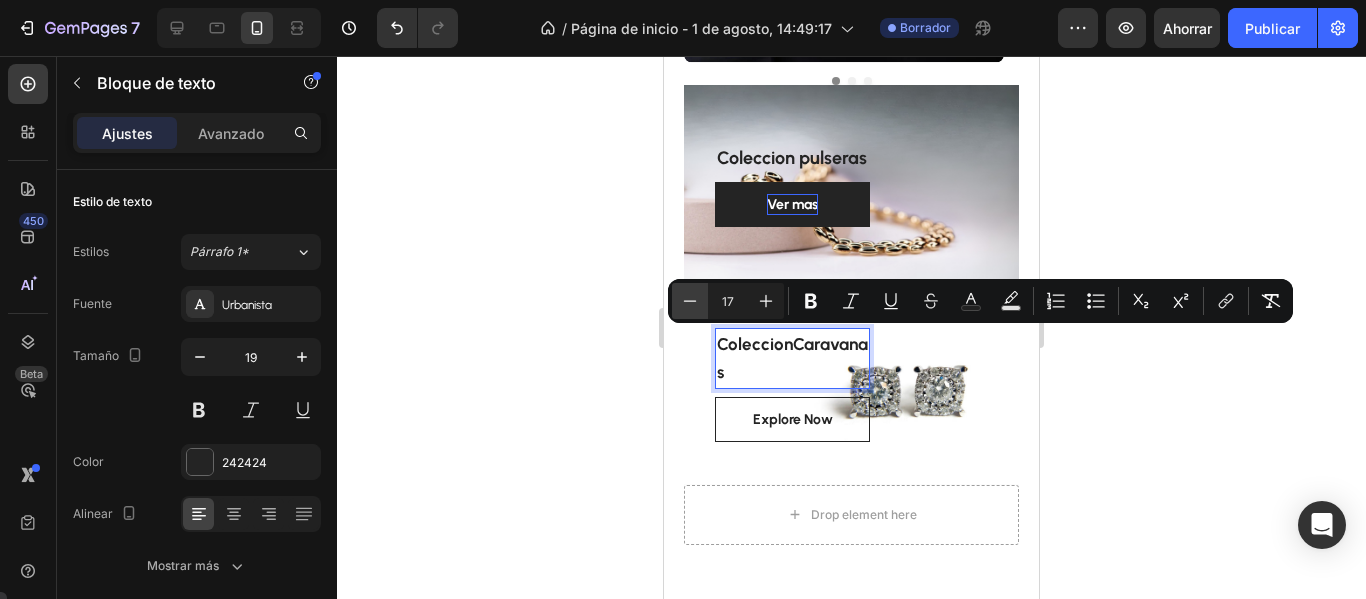 click 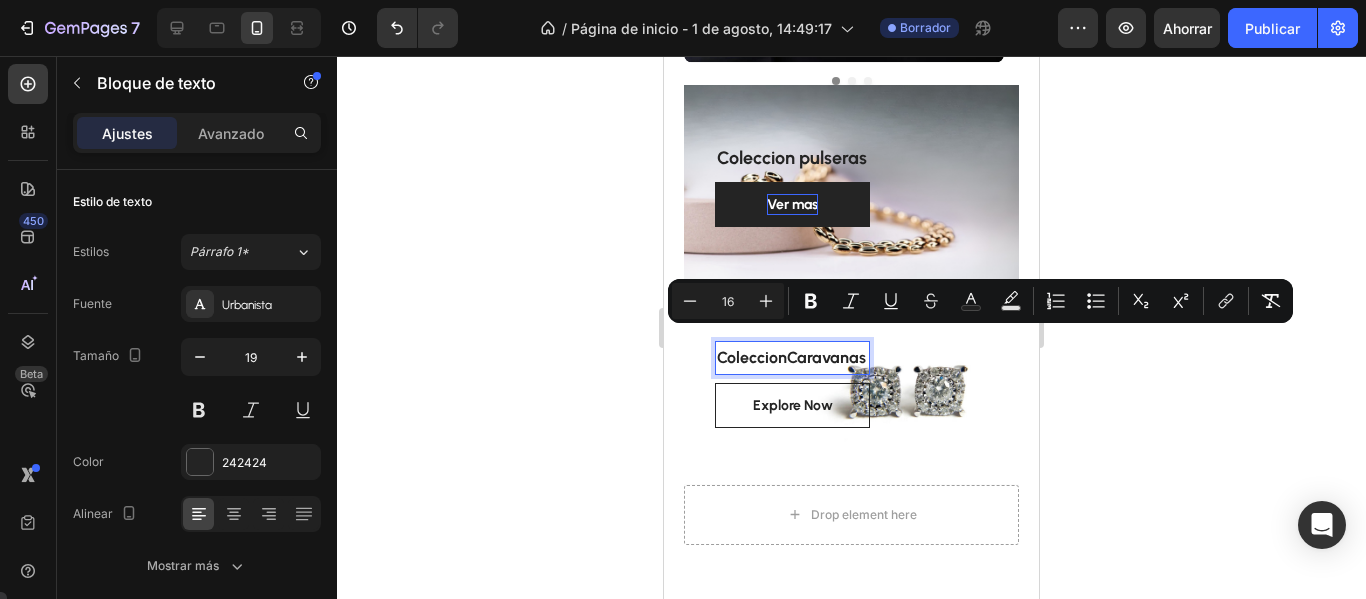 click 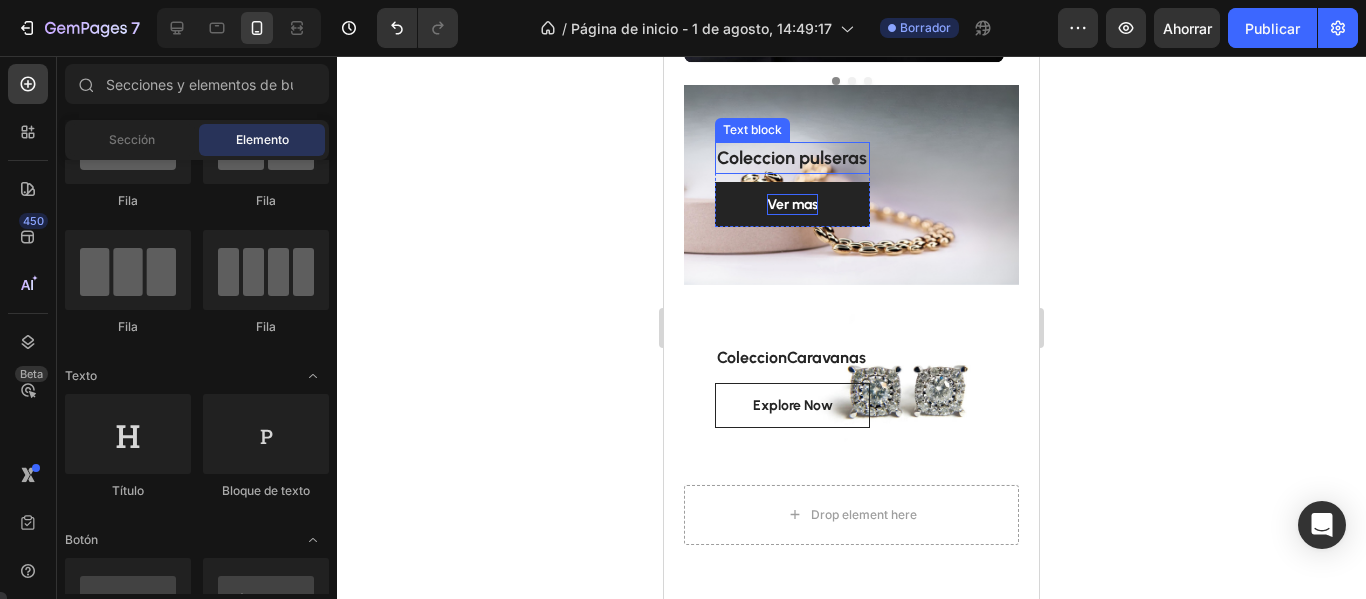 click on "Coleccion pulseras" at bounding box center (792, 158) 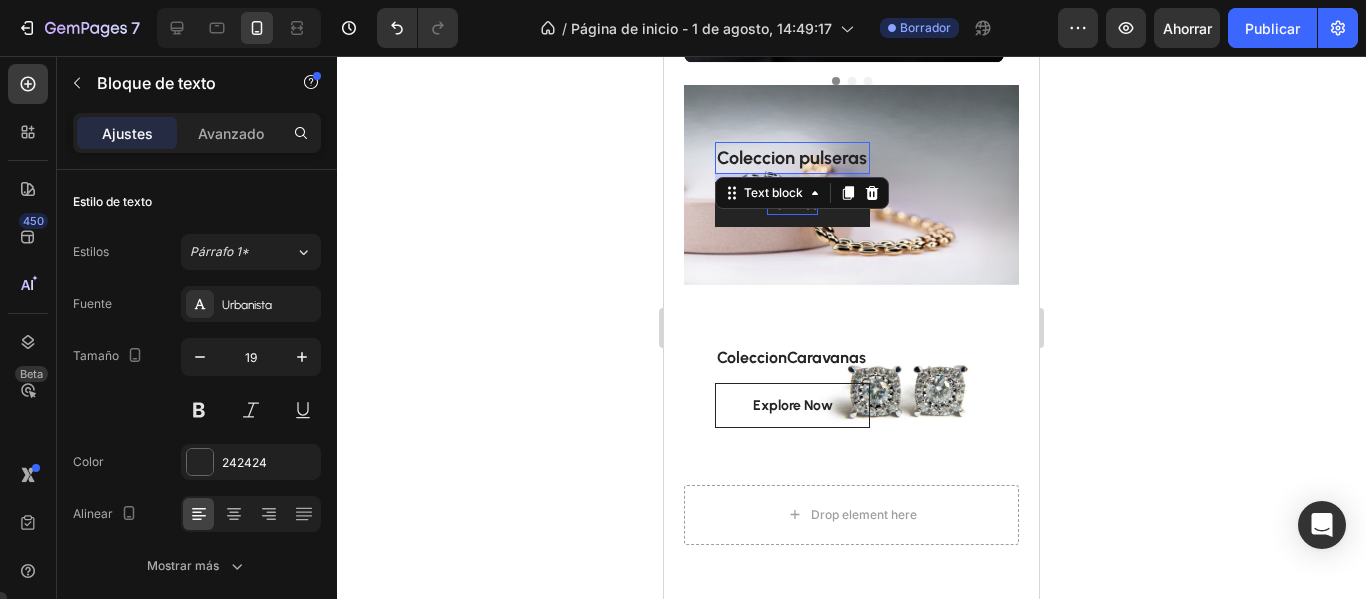click on "Coleccion pulseras" at bounding box center [792, 158] 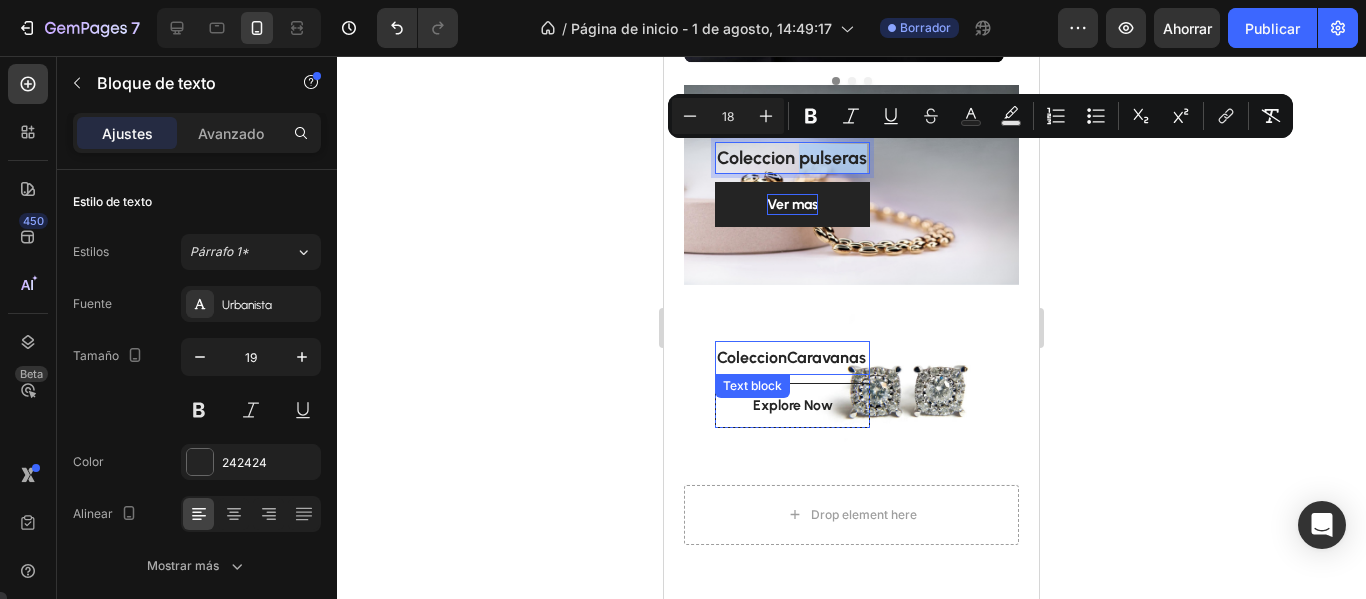 click on "ColeccionCaravanas" at bounding box center [791, 357] 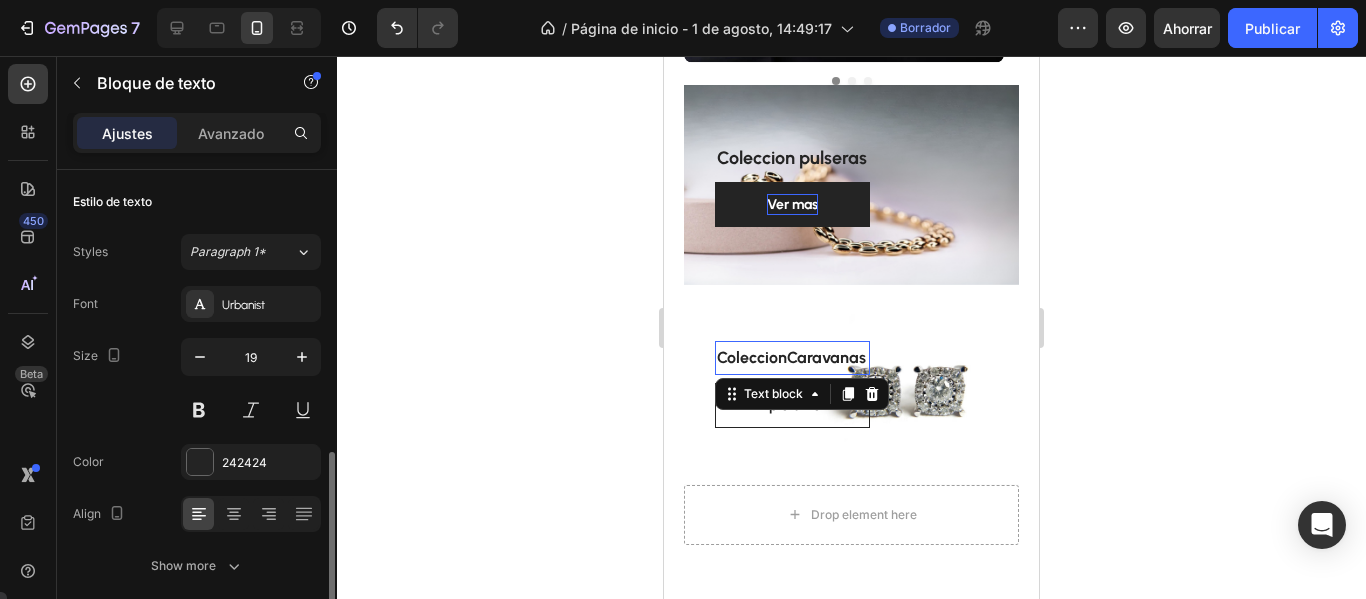 click on "ColeccionCaravanas" at bounding box center (791, 357) 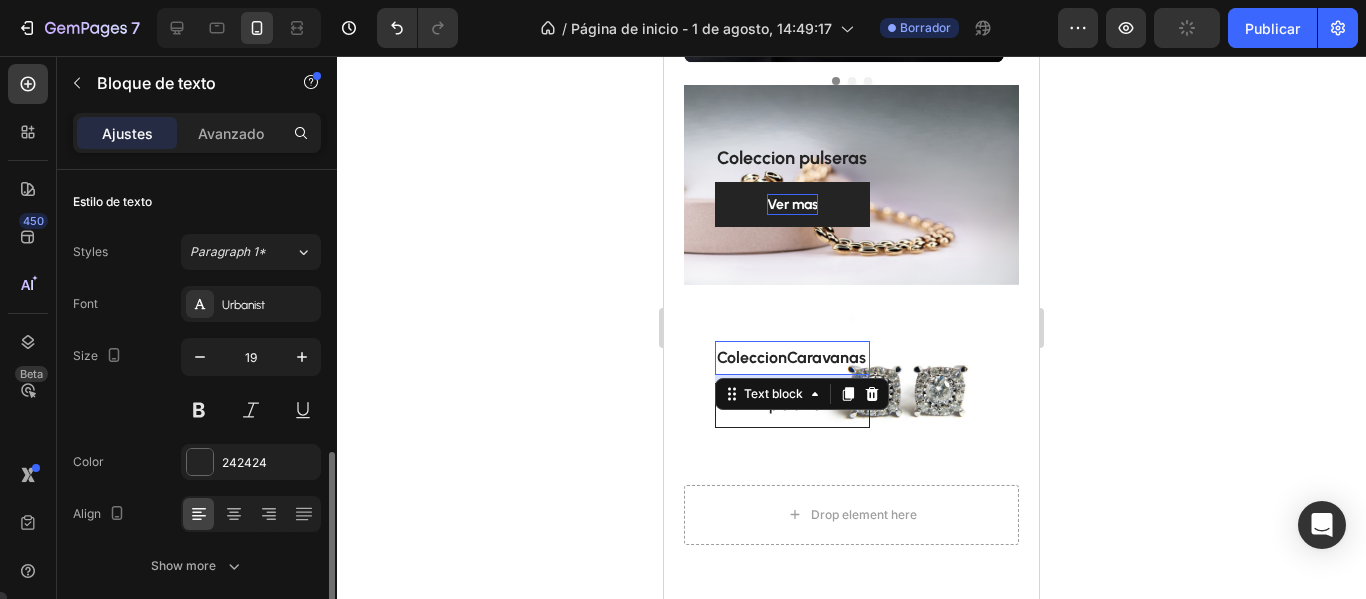 scroll, scrollTop: 200, scrollLeft: 0, axis: vertical 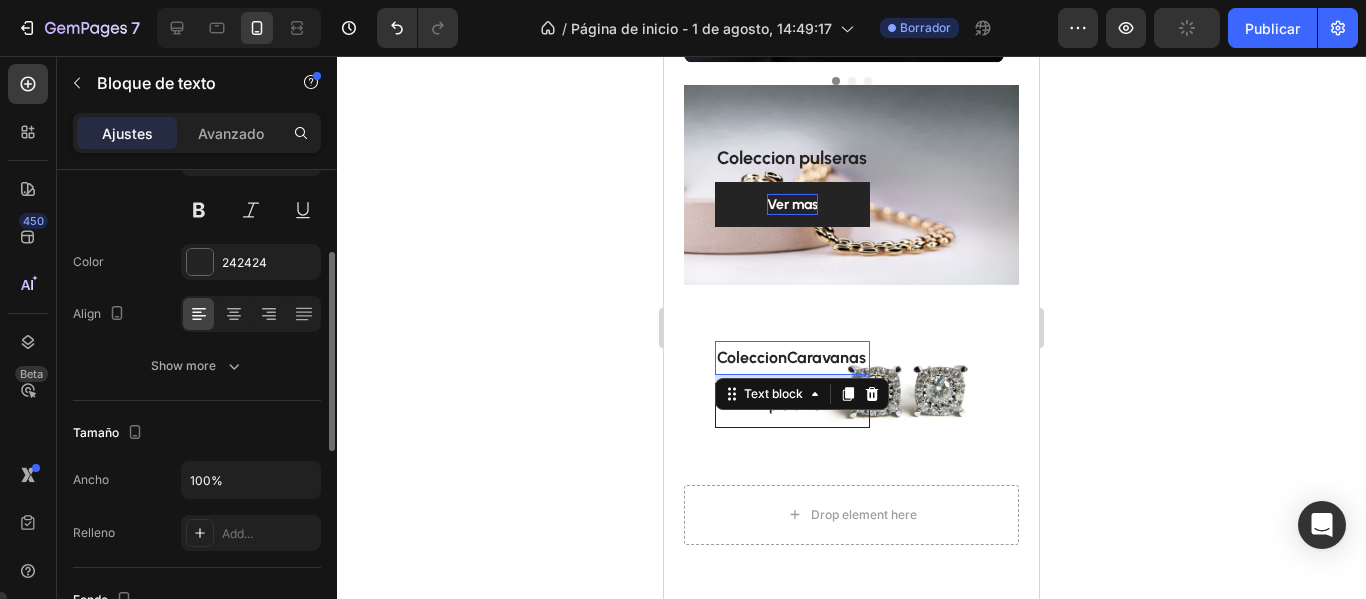 click on "ColeccionCaravanas" at bounding box center [791, 357] 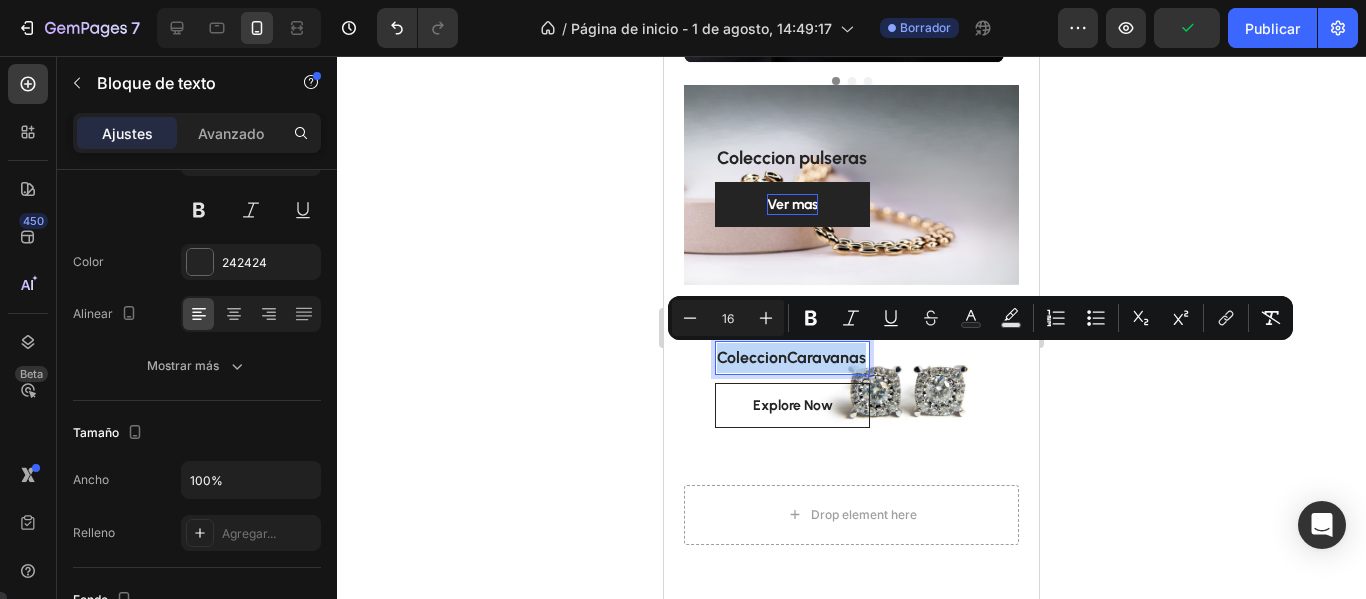 click on "ColeccionCaravanas" at bounding box center (791, 357) 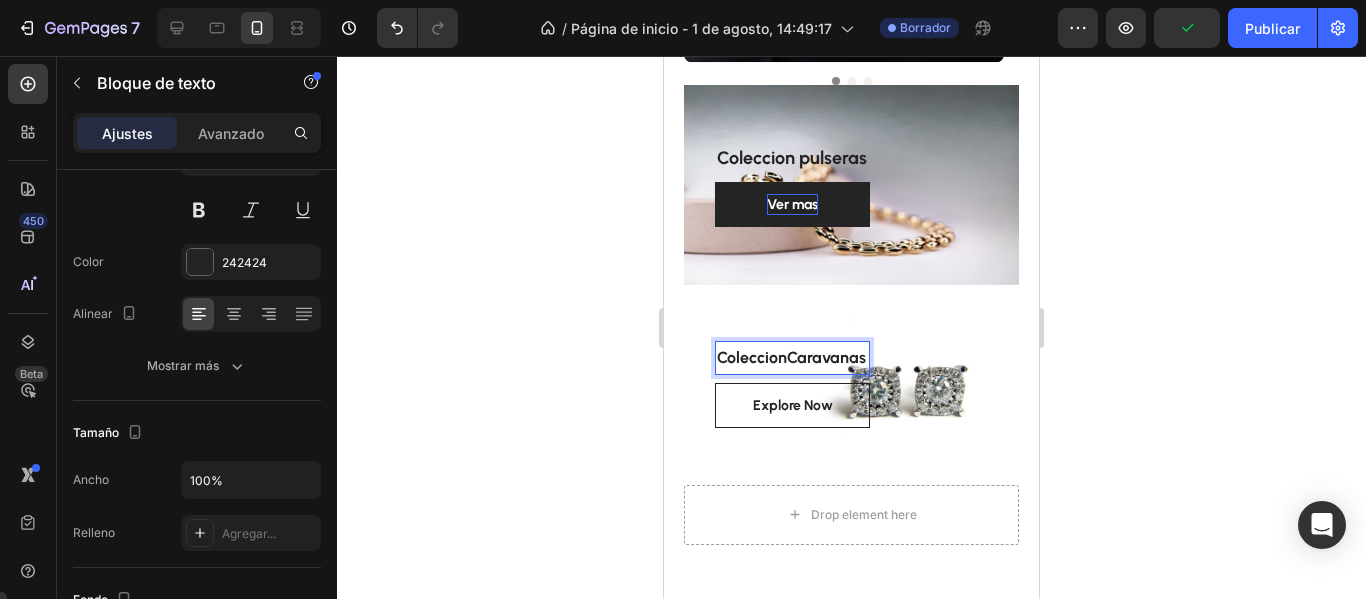 click on "ColeccionCaravanas" at bounding box center [791, 357] 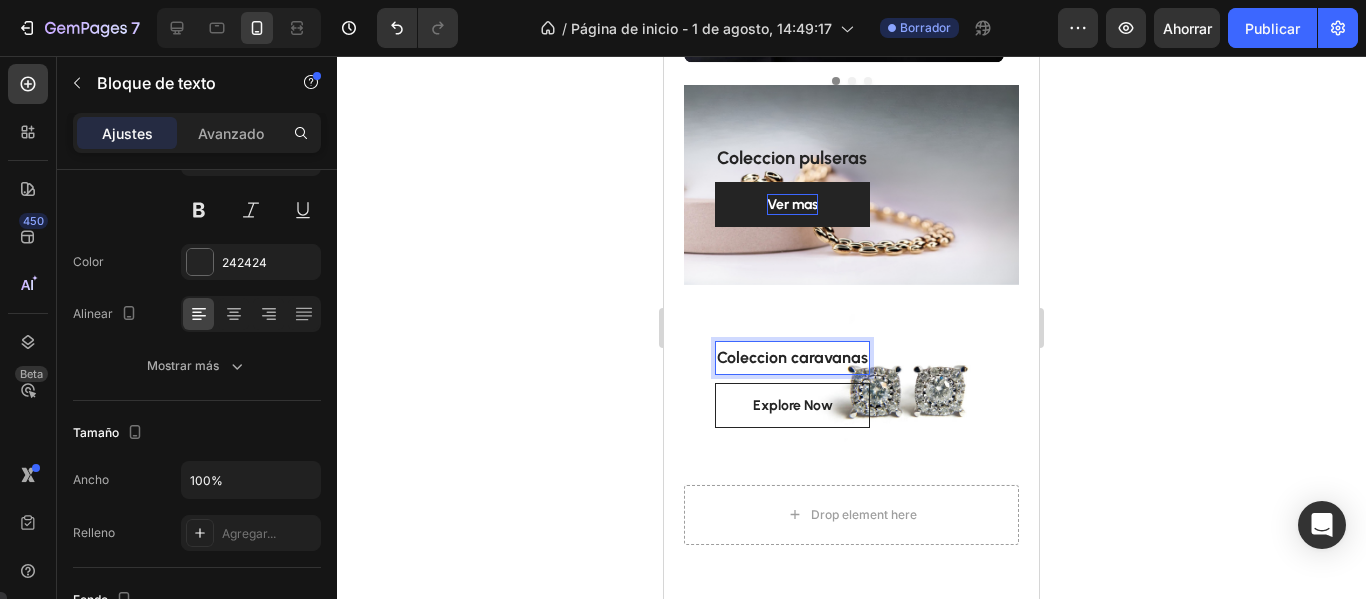 click on "Coleccion caravanas" at bounding box center [792, 357] 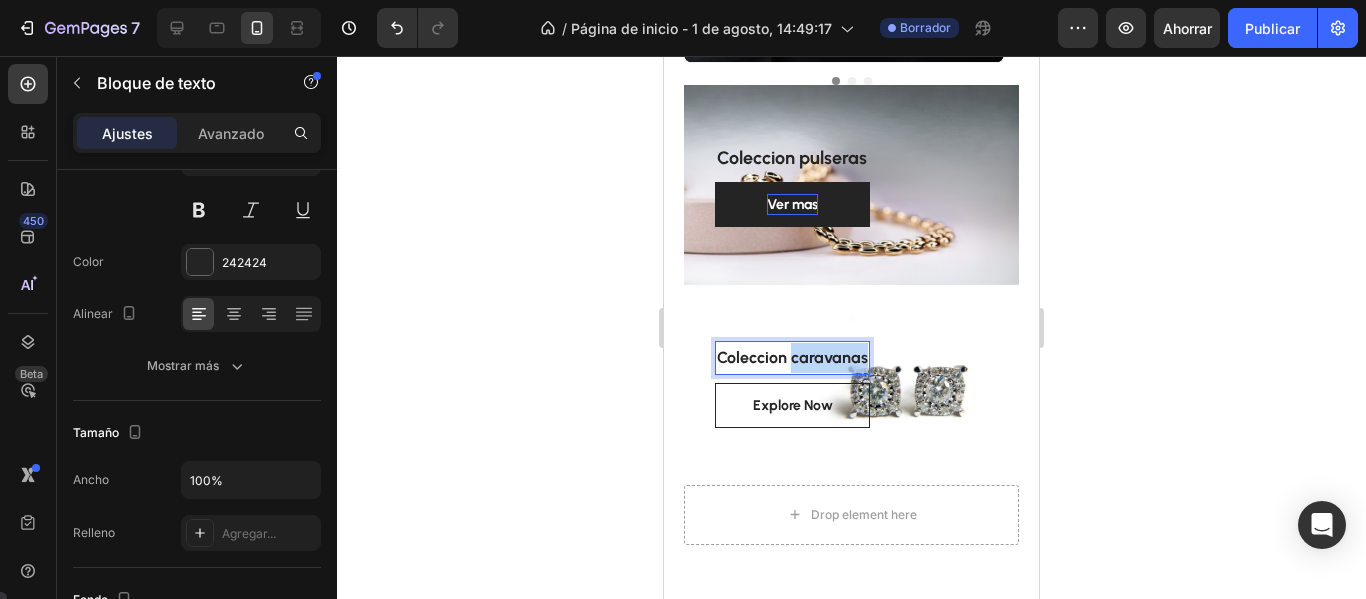 click on "Coleccion caravanas" at bounding box center (792, 357) 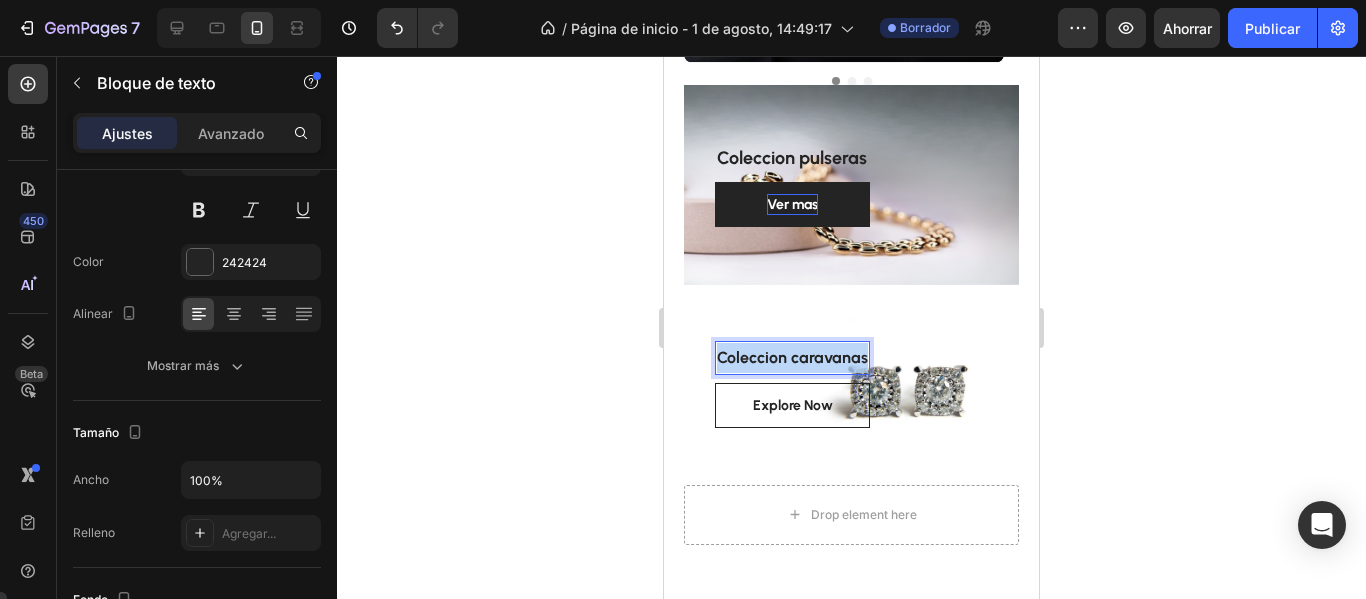 click on "Coleccion caravanas" at bounding box center [792, 357] 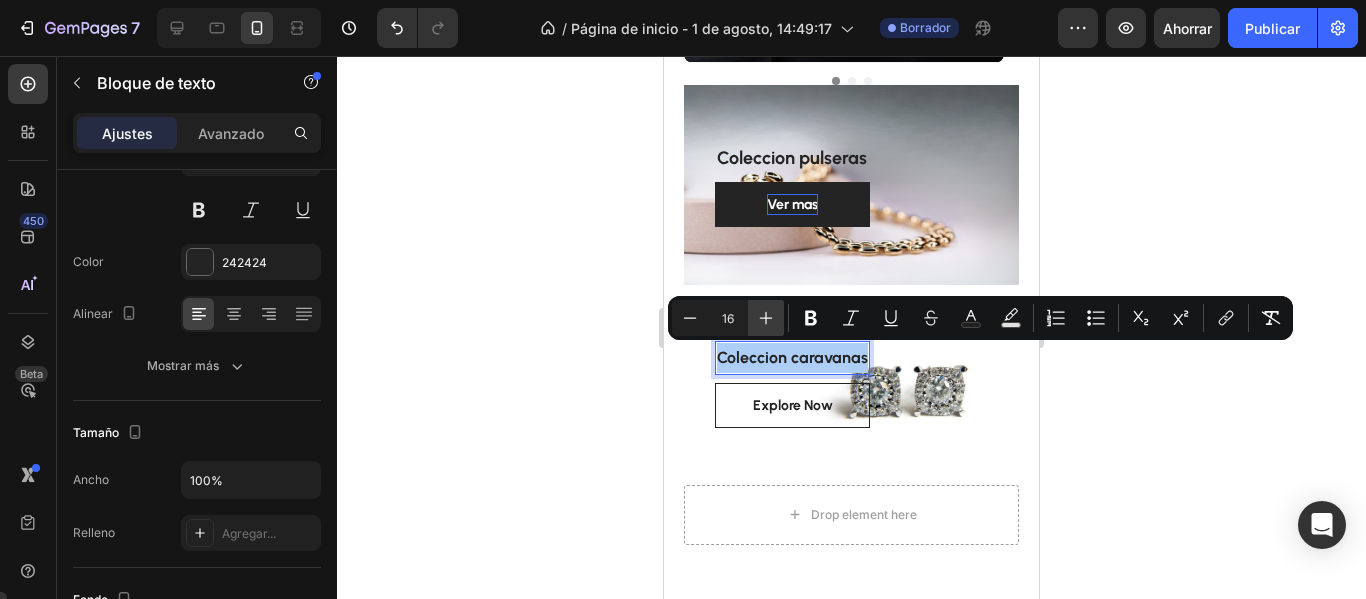 click 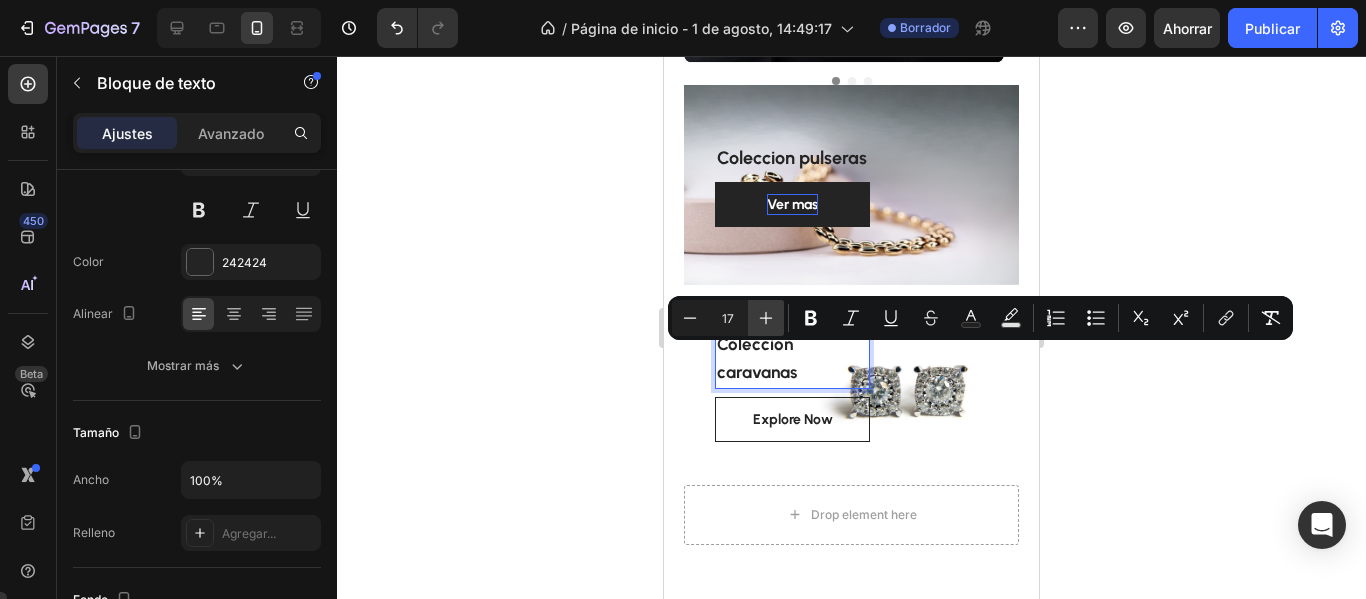 click 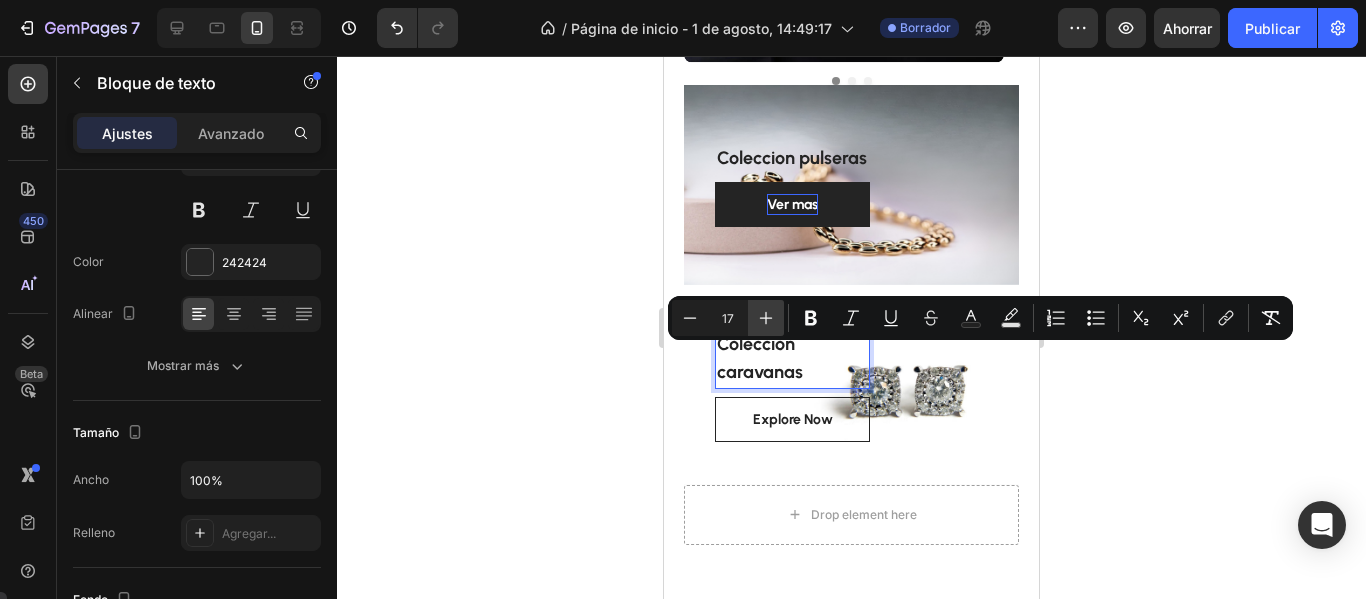 type on "18" 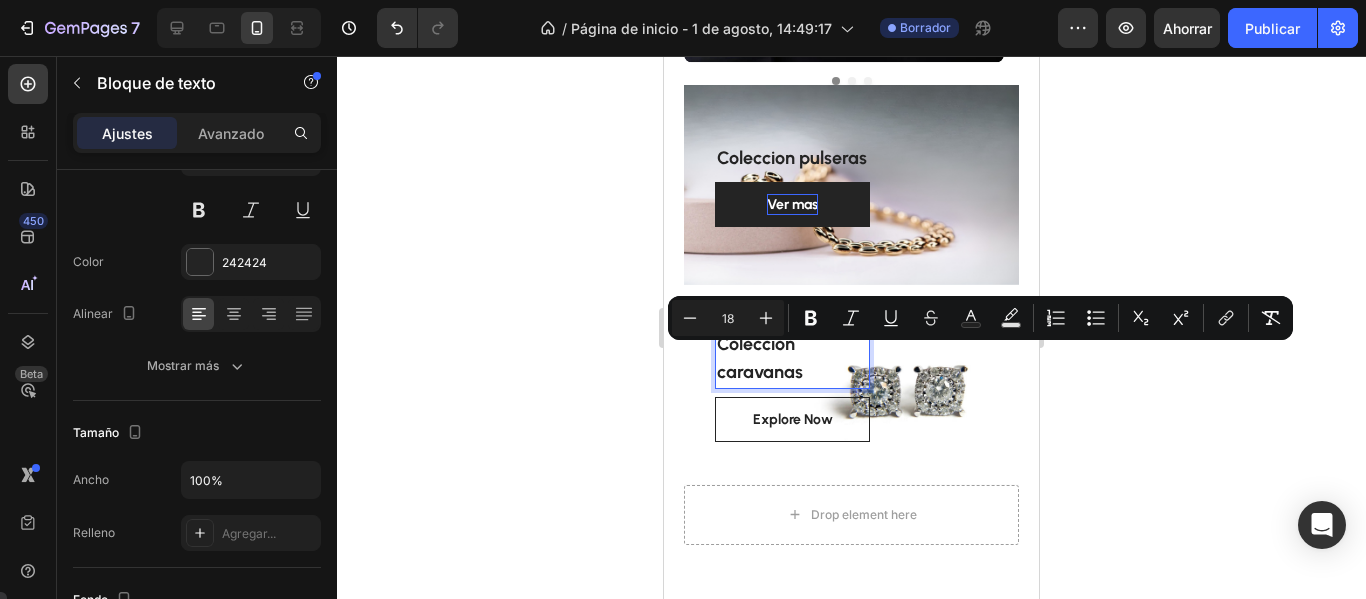 click 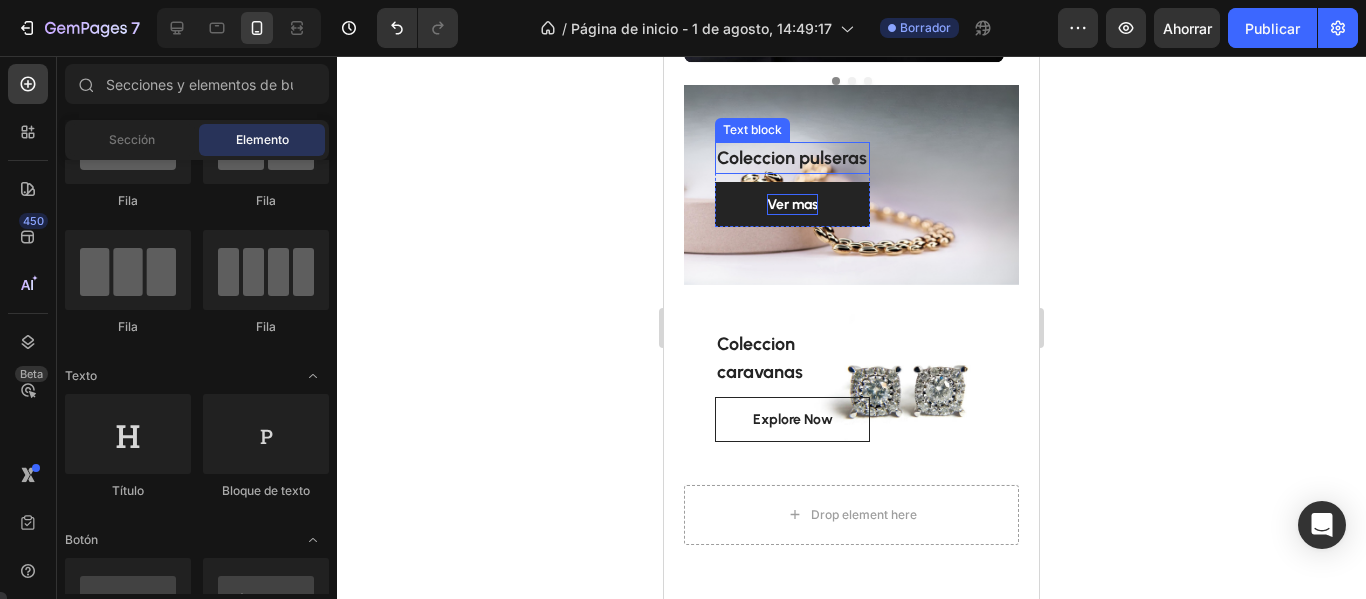 click on "Coleccion pulseras" at bounding box center (792, 158) 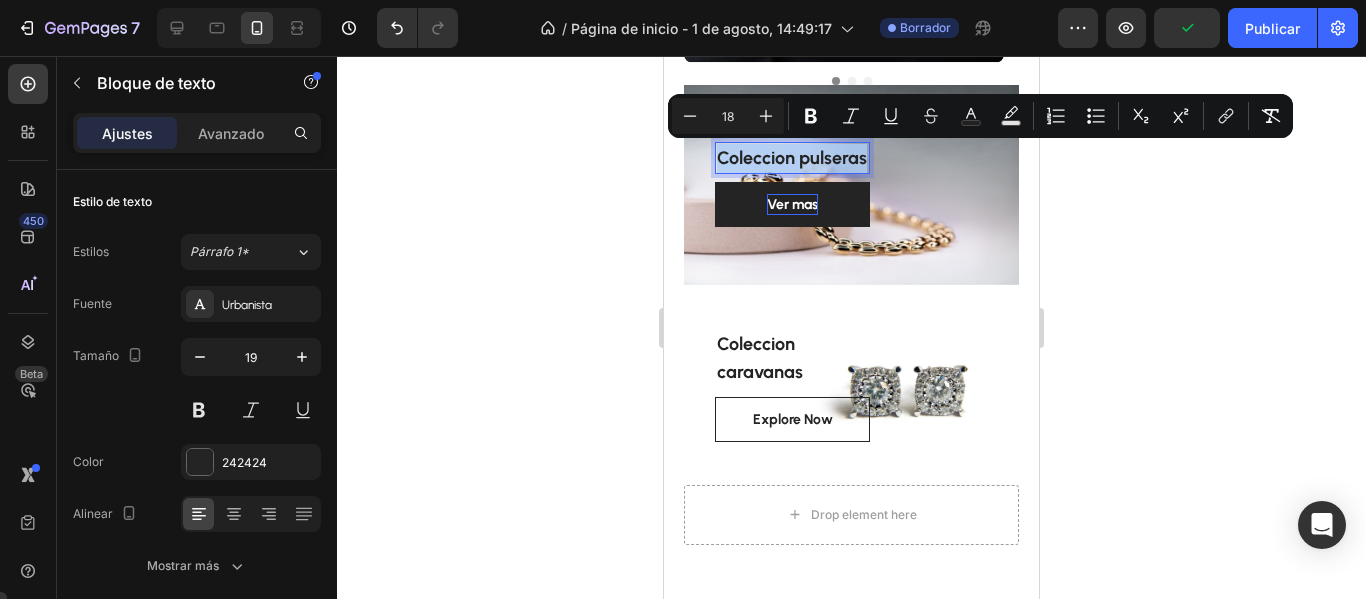 click on "Coleccion pulseras" at bounding box center (792, 158) 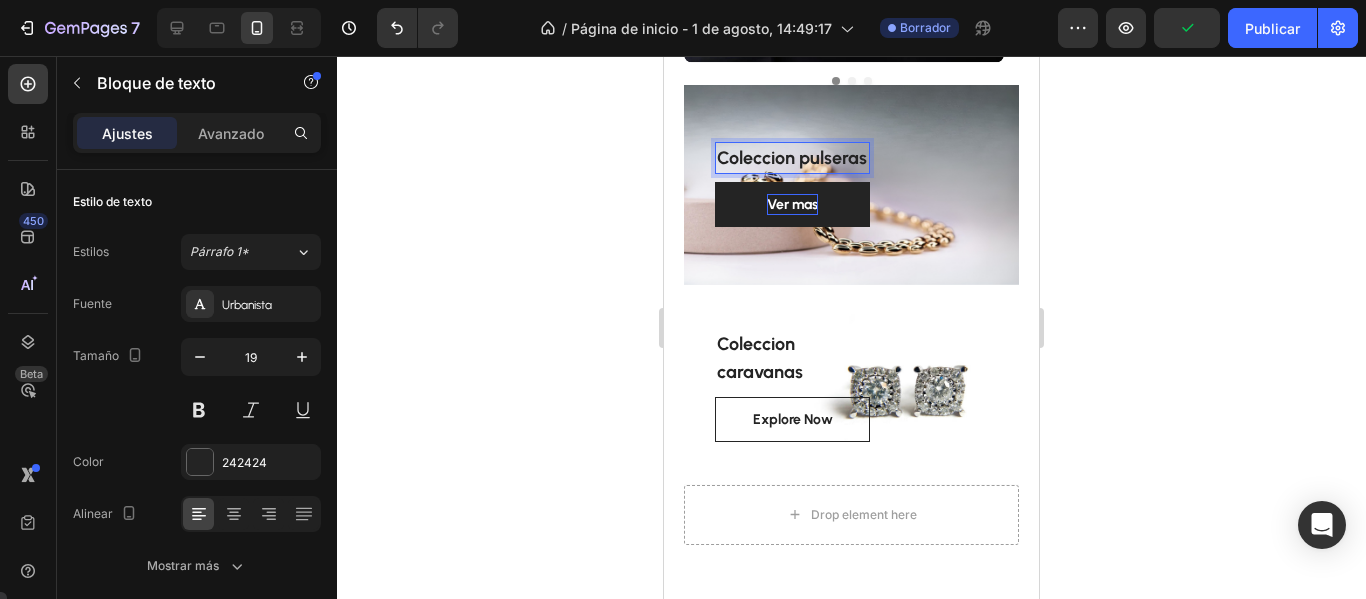 scroll, scrollTop: 1872, scrollLeft: 0, axis: vertical 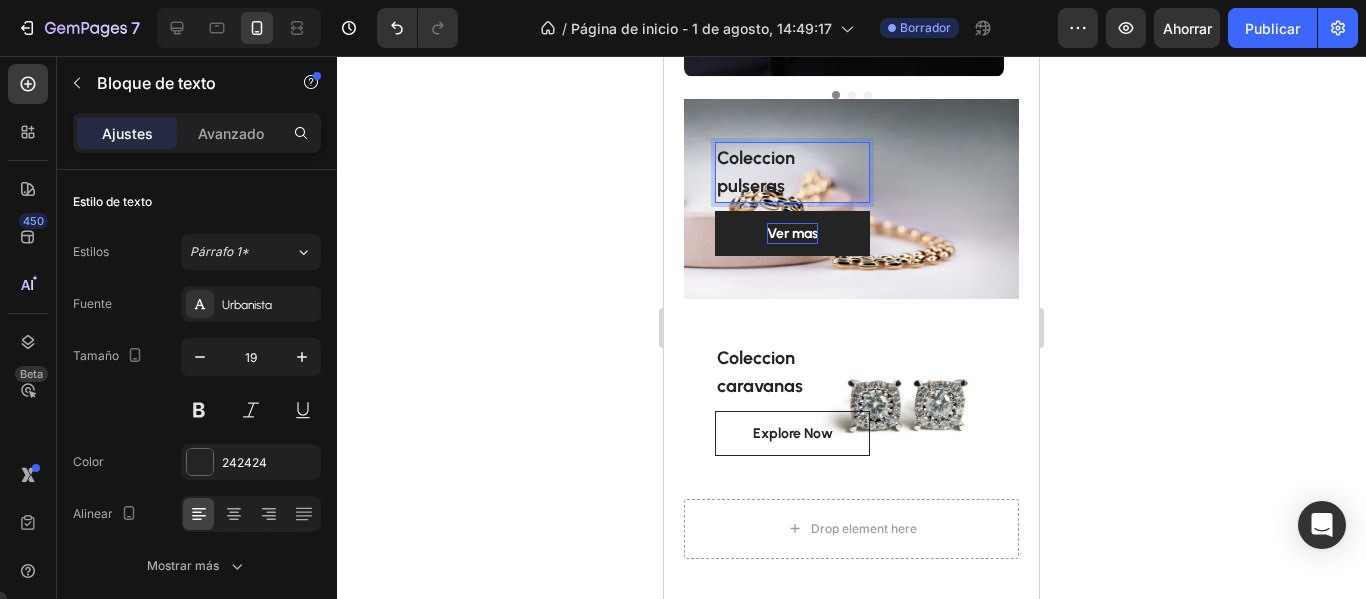 drag, startPoint x: 791, startPoint y: 182, endPoint x: 725, endPoint y: 149, distance: 73.790245 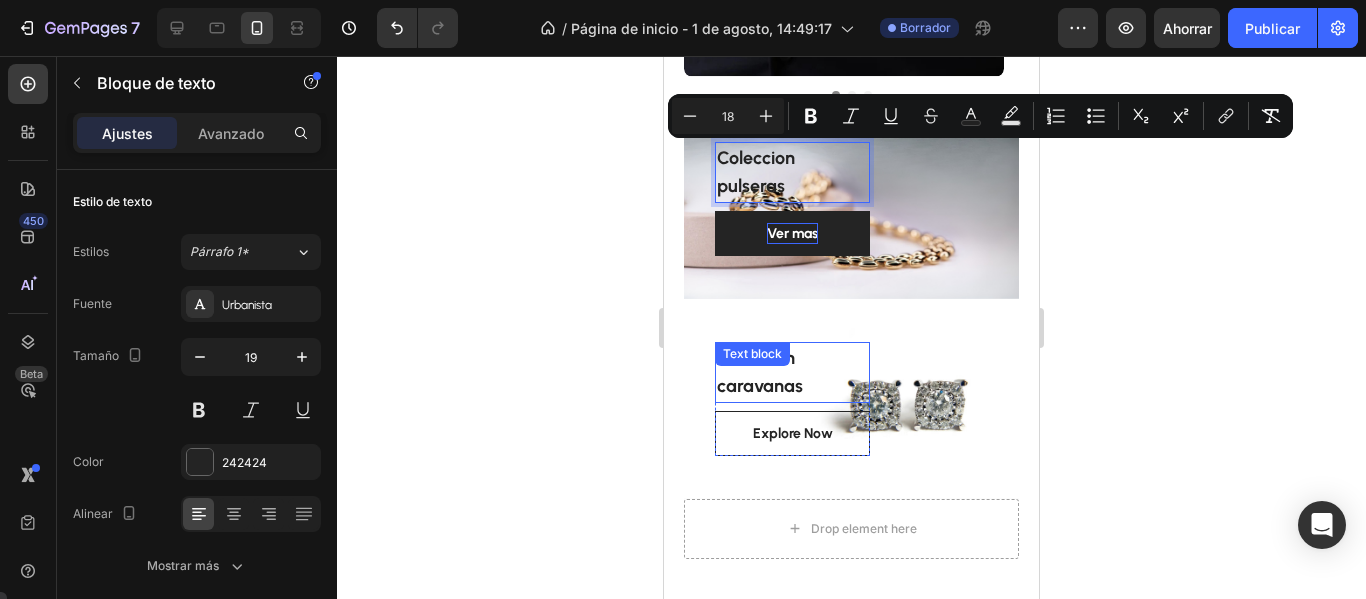 drag, startPoint x: 803, startPoint y: 385, endPoint x: 754, endPoint y: 379, distance: 49.365982 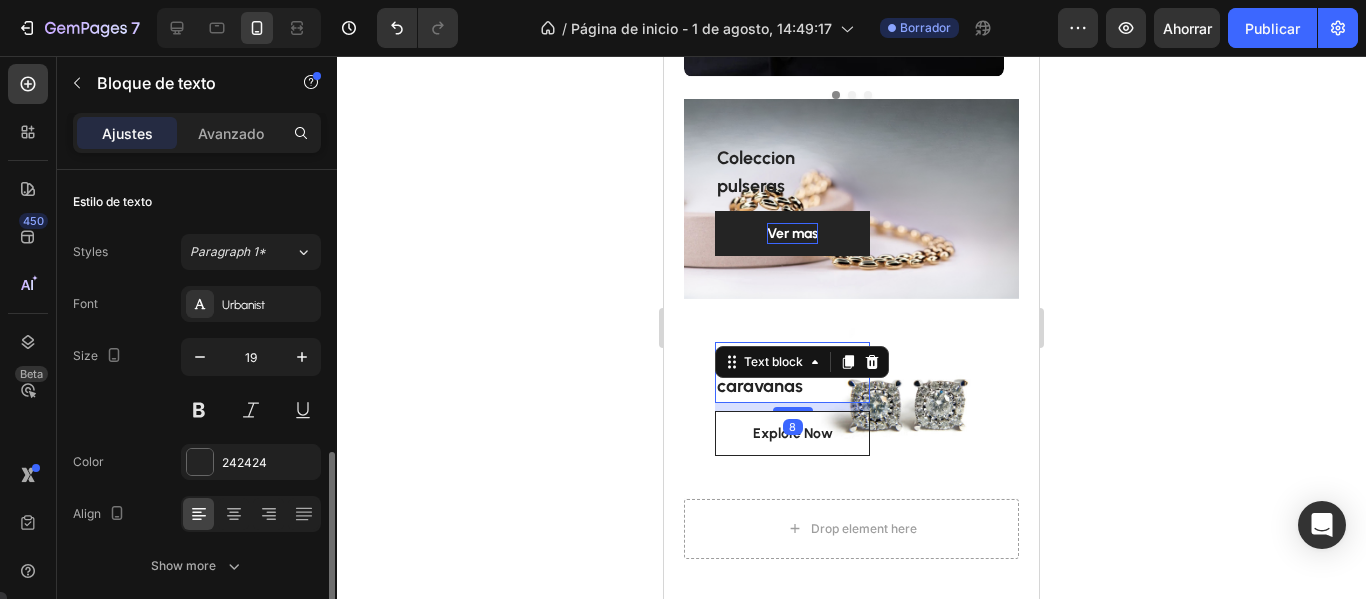 scroll, scrollTop: 200, scrollLeft: 0, axis: vertical 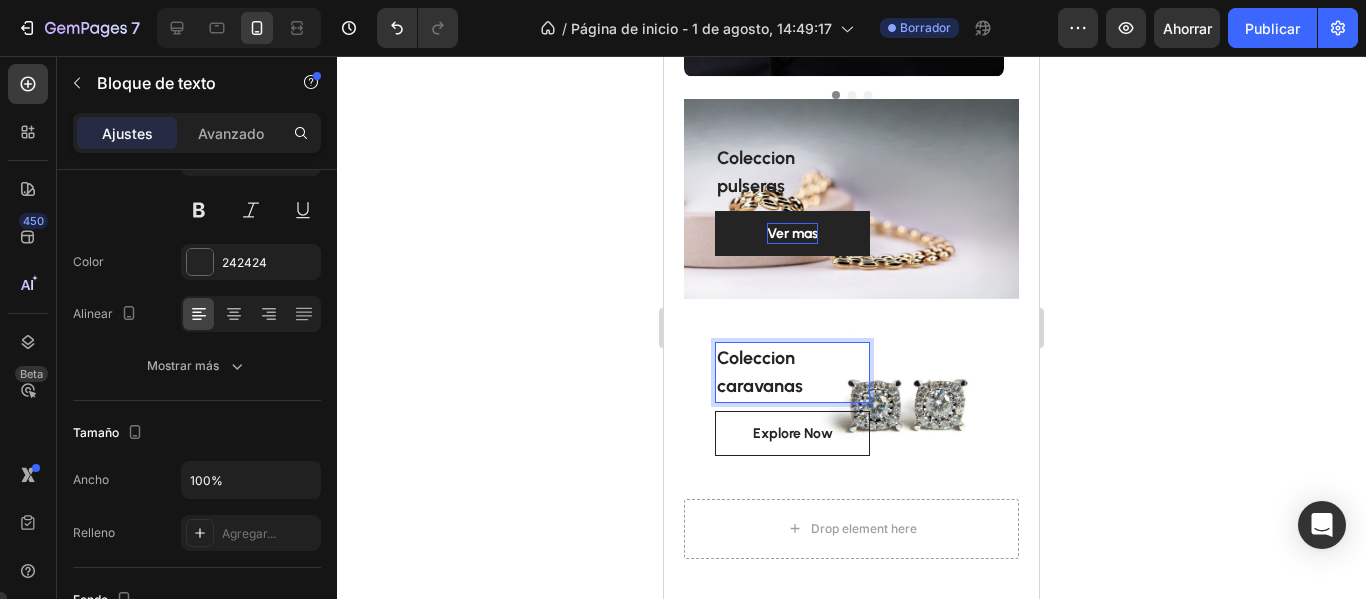 click on "Coleccion caravanas" at bounding box center [760, 372] 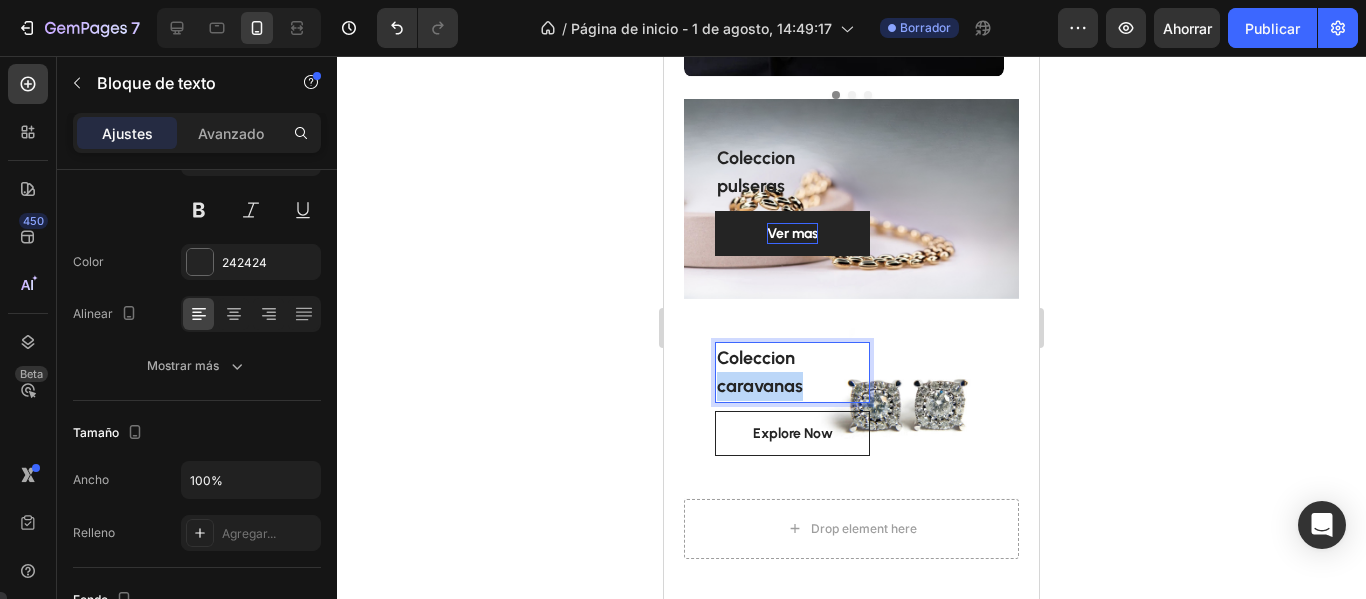click on "Coleccion caravanas" at bounding box center (760, 372) 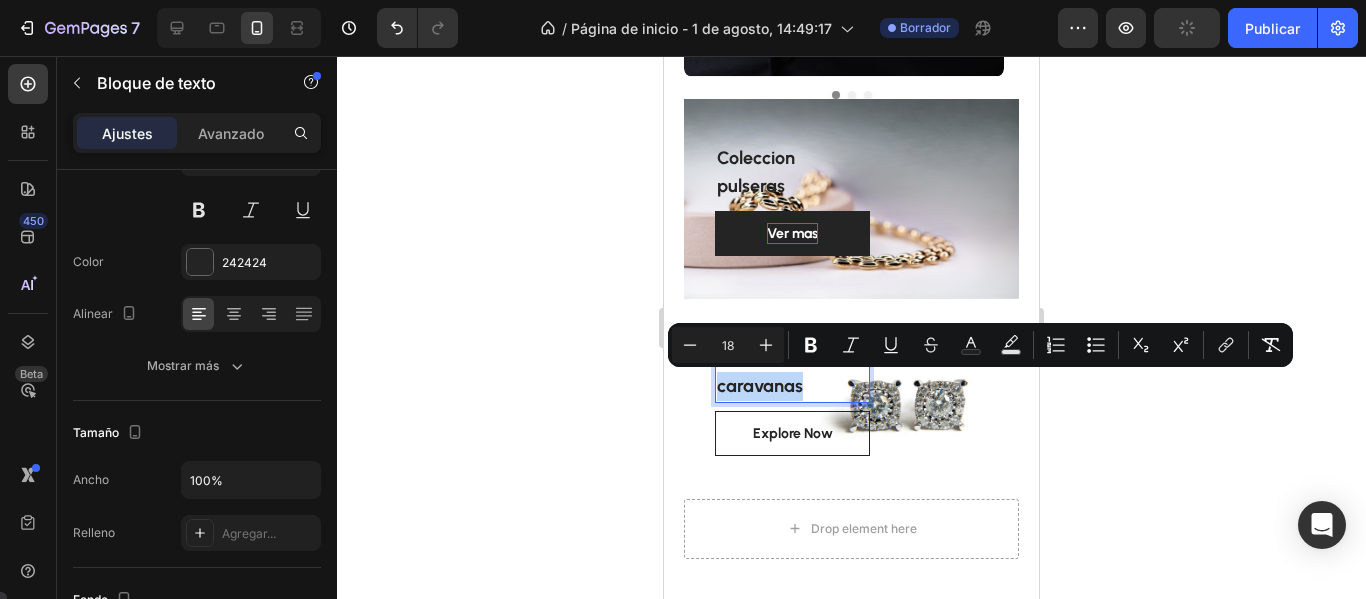 scroll, scrollTop: 0, scrollLeft: 0, axis: both 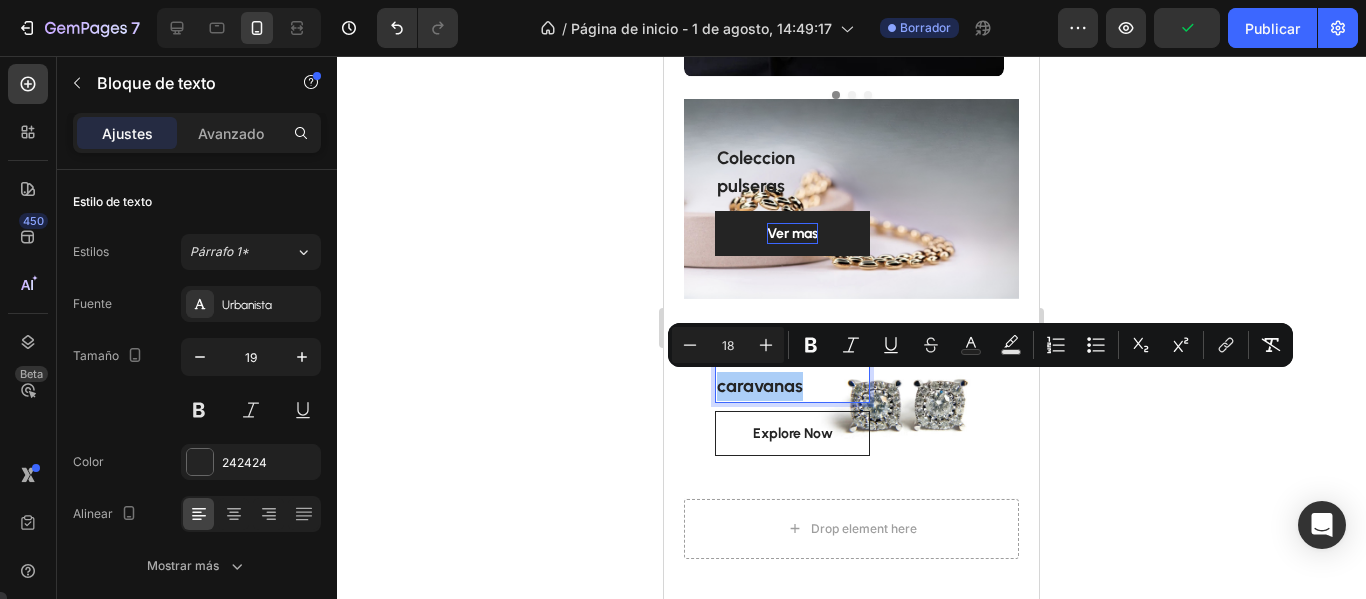 click 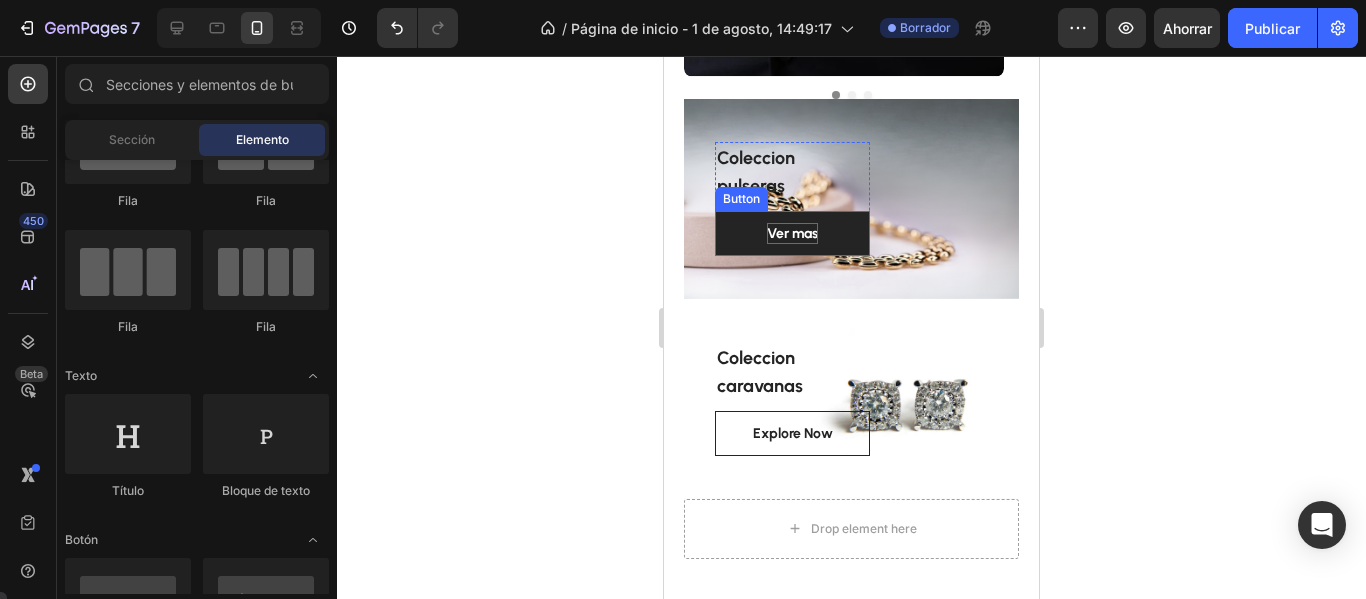 click on "Ver mas" at bounding box center (792, 233) 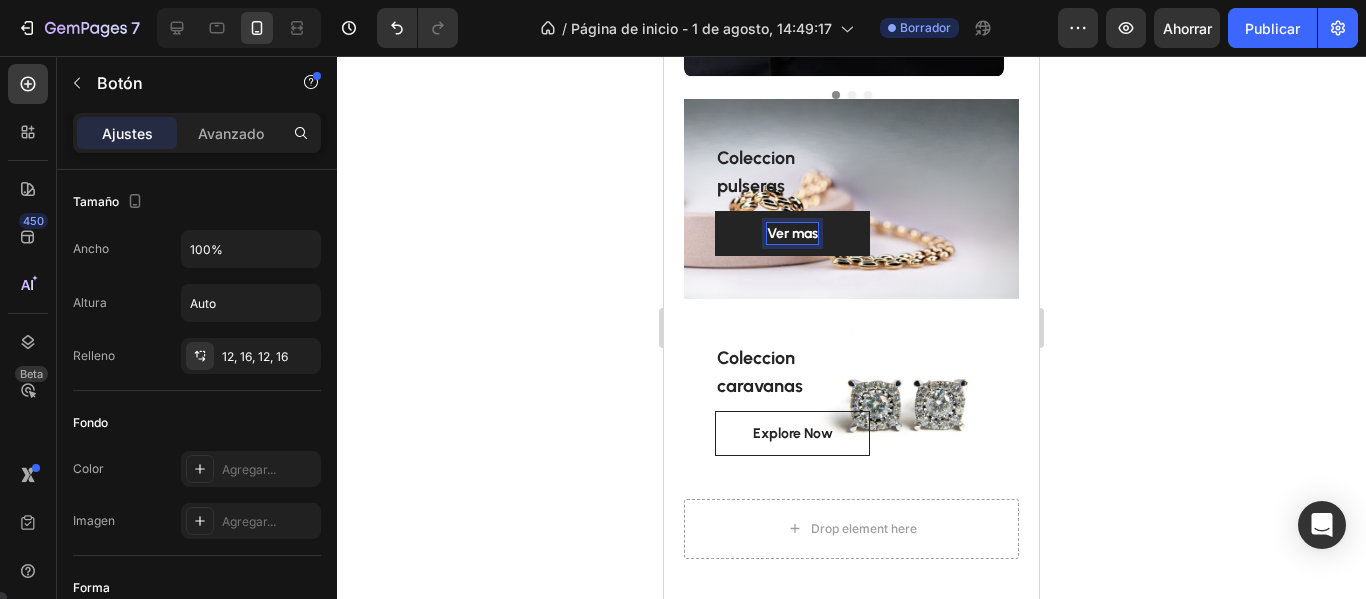 drag, startPoint x: 816, startPoint y: 235, endPoint x: 768, endPoint y: 228, distance: 48.507732 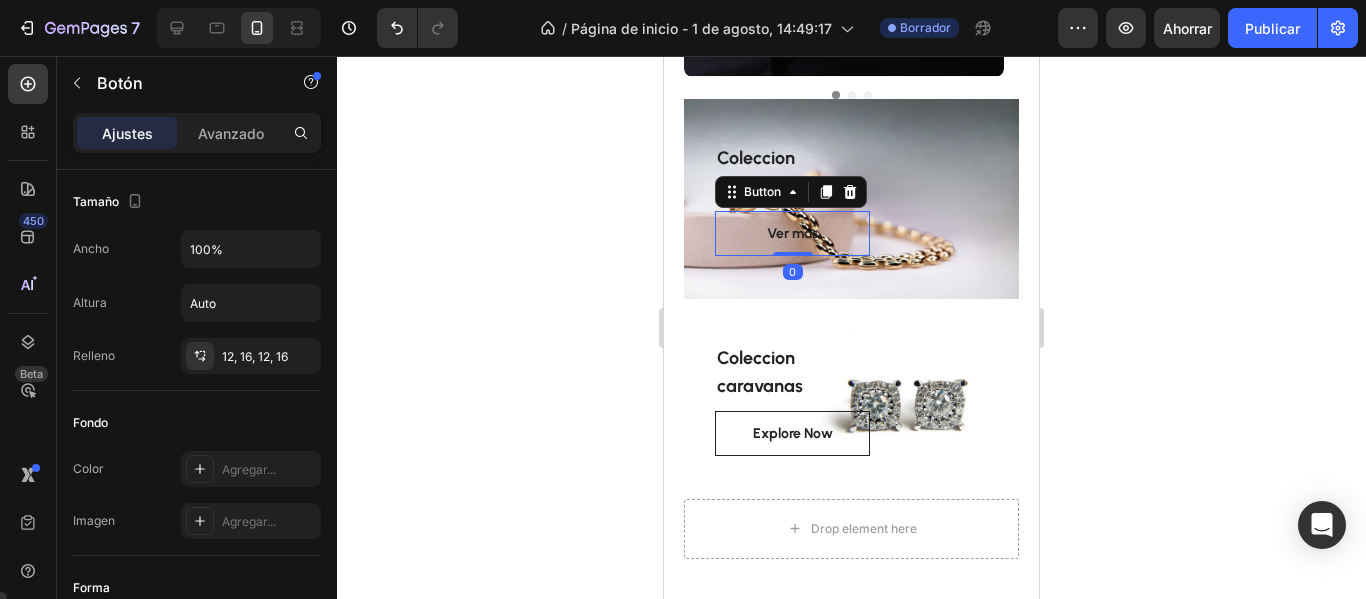 click 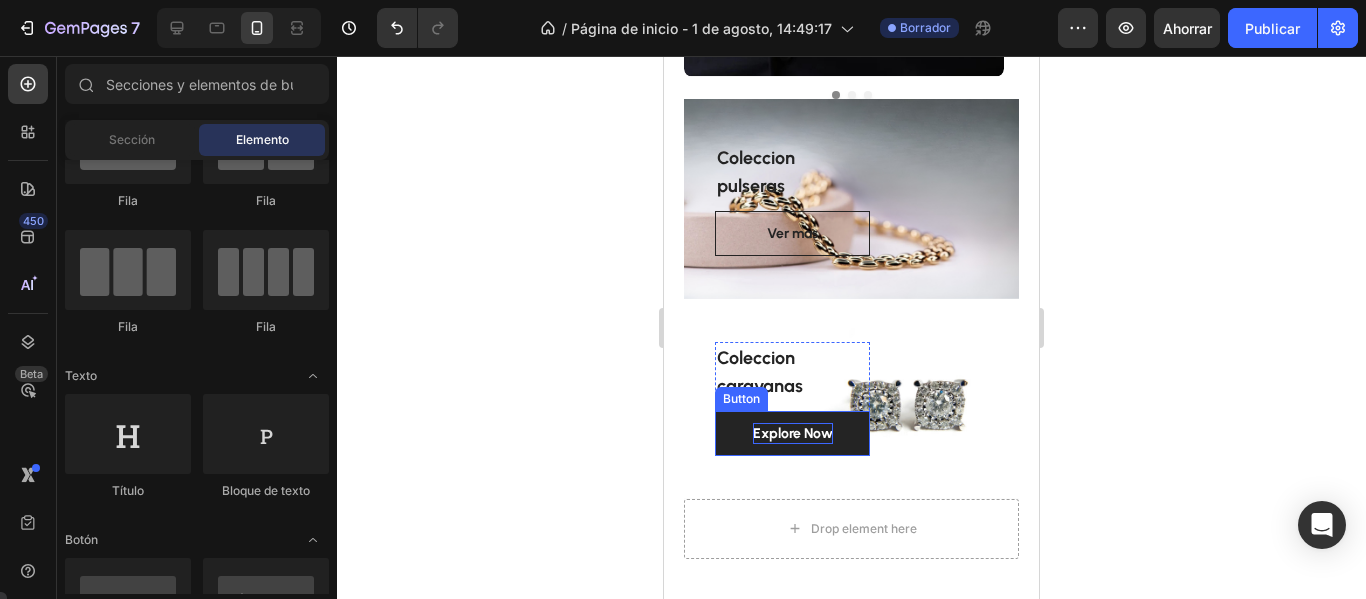 click on "Explore Now" at bounding box center [793, 433] 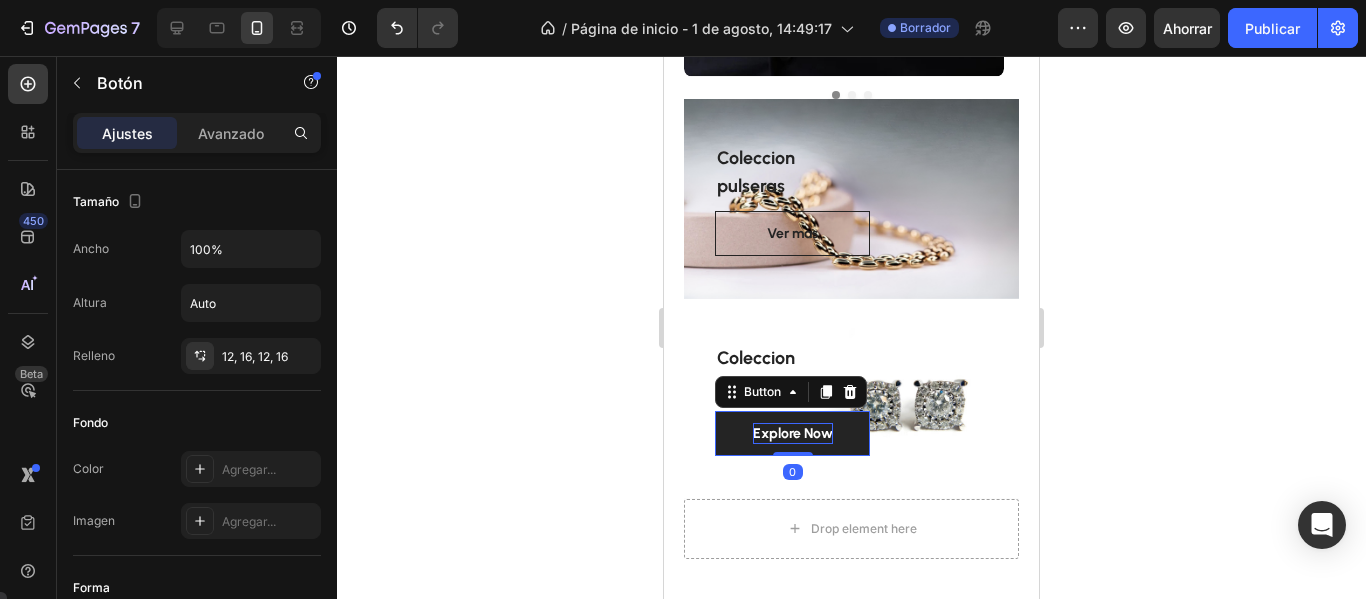 click on "Explore Now" at bounding box center (793, 433) 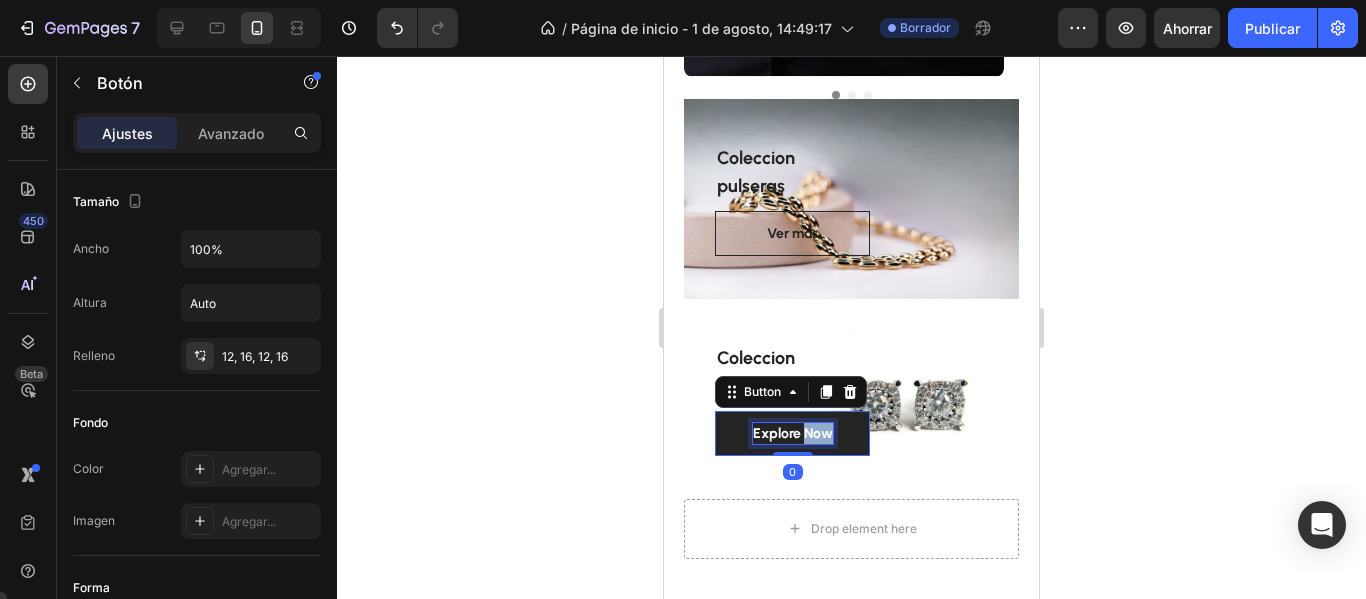 click on "Explore Now" at bounding box center [793, 433] 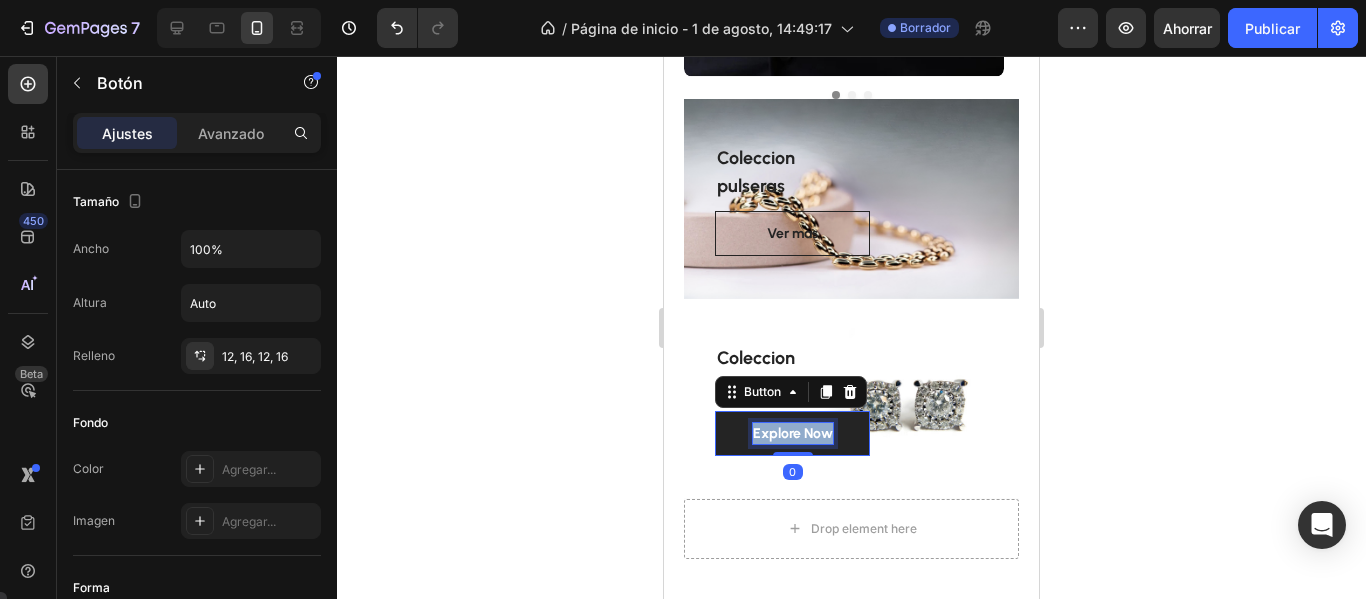 click on "Explore Now" at bounding box center [793, 433] 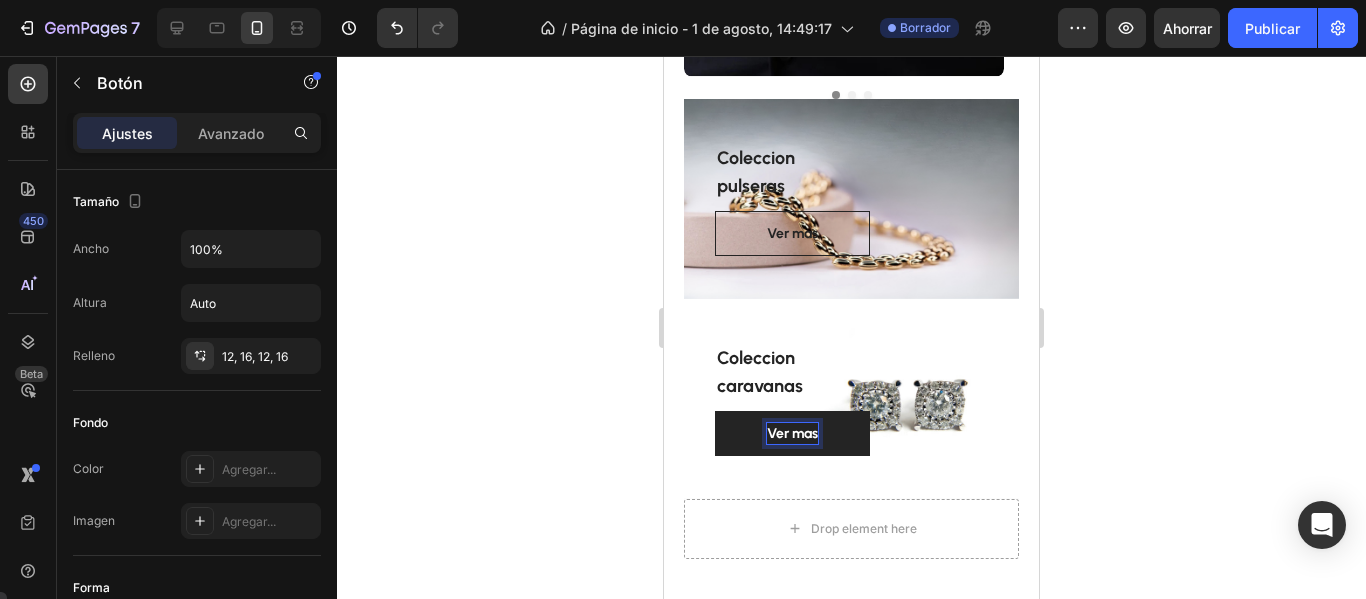 click 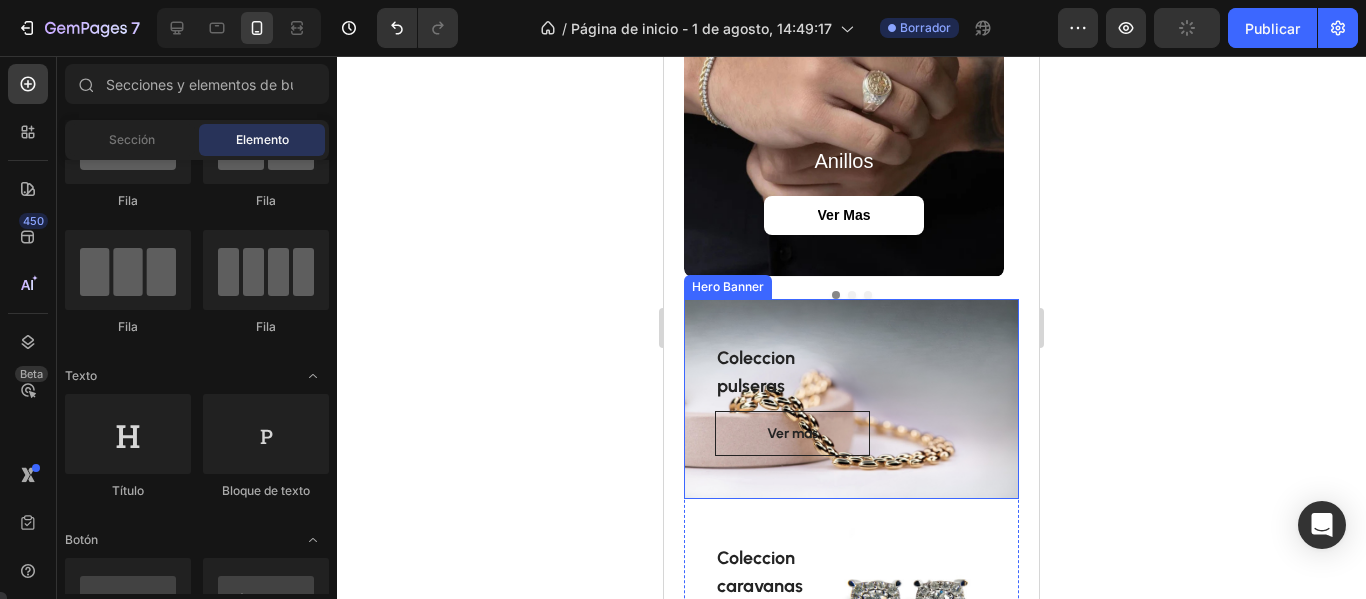 scroll, scrollTop: 1572, scrollLeft: 0, axis: vertical 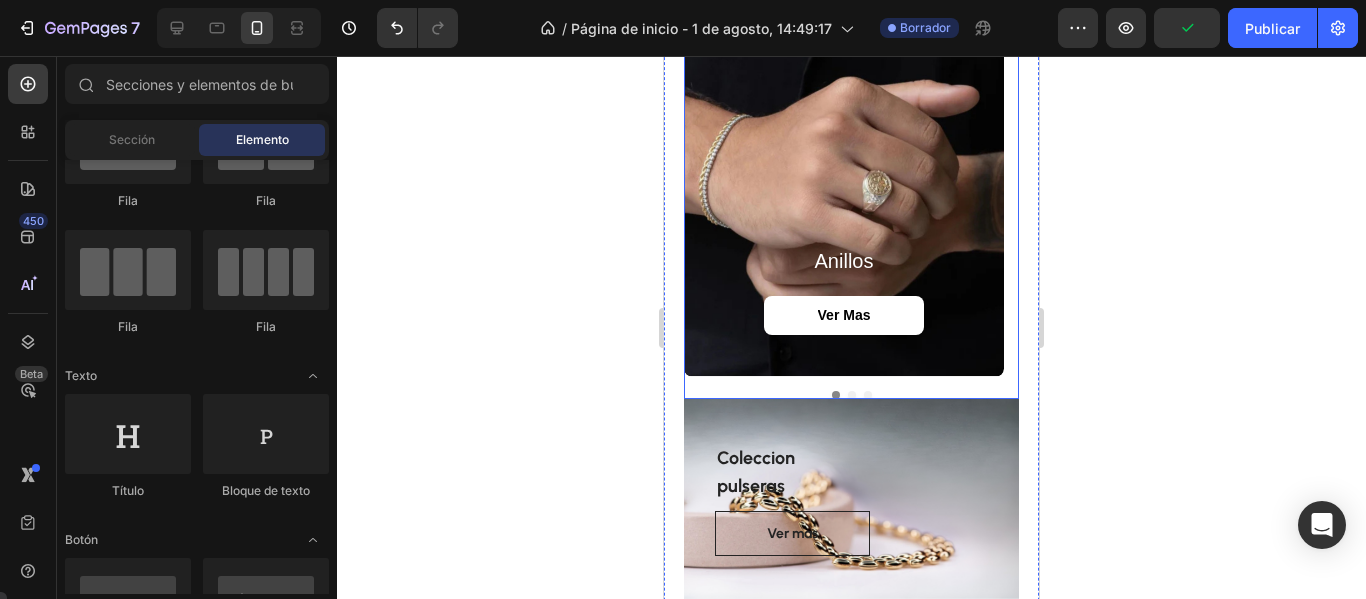 click at bounding box center [851, 395] 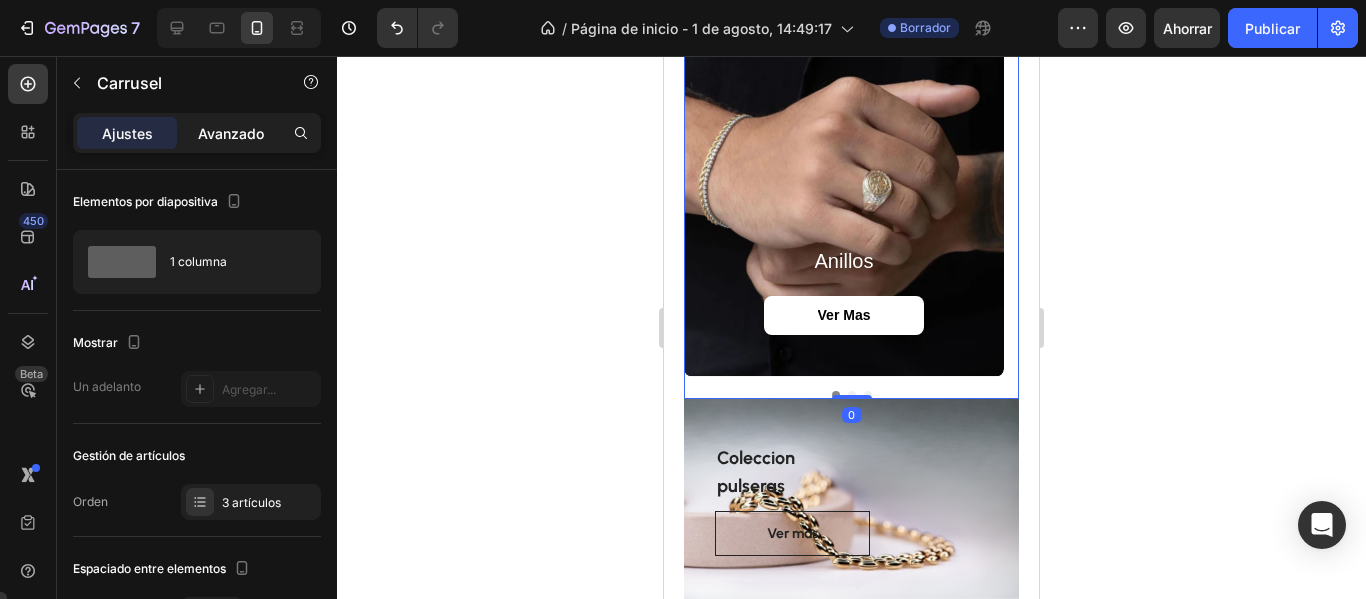 click on "Avanzado" at bounding box center [231, 133] 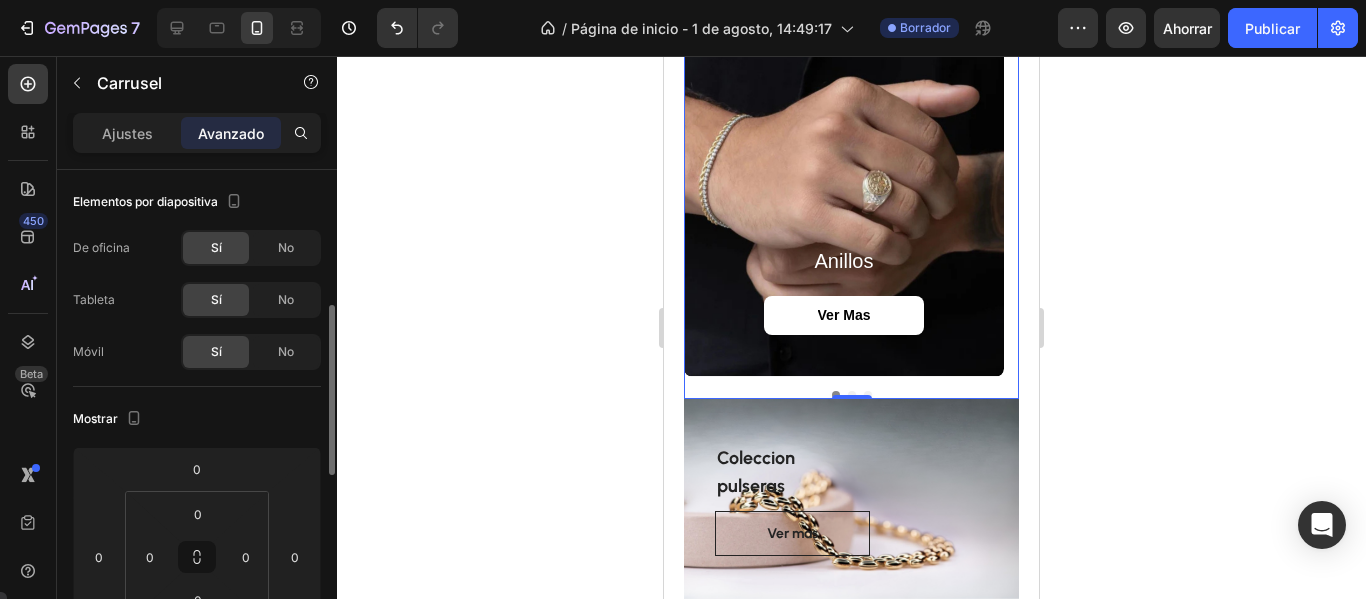 scroll, scrollTop: 100, scrollLeft: 0, axis: vertical 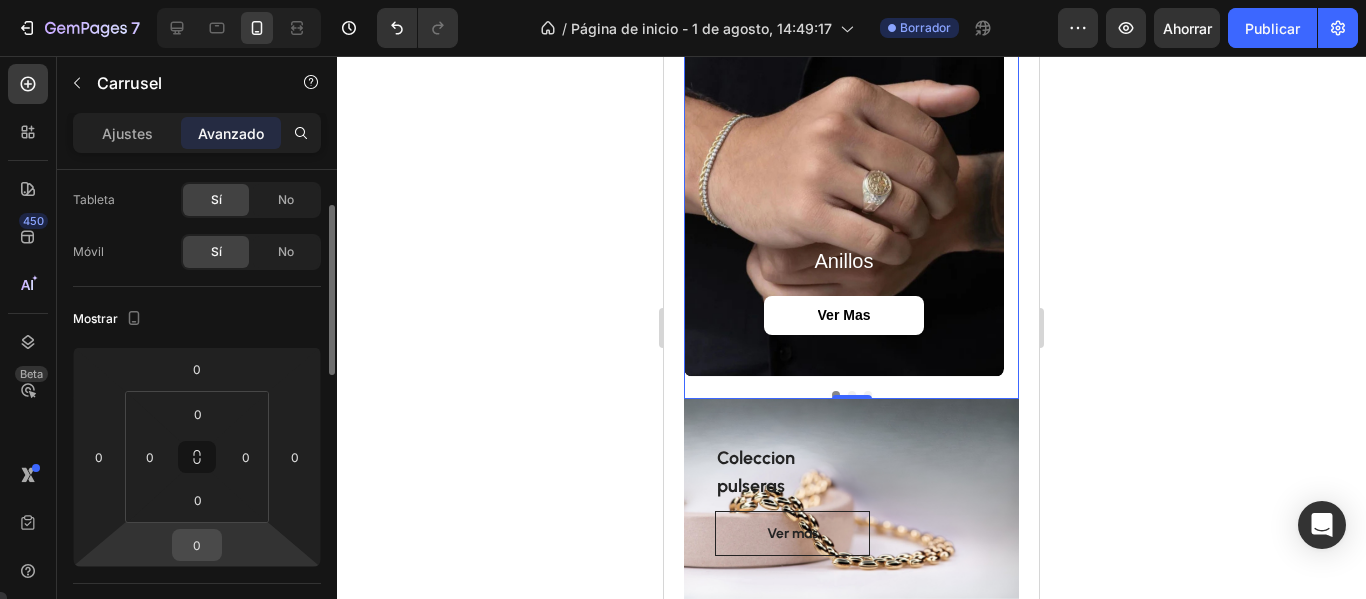 click on "0" at bounding box center (197, 545) 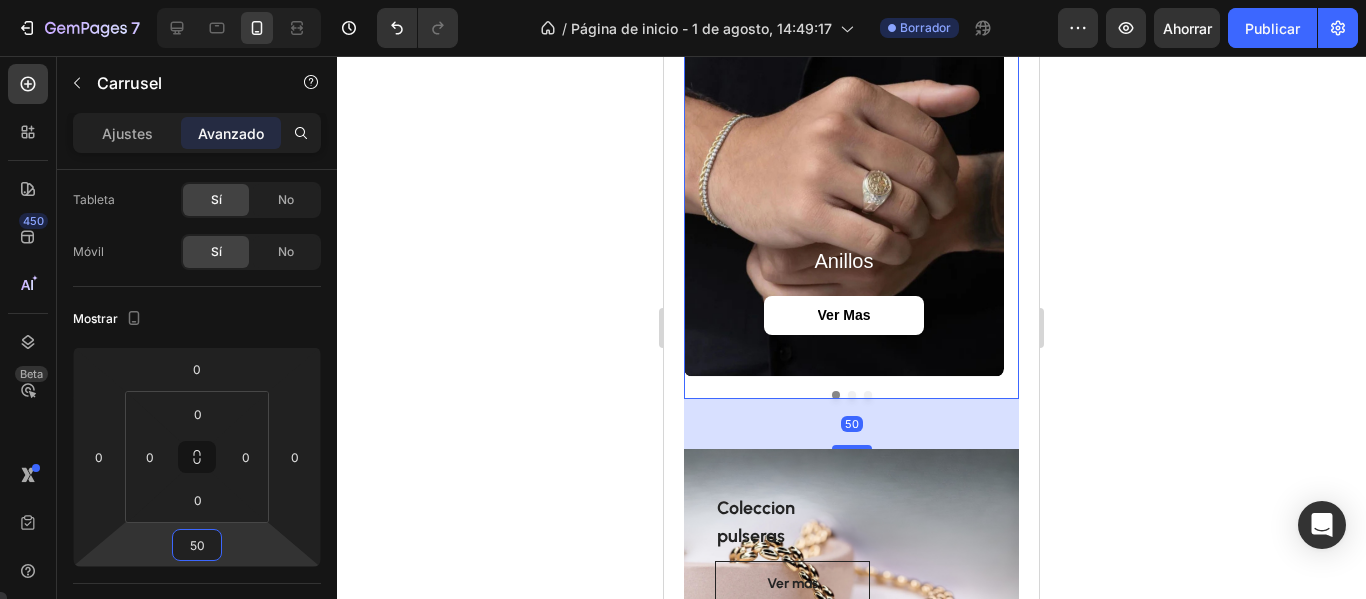 type on "5" 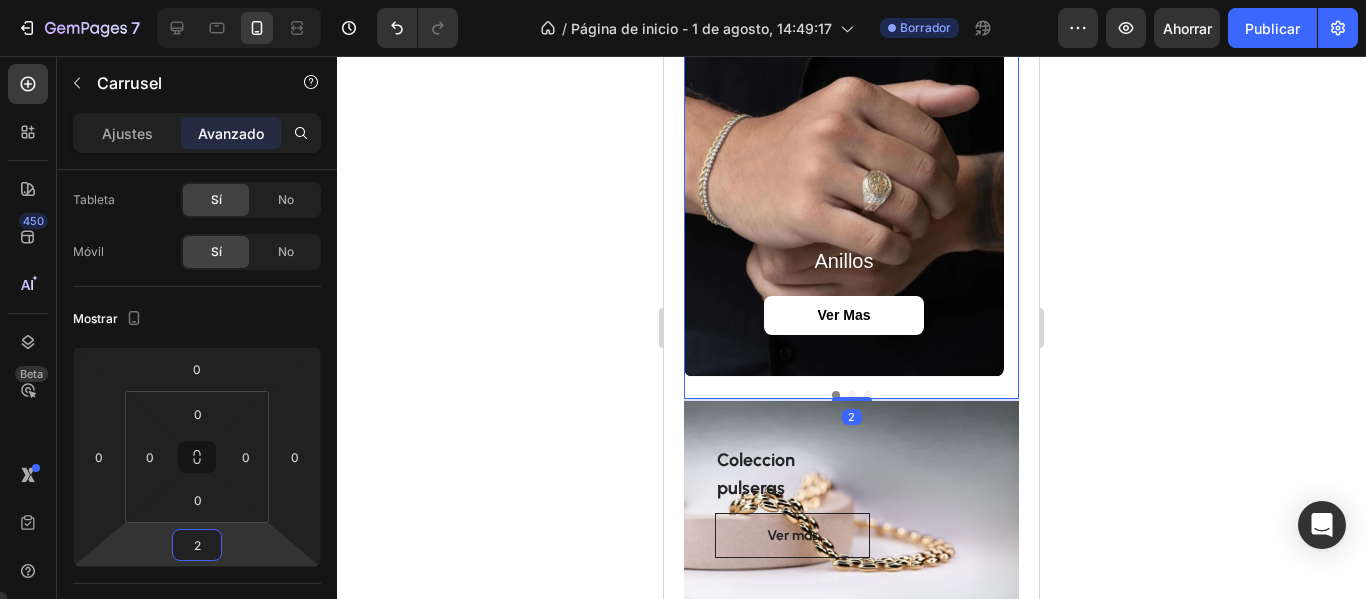 type on "20" 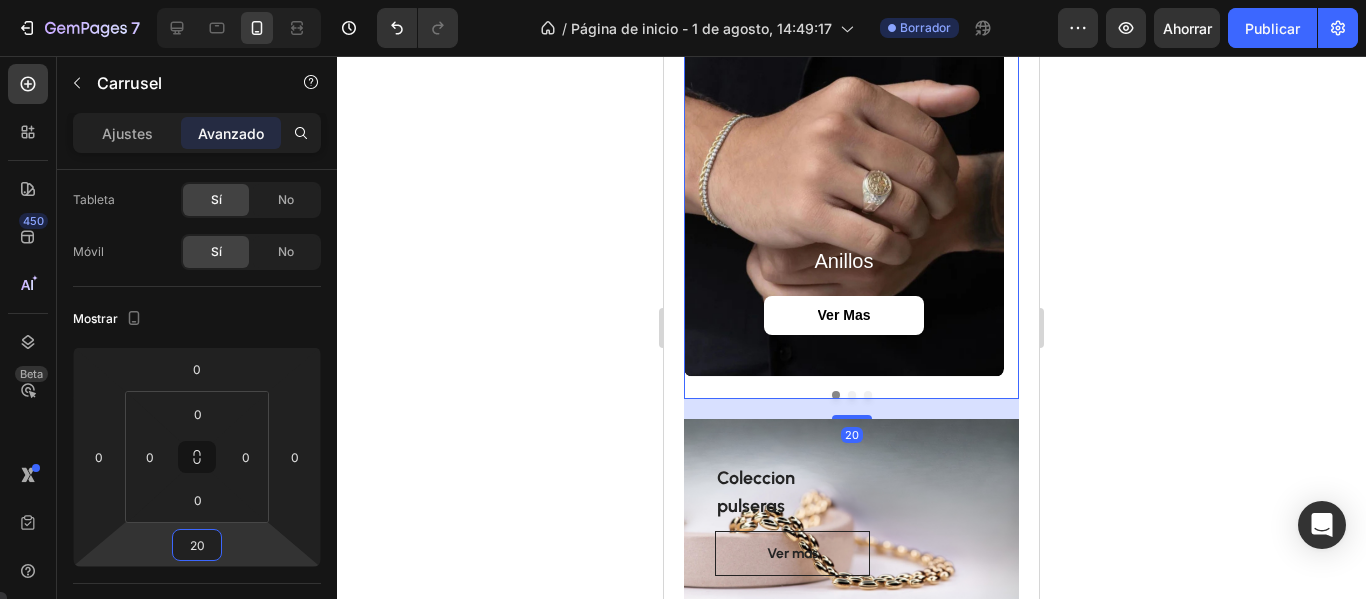 click 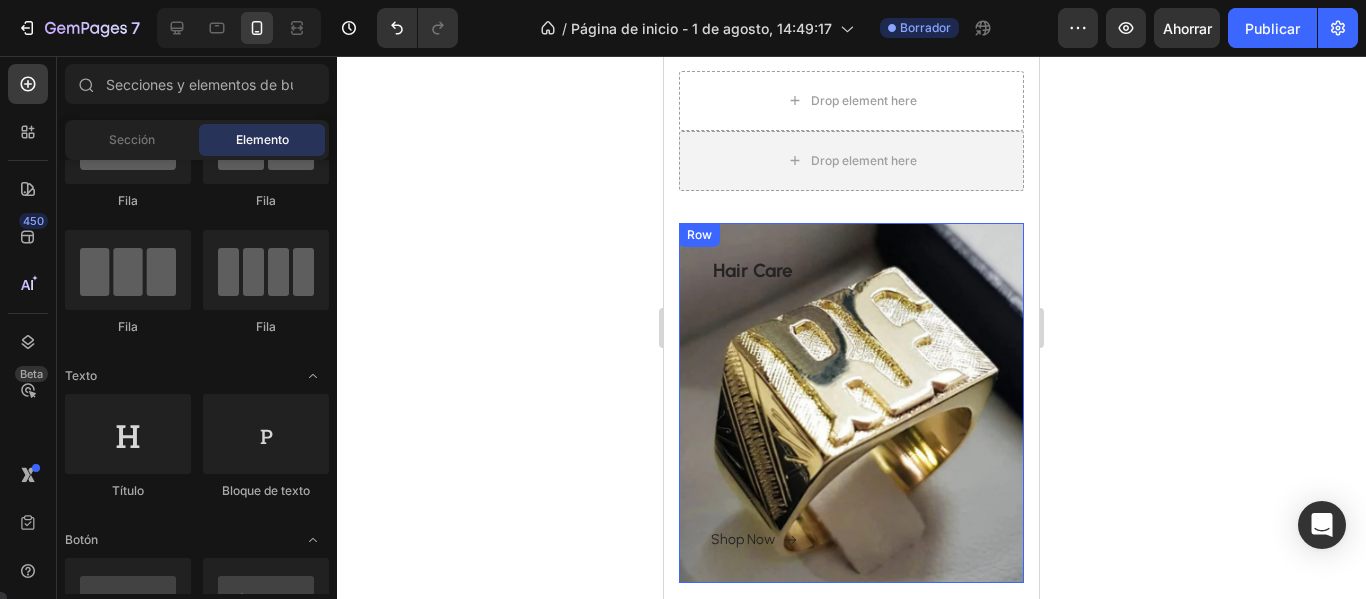 scroll, scrollTop: 2572, scrollLeft: 0, axis: vertical 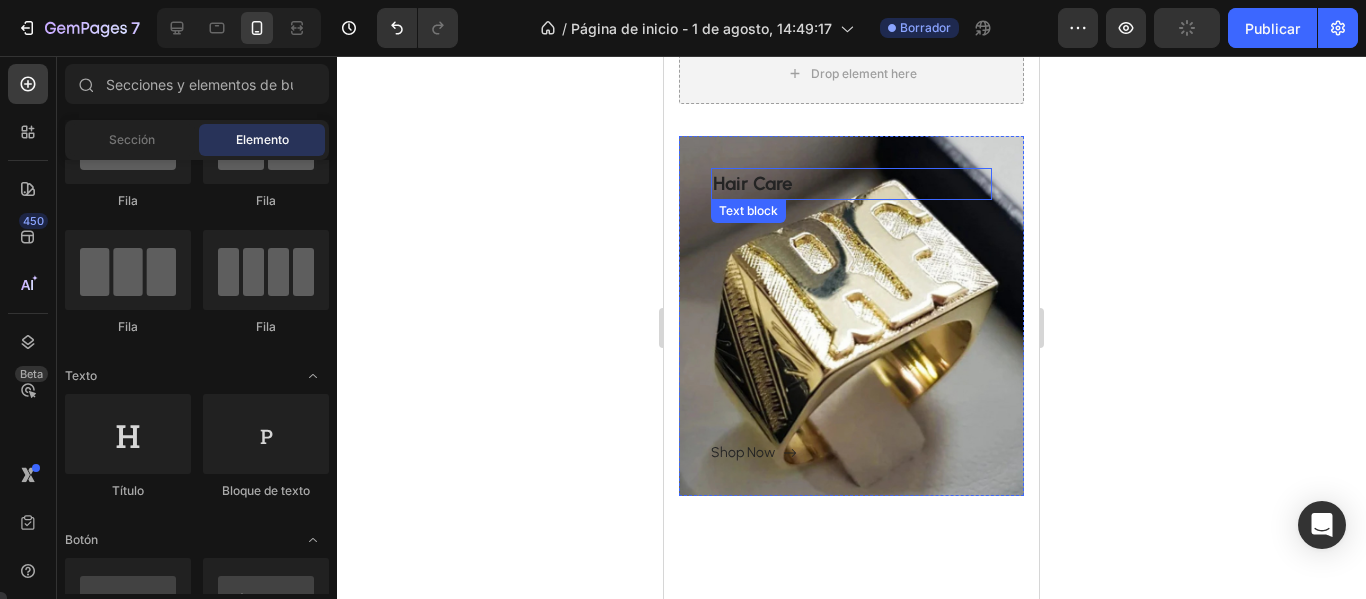 click on "Hair Care" at bounding box center [851, 184] 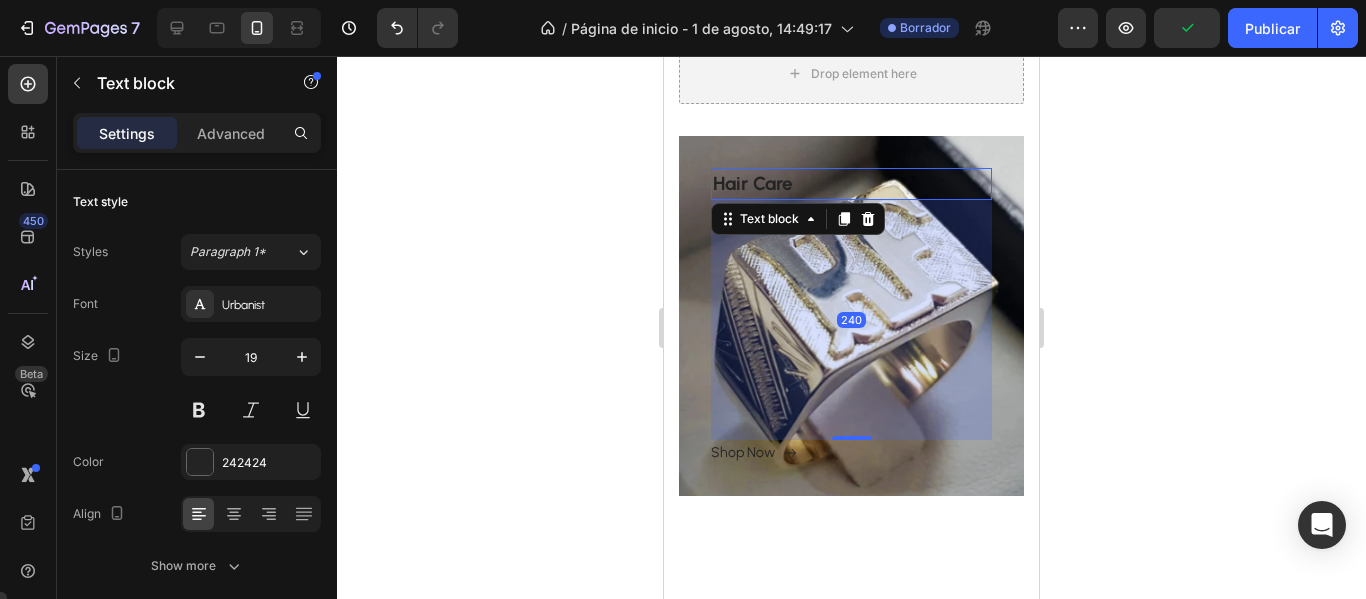 click on "Hair Care" at bounding box center (851, 184) 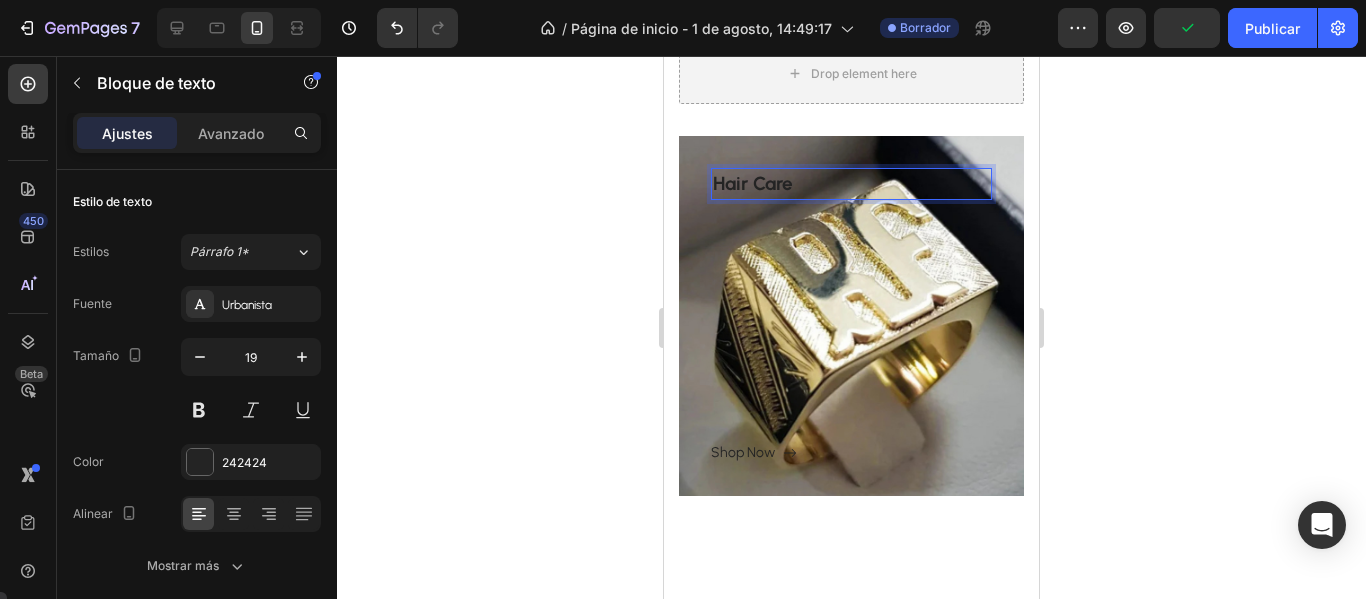 click on "Hair Care" at bounding box center [851, 184] 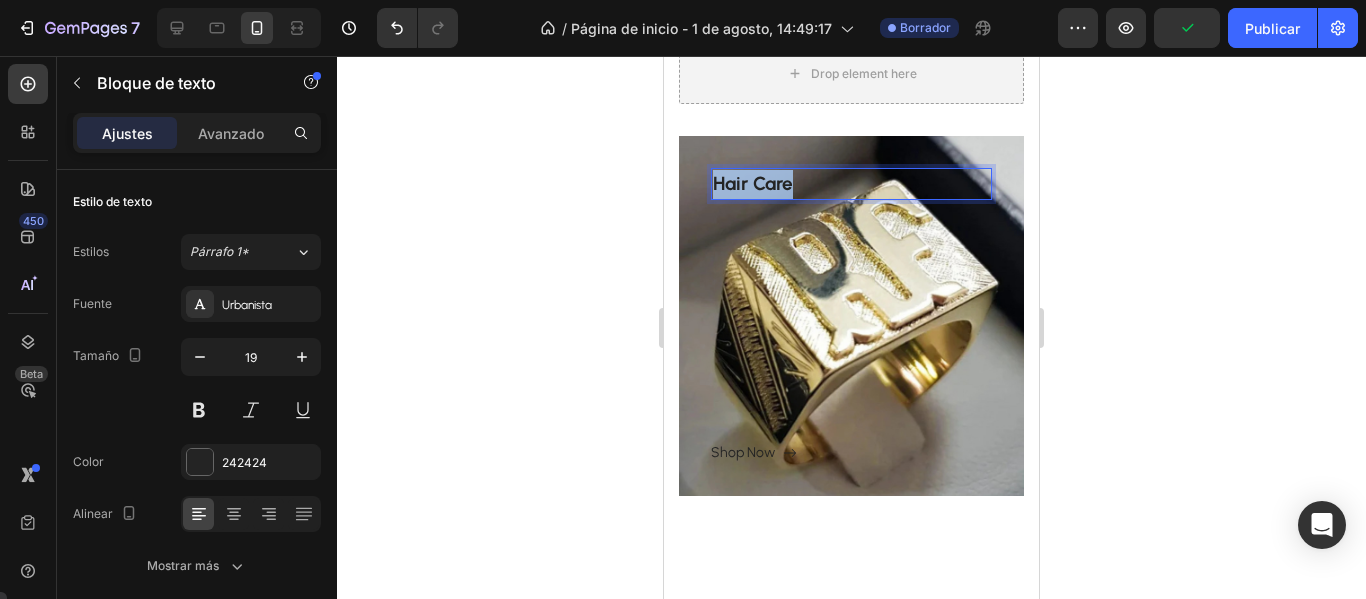 drag, startPoint x: 805, startPoint y: 185, endPoint x: 704, endPoint y: 187, distance: 101.0198 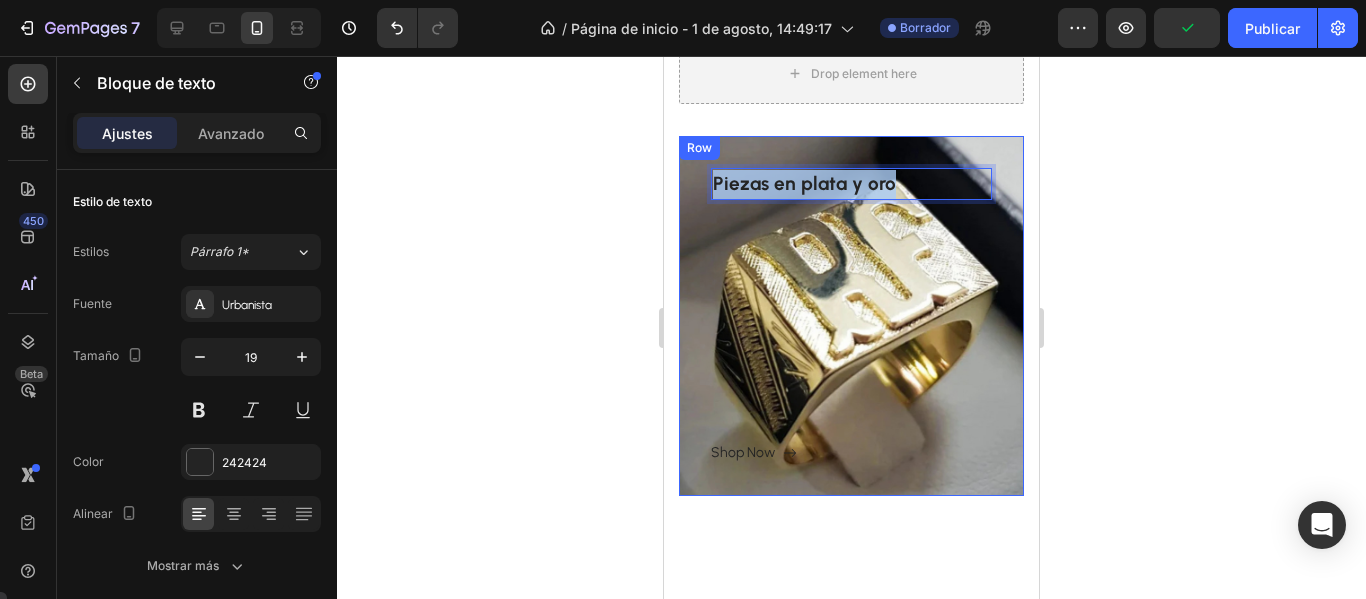drag, startPoint x: 917, startPoint y: 175, endPoint x: 708, endPoint y: 171, distance: 209.03827 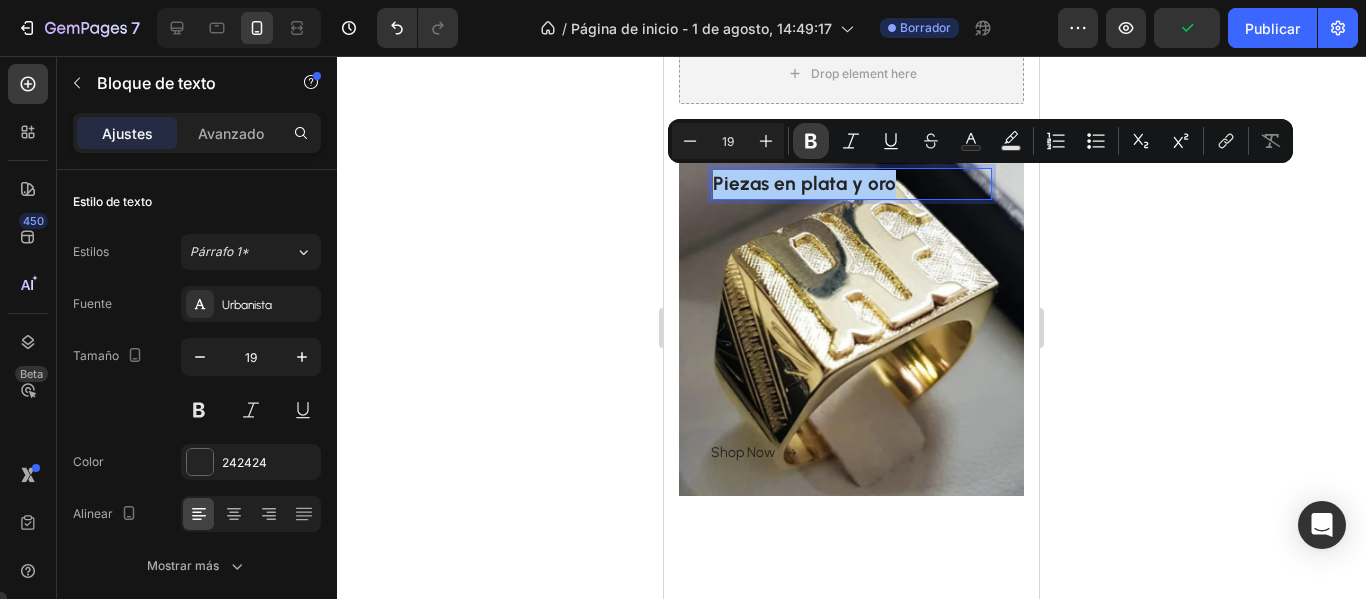 click on "Atrevido" at bounding box center [811, 141] 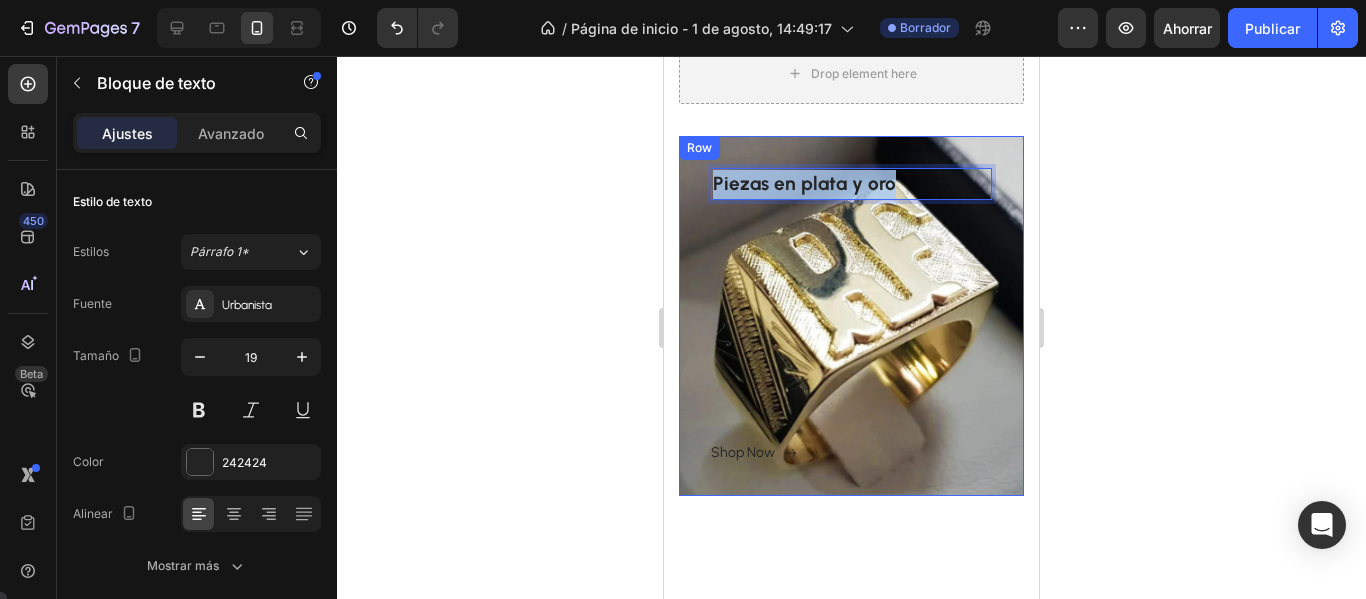 drag, startPoint x: 947, startPoint y: 181, endPoint x: 705, endPoint y: 203, distance: 242.99794 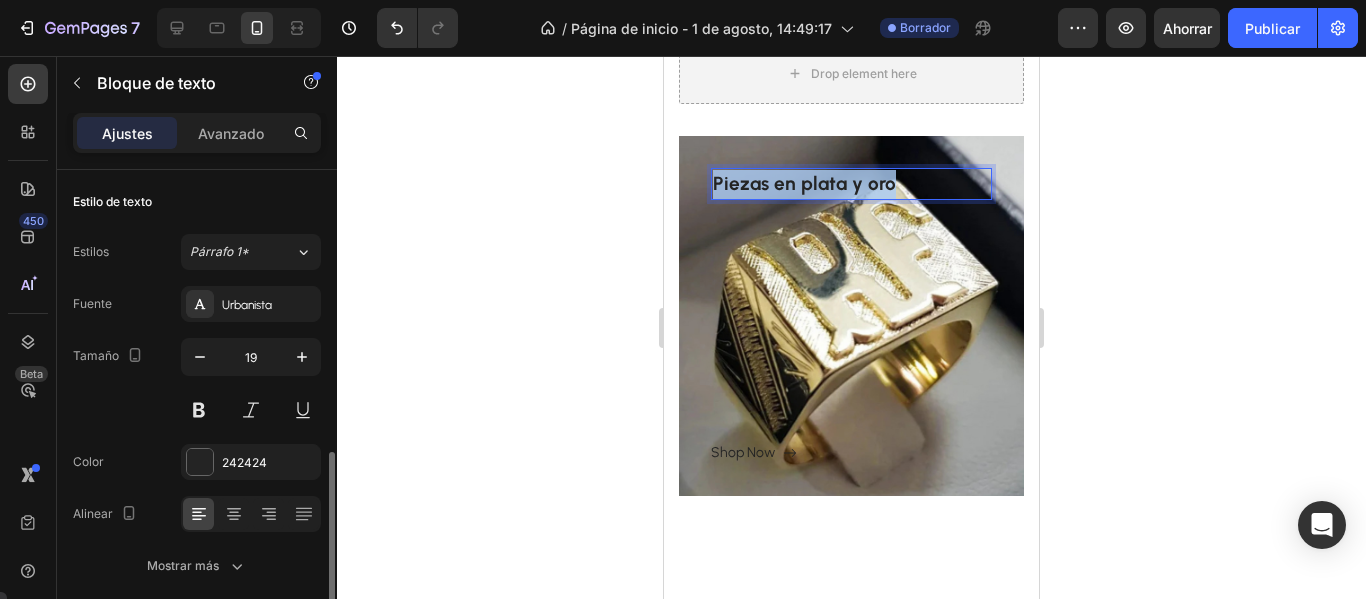 scroll, scrollTop: 200, scrollLeft: 0, axis: vertical 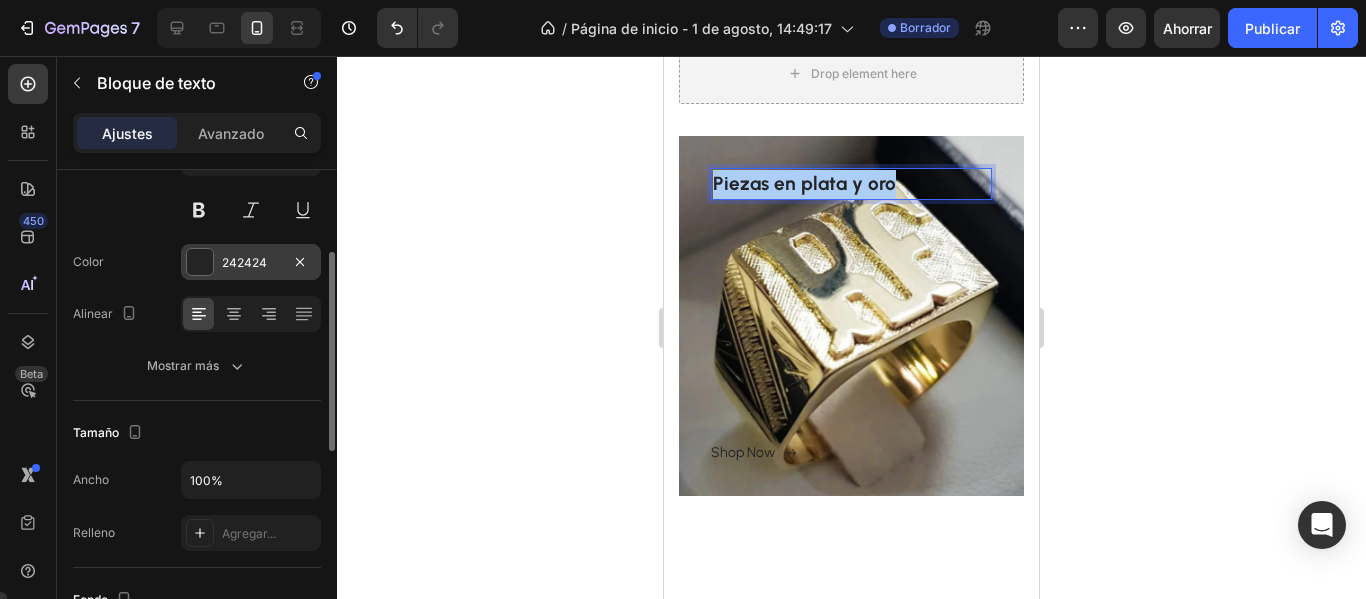 click on "242424" at bounding box center (251, 262) 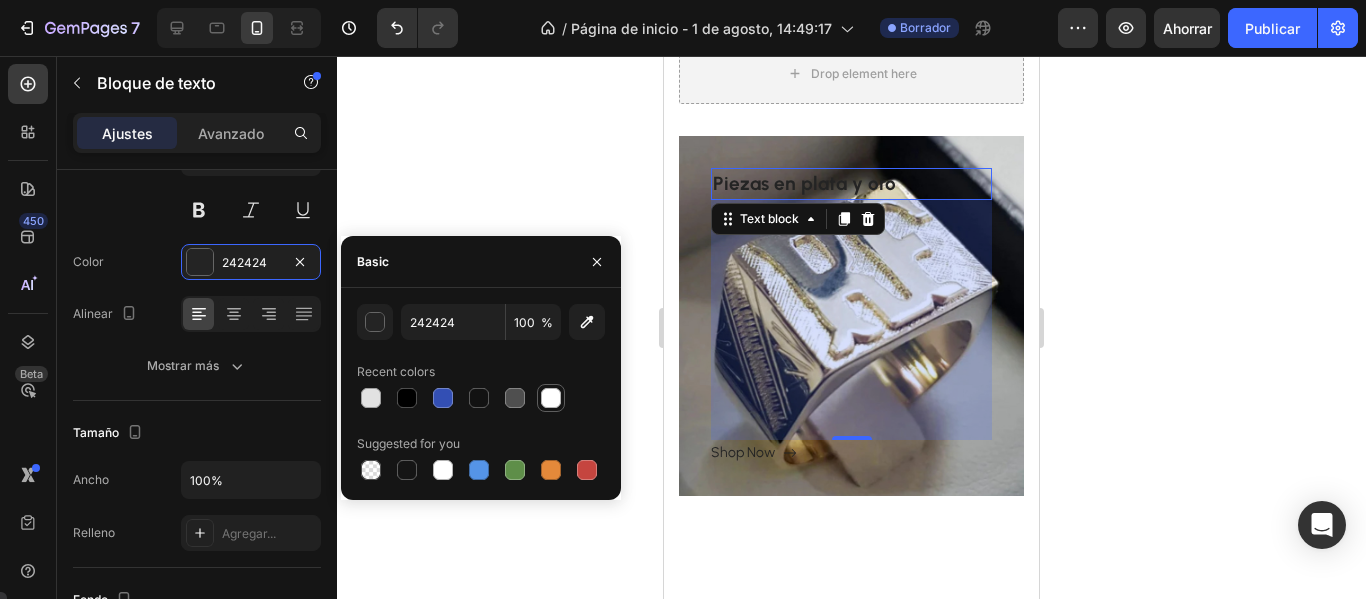 click at bounding box center (551, 398) 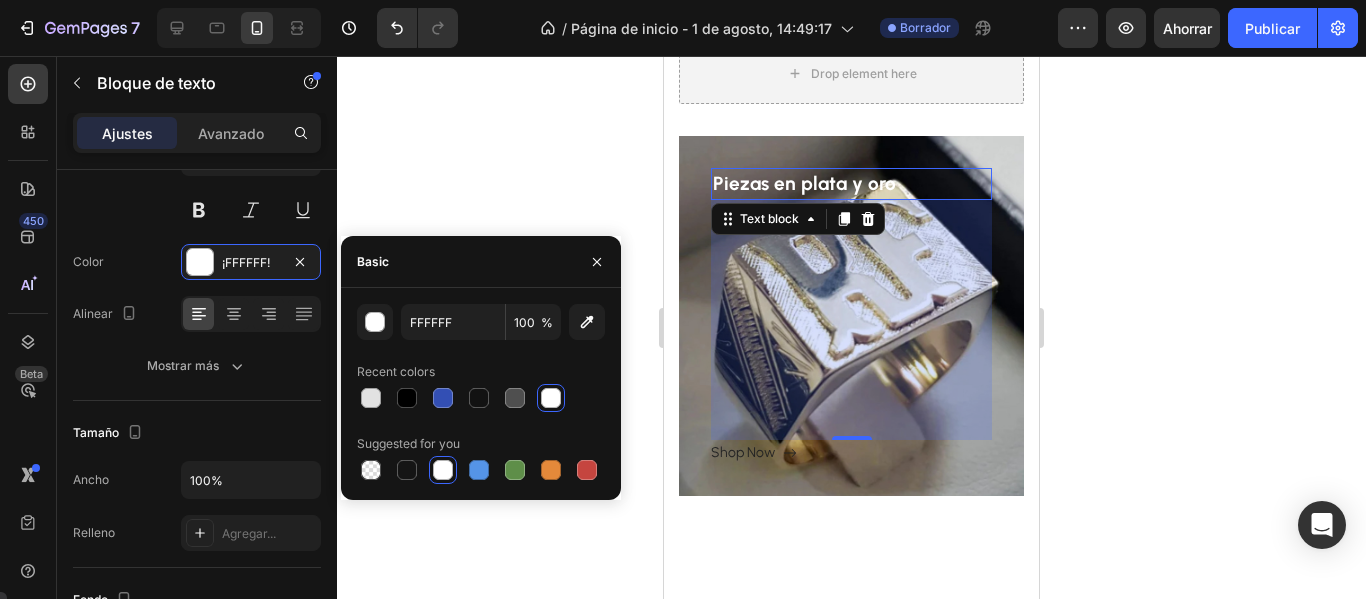 click 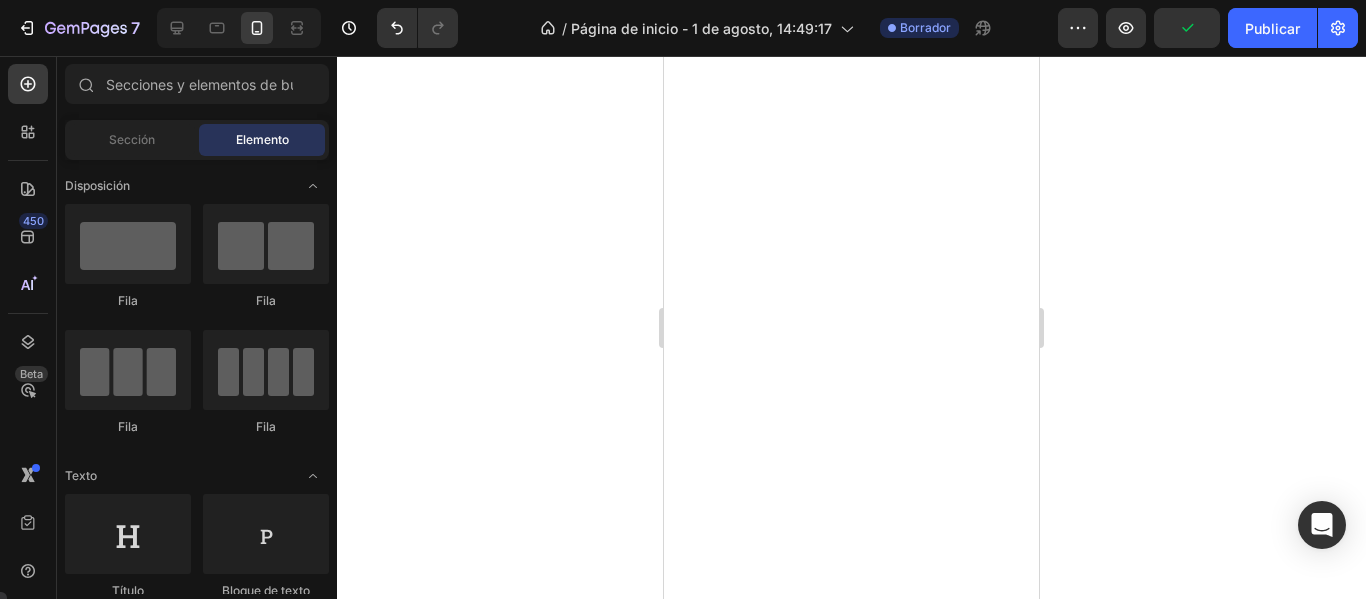 scroll, scrollTop: 0, scrollLeft: 0, axis: both 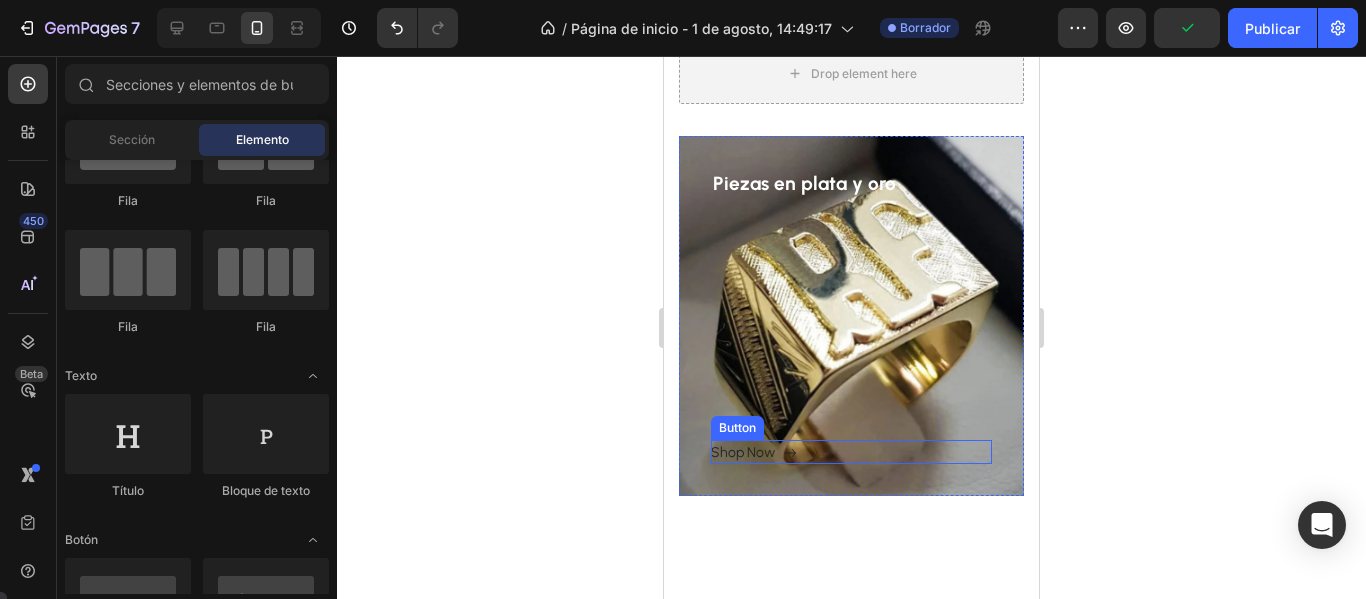 click on "Shop Now Button" at bounding box center [851, 452] 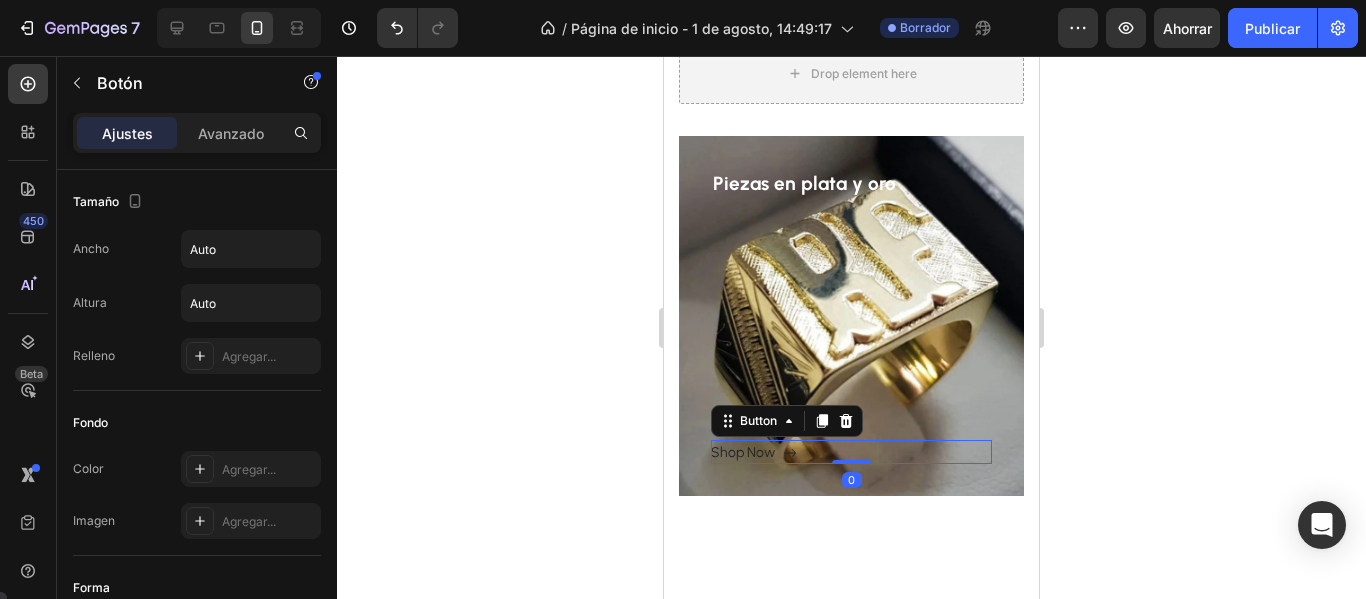 click 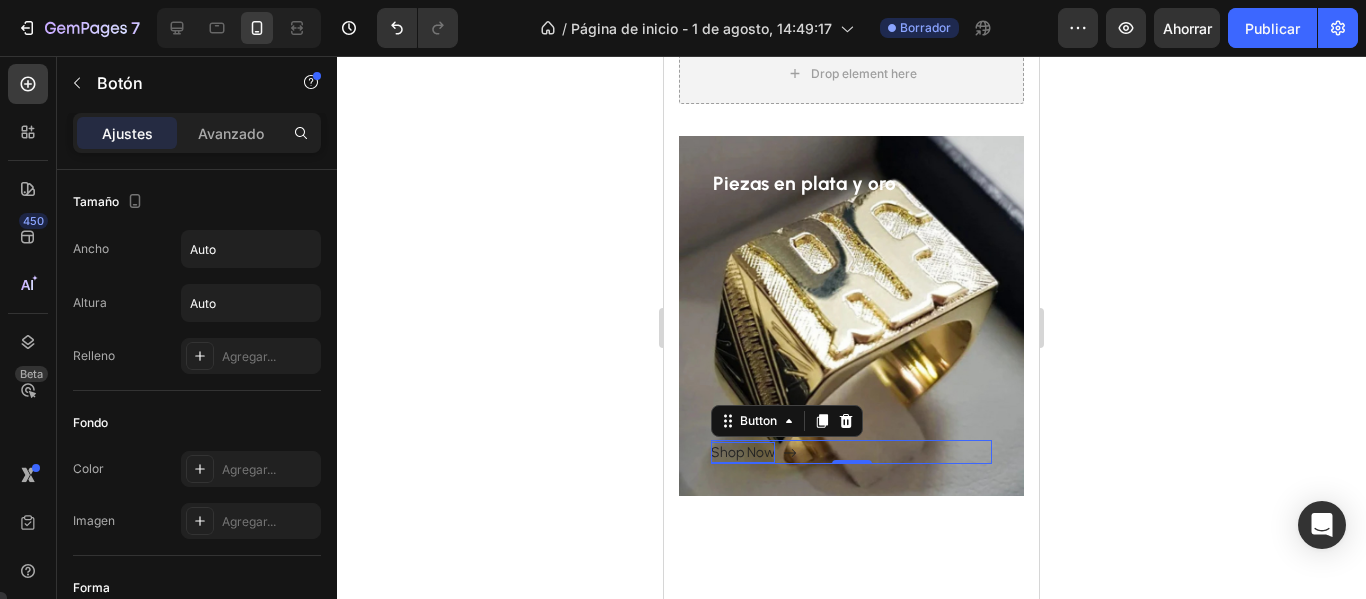 click on "Shop Now" at bounding box center [743, 452] 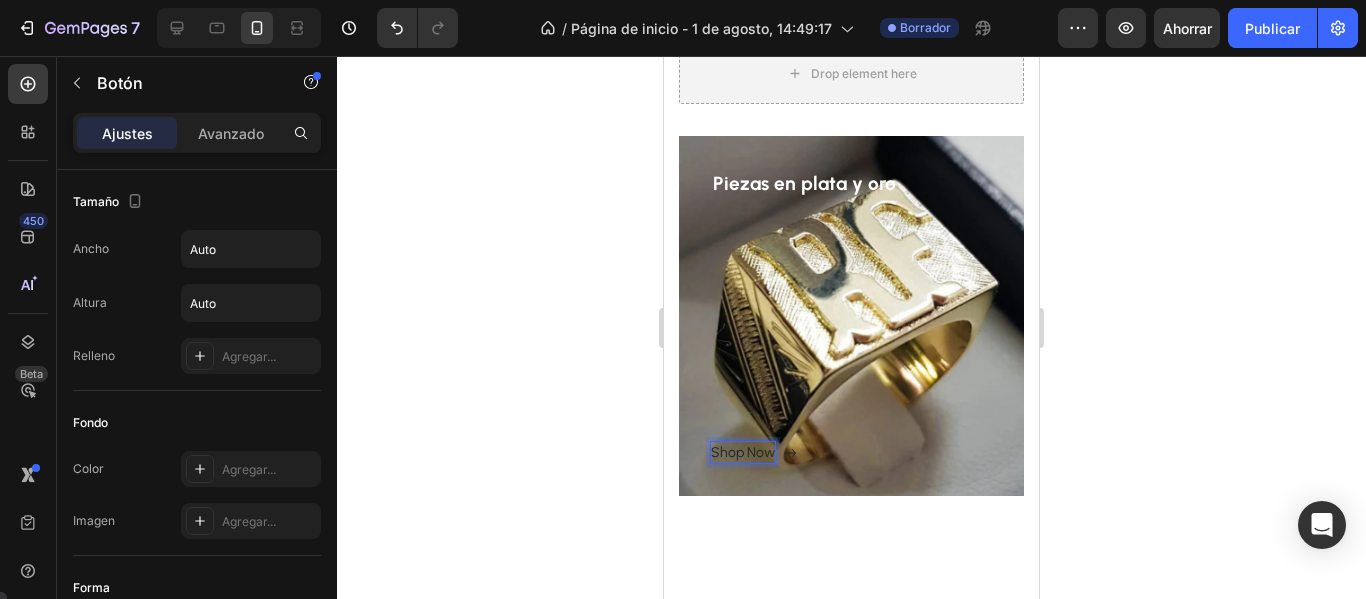 click on "Shop Now" at bounding box center [743, 452] 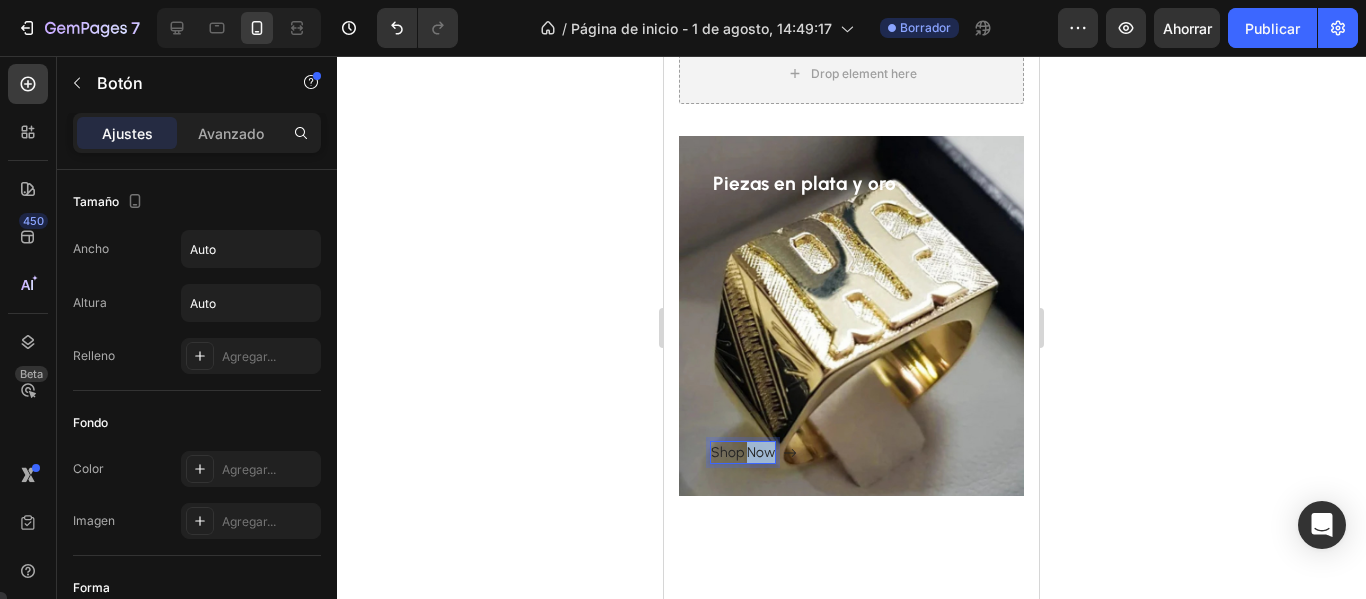 click on "Shop Now" at bounding box center (743, 452) 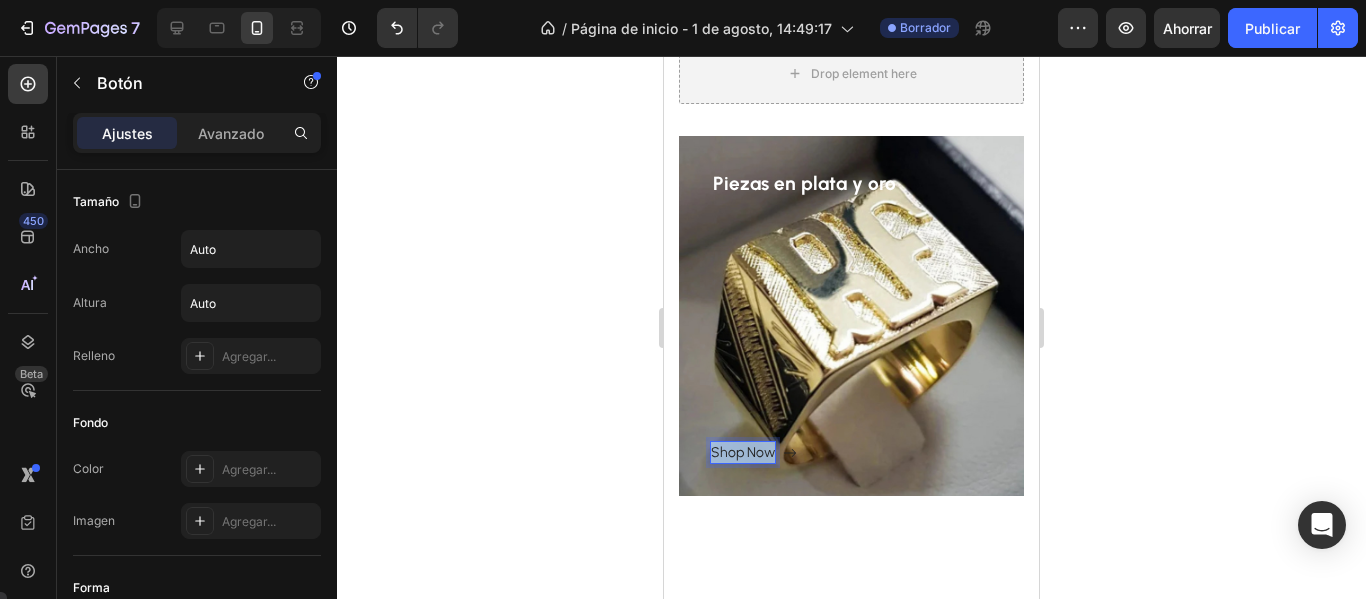 click on "Shop Now" at bounding box center [743, 452] 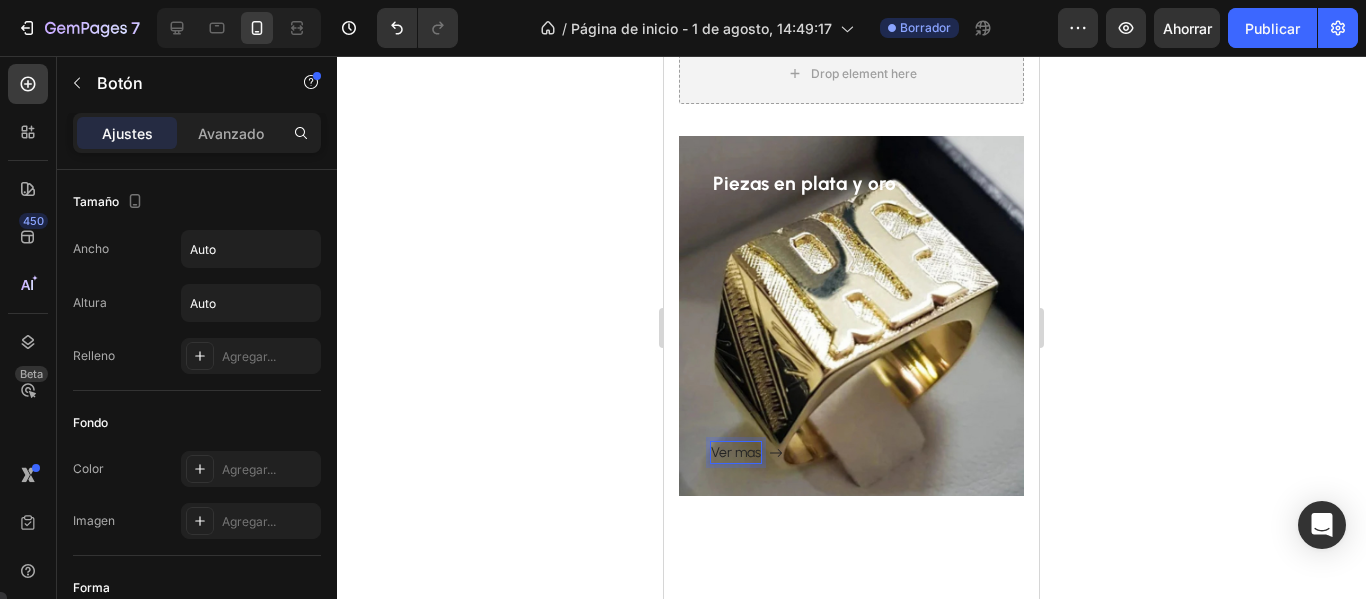click on "Ver mas" at bounding box center [736, 452] 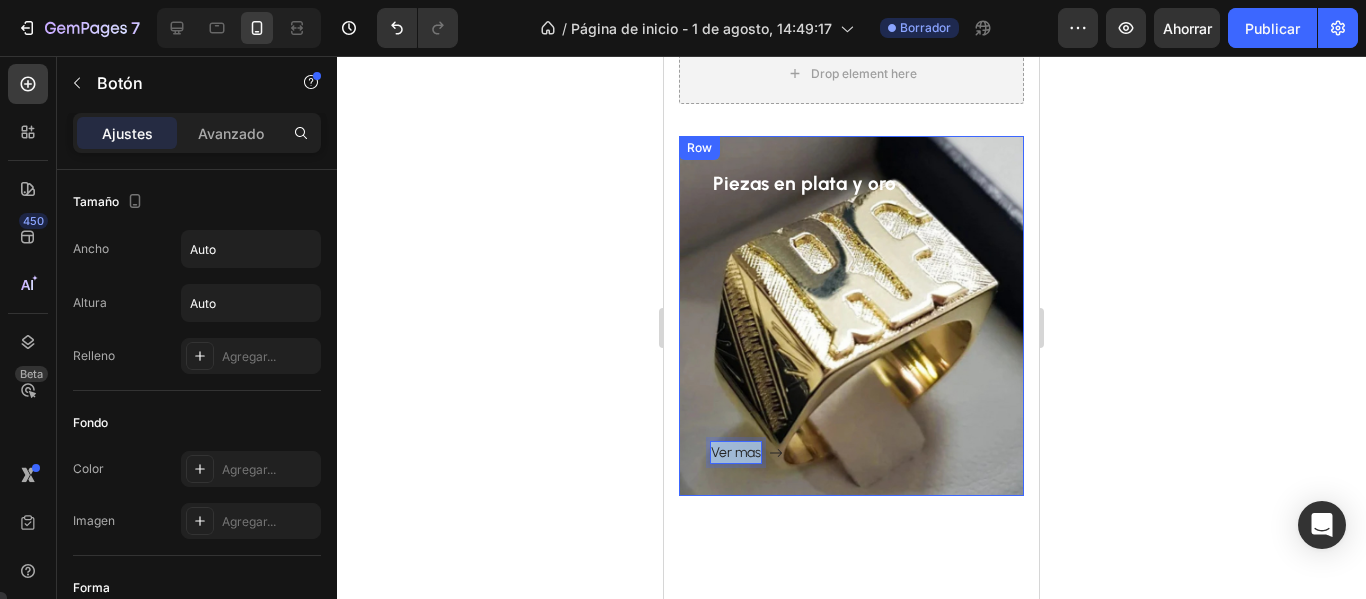 drag, startPoint x: 761, startPoint y: 454, endPoint x: 704, endPoint y: 457, distance: 57.07889 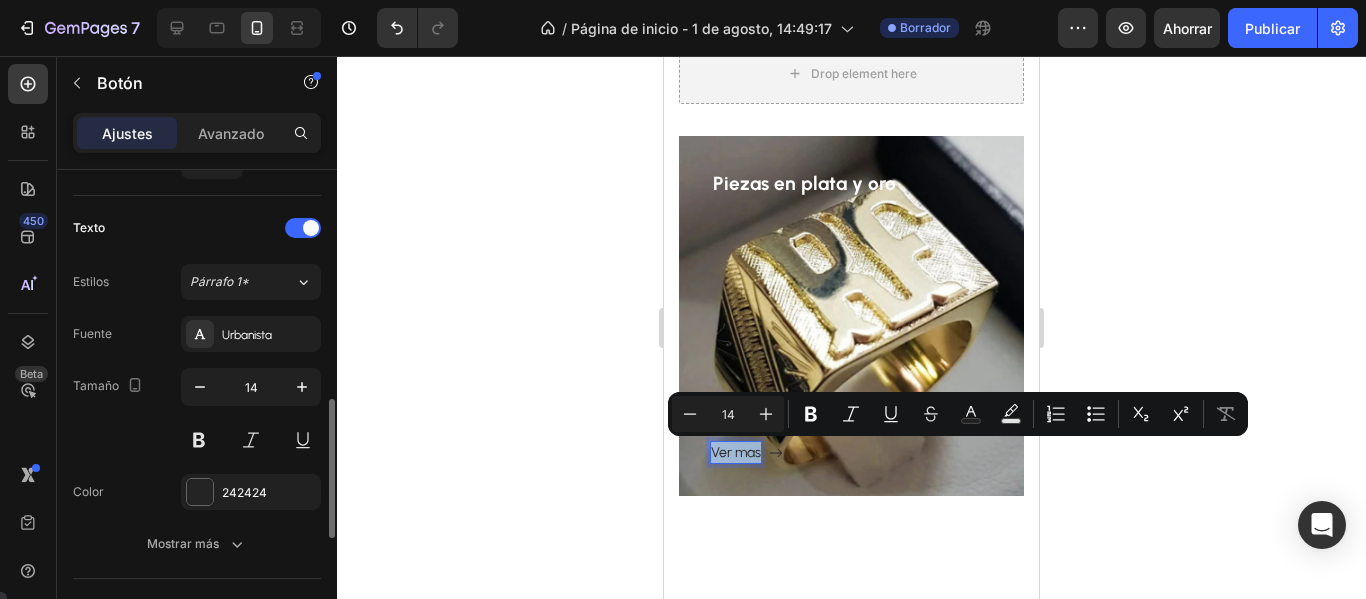scroll, scrollTop: 1000, scrollLeft: 0, axis: vertical 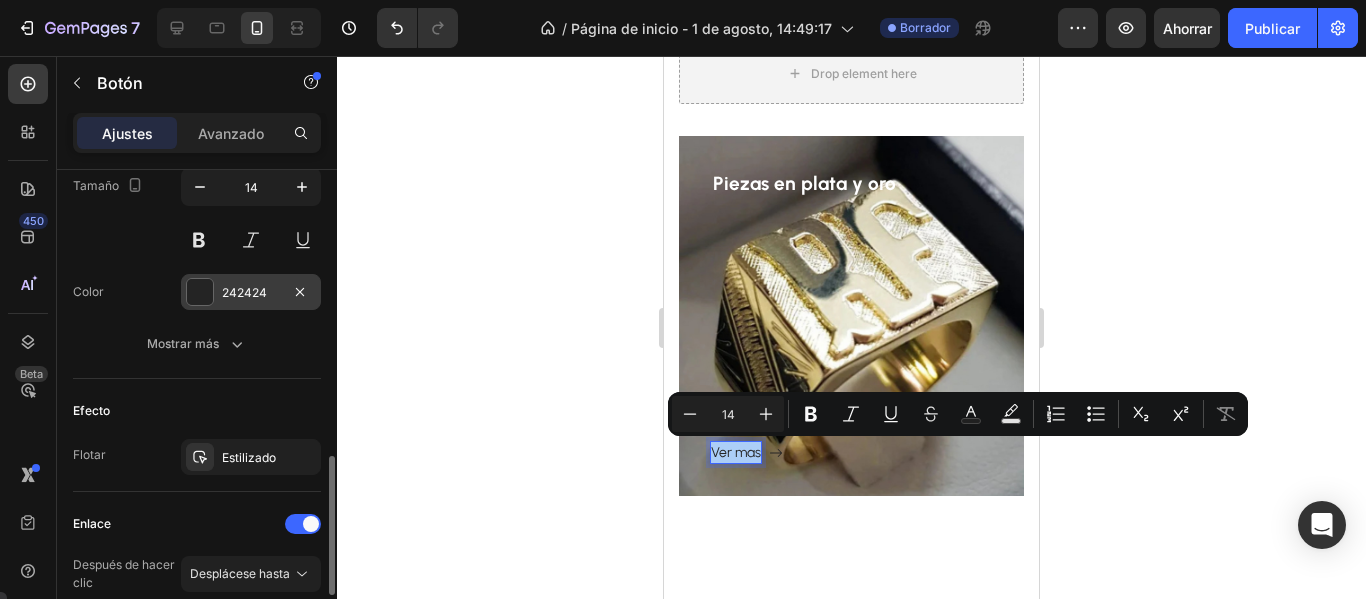 click on "242424" at bounding box center [251, 292] 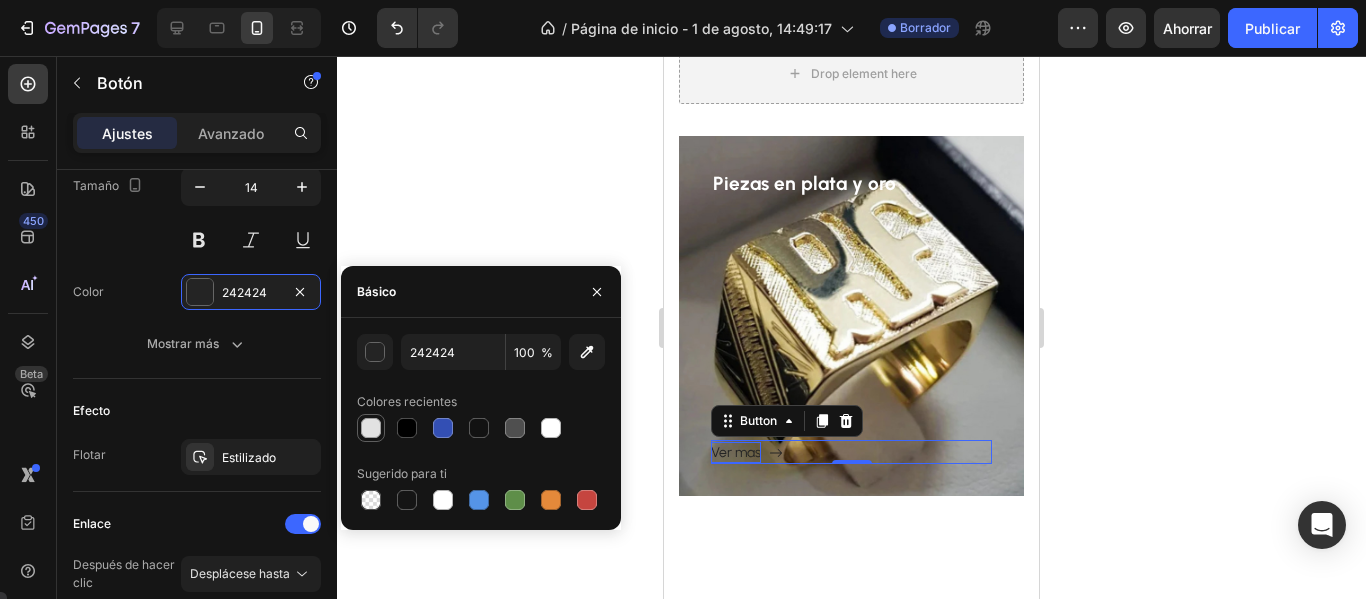 click at bounding box center (371, 428) 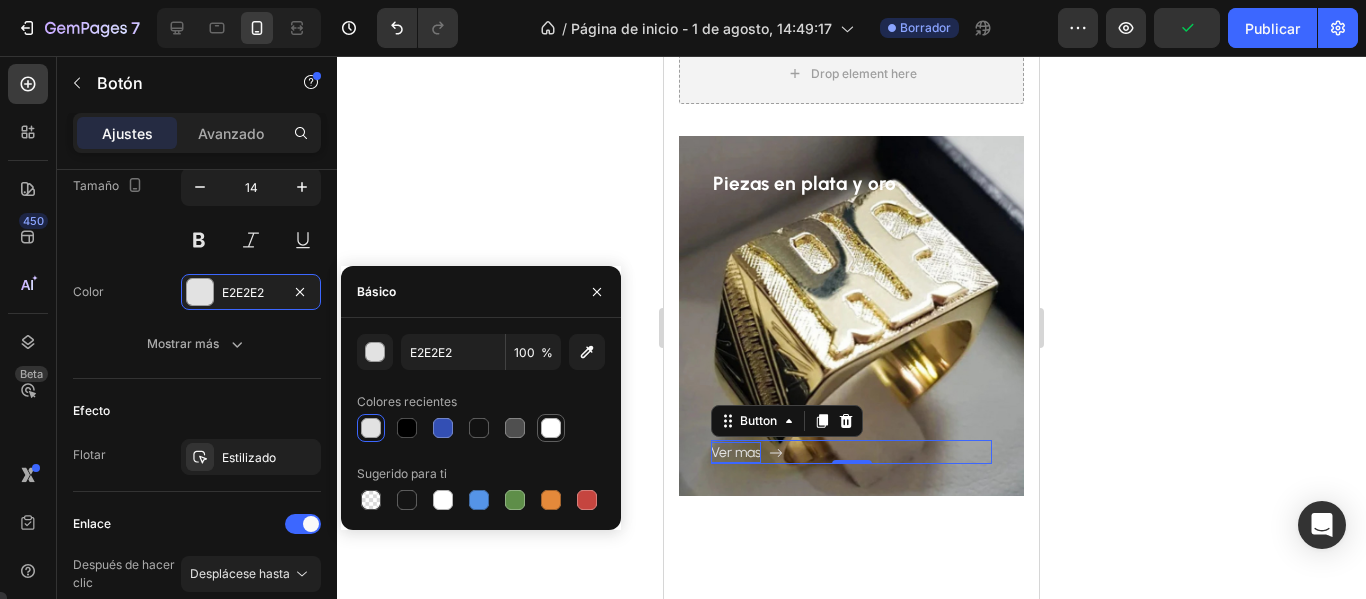 click at bounding box center (551, 428) 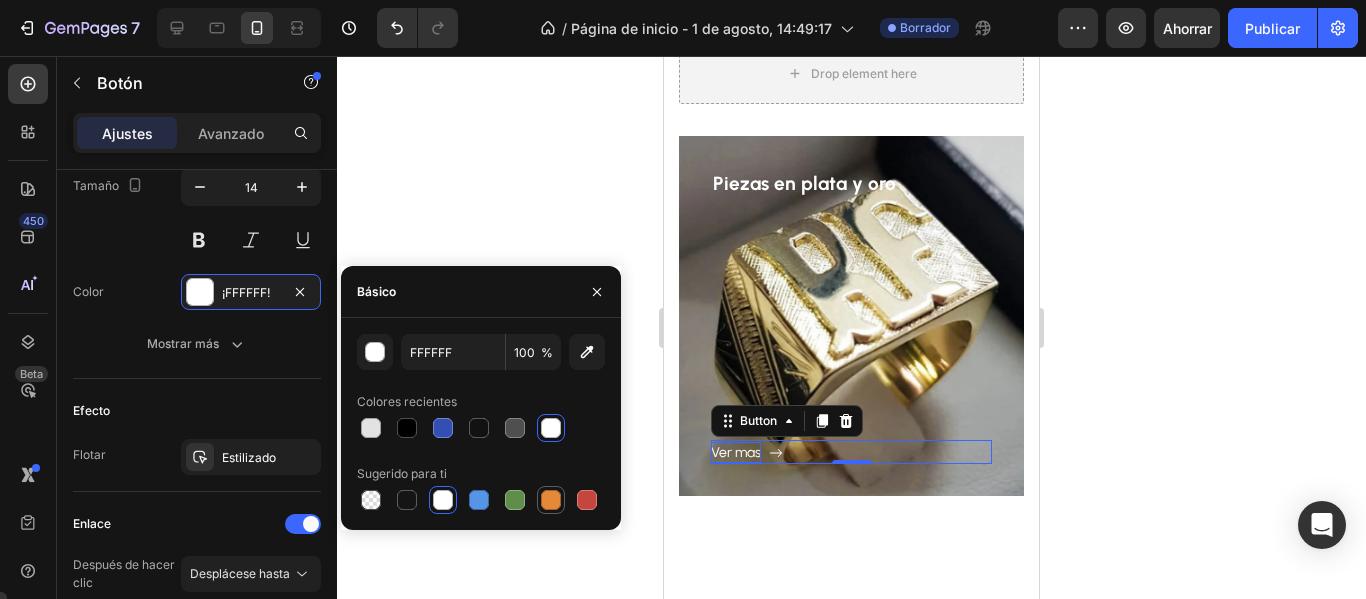 click at bounding box center (551, 500) 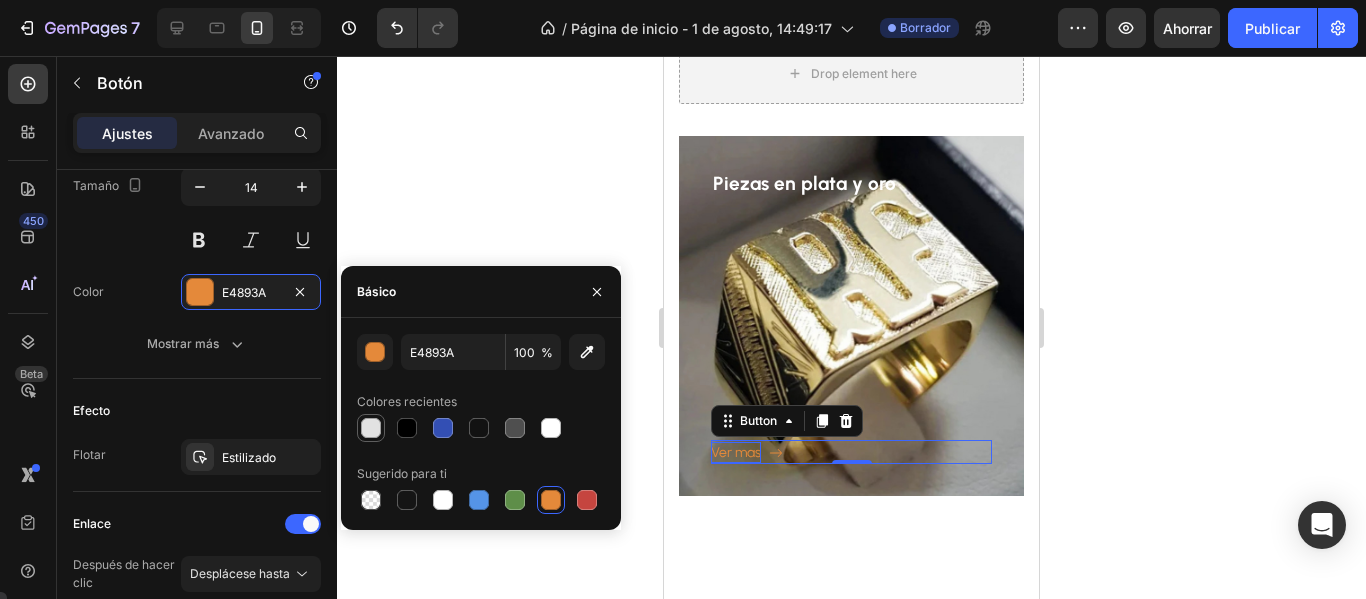 click at bounding box center (371, 428) 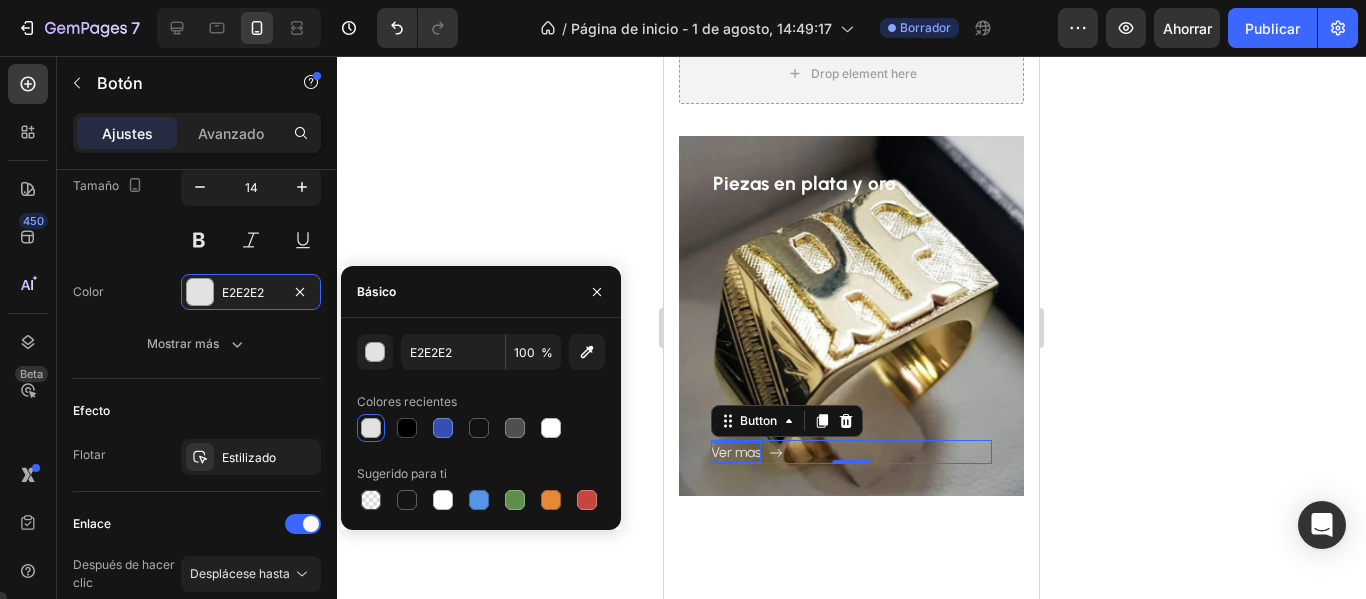 click 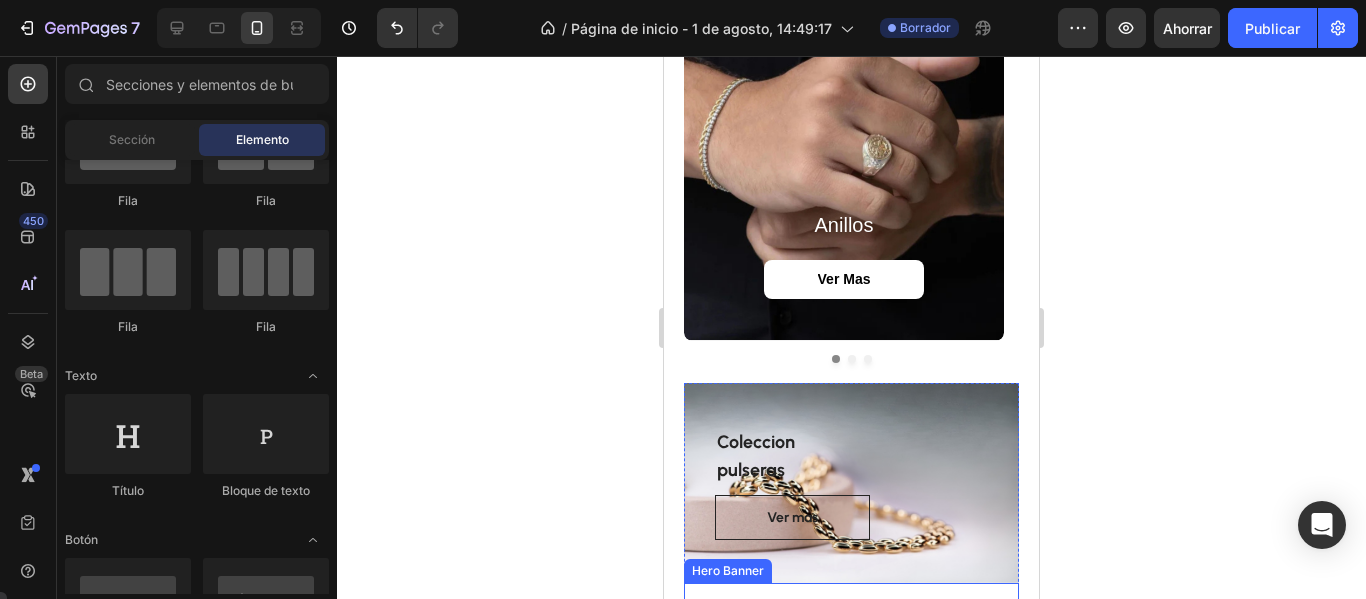 scroll, scrollTop: 1494, scrollLeft: 0, axis: vertical 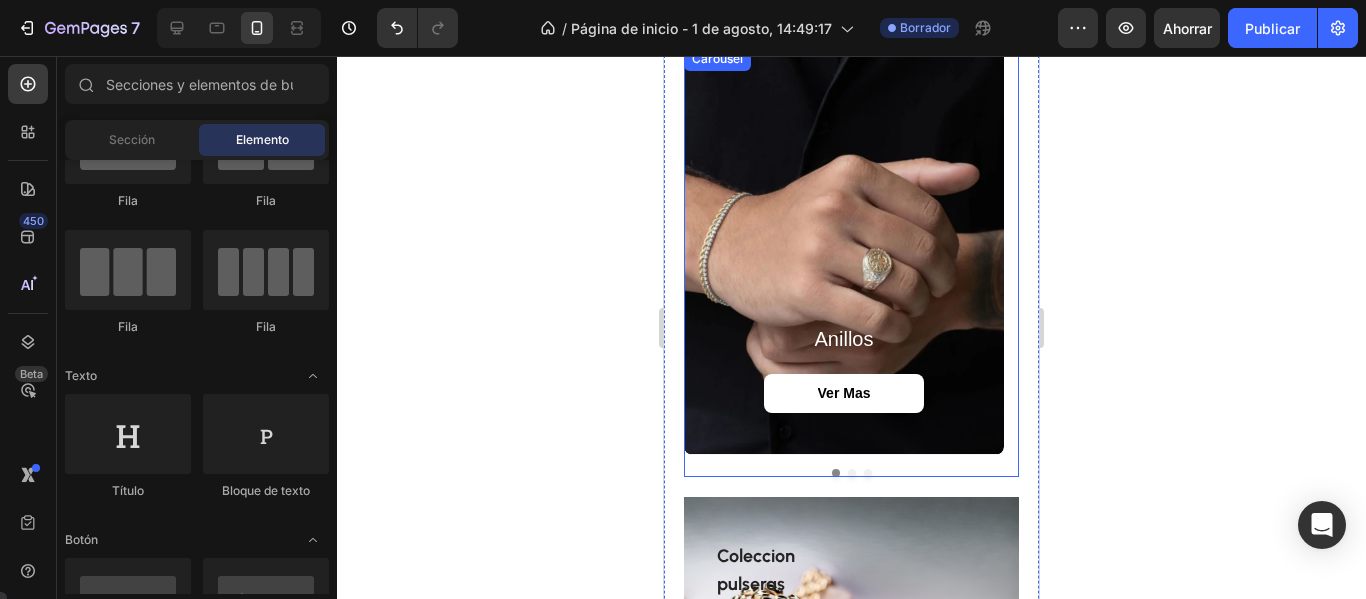 click at bounding box center [852, 473] 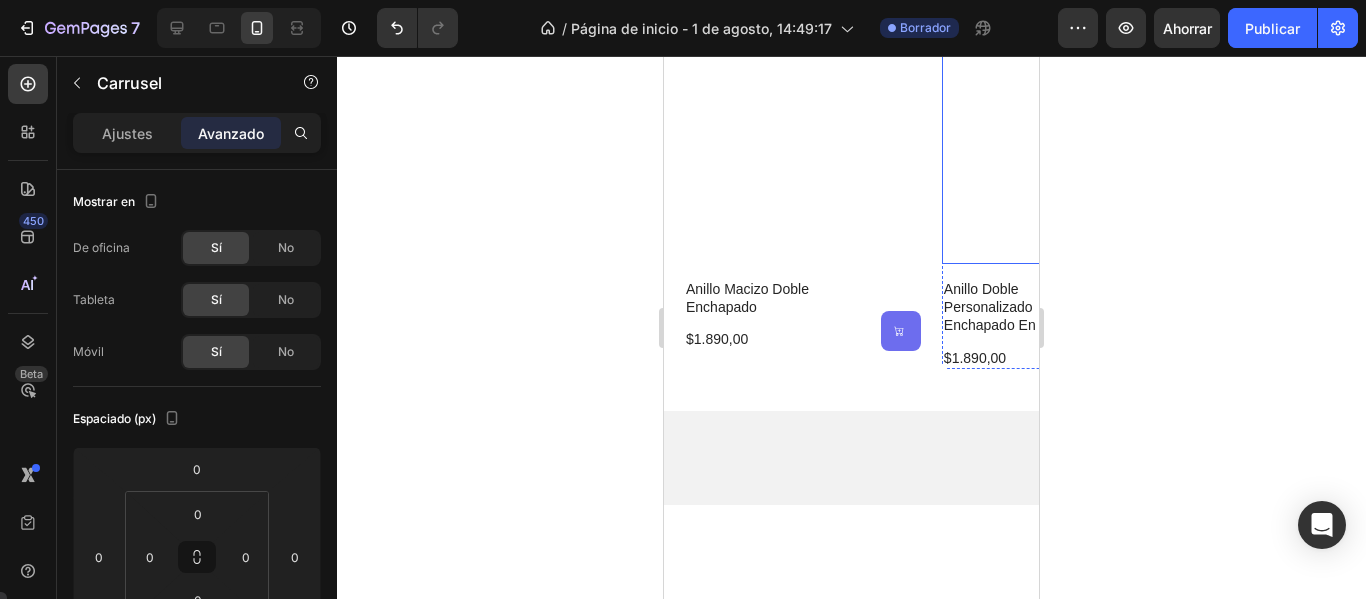 scroll, scrollTop: 794, scrollLeft: 0, axis: vertical 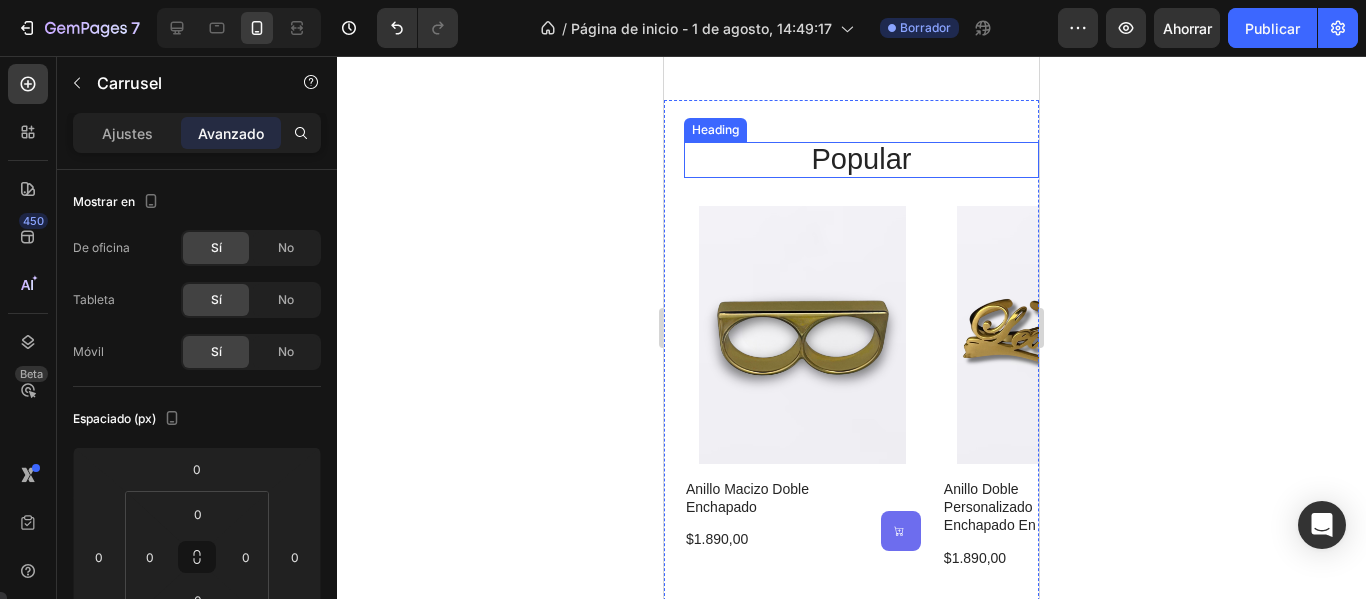 click on "popular" at bounding box center [861, 160] 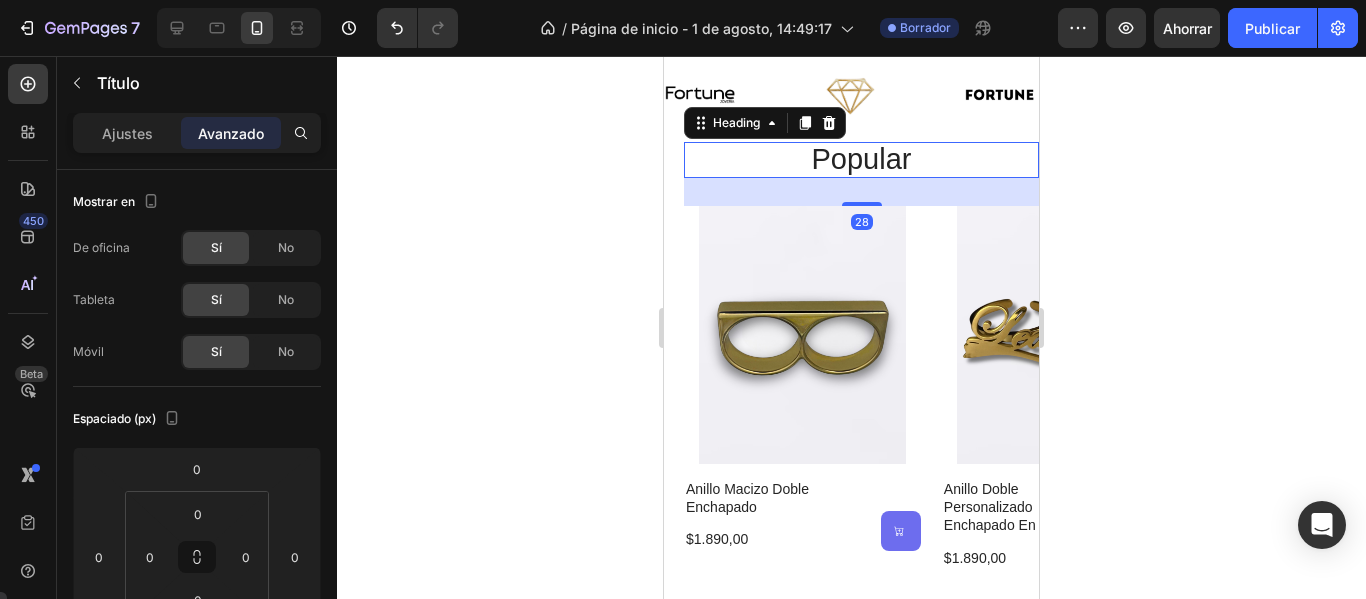 click on "popular" at bounding box center [861, 160] 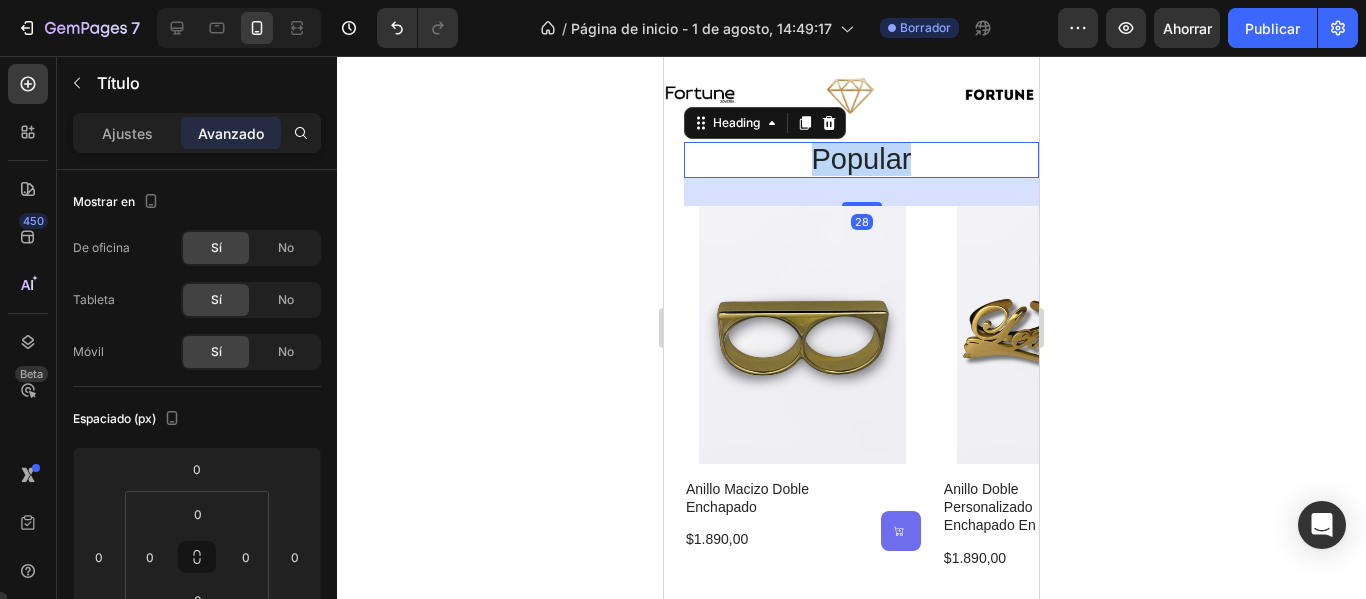 click on "popular" at bounding box center [861, 160] 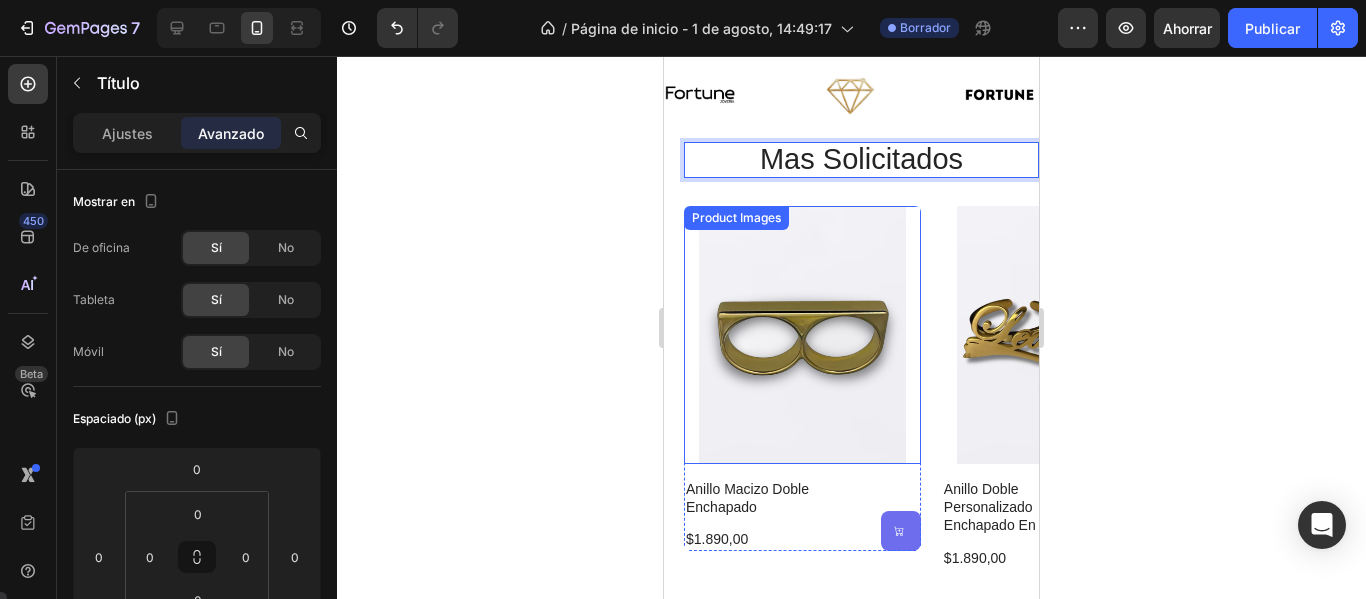 click at bounding box center (802, 335) 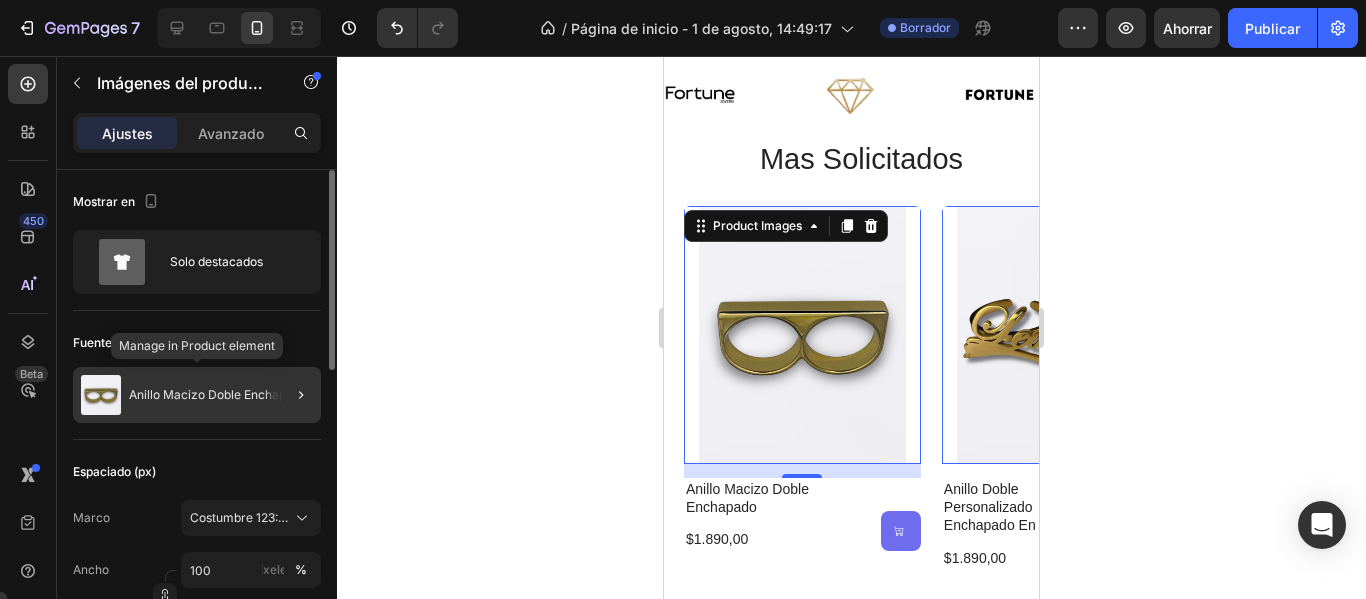 click on "Anillo Macizo Doble Enchapado" 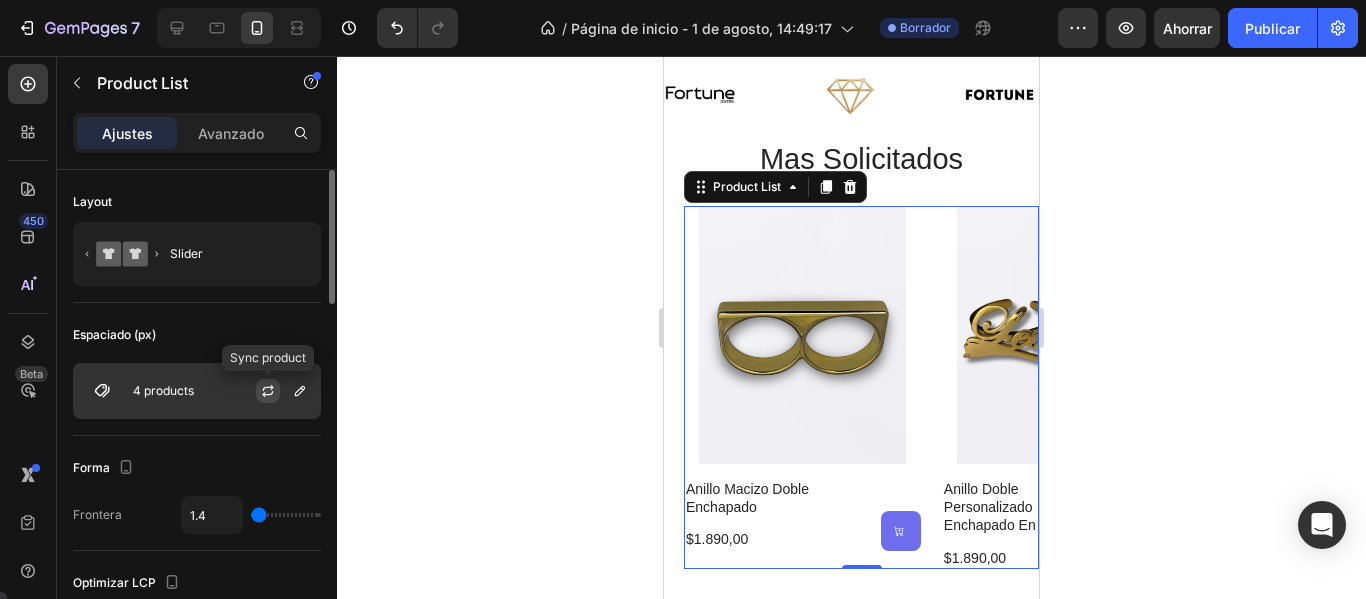 click 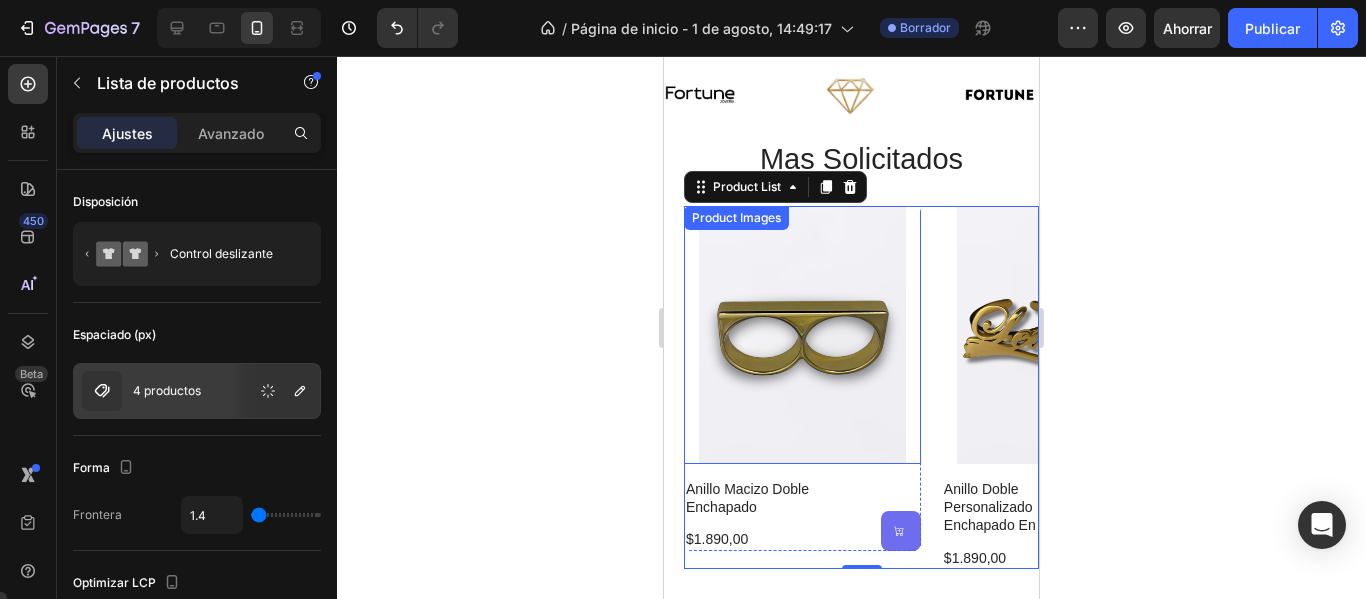 click at bounding box center (802, 335) 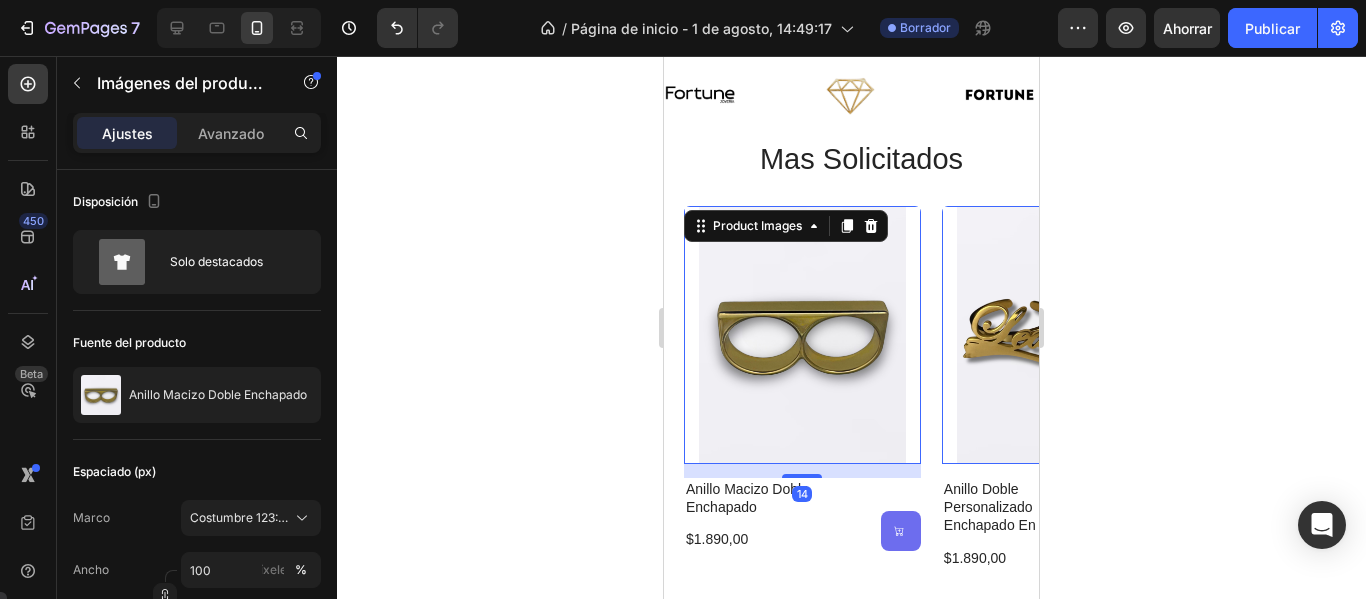 click at bounding box center (802, 335) 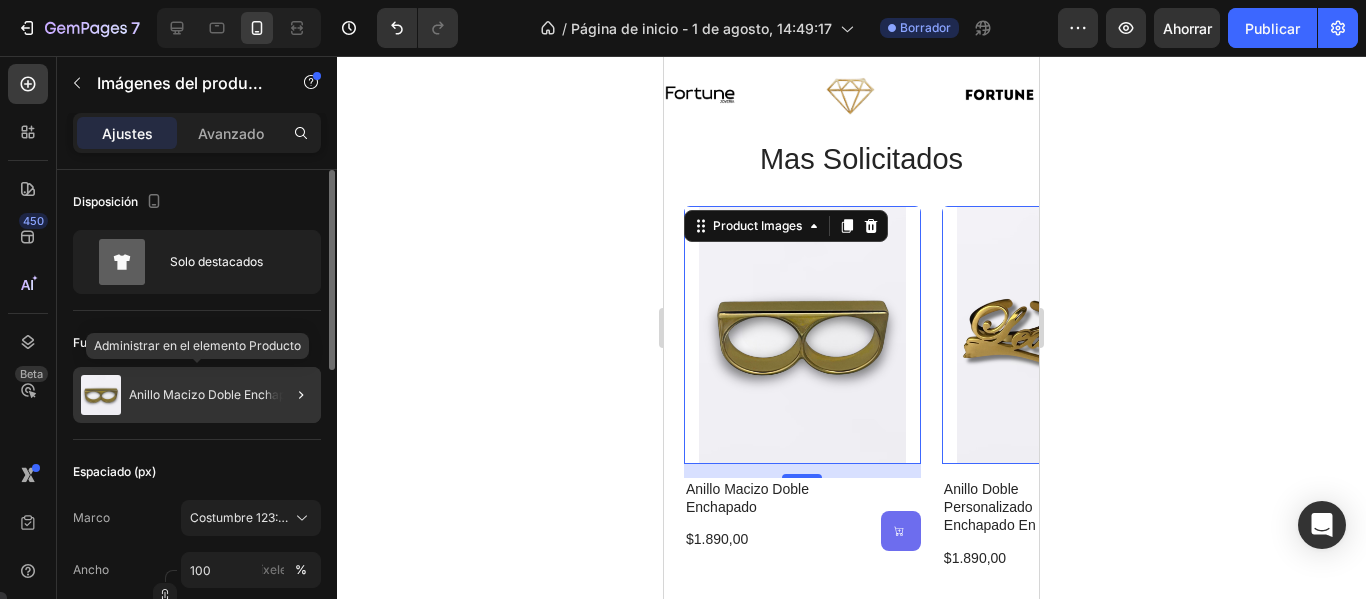 click on "Anillo Macizo Doble Enchapado" at bounding box center (218, 394) 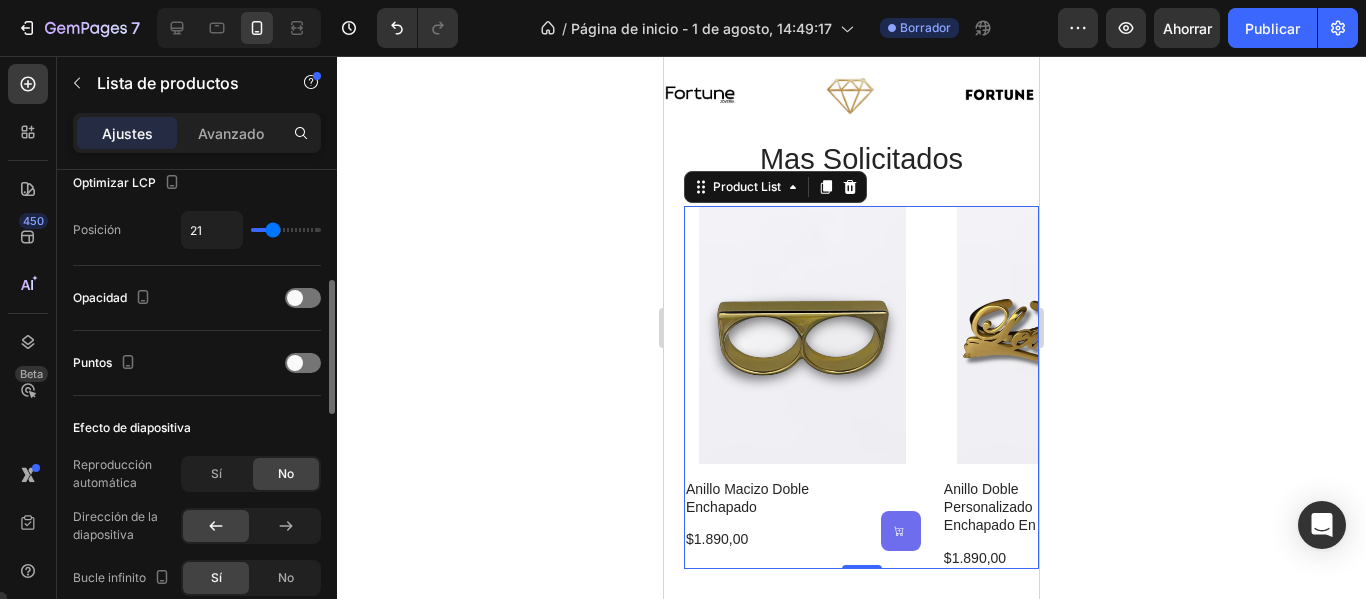 scroll, scrollTop: 0, scrollLeft: 0, axis: both 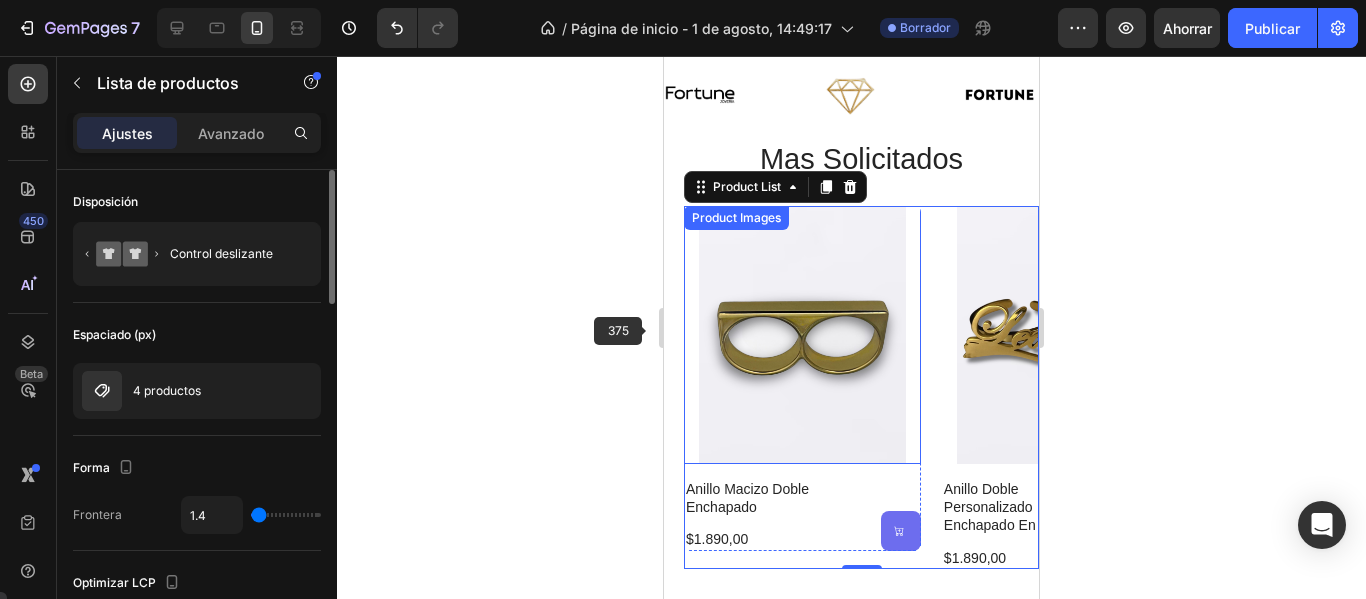 click at bounding box center (802, 335) 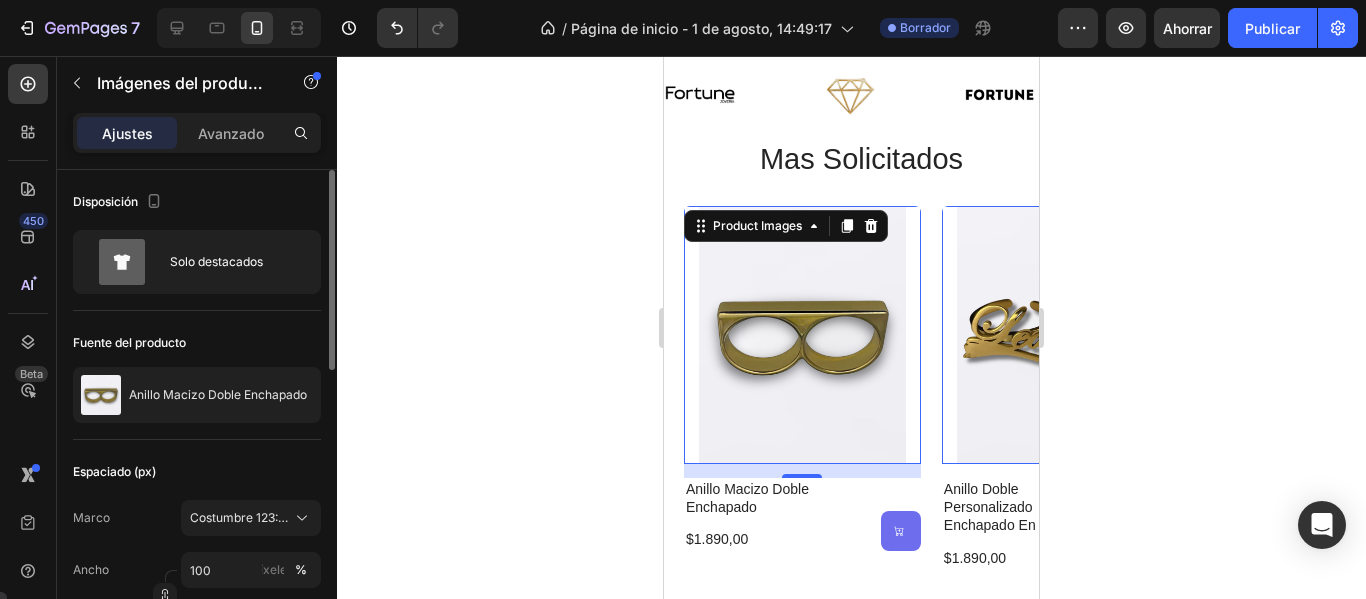 click at bounding box center [1060, 335] 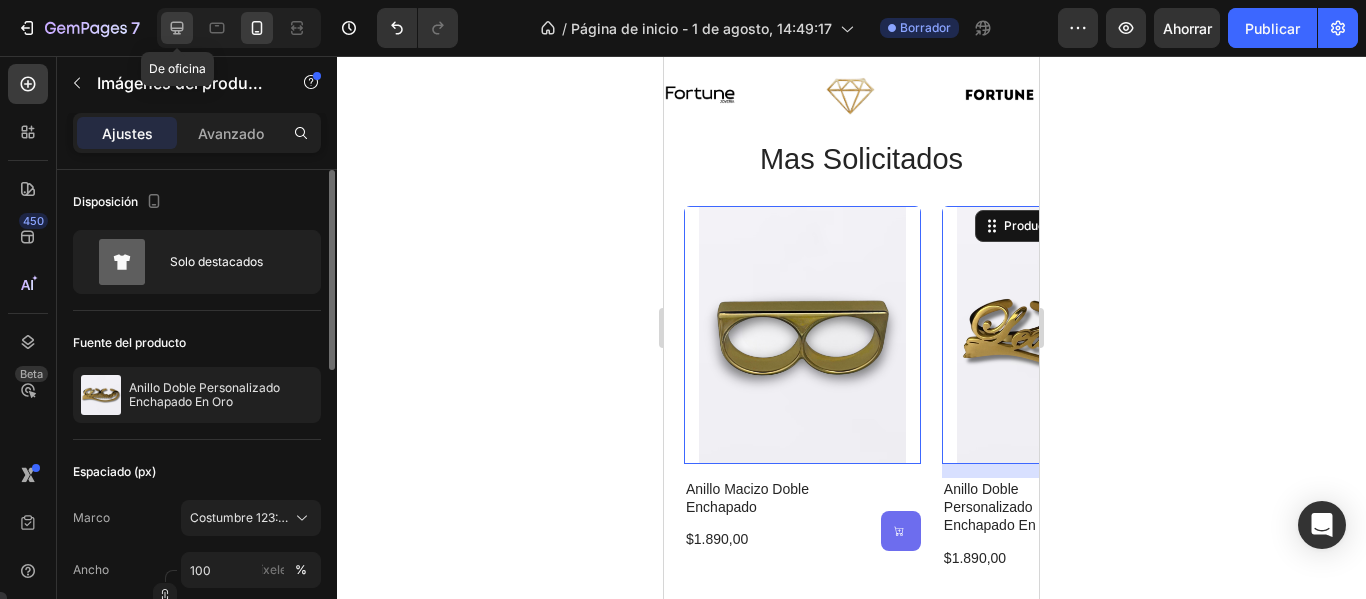 click 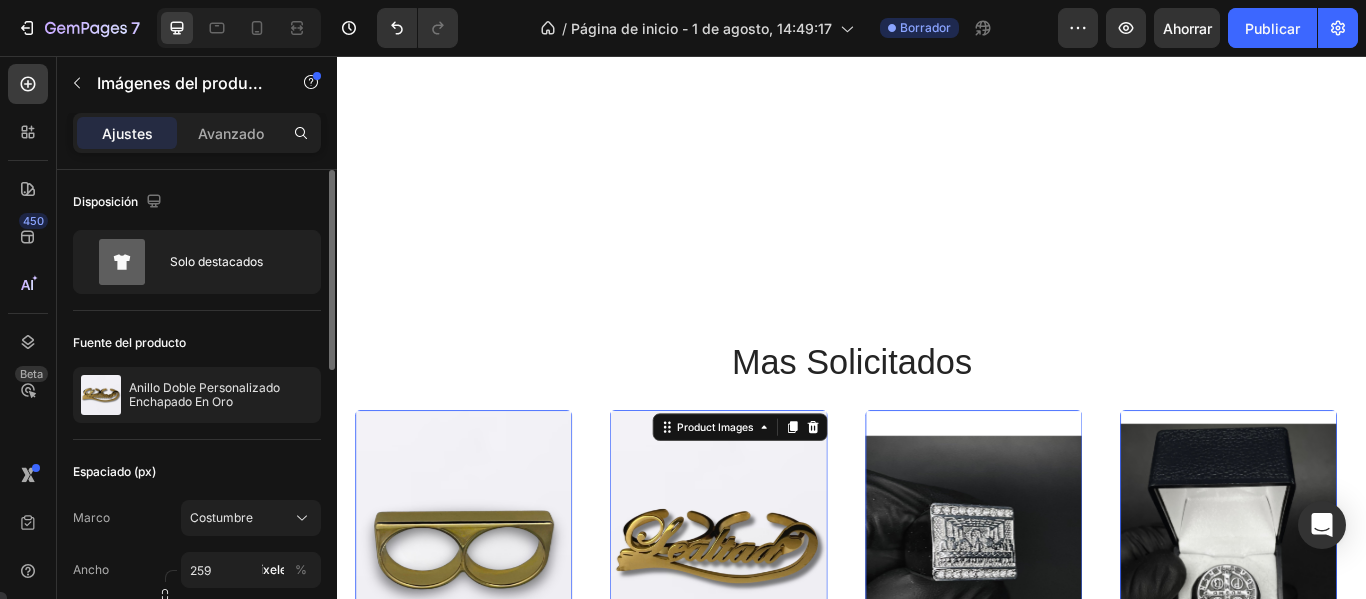 scroll, scrollTop: 1137, scrollLeft: 0, axis: vertical 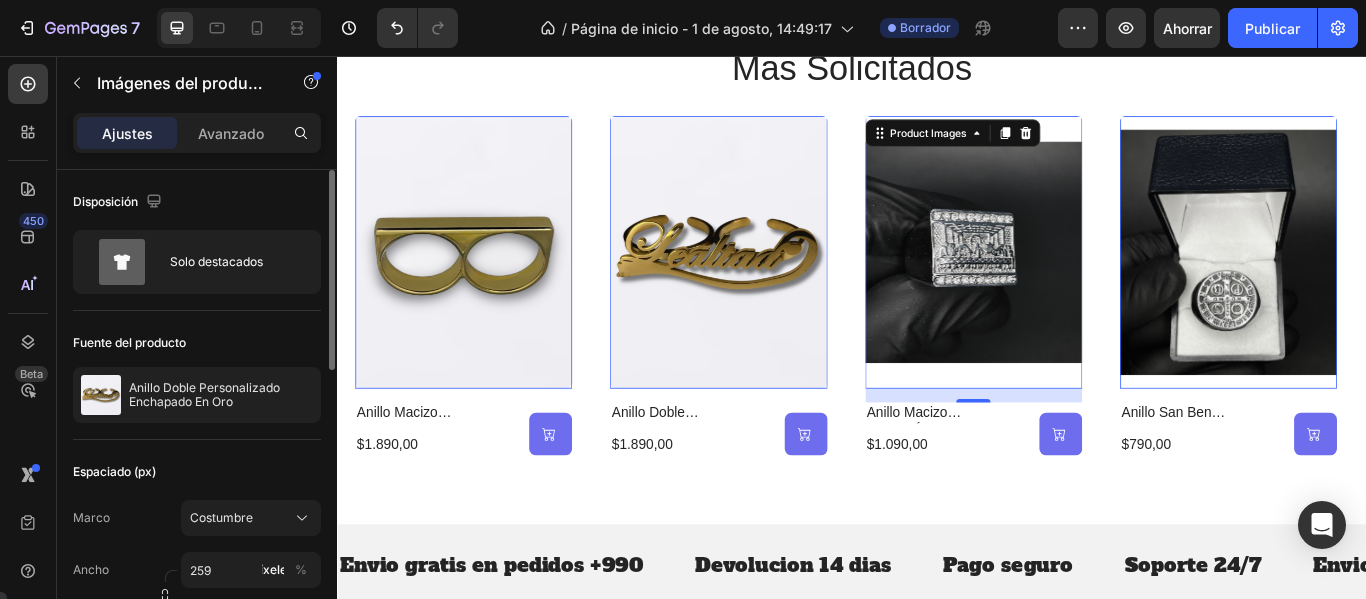 click at bounding box center [1078, 285] 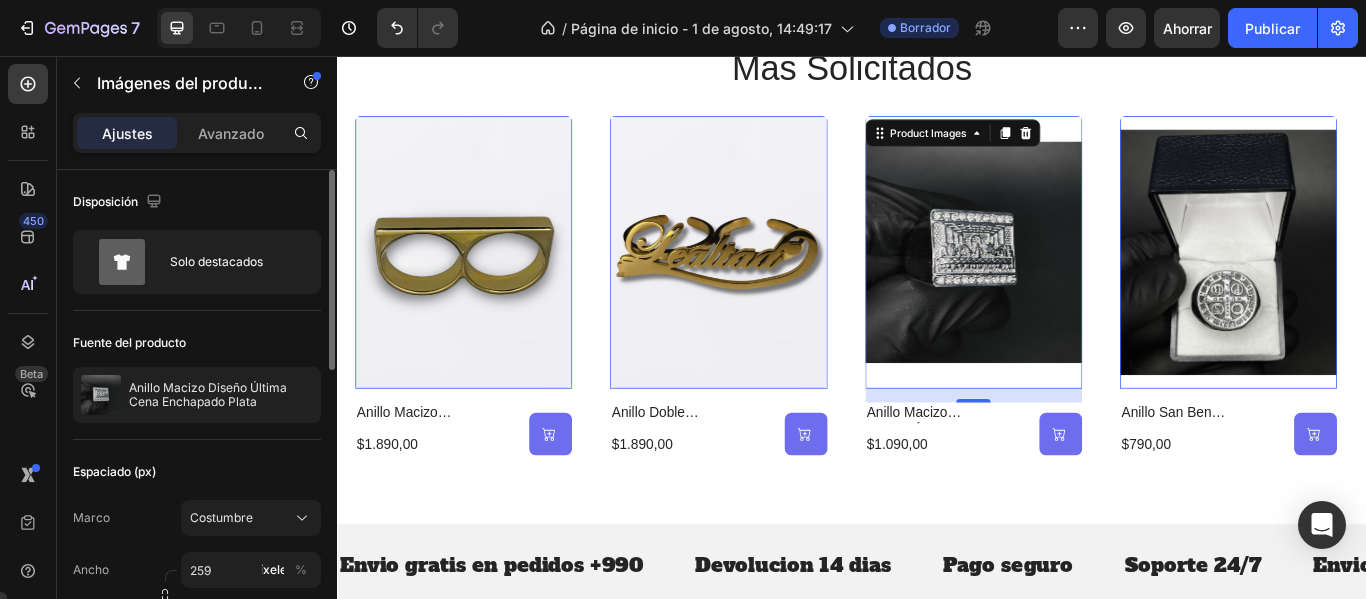 click at bounding box center [483, 285] 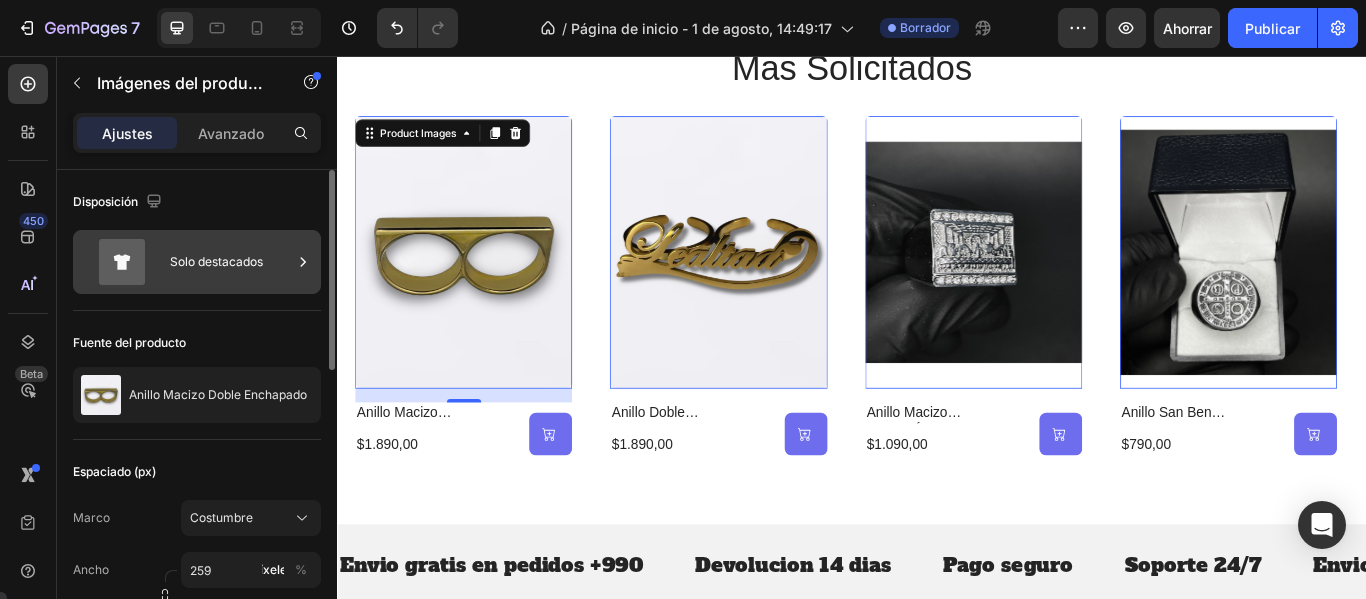 click 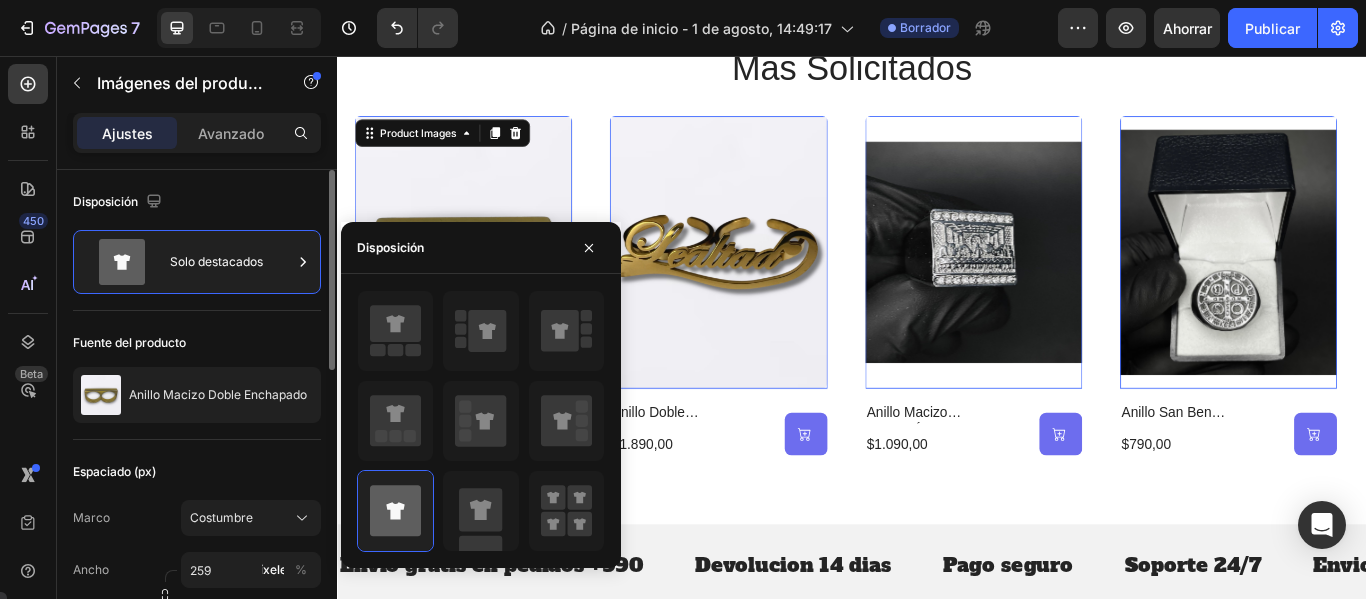 click on "Disposición" at bounding box center [197, 202] 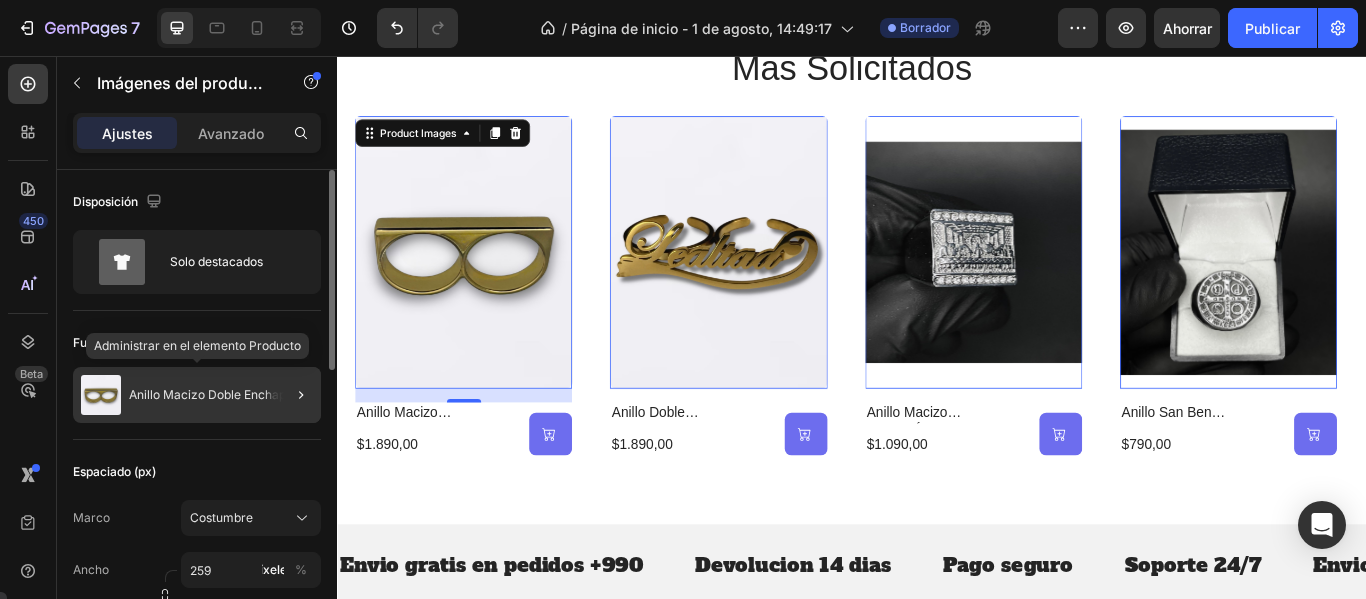 click on "Anillo Macizo Doble Enchapado" 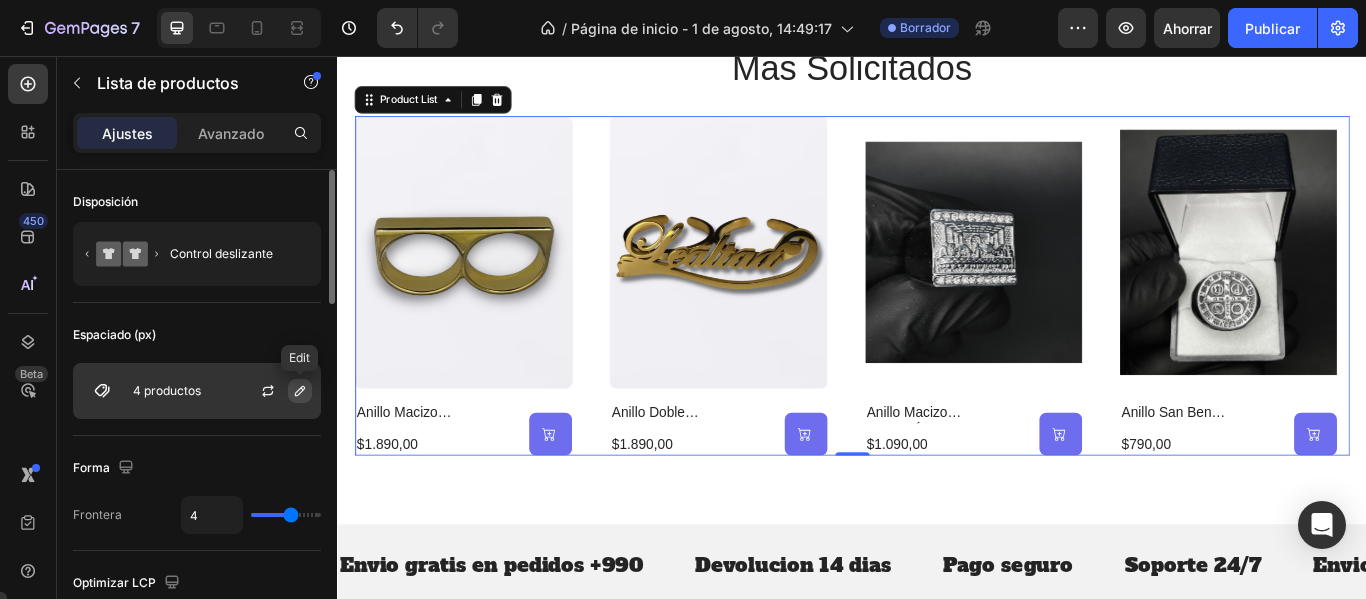 click 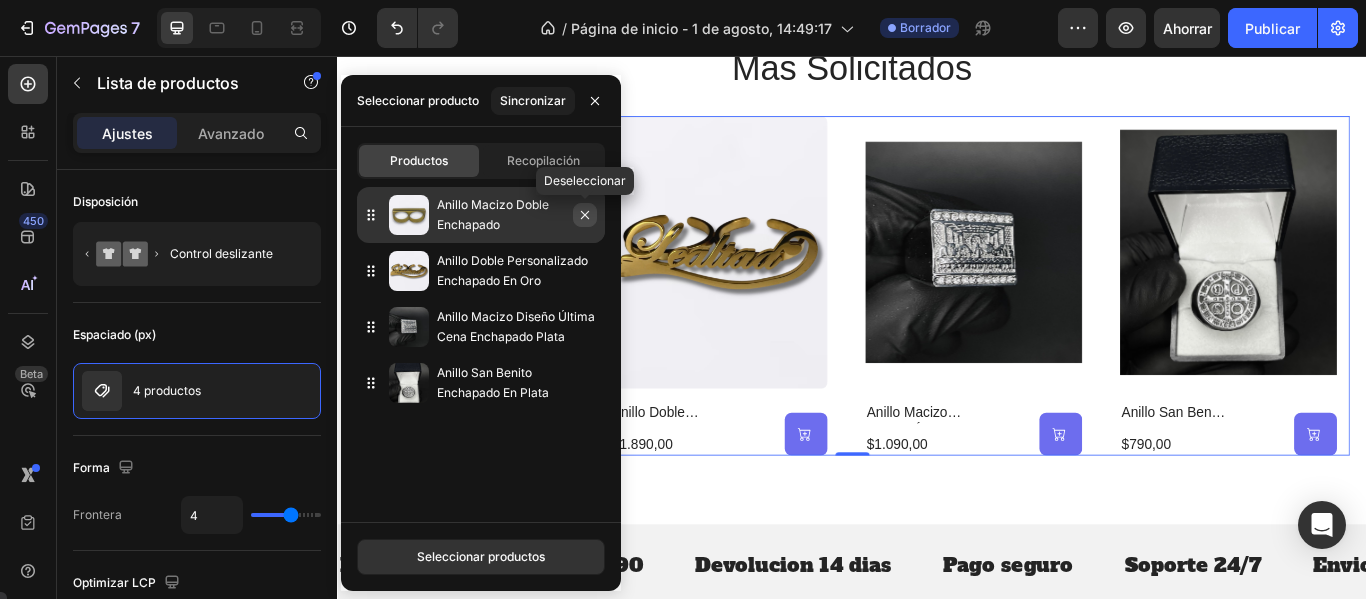 click 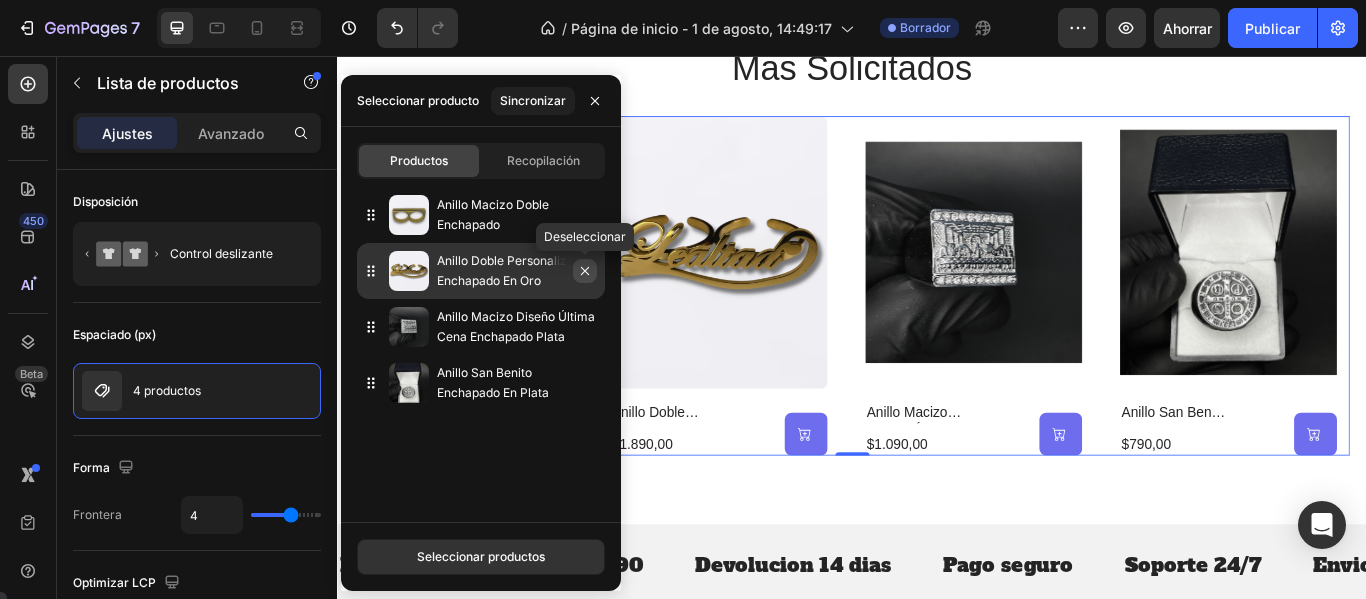 click 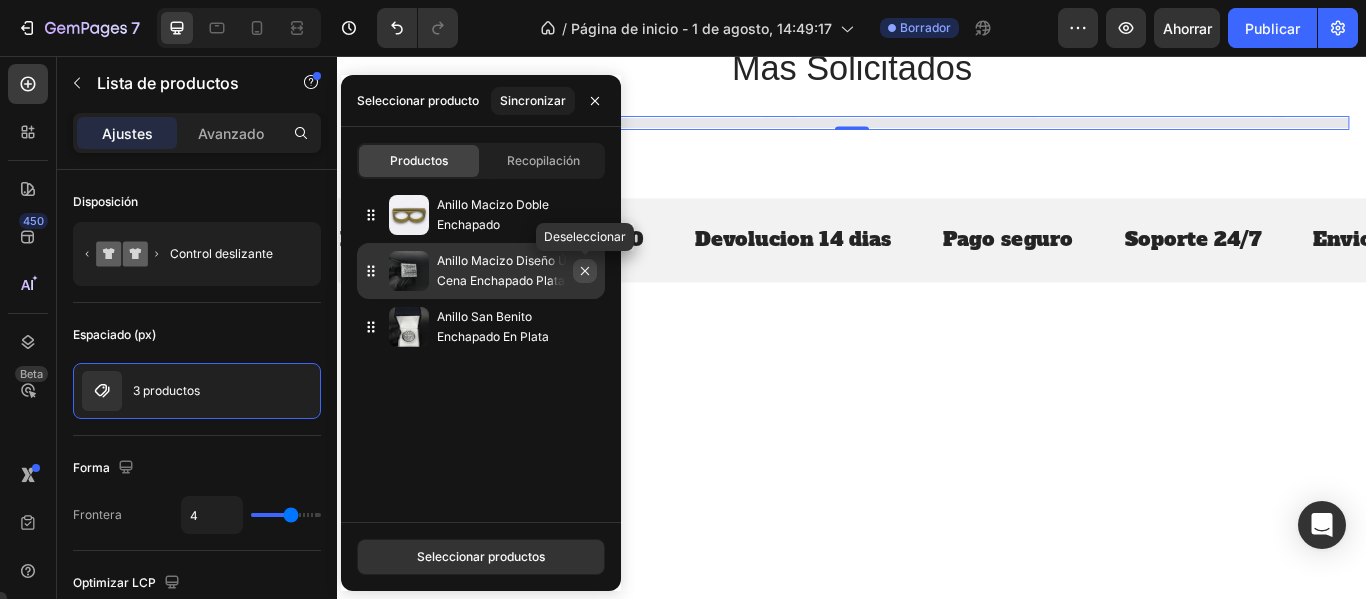click 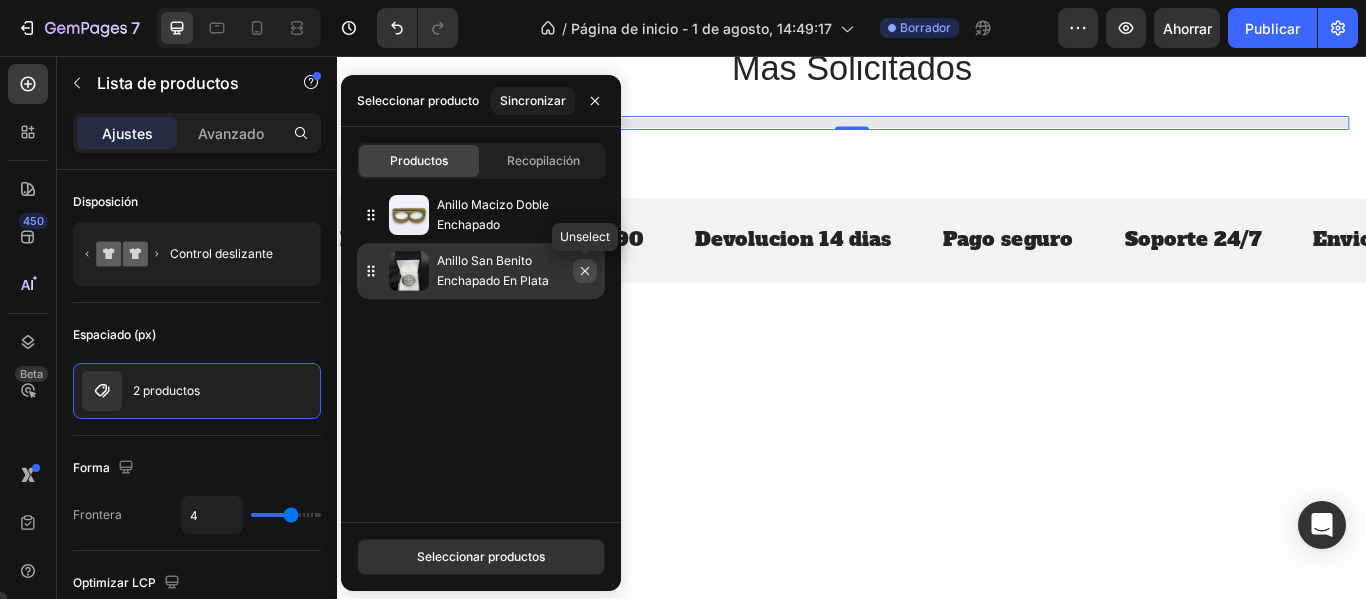 click 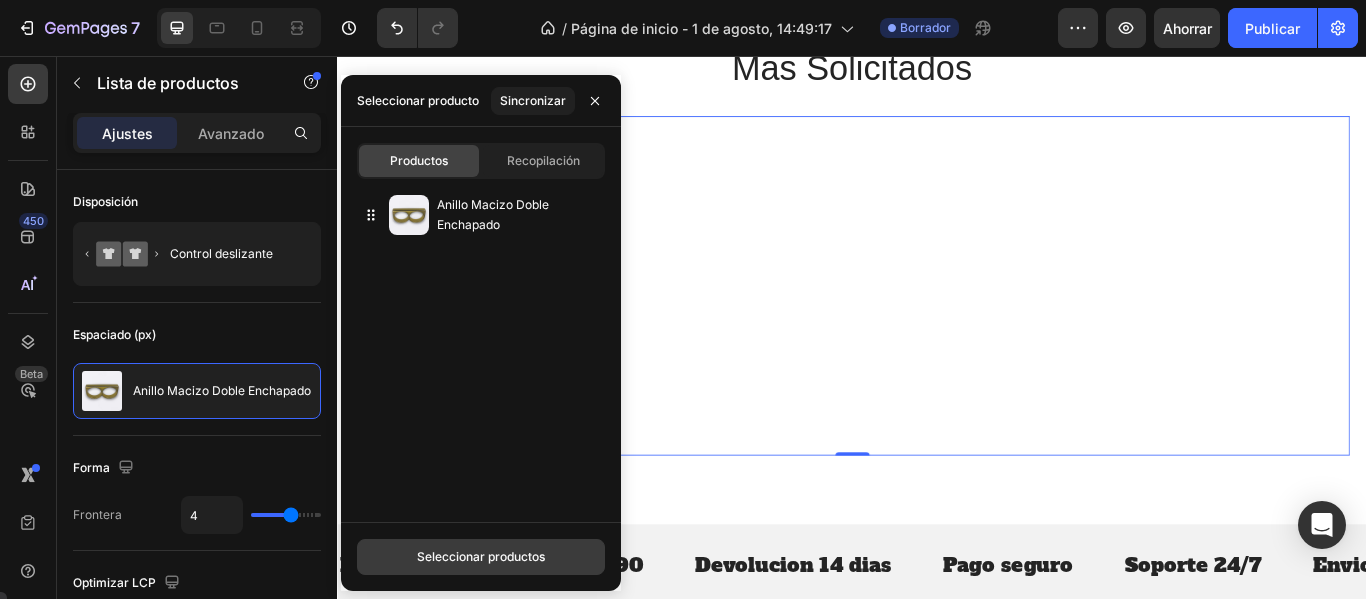 click on "Seleccionar productos" at bounding box center [481, 556] 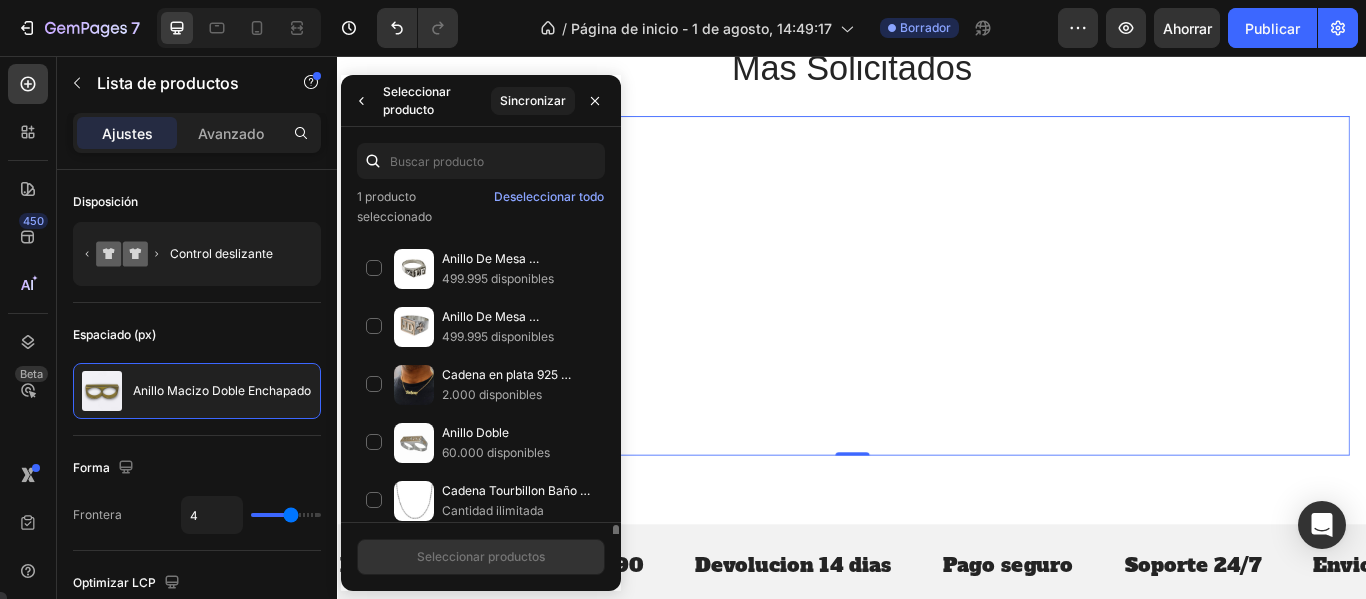 scroll, scrollTop: 1147, scrollLeft: 0, axis: vertical 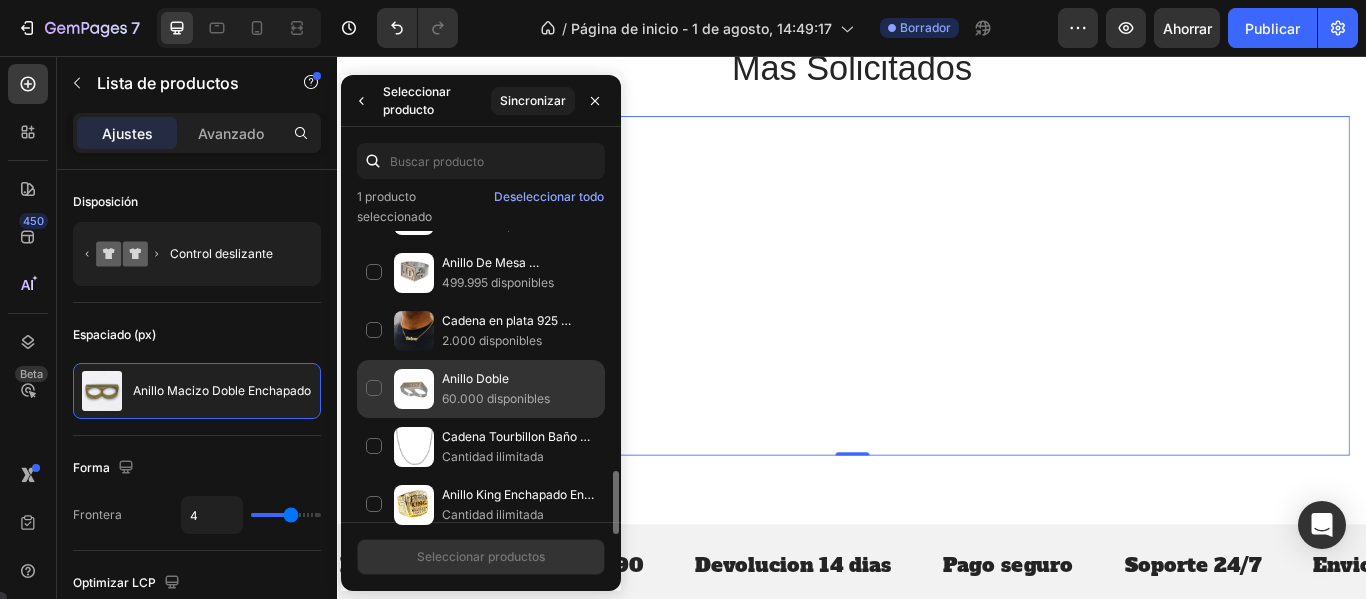 click on "Anillo Doble 60.000 disponibles" 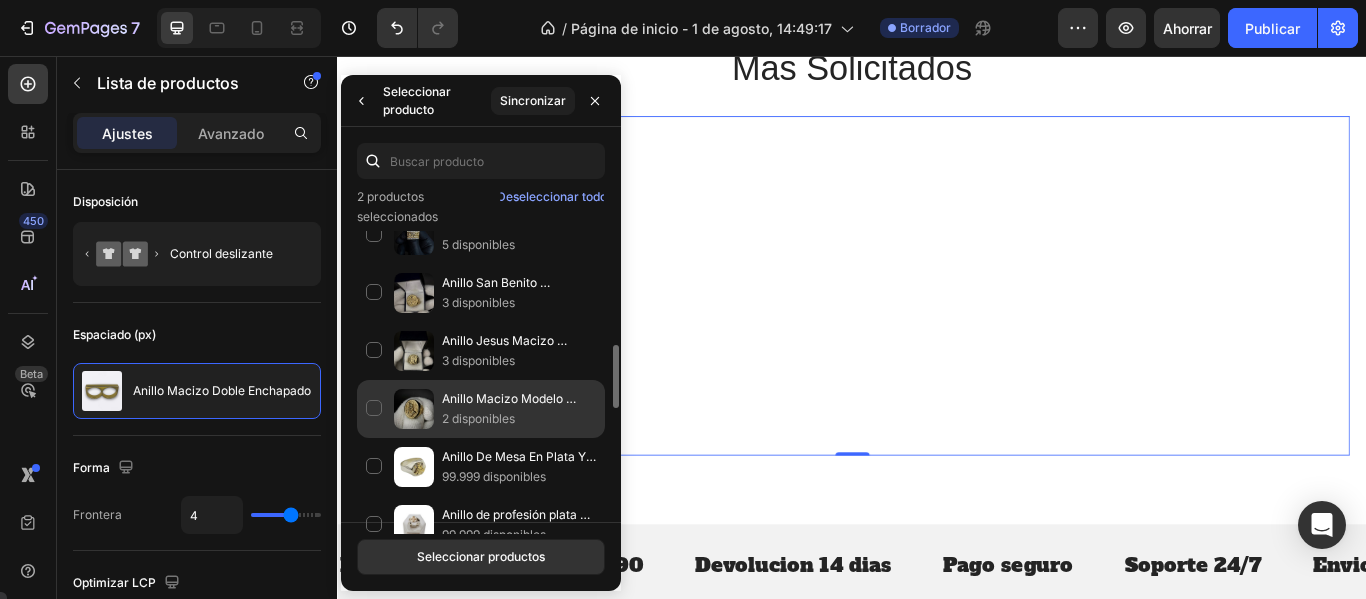 scroll, scrollTop: 447, scrollLeft: 0, axis: vertical 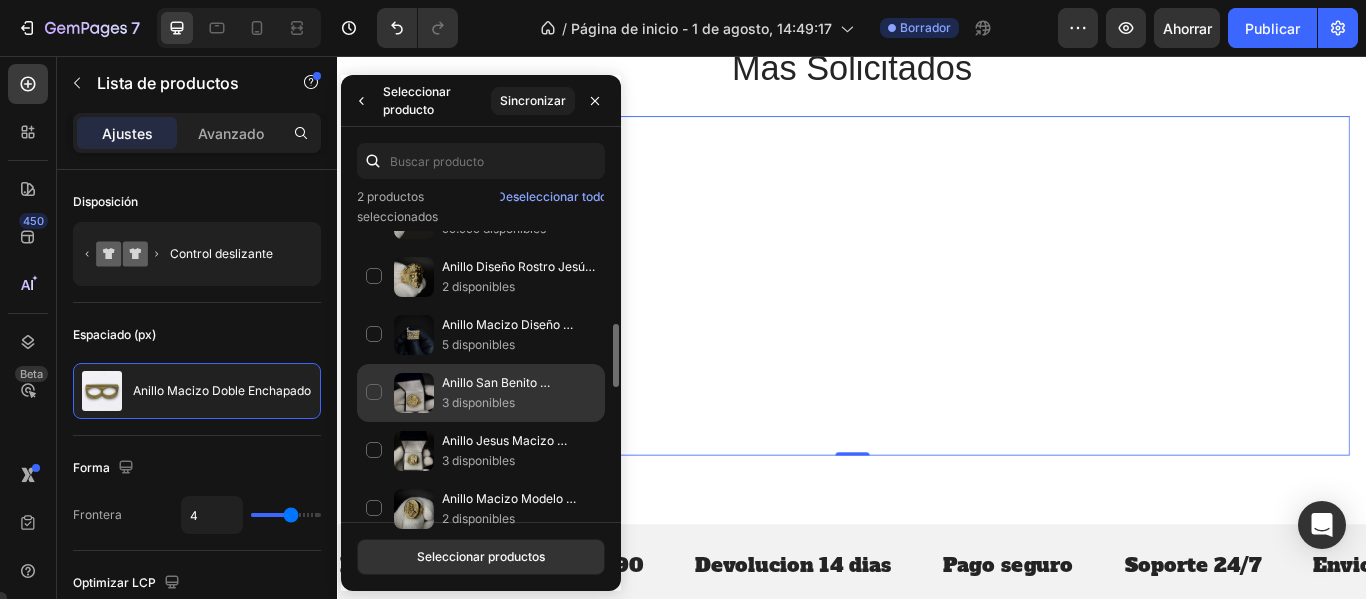 click on "Anillo San Benito Enchapado En Oro 3 disponibles" 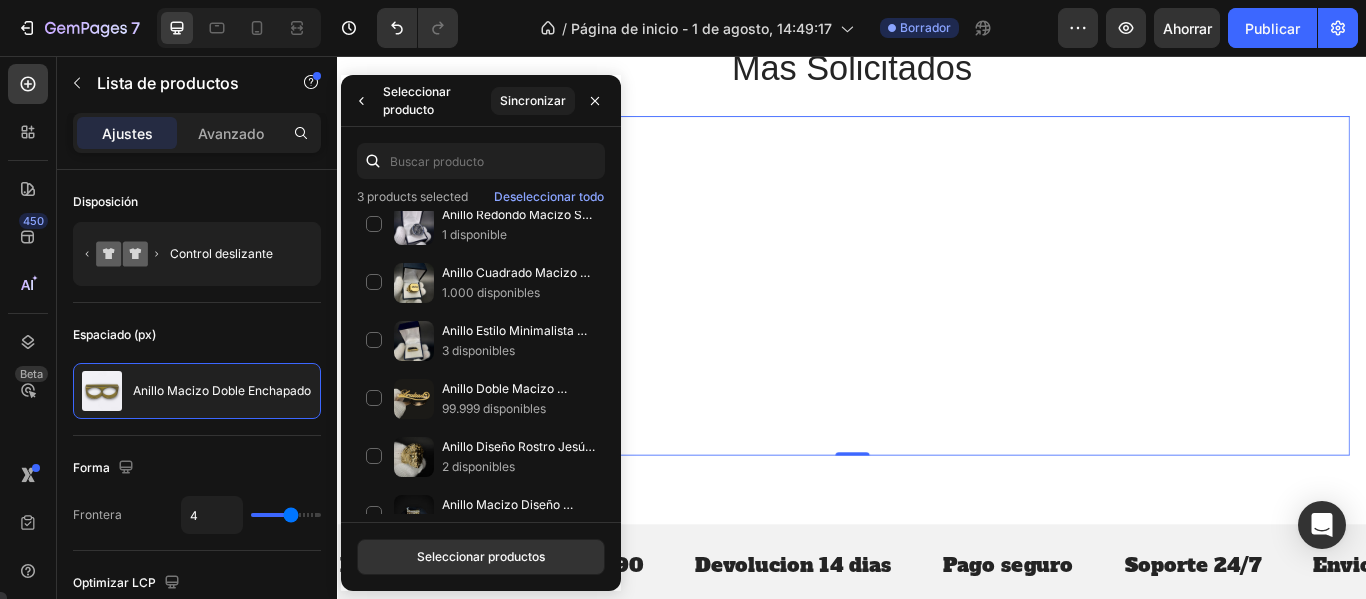 scroll, scrollTop: 0, scrollLeft: 0, axis: both 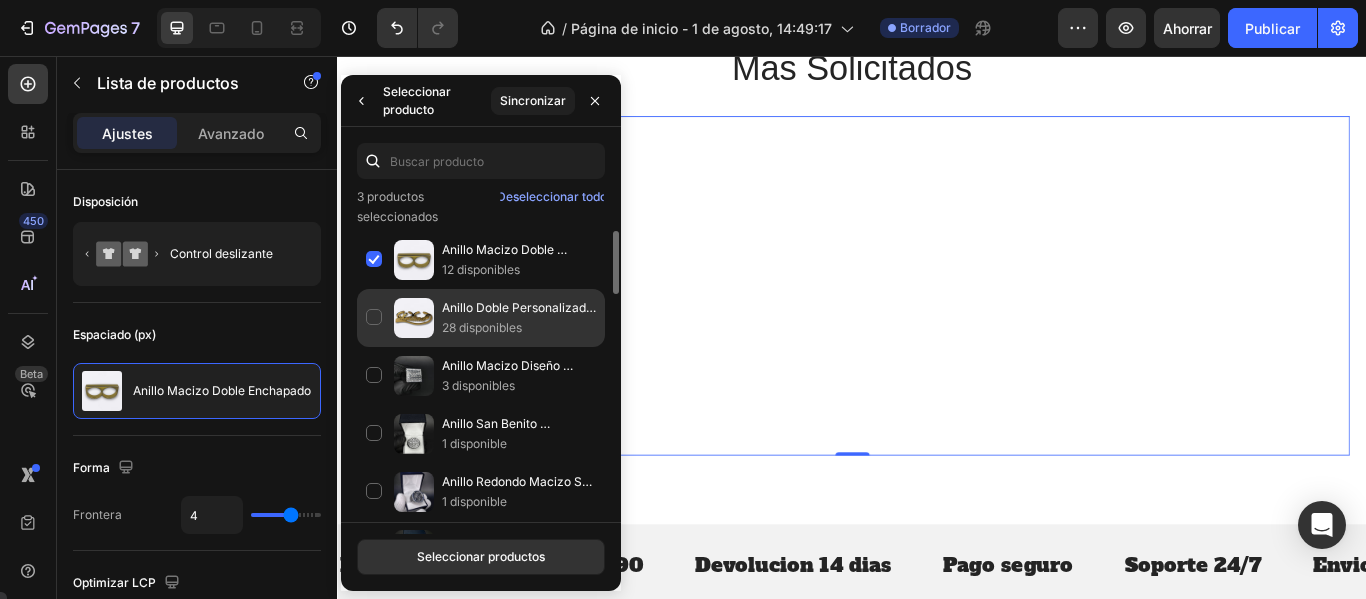 click on "Anillo Doble Personalizado Enchapado En Oro 28 disponibles" 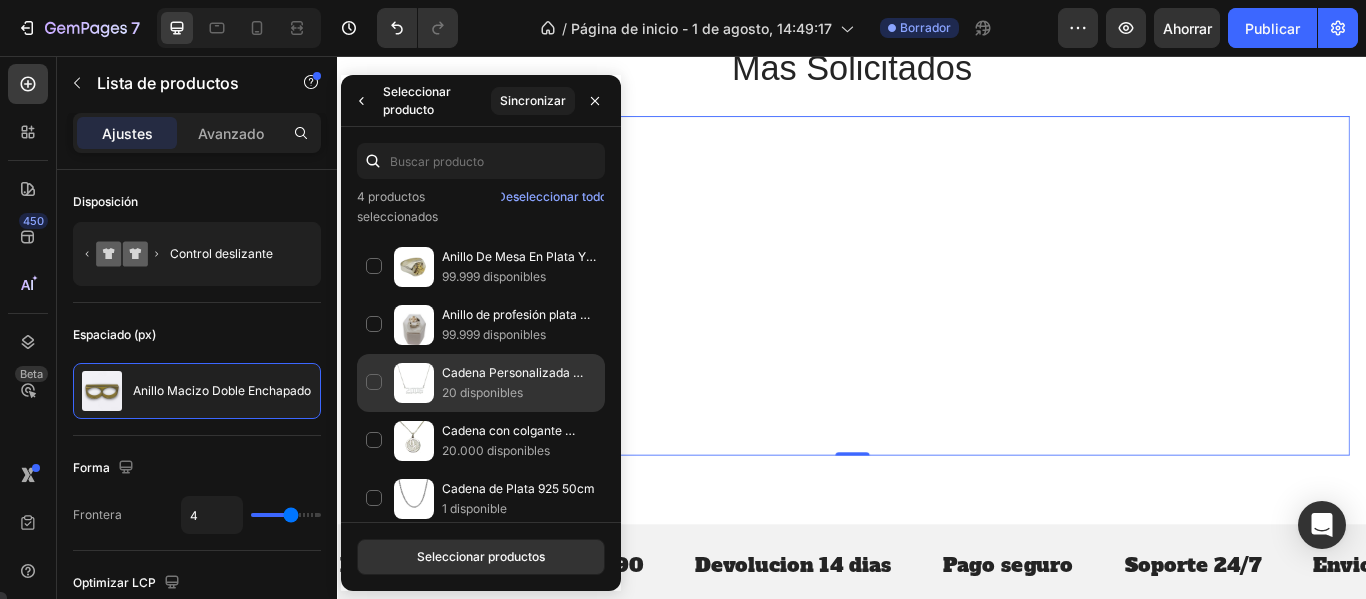 scroll, scrollTop: 547, scrollLeft: 0, axis: vertical 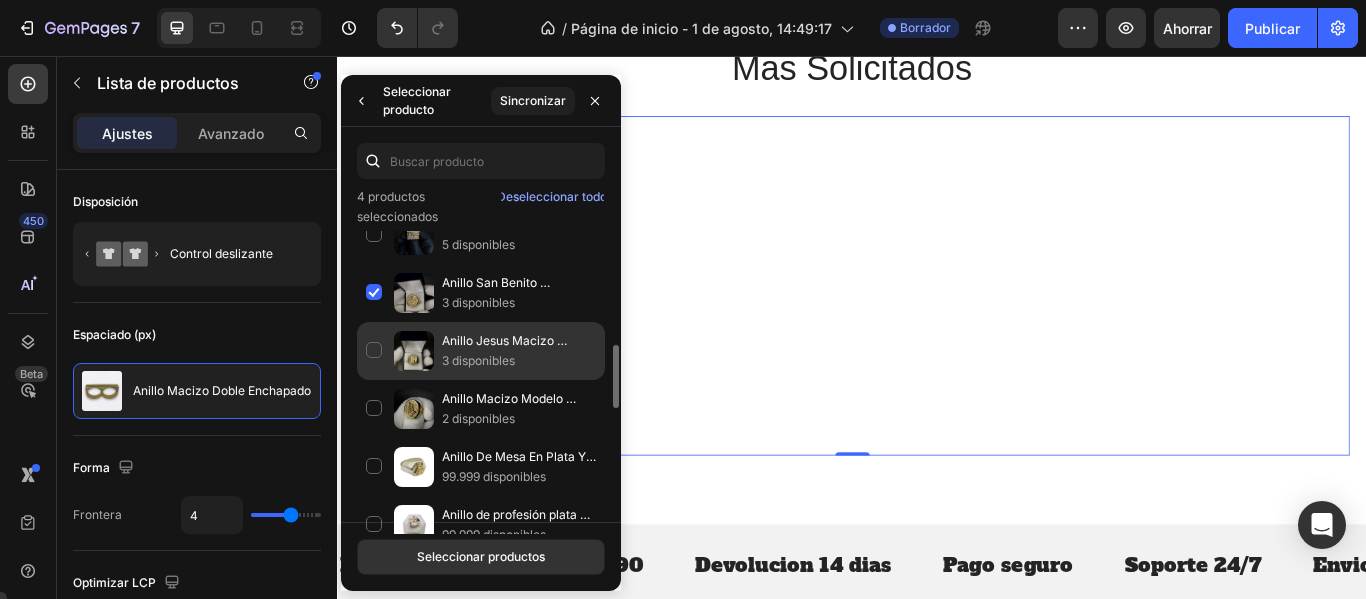 click on "Anillo Jesus Macizo Enchapado Oro 3 disponibles" 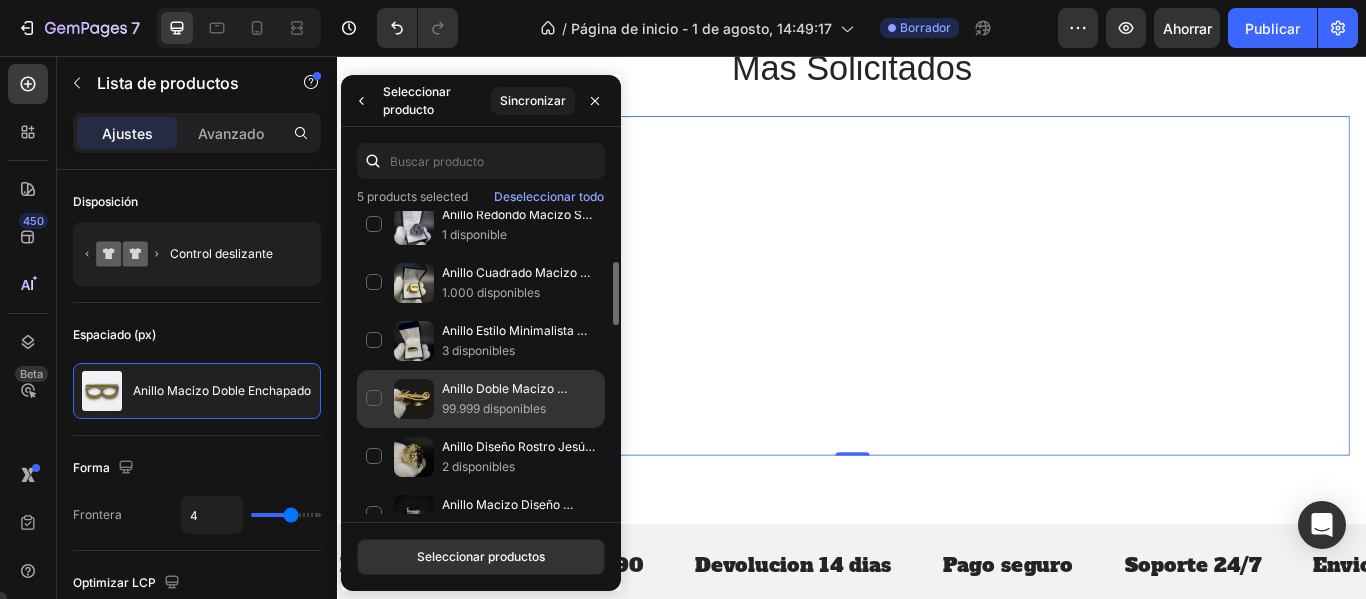 scroll, scrollTop: 347, scrollLeft: 0, axis: vertical 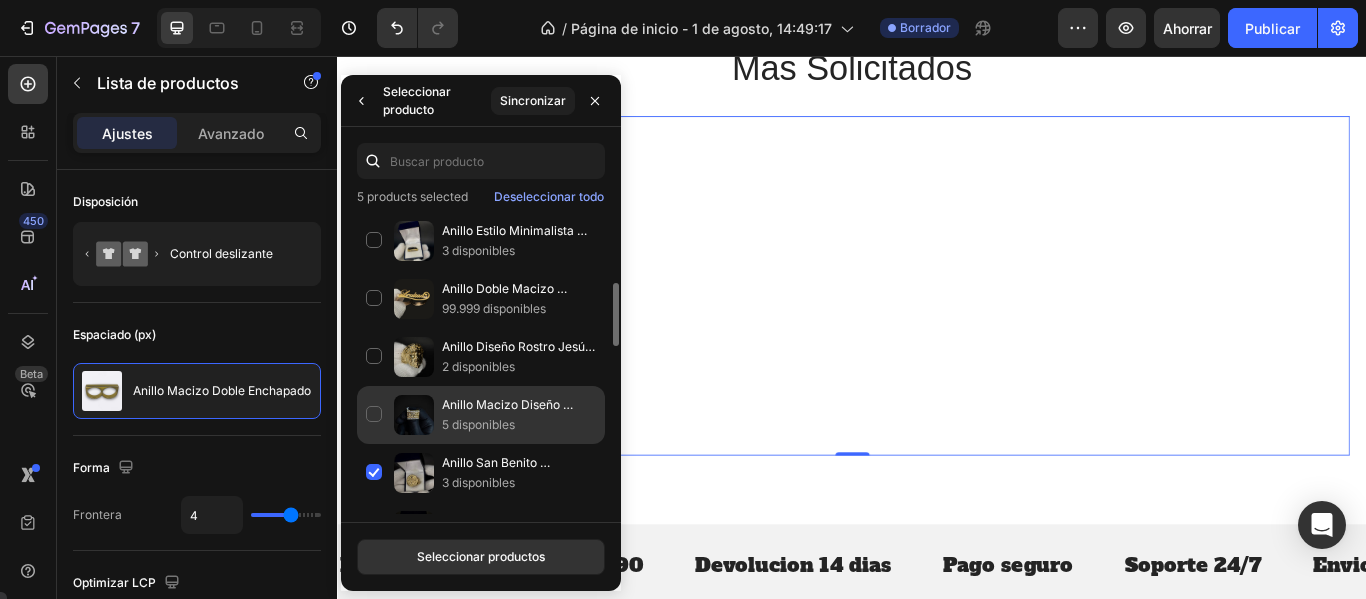 click on "Anillo Macizo Diseño Última Cena Enchapado Oro 5 disponibles" 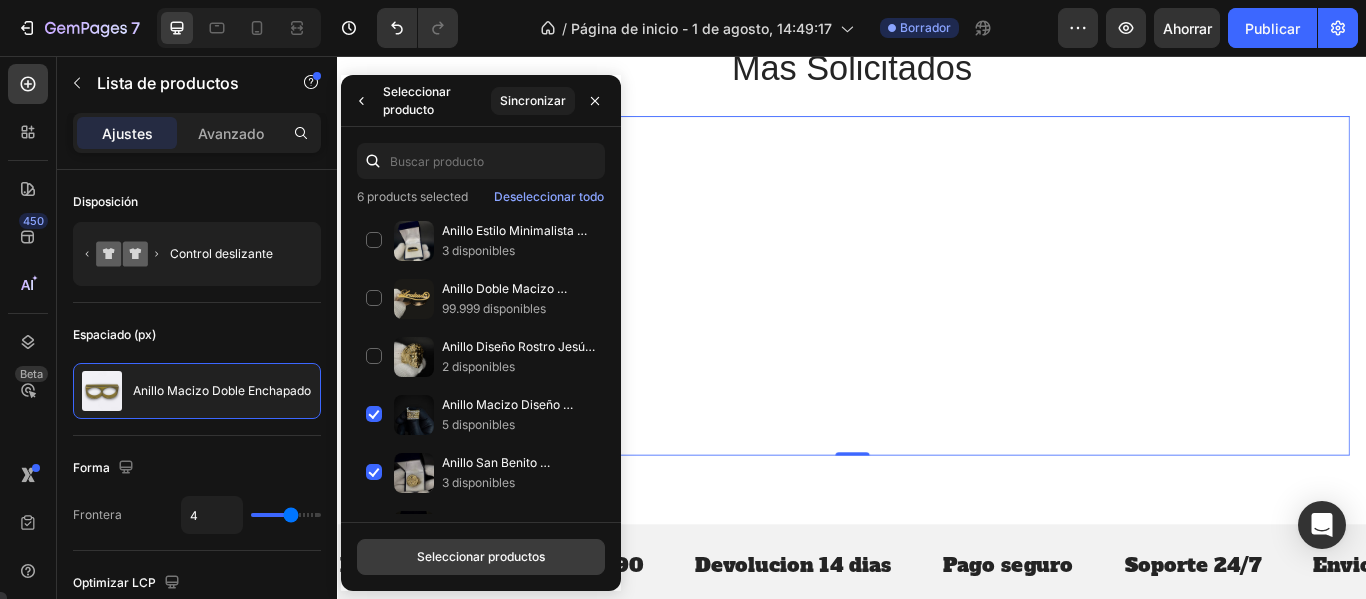 click on "Seleccionar productos" at bounding box center [481, 556] 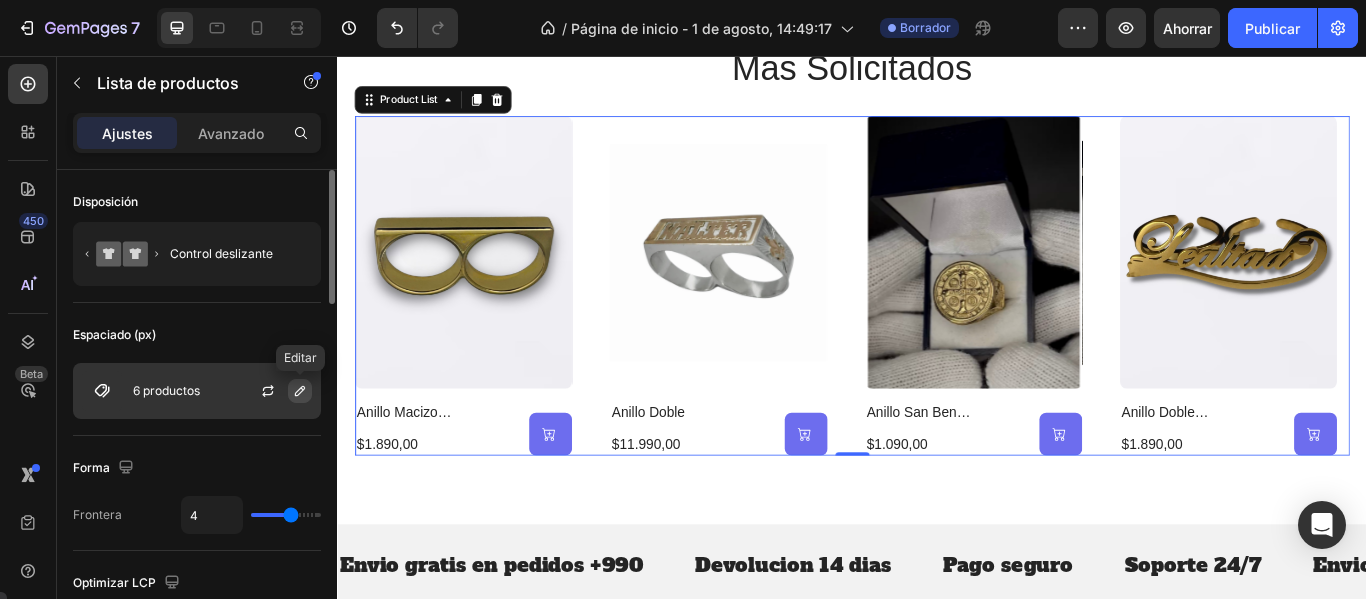 click 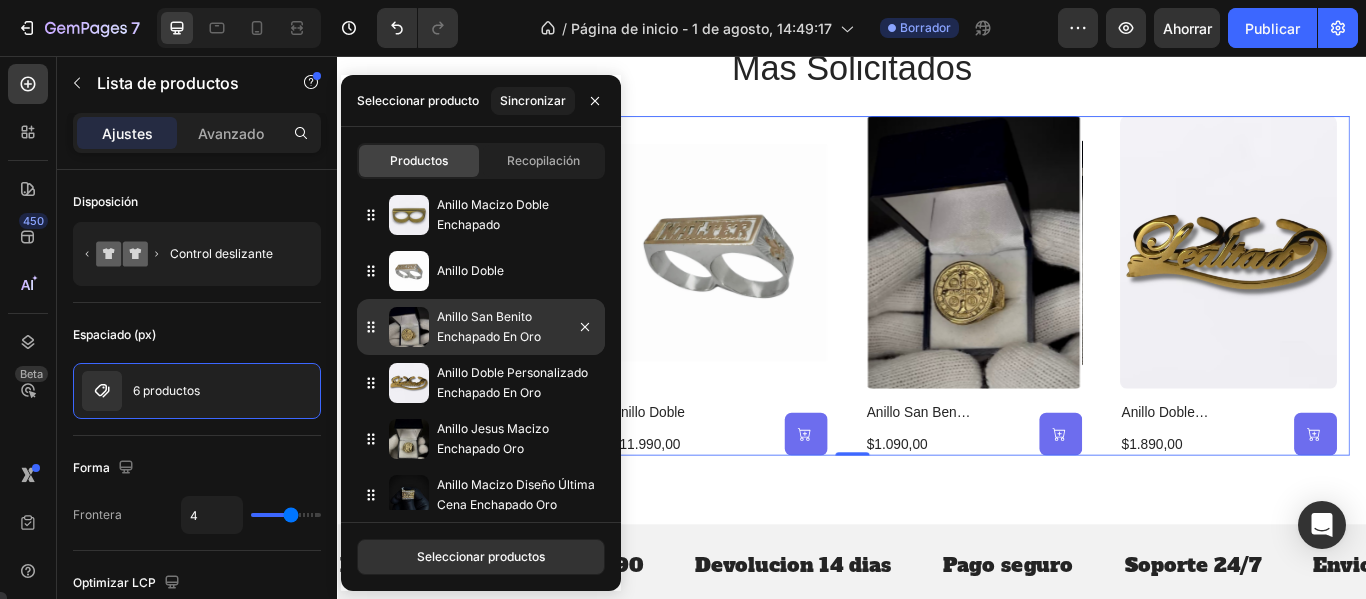 type 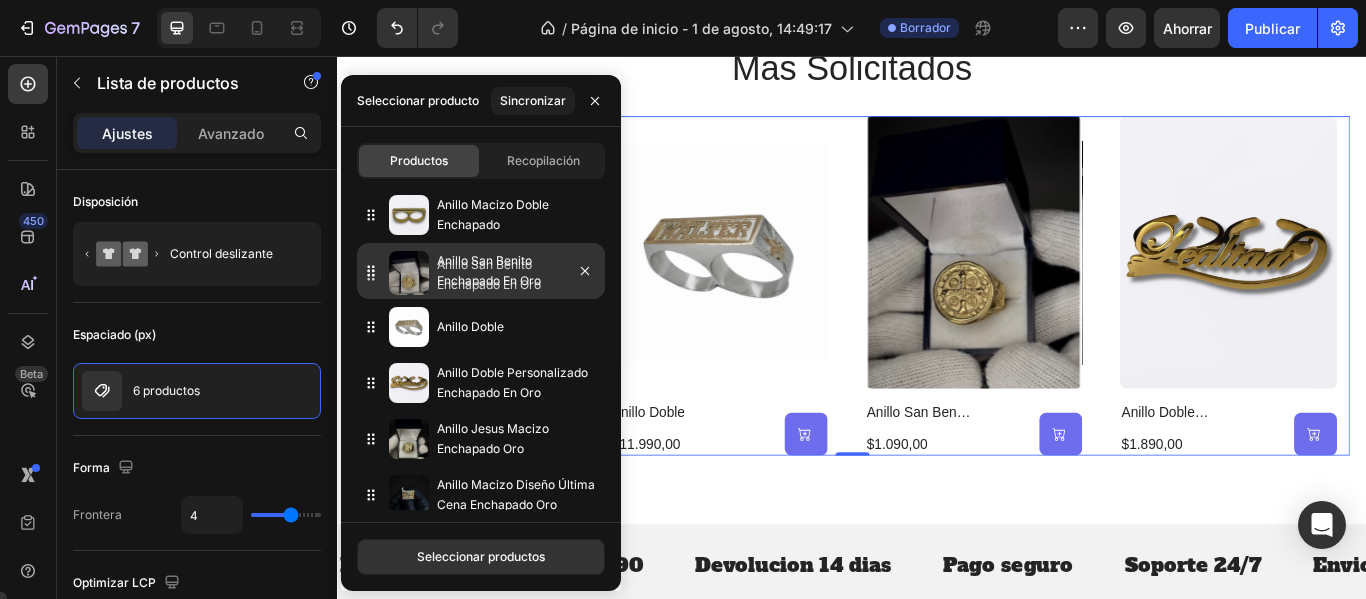 drag, startPoint x: 372, startPoint y: 327, endPoint x: 372, endPoint y: 275, distance: 52 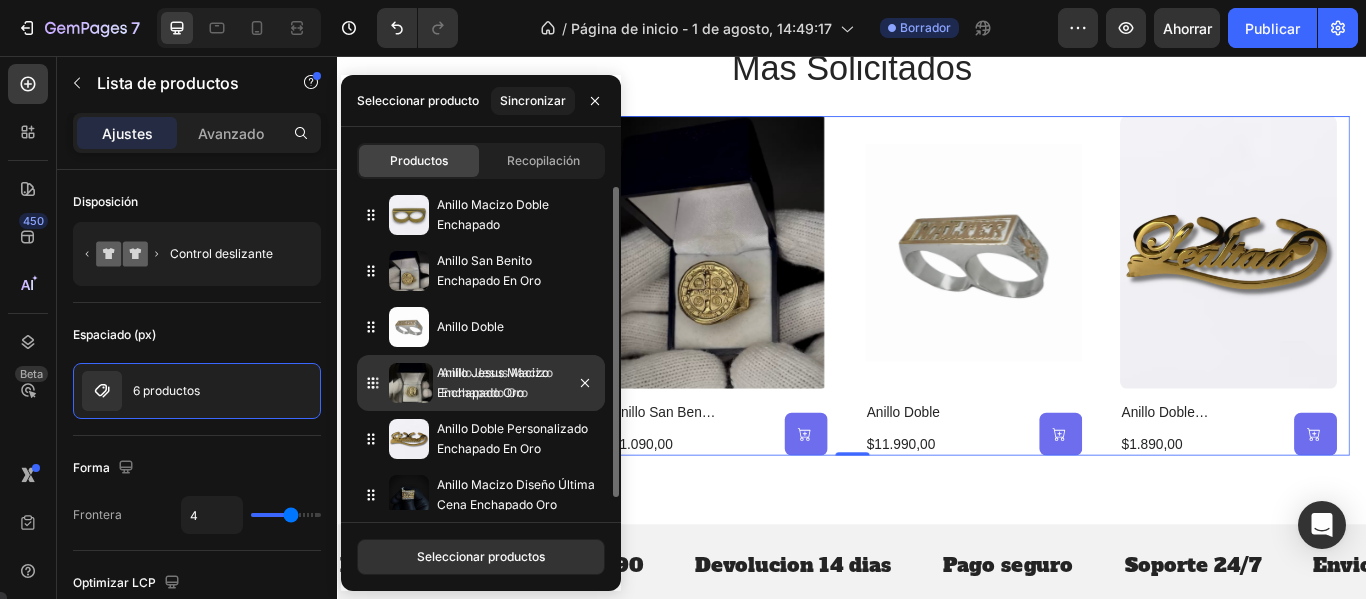drag, startPoint x: 365, startPoint y: 439, endPoint x: 369, endPoint y: 383, distance: 56.142673 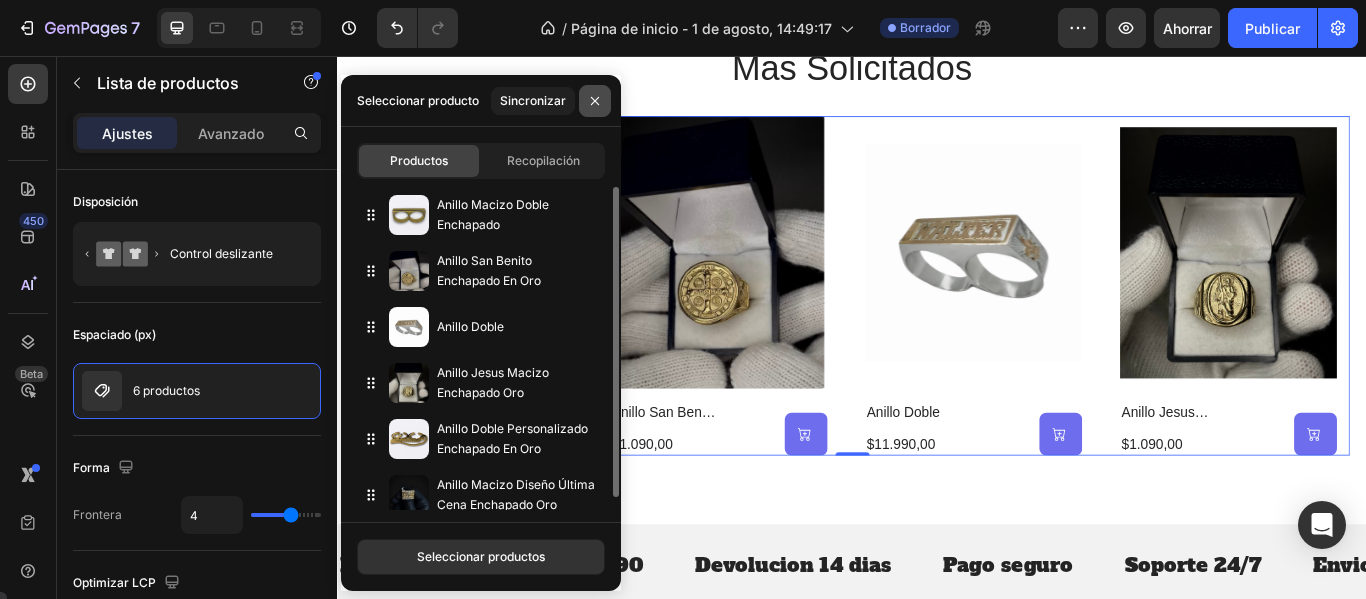 click 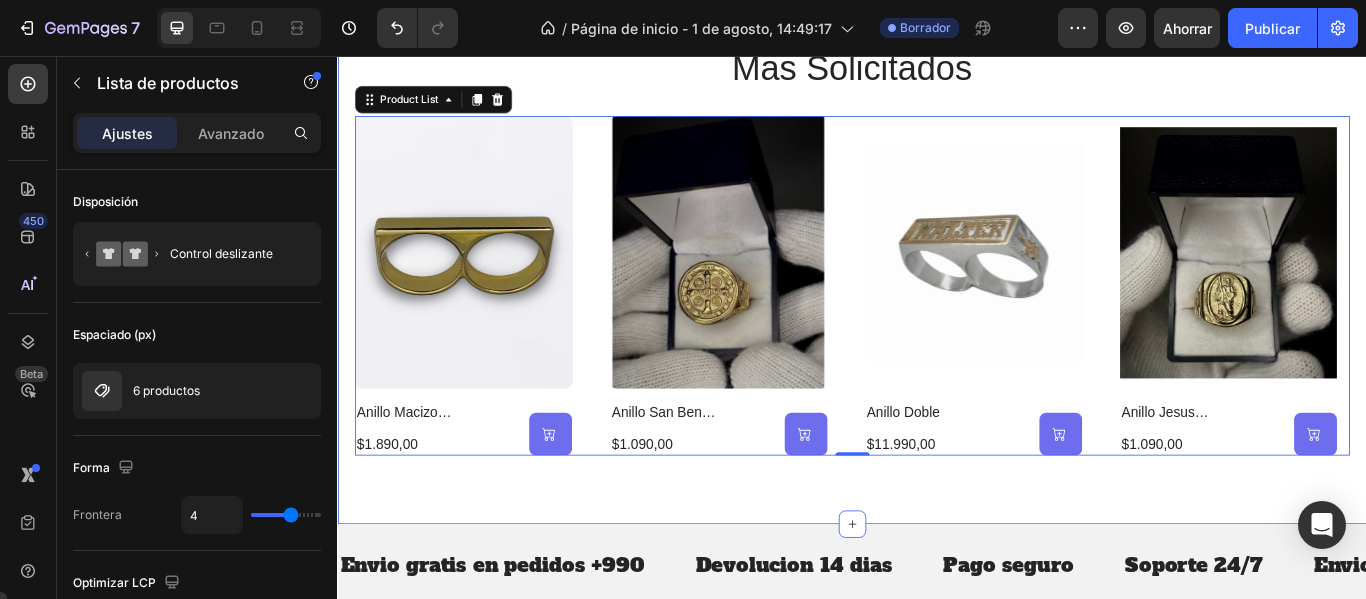 click on "Mas solicitados Heading Product Images anillo macizo doble enchapado Product Title $1.890,00 Product Price Product Price
(P) Cart Button Row Row Product List Product Images anillo san benito enchapado en oro Product Title $1.090,00 Product Price Product Price
(P) Cart Button Row Row Product List Product Images anillo doble Product Title $11.990,00 Product Price Product Price
(P) Cart Button Row Row Product List Product Images anillo jesus macizo enchapado oro Product Title $1.090,00 Product Price Product Price
(P) Cart Button Row Row Product List Product Images anillo doble personalizado enchapado en oro Product Title $1.890,00 Product Price Product Price
(P) Cart Button Row Row Product List Product Images anillo macizo diseño última cena enchapado oro Product Title $1.190,00 Product Price Product Price
(P) Cart Button Row Row Product List Product List   0 Section 3/25" at bounding box center (937, 281) 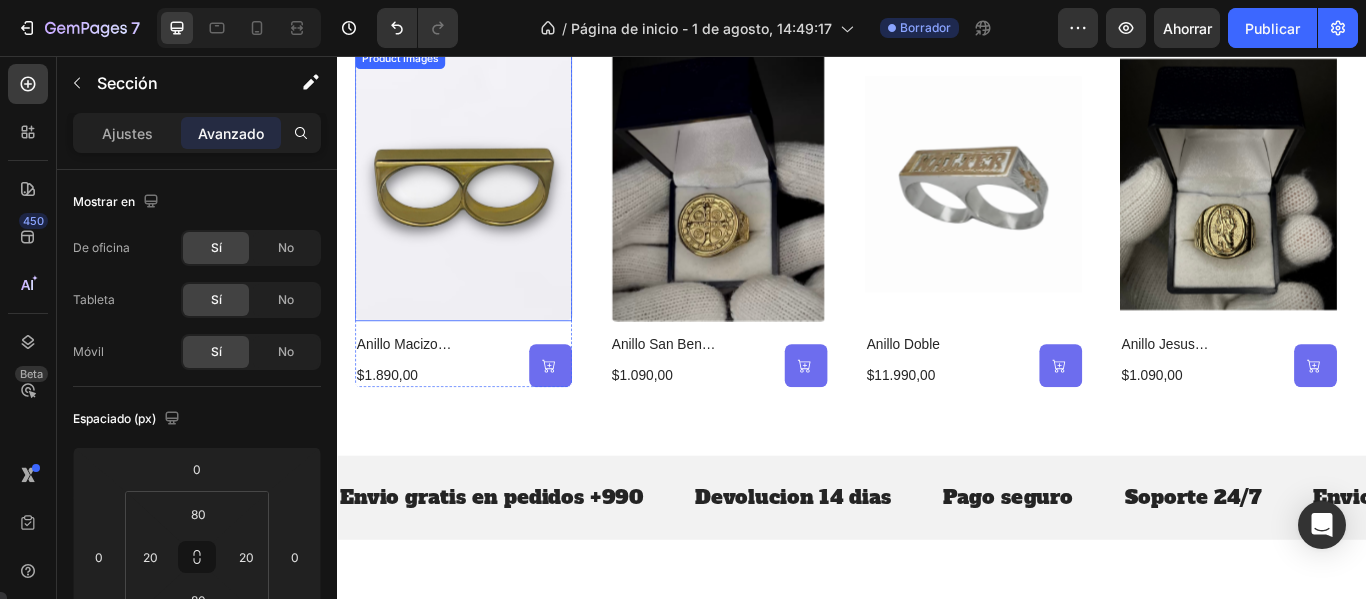 scroll, scrollTop: 937, scrollLeft: 0, axis: vertical 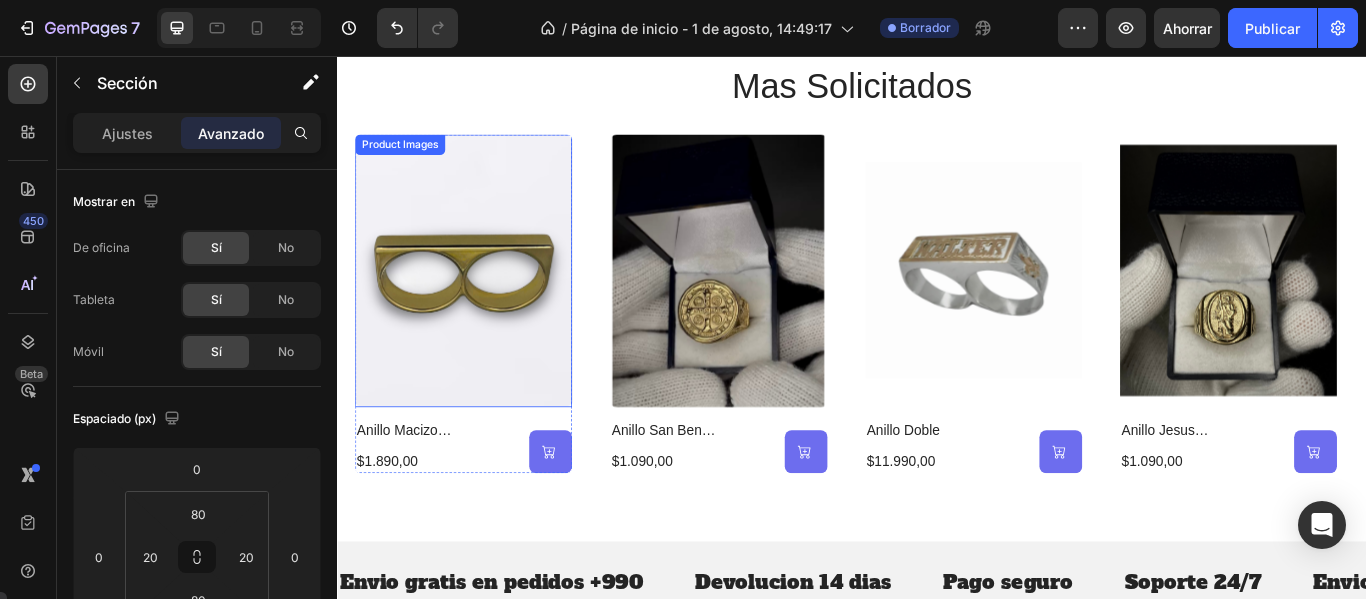click at bounding box center (483, 306) 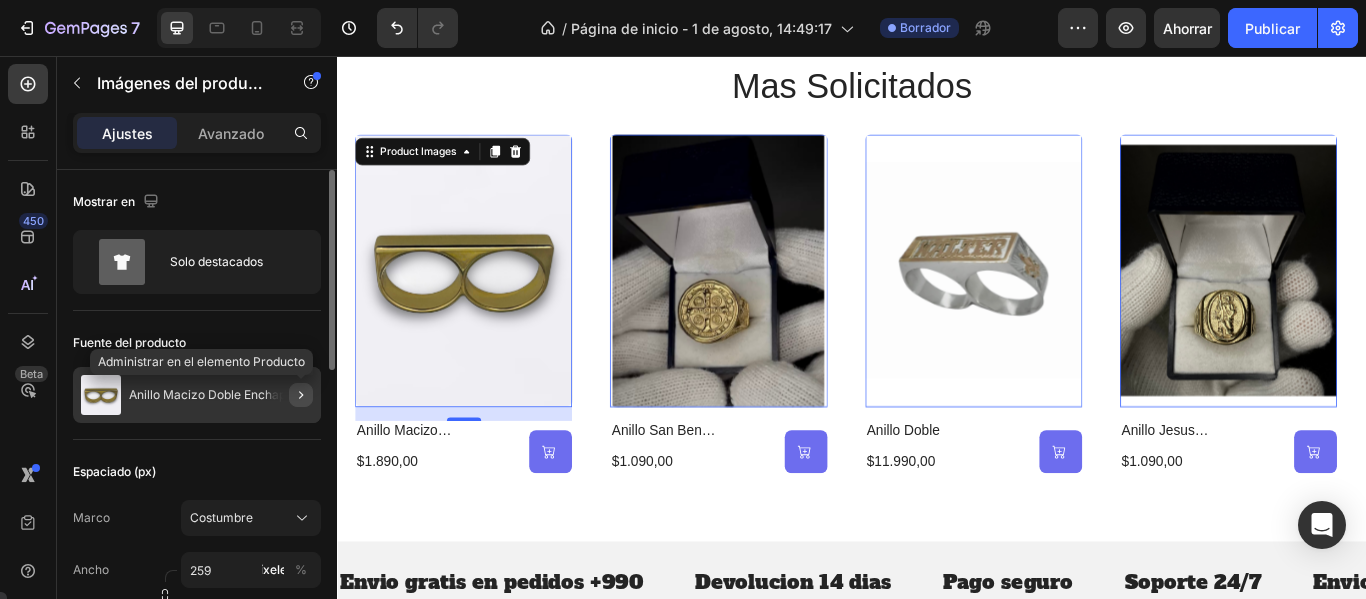 click 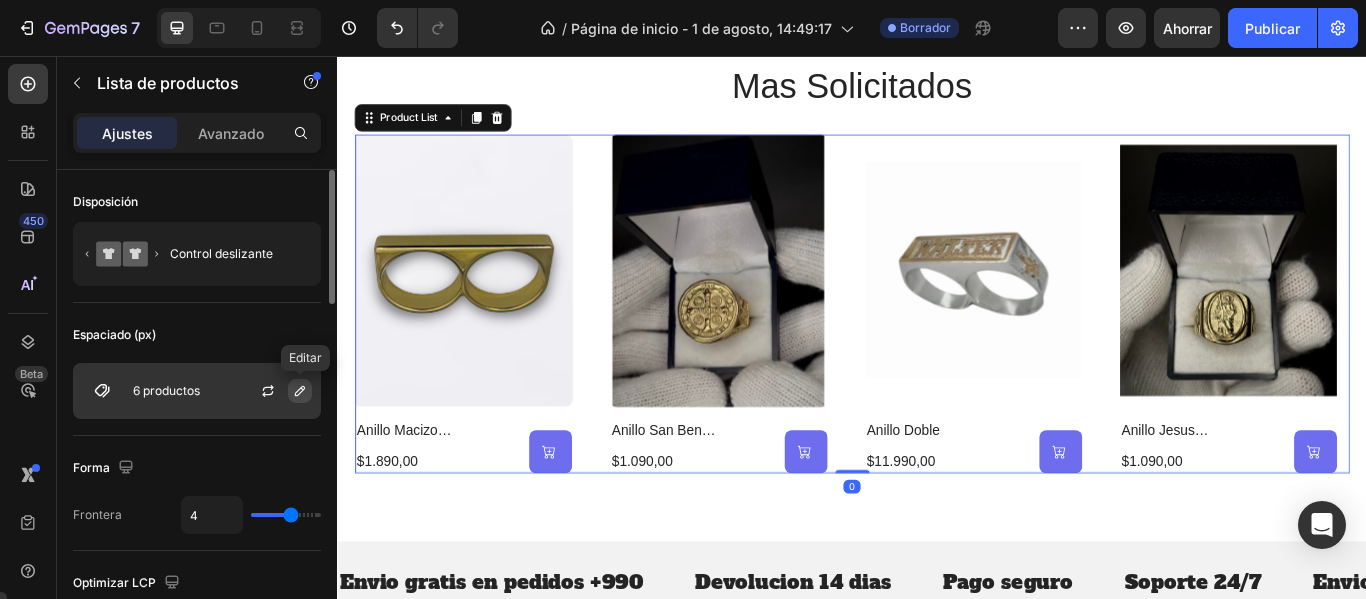 click 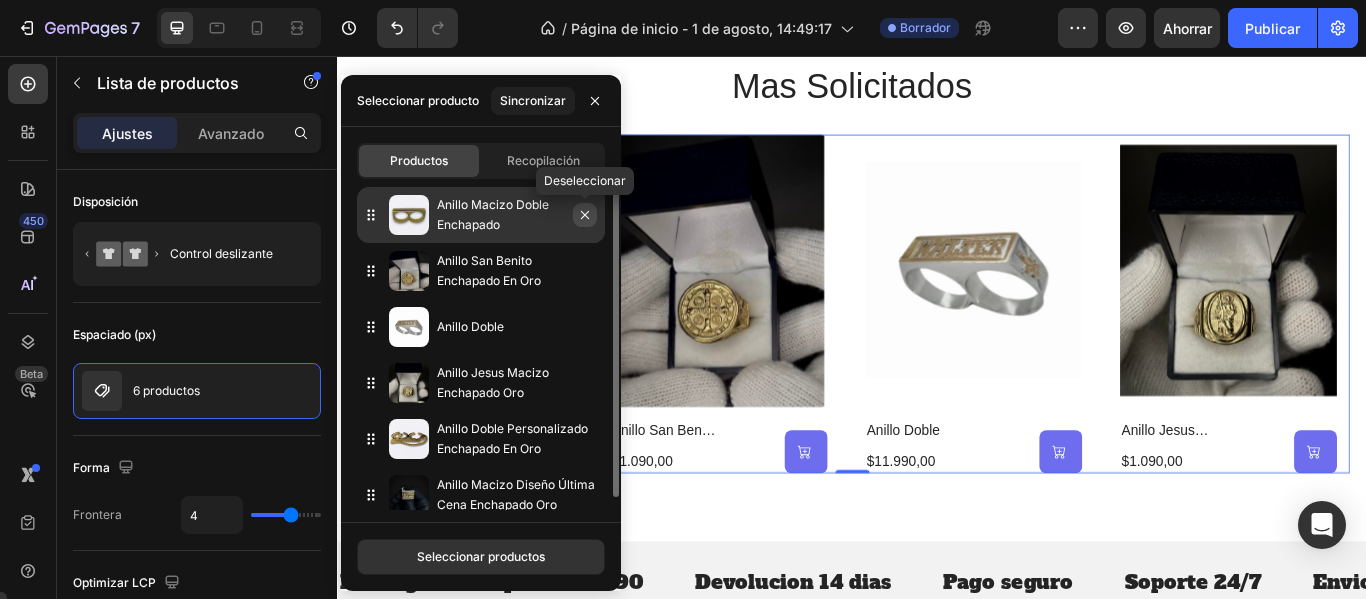 click 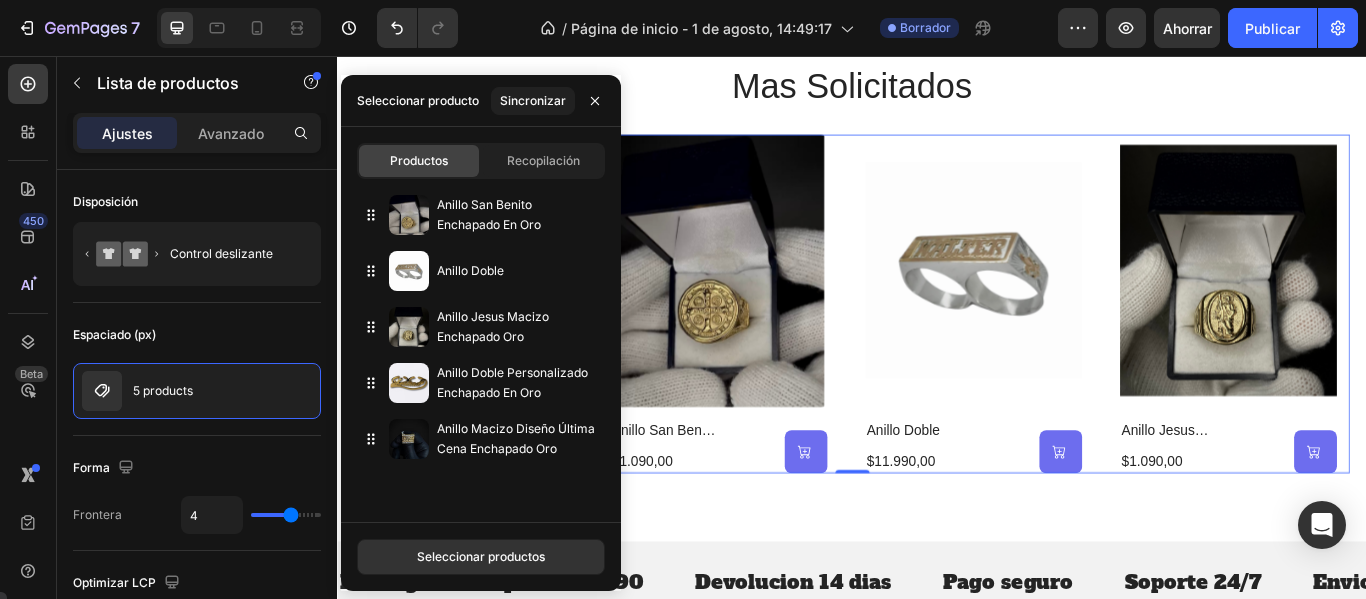 click 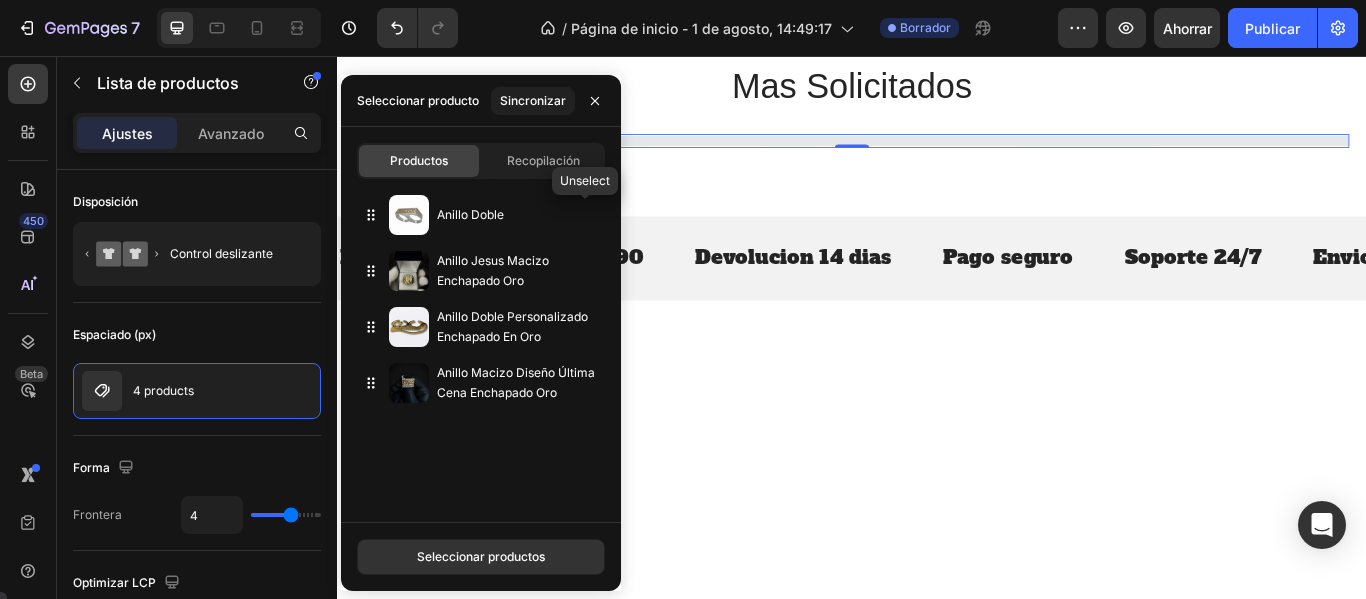 click 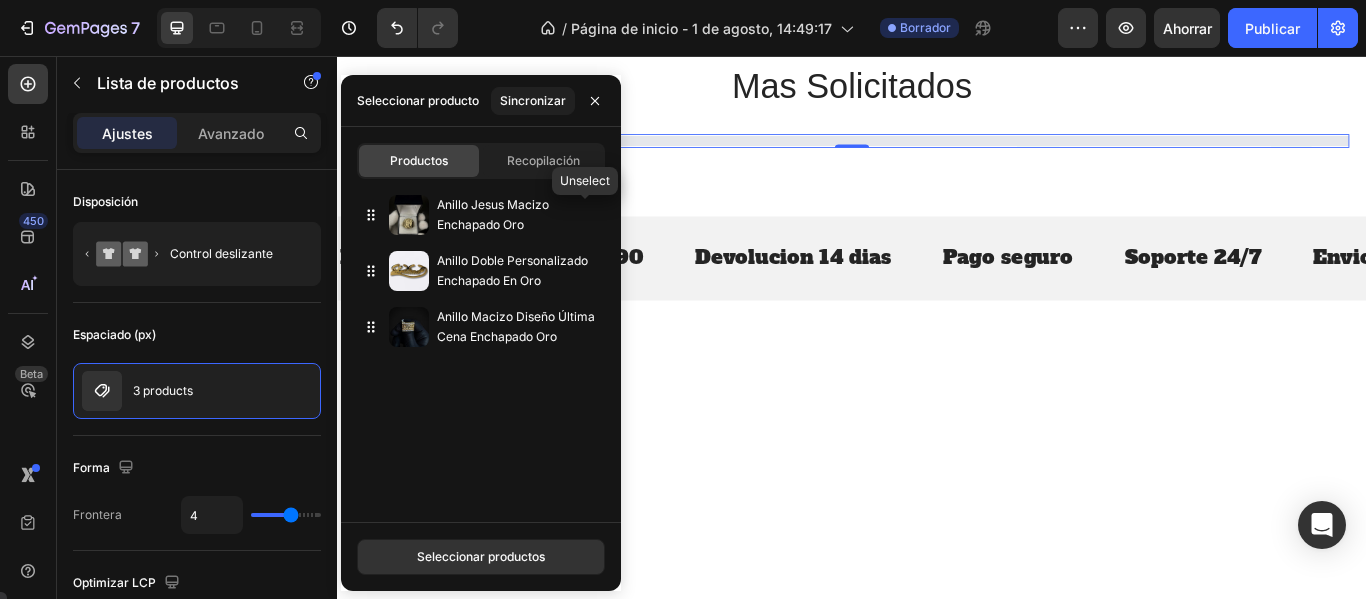 click 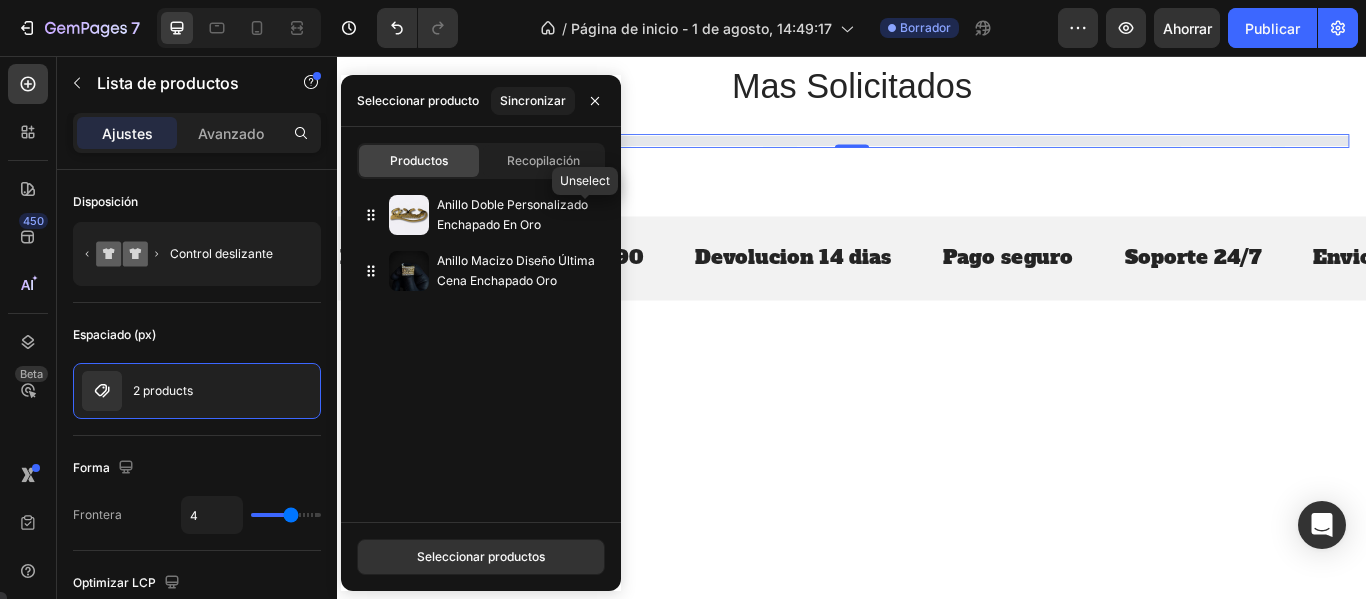 click 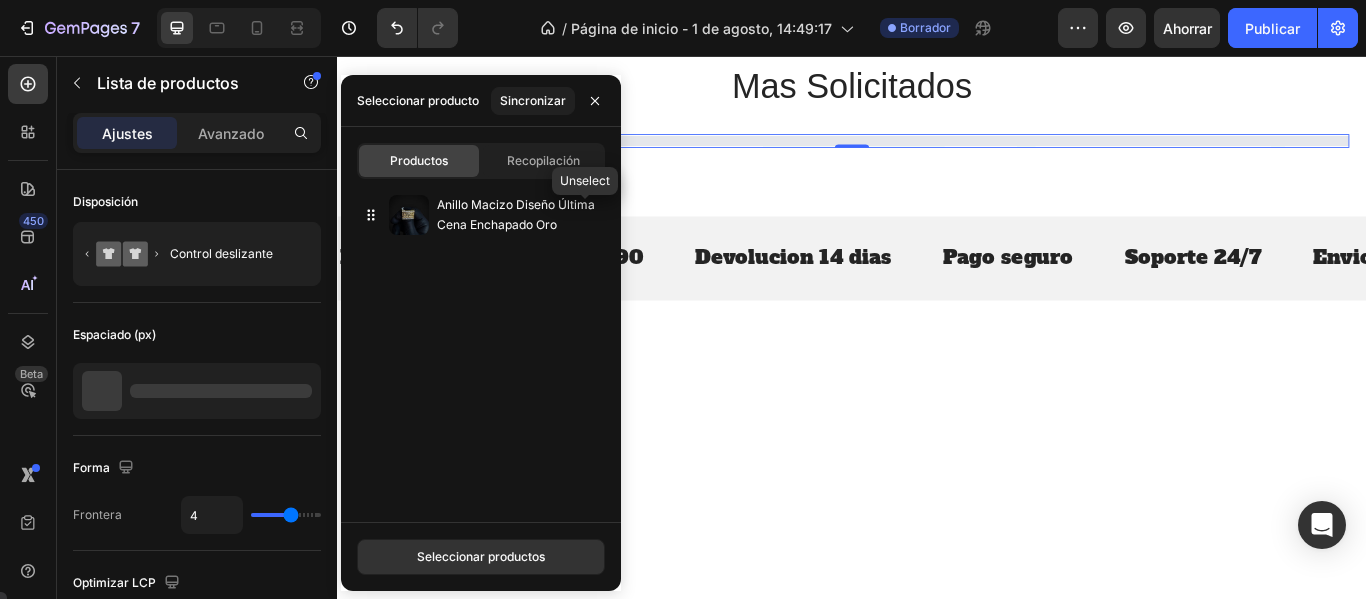 click 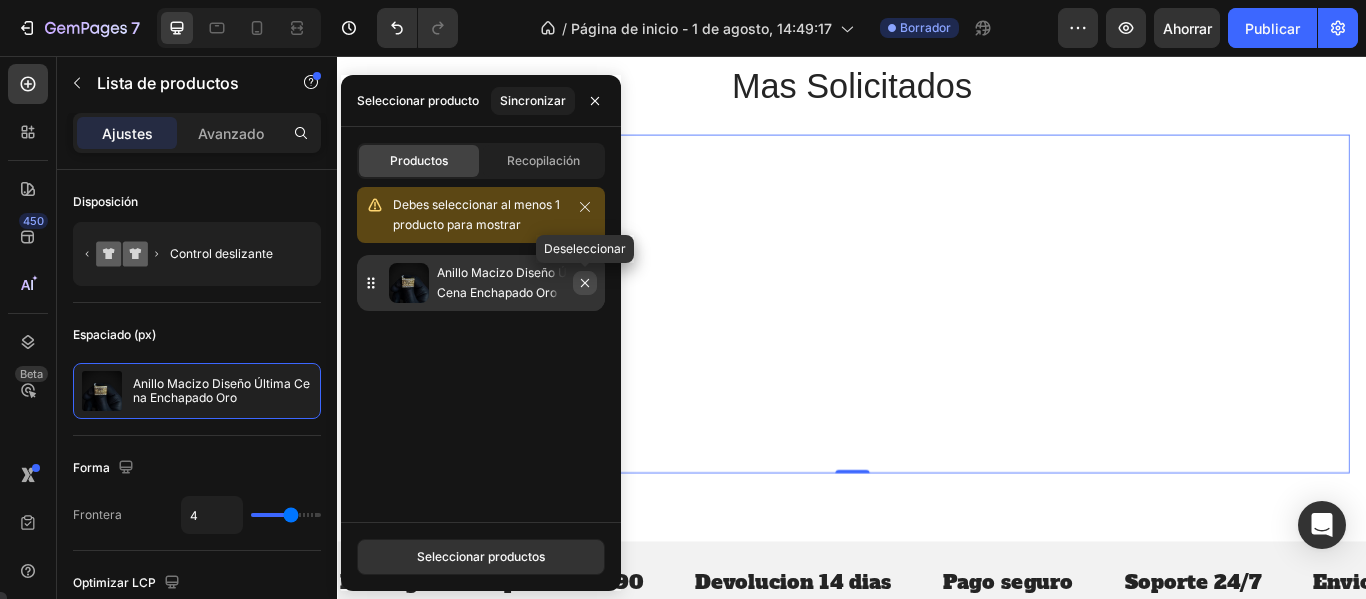 click 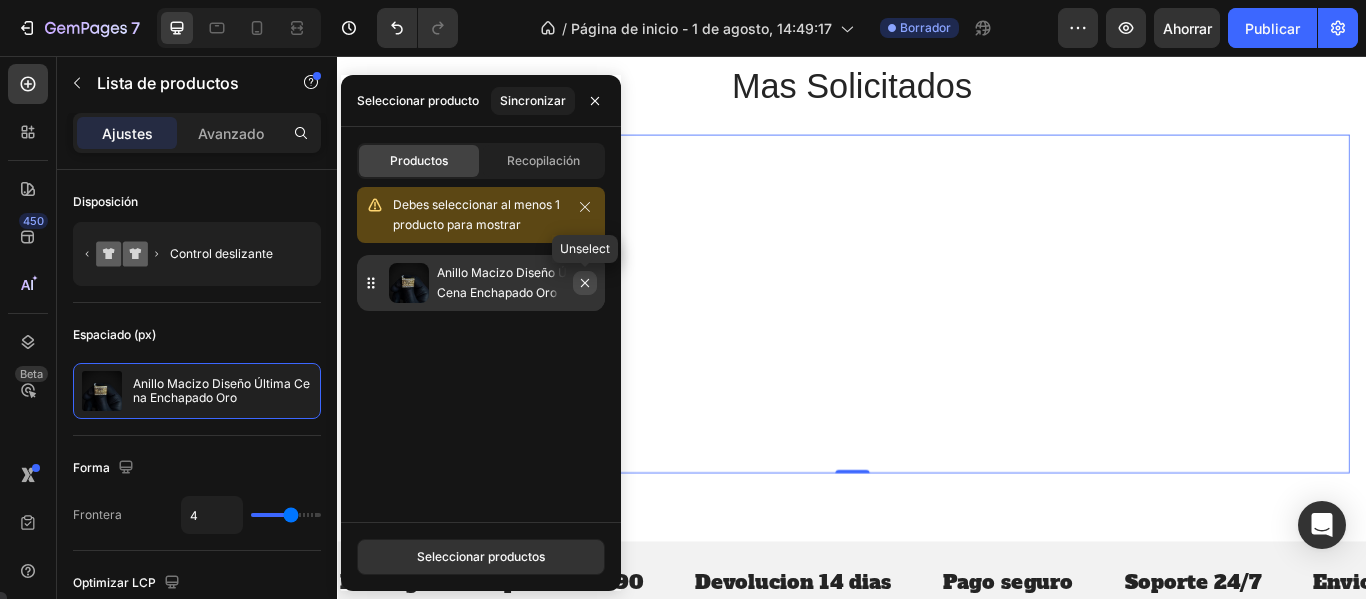 click 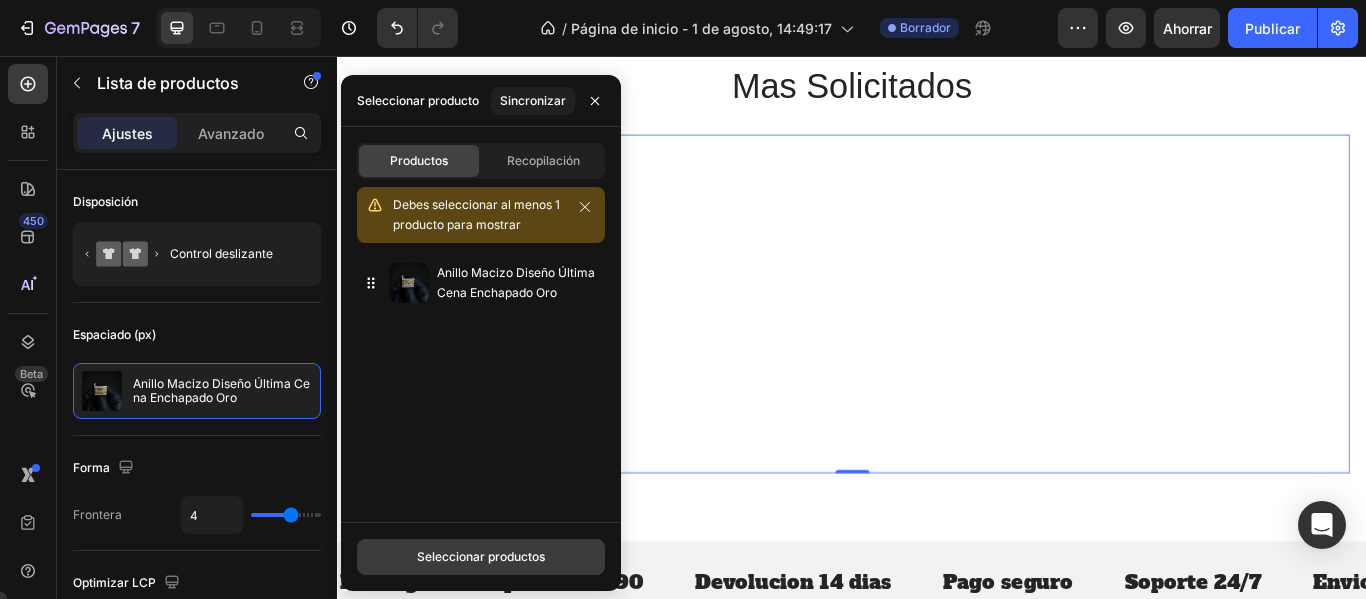 click on "Seleccionar productos" 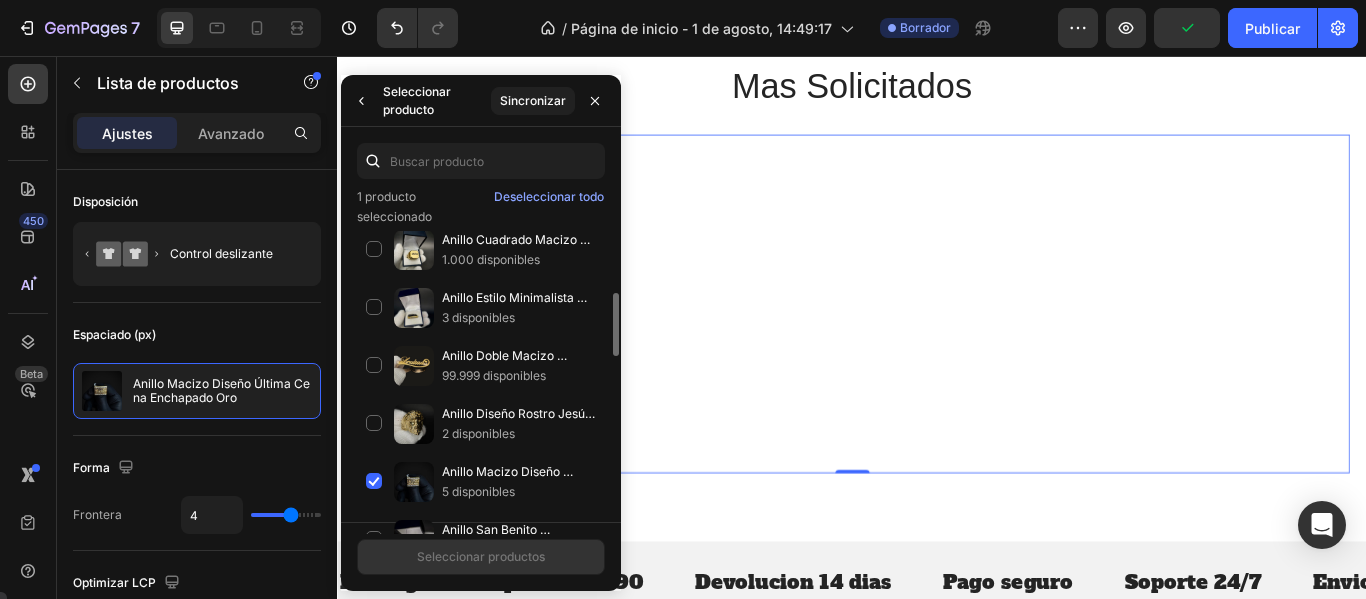 scroll, scrollTop: 500, scrollLeft: 0, axis: vertical 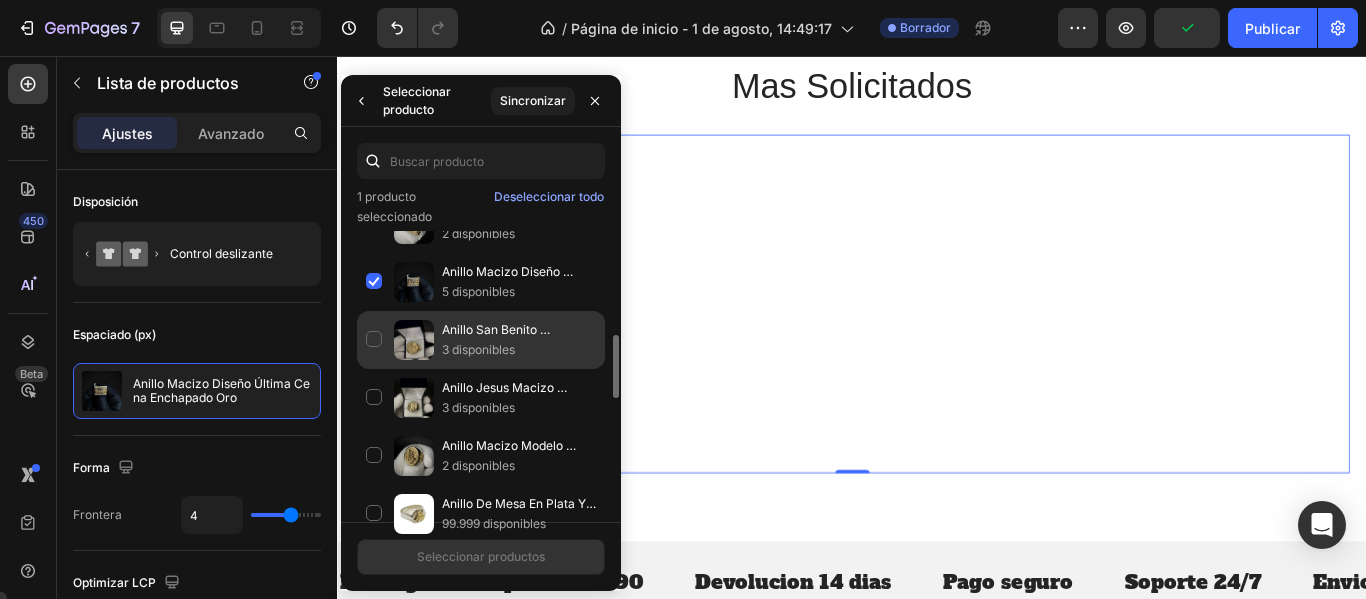 click on "Anillo San Benito Enchapado En Oro 3 disponibles" 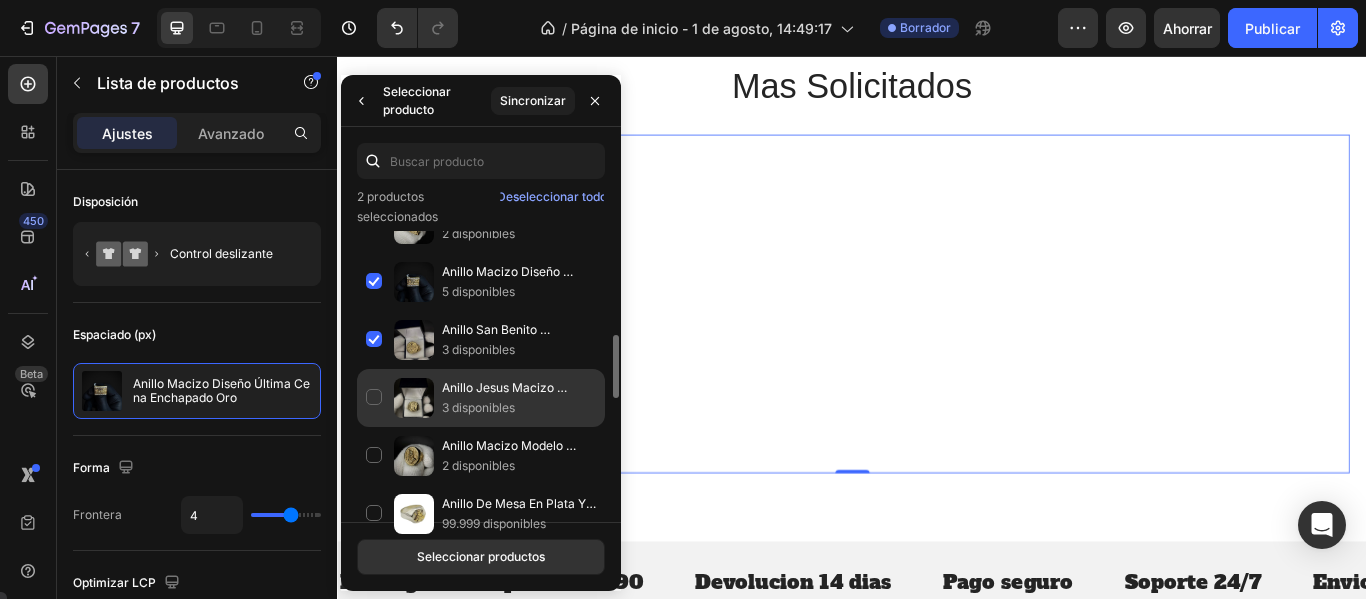 click on "Anillo Jesus Macizo Enchapado Oro 3 disponibles" 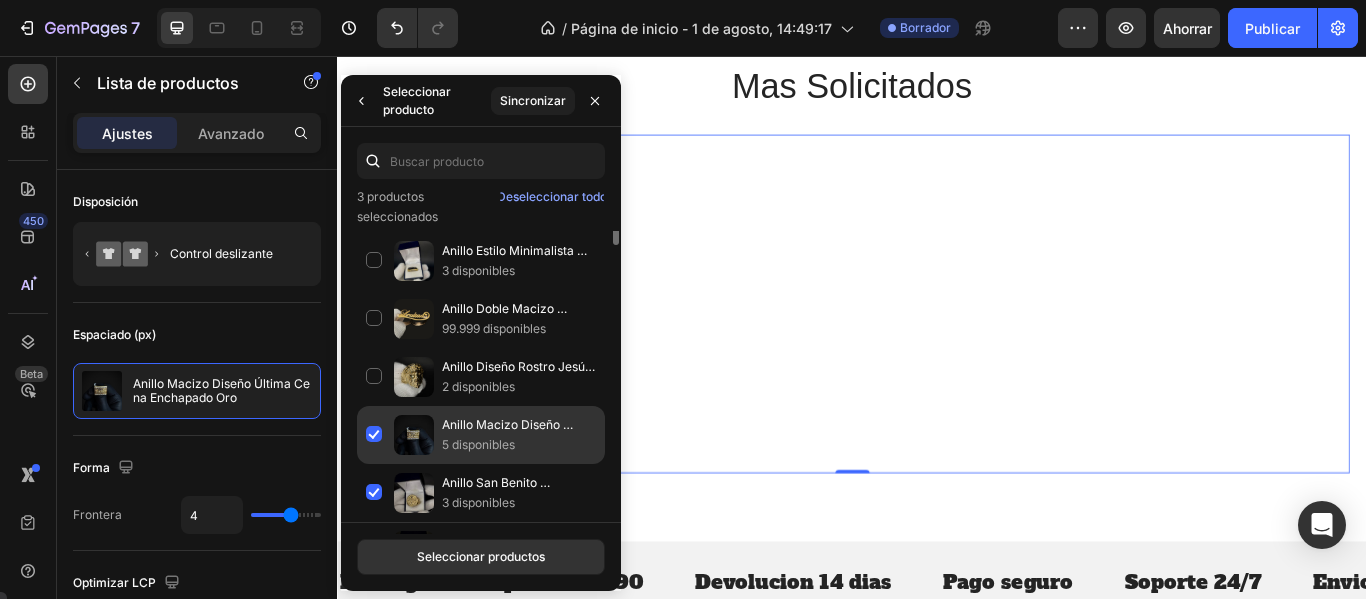 scroll, scrollTop: 247, scrollLeft: 0, axis: vertical 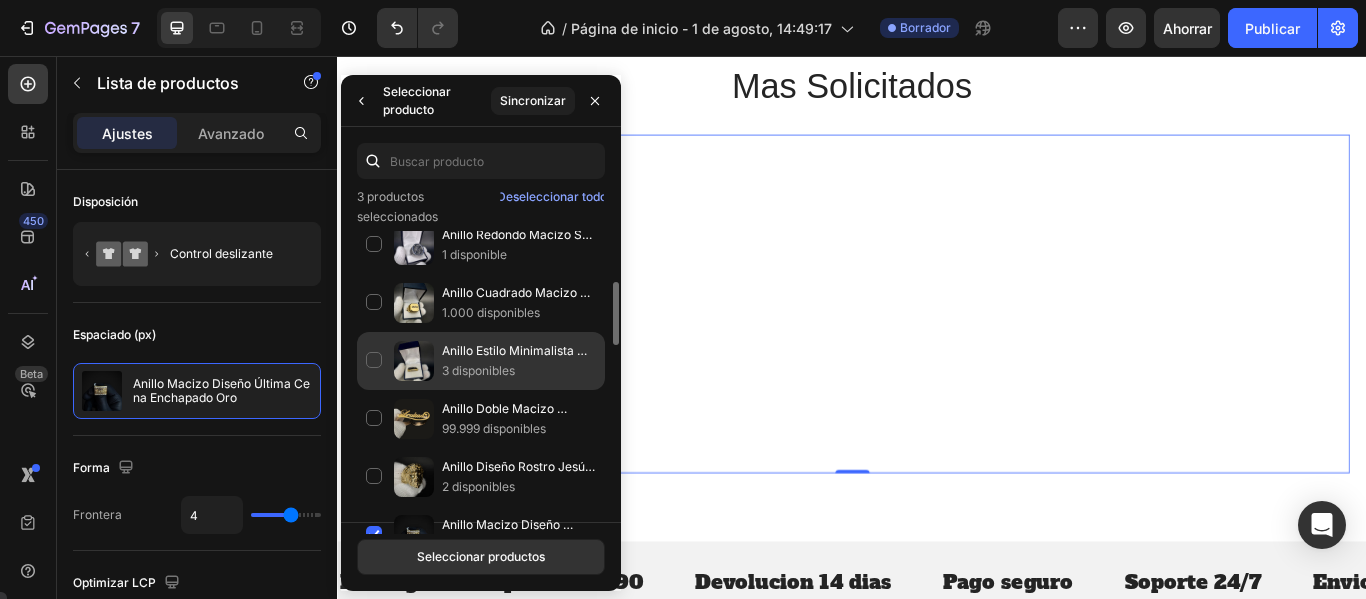 click on "Anillo Estilo Minimalista Sello Negro Enchapado En Oro 3 disponibles" 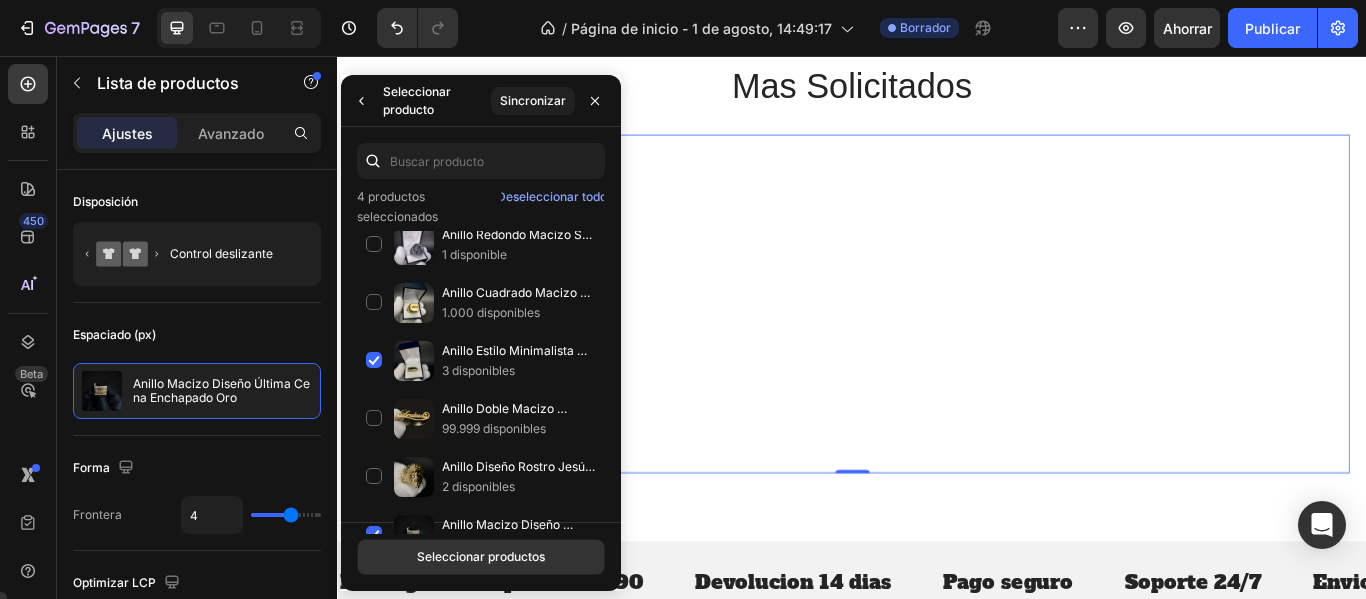 scroll, scrollTop: 0, scrollLeft: 0, axis: both 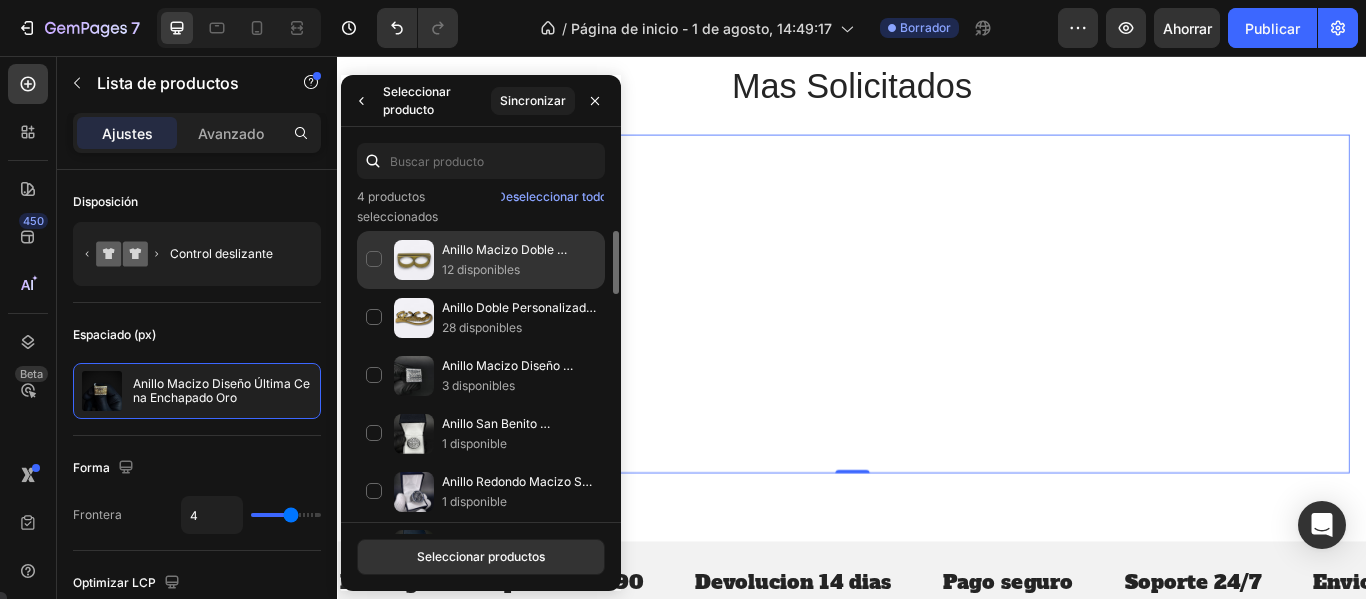 click on "Anillo Macizo Doble Enchapado 12 disponibles" 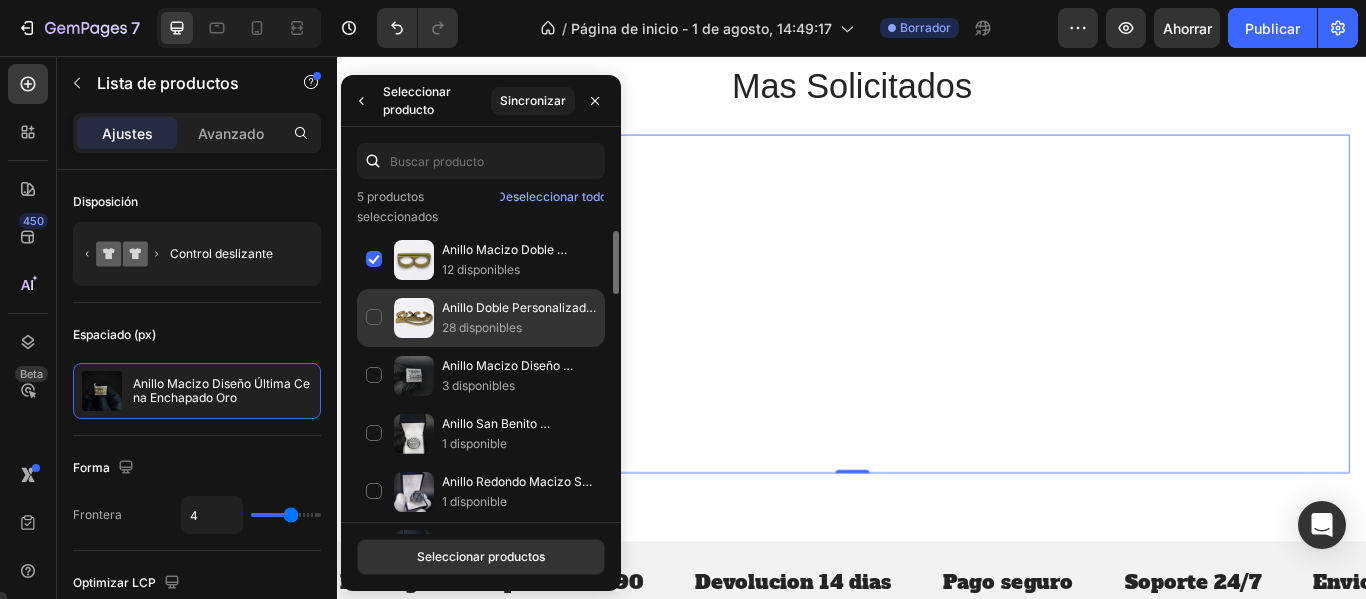 click on "Anillo Doble Personalizado Enchapado En Oro 28 disponibles" 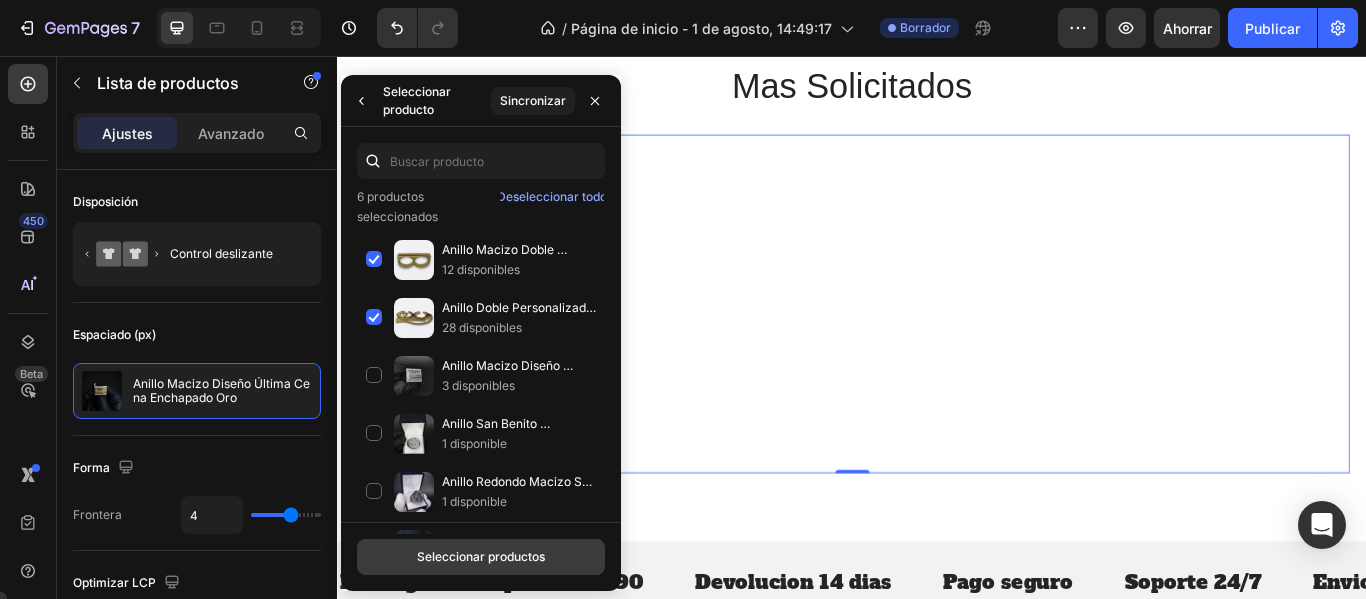 click on "Seleccionar productos" at bounding box center [481, 556] 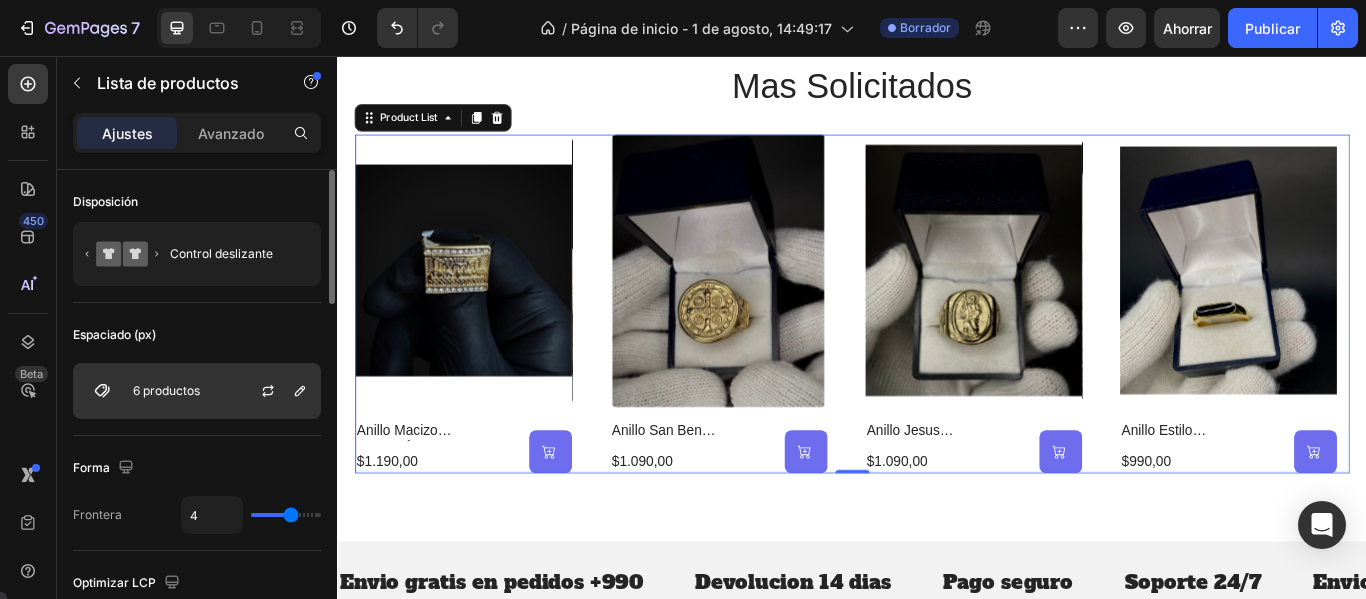 click at bounding box center (276, 391) 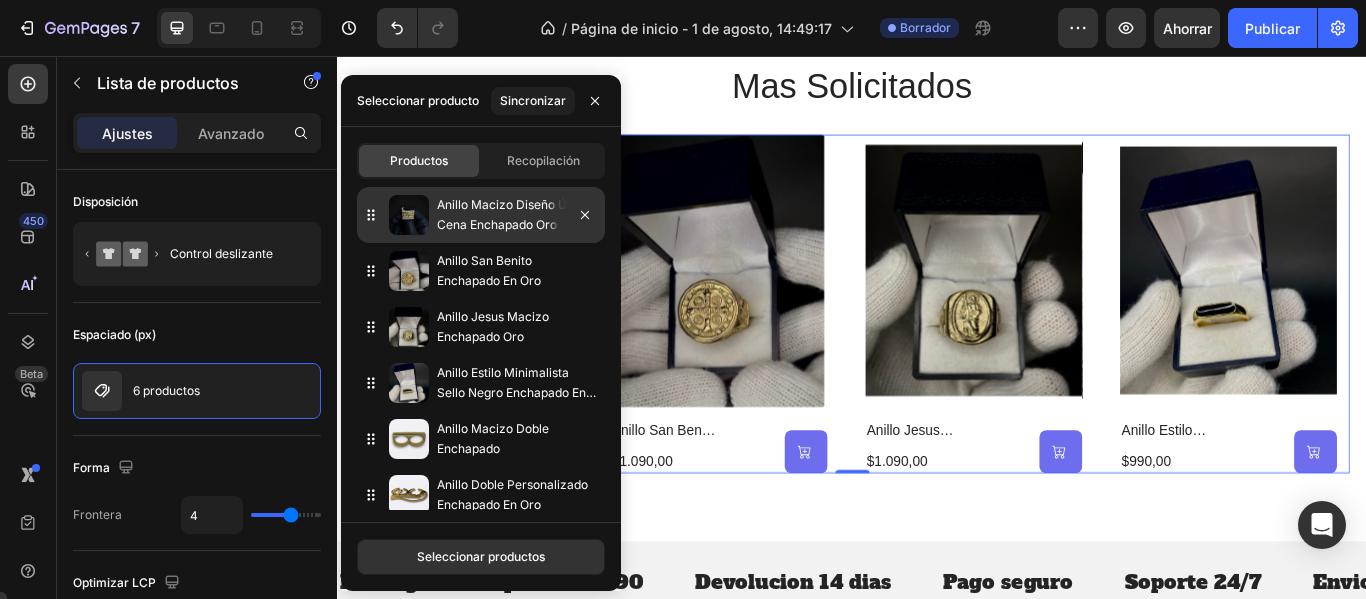 type 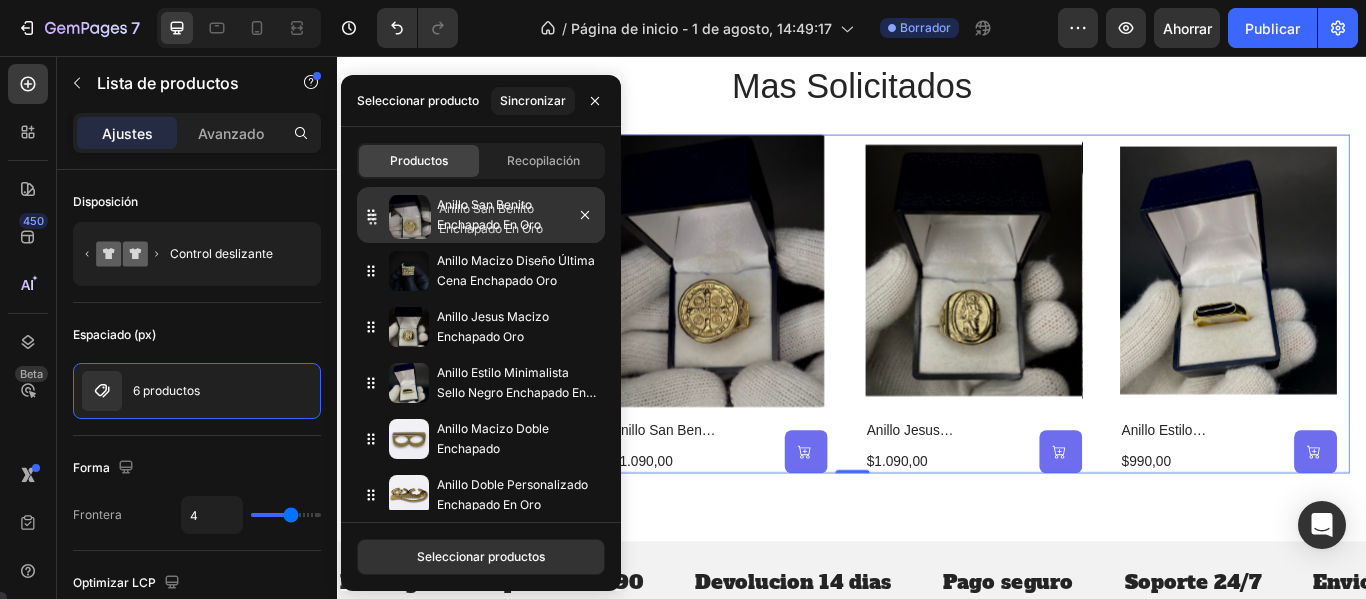 drag, startPoint x: 372, startPoint y: 269, endPoint x: 374, endPoint y: 217, distance: 52.03845 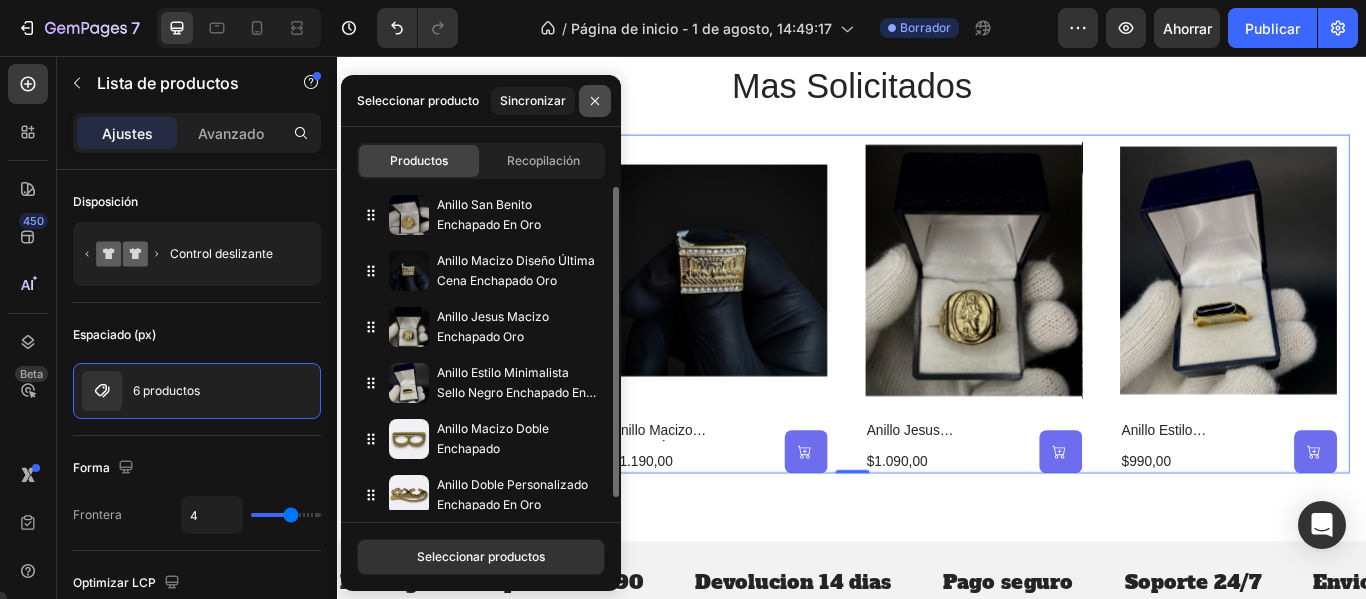 click 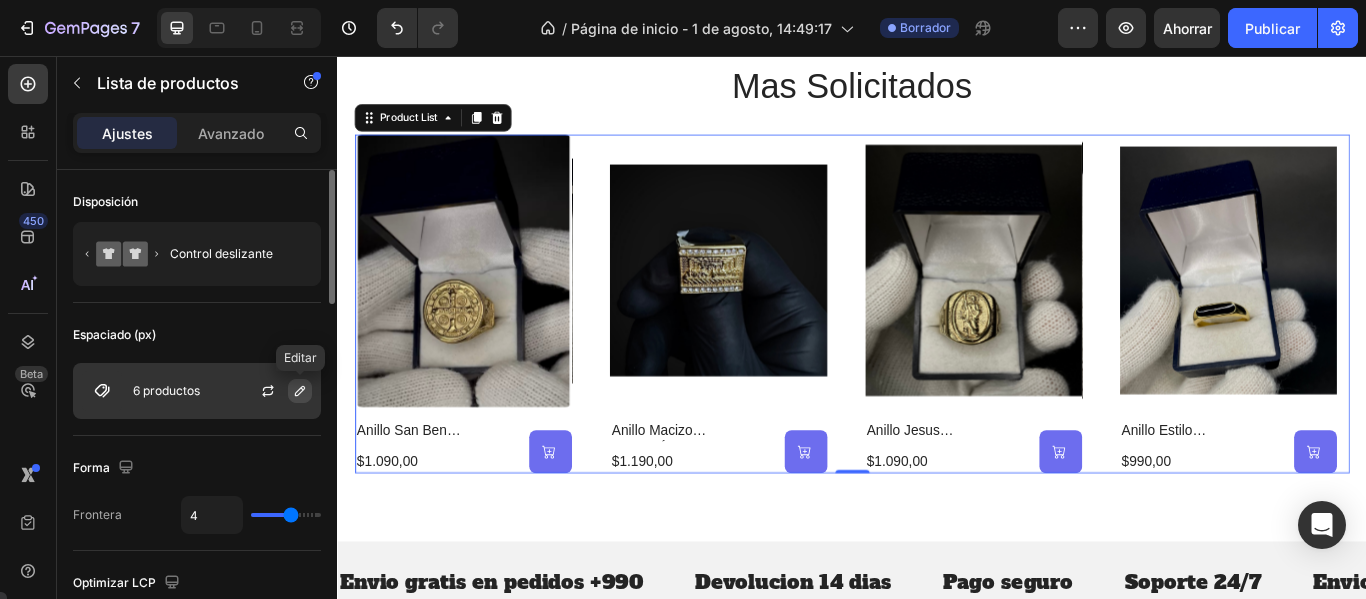 click 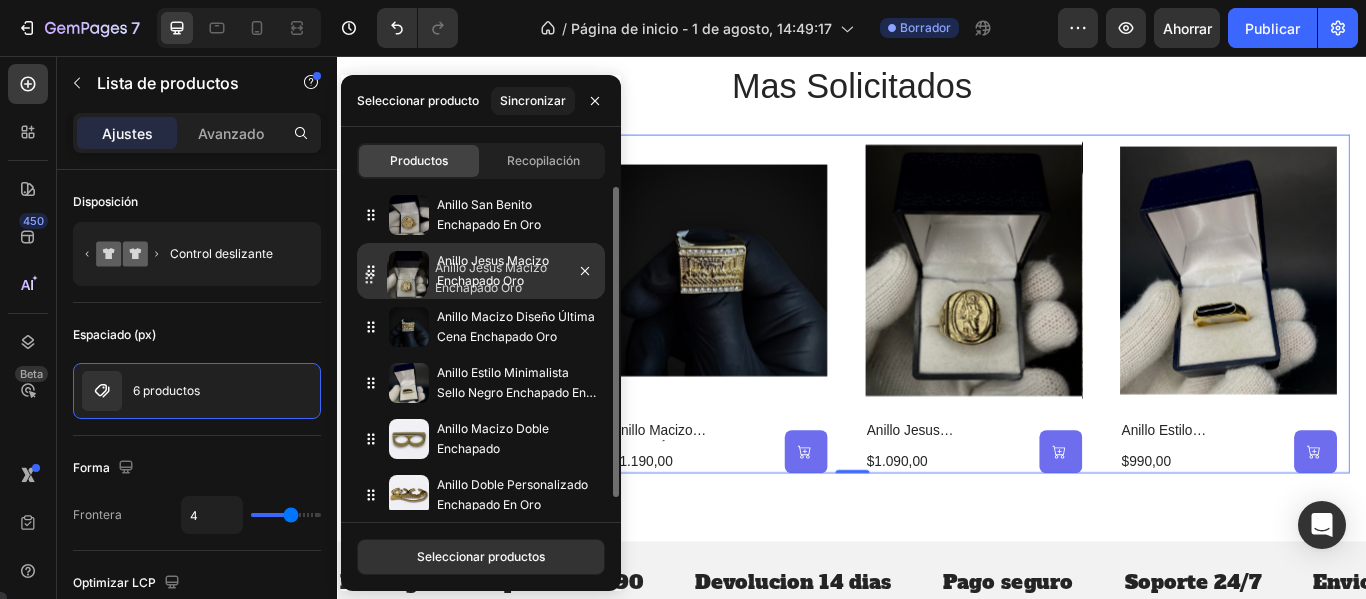 drag, startPoint x: 372, startPoint y: 327, endPoint x: 370, endPoint y: 278, distance: 49.0408 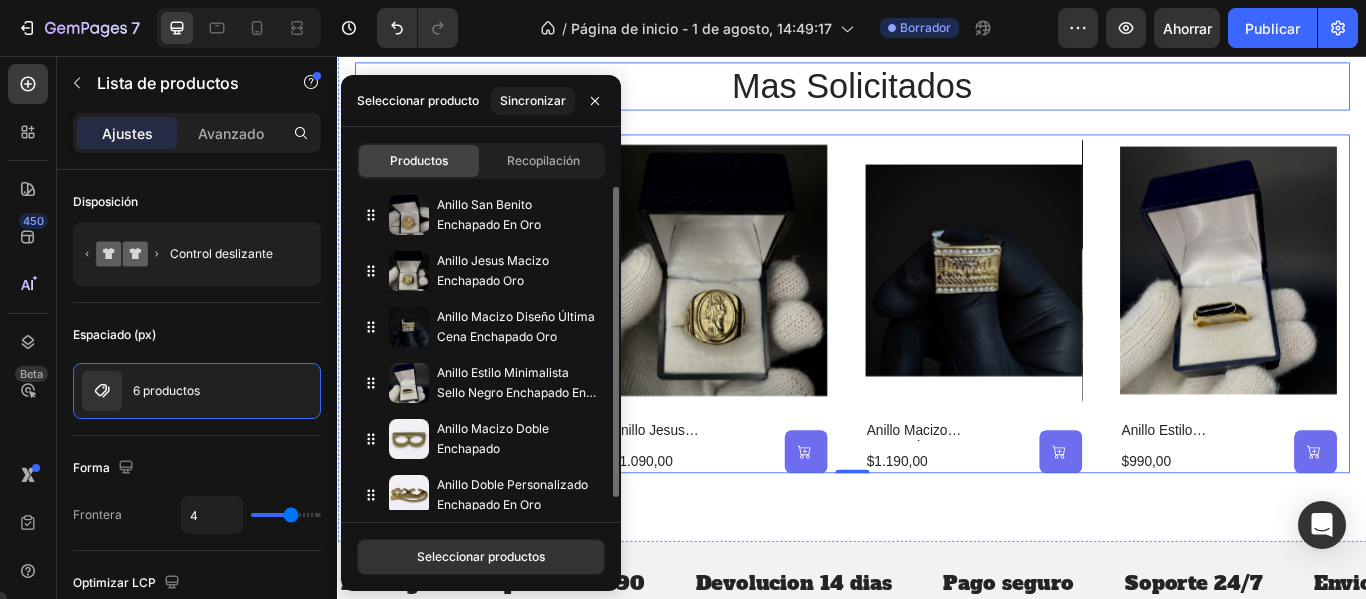 click on "mas solicitados" at bounding box center (937, 91) 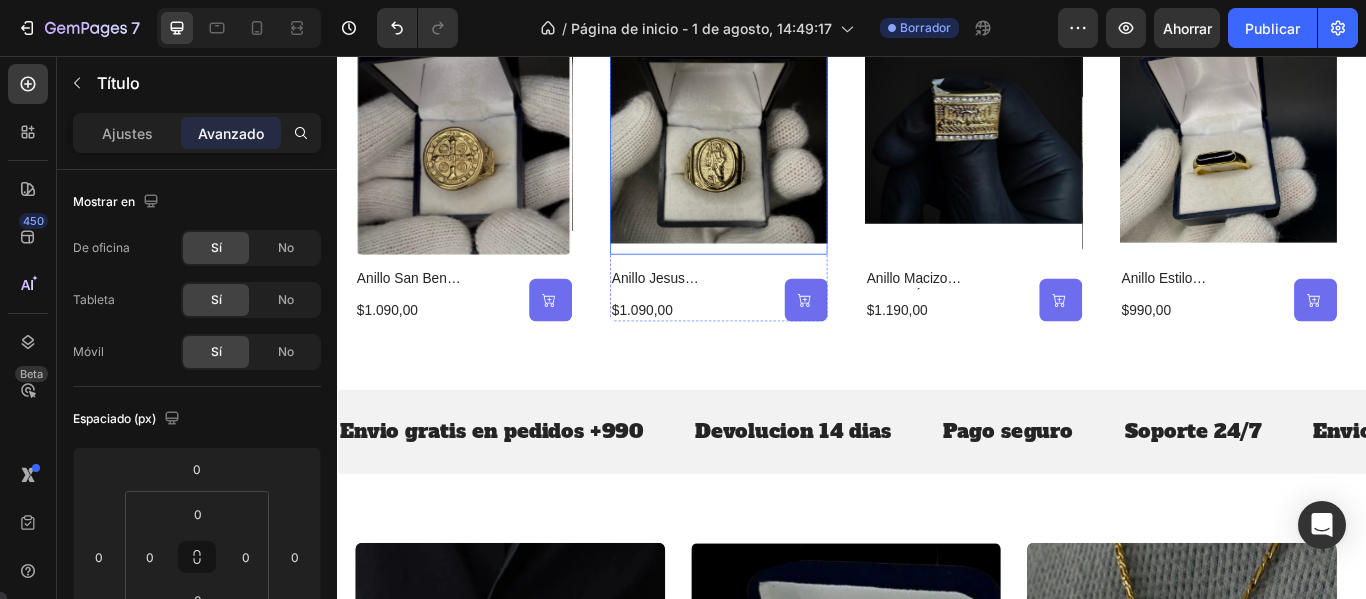 scroll, scrollTop: 937, scrollLeft: 0, axis: vertical 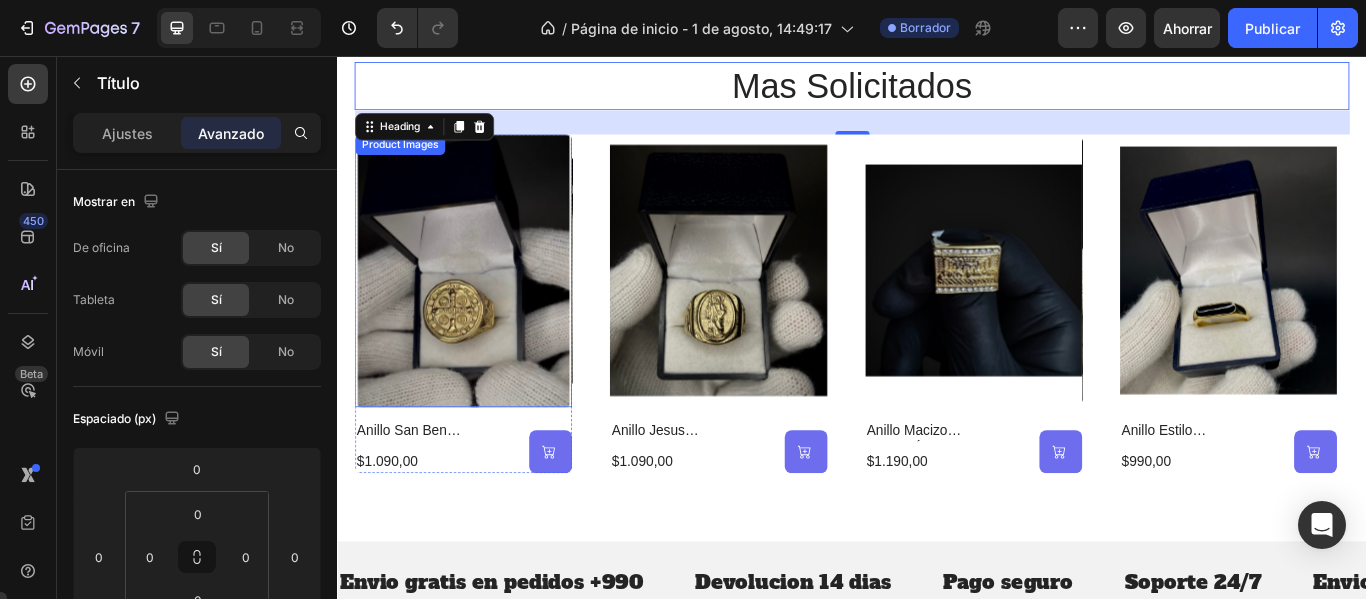 click at bounding box center [483, 306] 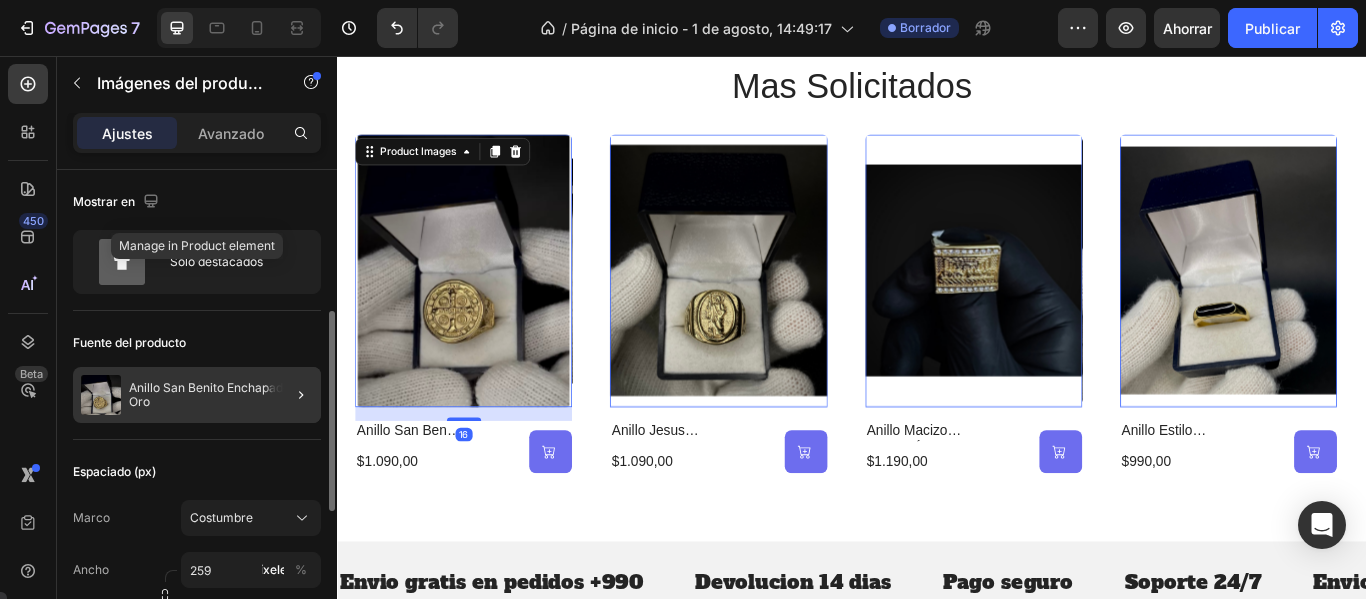 scroll, scrollTop: 100, scrollLeft: 0, axis: vertical 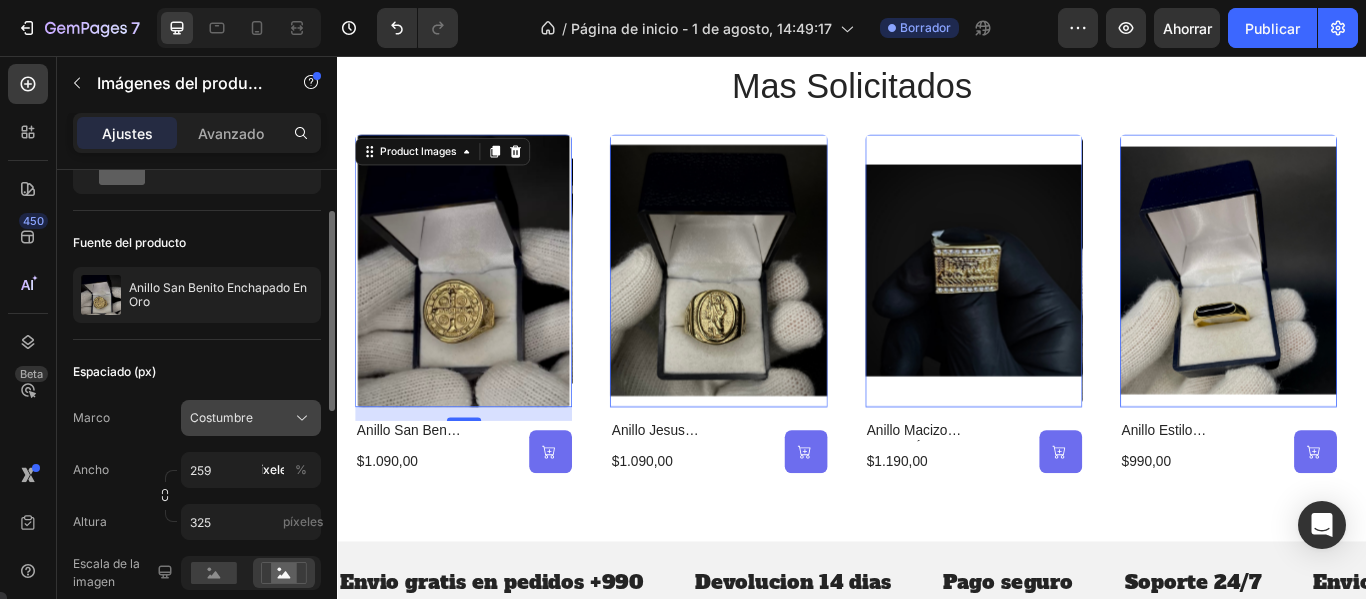click on "Costumbre" 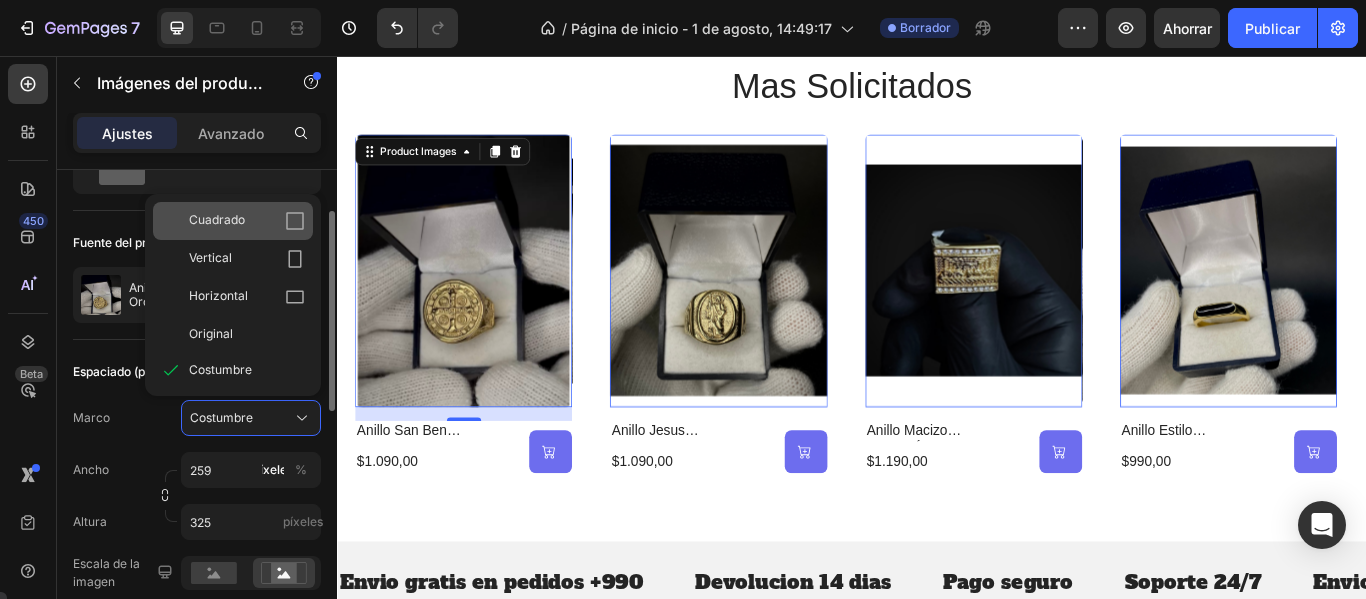 click on "Cuadrado" at bounding box center [217, 221] 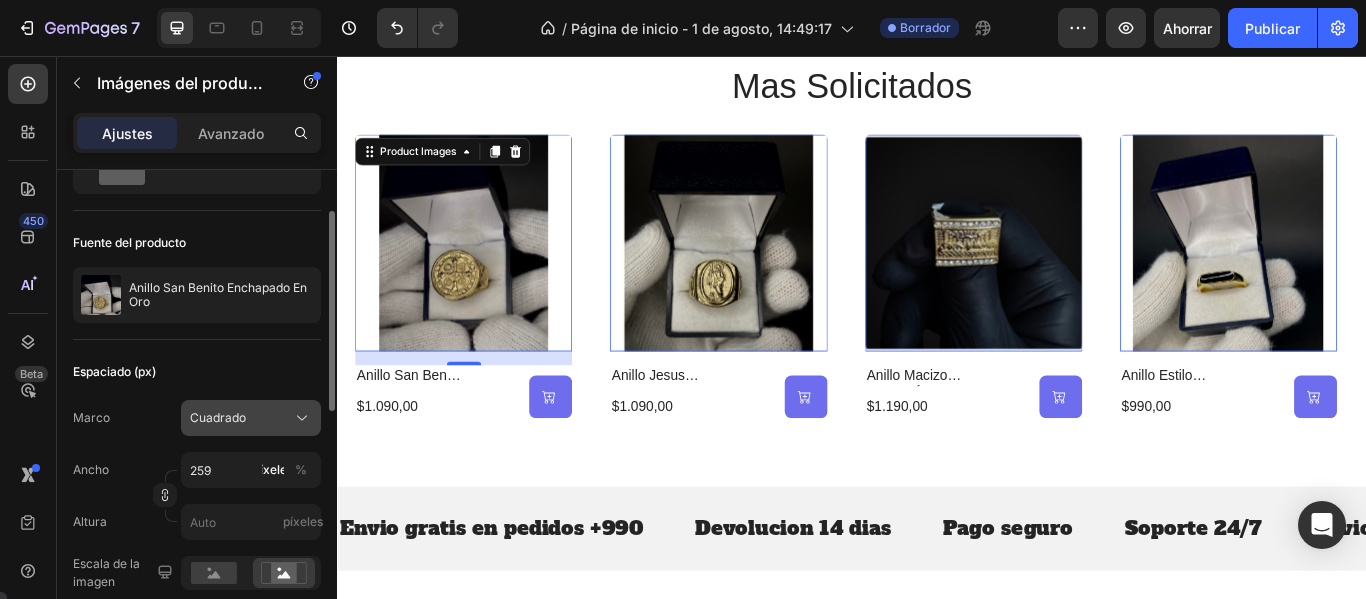 click on "Cuadrado" at bounding box center (251, 418) 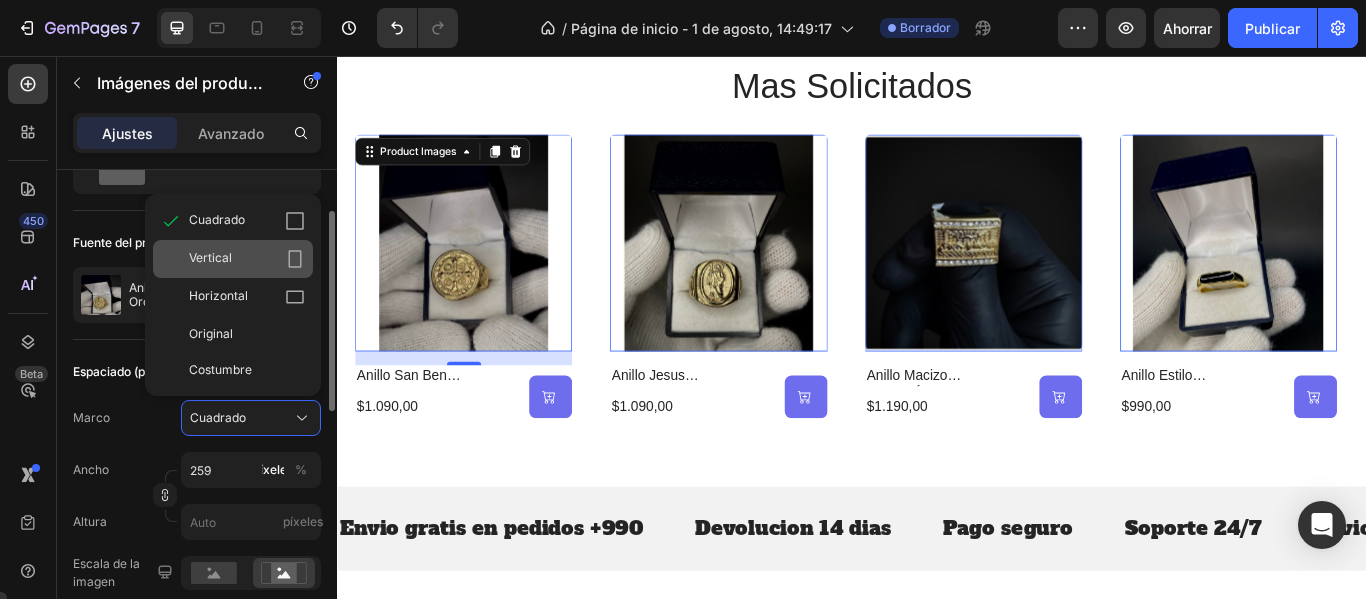 click on "Vertical" at bounding box center (247, 259) 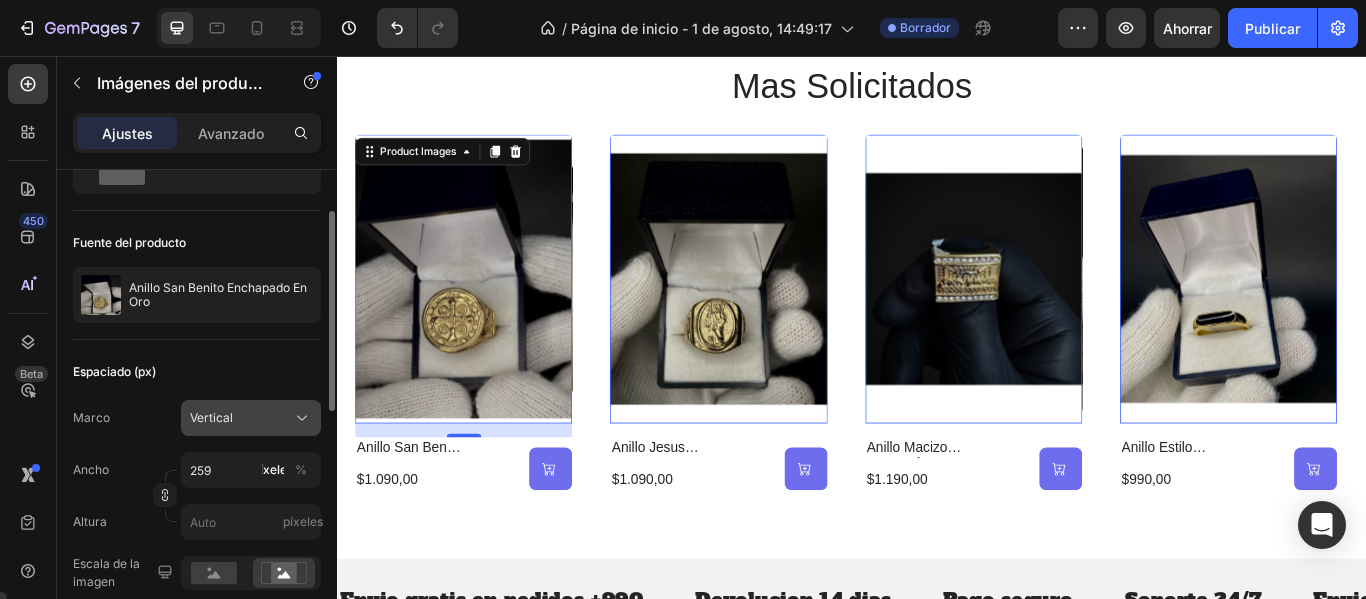 click on "Vertical" at bounding box center [251, 418] 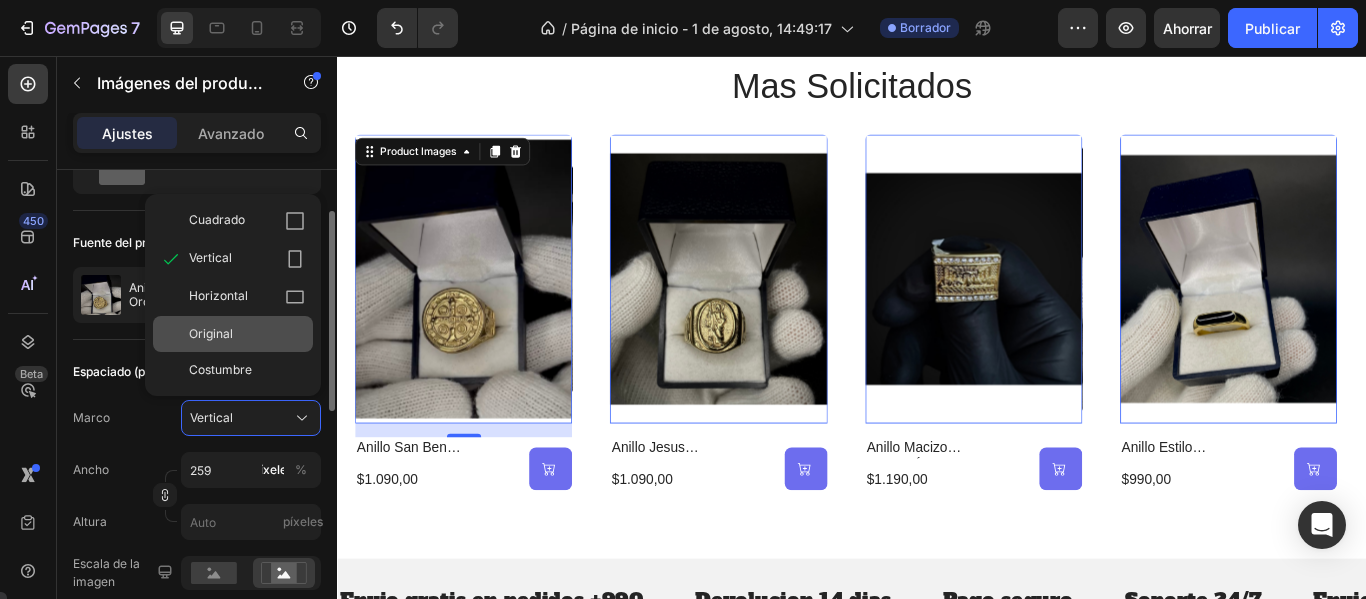 click on "Original" at bounding box center [247, 334] 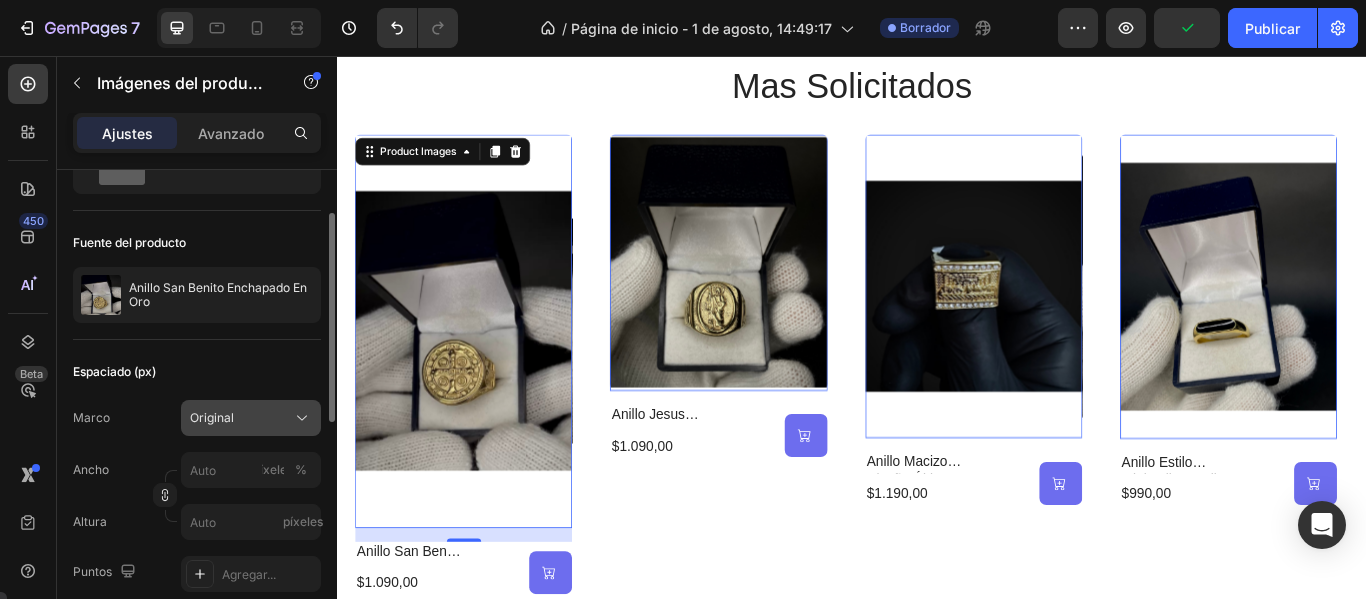 click on "Original" 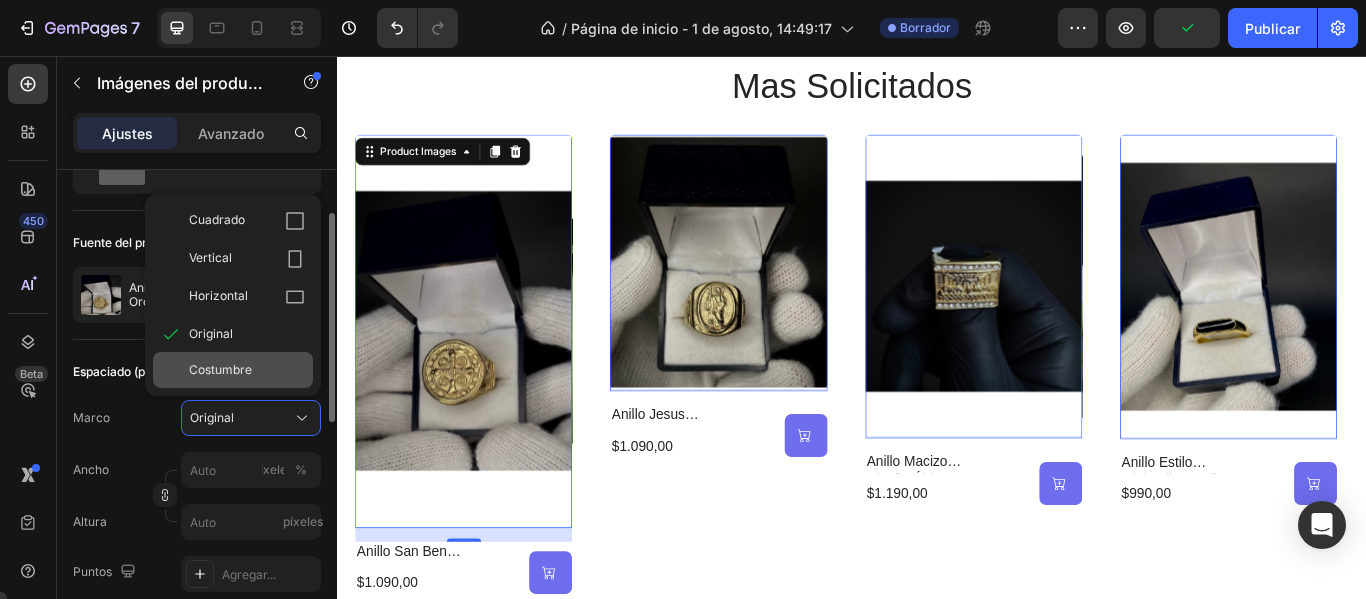 click on "Costumbre" at bounding box center [247, 370] 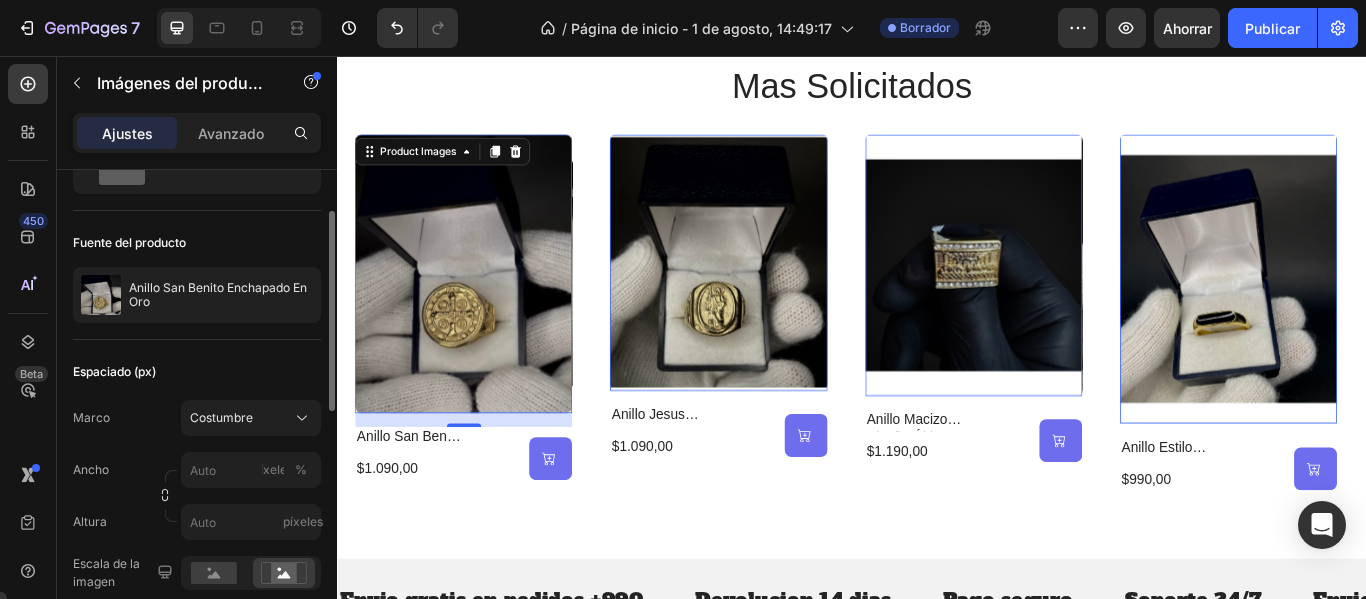 click at bounding box center [780, 296] 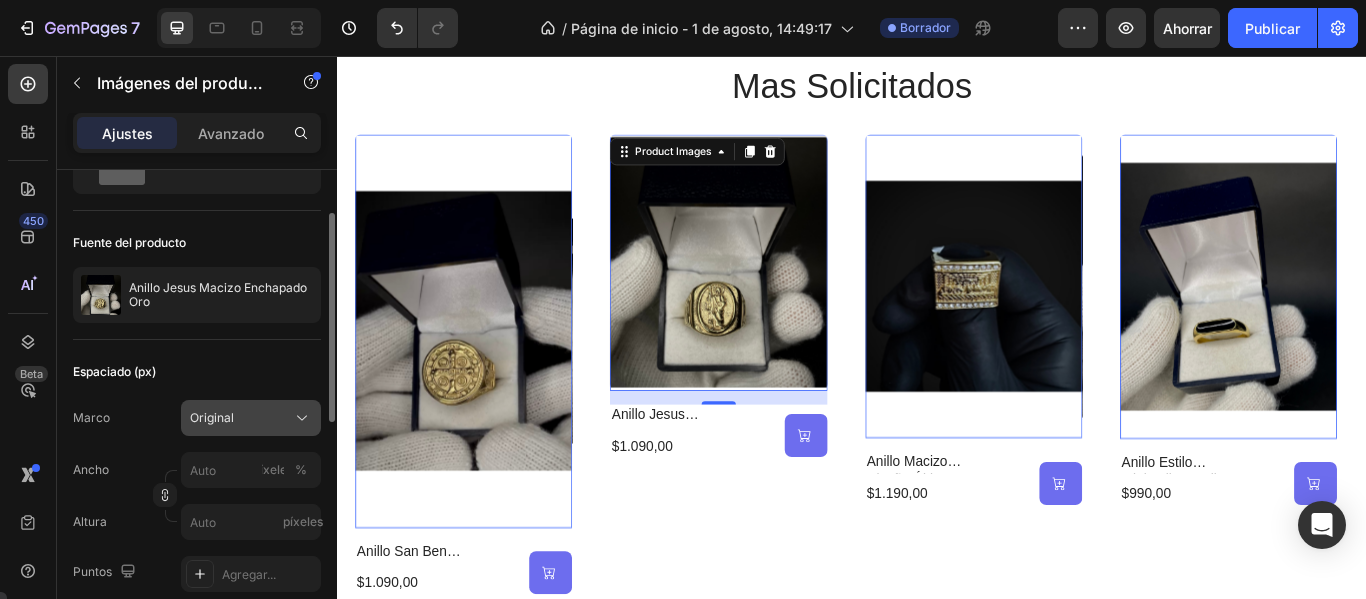 click on "Original" at bounding box center (251, 418) 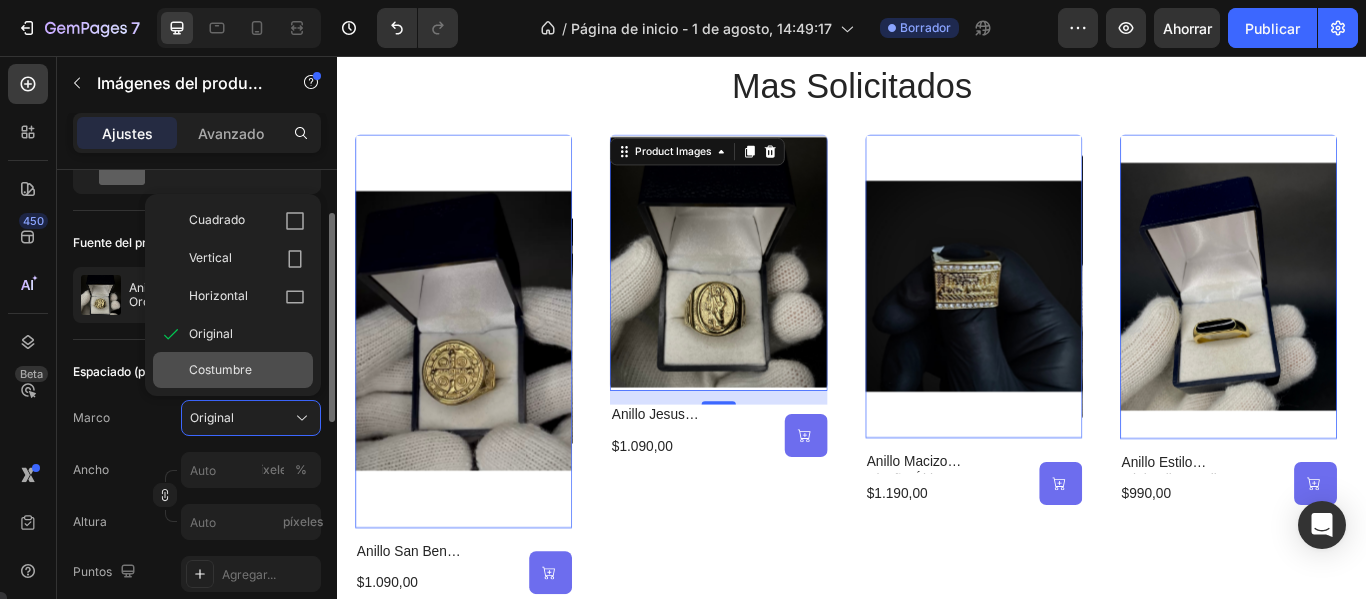 click on "Costumbre" 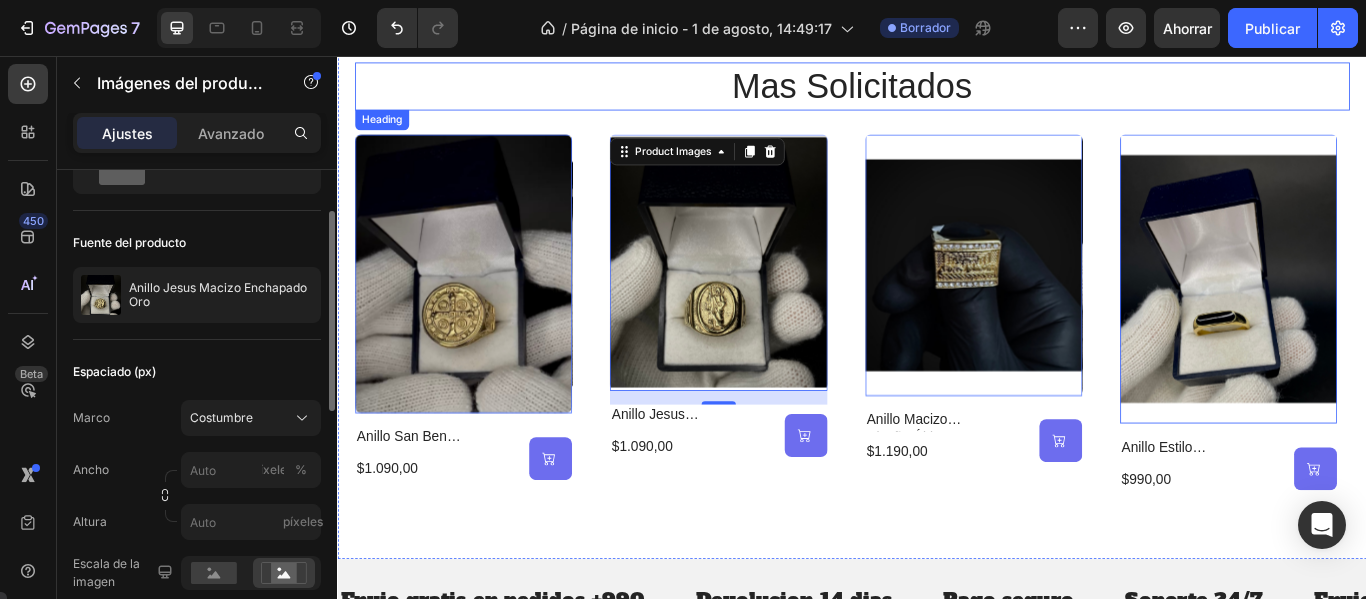 click on "mas solicitados" at bounding box center [937, 91] 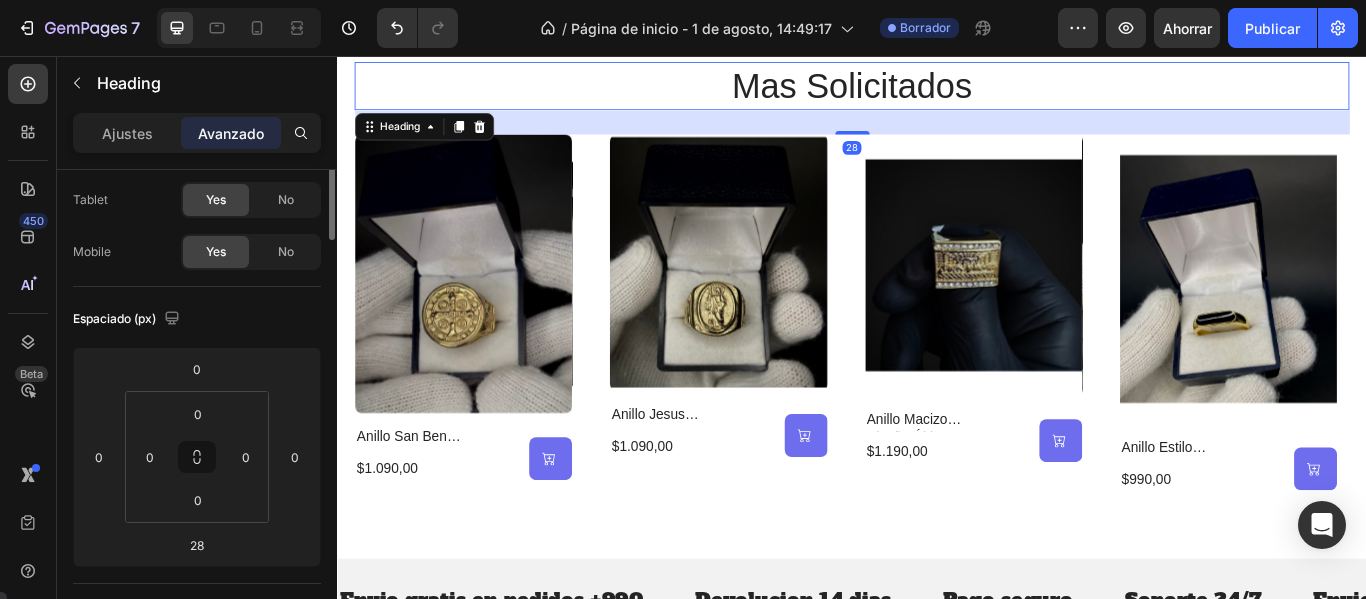 scroll, scrollTop: 0, scrollLeft: 0, axis: both 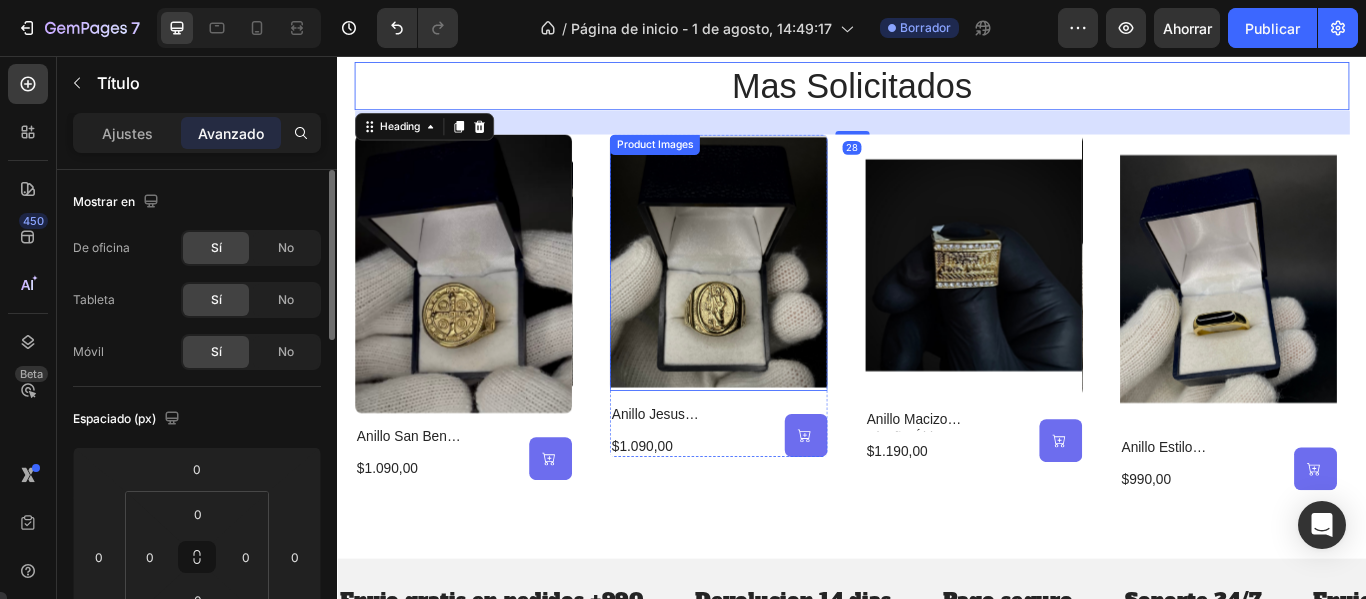 click at bounding box center (780, 296) 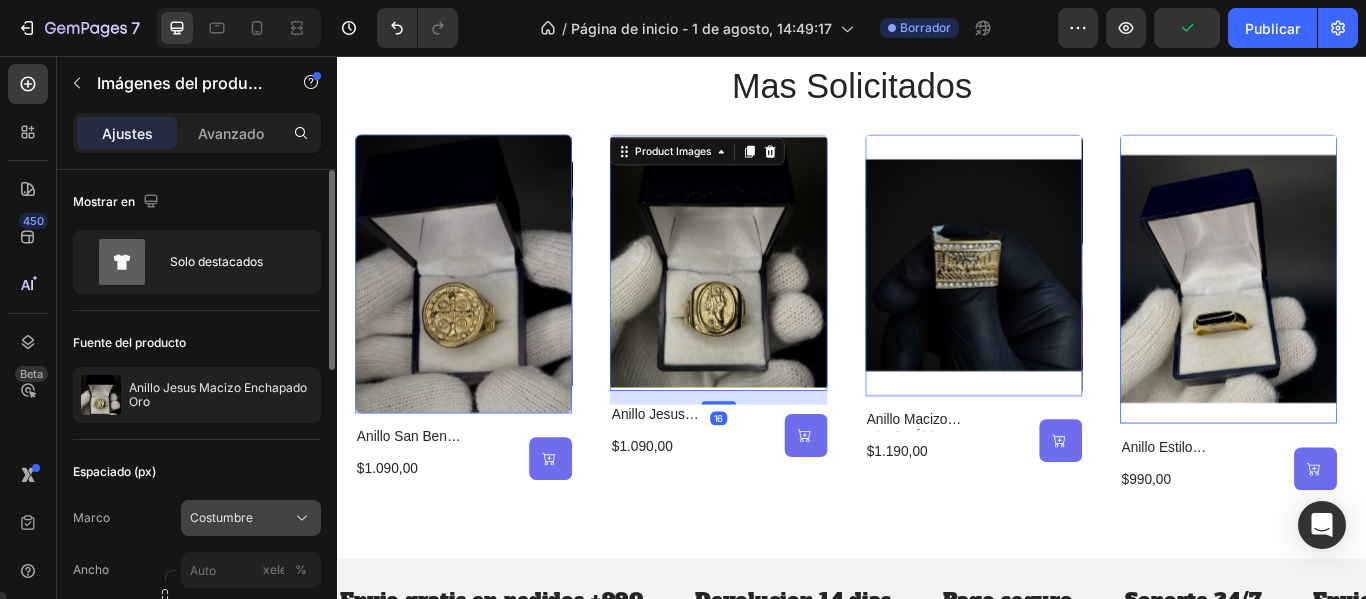 click on "Costumbre" at bounding box center (251, 518) 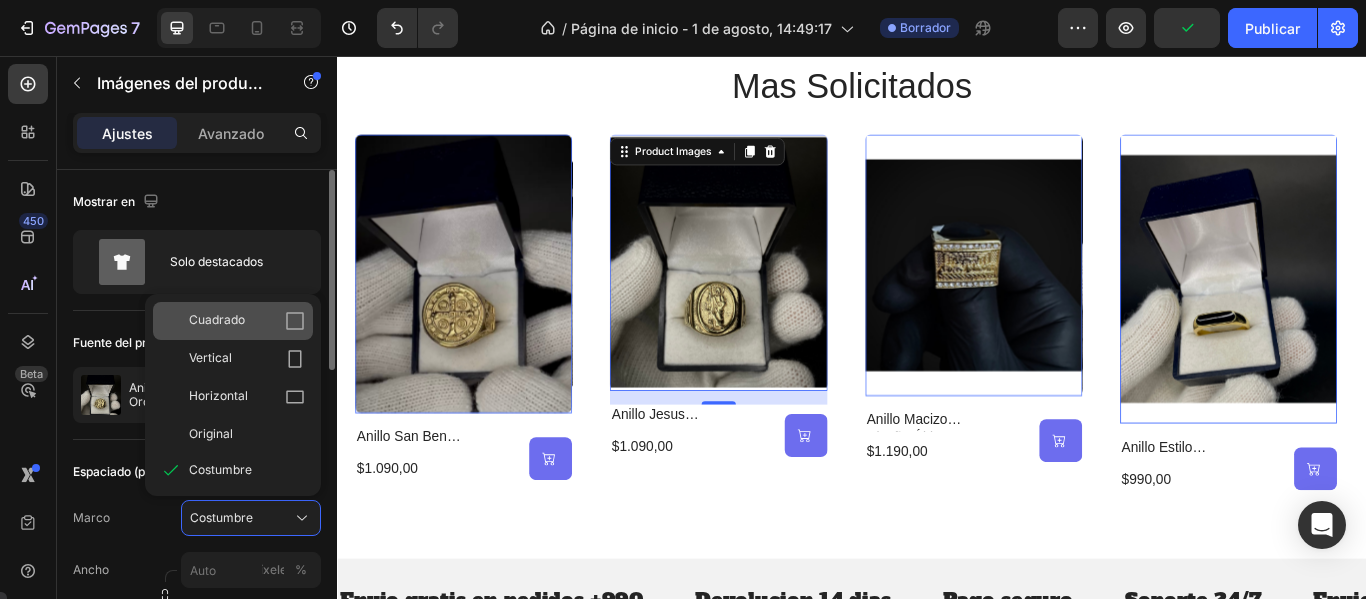 click on "Cuadrado" at bounding box center (247, 321) 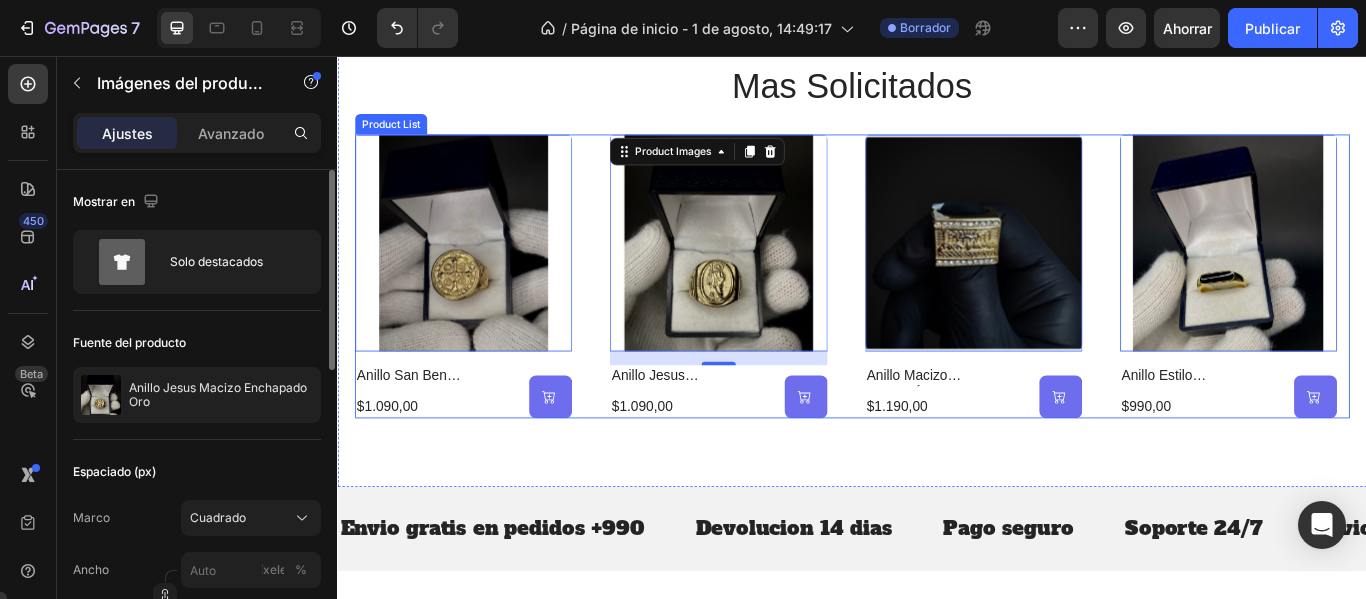click on "Product Images   0 anillo san benito enchapado en oro Product Title $1.090,00 Product Price Product Price
(P) Cart Button Row Row Product List Product Images   16 anillo jesus macizo enchapado oro Product Title $1.090,00 Product Price Product Price
(P) Cart Button Row Row Product List Product Images   0 anillo macizo diseño última cena enchapado oro Product Title $1.190,00 Product Price Product Price
(P) Cart Button Row Row Product List Product Images   0 anillo estilo minimalista sello negro enchapado en oro Product Title $990,00 Product Price Product Price
(P) Cart Button Row Row Product List Product Images   0 anillo macizo doble enchapado Product Title $1.890,00 Product Price Product Price
(P) Cart Button Row Row Product List Product Images   0 anillo doble personalizado enchapado en oro Product Title $1.890,00 Product Price Product Price
(P) Cart Button Row Row Product List" at bounding box center (937, 312) 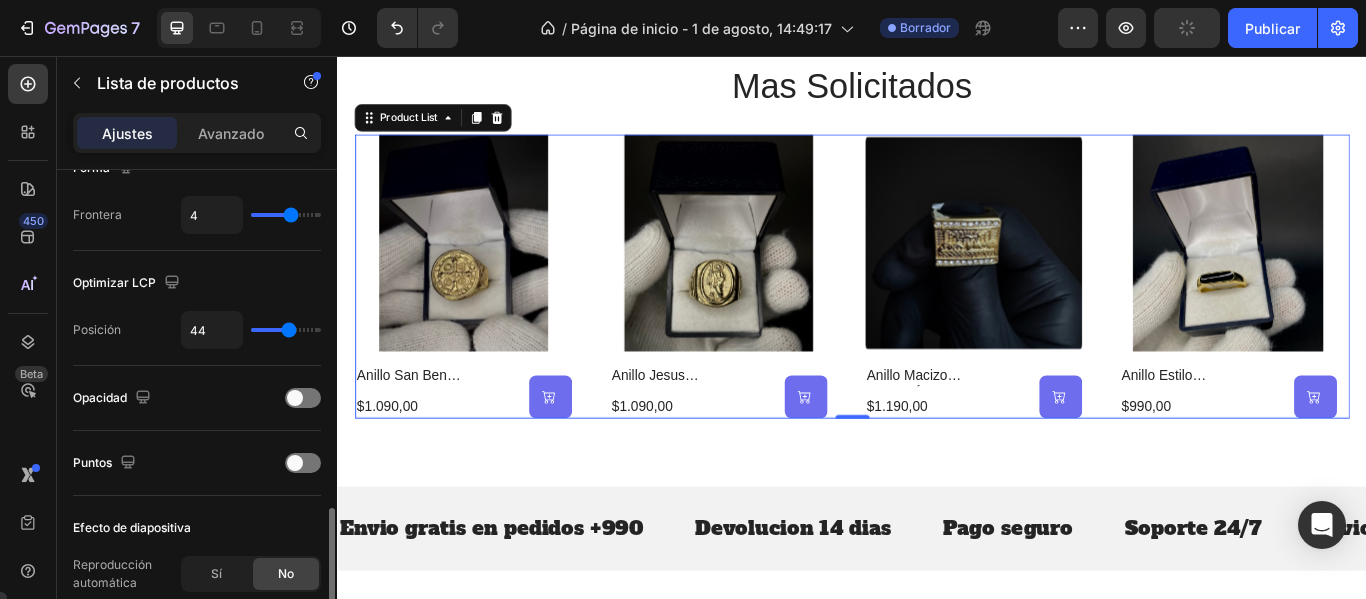 scroll, scrollTop: 500, scrollLeft: 0, axis: vertical 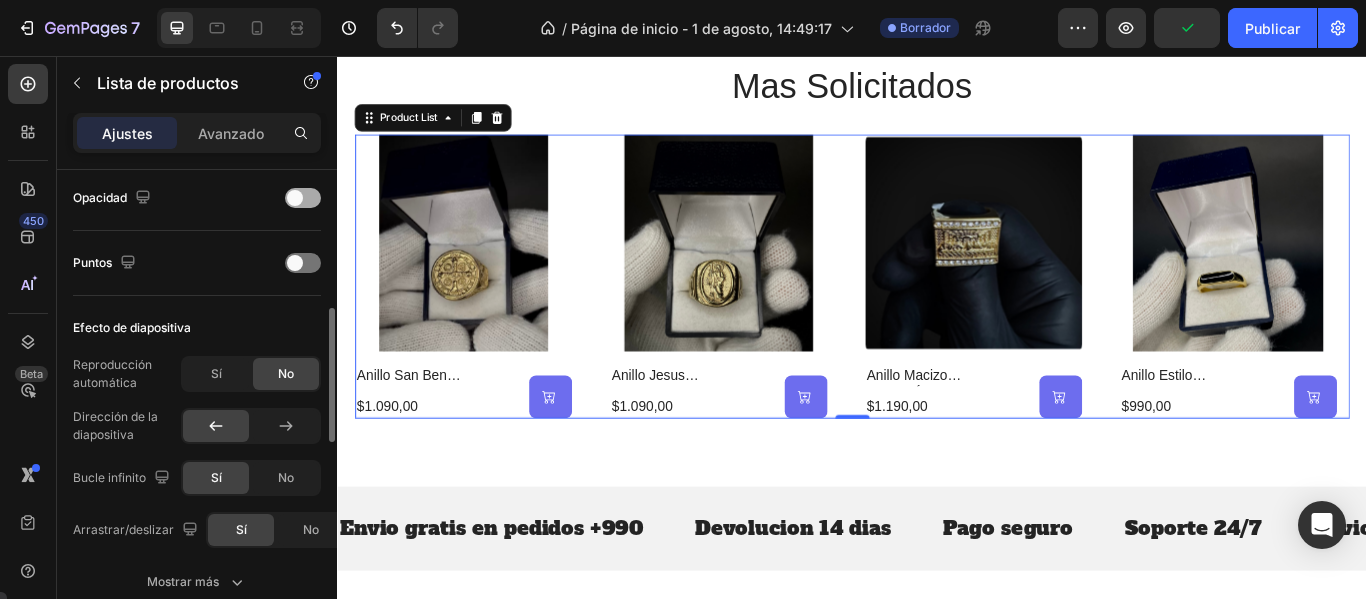click at bounding box center (295, 198) 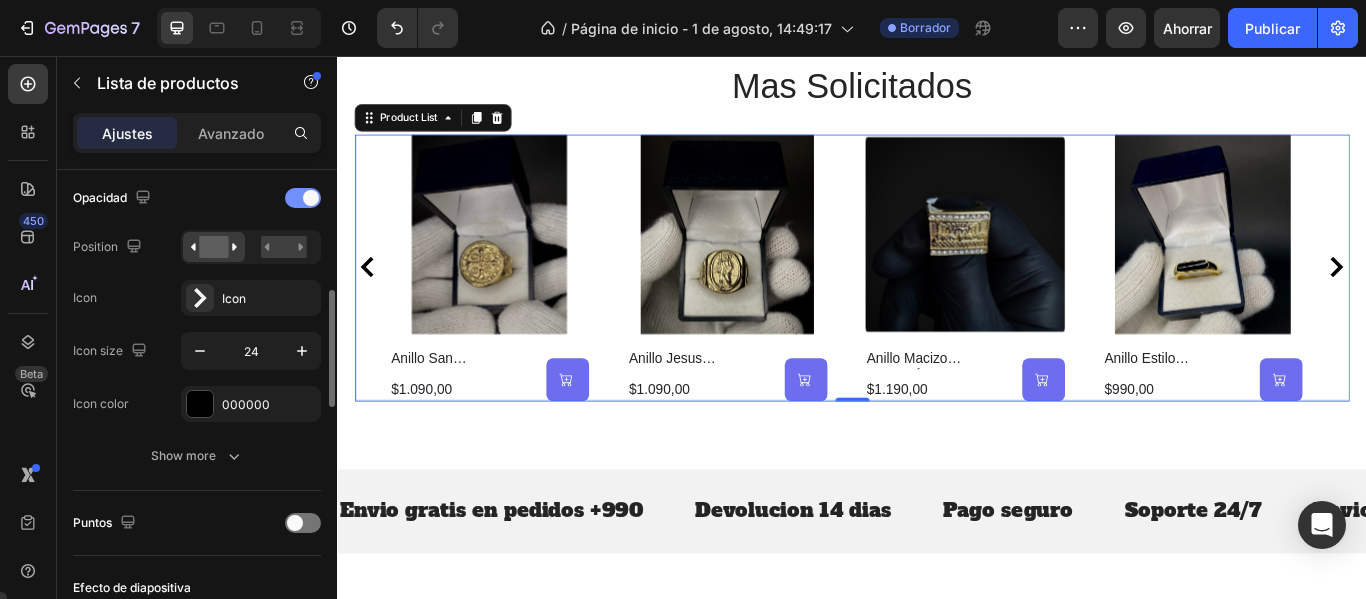 click at bounding box center [303, 198] 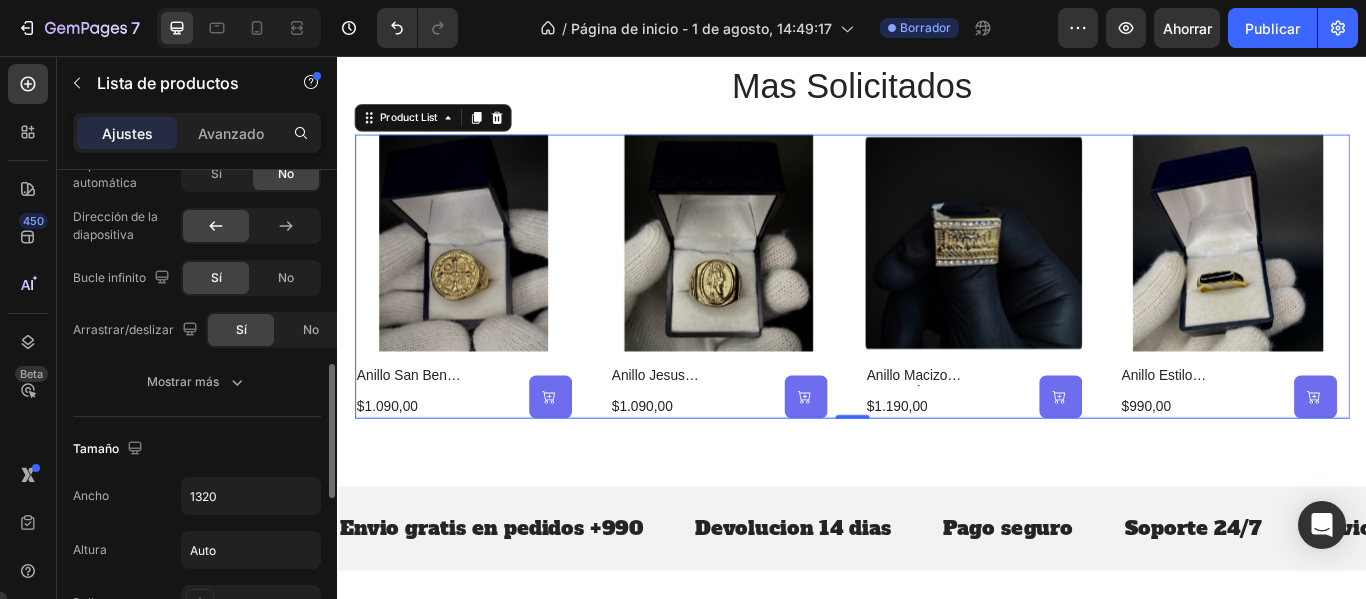 scroll, scrollTop: 800, scrollLeft: 0, axis: vertical 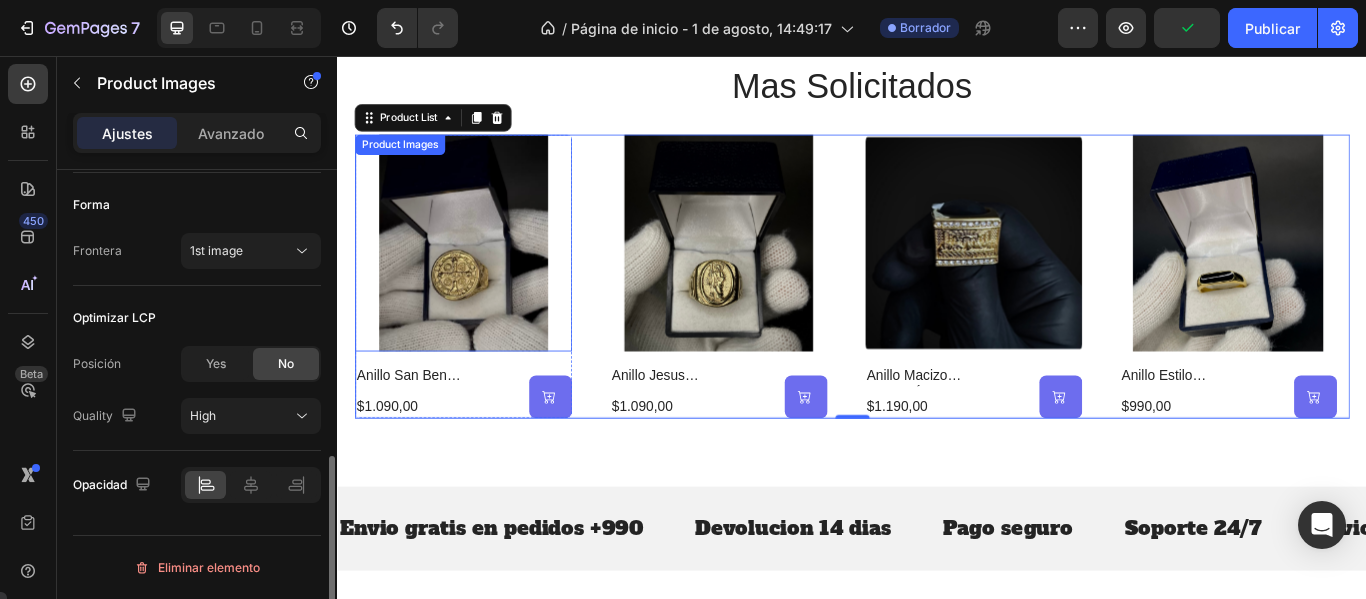 click at bounding box center [483, 273] 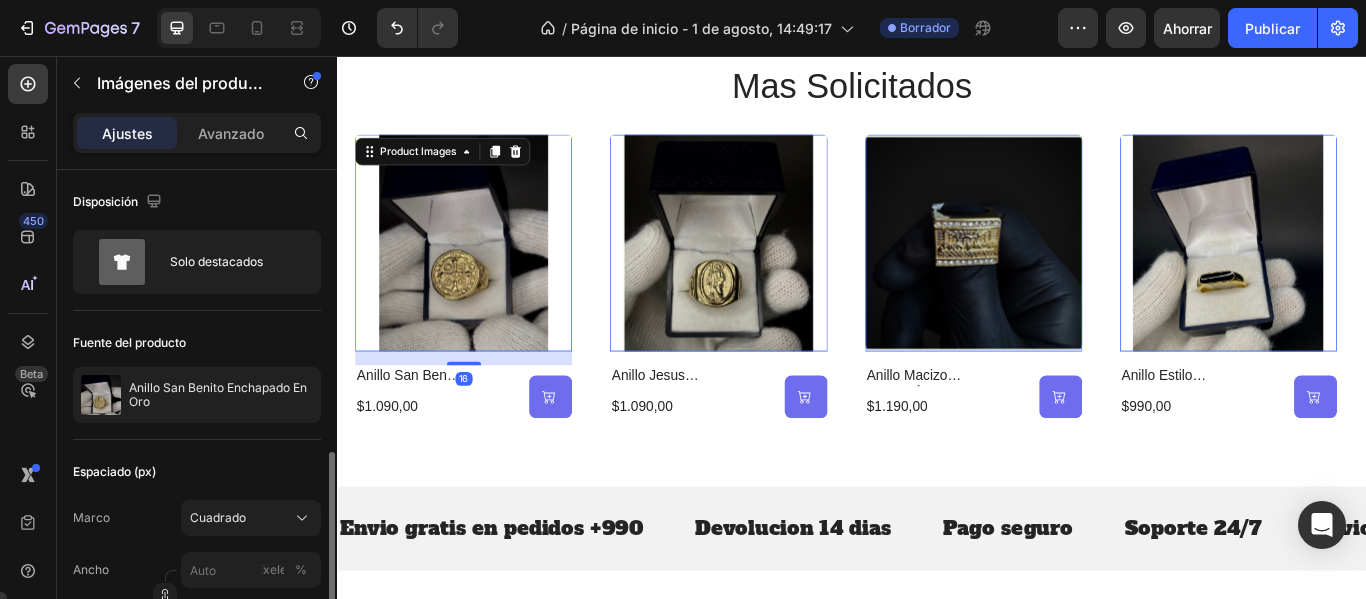 scroll, scrollTop: 200, scrollLeft: 0, axis: vertical 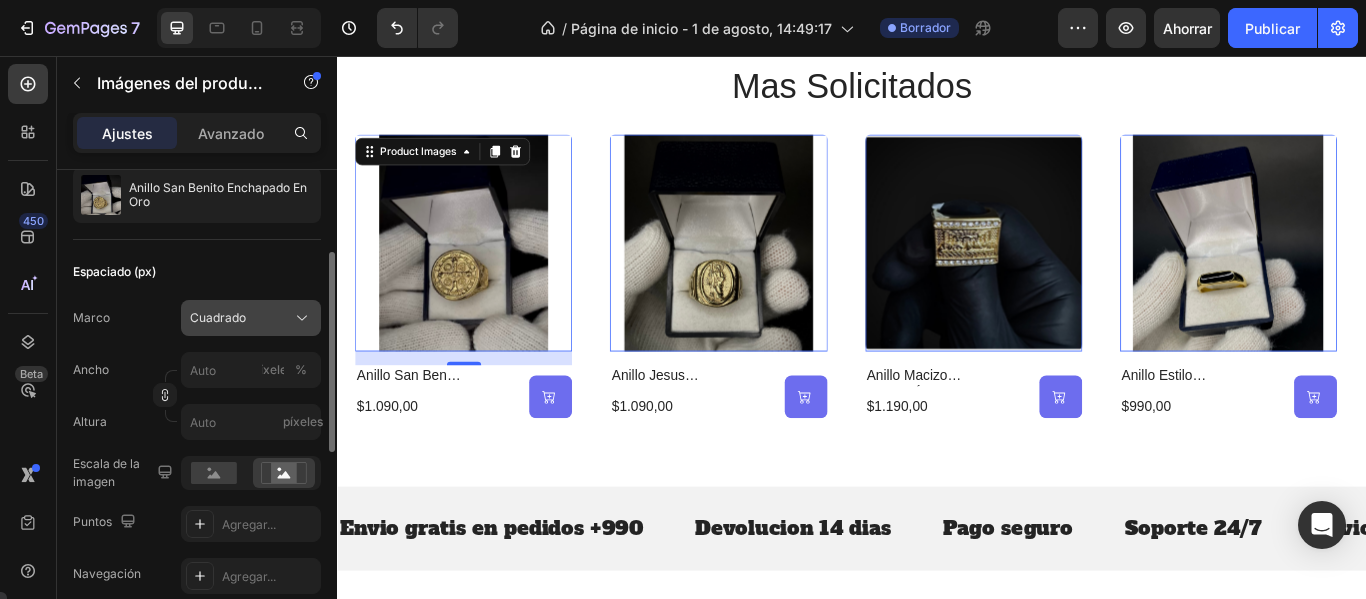 click on "Cuadrado" at bounding box center [251, 318] 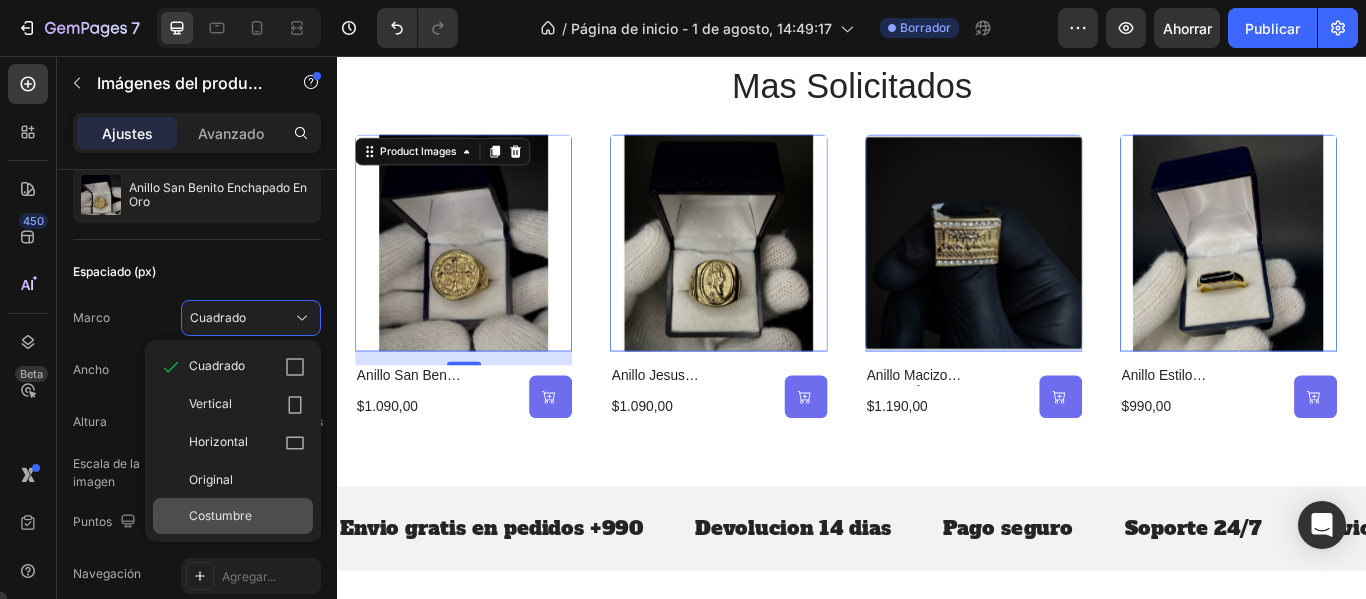 click on "Costumbre" at bounding box center (220, 515) 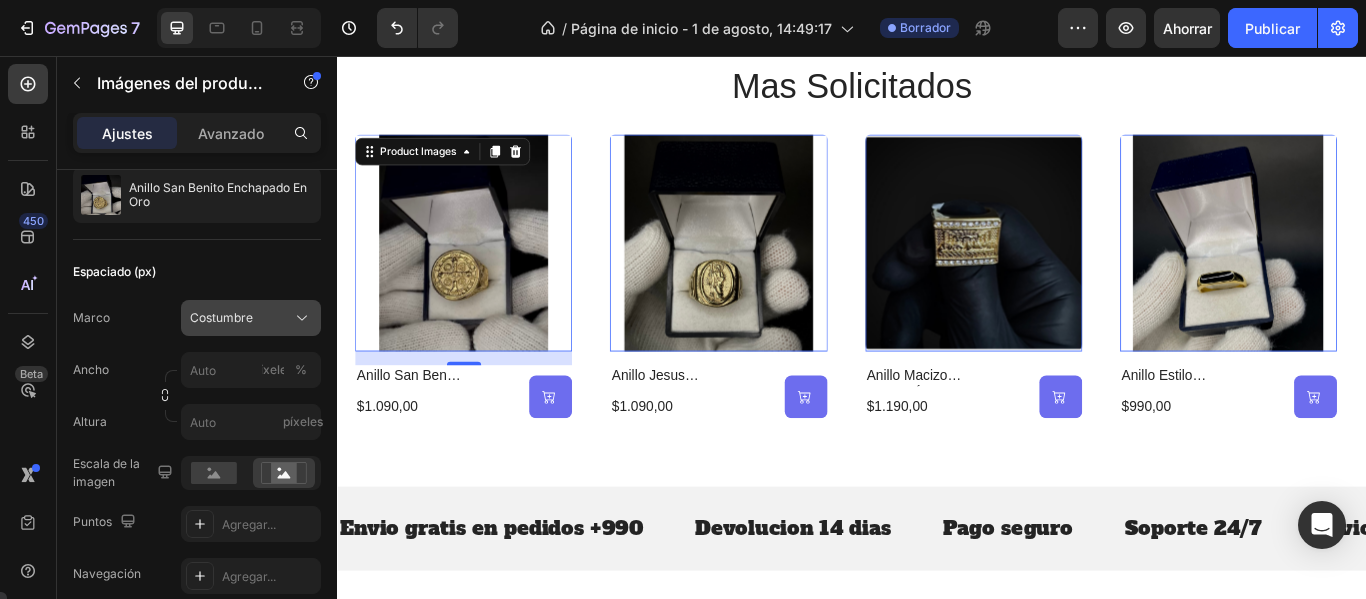 click on "Costumbre" 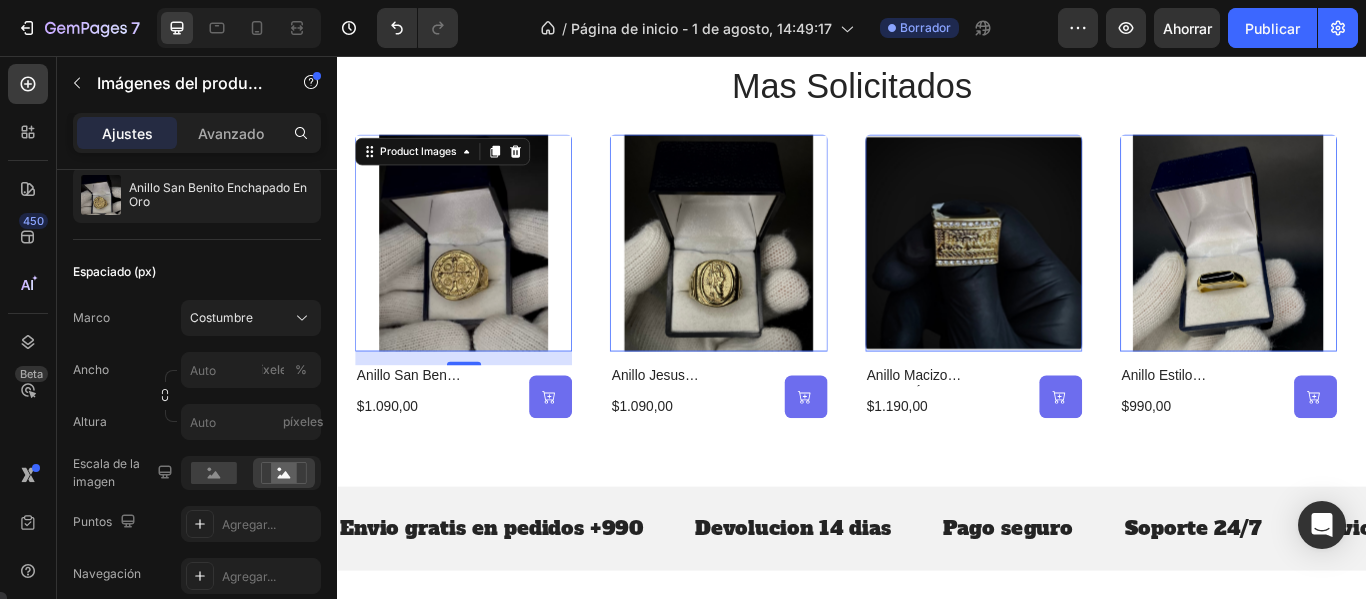 click at bounding box center [483, 273] 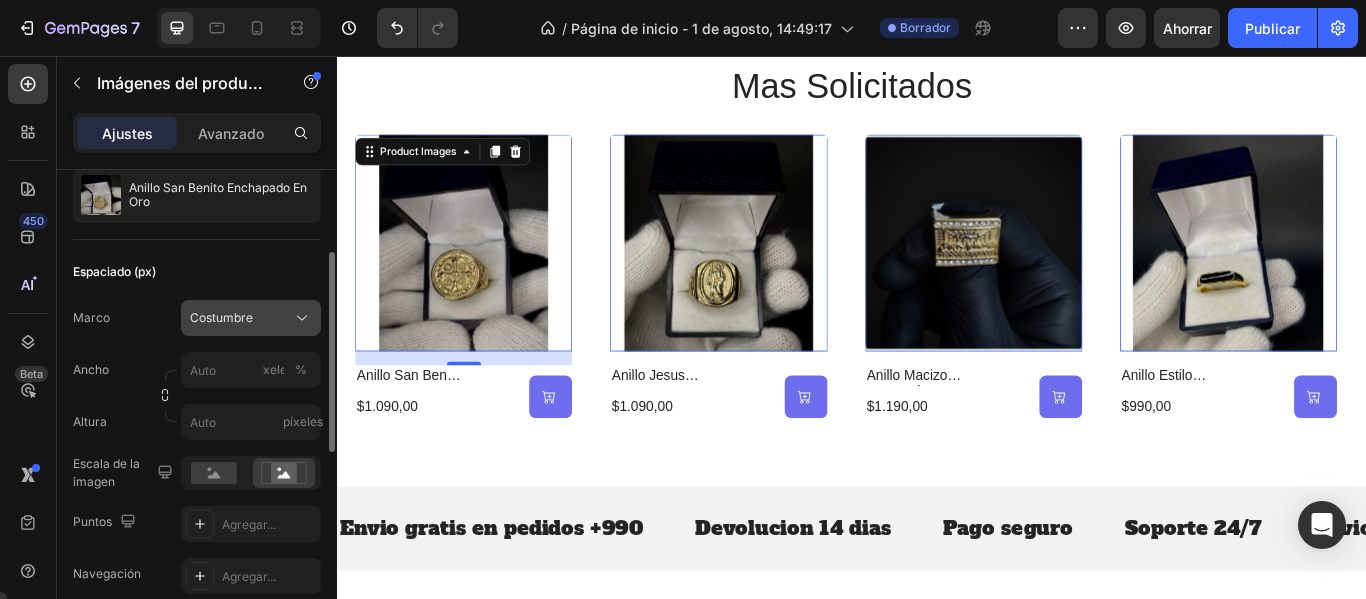 click on "Costumbre" 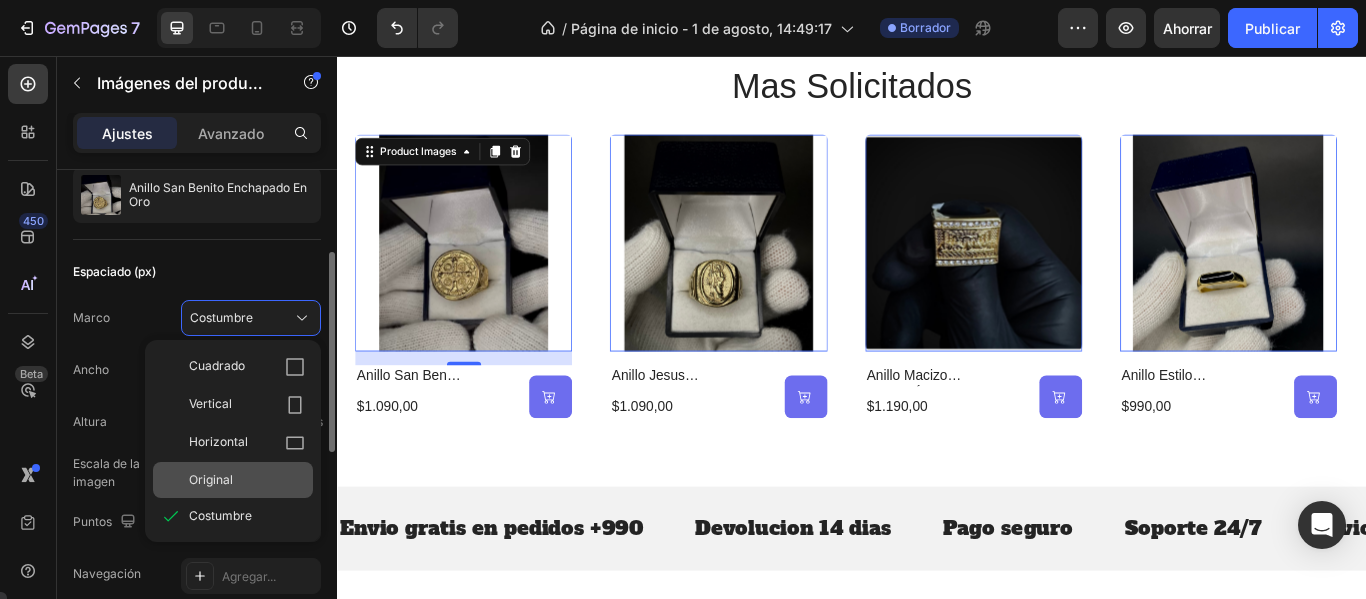 click on "Original" at bounding box center [247, 480] 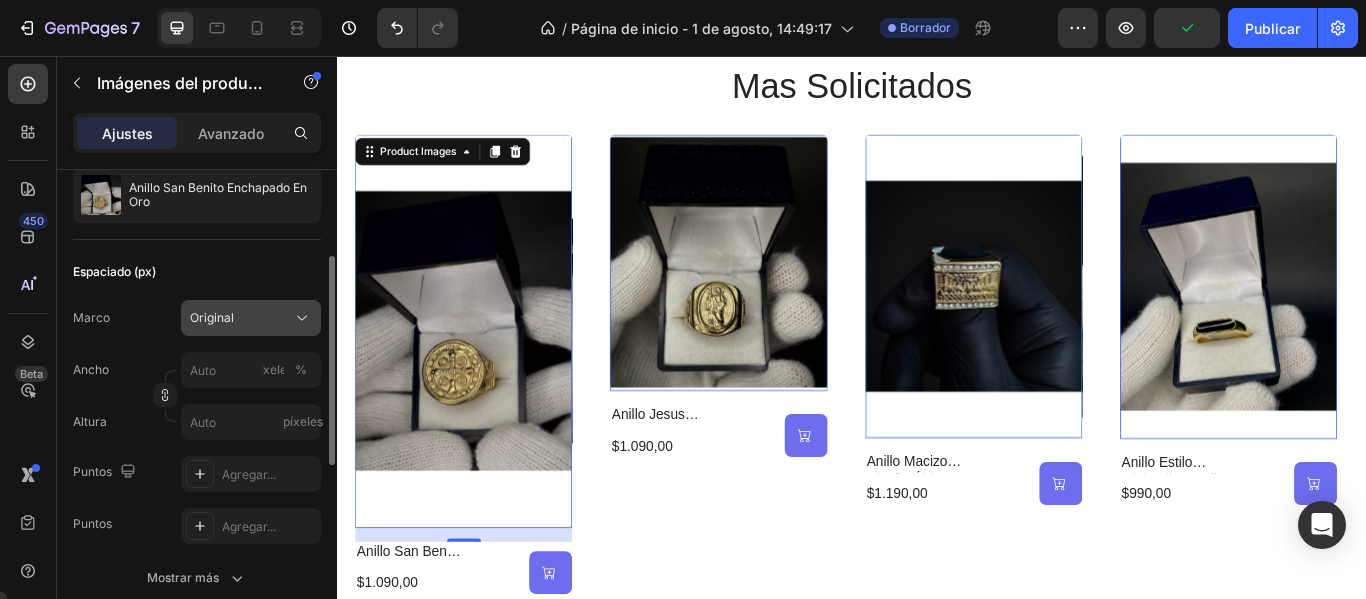 click on "Original" 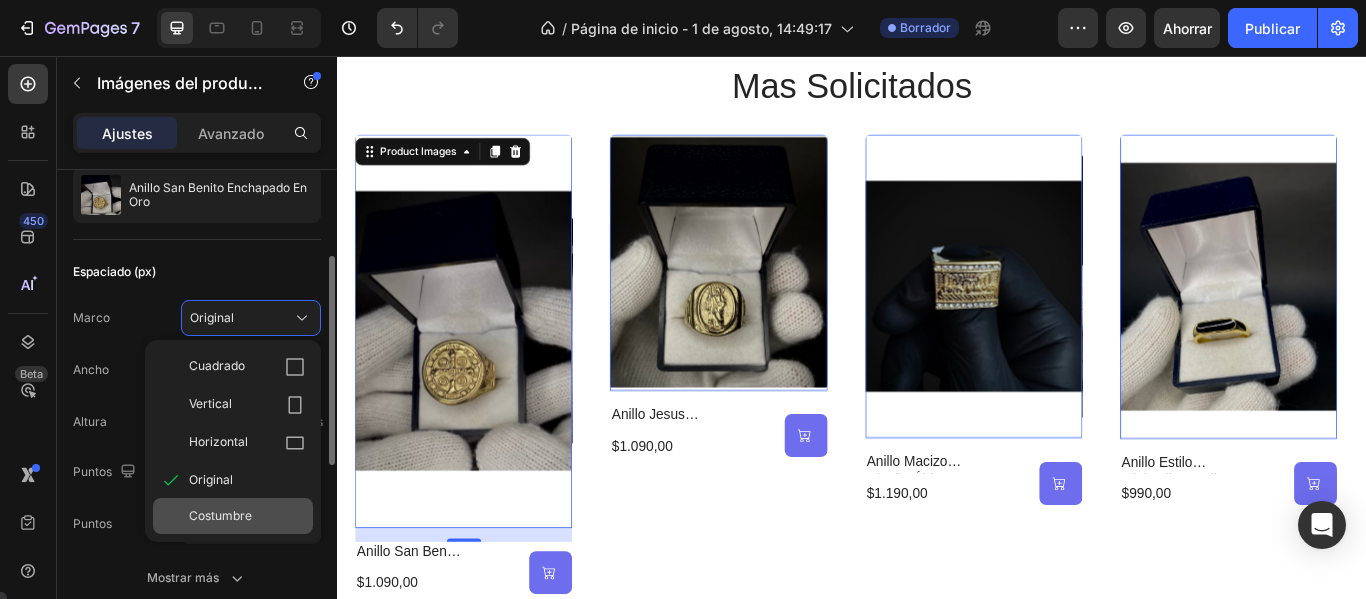 click on "Costumbre" at bounding box center (220, 515) 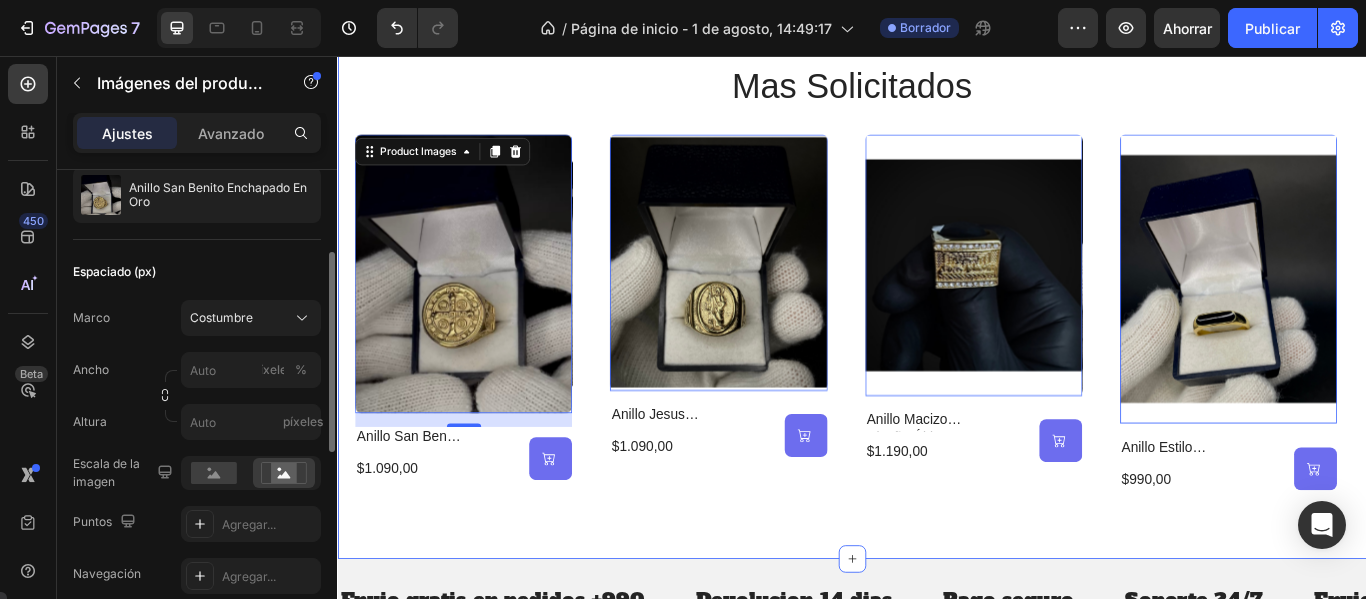 click on "mas solicitados Heading Product Images   16 anillo san benito enchapado en oro Product Title $1.090,00 Product Price Product Price
(P) Cart Button Row Row Product List Product Images   0 anillo jesus macizo enchapado oro Product Title $1.090,00 Product Price Product Price
(P) Cart Button Row Row Product List Product Images   0 anillo macizo diseño última cena enchapado oro Product Title $1.190,00 Product Price Product Price
(P) Cart Button Row Row Product List Product Images   0 anillo estilo minimalista sello negro enchapado en oro Product Title $990,00 Product Price Product Price
(P) Cart Button Row Row Product List Product Images   0 anillo macizo doble enchapado Product Title $1.890,00 Product Price Product Price
(P) Cart Button Row Row Product List Product Images   0 anillo doble personalizado enchapado en oro Product Title $1.890,00 Product Price Product Price
(P) Cart Button Row Row Product List Product List" at bounding box center [937, 312] 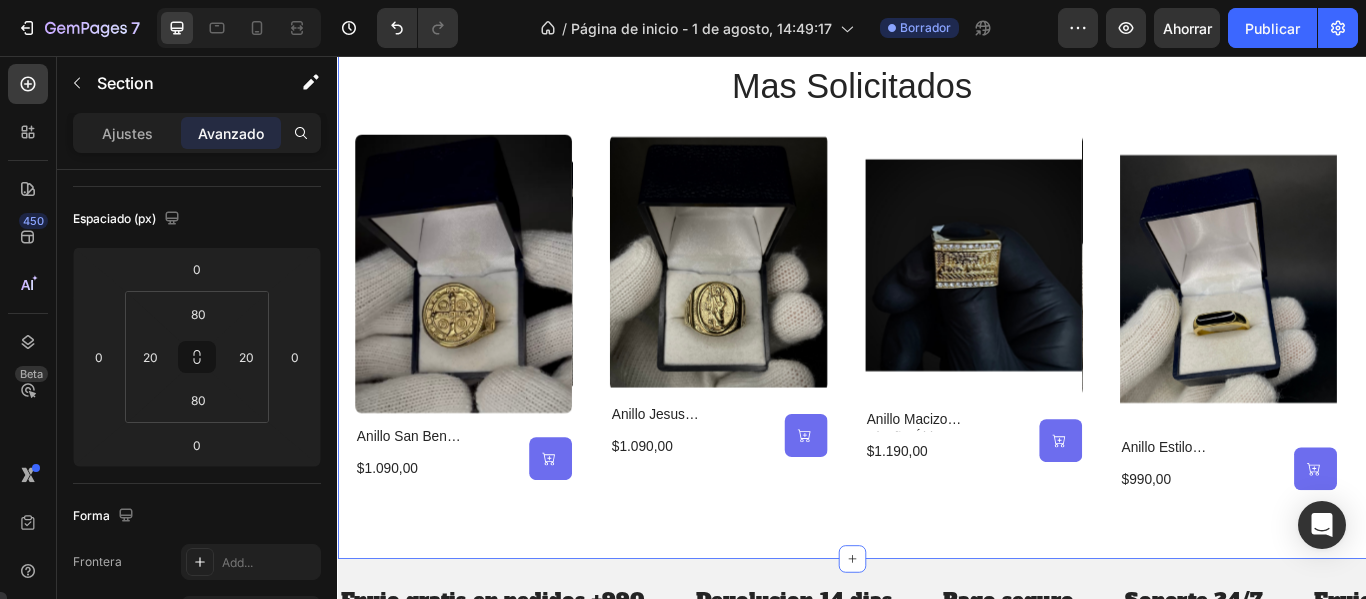 scroll, scrollTop: 0, scrollLeft: 0, axis: both 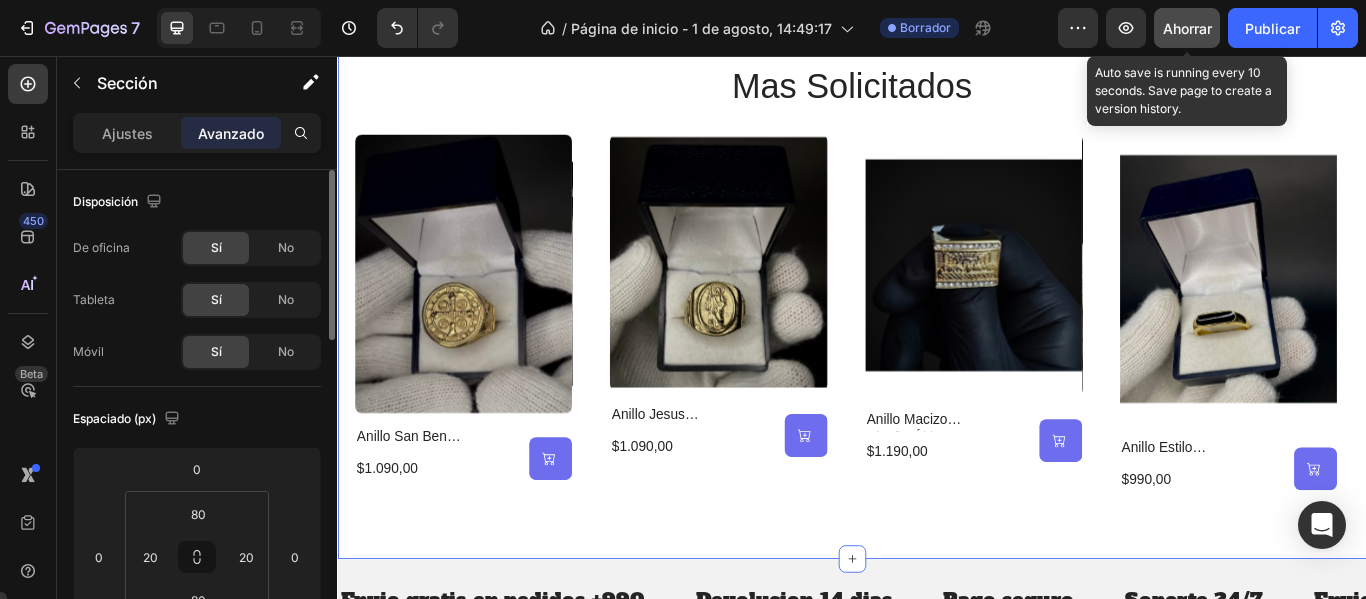 click on "Ahorrar" 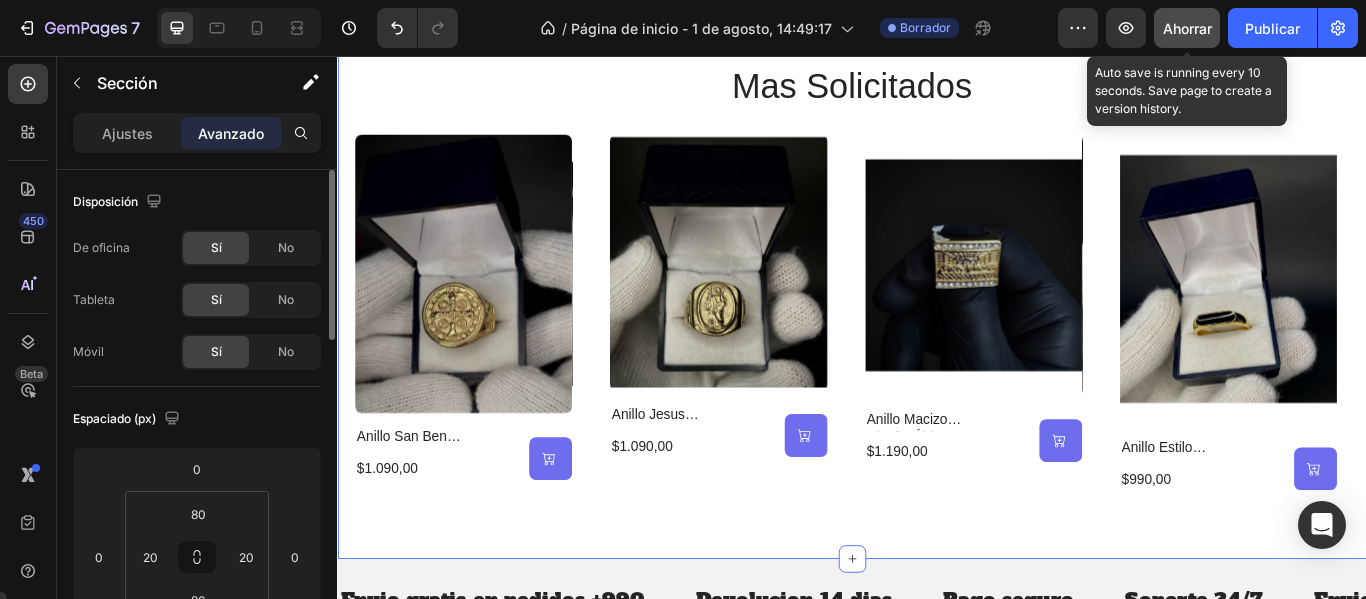 click on "Ahorrar" at bounding box center (1187, 28) 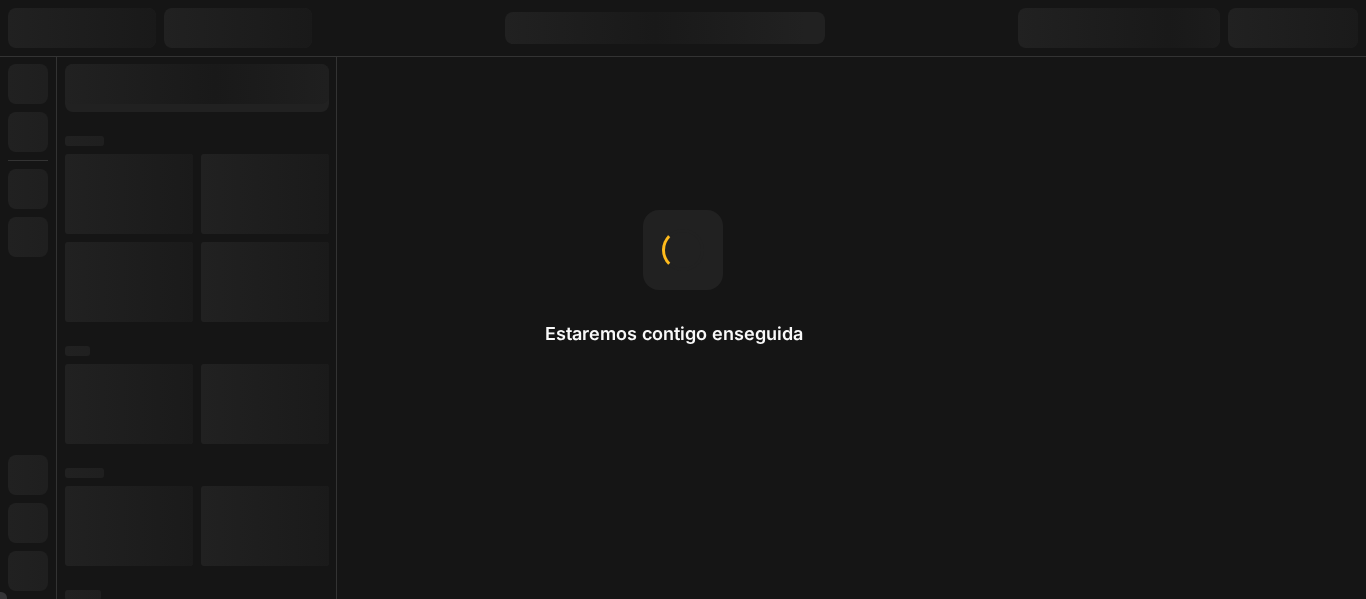 scroll, scrollTop: 0, scrollLeft: 0, axis: both 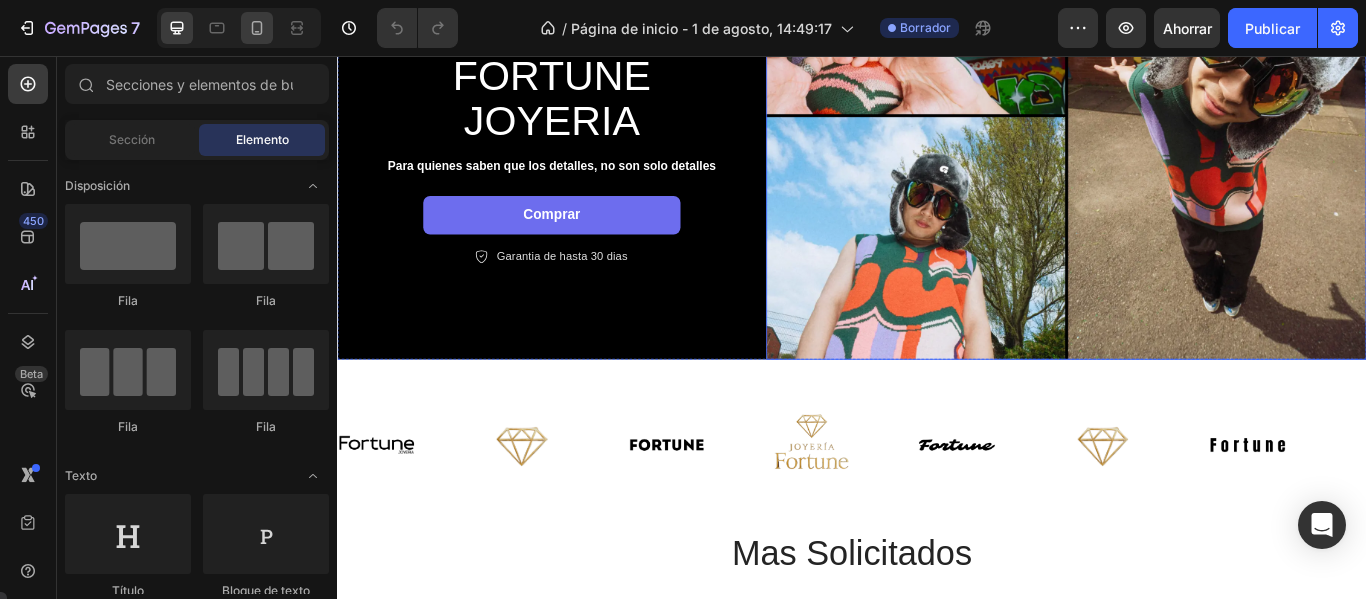 click 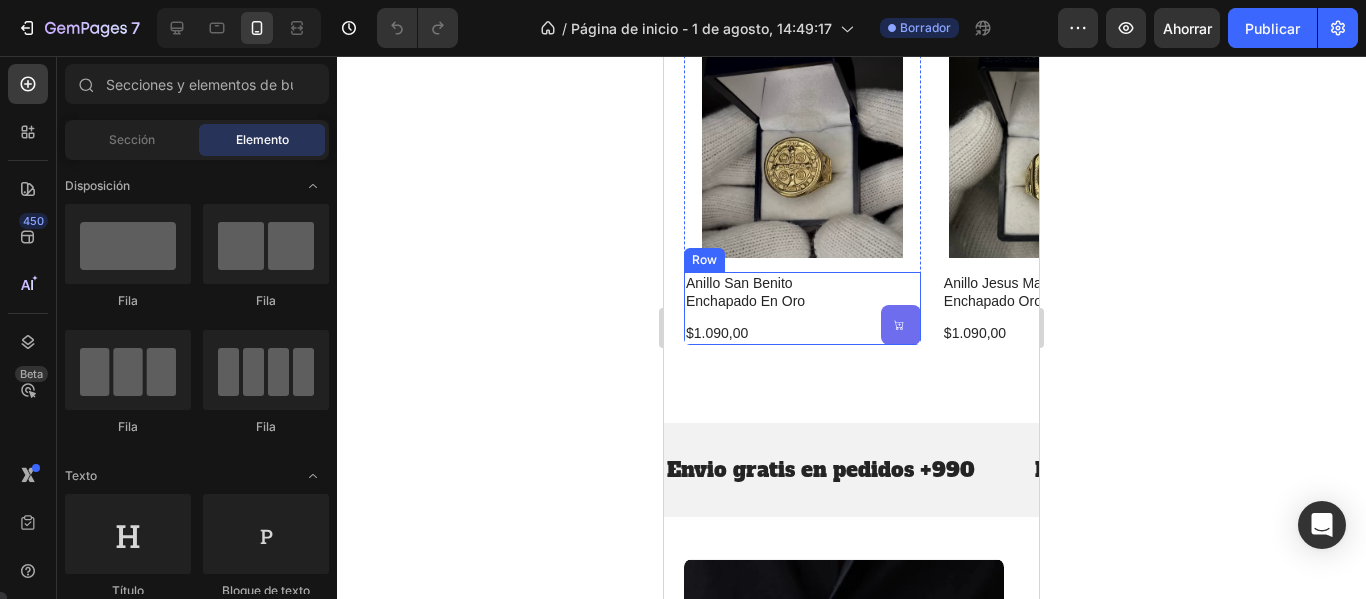 scroll, scrollTop: 900, scrollLeft: 0, axis: vertical 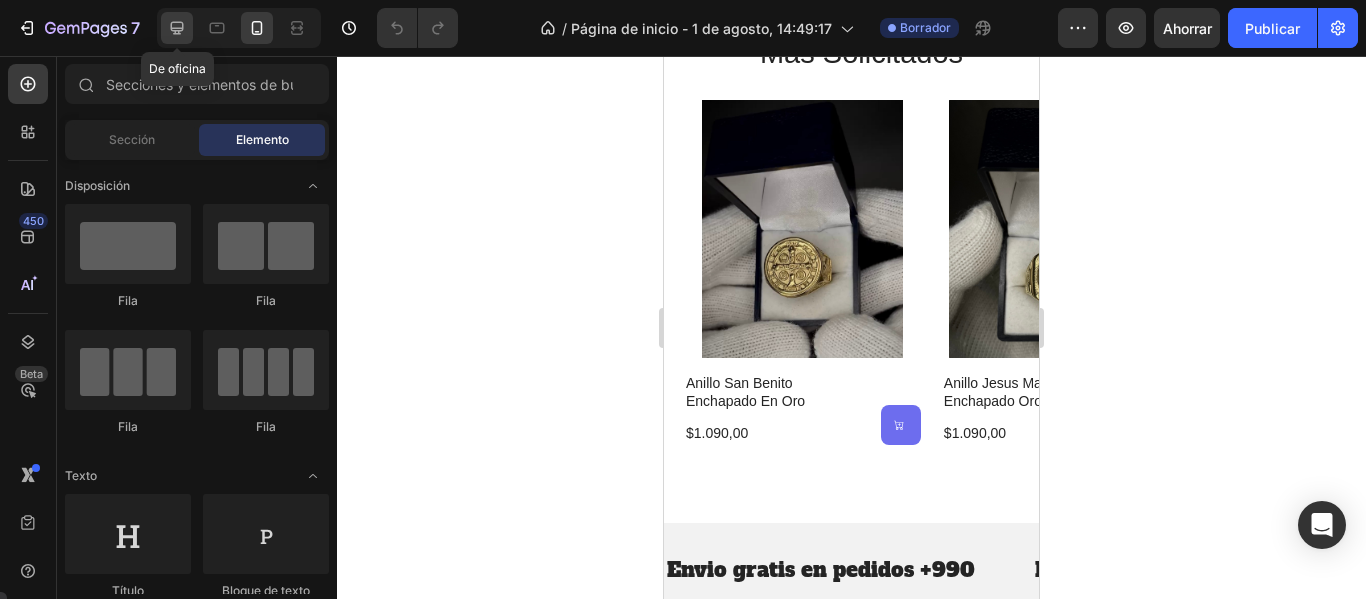 click 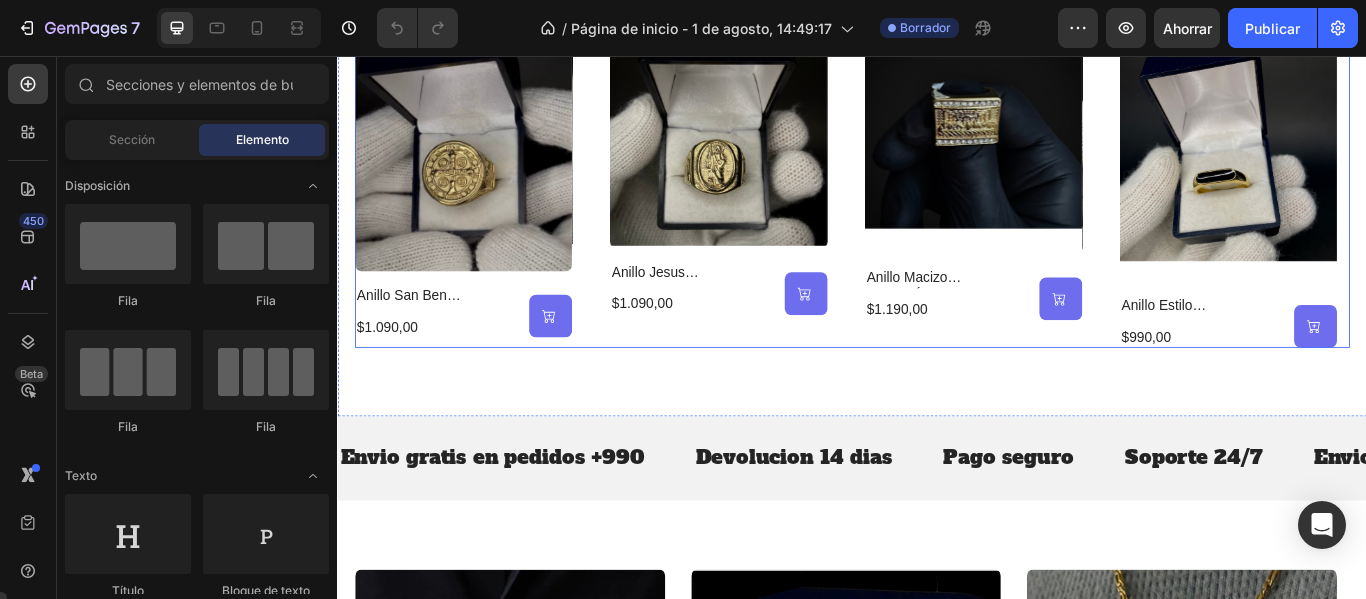 scroll, scrollTop: 1000, scrollLeft: 0, axis: vertical 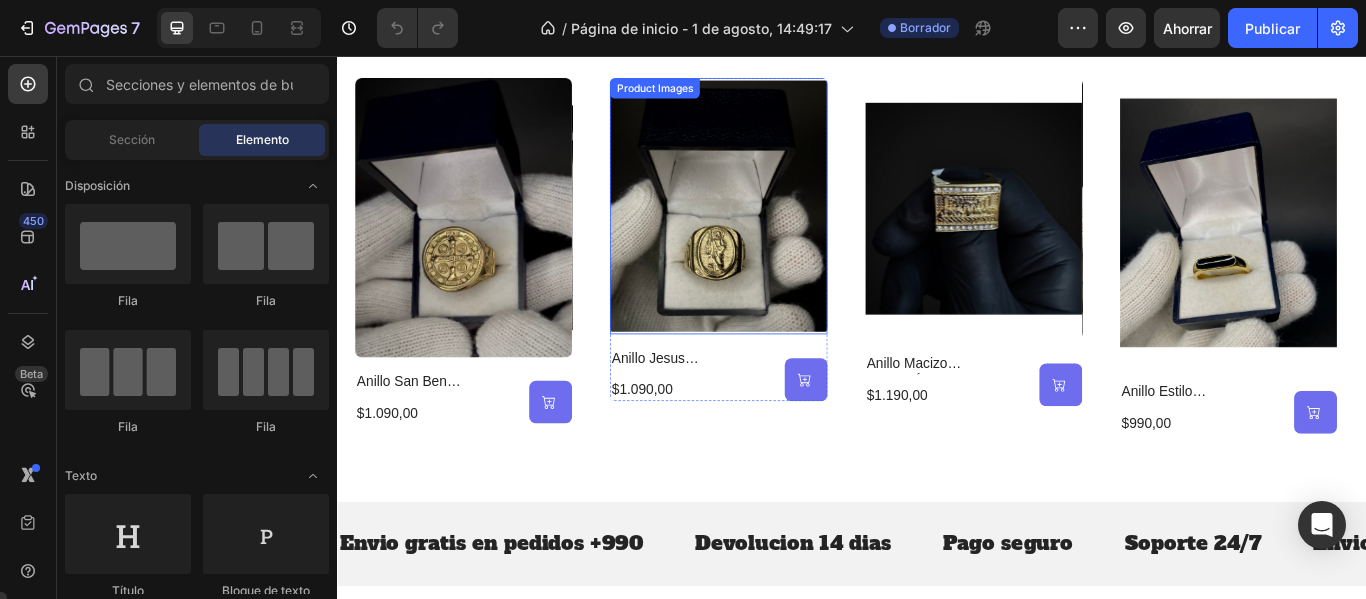 click at bounding box center (780, 230) 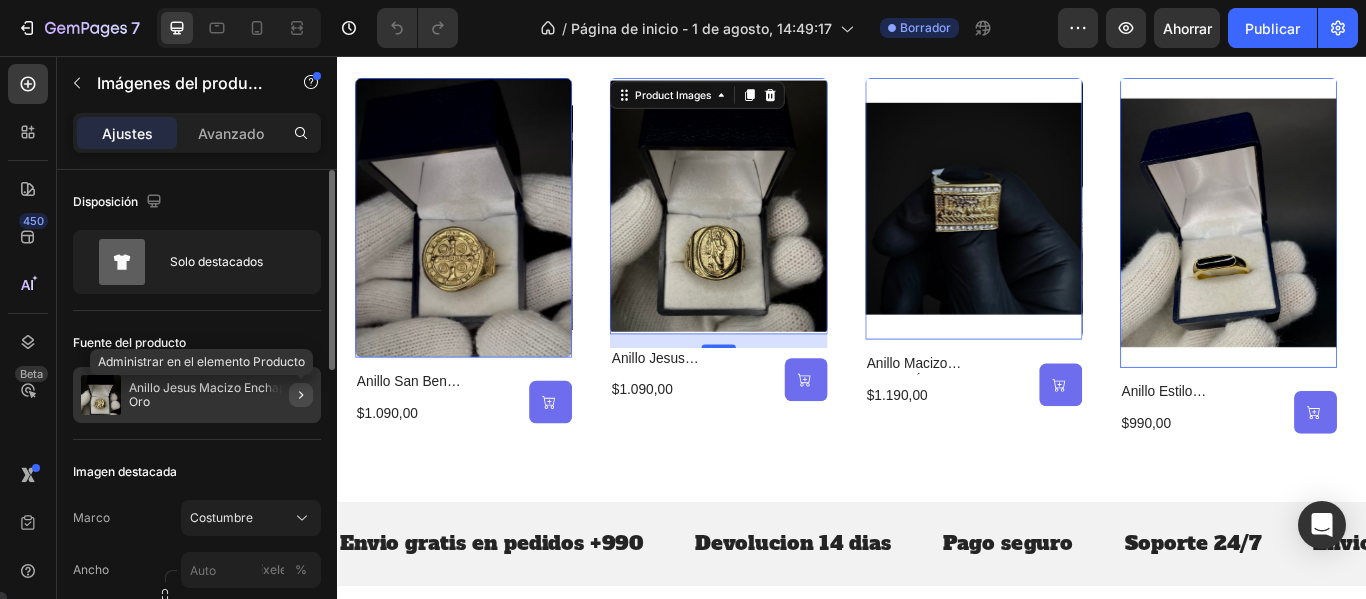 click 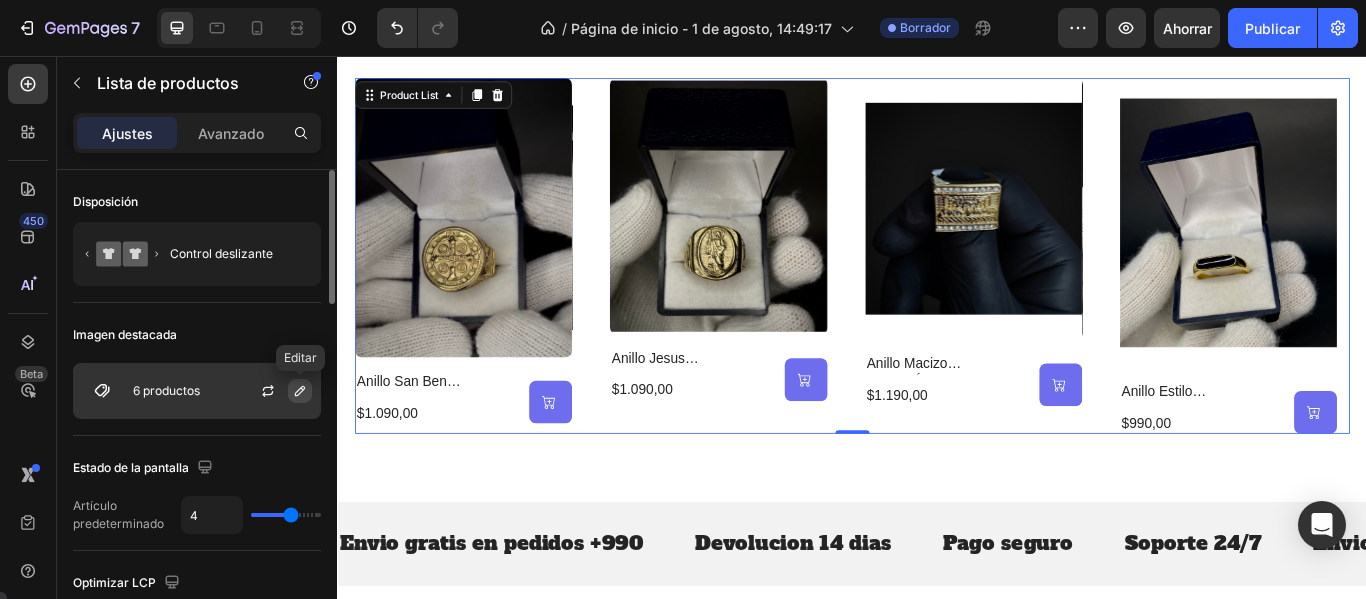 click 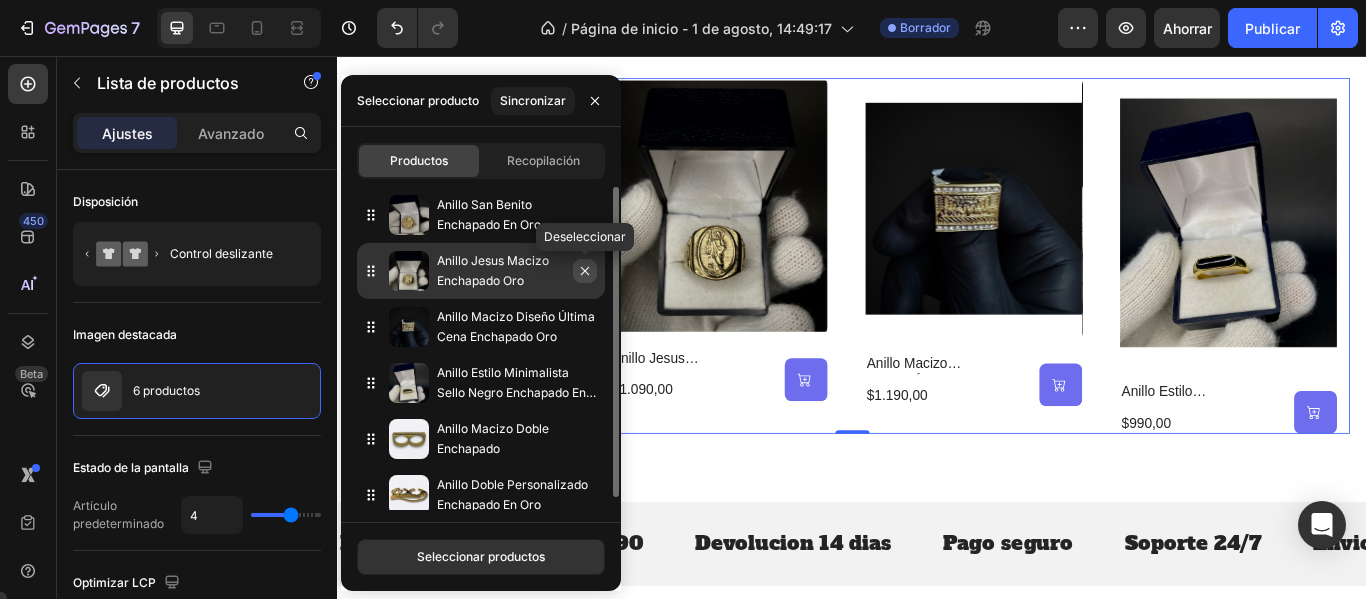 click 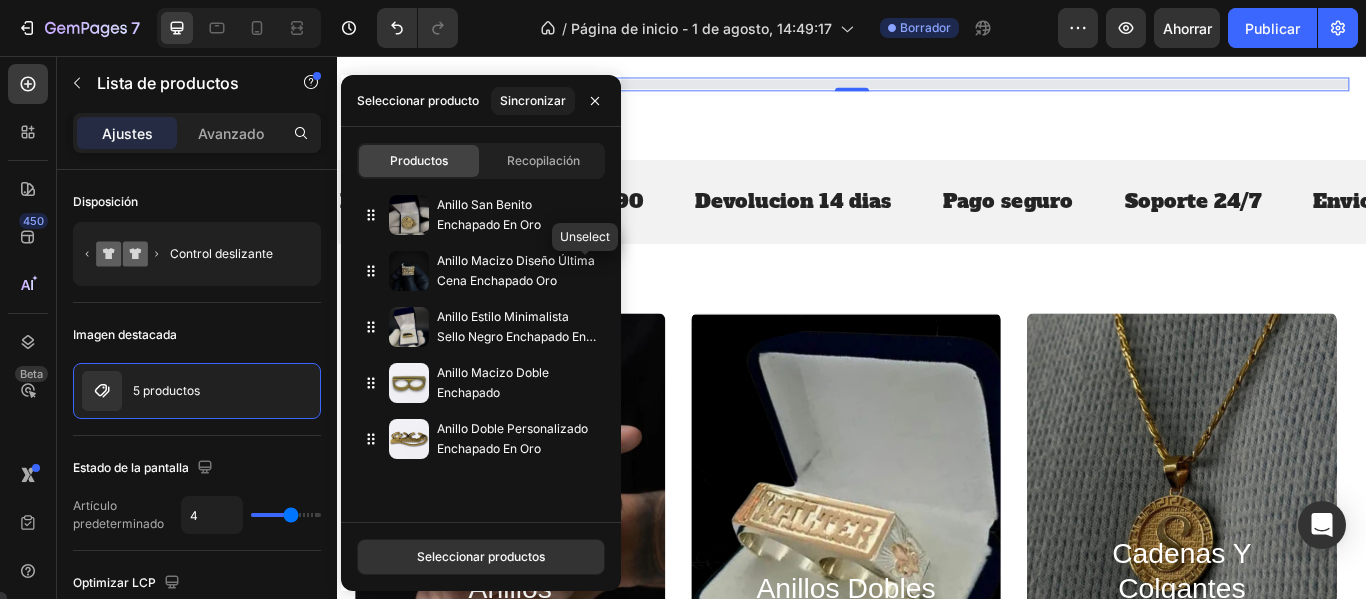 click 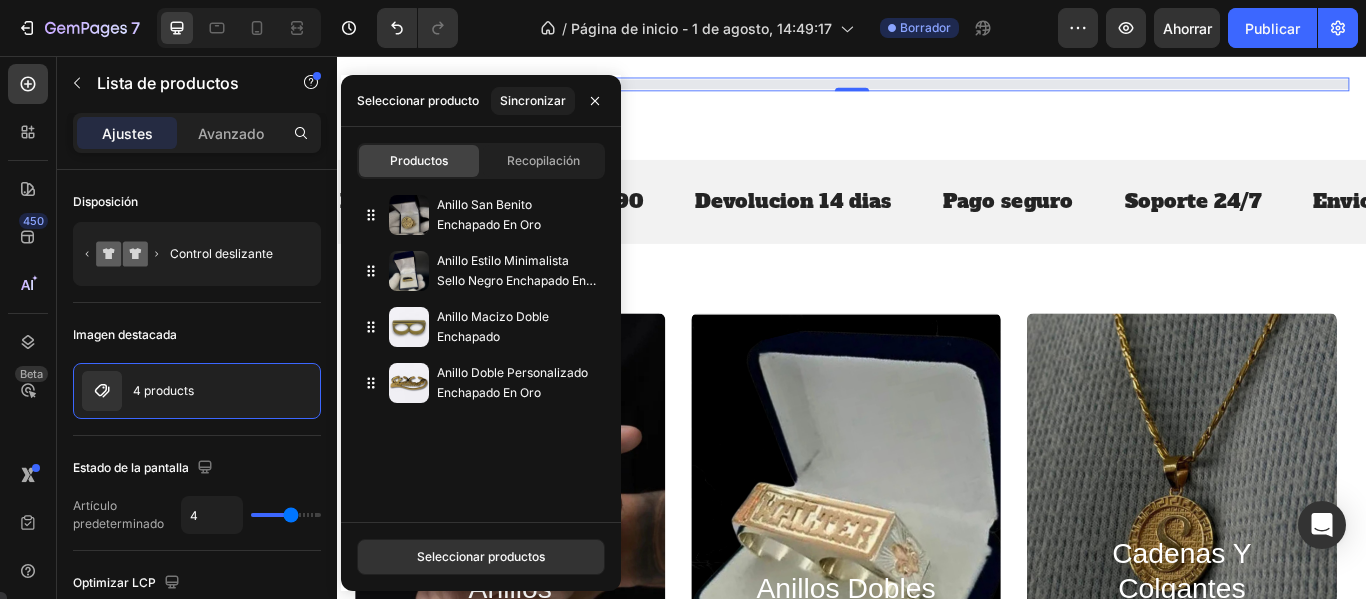 click 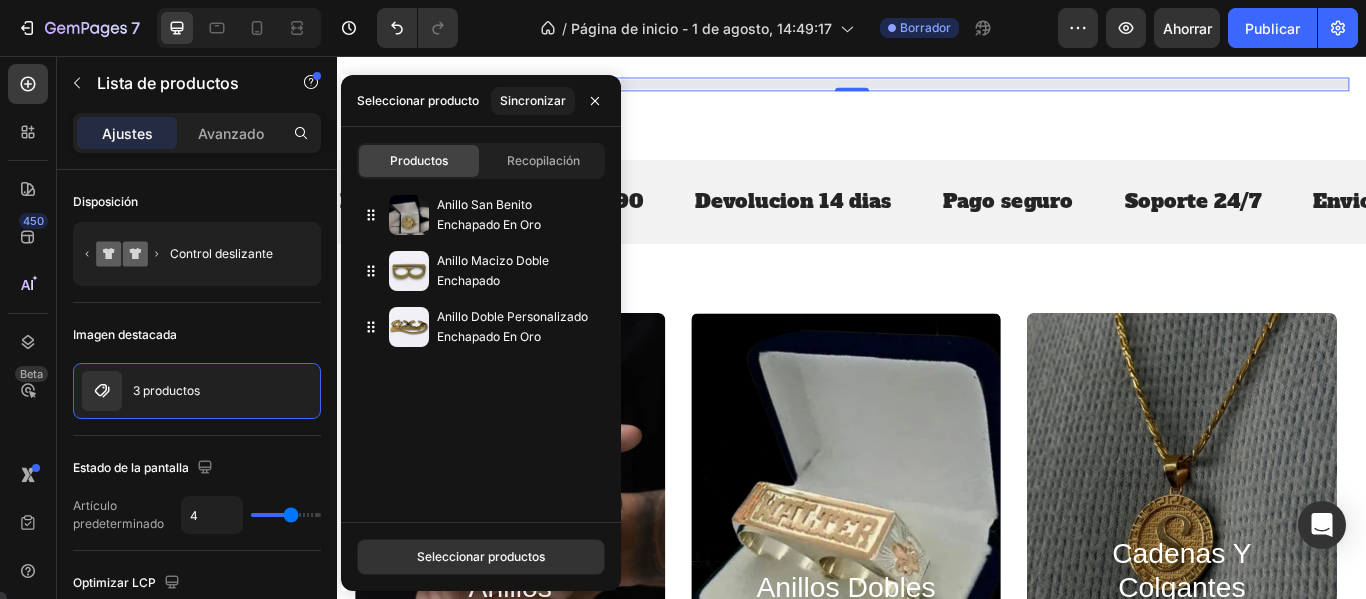 click on "Seleccionar productos" at bounding box center (481, 556) 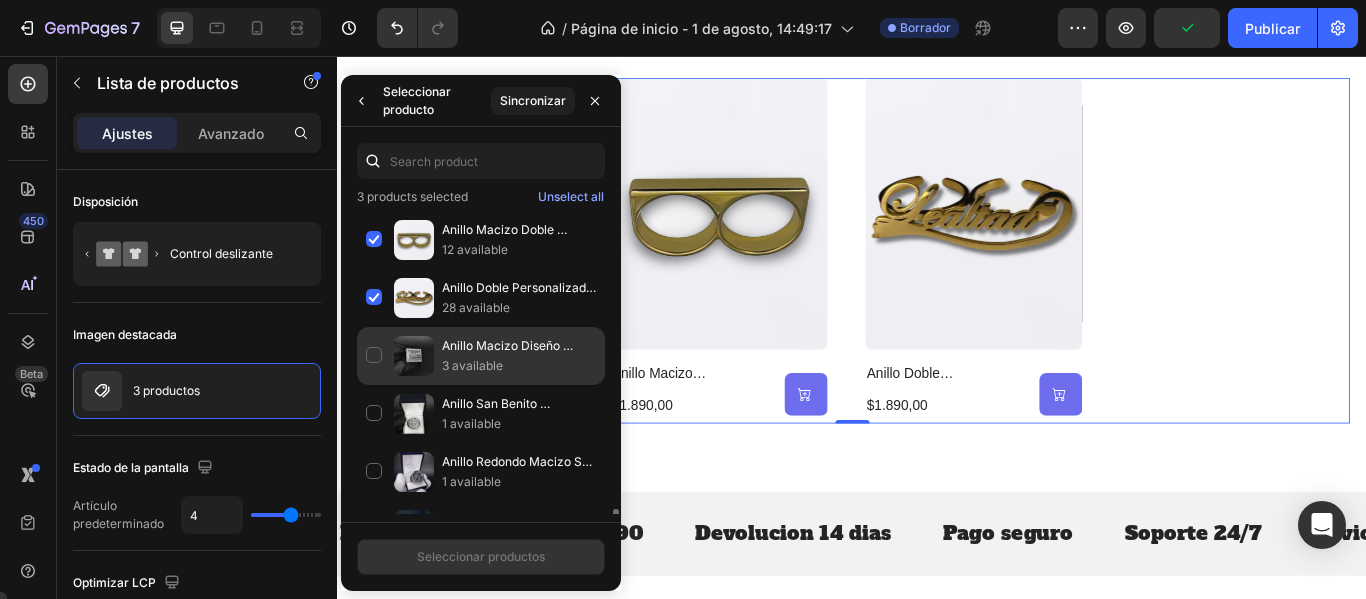 scroll, scrollTop: 200, scrollLeft: 0, axis: vertical 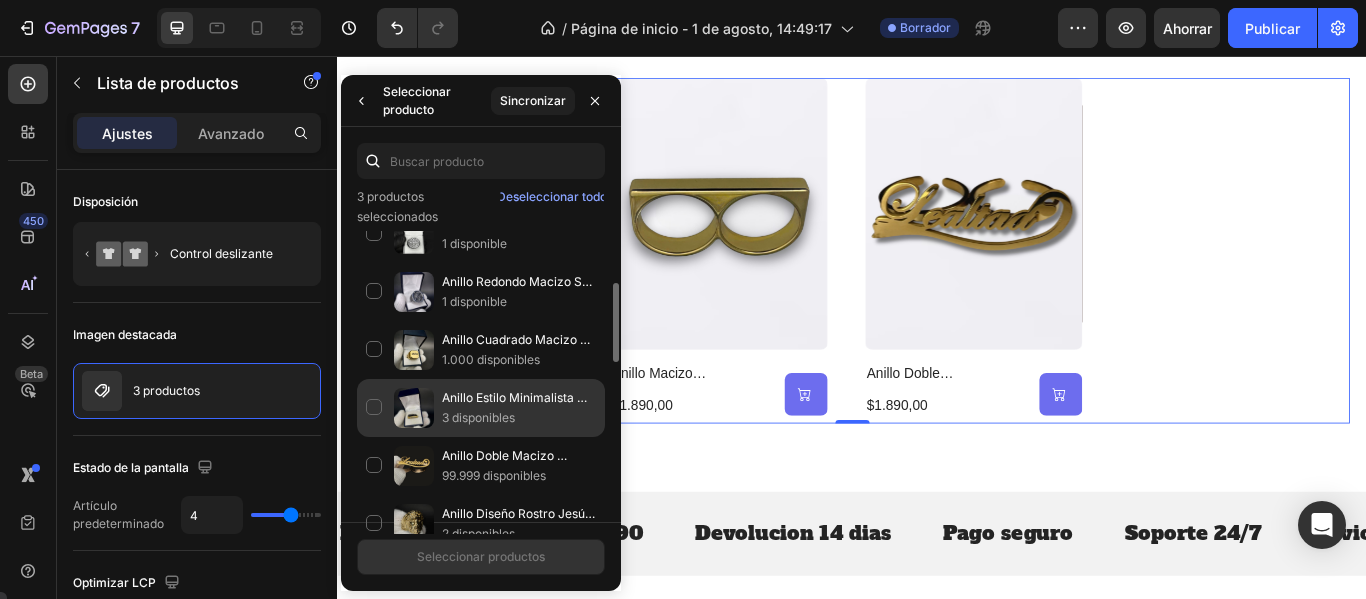 click on "Anillo Estilo Minimalista Sello Negro Enchapado En Oro 3 disponibles" 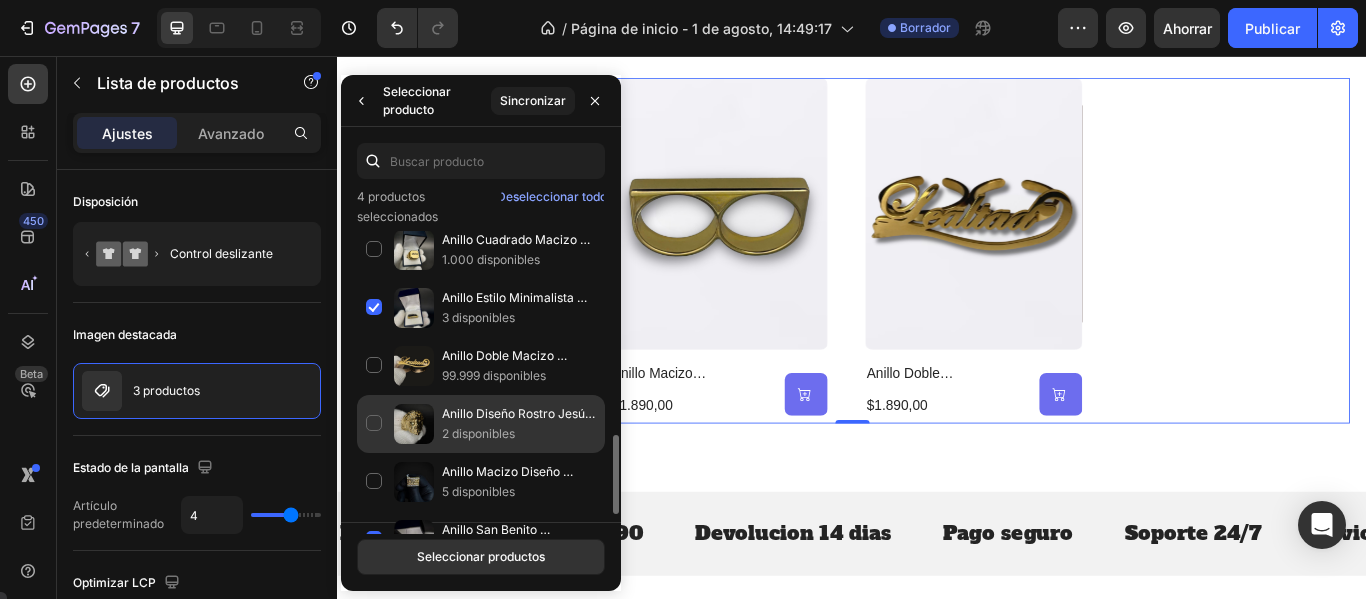 scroll, scrollTop: 400, scrollLeft: 0, axis: vertical 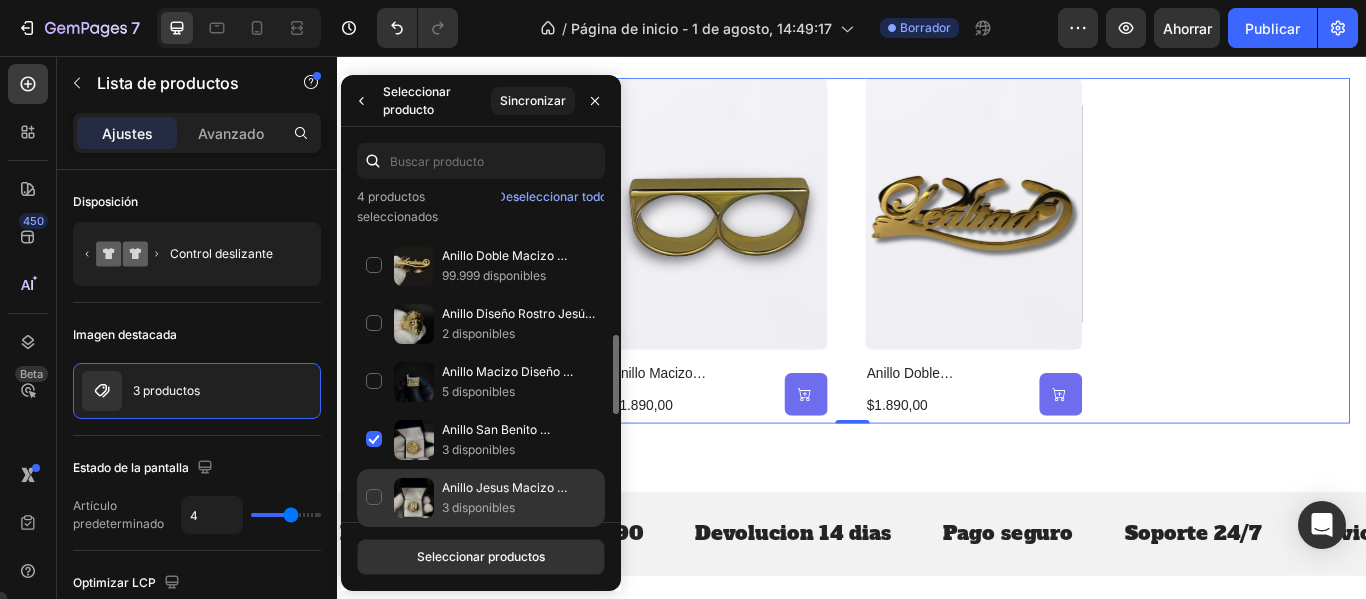click on "Anillo Jesus Macizo Enchapado Oro 3 disponibles" 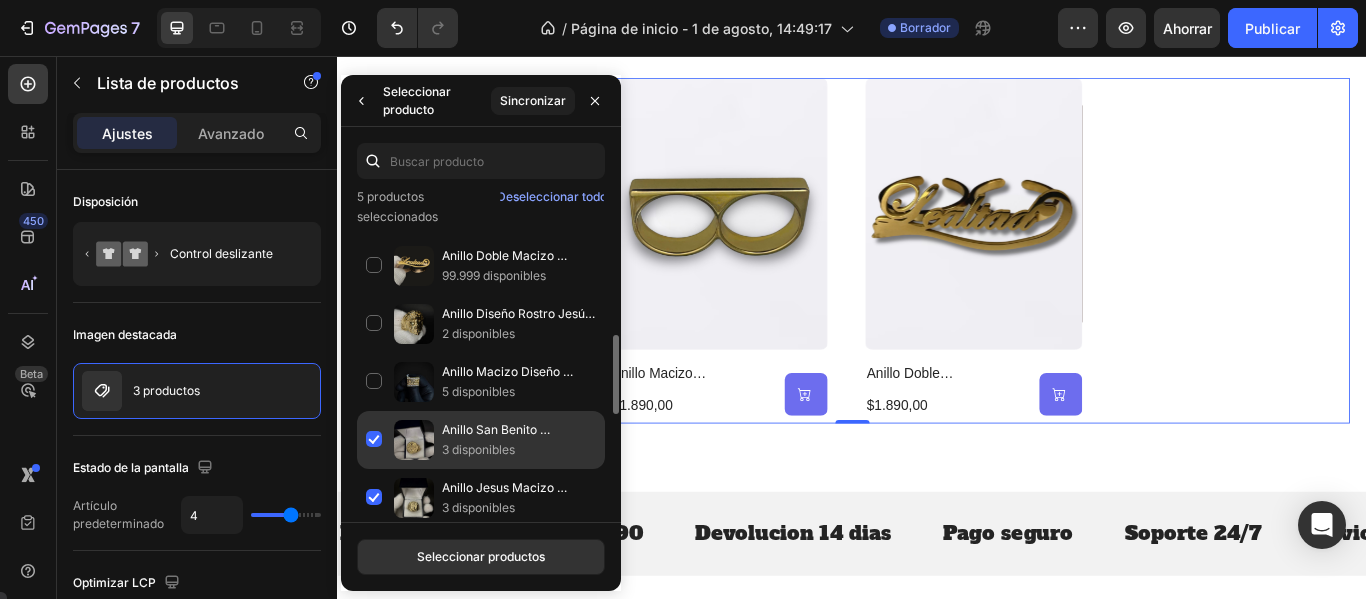 scroll, scrollTop: 500, scrollLeft: 0, axis: vertical 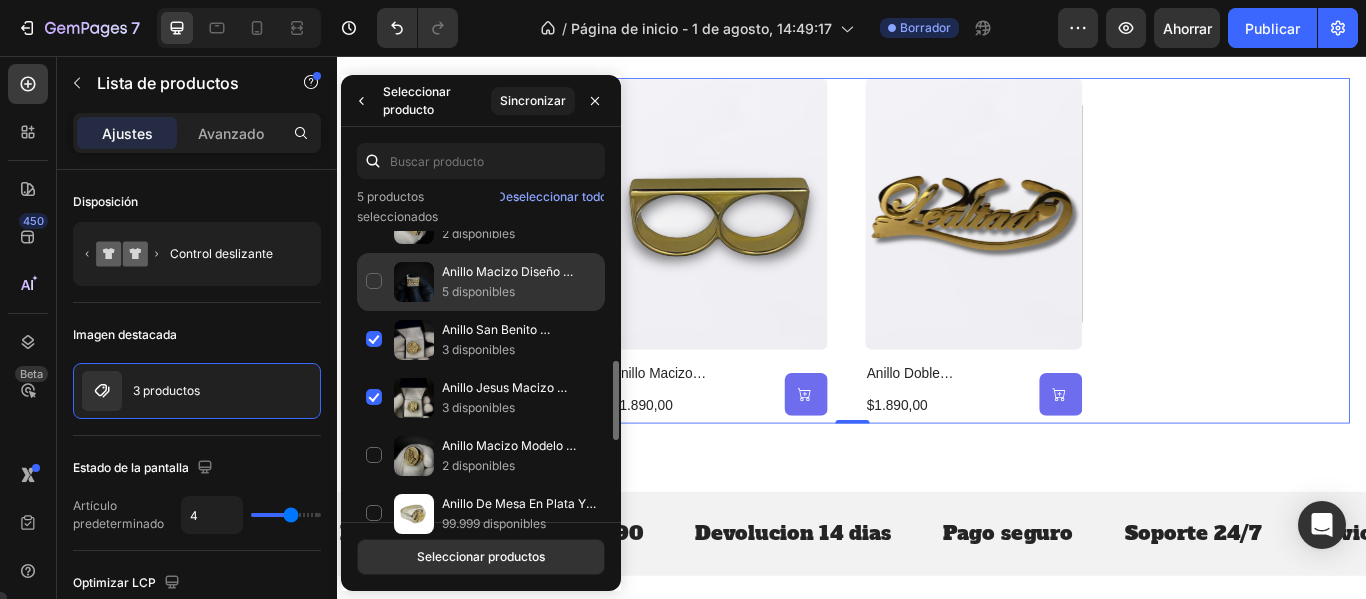 click on "Anillo Macizo Diseño Última Cena Enchapado Oro 5 disponibles" 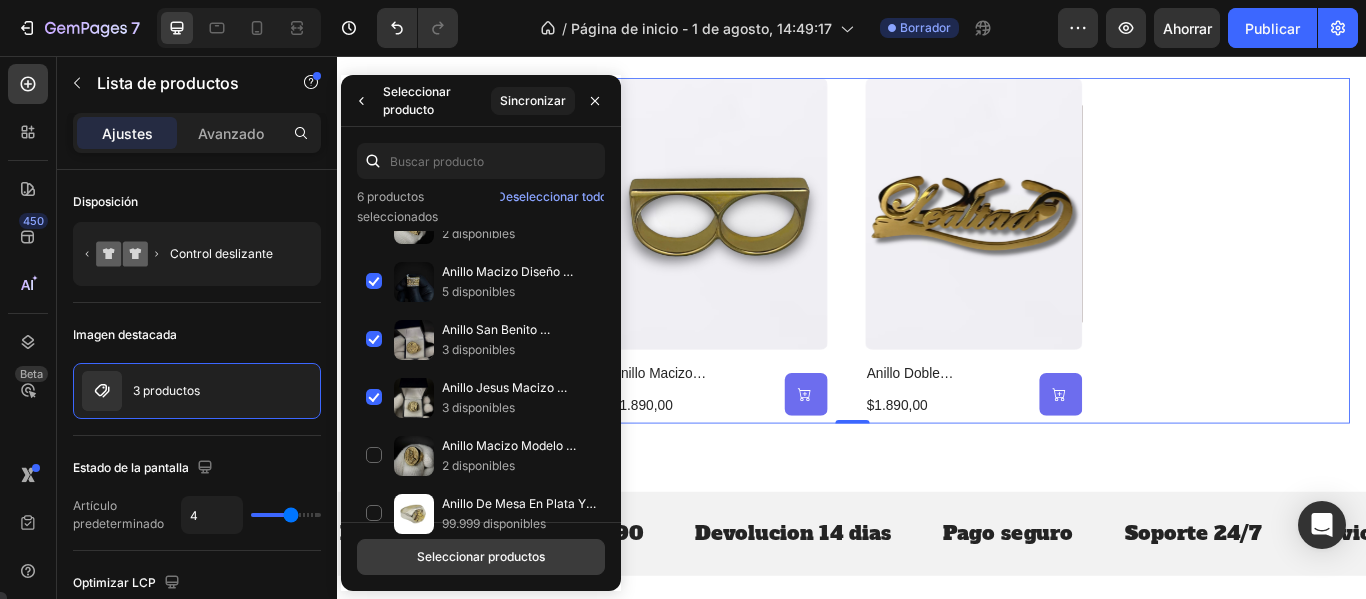 drag, startPoint x: 205, startPoint y: 106, endPoint x: 507, endPoint y: 559, distance: 544.43823 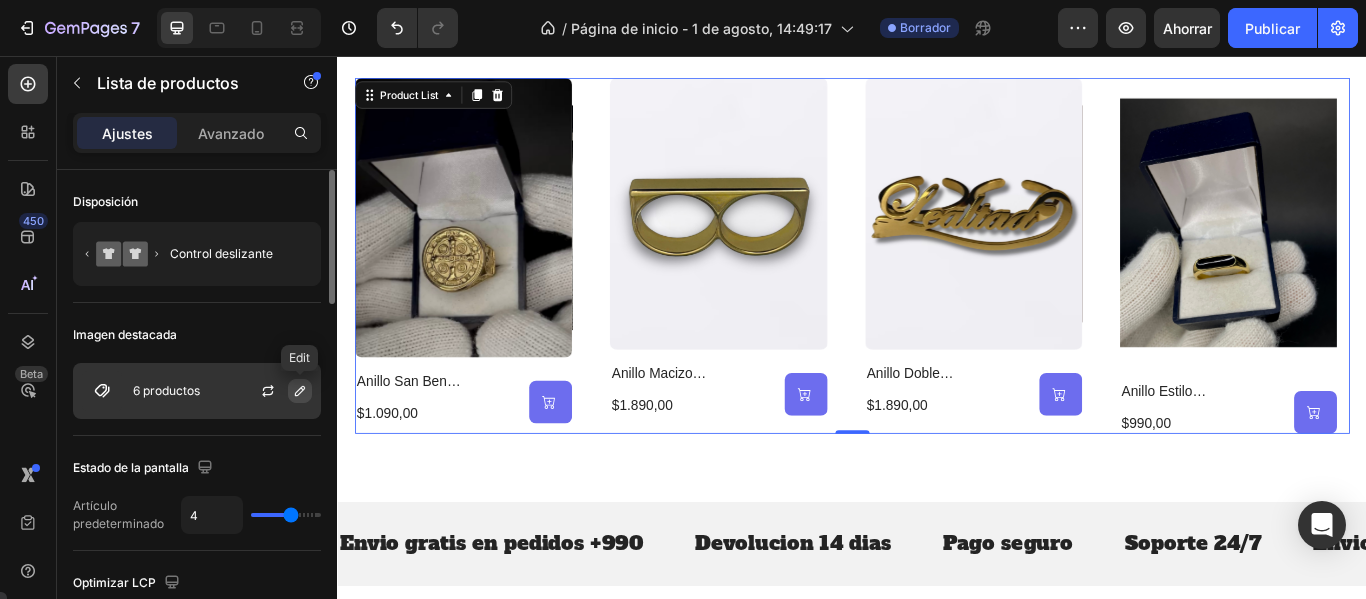 click 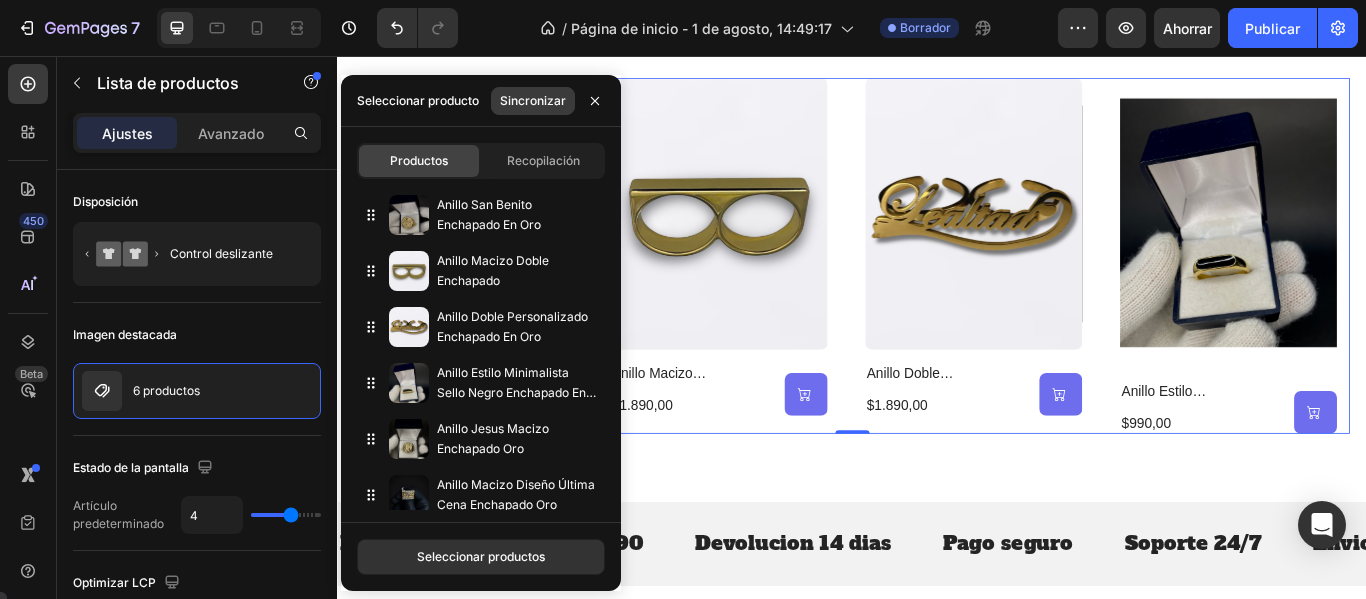click on "Sincronizar" at bounding box center [533, 100] 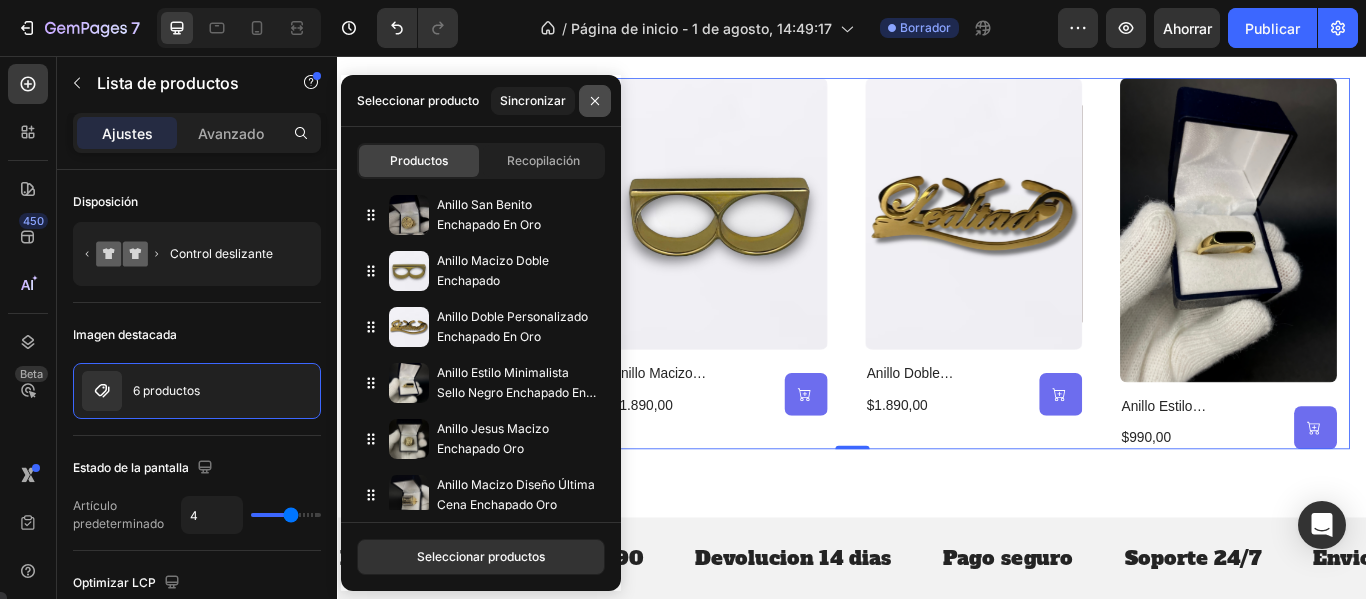 click 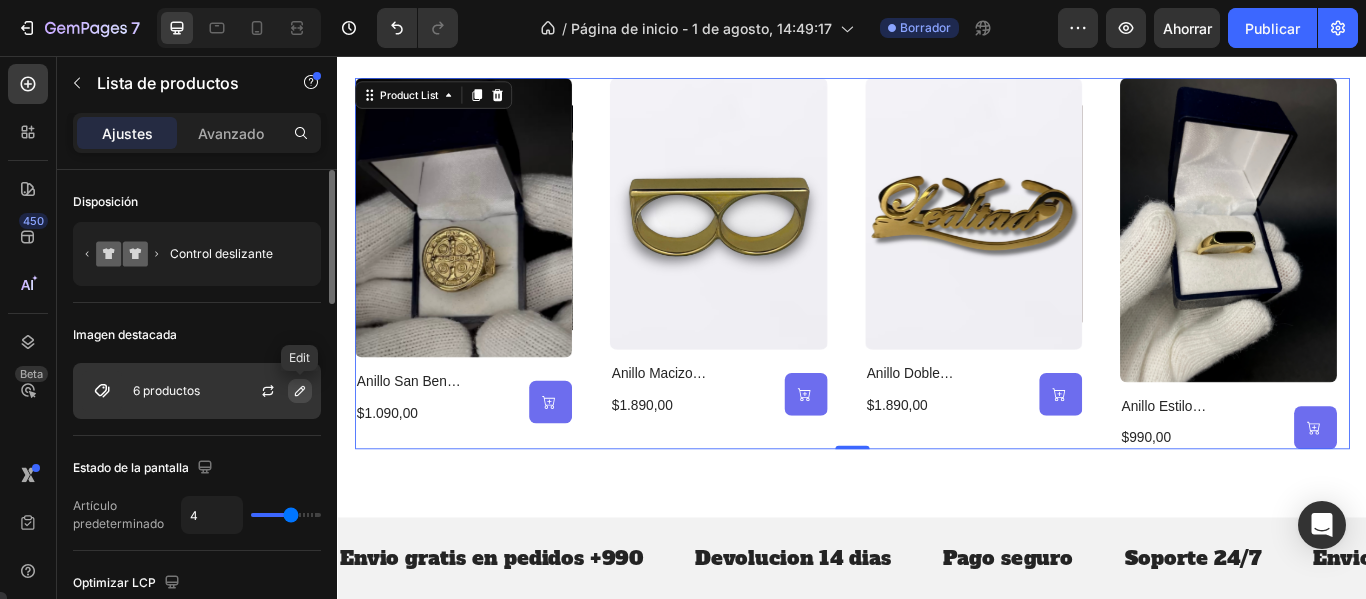 click 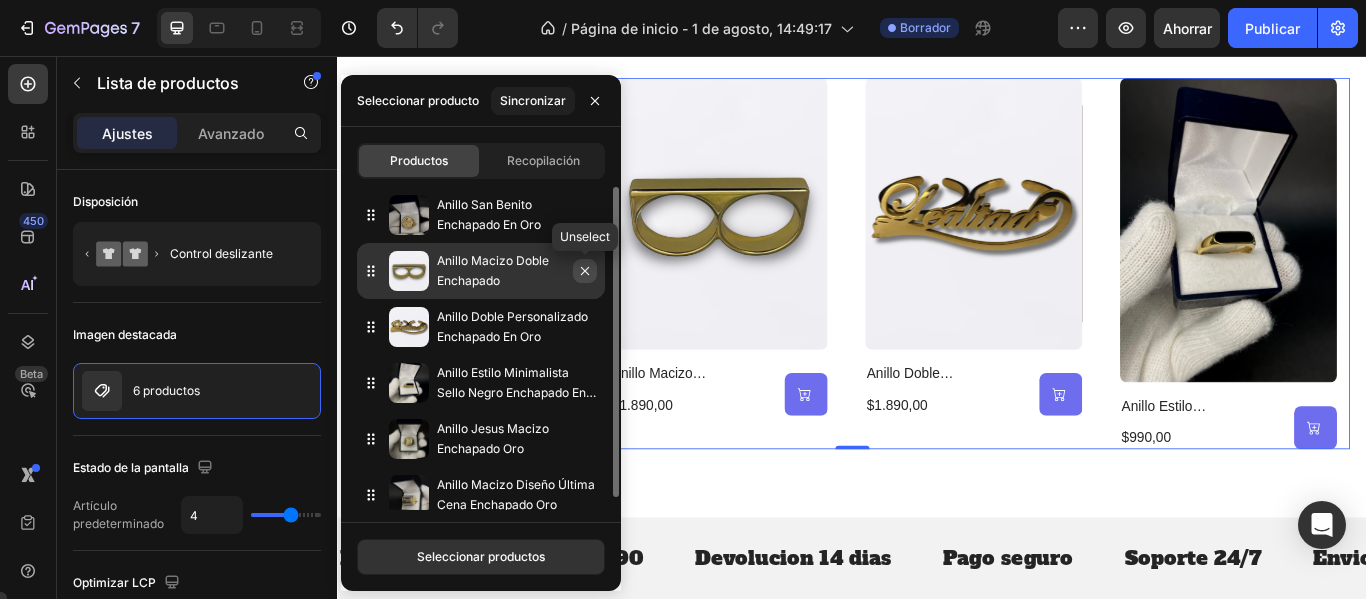 click 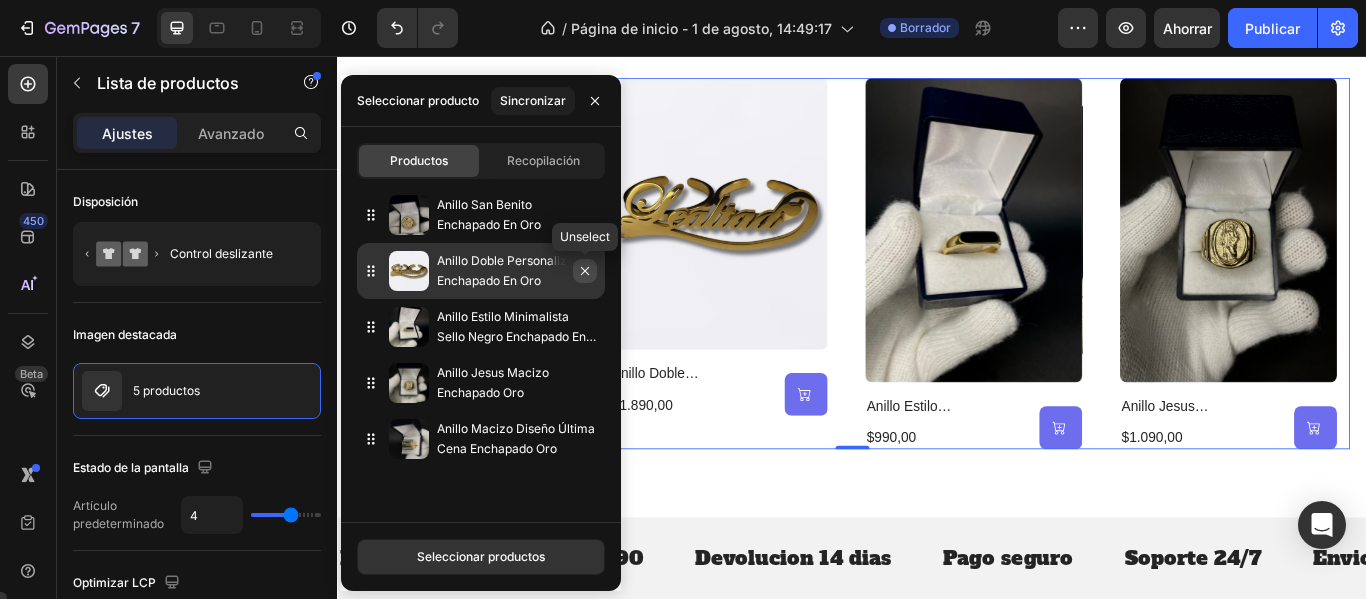 click 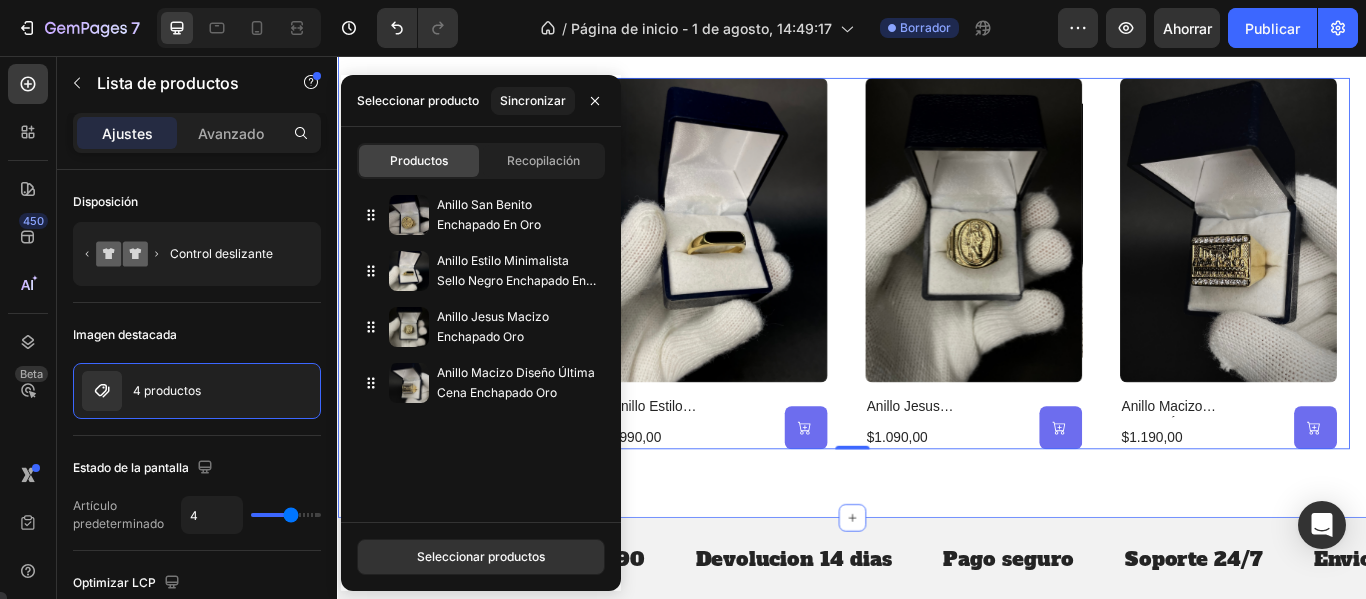 click on "mas solicitados Heading Product Images anillo san benito enchapado en oro Product Title $1.090,00 Product Price Product Price
(P) Cart Button Row Row Product List Product Images anillo estilo minimalista sello negro enchapado en oro Product Title $990,00 Product Price Product Price
(P) Cart Button Row Row Product List Product Images anillo jesus macizo enchapado oro Product Title $1.090,00 Product Price Product Price
(P) Cart Button Row Row Product List Product Images anillo macizo diseño última cena enchapado oro Product Title $1.190,00 Product Price Product Price
(P) Cart Button Row Row Product List Product List   0 Section 3/25" at bounding box center [937, 255] 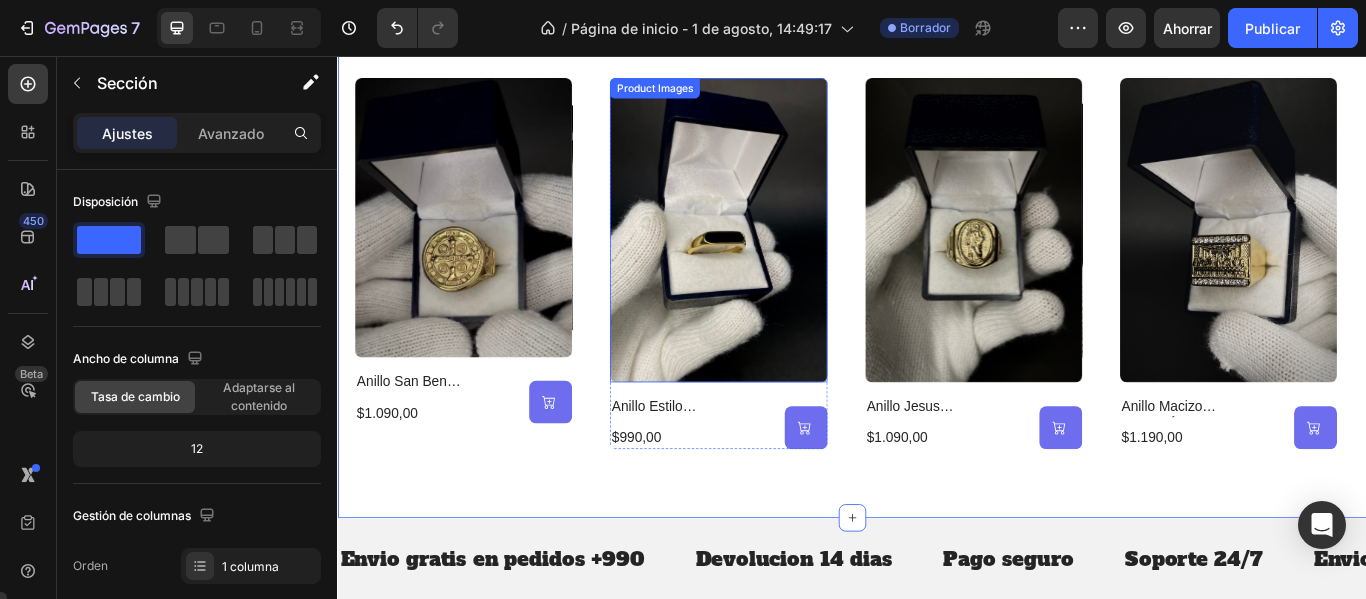 click at bounding box center (780, 258) 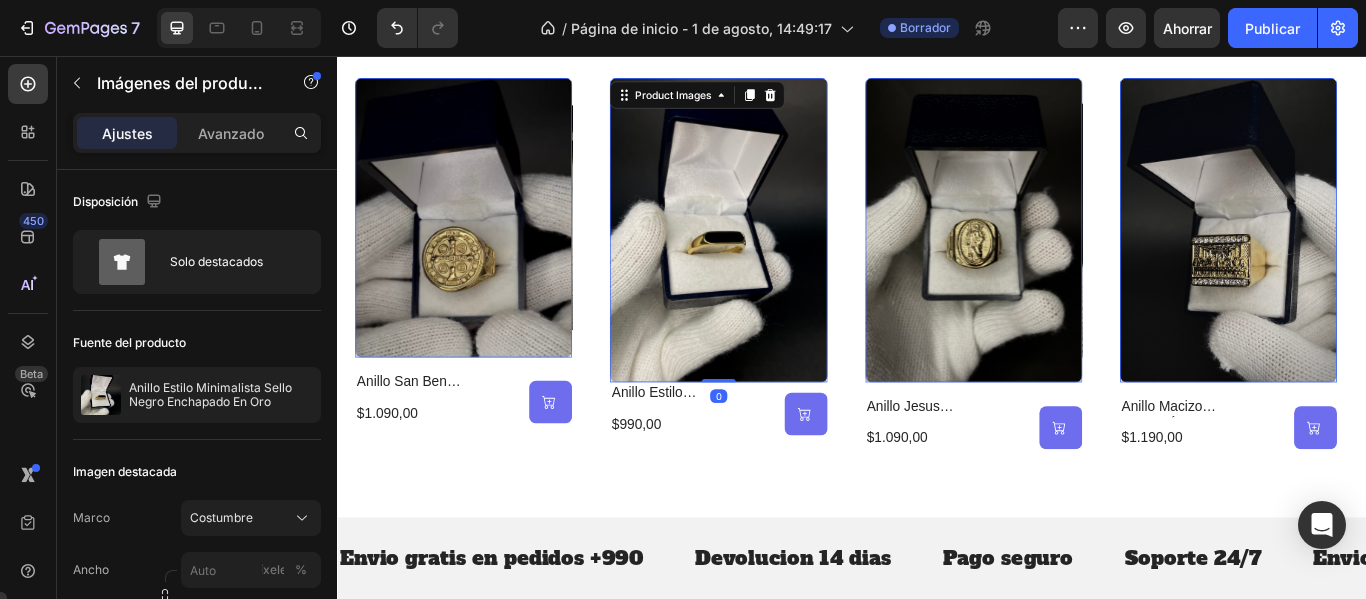 drag, startPoint x: 778, startPoint y: 446, endPoint x: 551, endPoint y: 485, distance: 230.32585 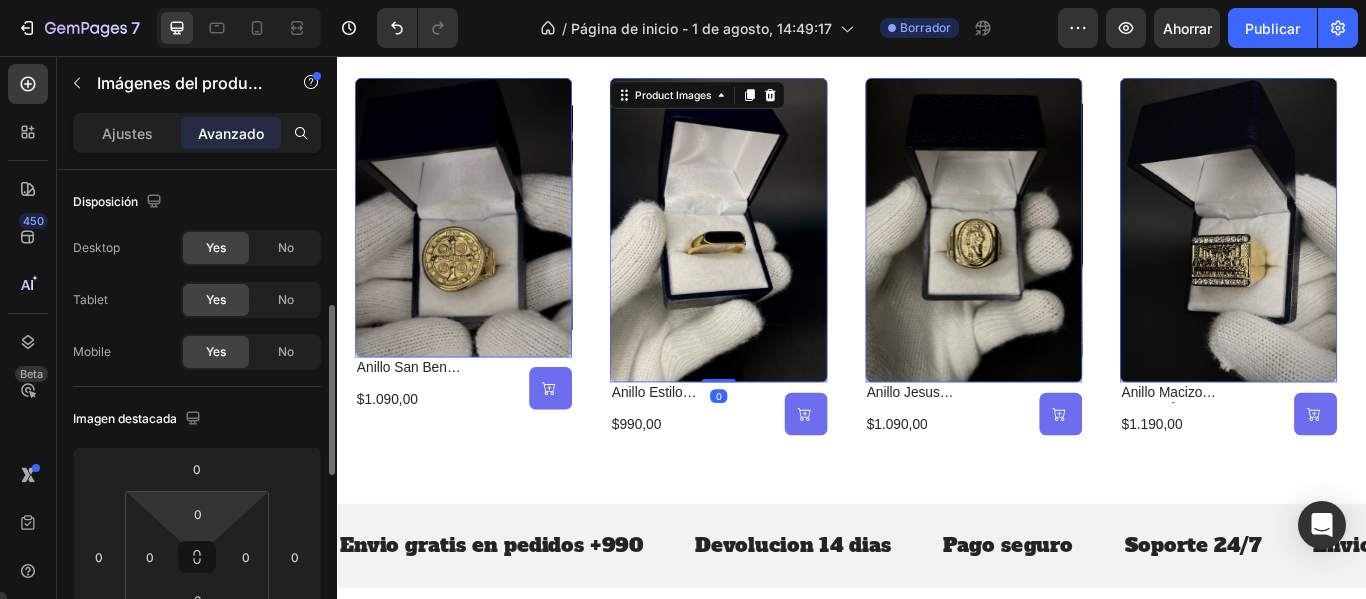 scroll, scrollTop: 100, scrollLeft: 0, axis: vertical 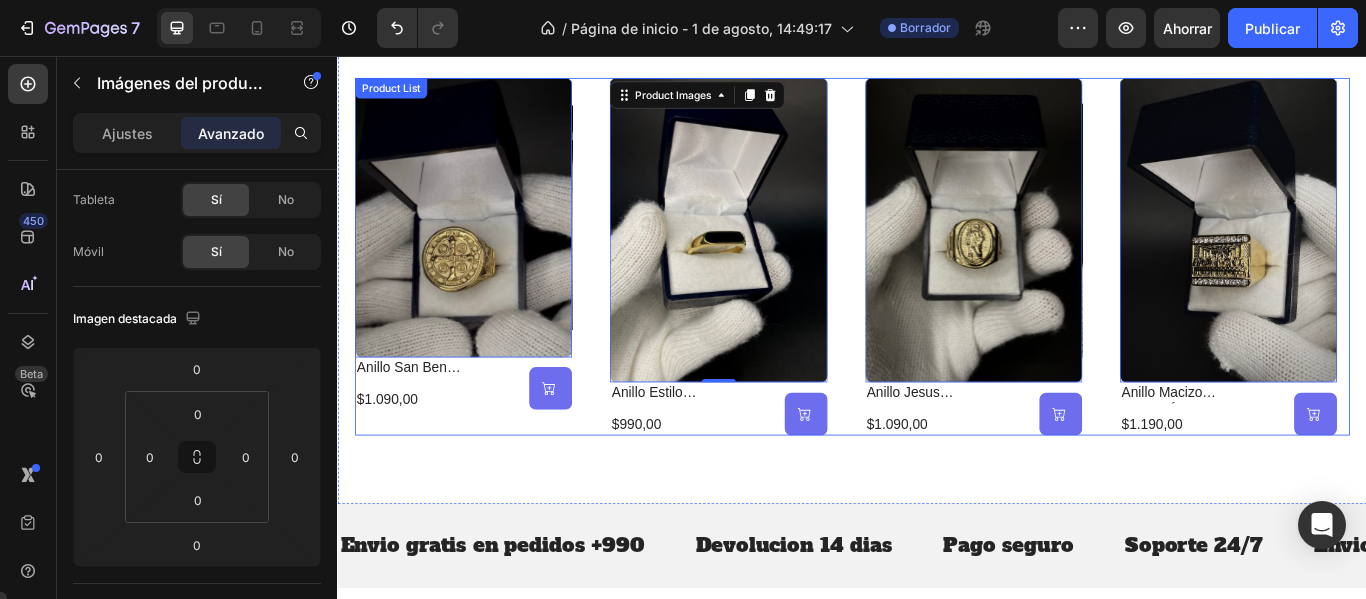 click at bounding box center [483, 243] 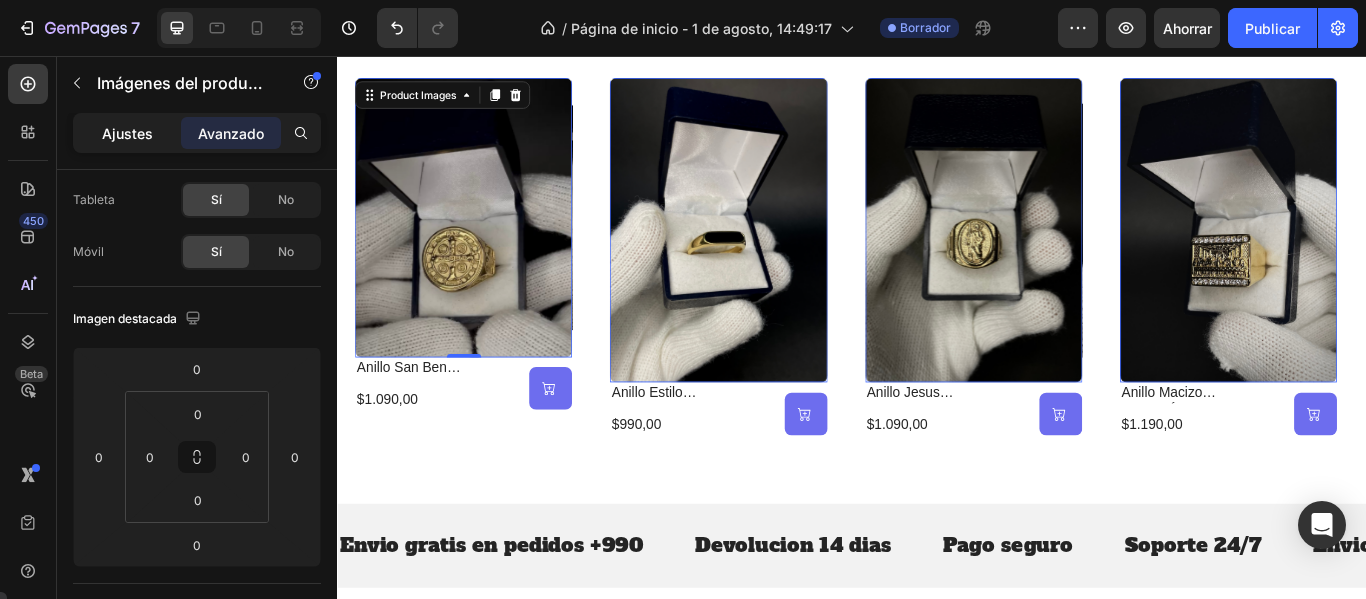 click on "Ajustes" at bounding box center (127, 133) 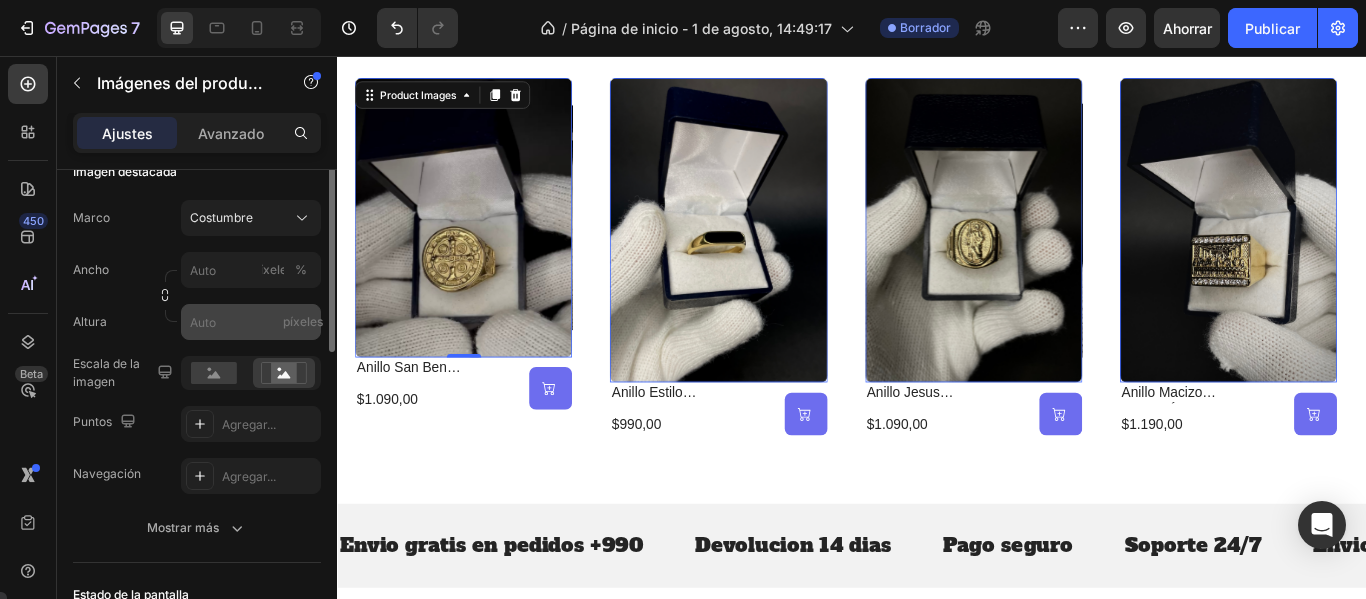 scroll, scrollTop: 200, scrollLeft: 0, axis: vertical 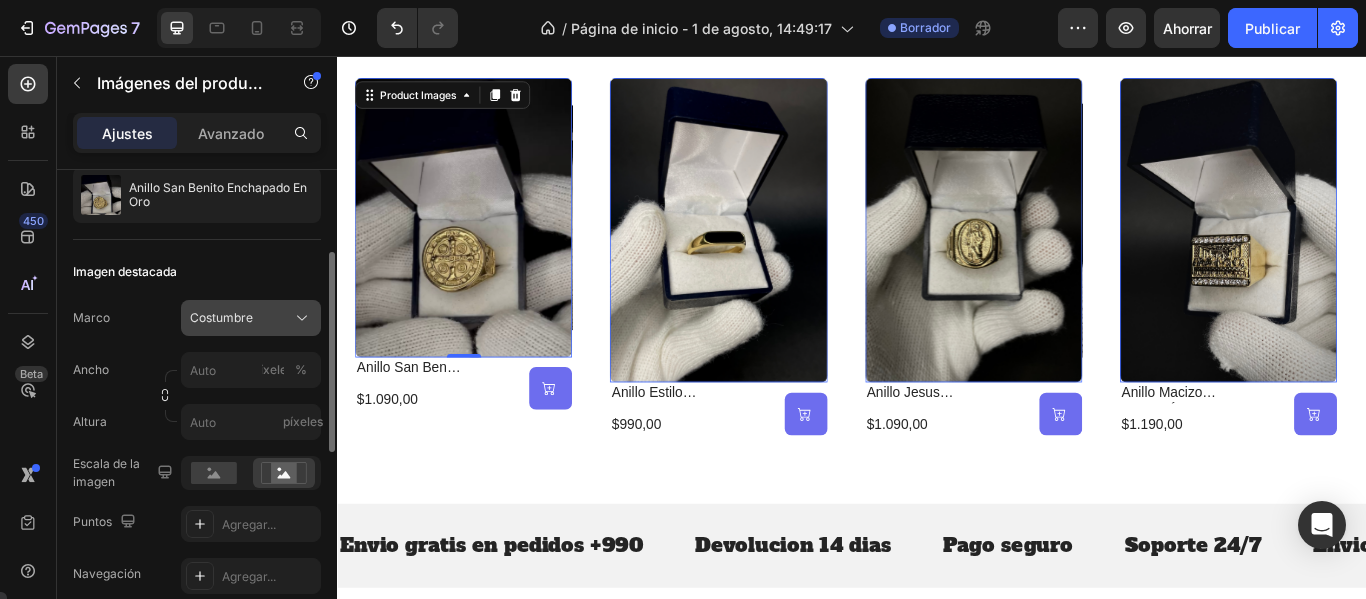 click on "Costumbre" 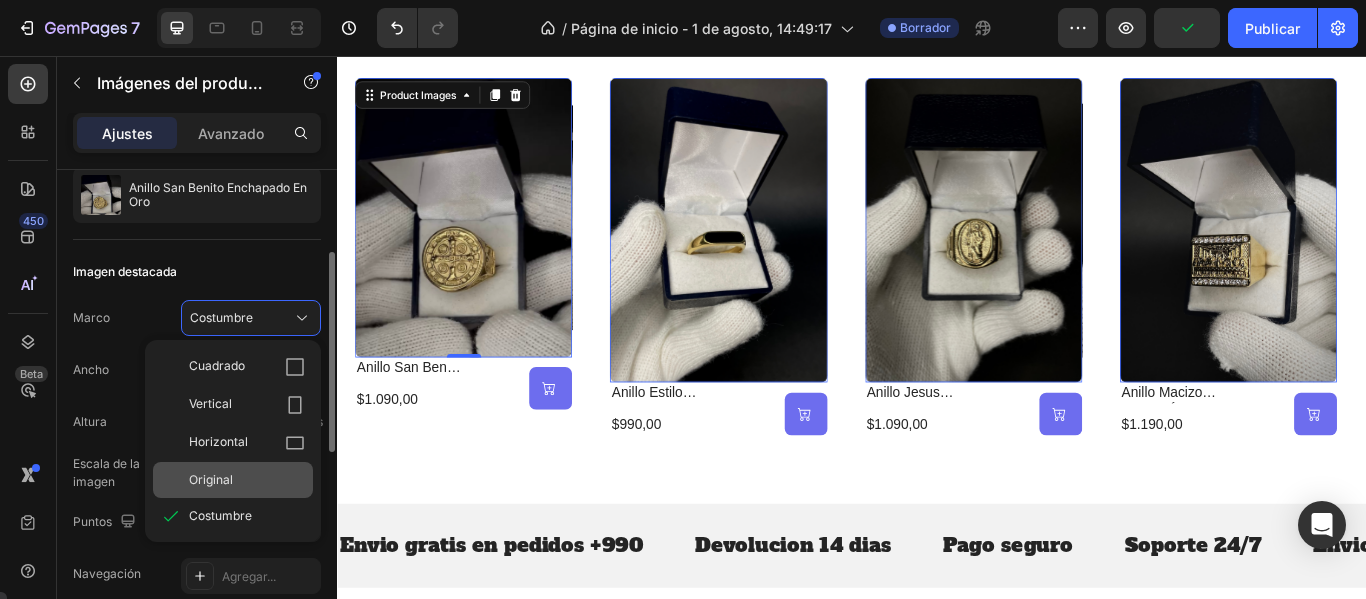 click on "Original" 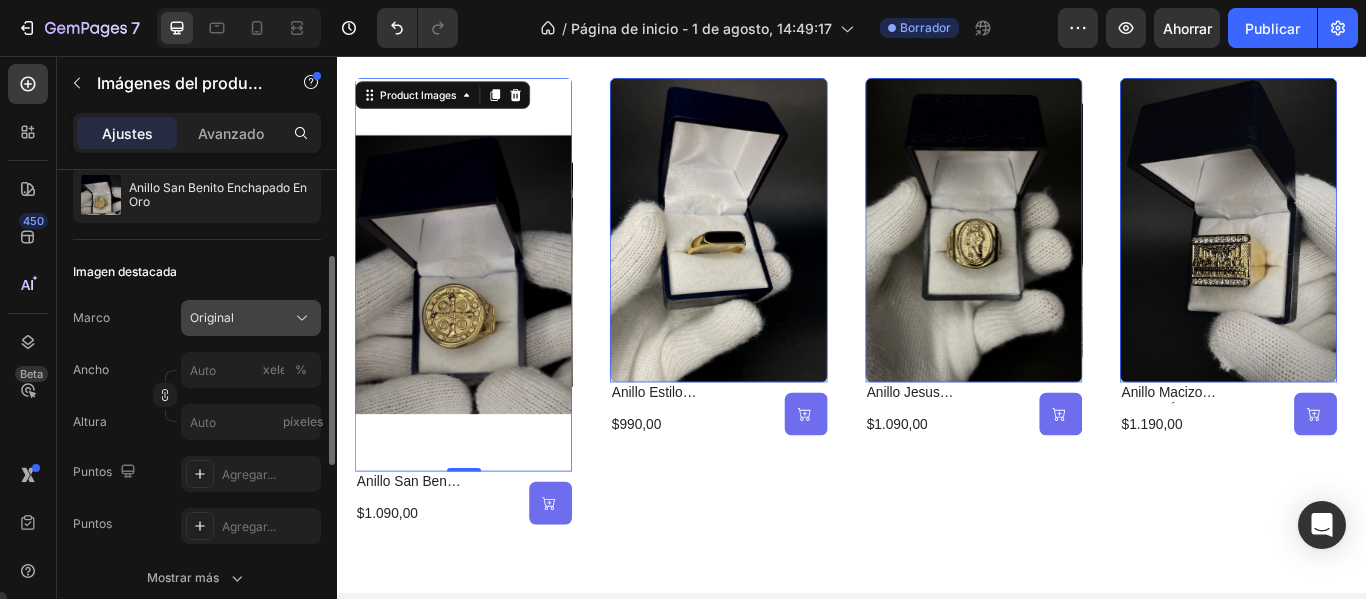 click on "Original" at bounding box center [251, 318] 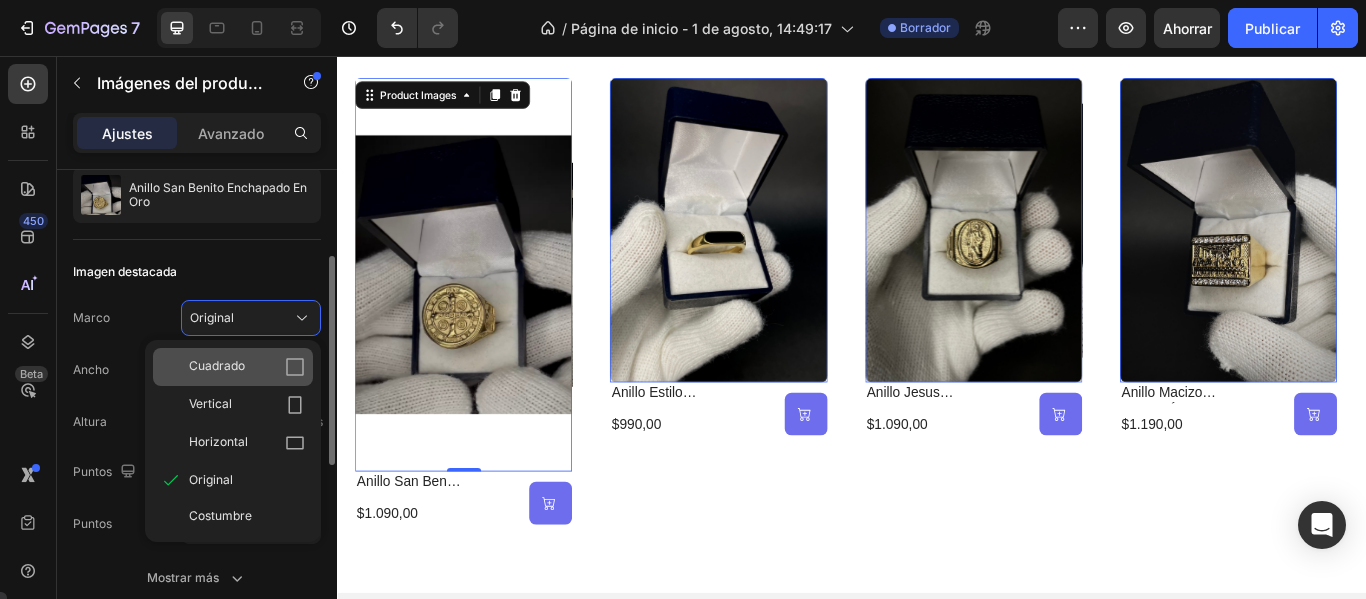 click 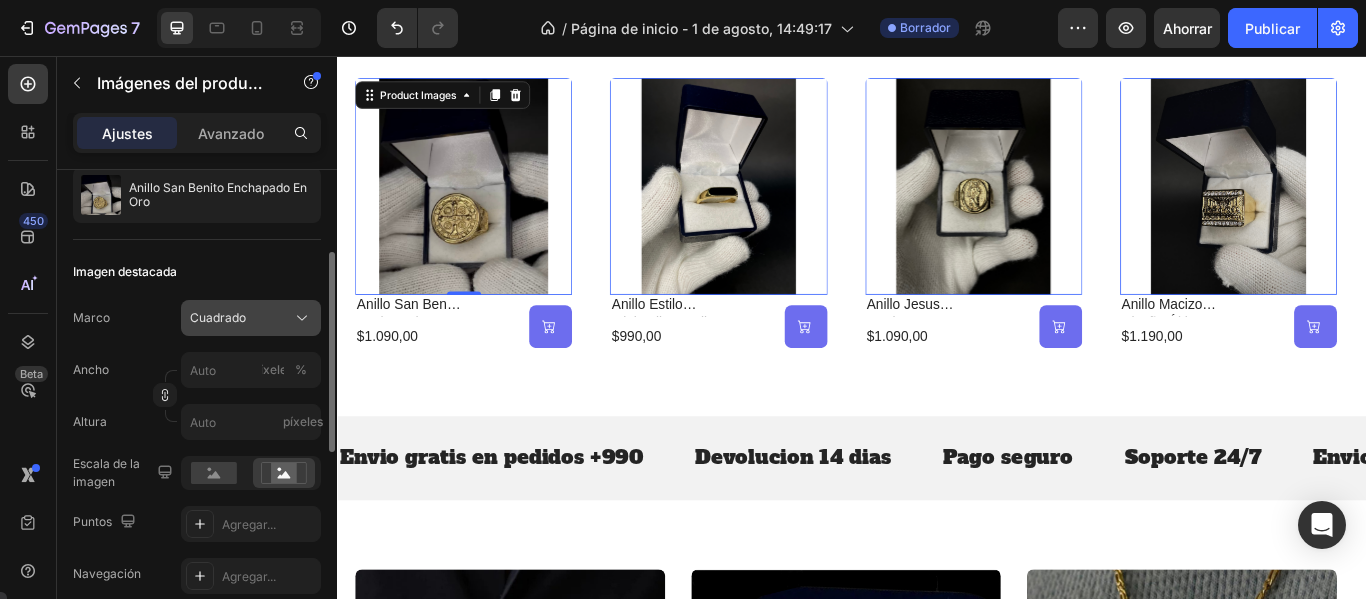 click on "Cuadrado" at bounding box center [251, 318] 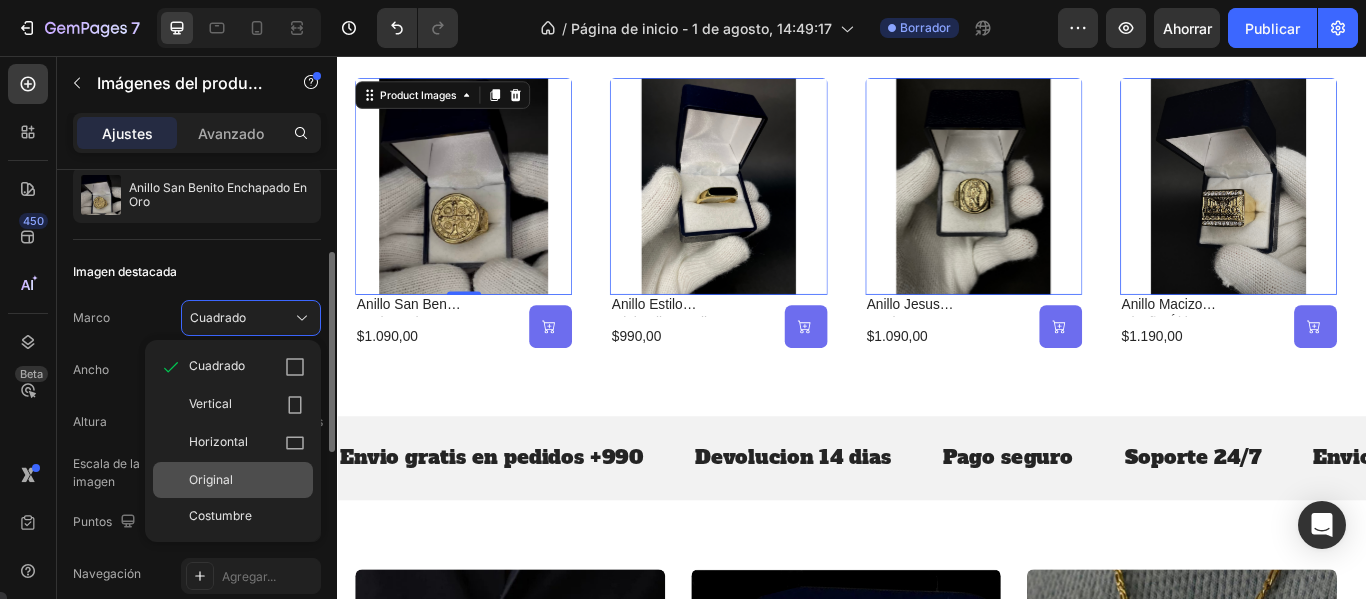 click on "Original" at bounding box center (247, 480) 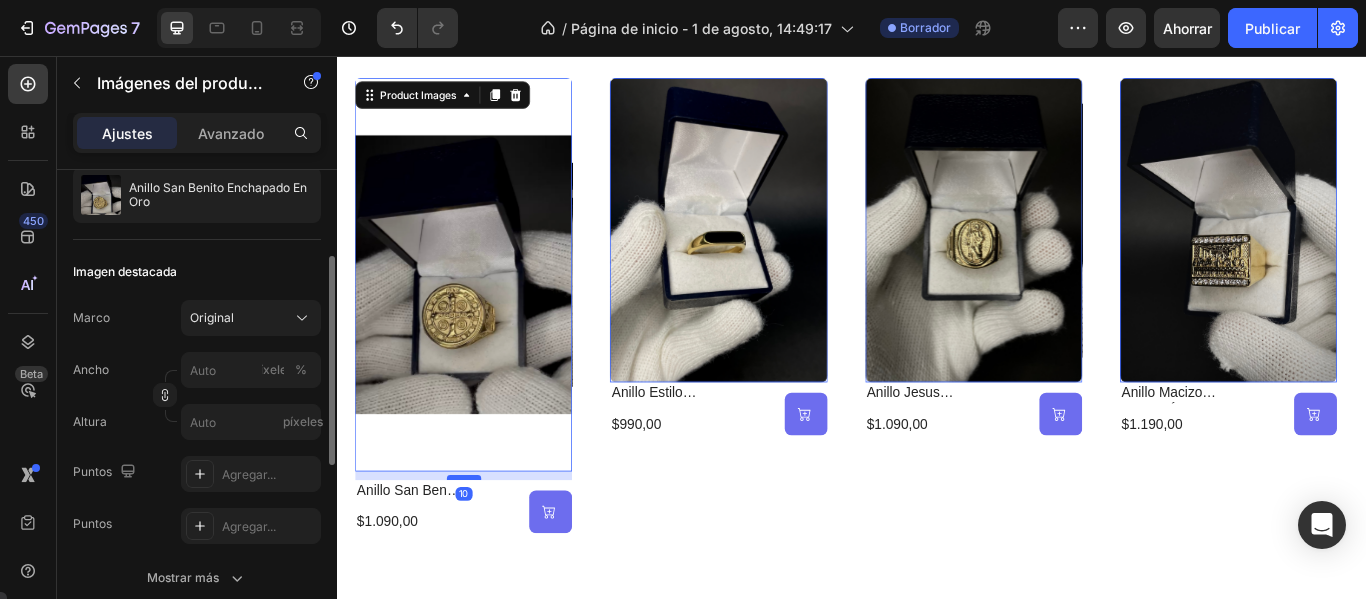 drag, startPoint x: 489, startPoint y: 535, endPoint x: 486, endPoint y: 548, distance: 13.341664 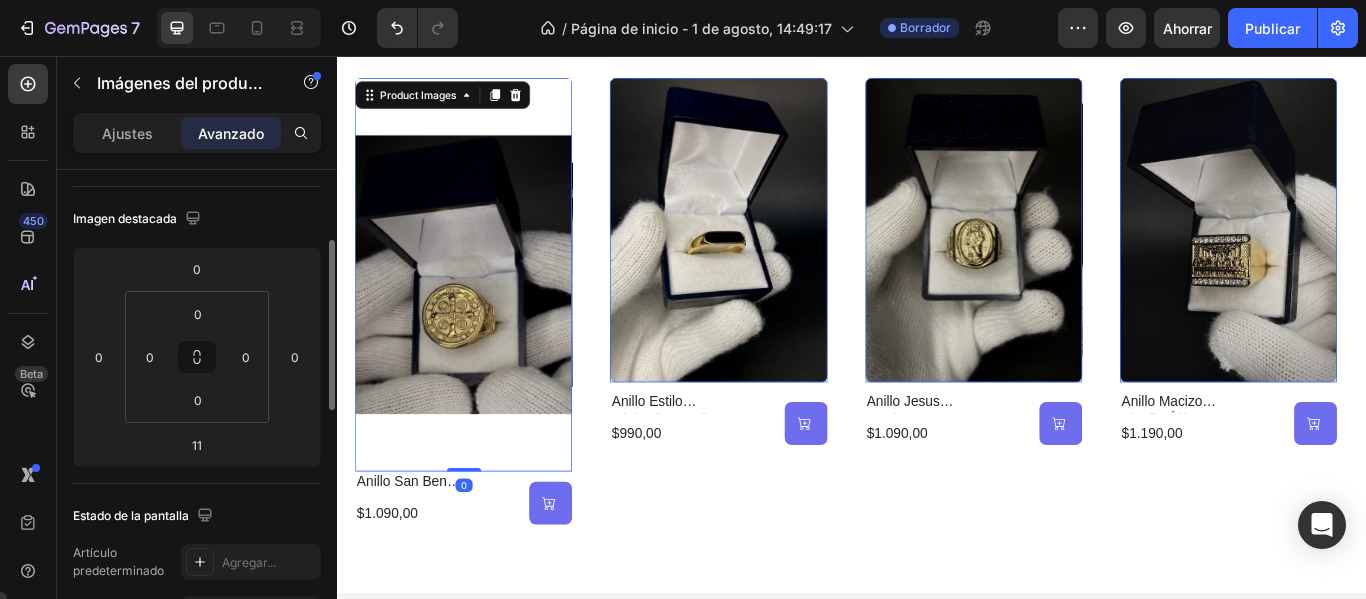 drag, startPoint x: 486, startPoint y: 545, endPoint x: 500, endPoint y: 458, distance: 88.11924 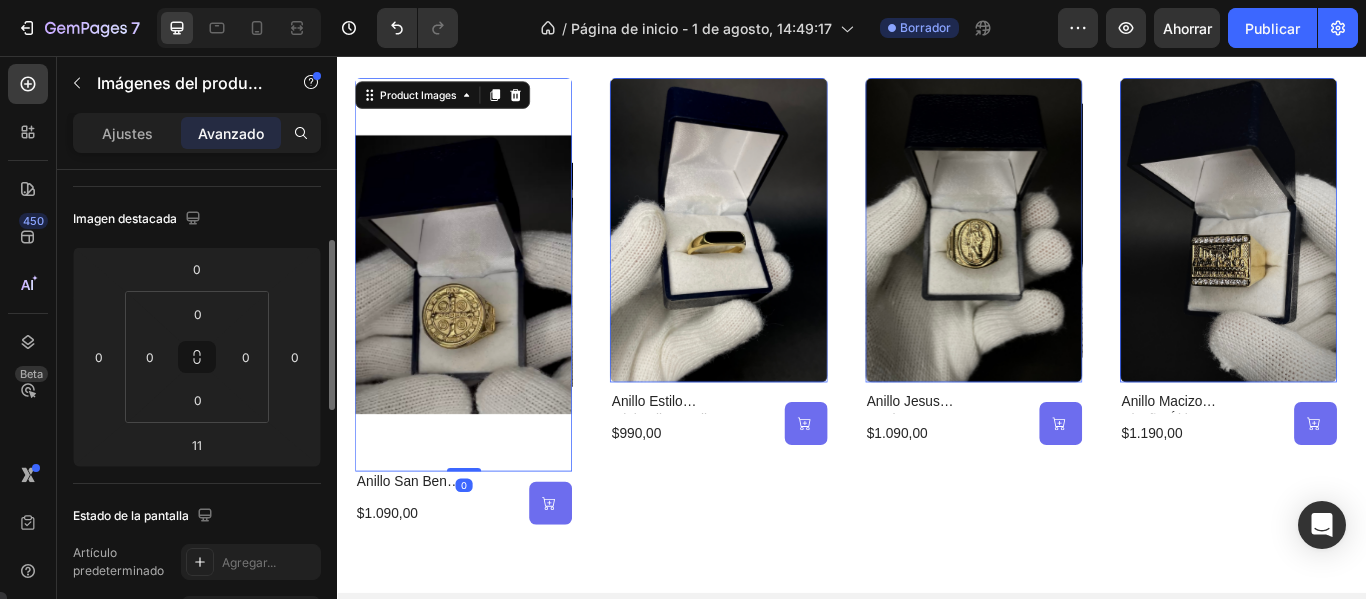 click on "Product Images   0" at bounding box center [483, 310] 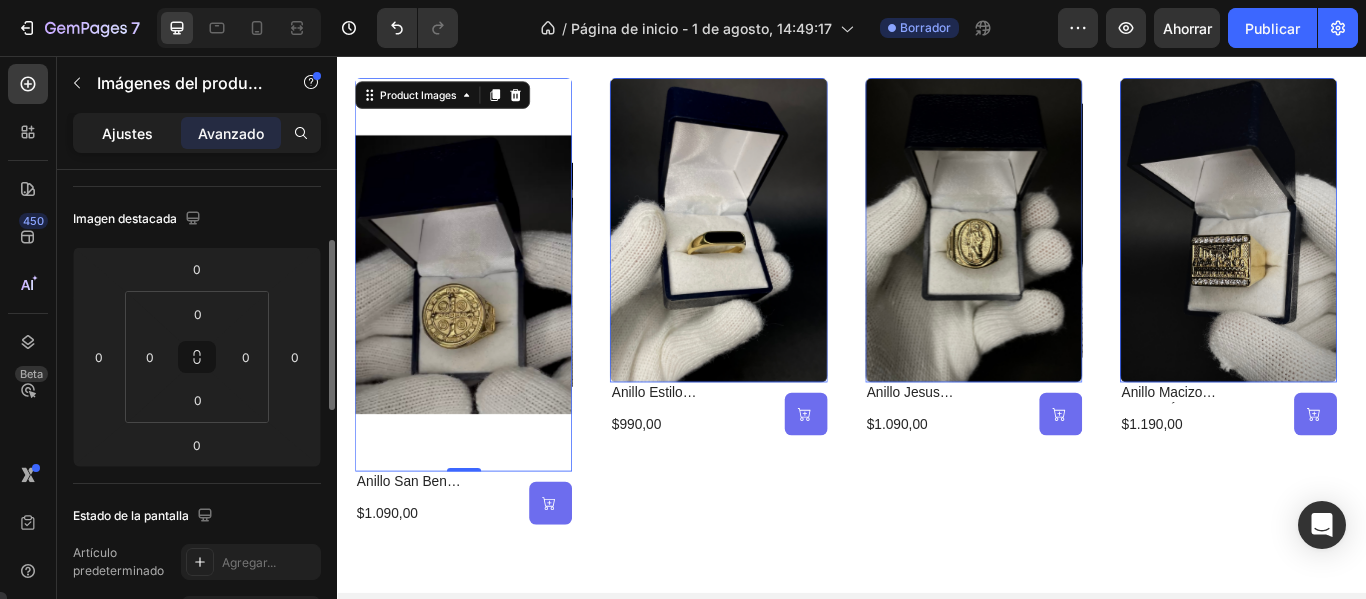 click on "Ajustes" 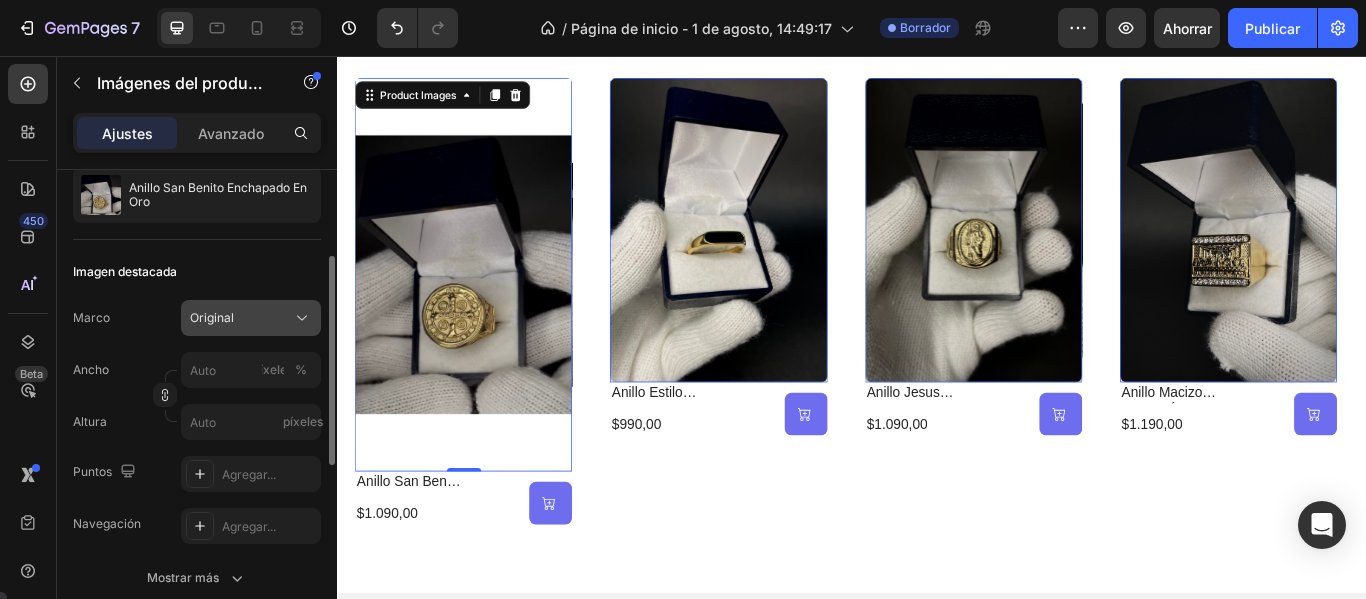 click on "Original" 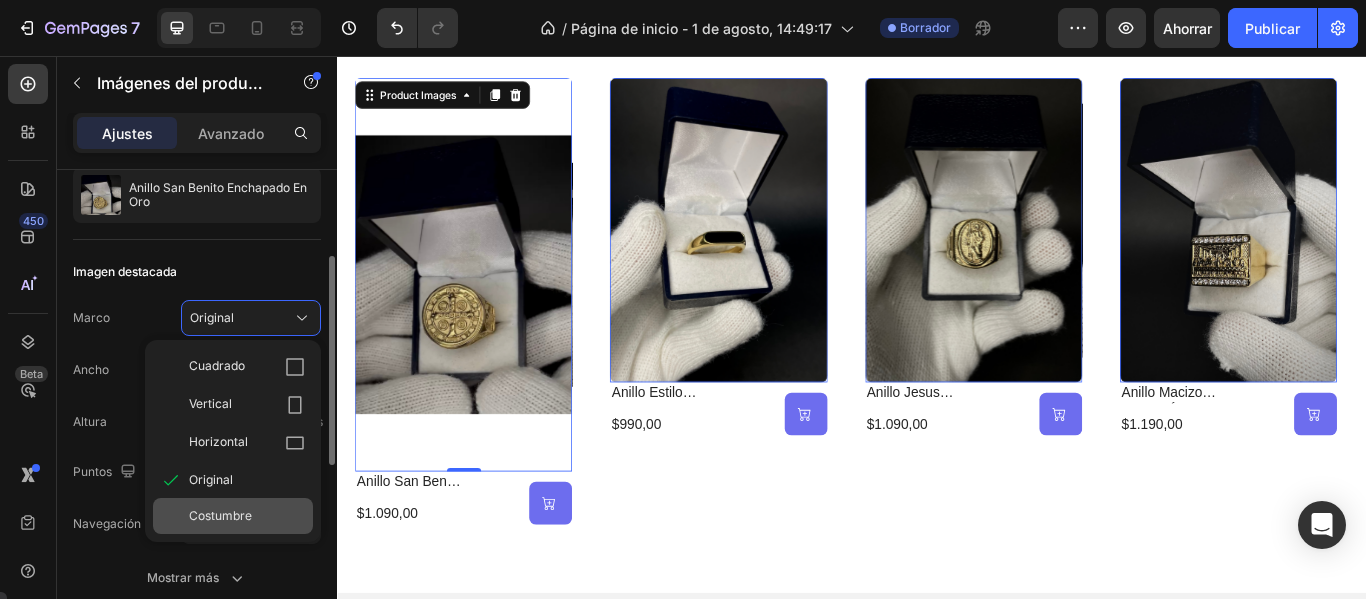 click on "Costumbre" at bounding box center (220, 515) 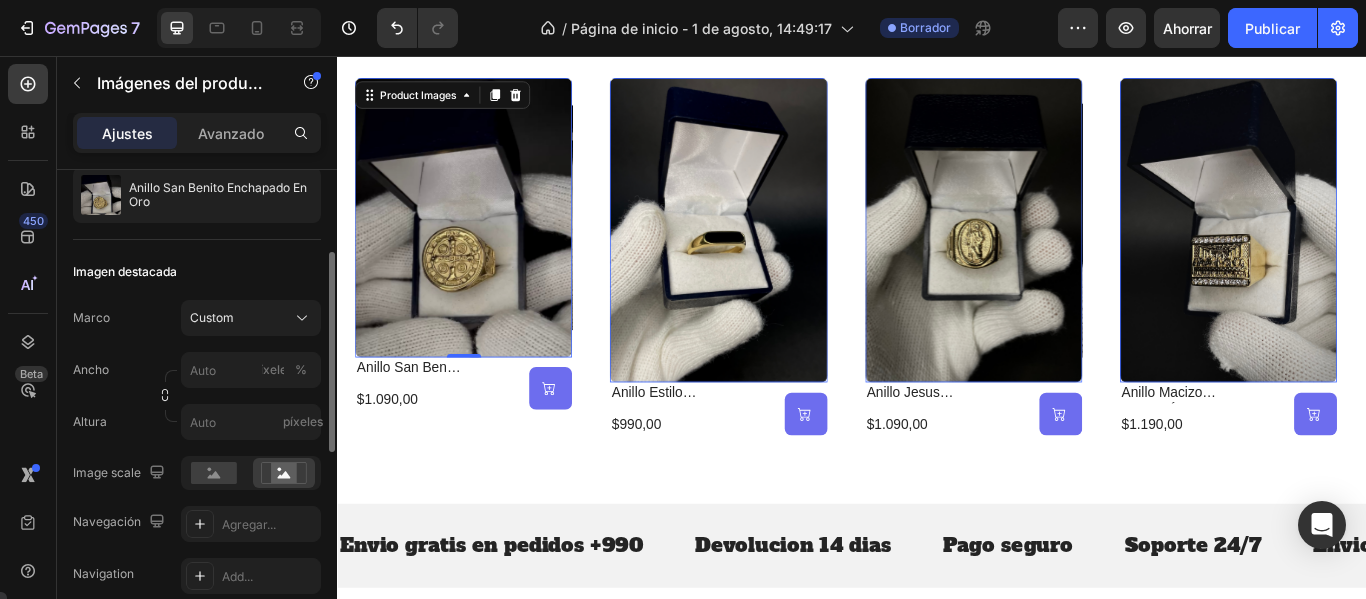 click at bounding box center (483, 243) 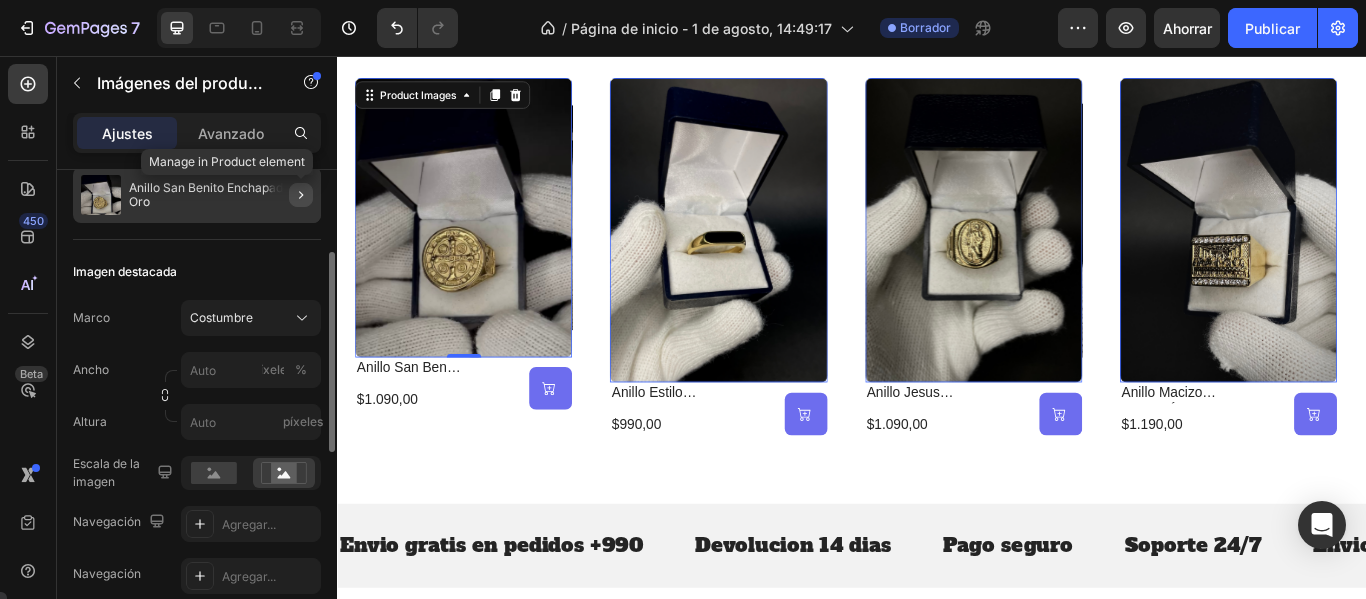 click 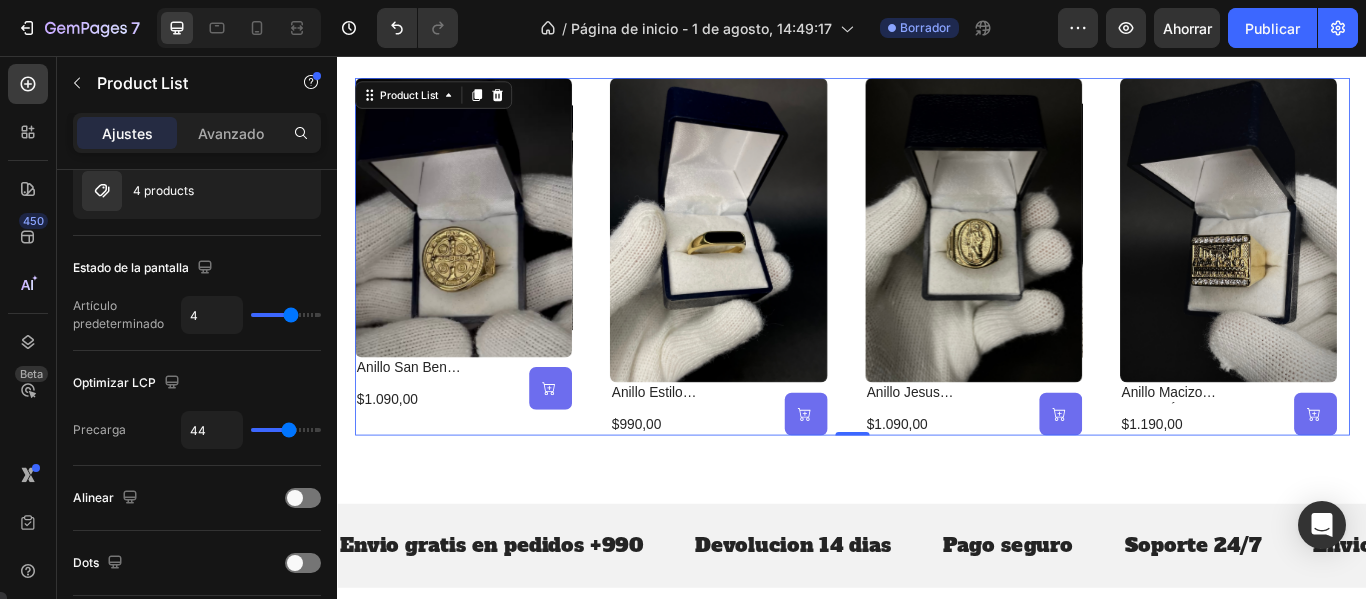 scroll, scrollTop: 0, scrollLeft: 0, axis: both 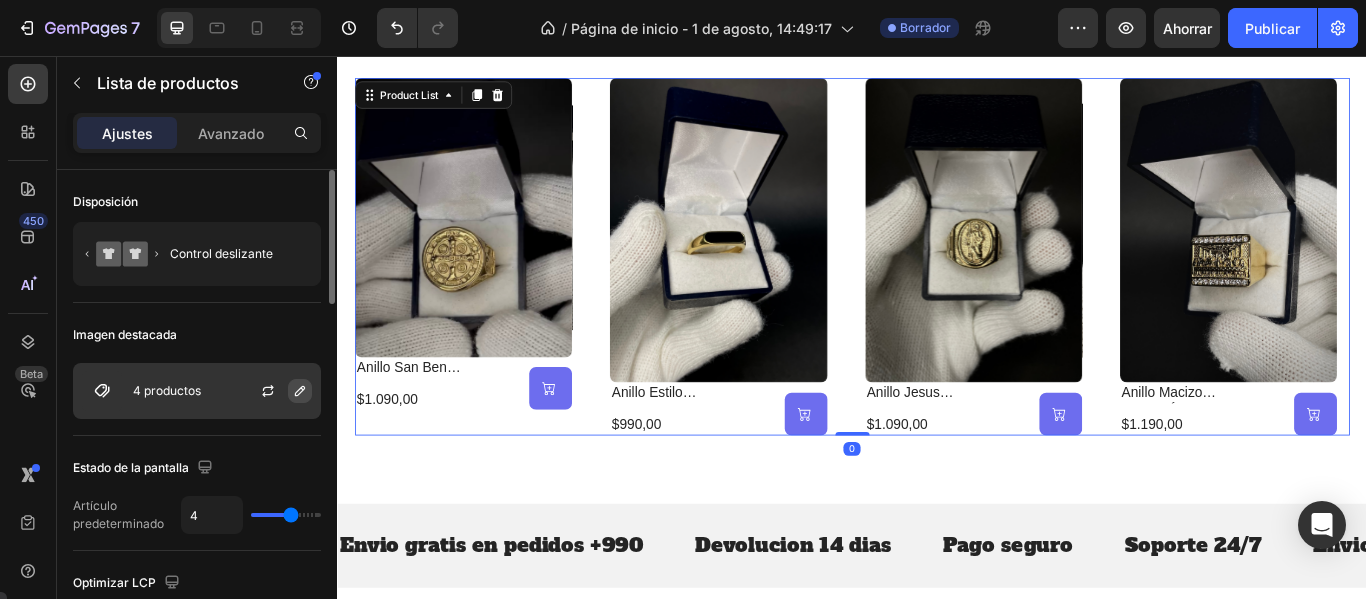 click 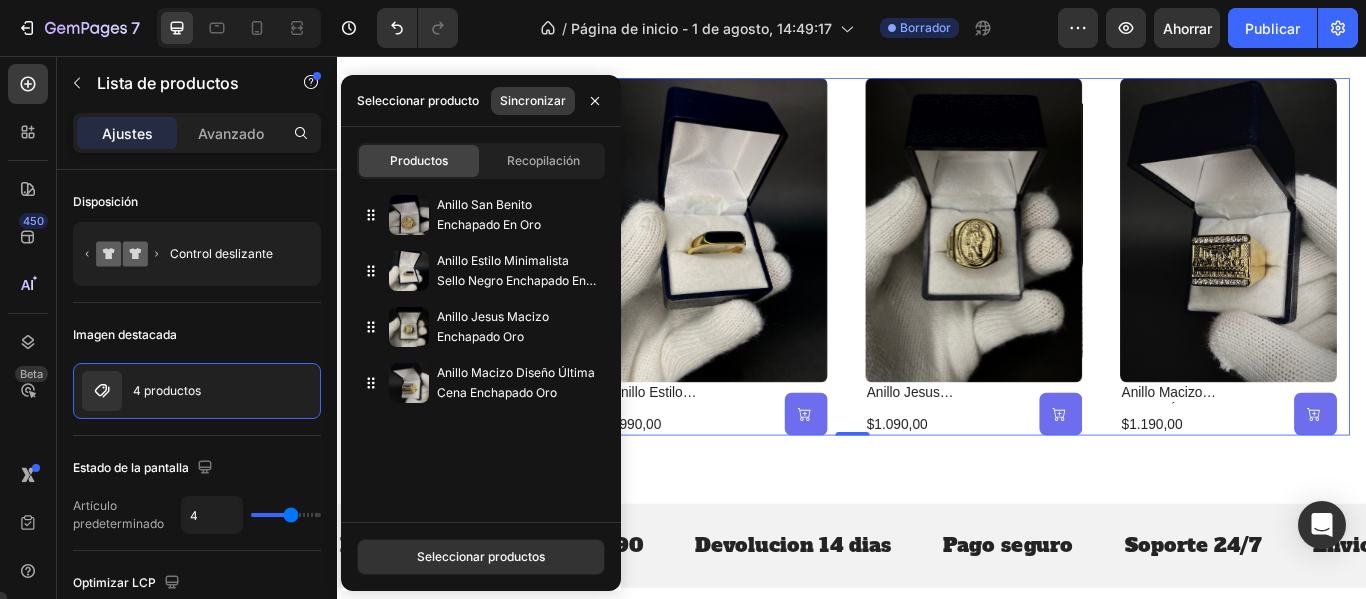 click on "Sincronizar" at bounding box center [533, 100] 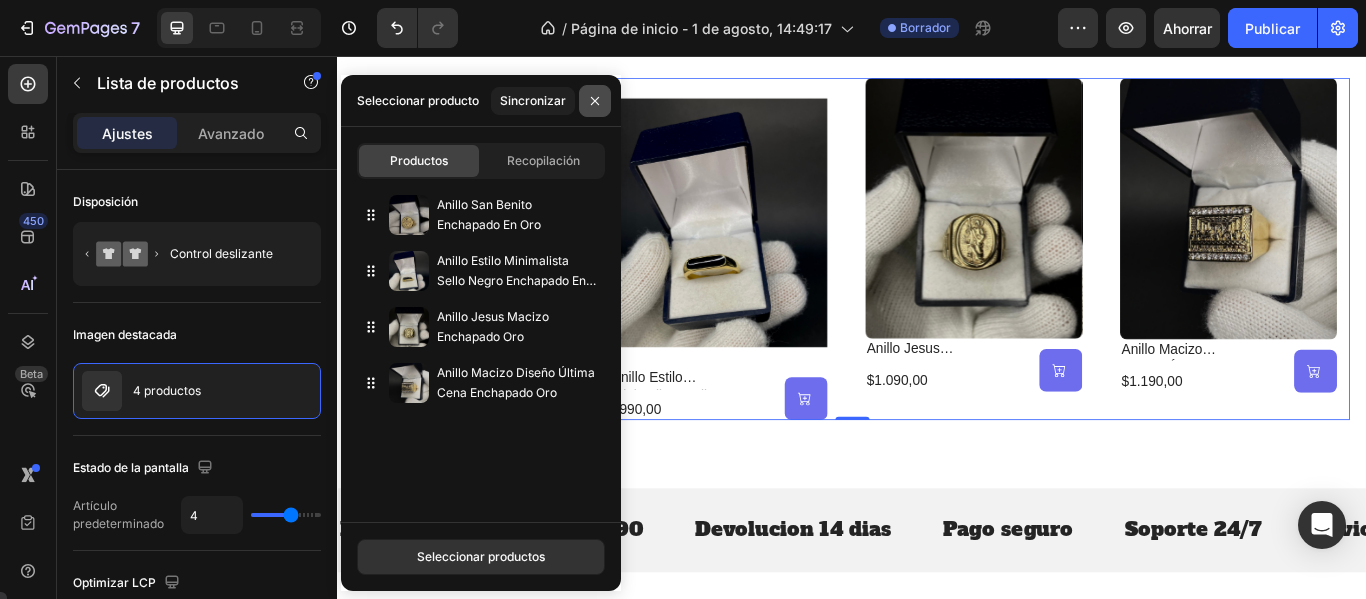 click 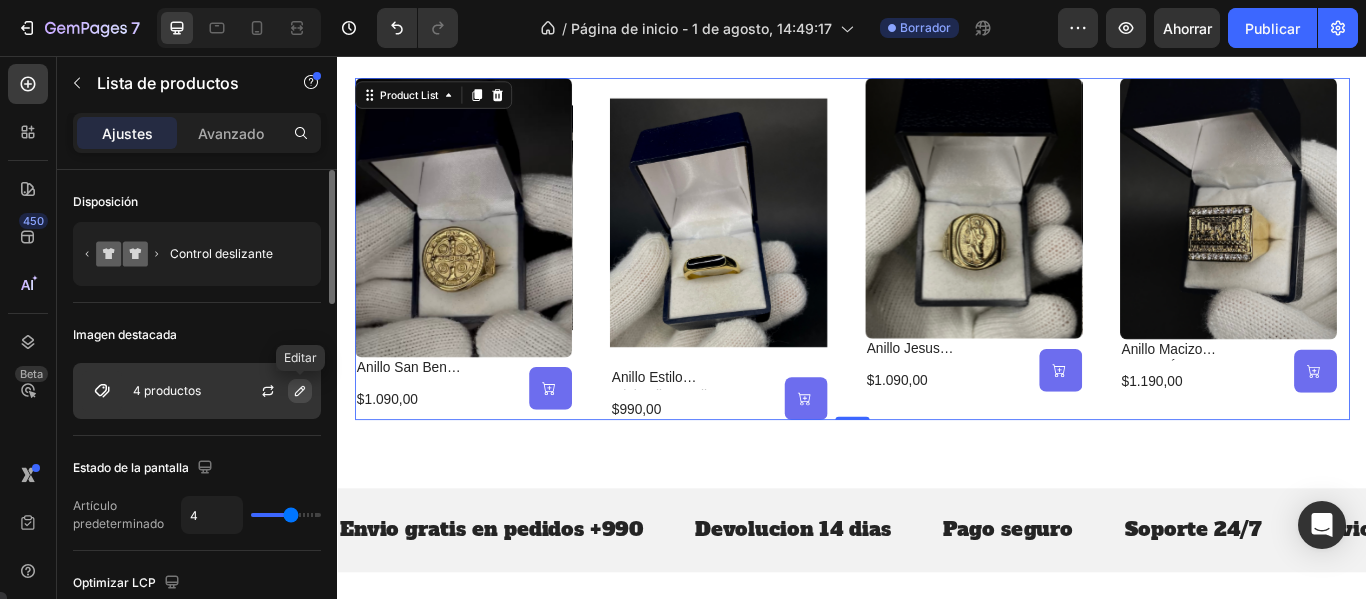 click 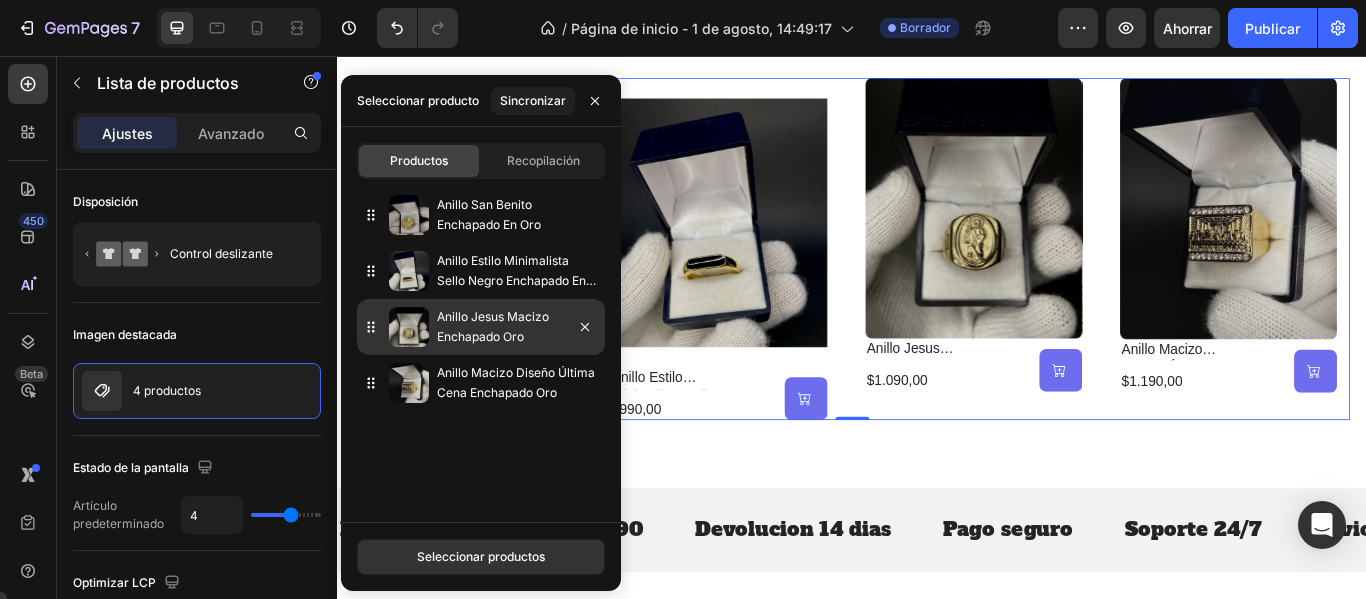 type 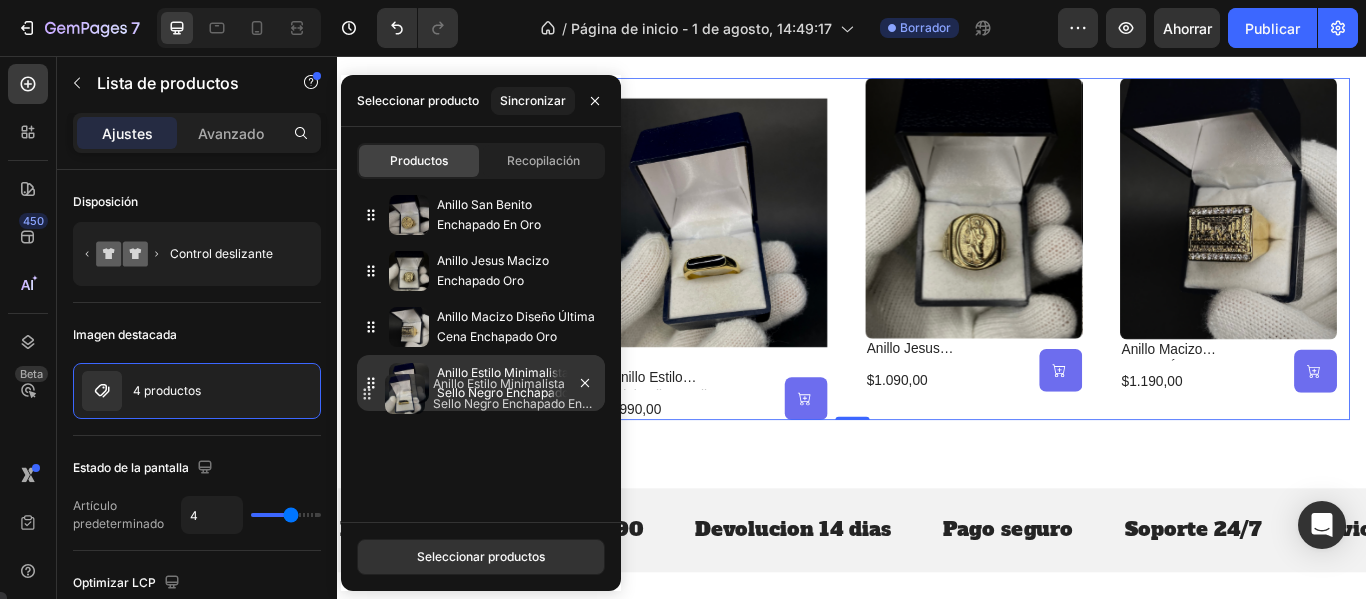 drag, startPoint x: 371, startPoint y: 270, endPoint x: 367, endPoint y: 393, distance: 123.065025 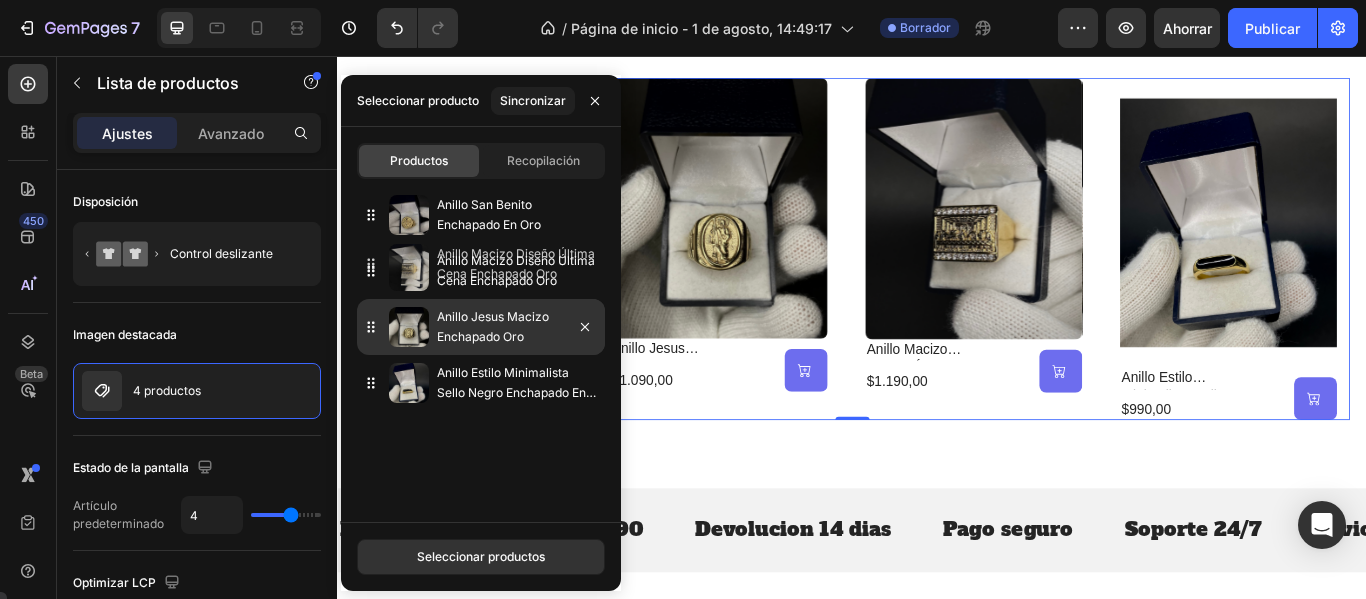 drag, startPoint x: 371, startPoint y: 334, endPoint x: 371, endPoint y: 271, distance: 63 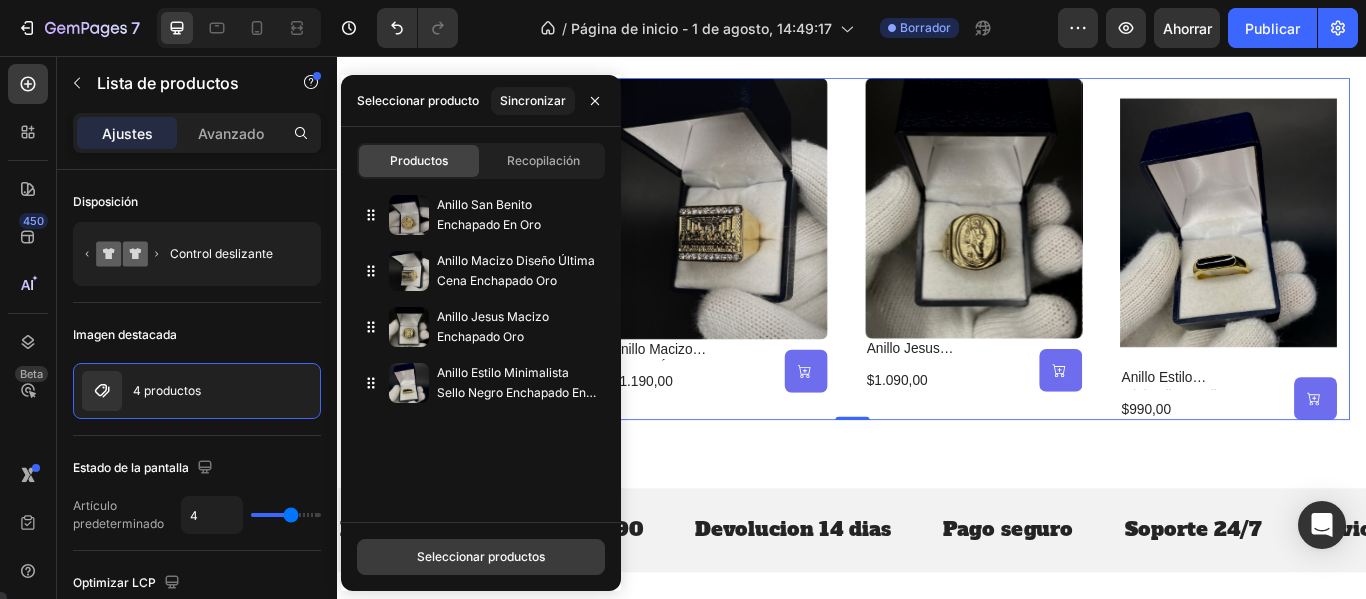 click on "Seleccionar productos" at bounding box center (481, 557) 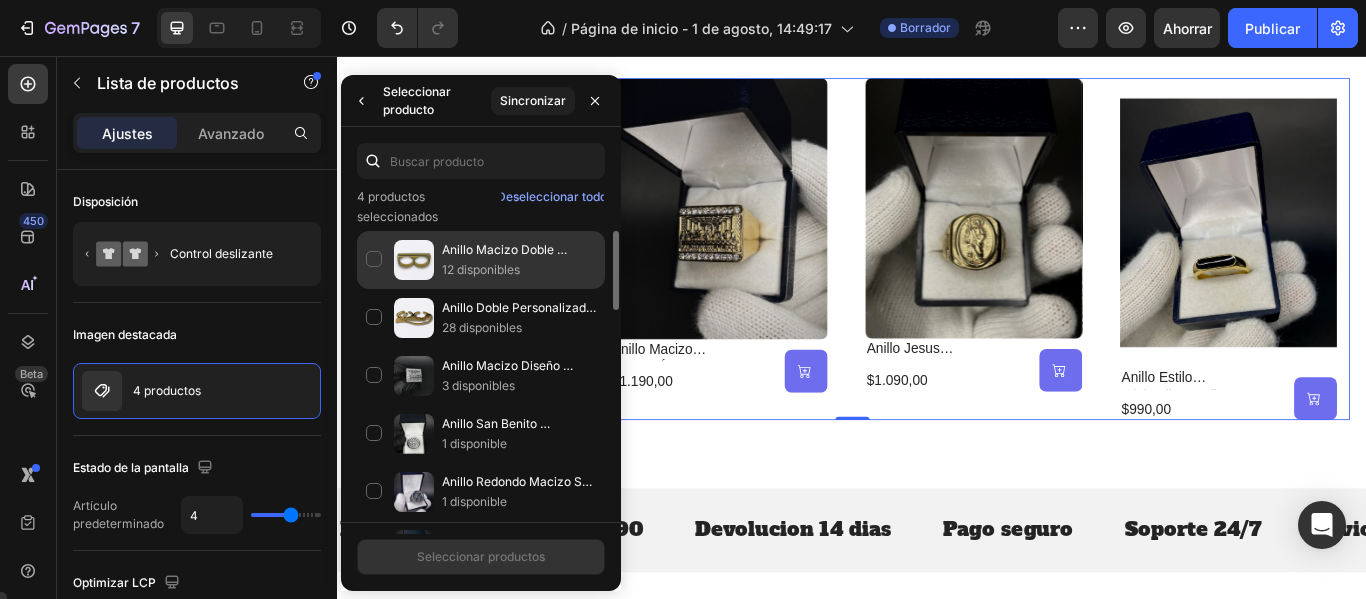 click on "Anillo Macizo Doble Enchapado 12 disponibles" 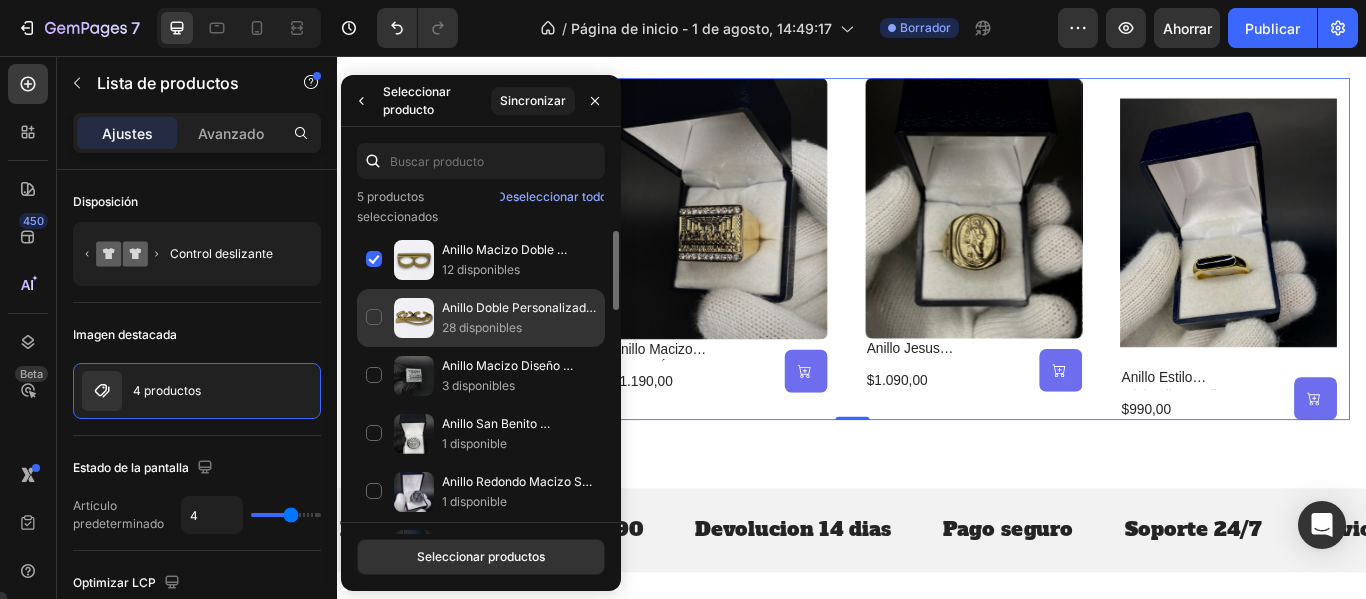 click on "Anillo Doble Personalizado Enchapado En Oro 28 disponibles" 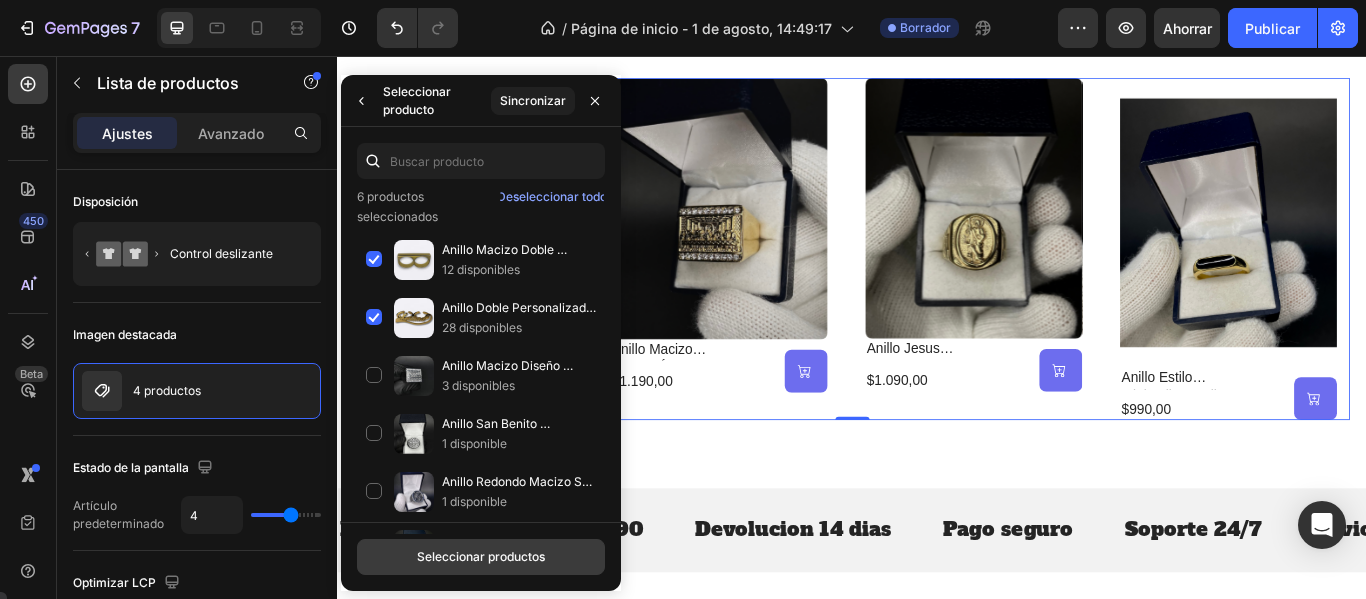 click on "Seleccionar productos" at bounding box center [481, 556] 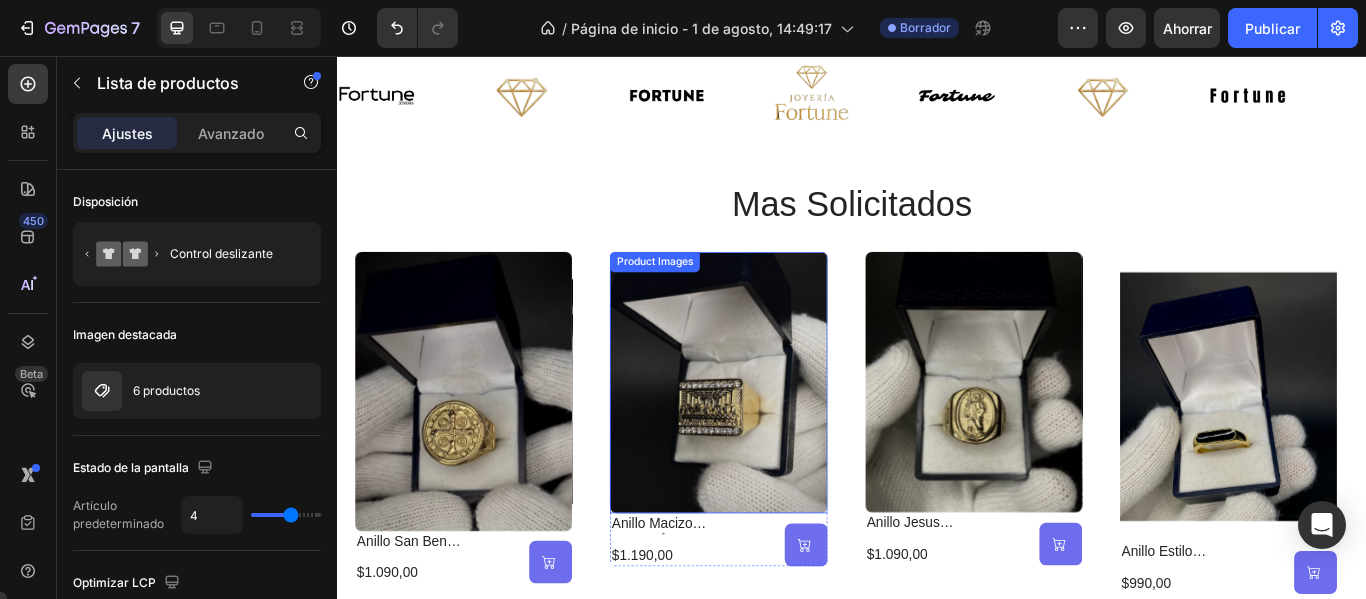 scroll, scrollTop: 800, scrollLeft: 0, axis: vertical 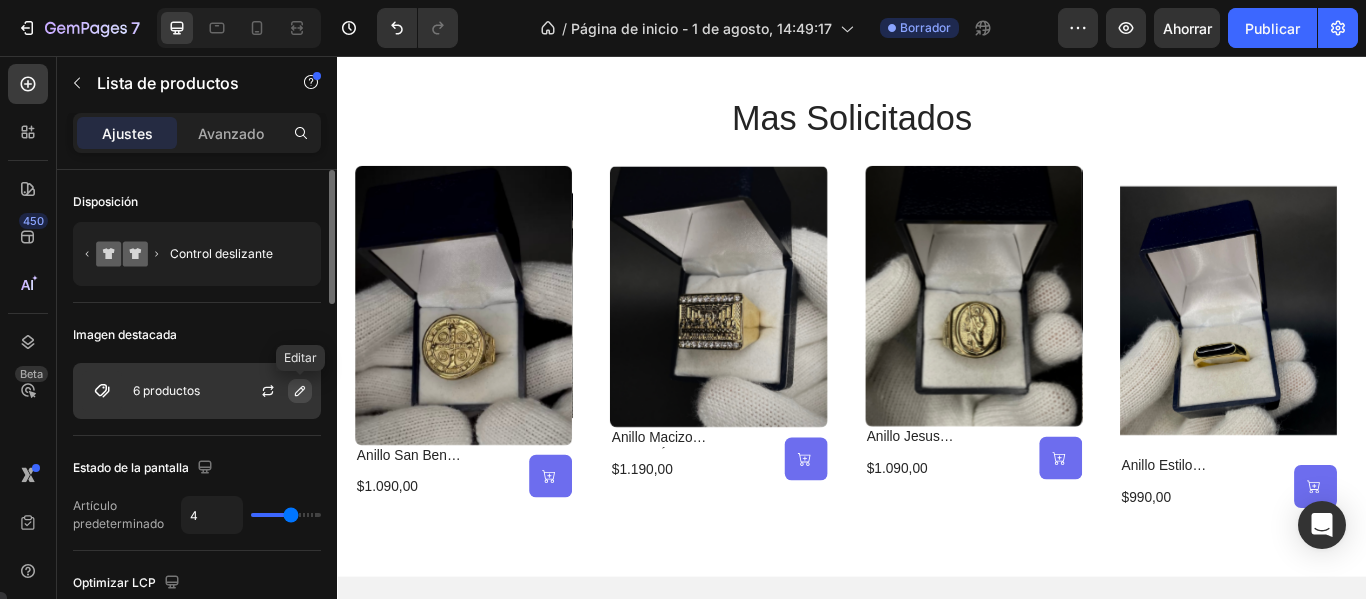 click 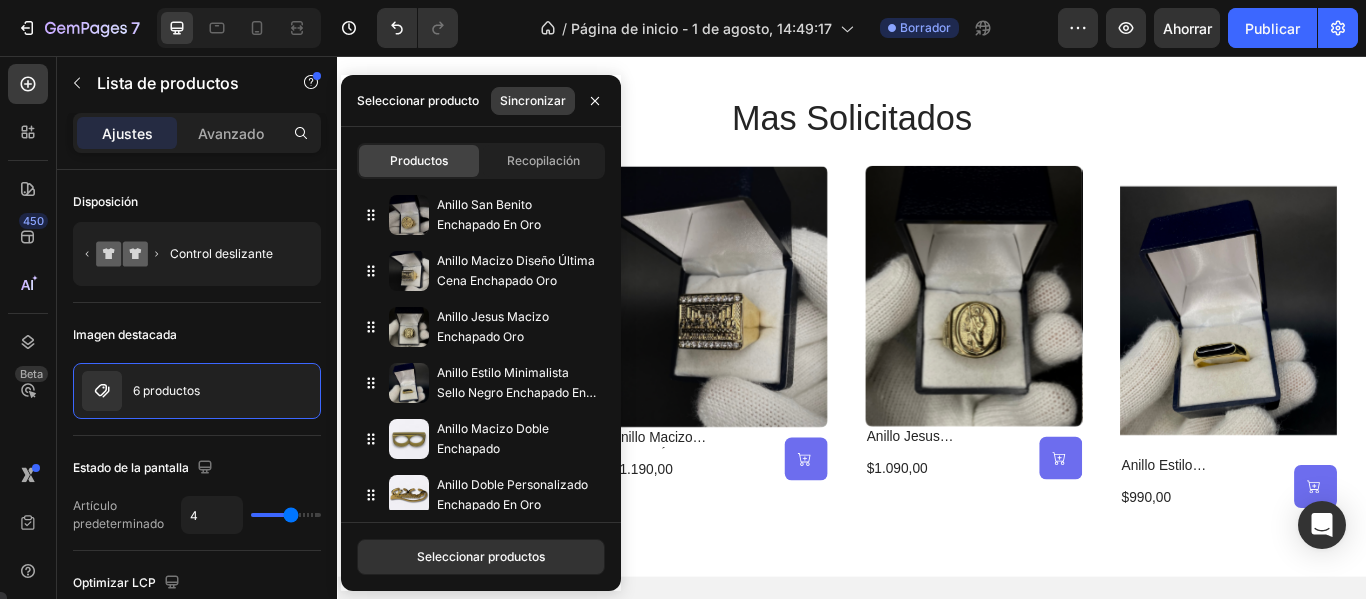 click on "Sincronizar" at bounding box center (533, 100) 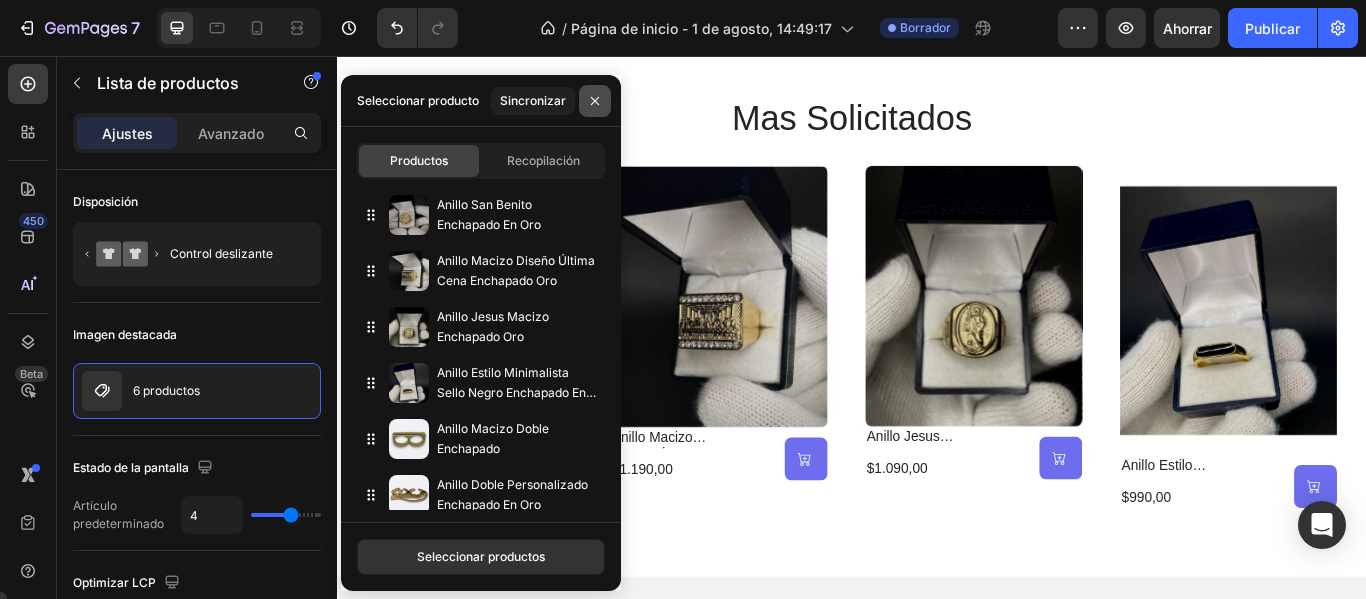 click 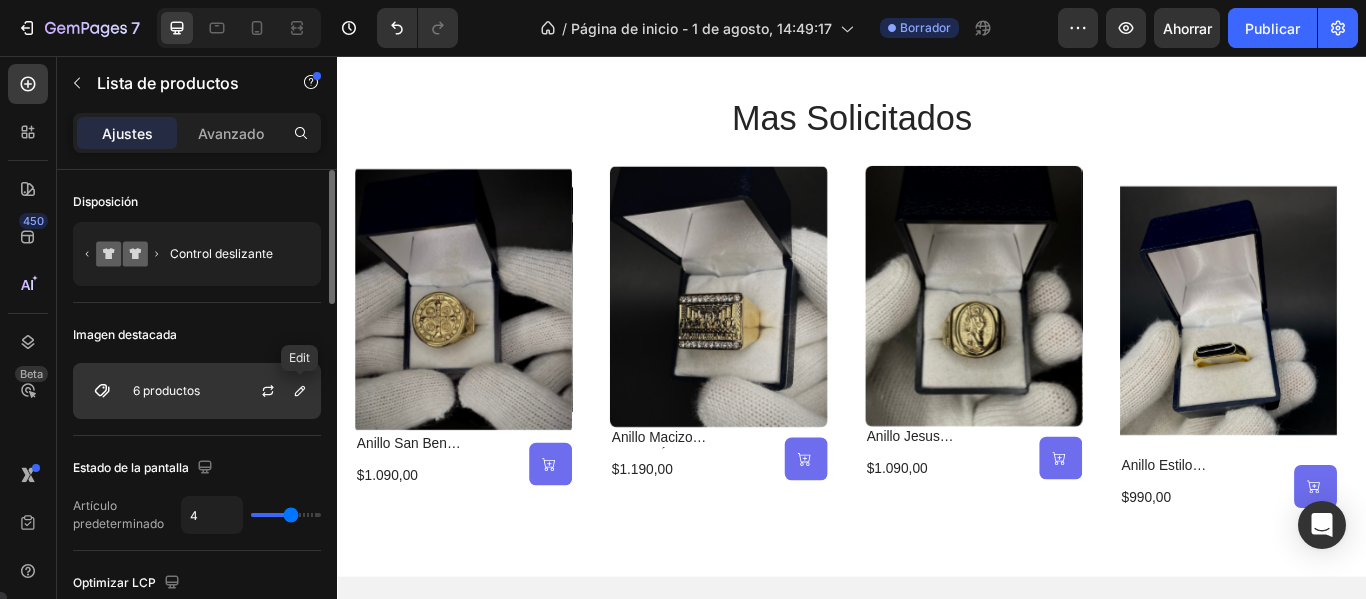 click 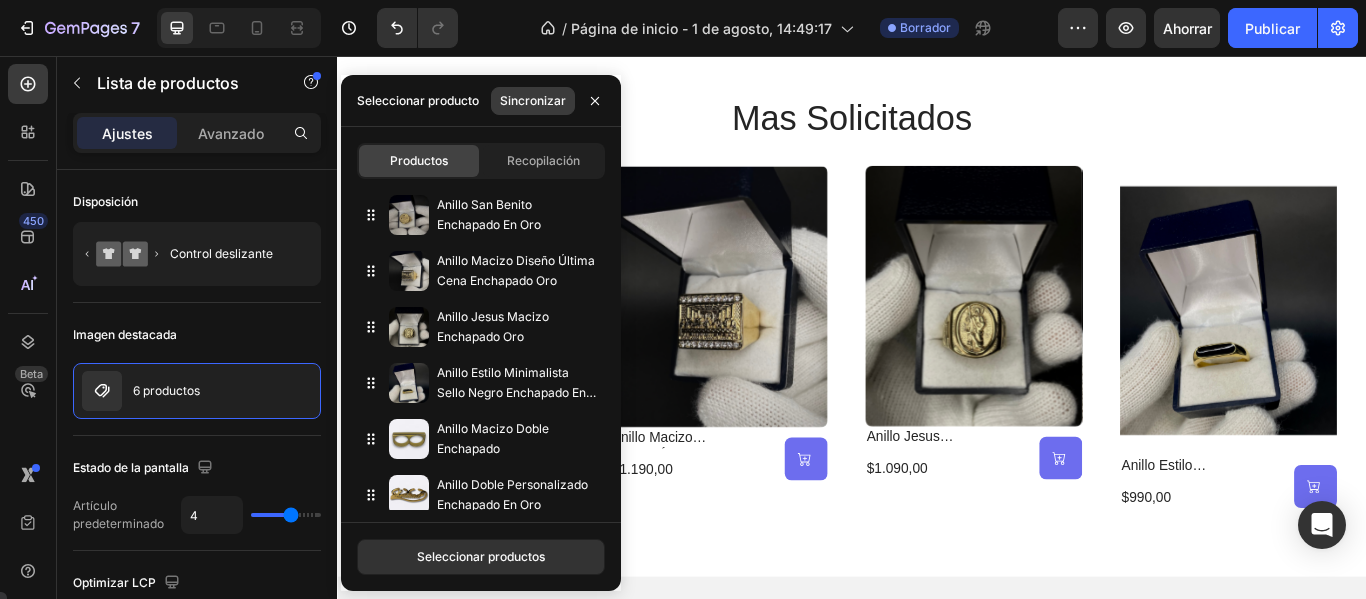 click on "Sincronizar" at bounding box center (533, 101) 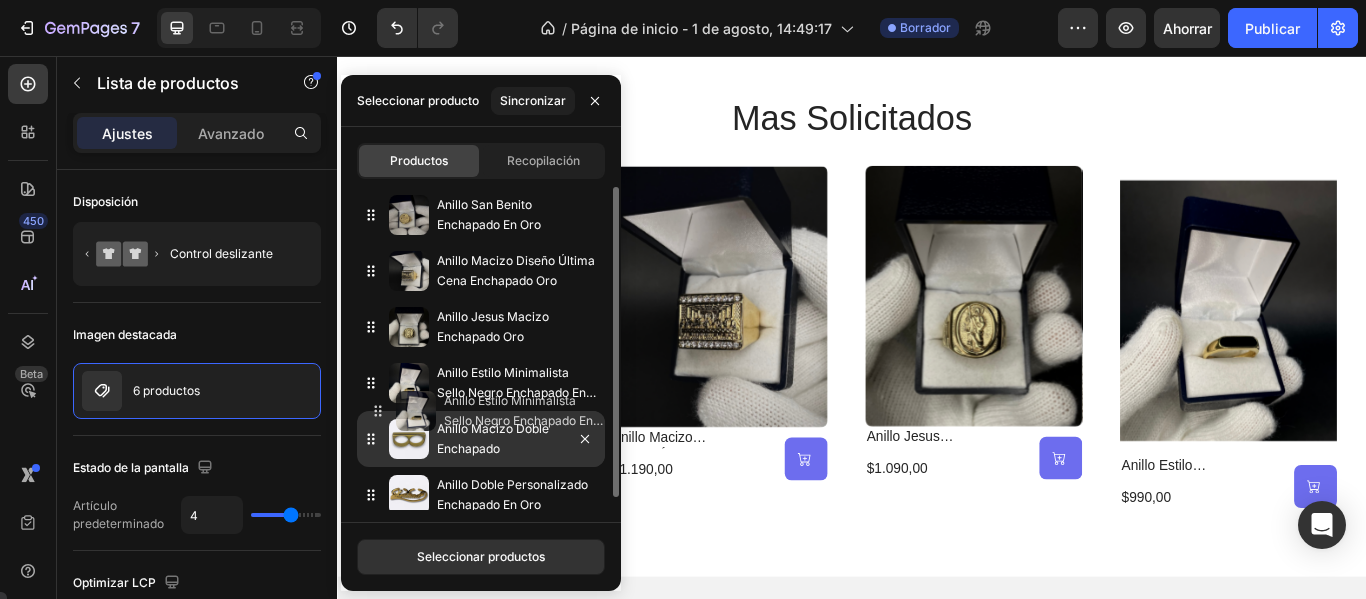 type 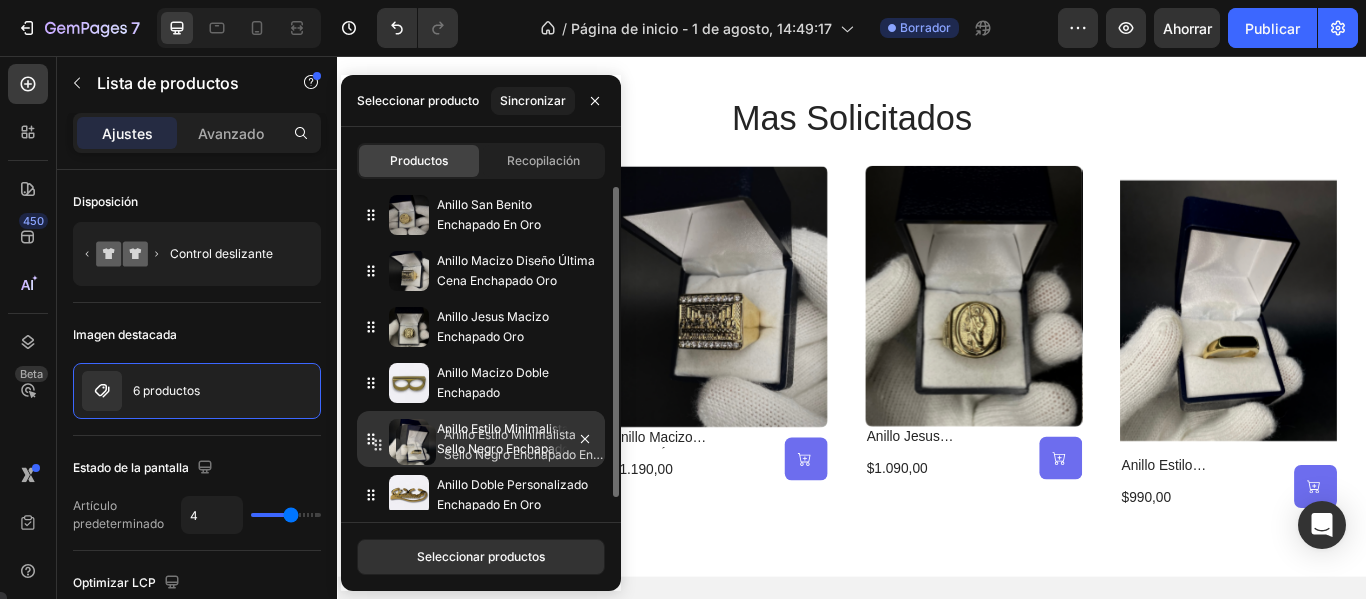 drag, startPoint x: 368, startPoint y: 383, endPoint x: 375, endPoint y: 445, distance: 62.39391 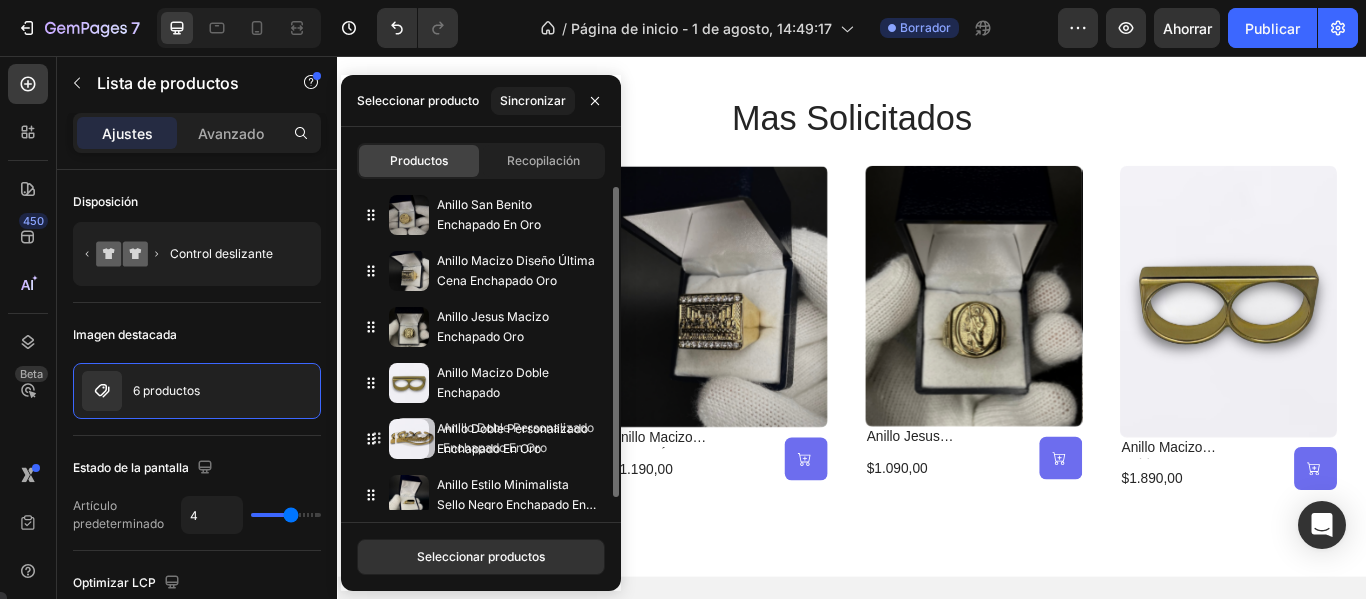 drag, startPoint x: 370, startPoint y: 499, endPoint x: 376, endPoint y: 442, distance: 57.31492 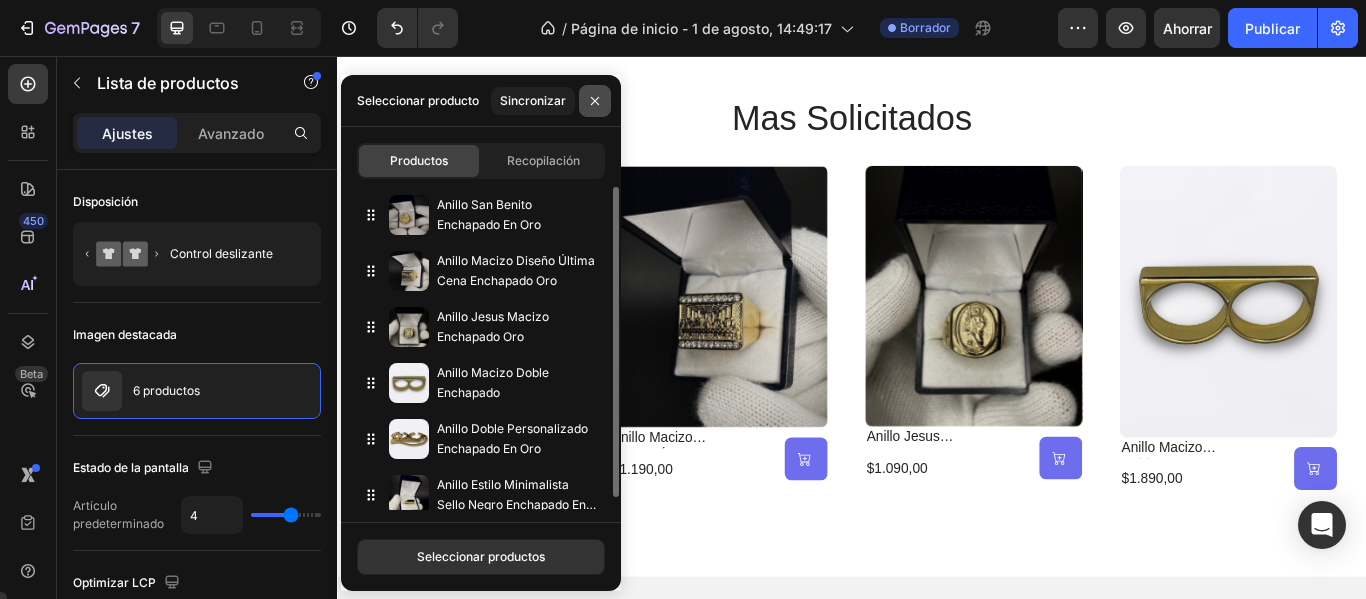 click at bounding box center (595, 101) 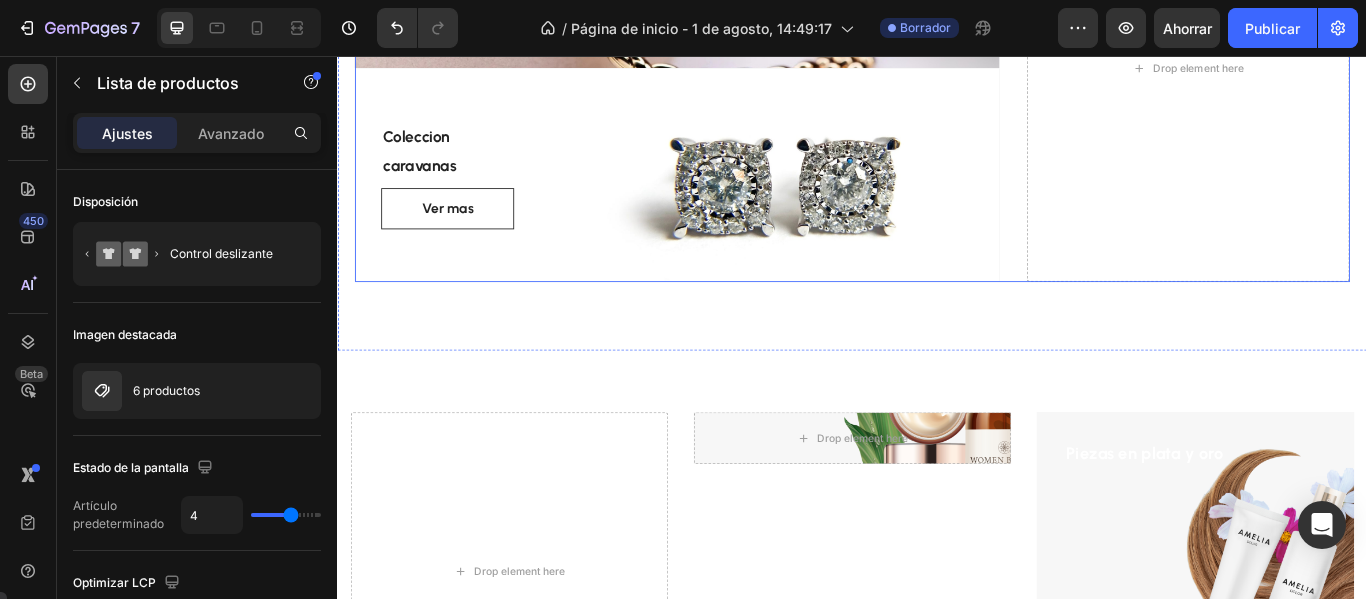 scroll, scrollTop: 2600, scrollLeft: 0, axis: vertical 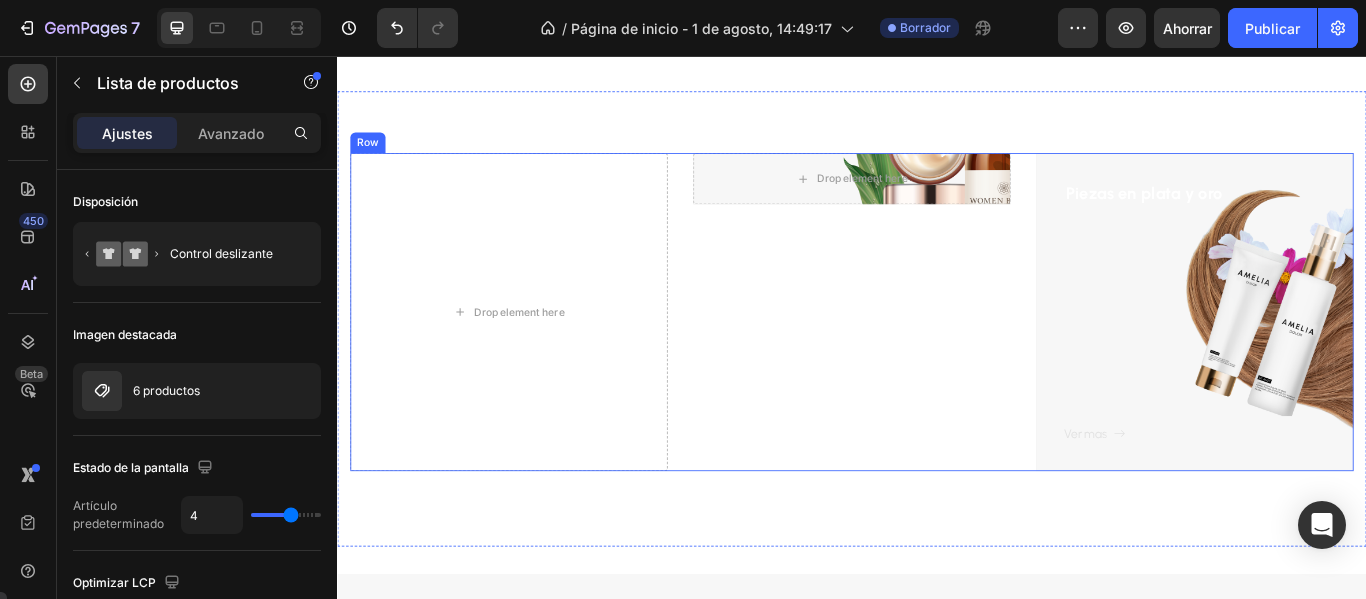 click on "Drop element here Hero Banner" at bounding box center [937, 354] 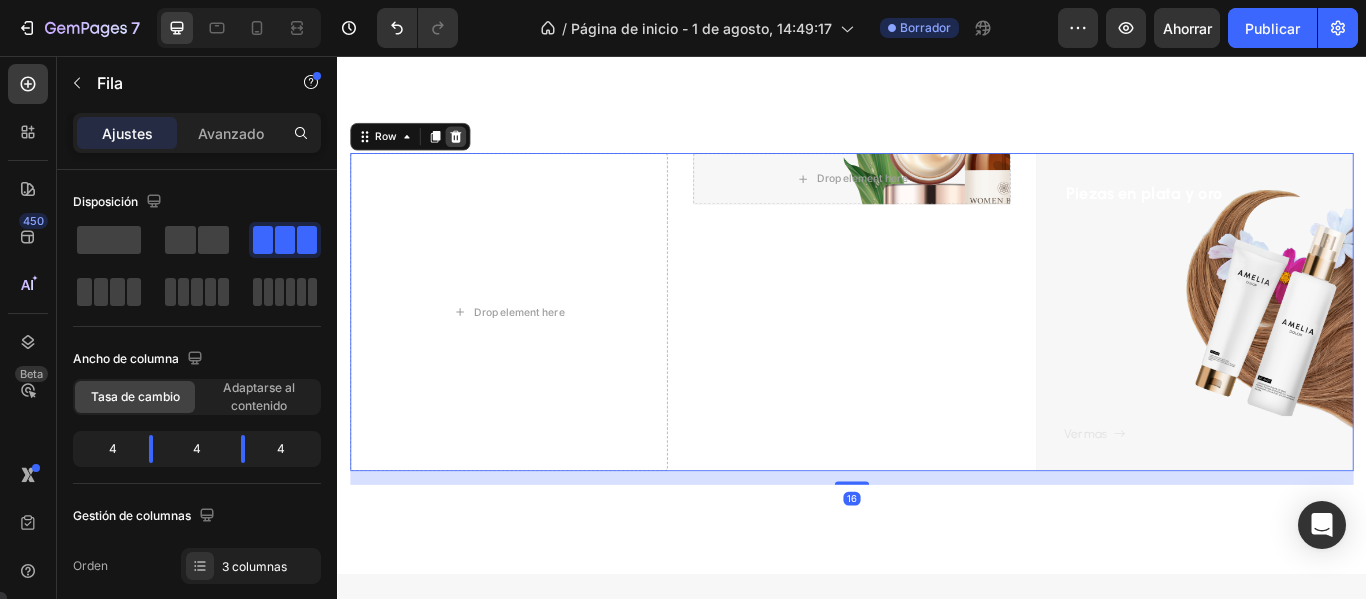 click 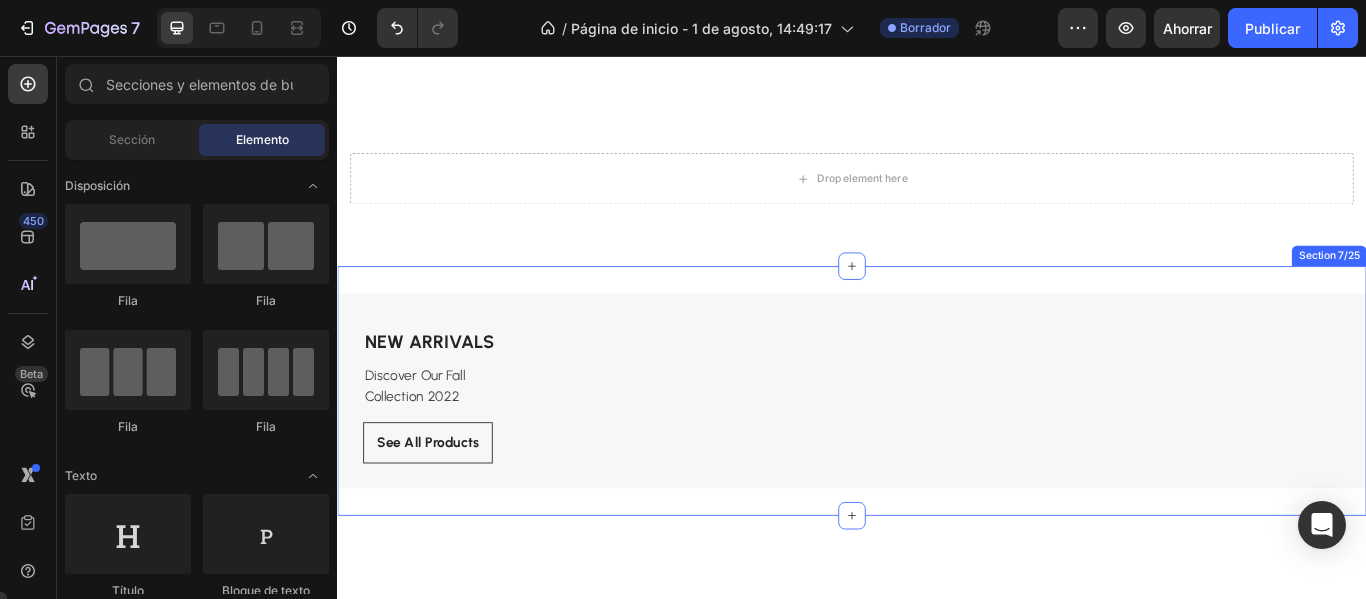 scroll, scrollTop: 2500, scrollLeft: 0, axis: vertical 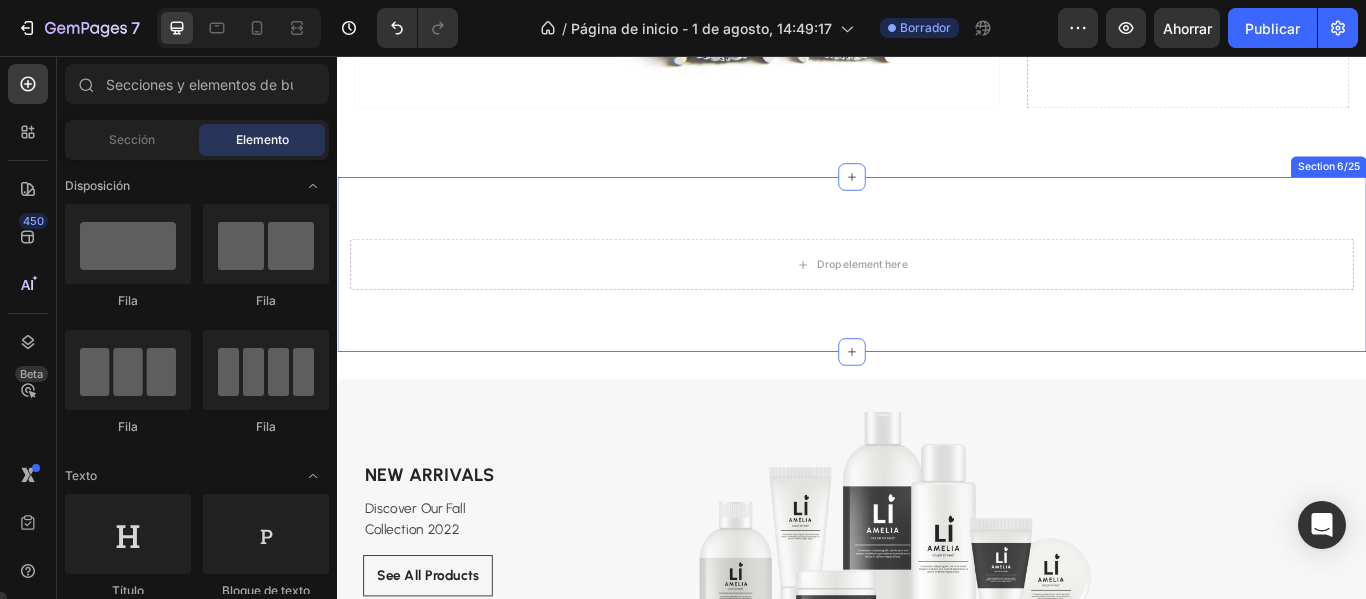 click on "Drop element here Section 6/25" at bounding box center (937, 299) 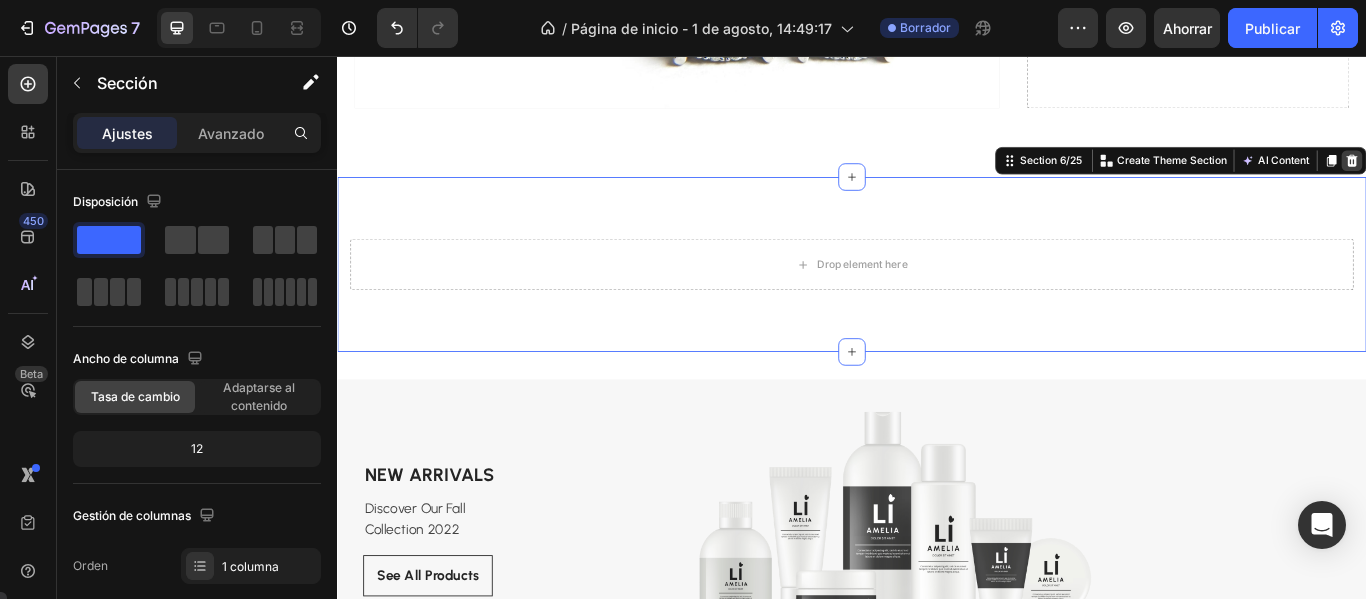click 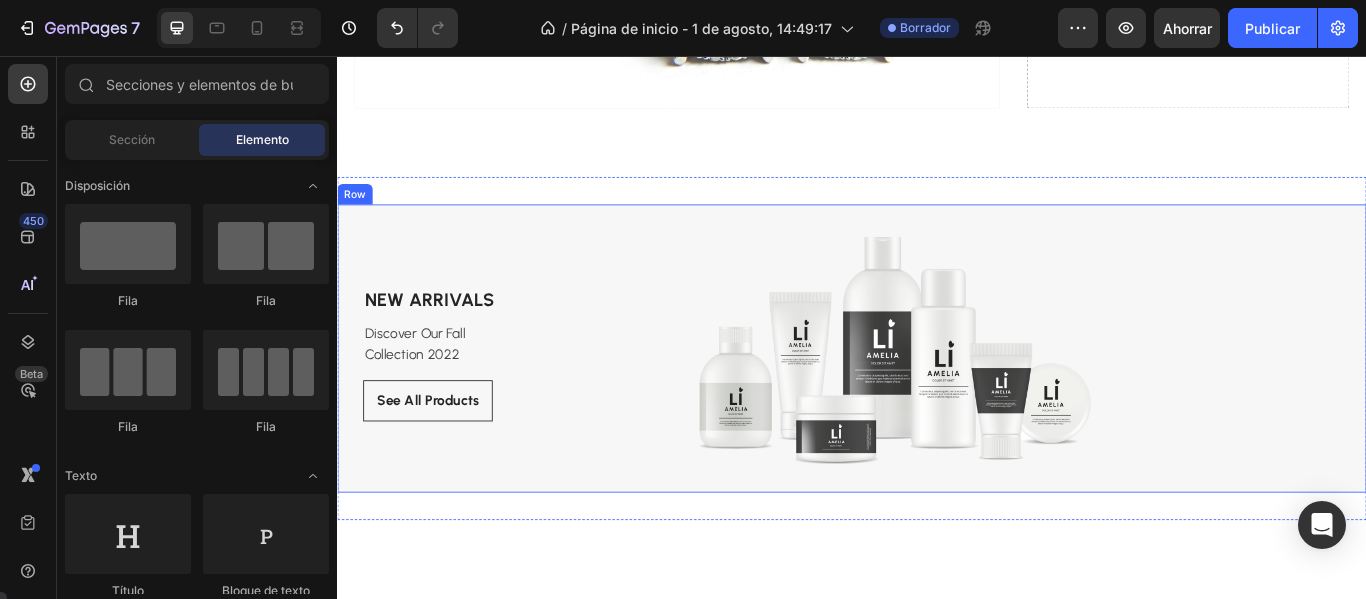 click on "NEW ARRIVALS Text block Discover Our Fall Collection 2022 Text block See All Products Button" at bounding box center [555, 401] 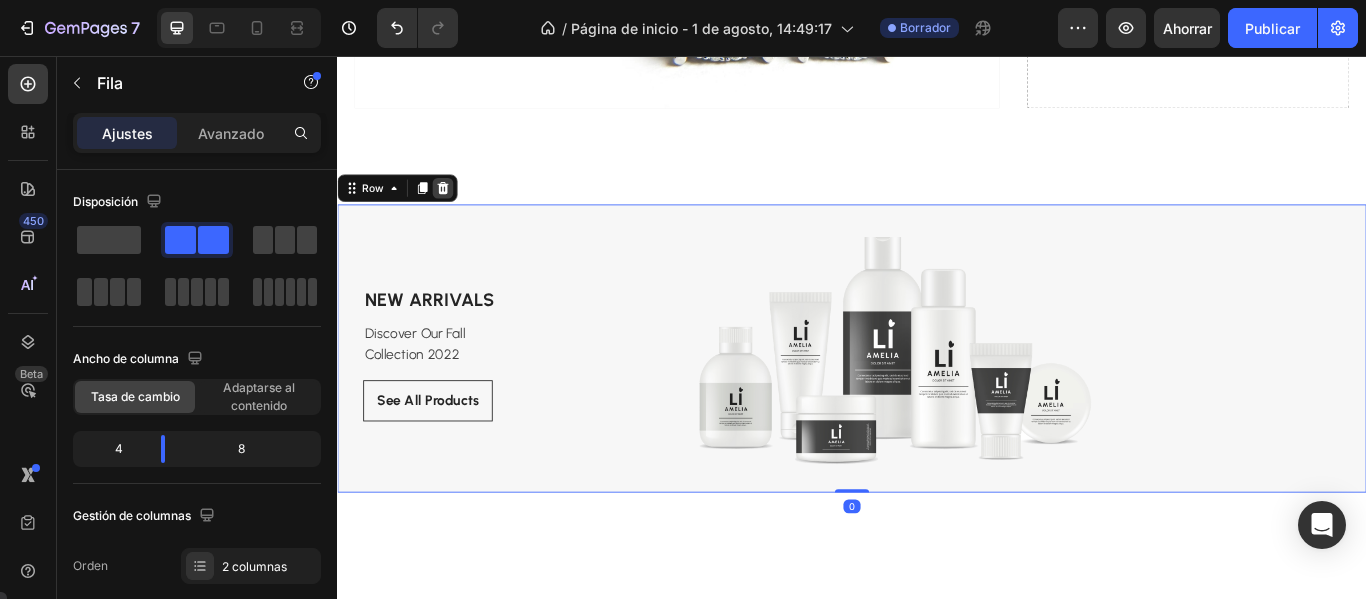 click 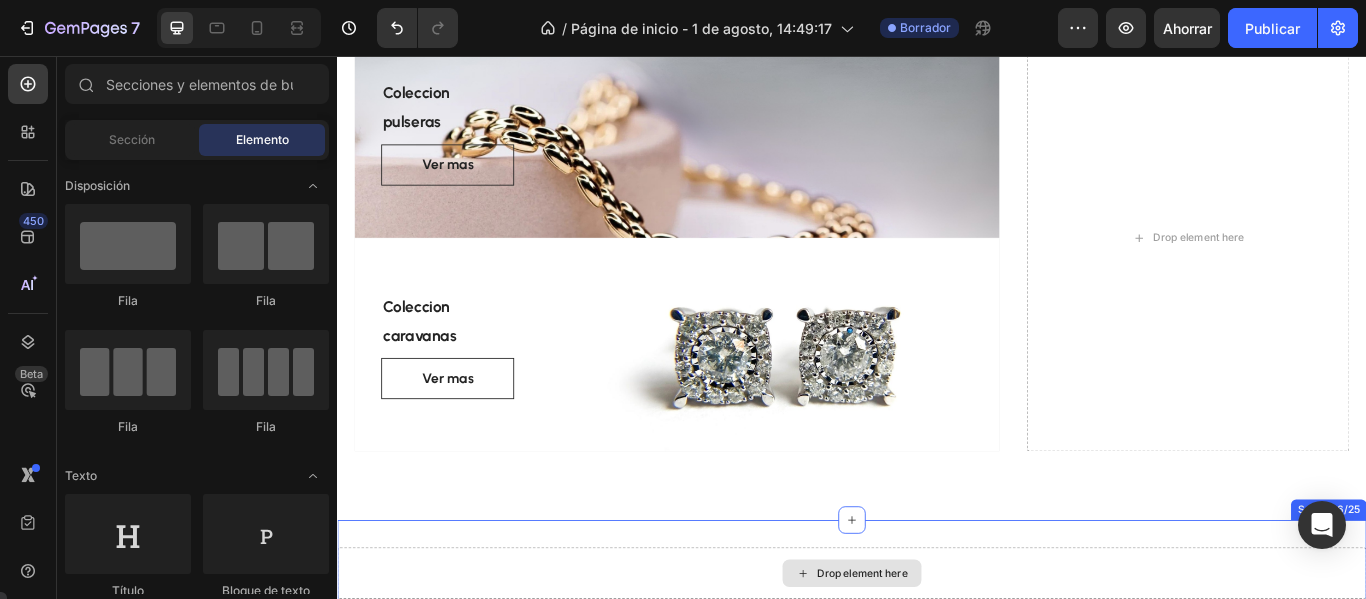 scroll, scrollTop: 2300, scrollLeft: 0, axis: vertical 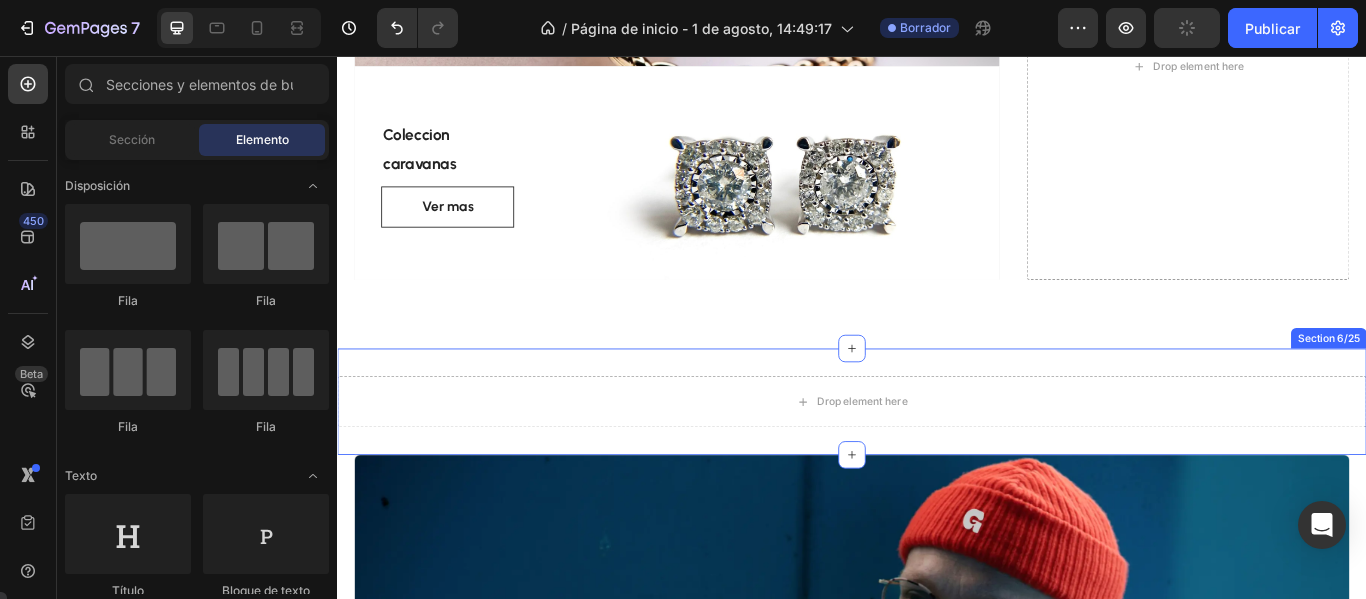 click on "Drop element here Section 6/25" at bounding box center [937, 459] 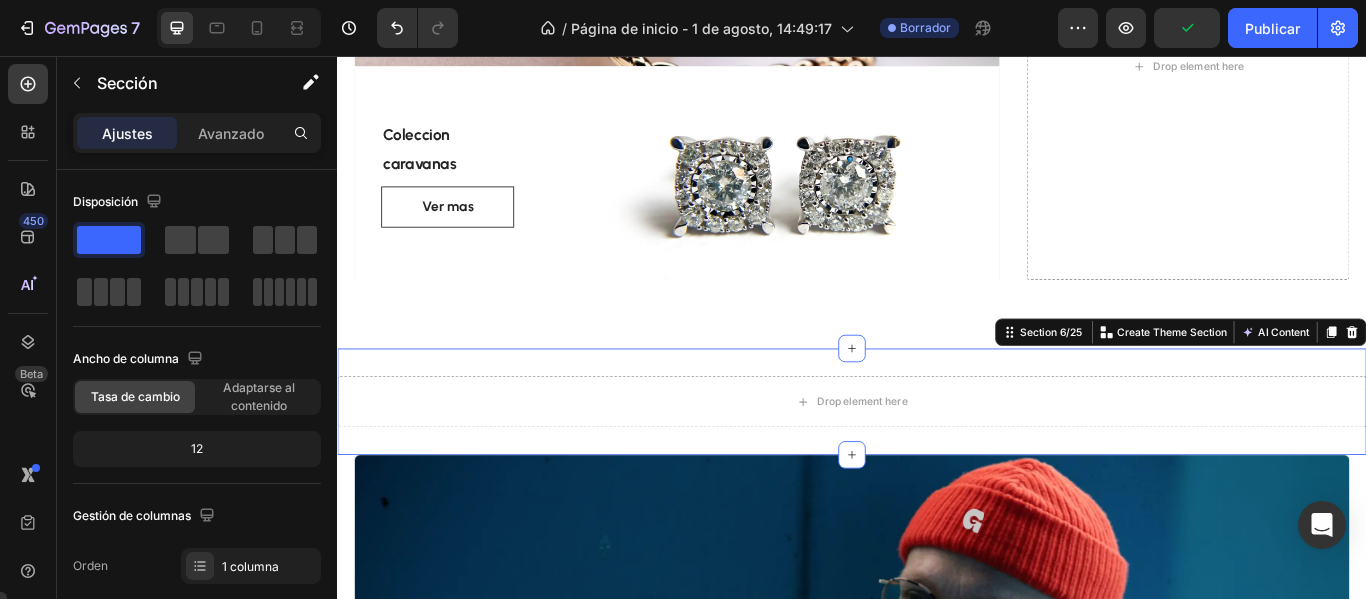 click 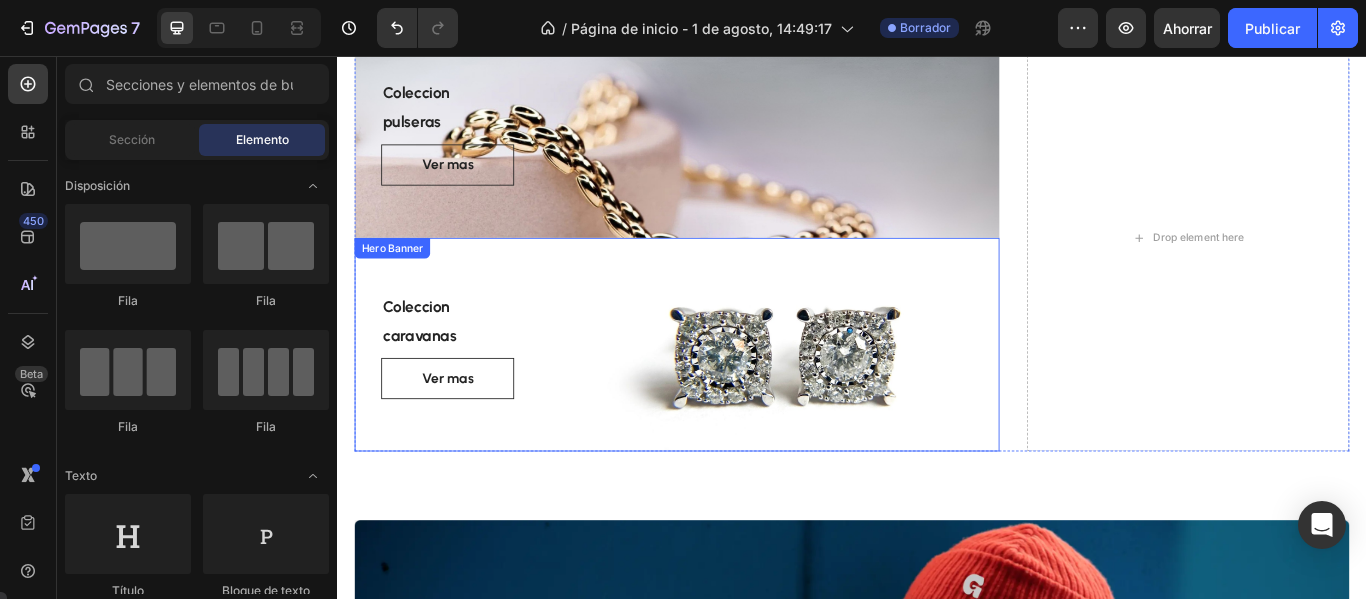 scroll, scrollTop: 1900, scrollLeft: 0, axis: vertical 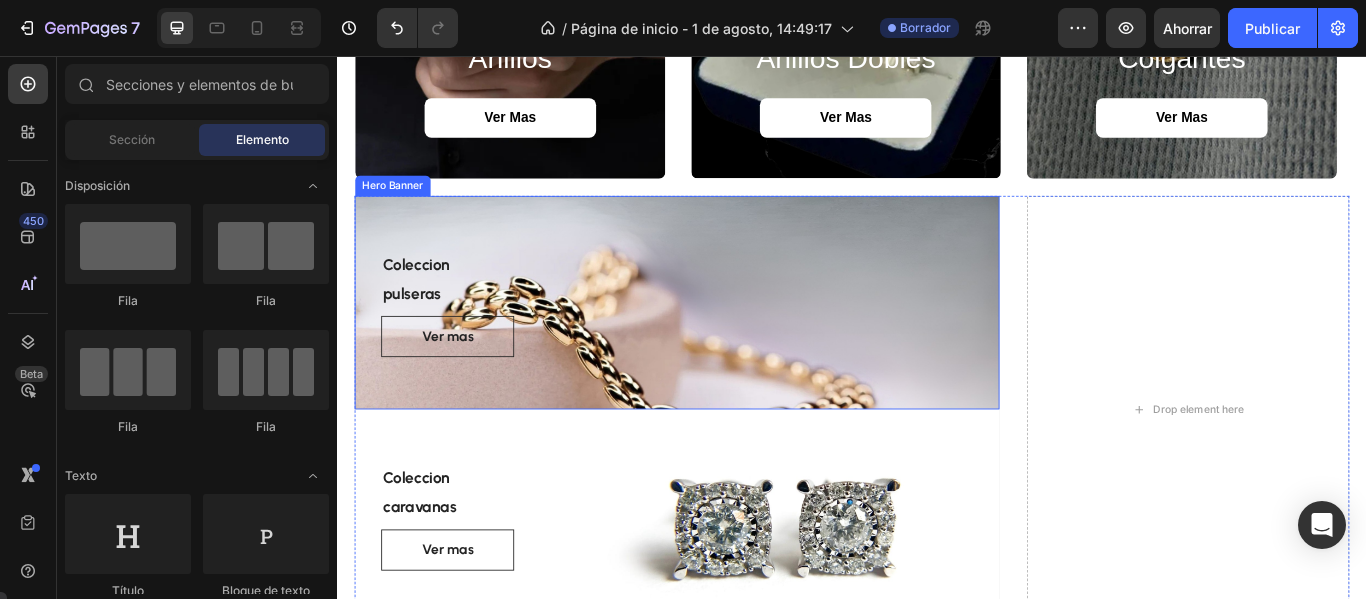 click on "Coleccion  pulseras Text block Ver mas Button Row" at bounding box center (733, 343) 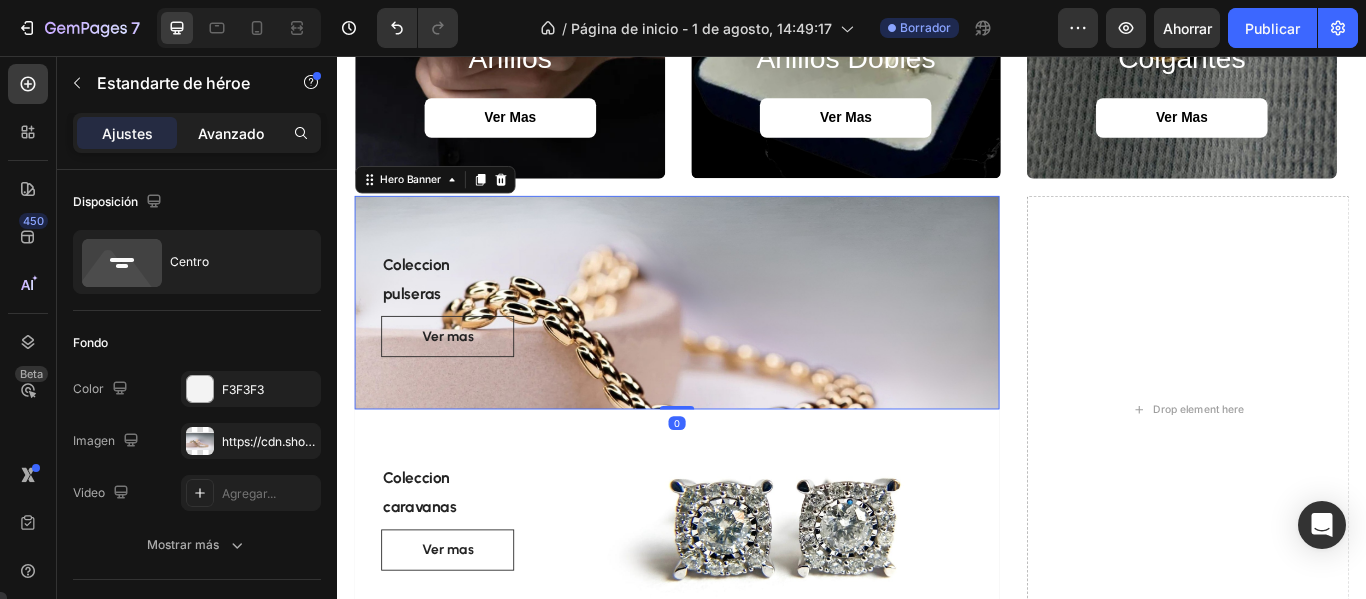 click on "Avanzado" 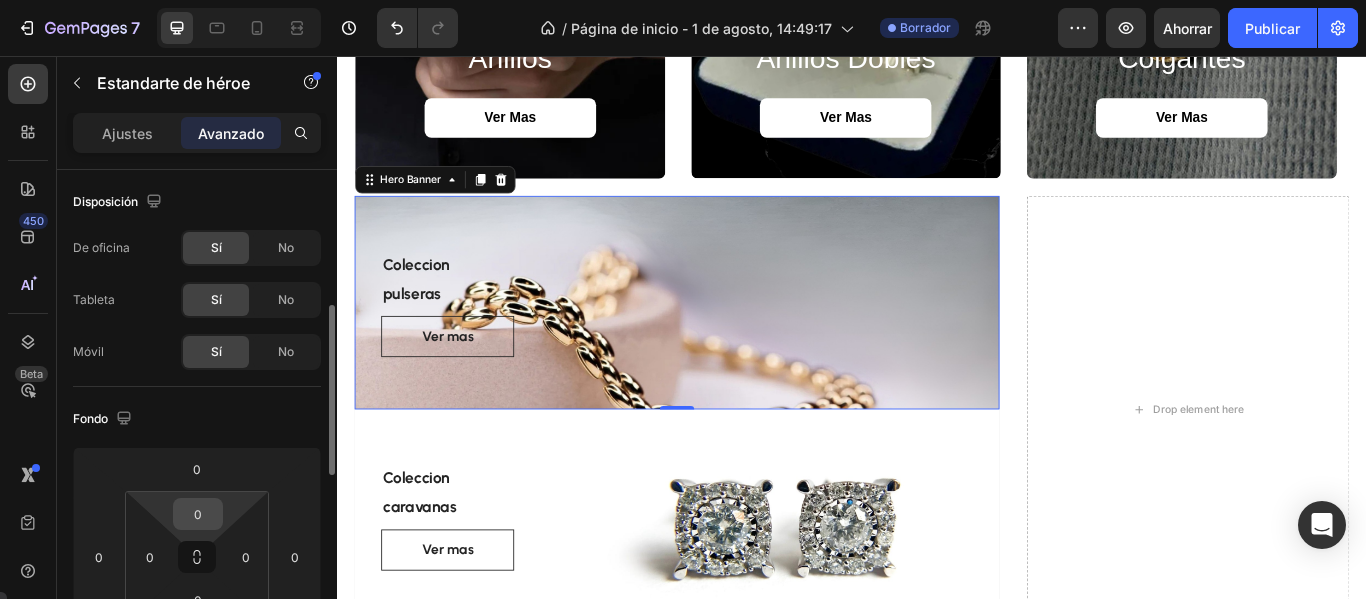 scroll, scrollTop: 100, scrollLeft: 0, axis: vertical 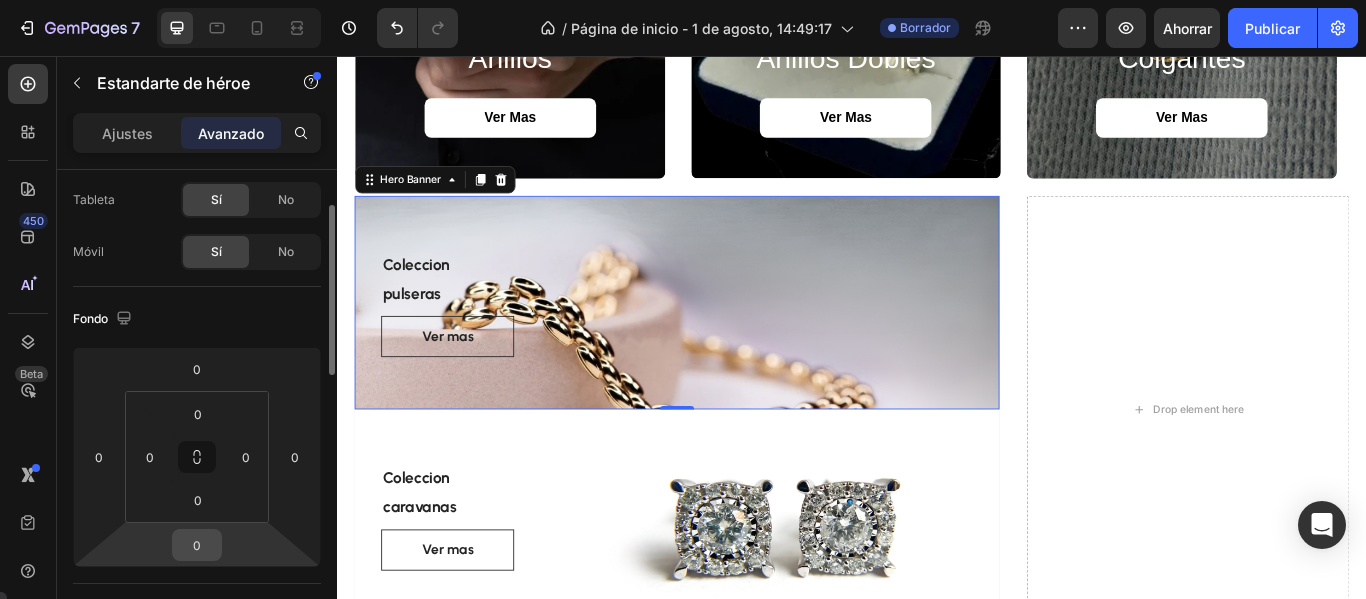 click on "0" at bounding box center (197, 545) 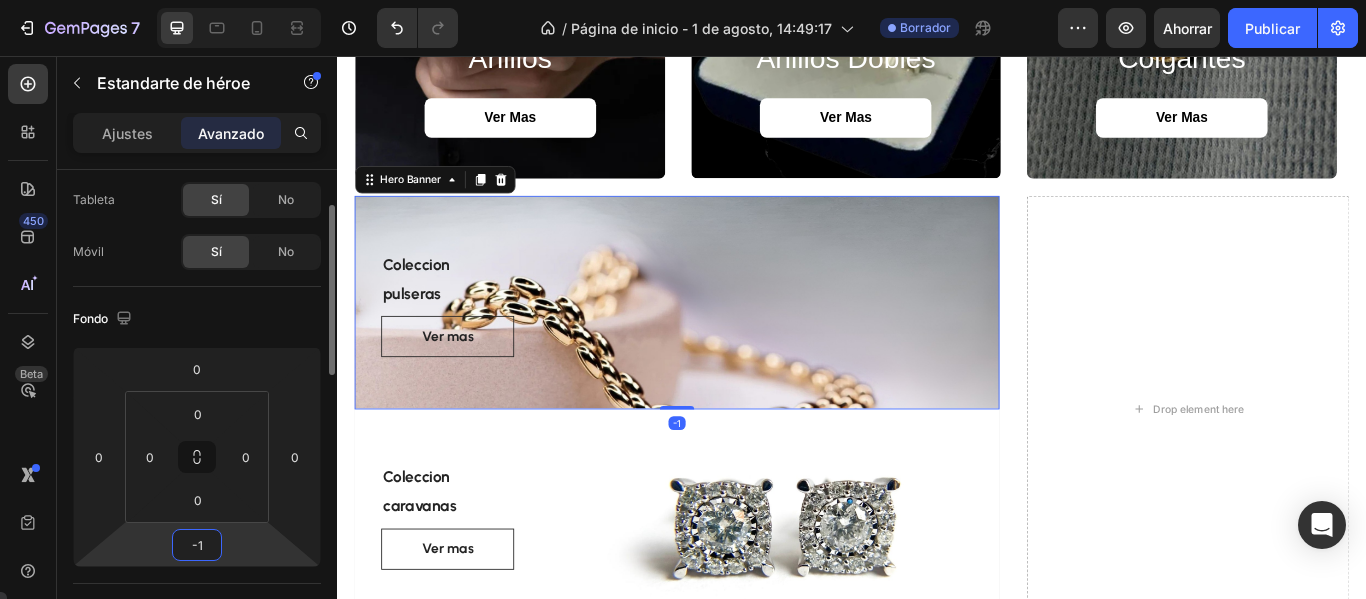 type on "-10" 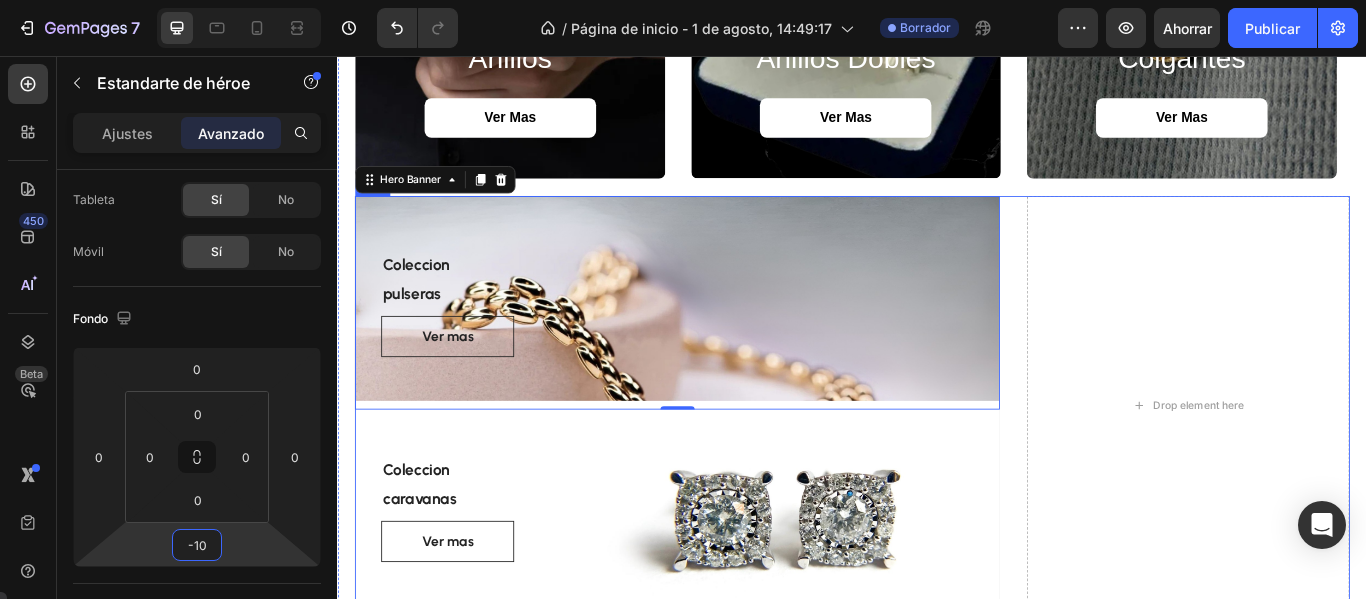 click on "Coleccion  pulseras Text block Ver mas Button Row Hero Banner   -10 Coleccion caravanas Text block Ver mas Button Row Hero Banner
Drop element here Row" at bounding box center [937, 463] 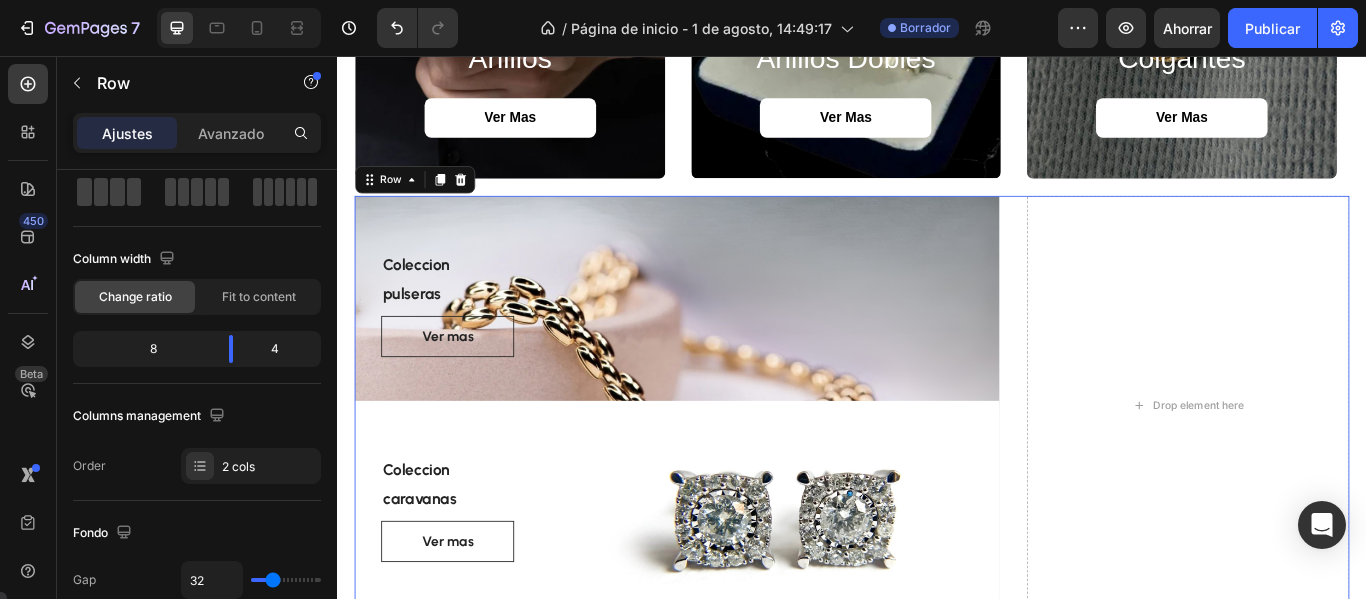 scroll, scrollTop: 0, scrollLeft: 0, axis: both 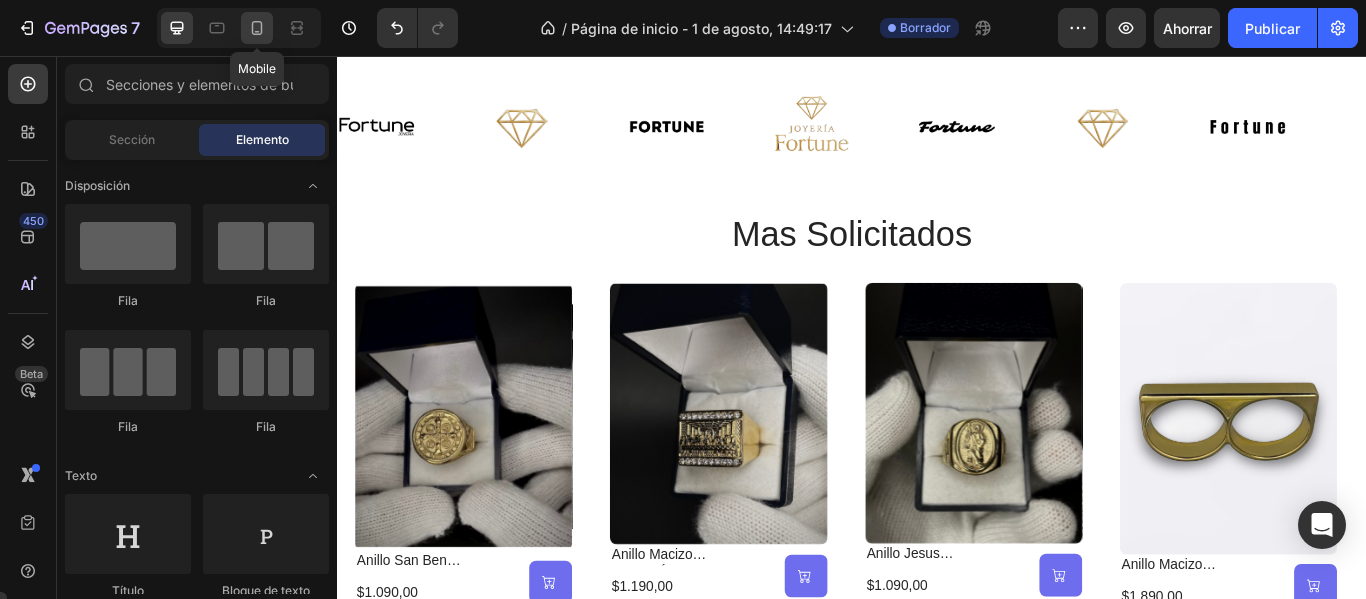 click 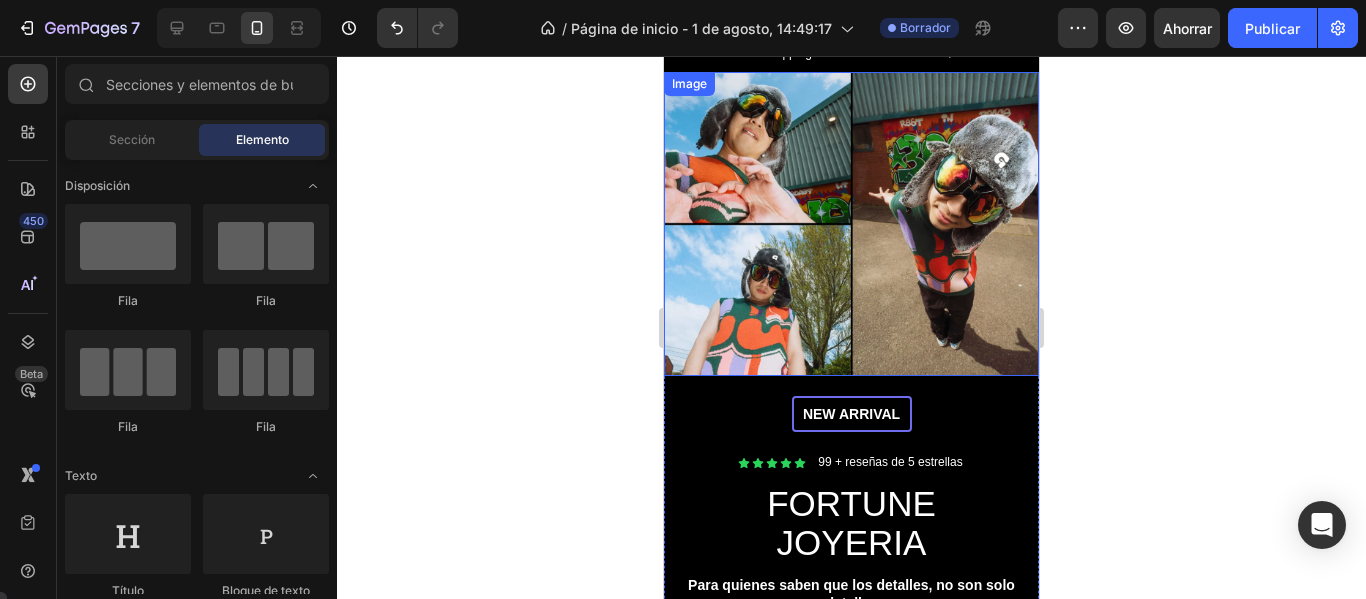 scroll, scrollTop: 0, scrollLeft: 0, axis: both 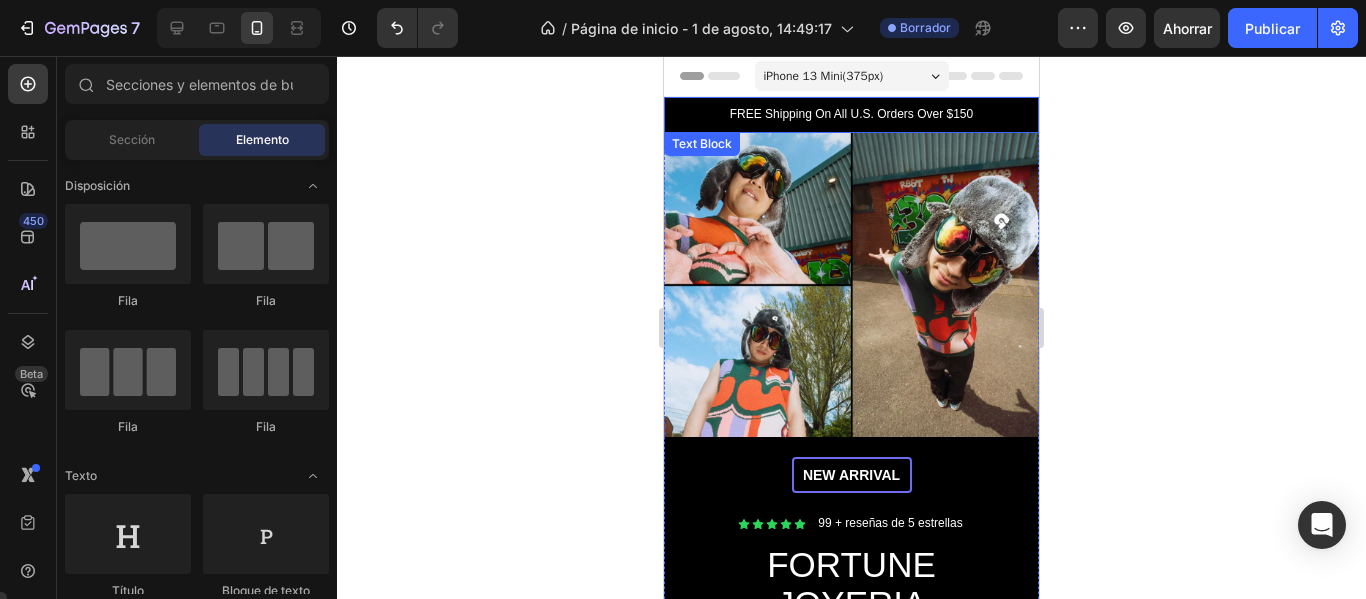 click on "FREE Shipping On All U.S. Orders Over $150" at bounding box center (851, 115) 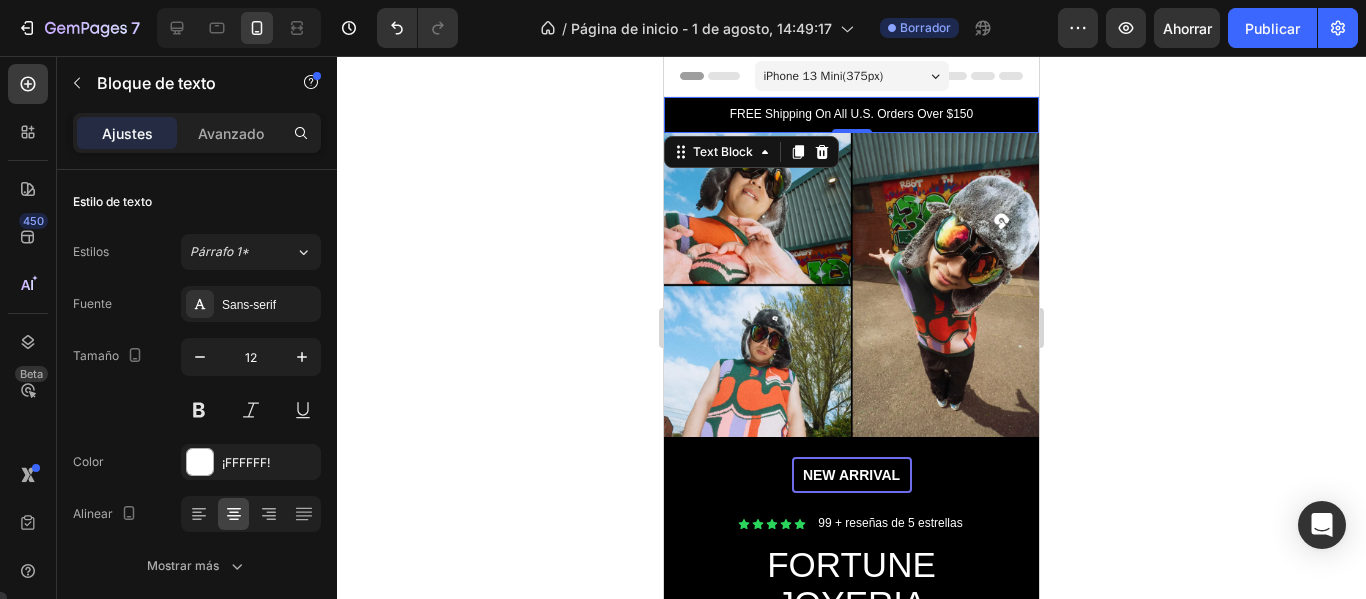 click on "FREE Shipping On All U.S. Orders Over $150" at bounding box center (851, 115) 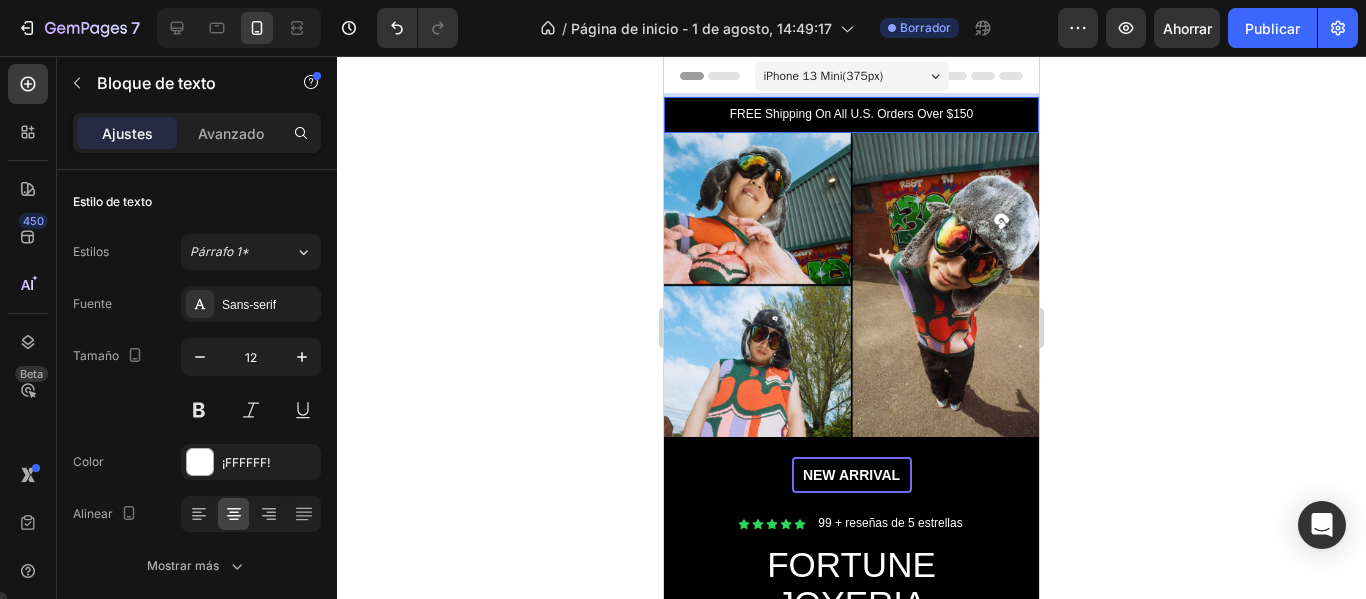 click on "FREE Shipping On All U.S. Orders Over $150" at bounding box center (851, 115) 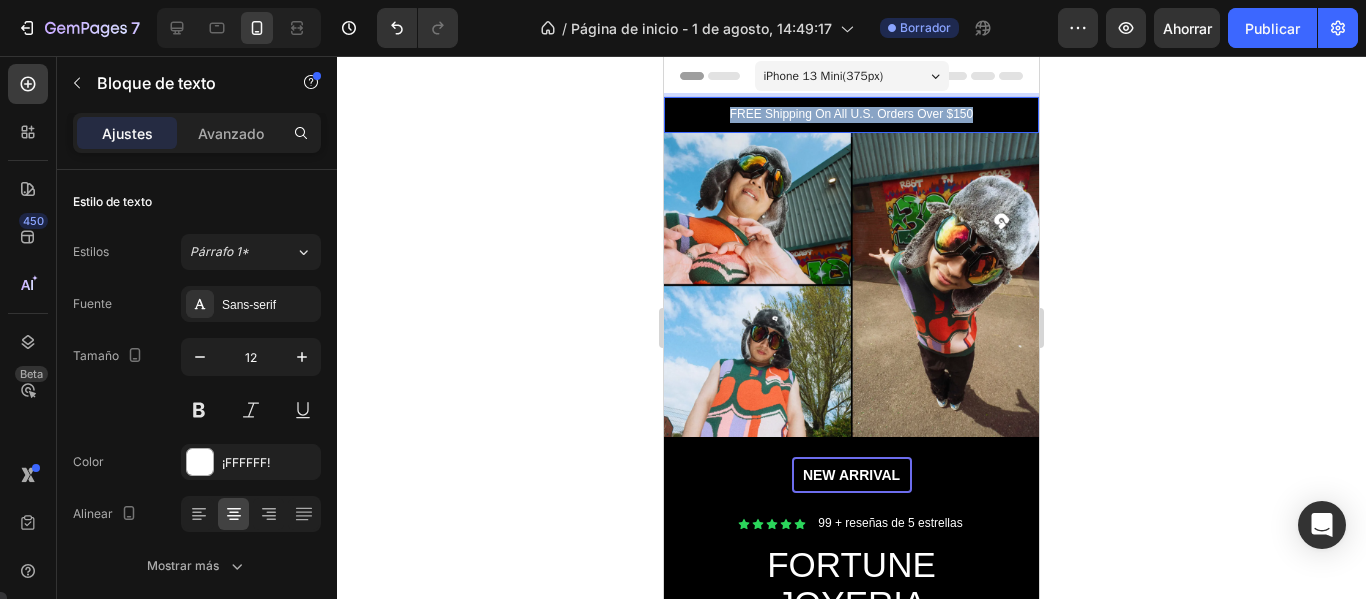 drag, startPoint x: 975, startPoint y: 118, endPoint x: 718, endPoint y: 125, distance: 257.0953 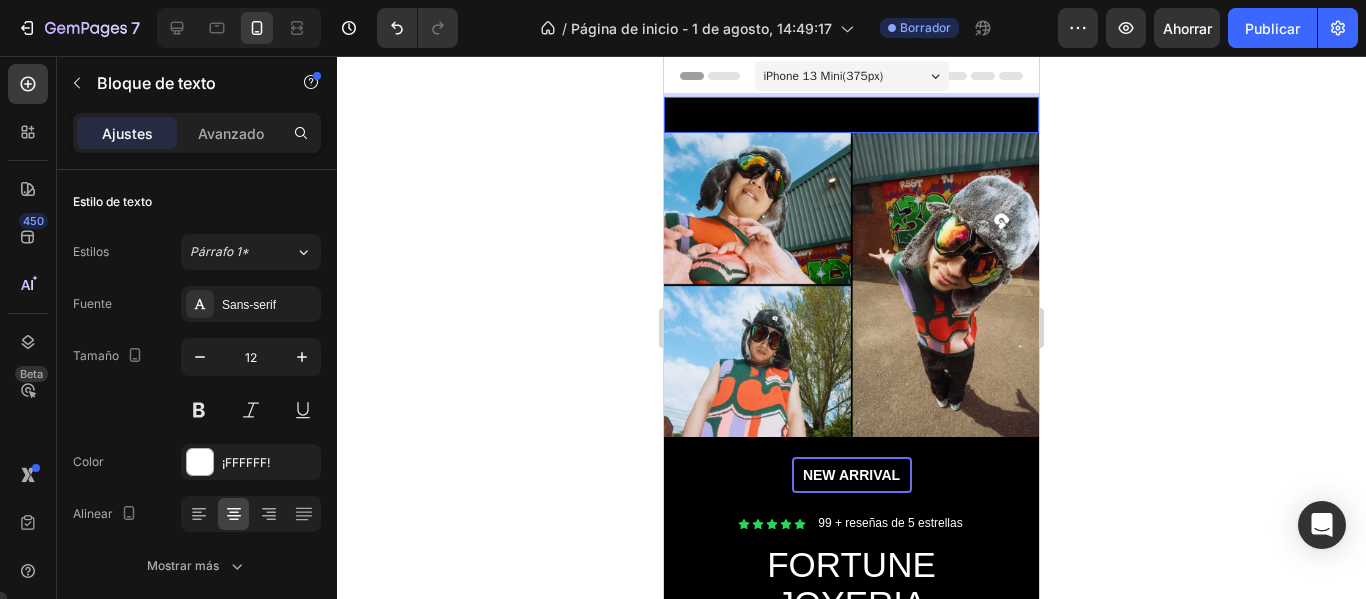 click 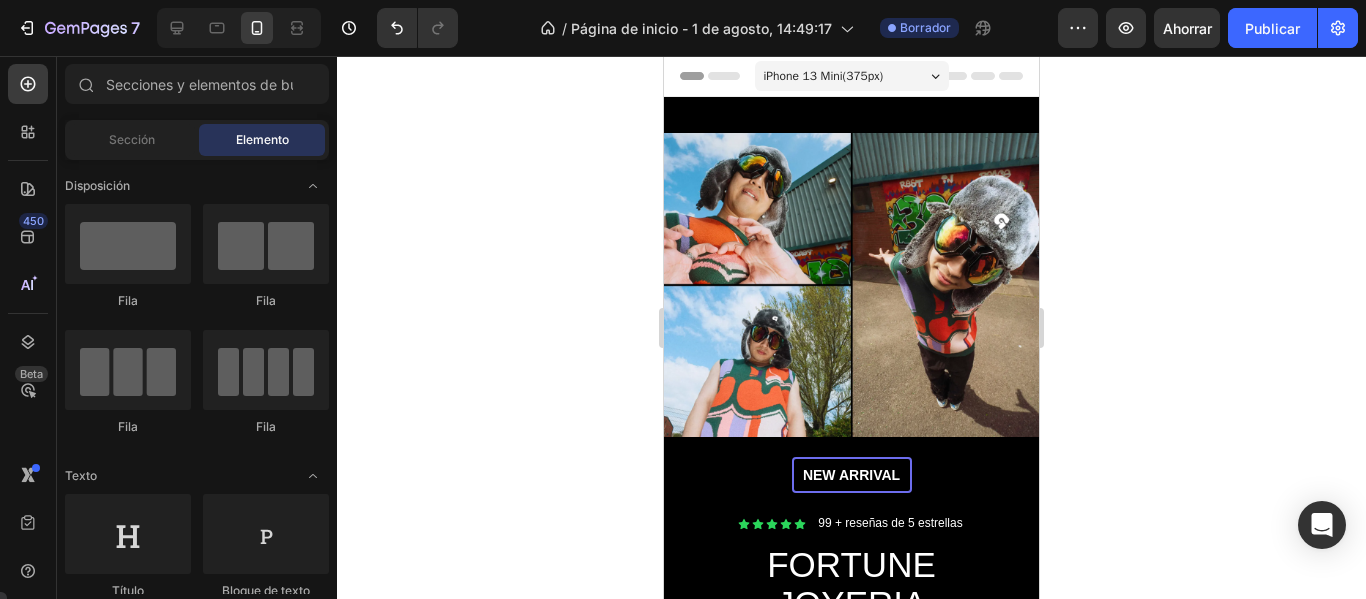 scroll, scrollTop: 337, scrollLeft: 0, axis: vertical 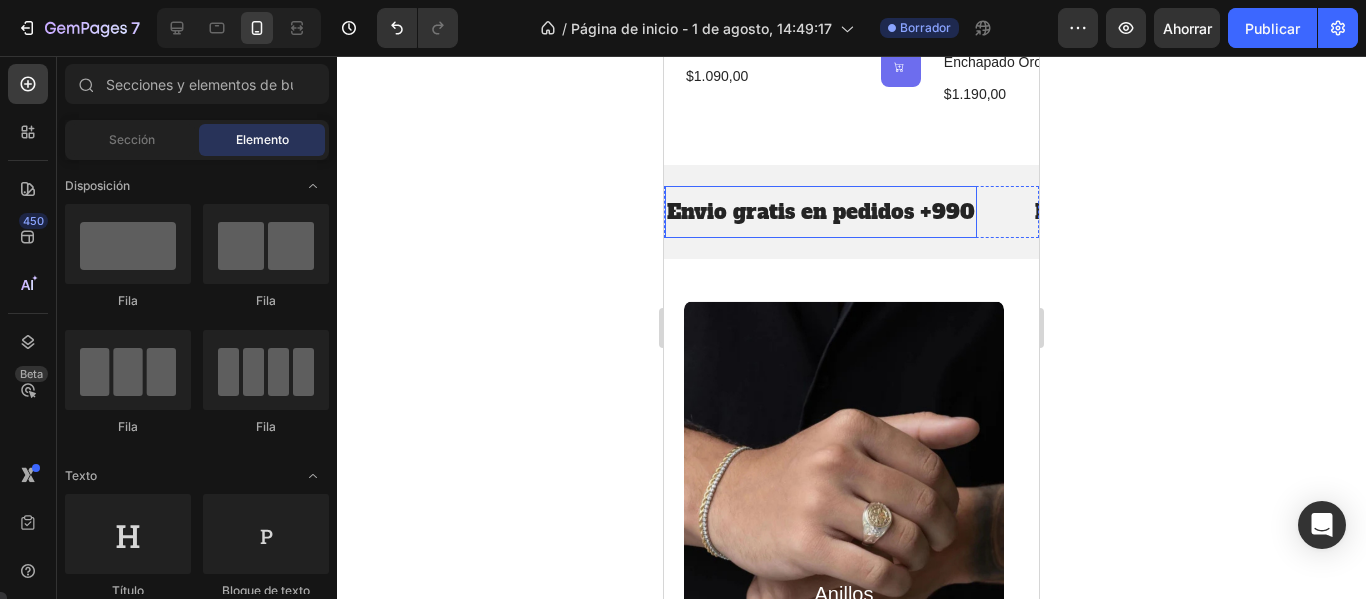 click on "Envio gratis en pedidos +990" at bounding box center (821, 212) 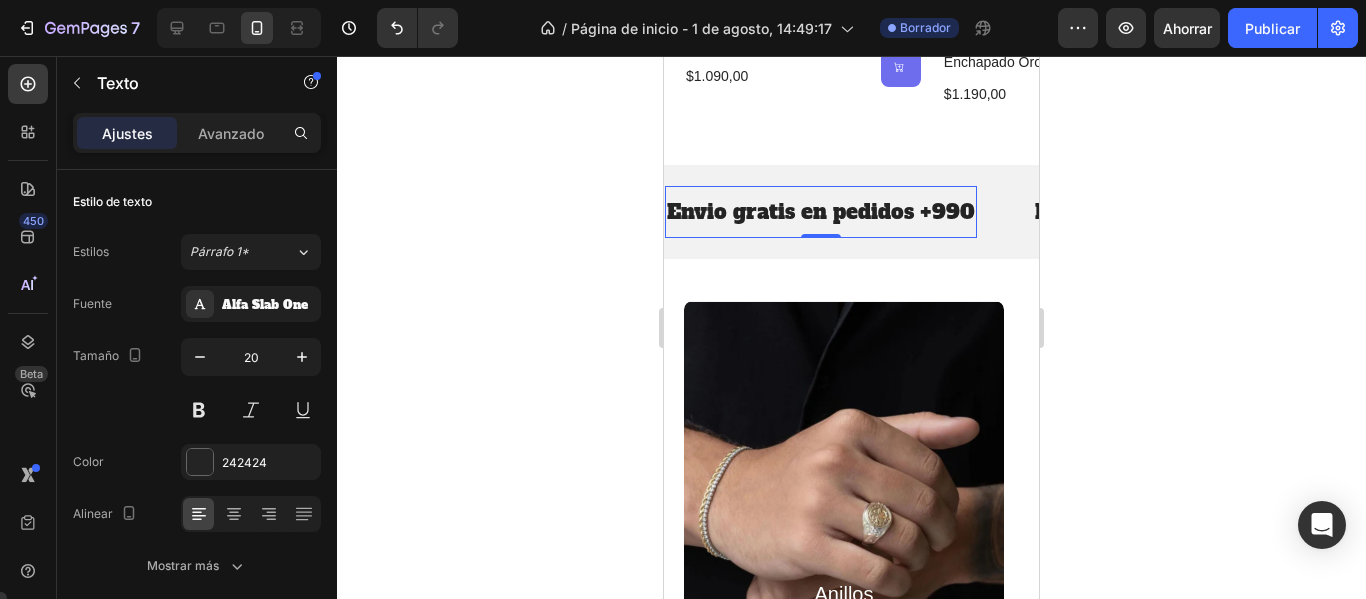 click on "Envio gratis en pedidos +990" at bounding box center [821, 212] 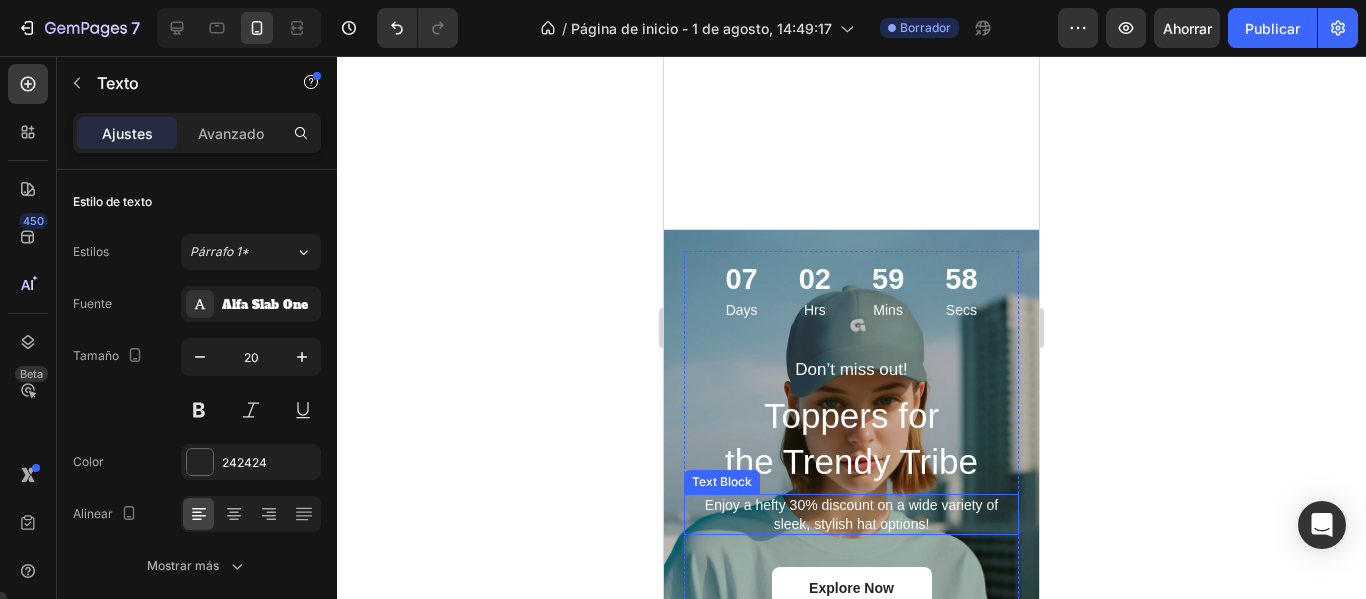 scroll, scrollTop: 3642, scrollLeft: 0, axis: vertical 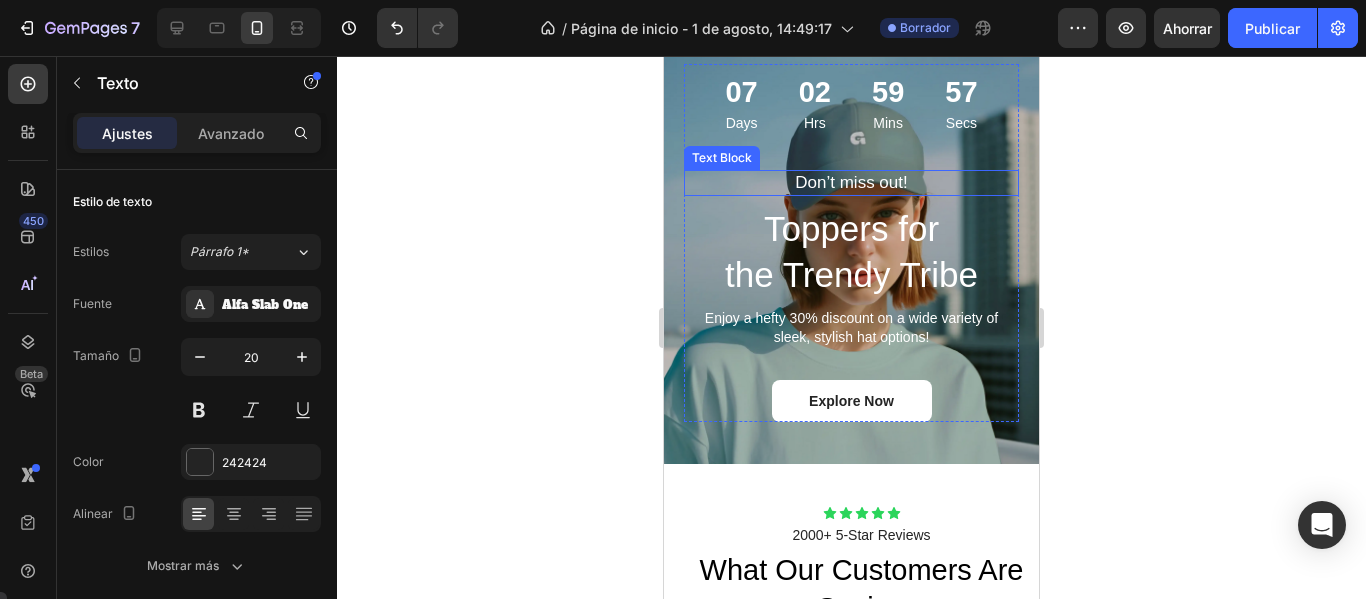 click on "Don’t miss out! Text Block Toppers for  the Trendy Tribe Heading Enjoy a hefty 30% discount on a wide variety of sleek, stylish hat options! Text Block Explore Now Button 07 Days 02 Hrs 59 Mins 57 Secs Countdown Timer Row" at bounding box center [851, 264] 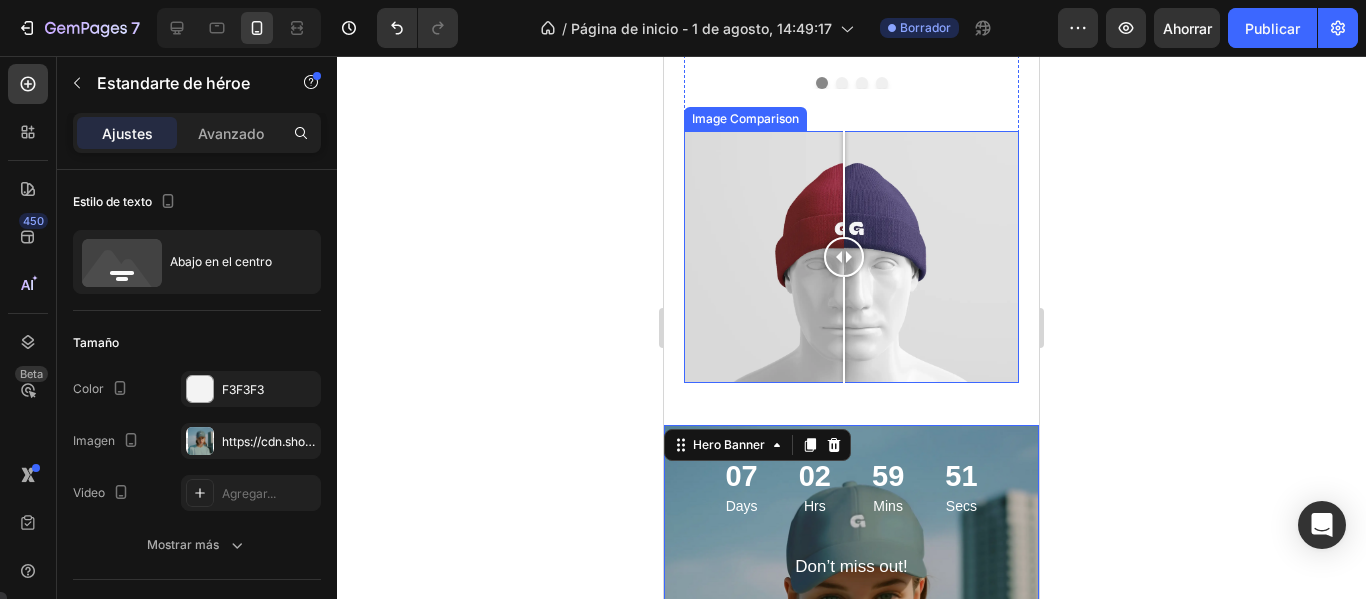 scroll, scrollTop: 3242, scrollLeft: 0, axis: vertical 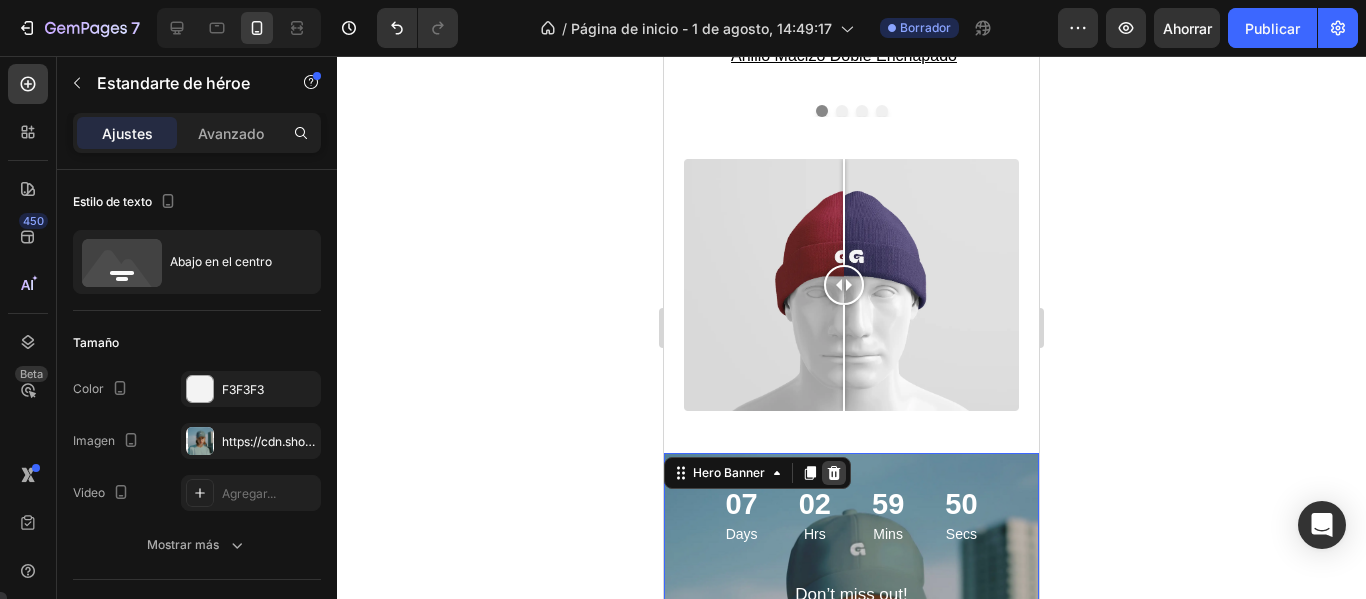 click at bounding box center (834, 473) 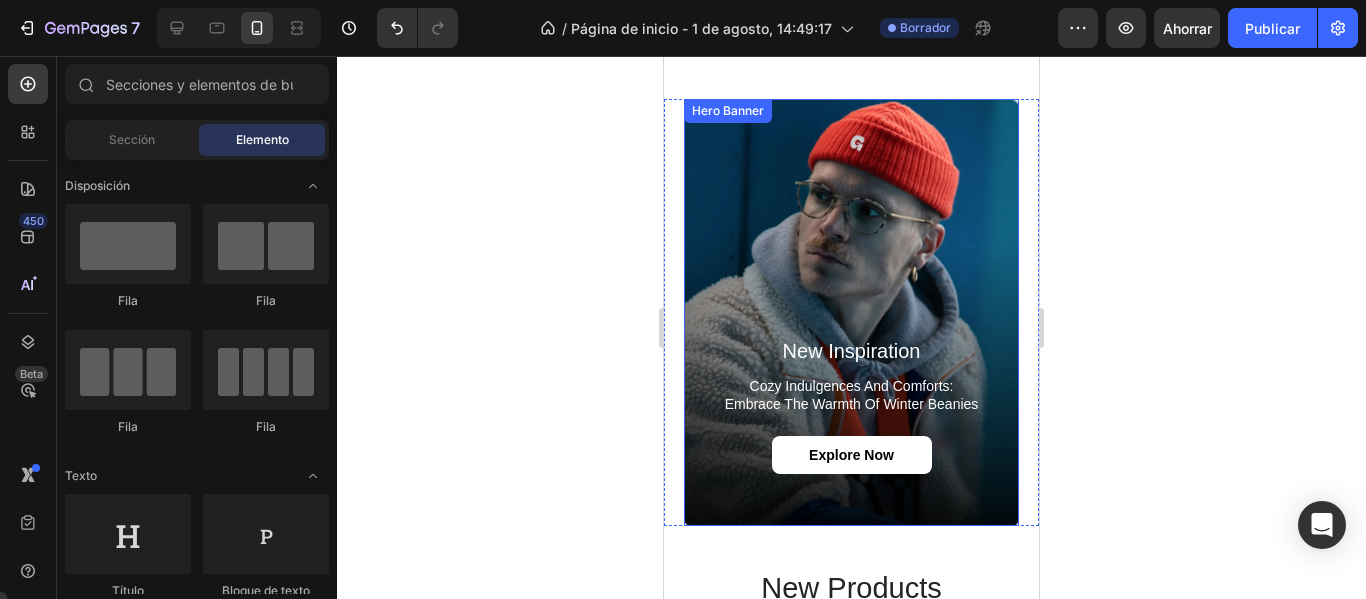scroll, scrollTop: 2385, scrollLeft: 0, axis: vertical 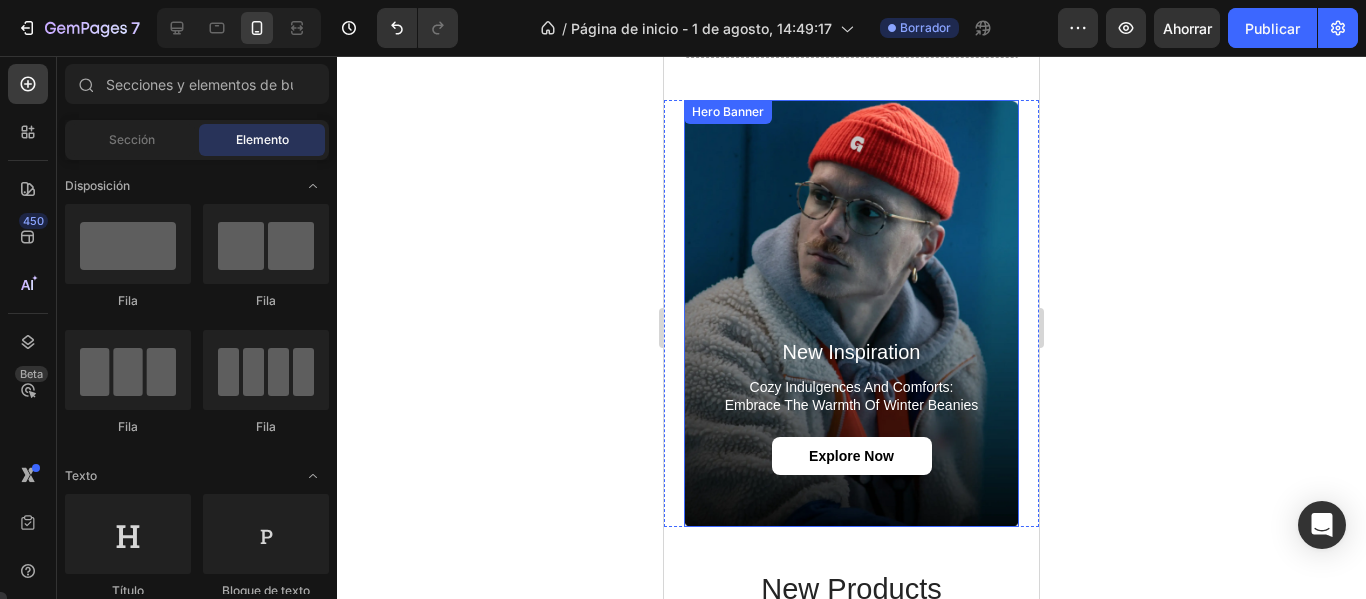 click at bounding box center [851, 313] 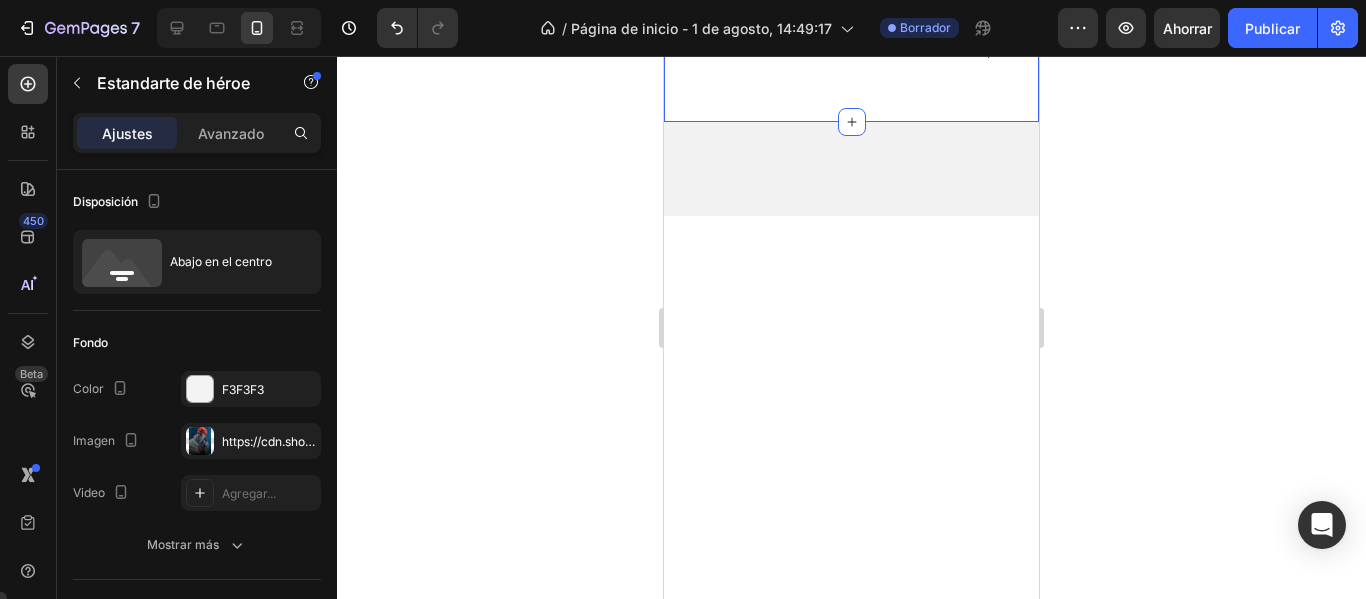 scroll, scrollTop: 785, scrollLeft: 0, axis: vertical 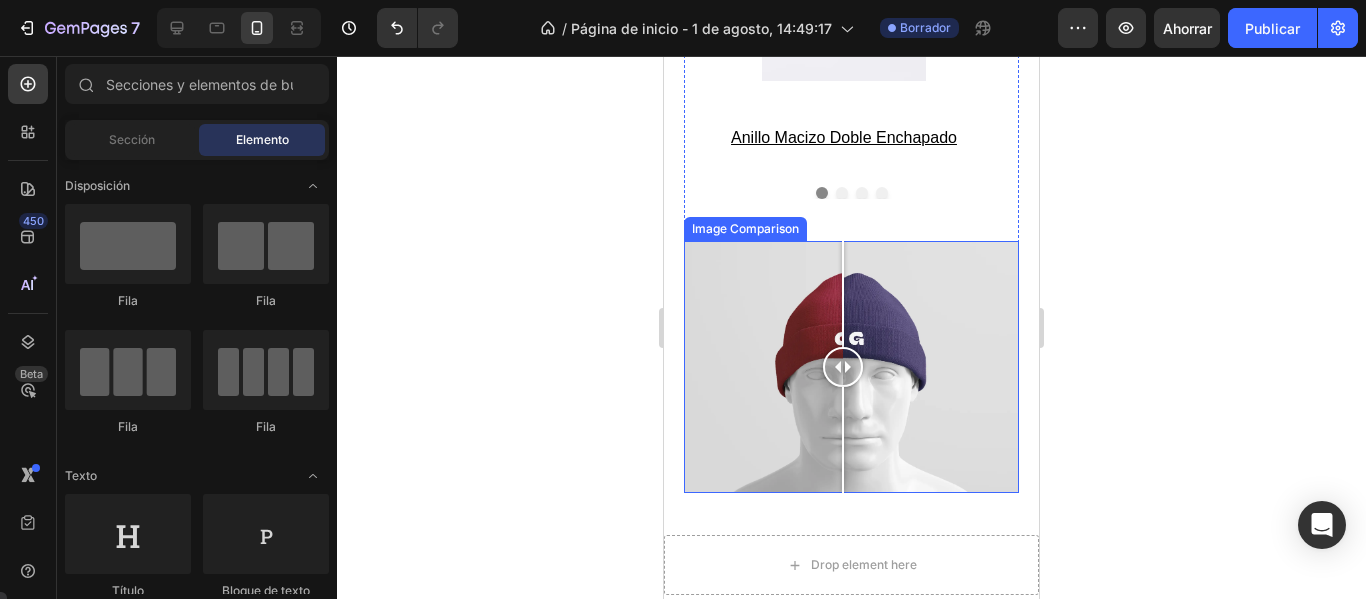 drag, startPoint x: 840, startPoint y: 353, endPoint x: 843, endPoint y: 400, distance: 47.095646 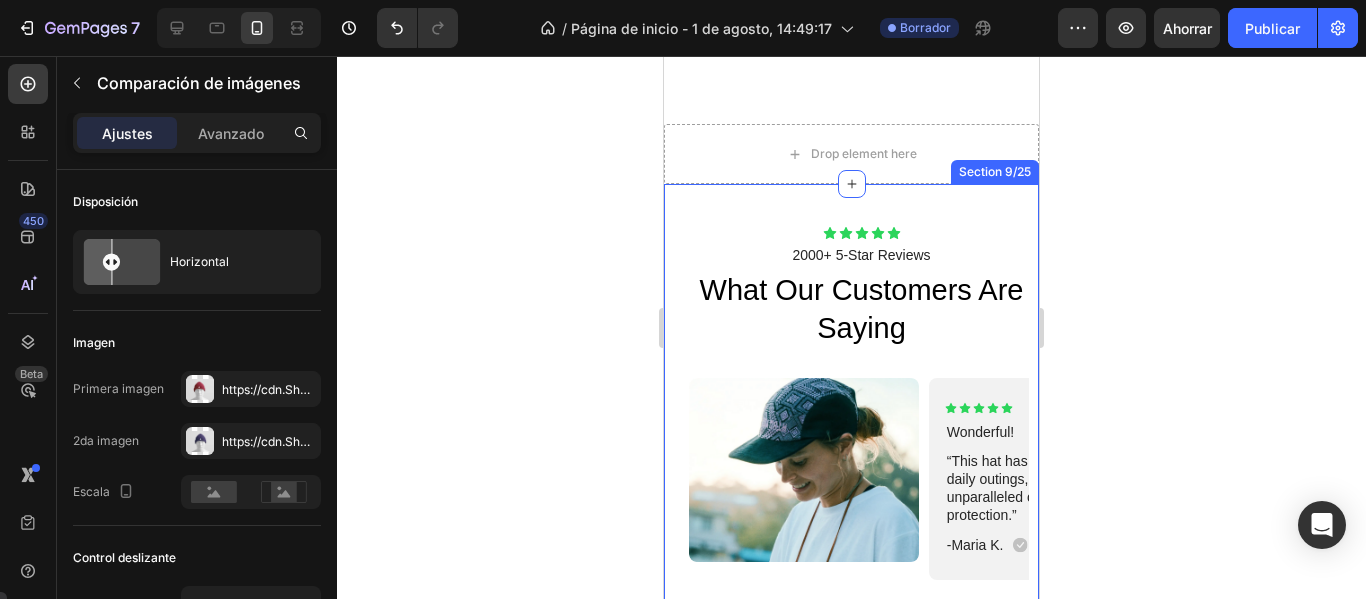 scroll, scrollTop: 3395, scrollLeft: 0, axis: vertical 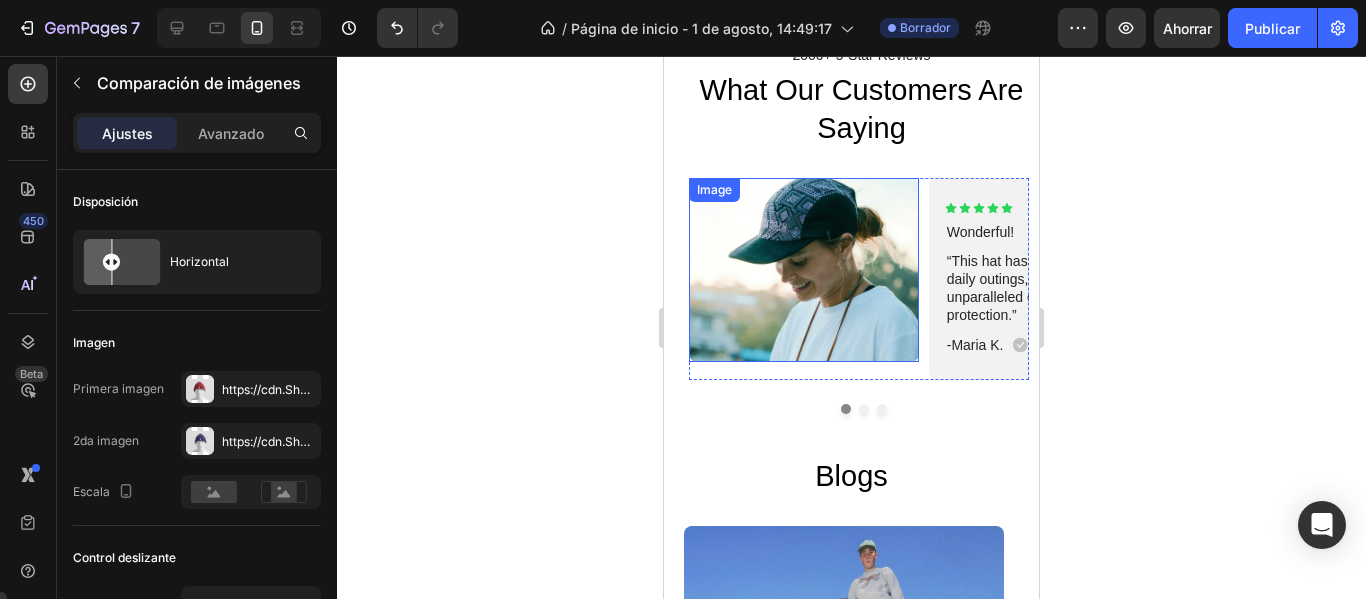 click at bounding box center [804, 270] 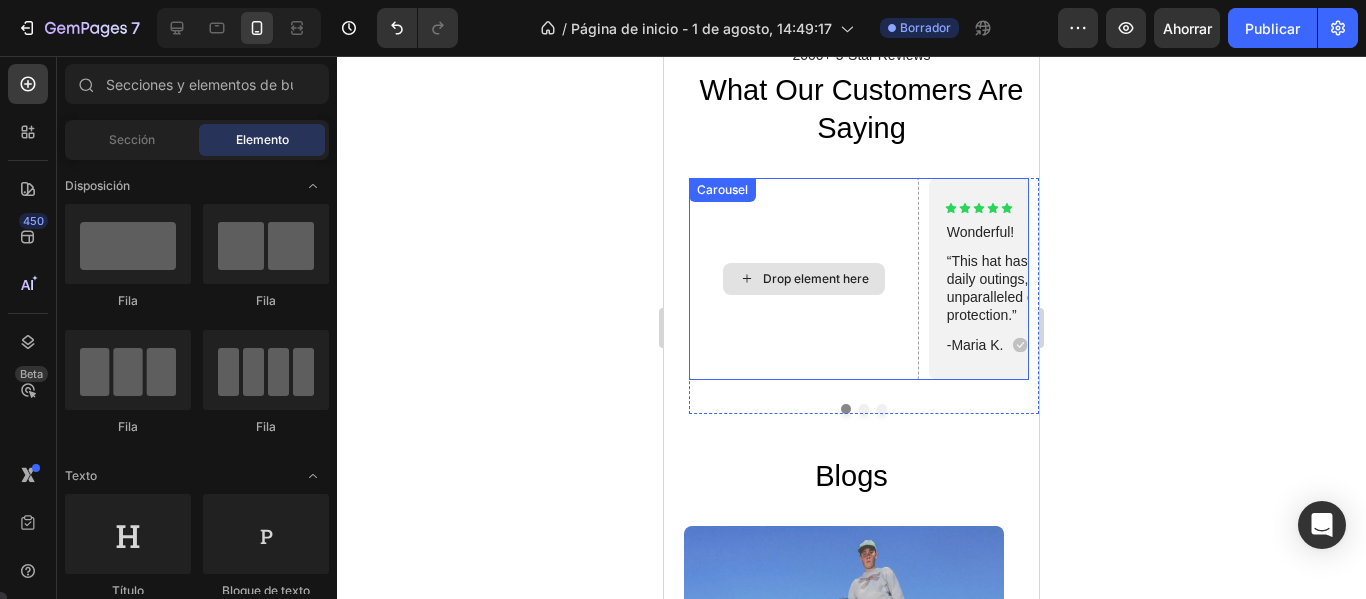 click on "Drop element here" at bounding box center [804, 279] 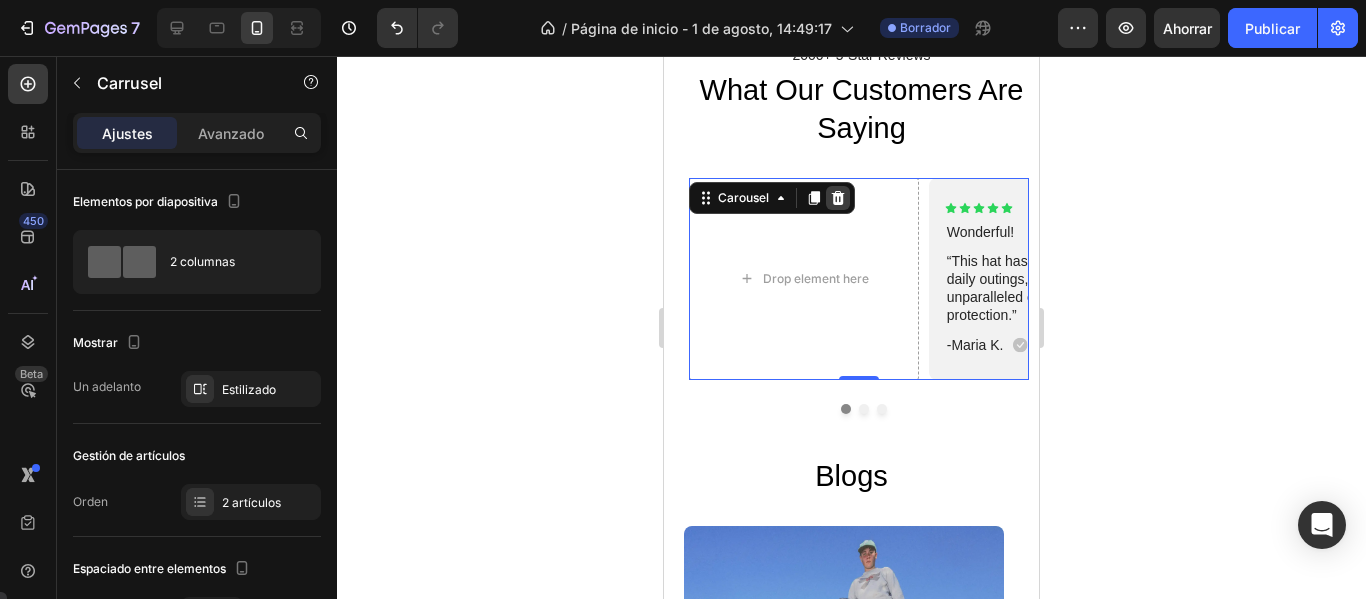 click 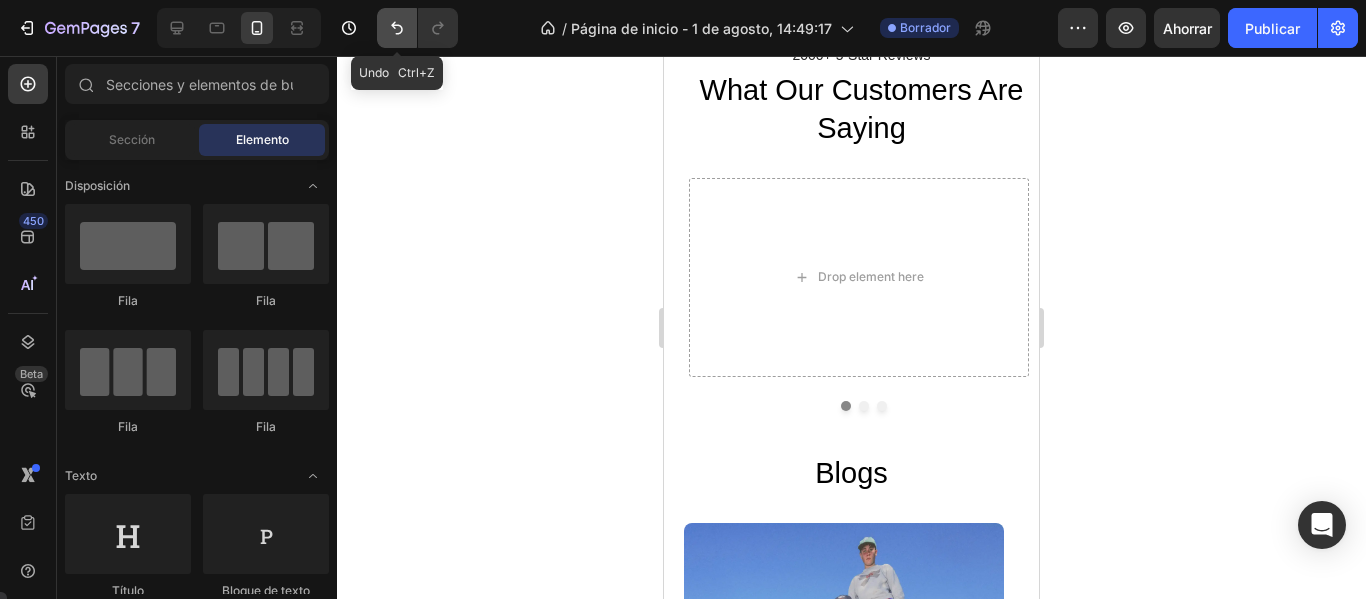 click 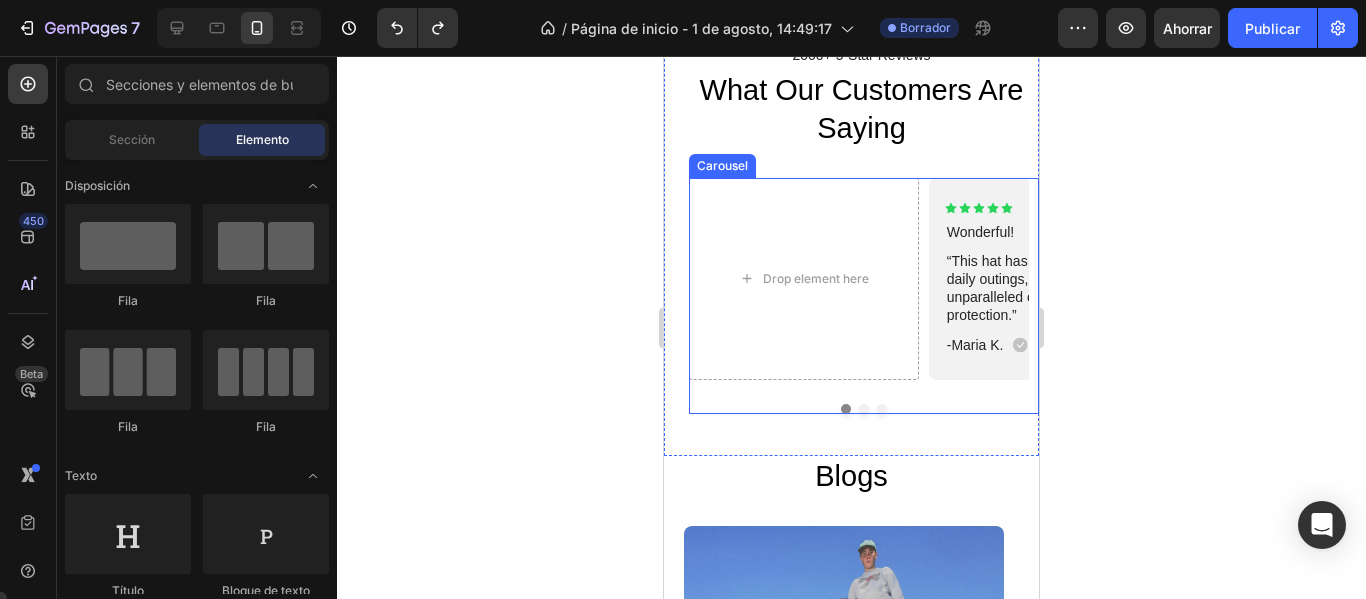 click at bounding box center (864, 409) 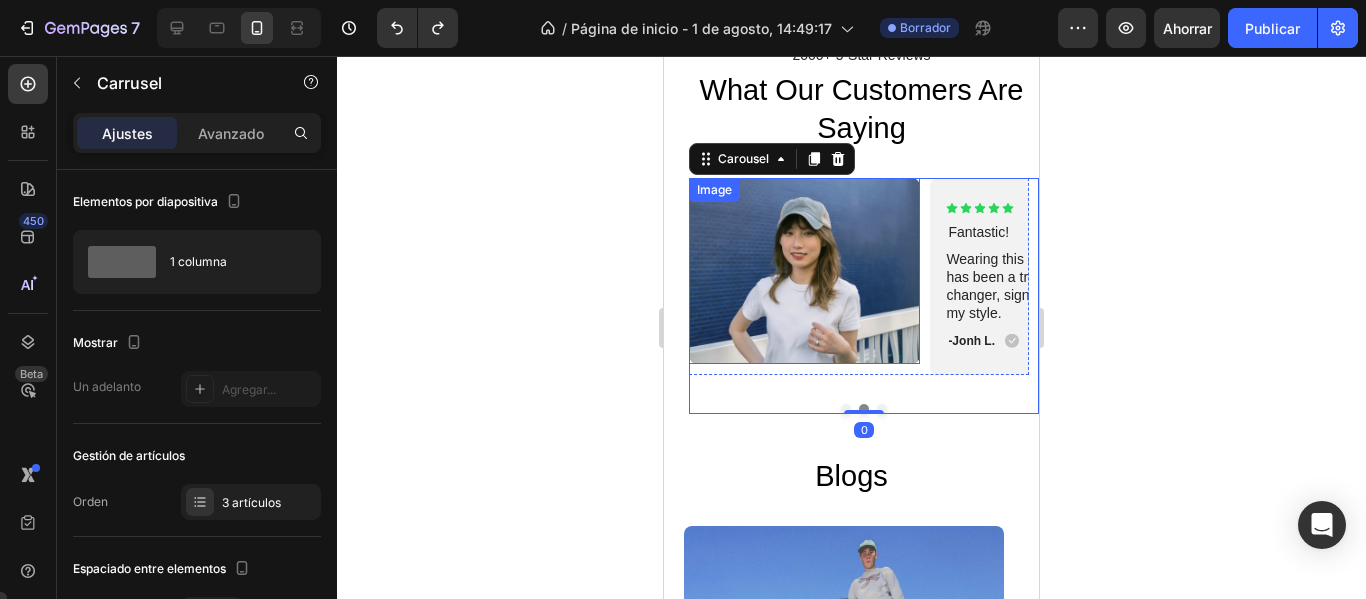 click at bounding box center (804, 271) 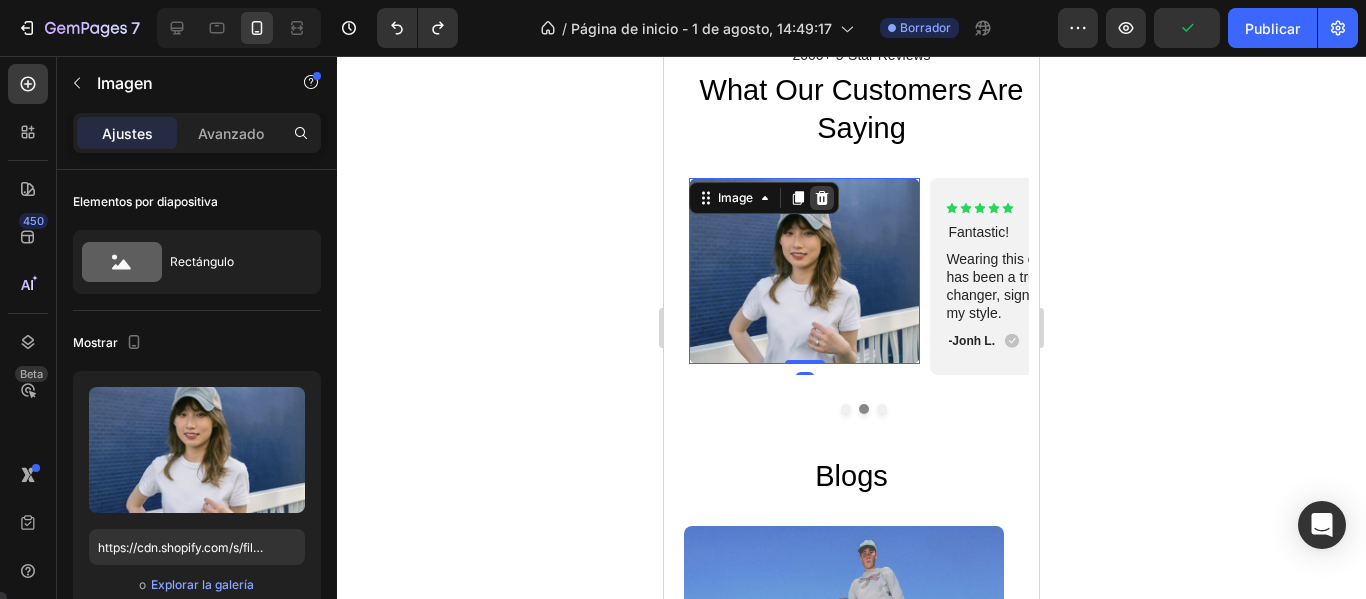 click 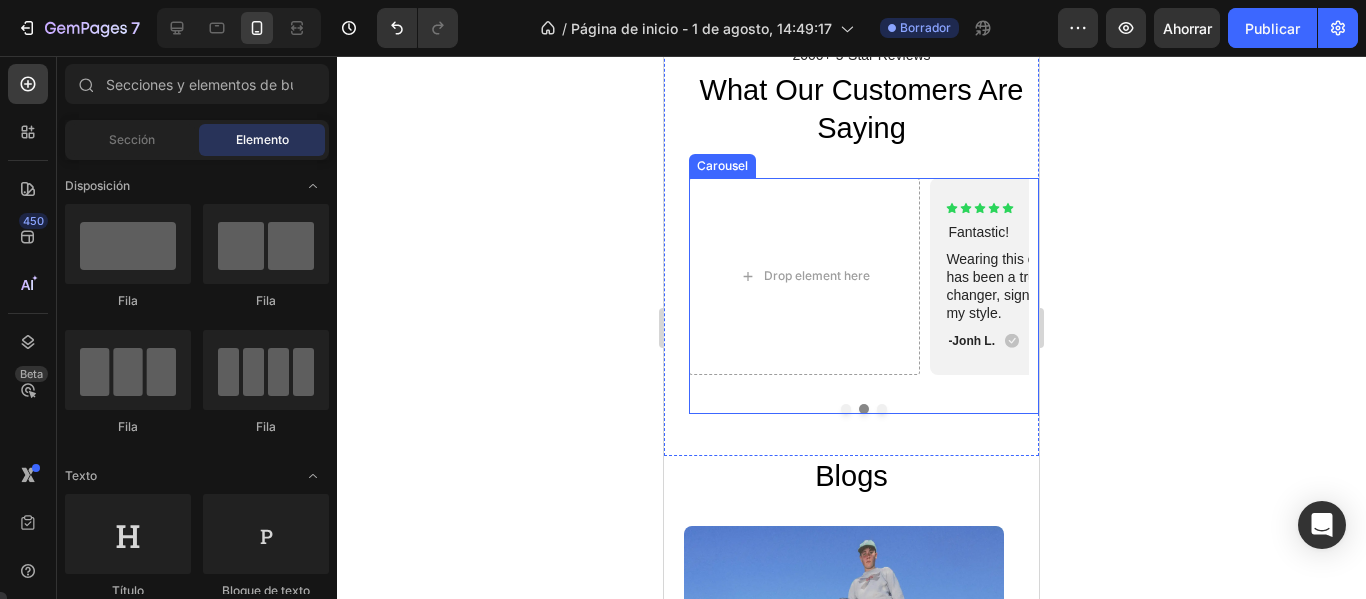 click at bounding box center [882, 409] 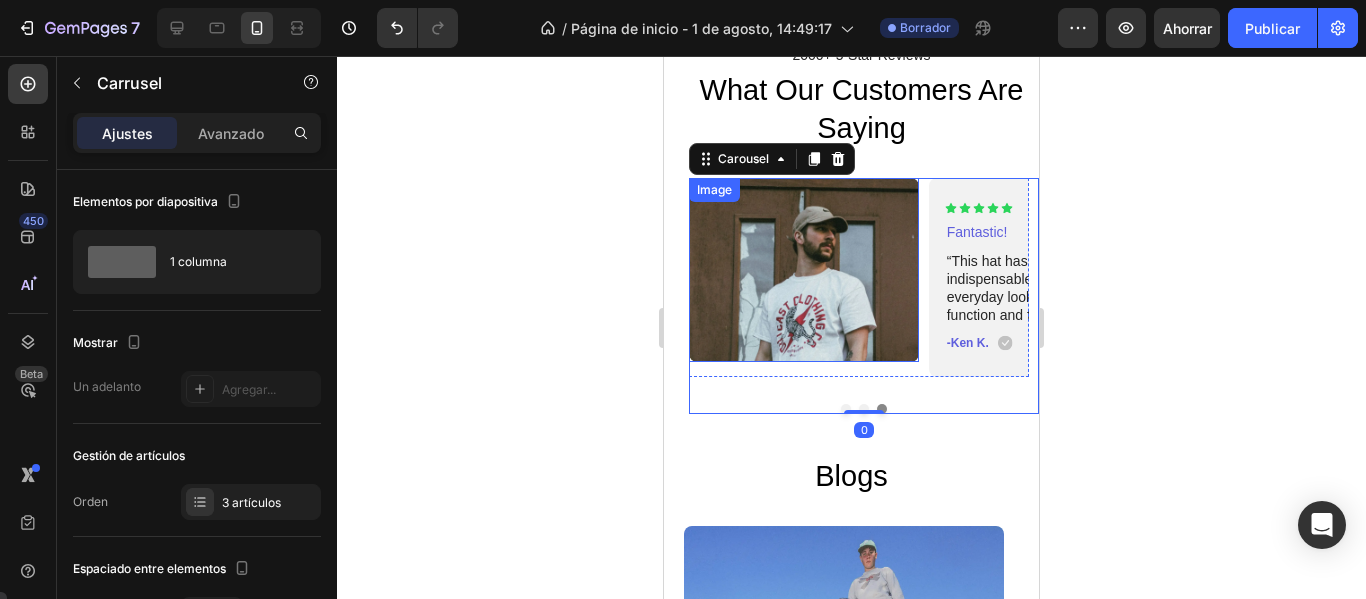 click at bounding box center (804, 270) 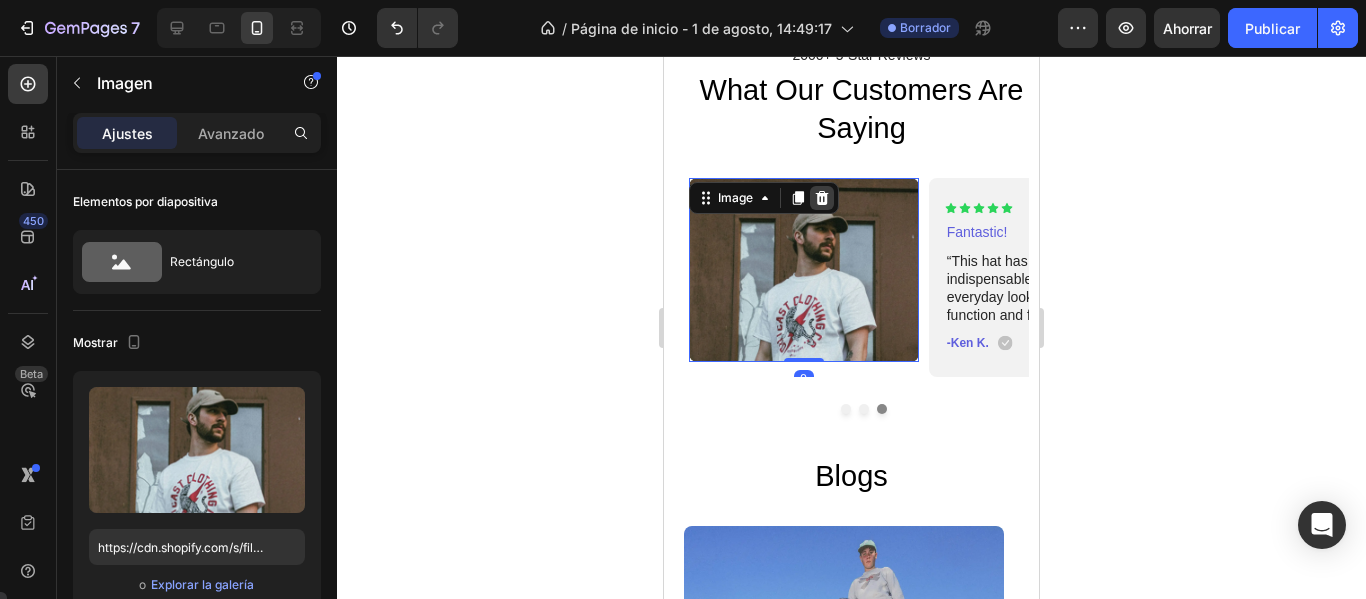 click at bounding box center [822, 198] 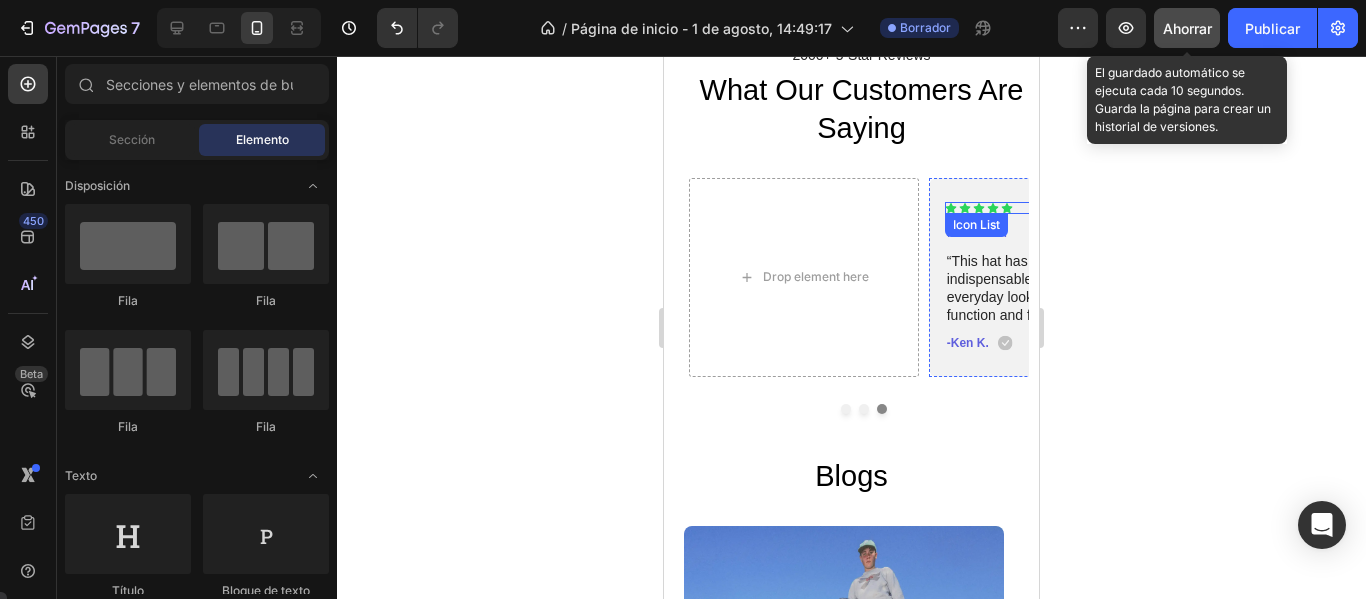 click on "Ahorrar" 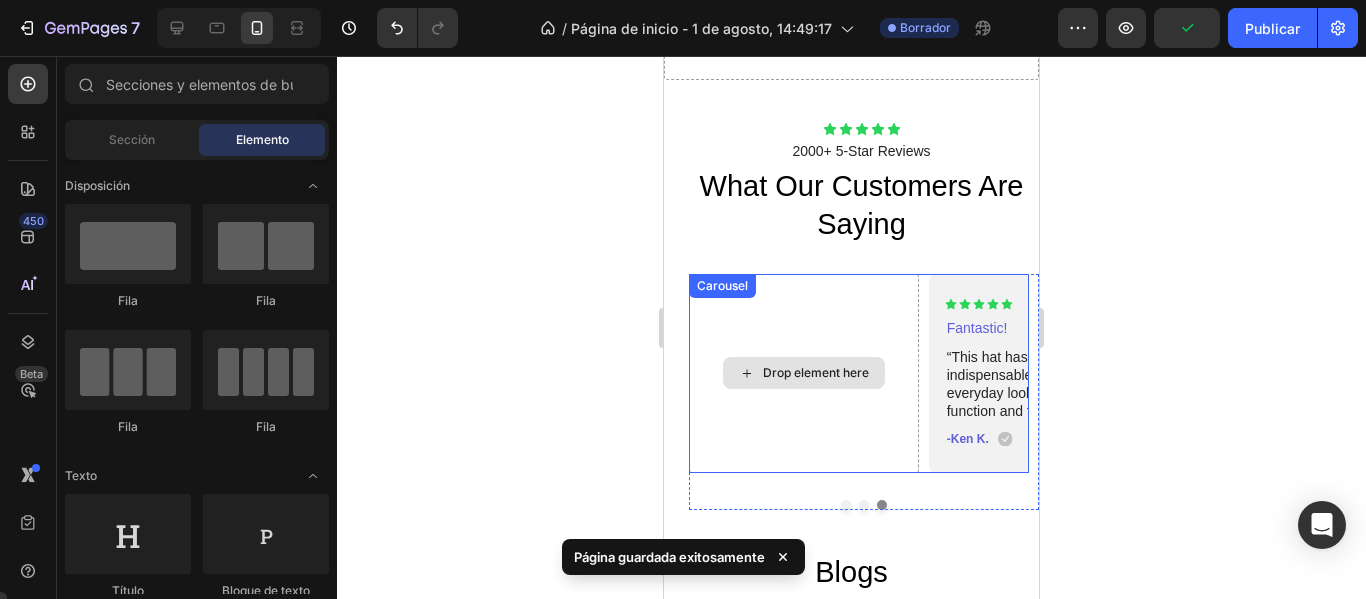 scroll, scrollTop: 3295, scrollLeft: 0, axis: vertical 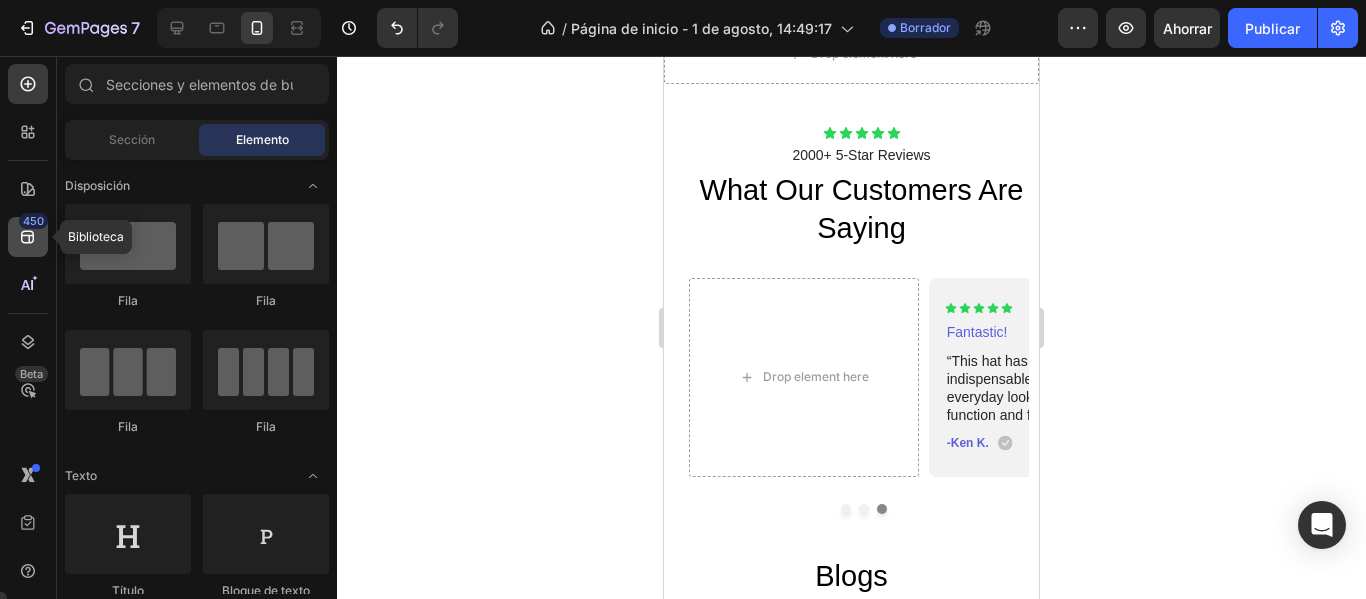 click on "450" 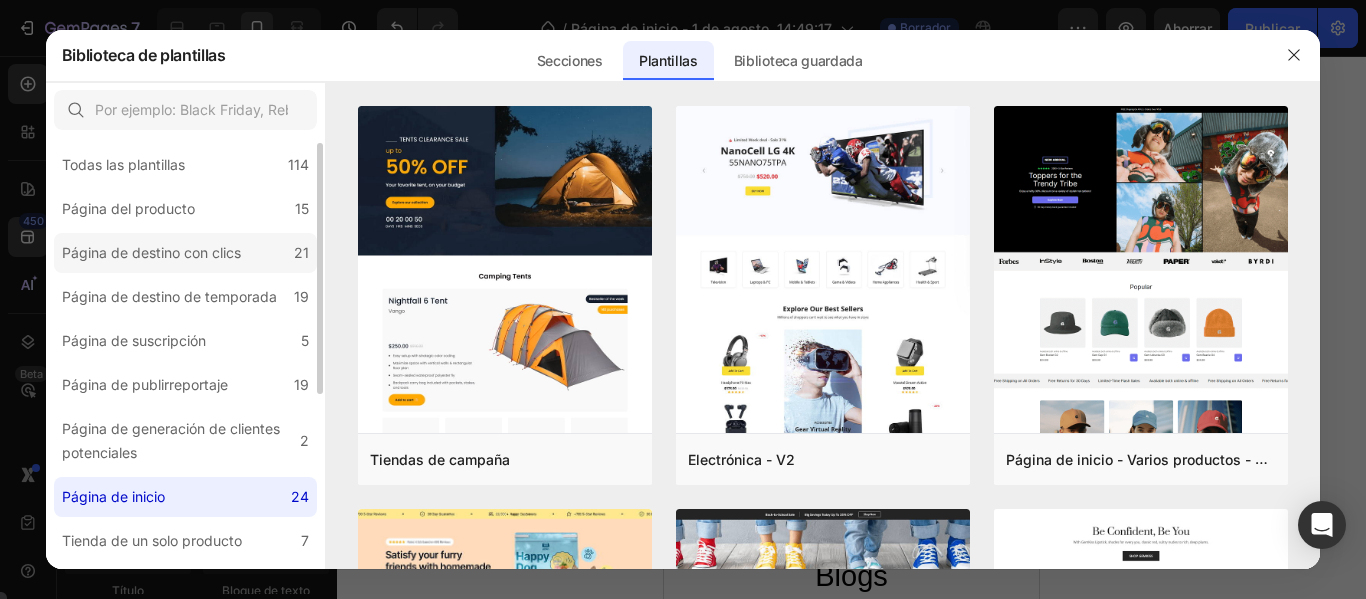 scroll, scrollTop: 0, scrollLeft: 0, axis: both 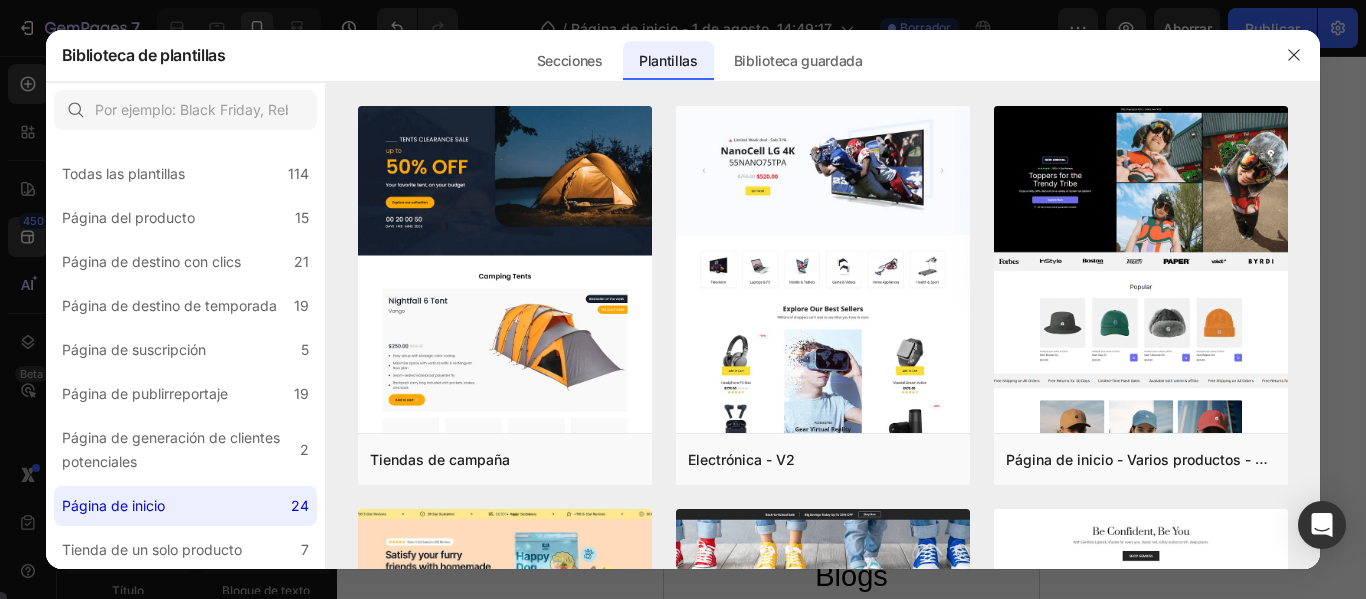 click 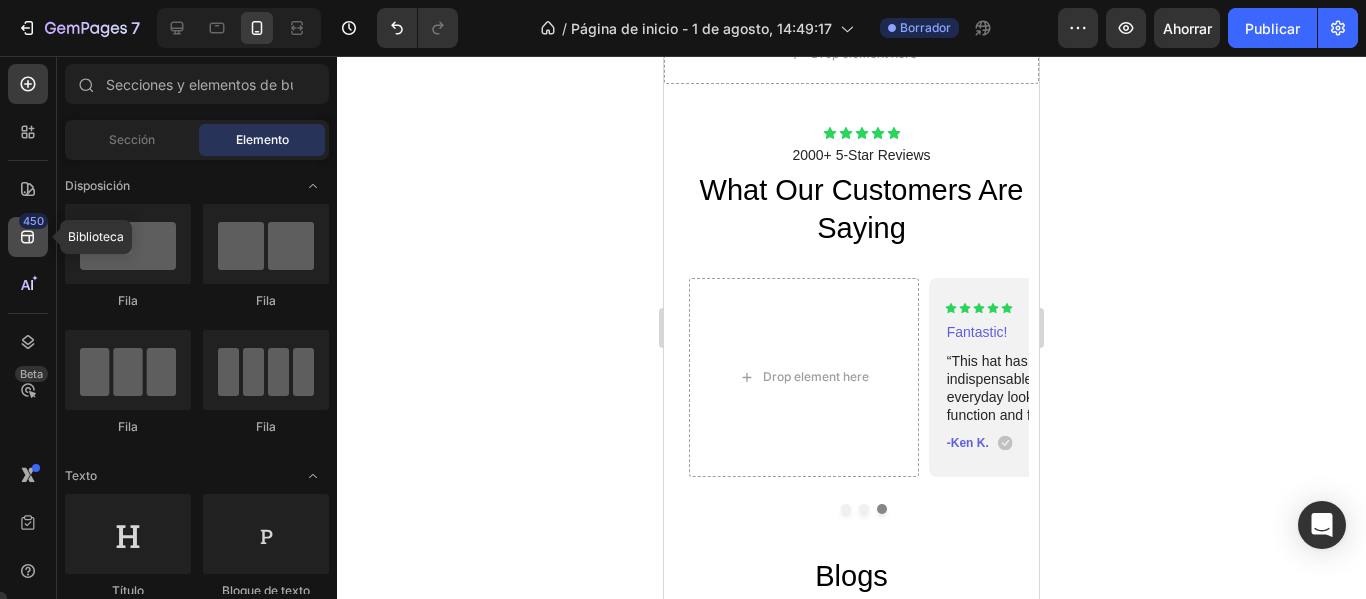 click on "450" at bounding box center [33, 221] 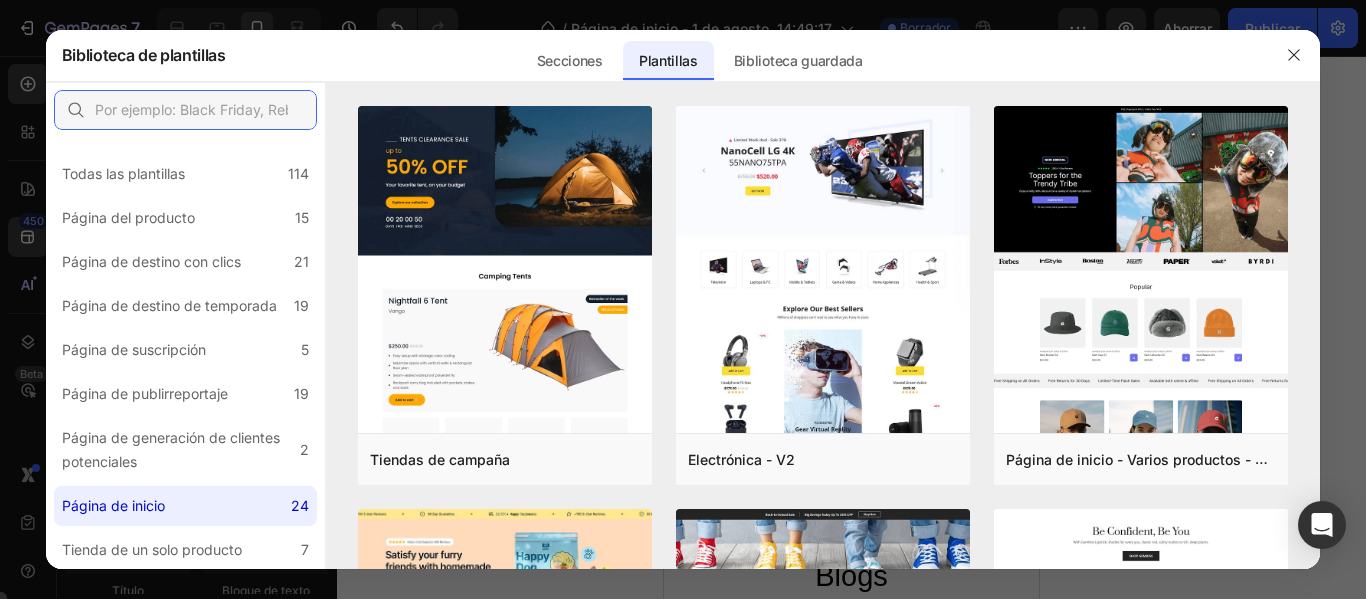 click at bounding box center [185, 110] 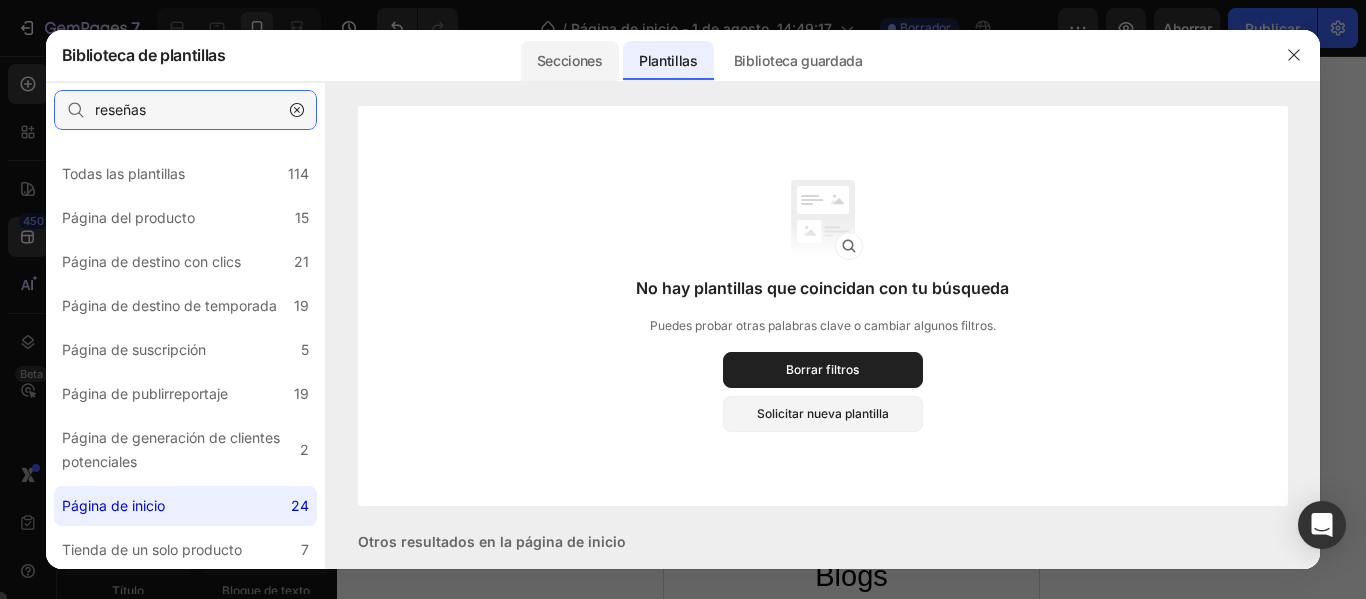 type on "reseñas" 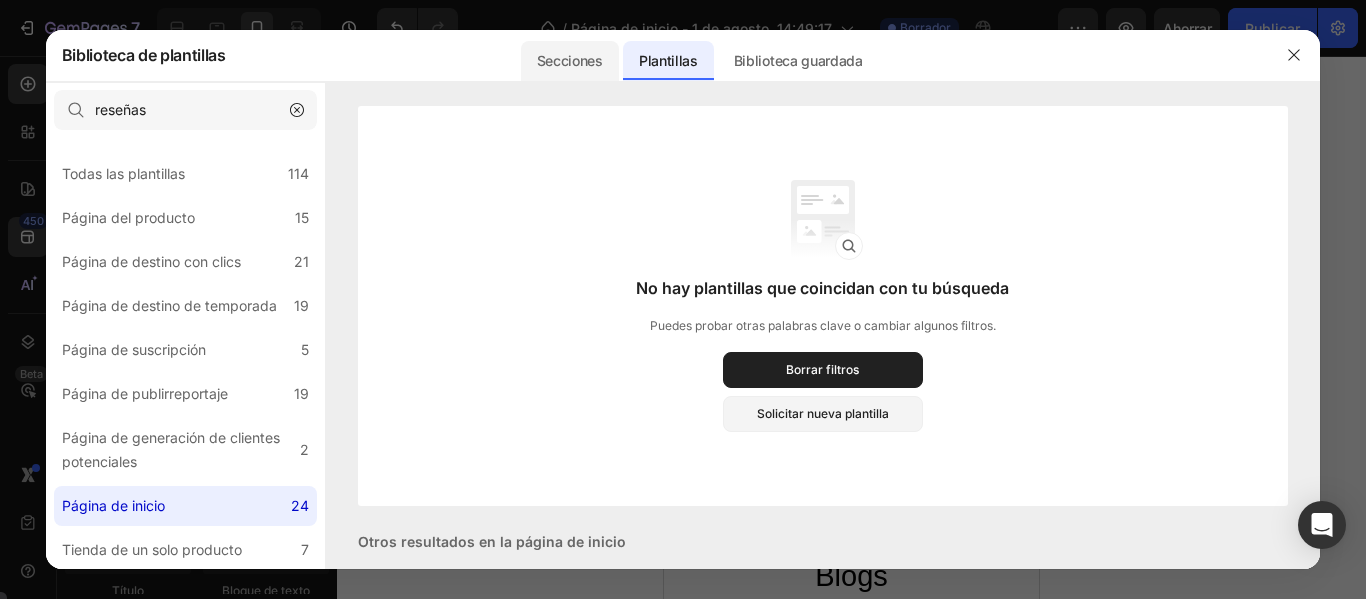 click on "Secciones" at bounding box center [570, 60] 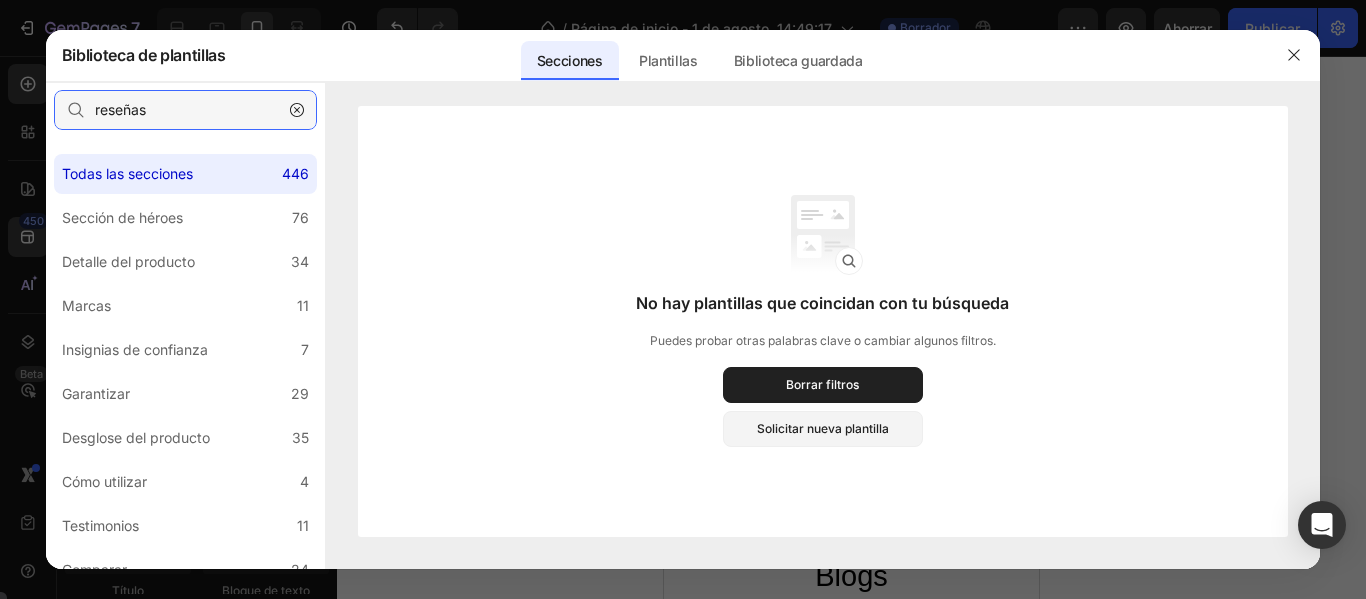 drag, startPoint x: 194, startPoint y: 112, endPoint x: 42, endPoint y: 110, distance: 152.01315 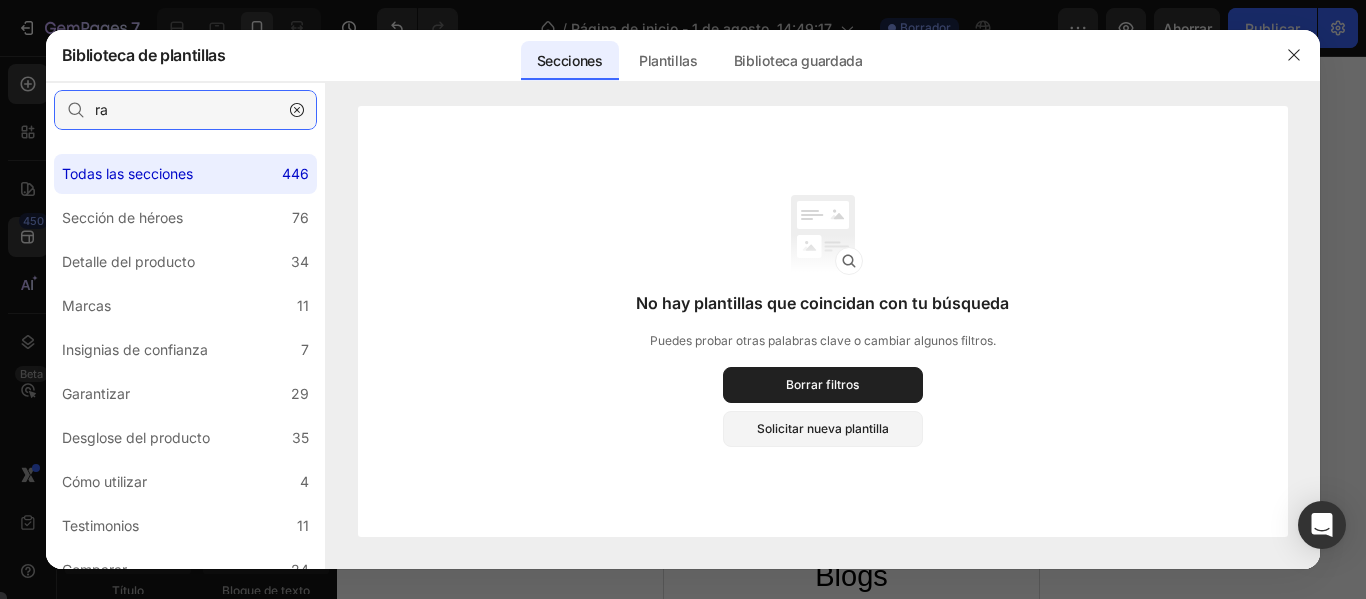 type on "r" 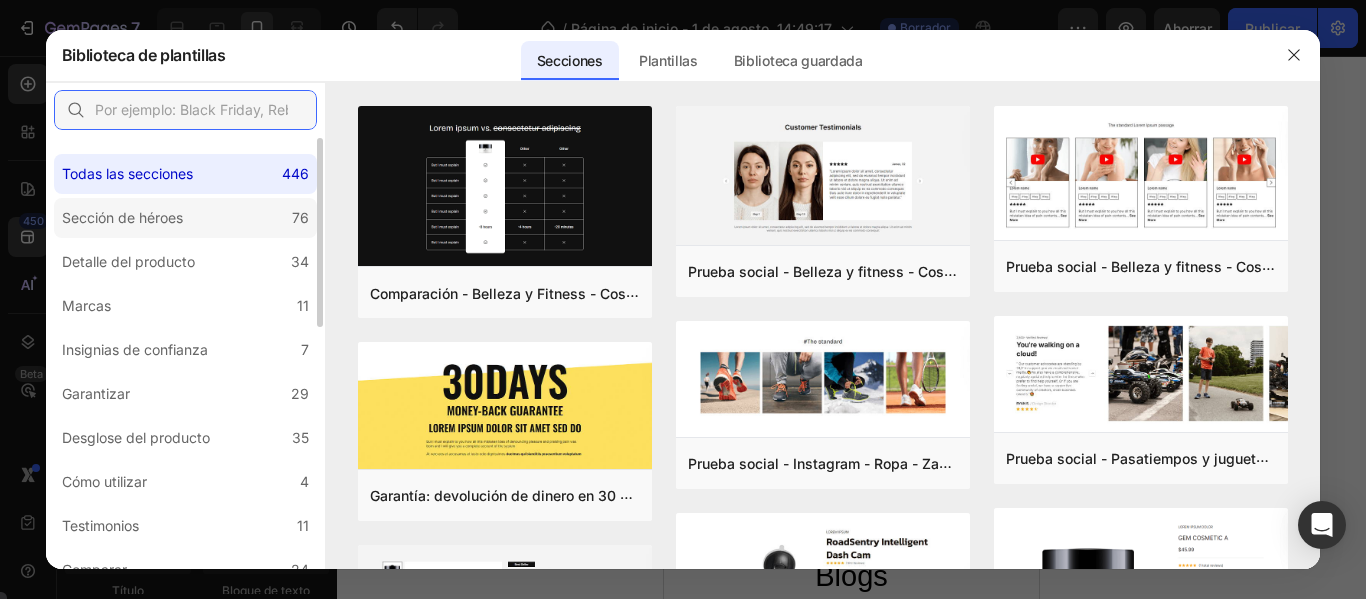 type 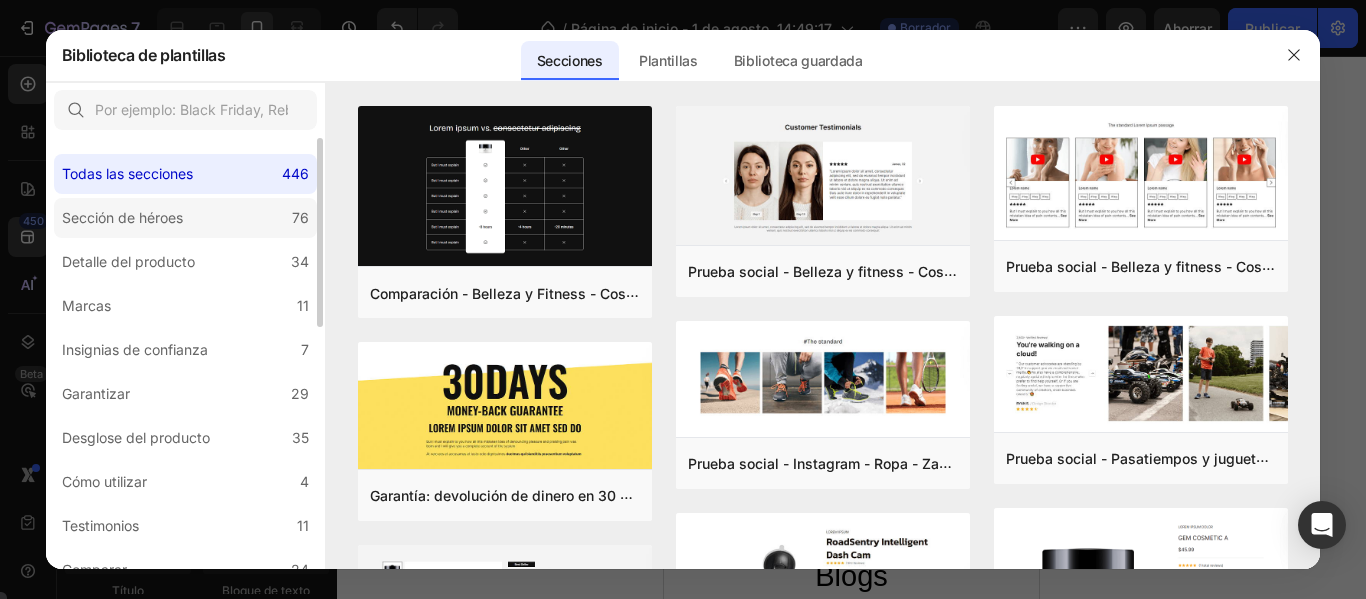 click on "Sección de héroes 76" 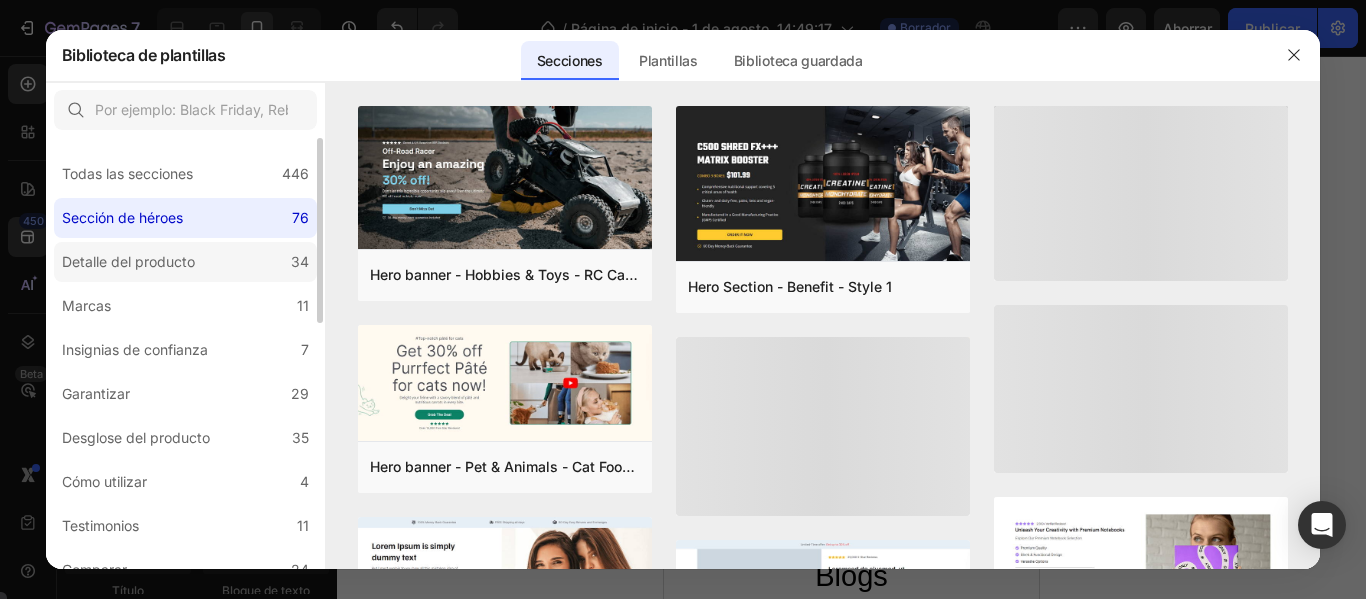 click on "Detalle del producto" at bounding box center [132, 262] 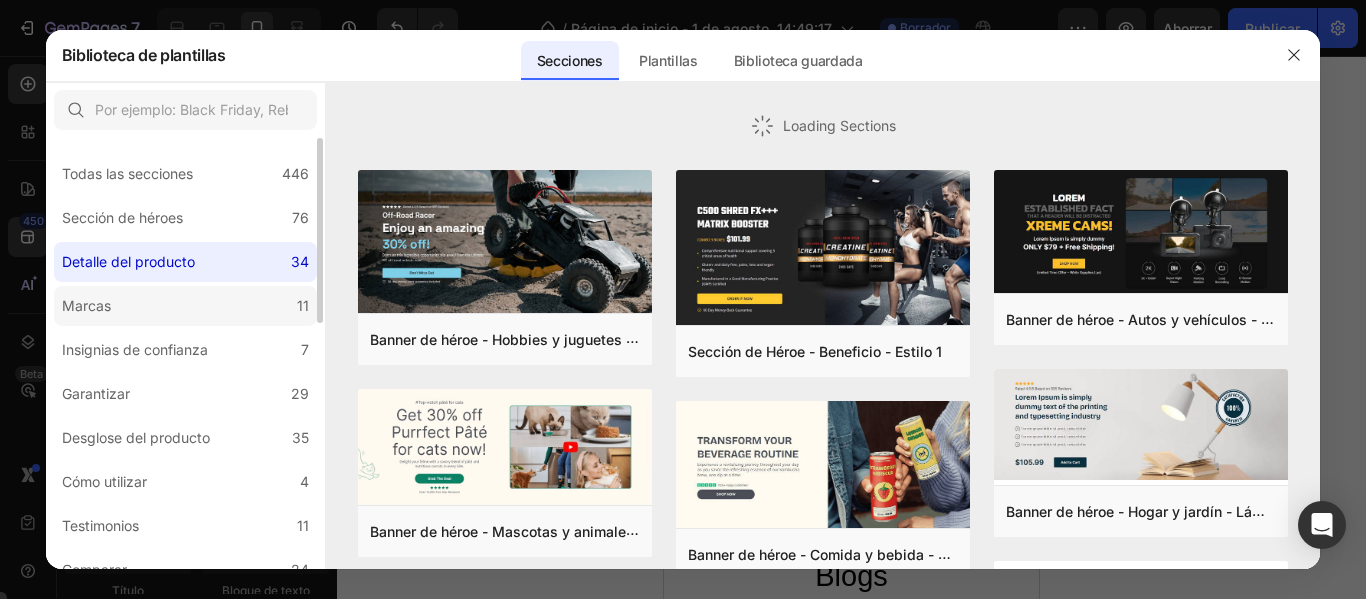 click on "Marcas 11" 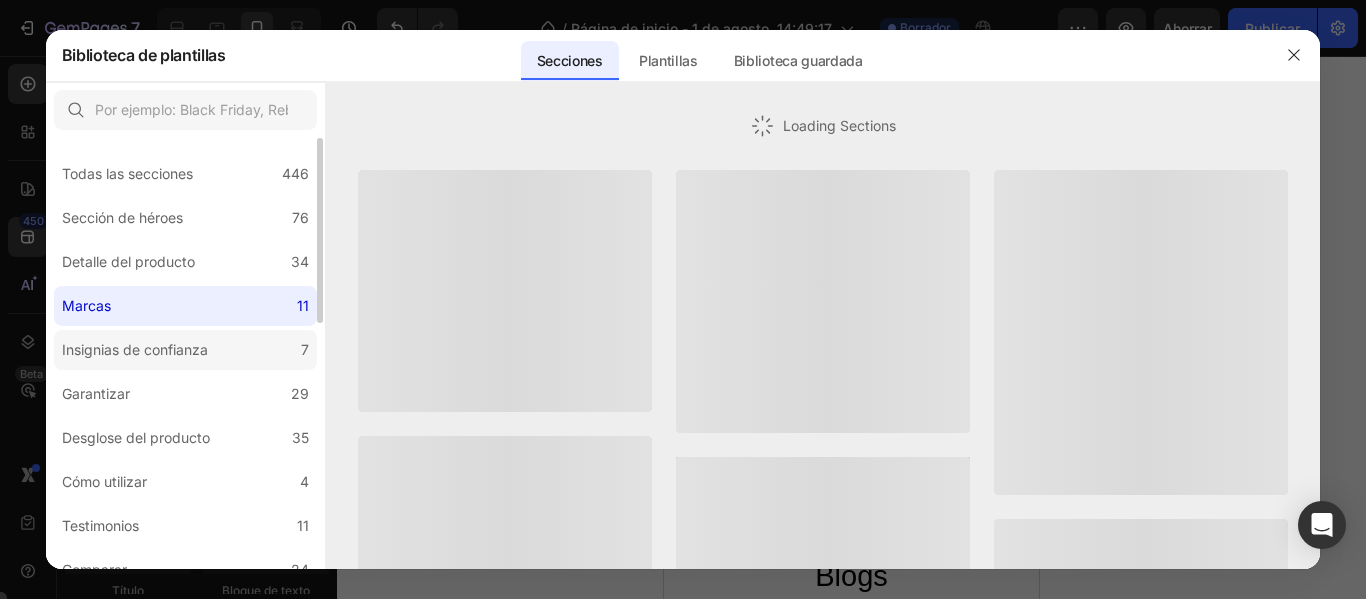 click on "Insignias de confianza" at bounding box center [139, 350] 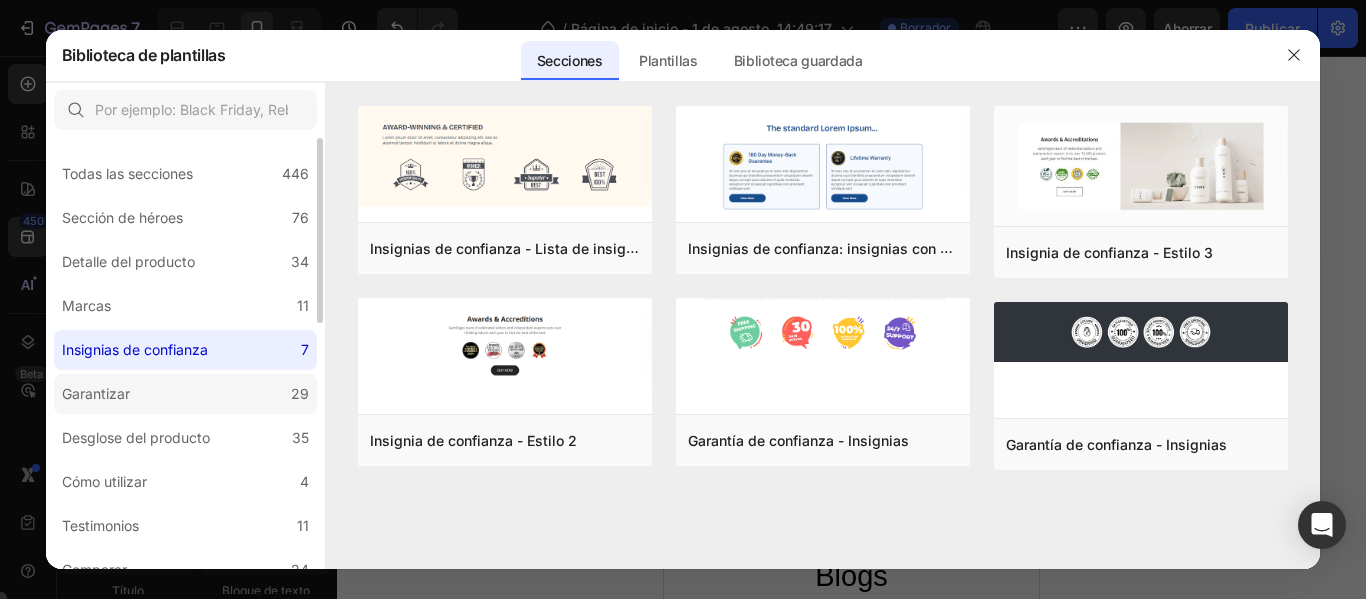 click on "Garantizar 29" 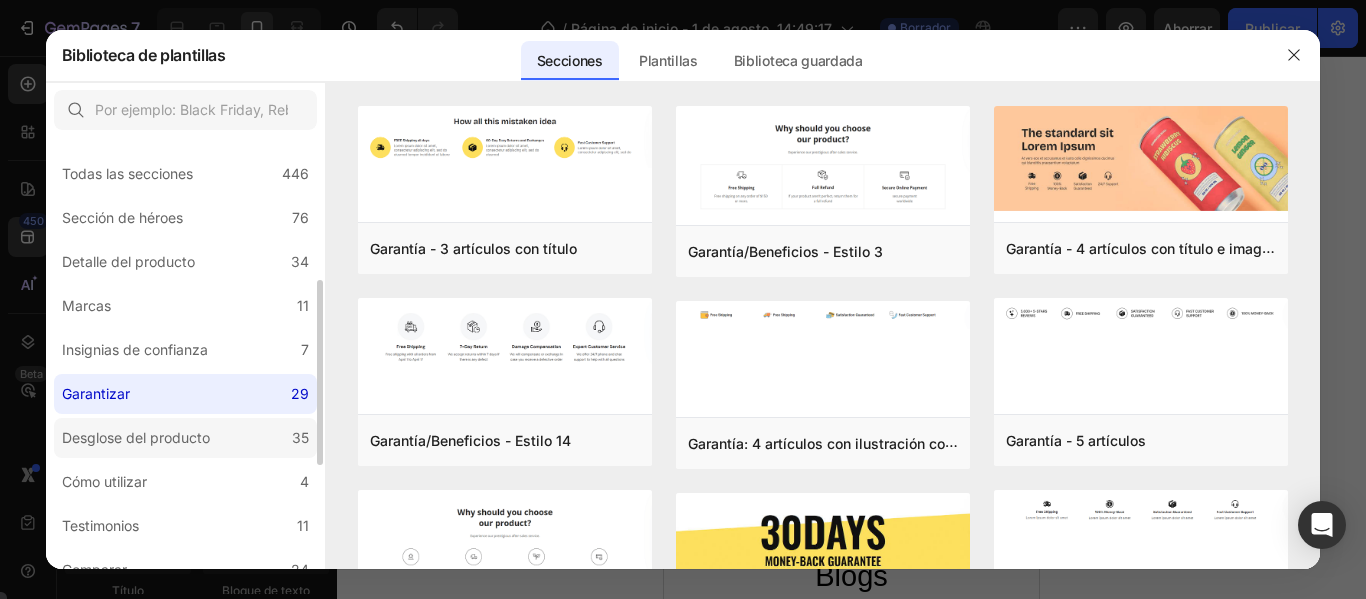 scroll, scrollTop: 100, scrollLeft: 0, axis: vertical 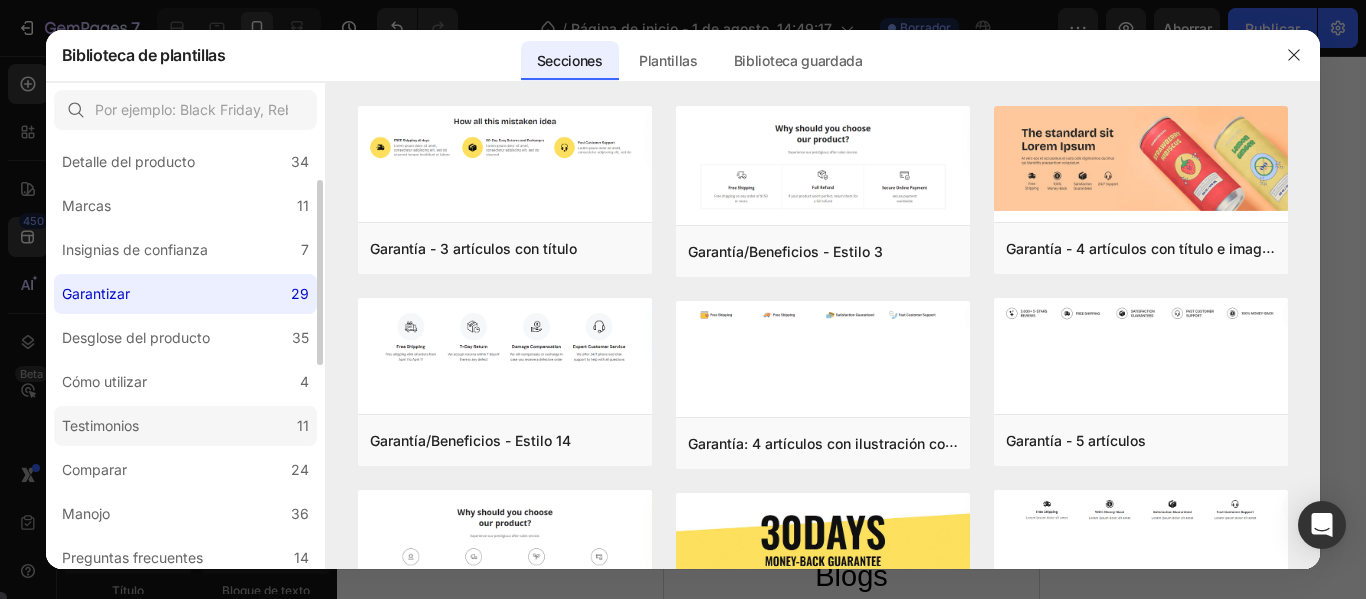 click on "Testimonios" at bounding box center (100, 425) 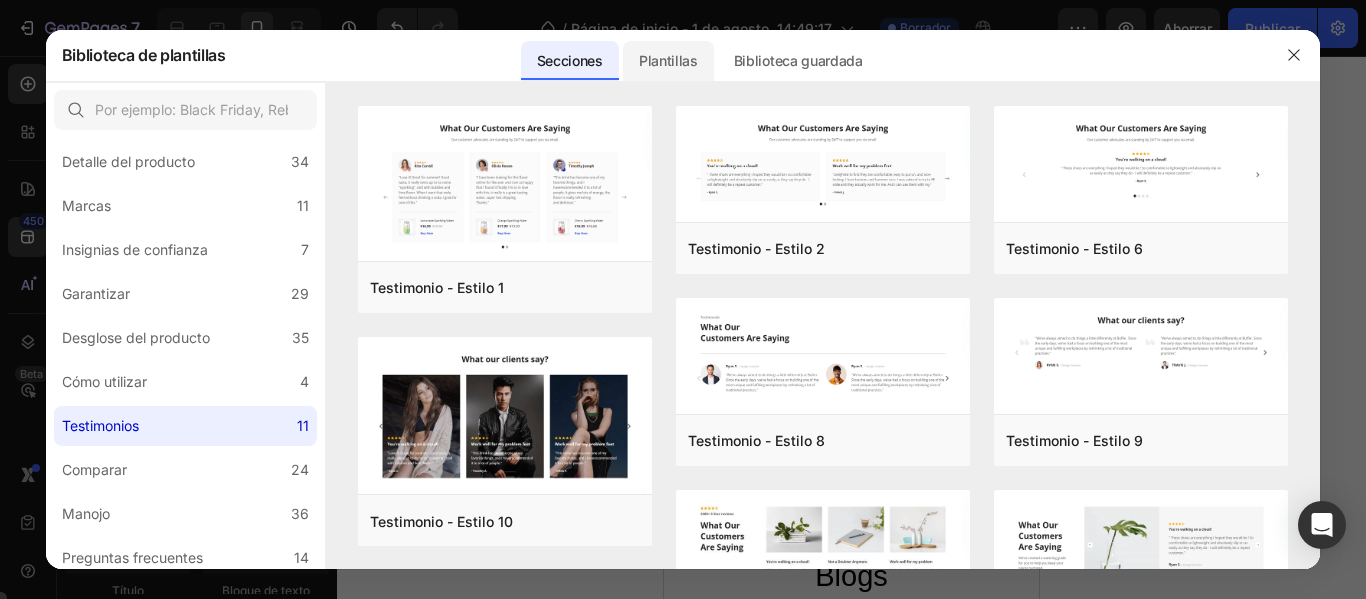 click on "Plantillas" at bounding box center [668, 60] 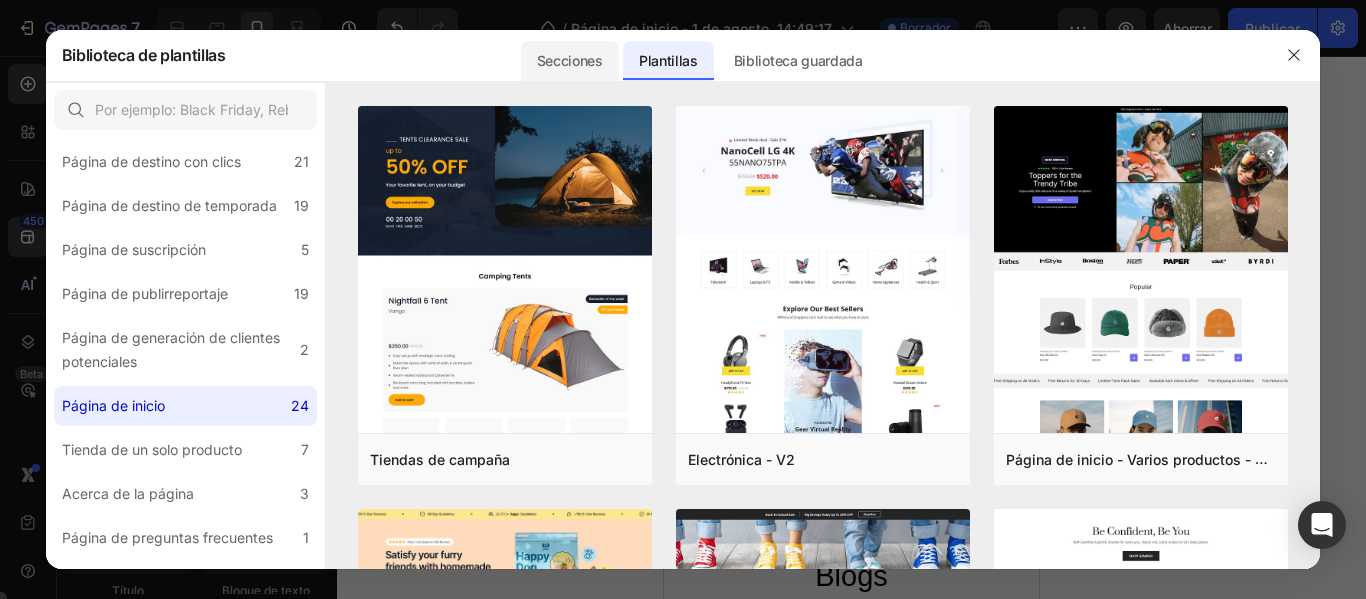 click on "Secciones" at bounding box center (570, 61) 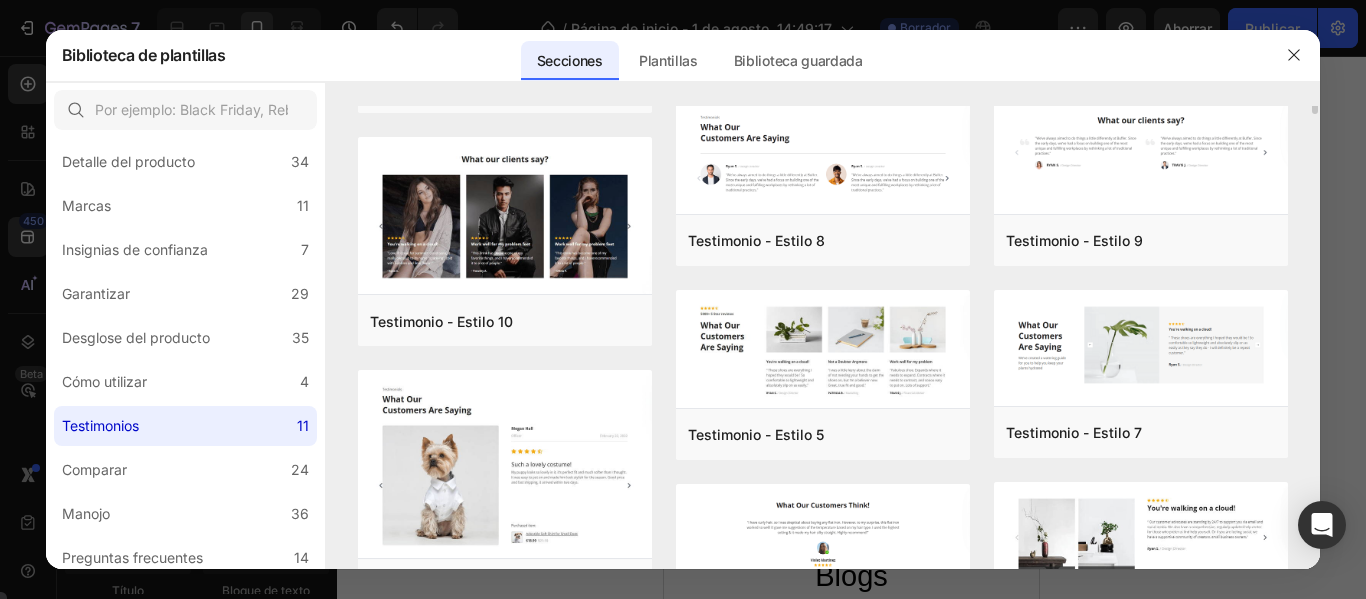scroll, scrollTop: 0, scrollLeft: 0, axis: both 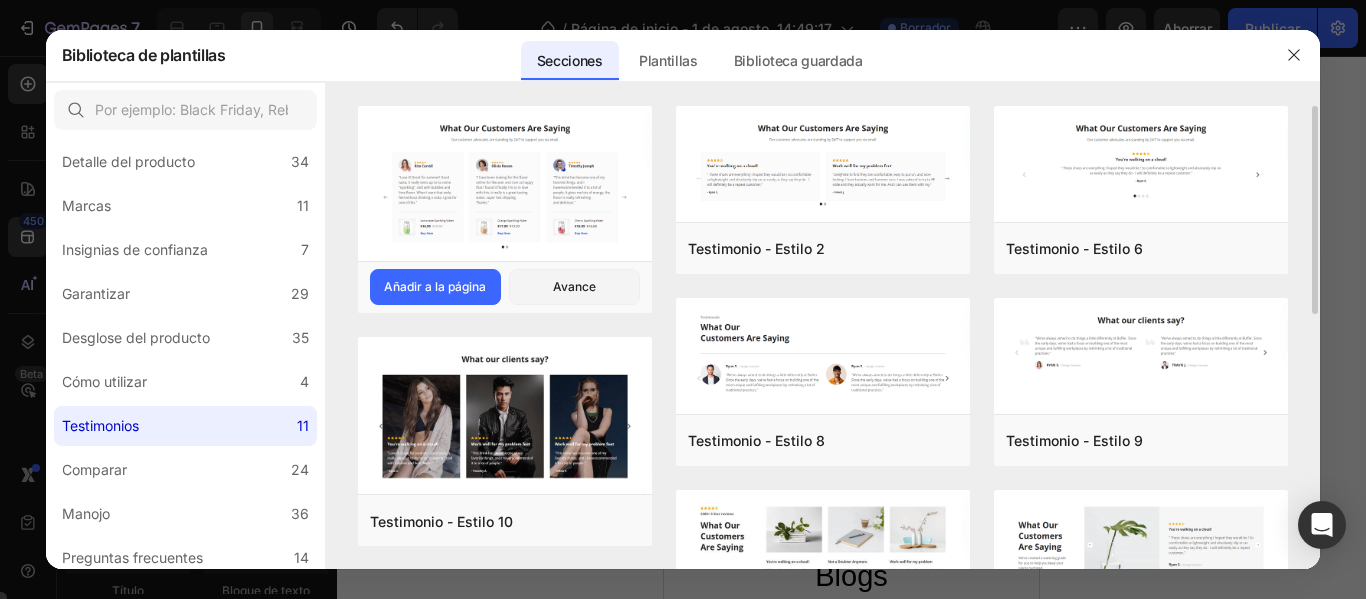 click on "Avance" at bounding box center (574, 287) 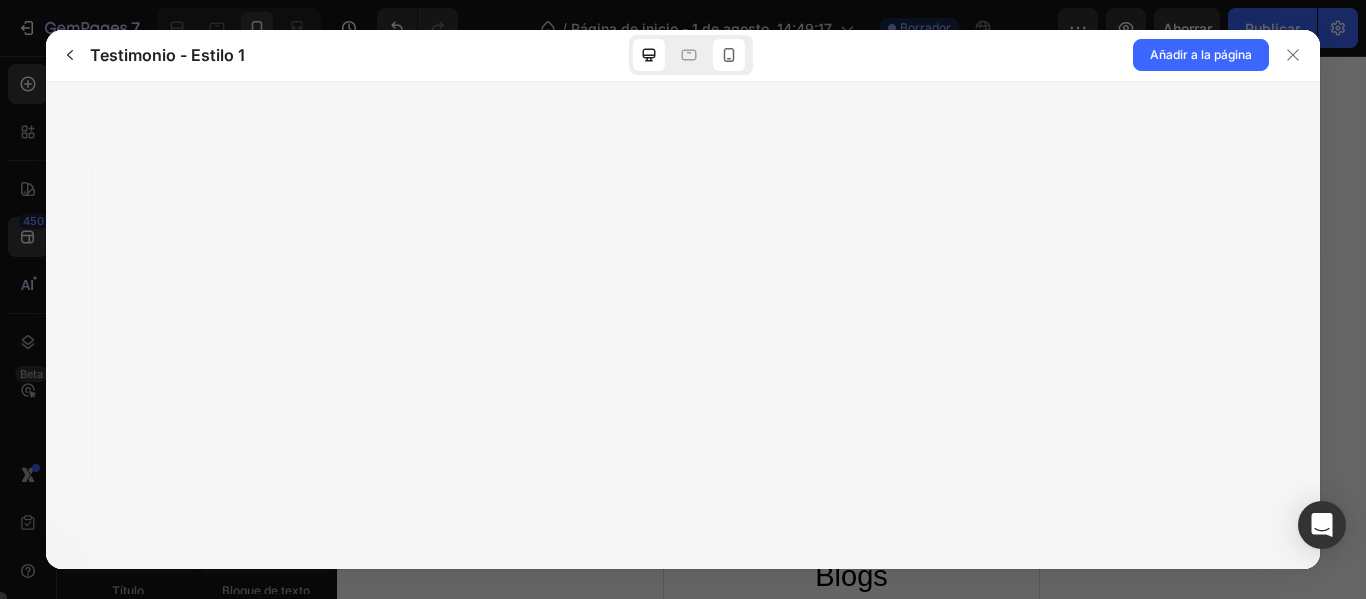 click 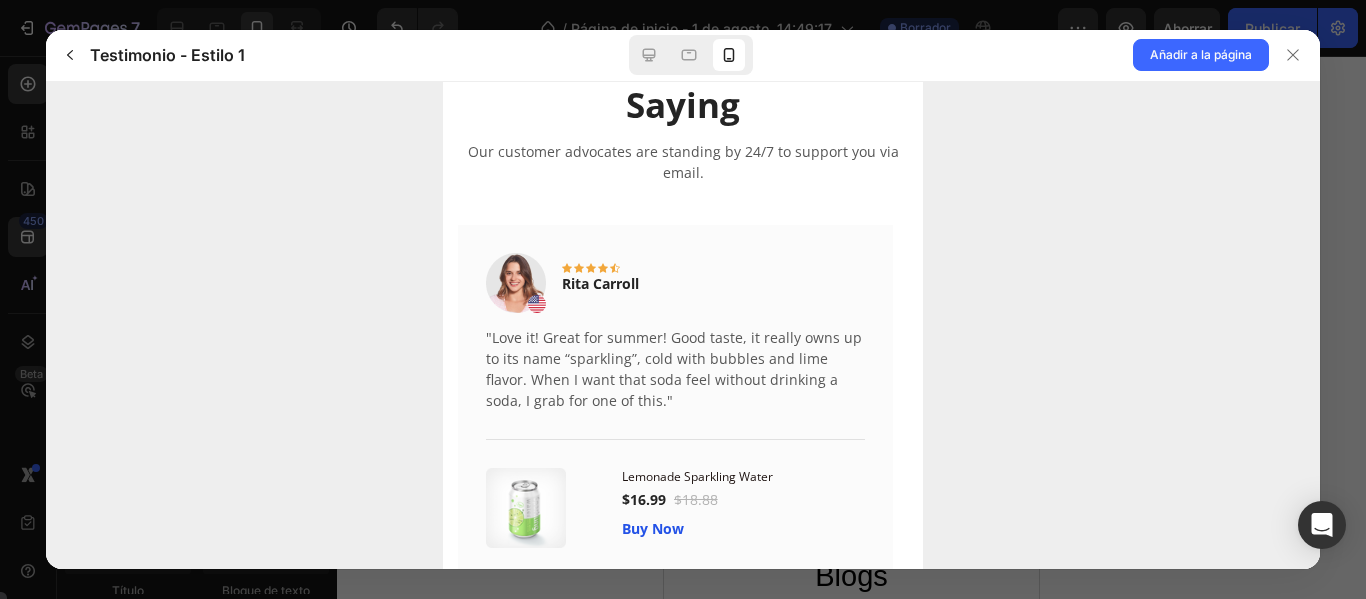 scroll, scrollTop: 221, scrollLeft: 0, axis: vertical 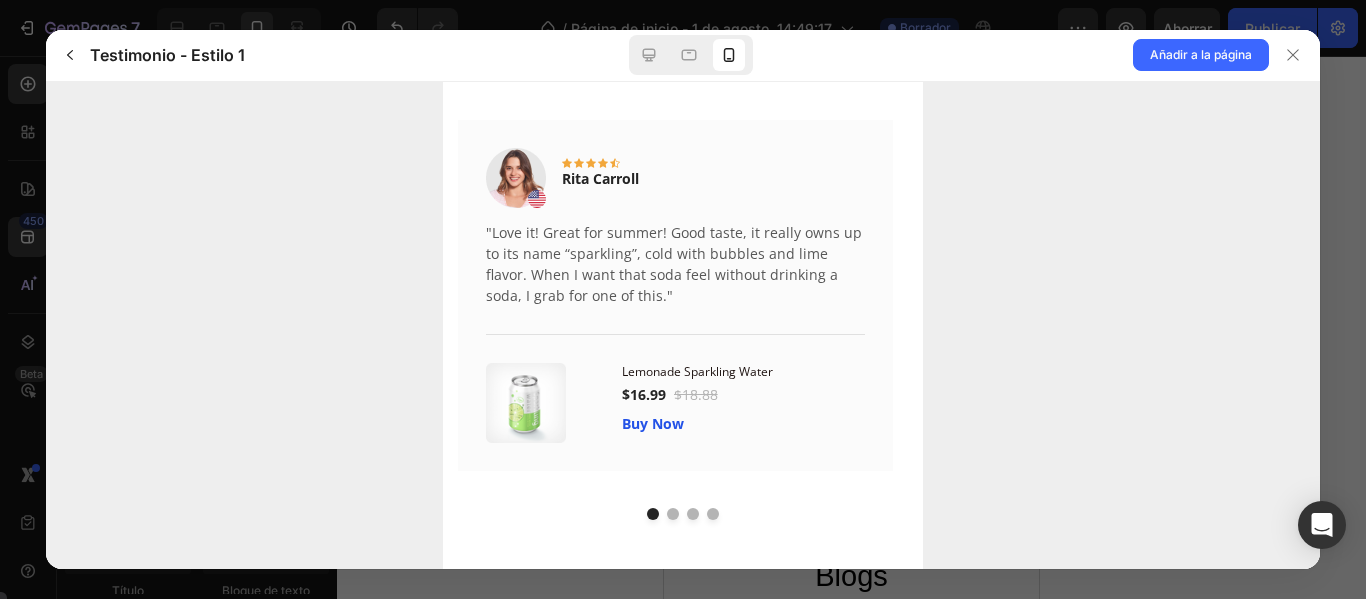 click at bounding box center [672, 513] 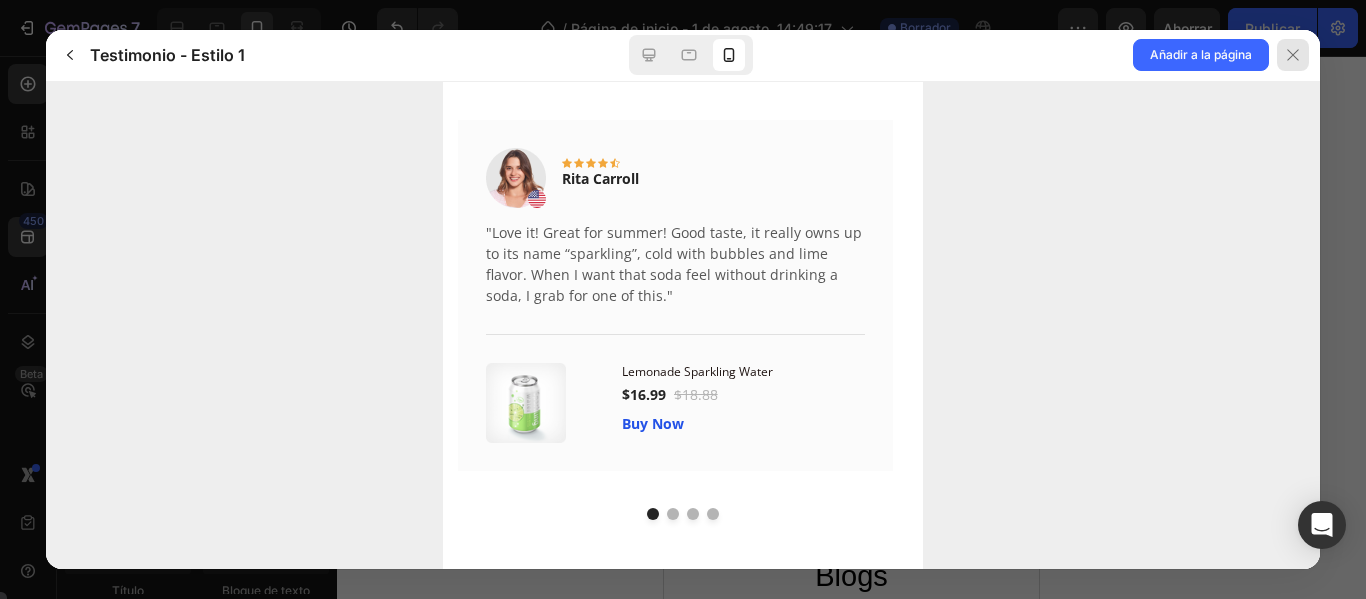 click at bounding box center [1293, 55] 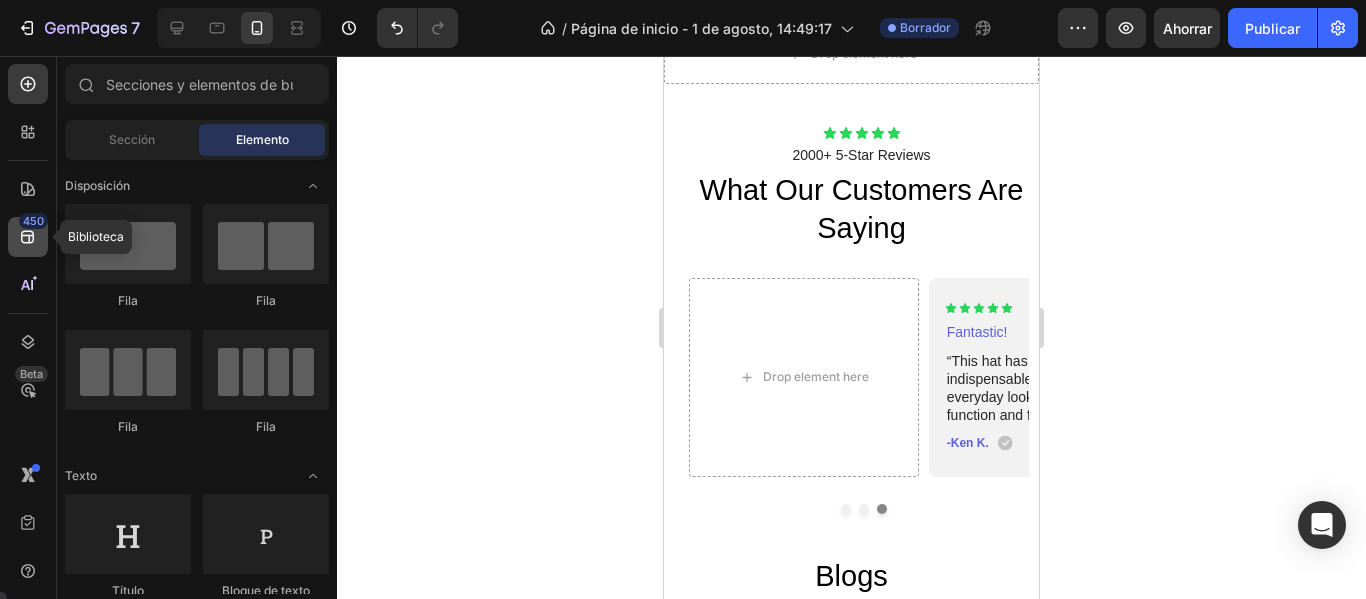 click 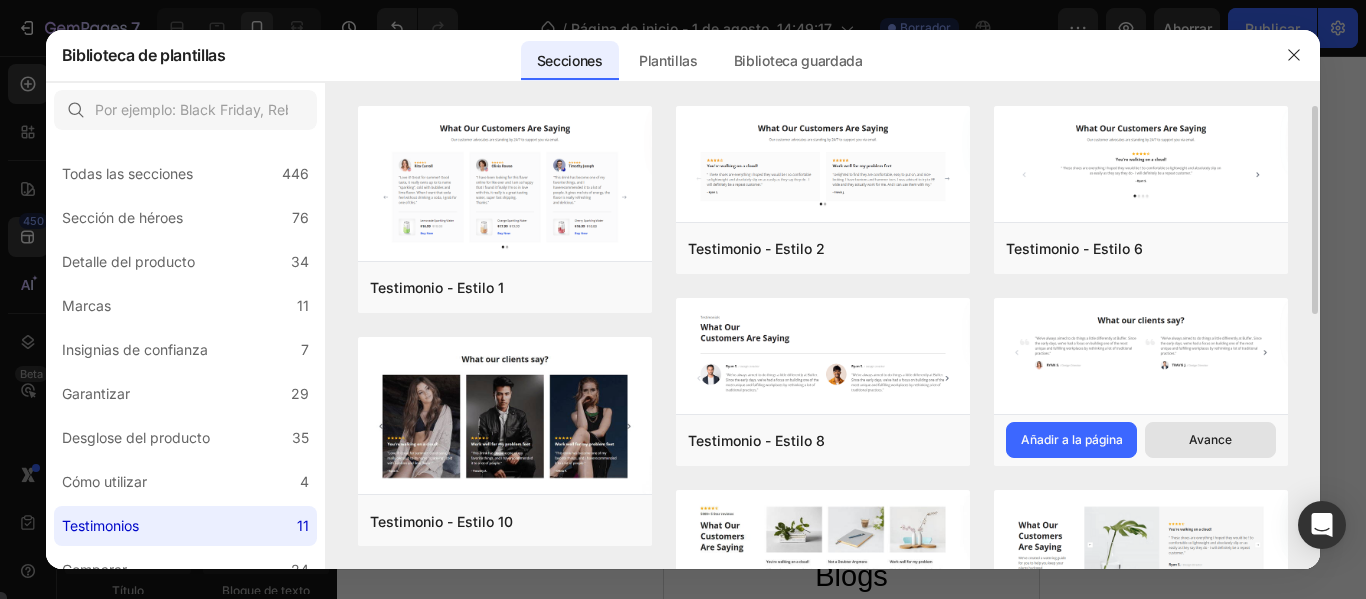 click on "Avance" at bounding box center (1210, 440) 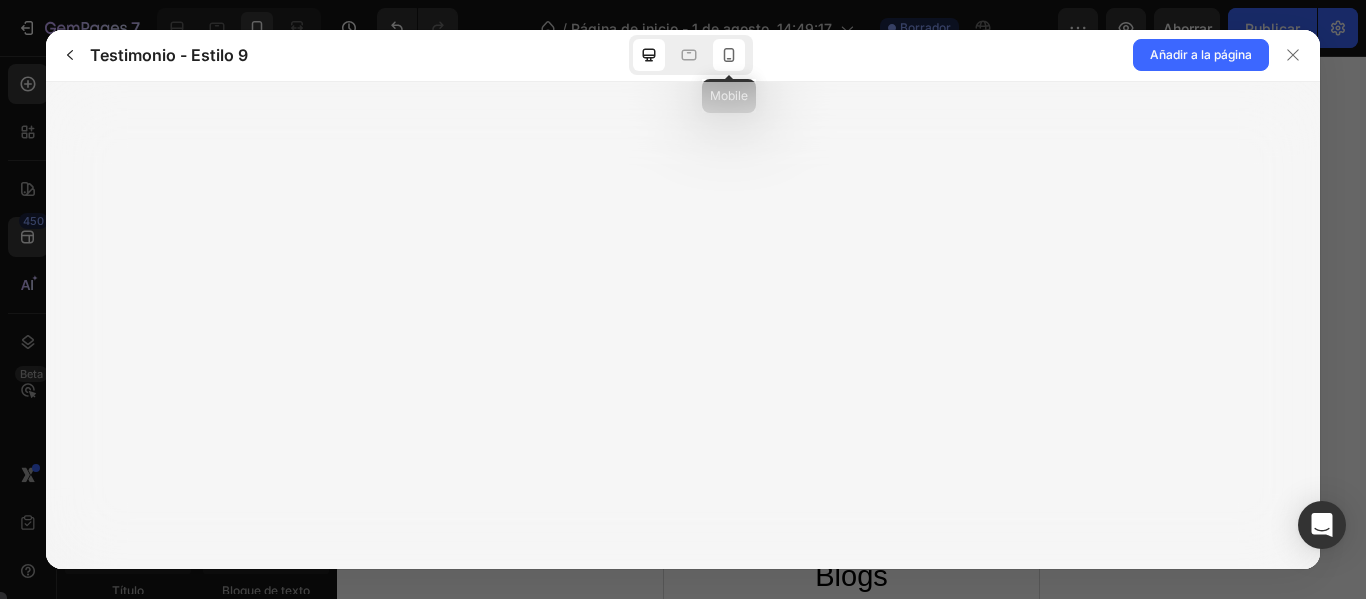 click 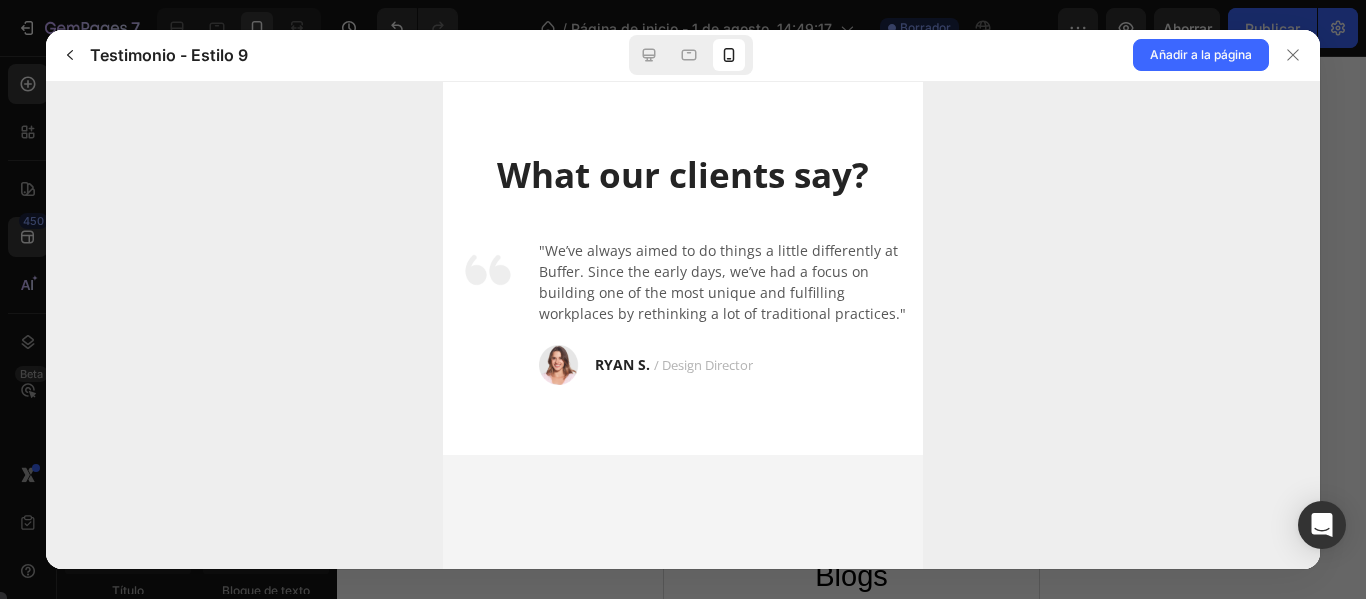 scroll, scrollTop: 0, scrollLeft: 0, axis: both 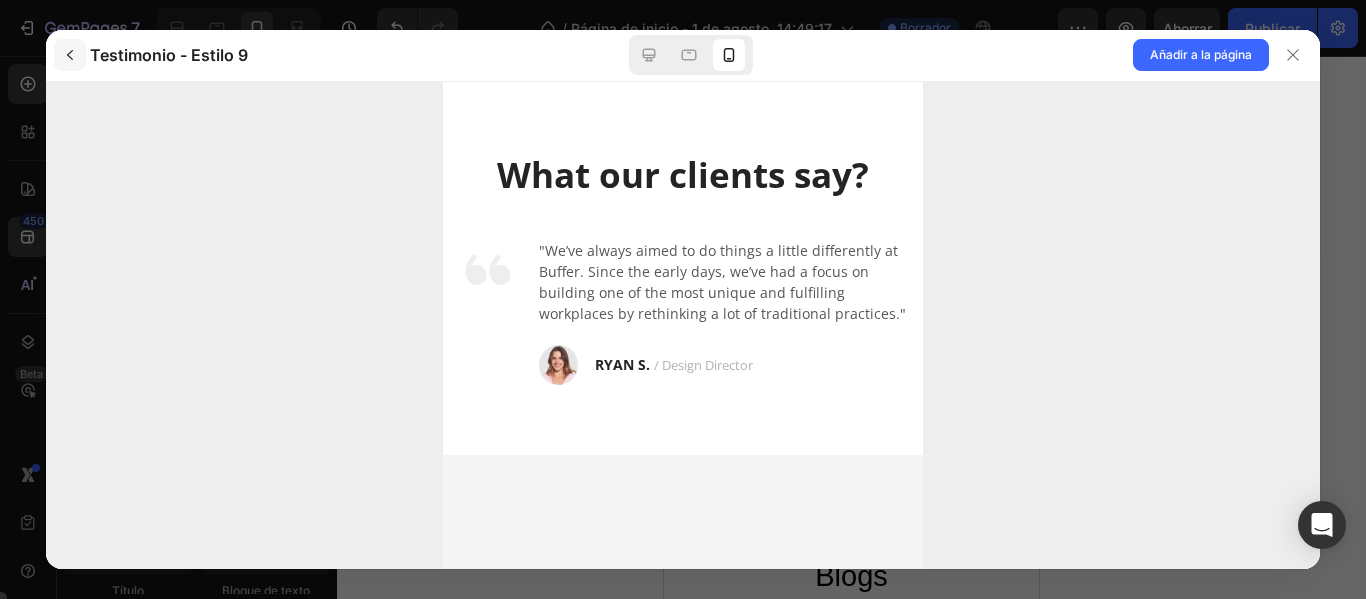 click 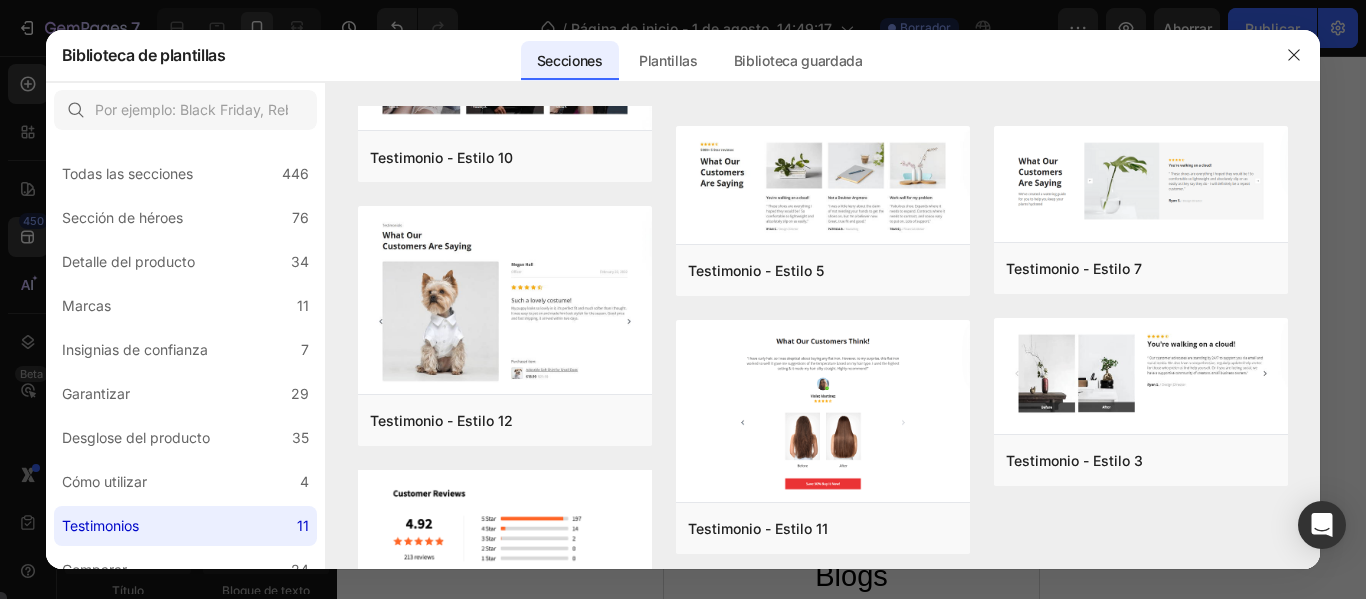 scroll, scrollTop: 0, scrollLeft: 0, axis: both 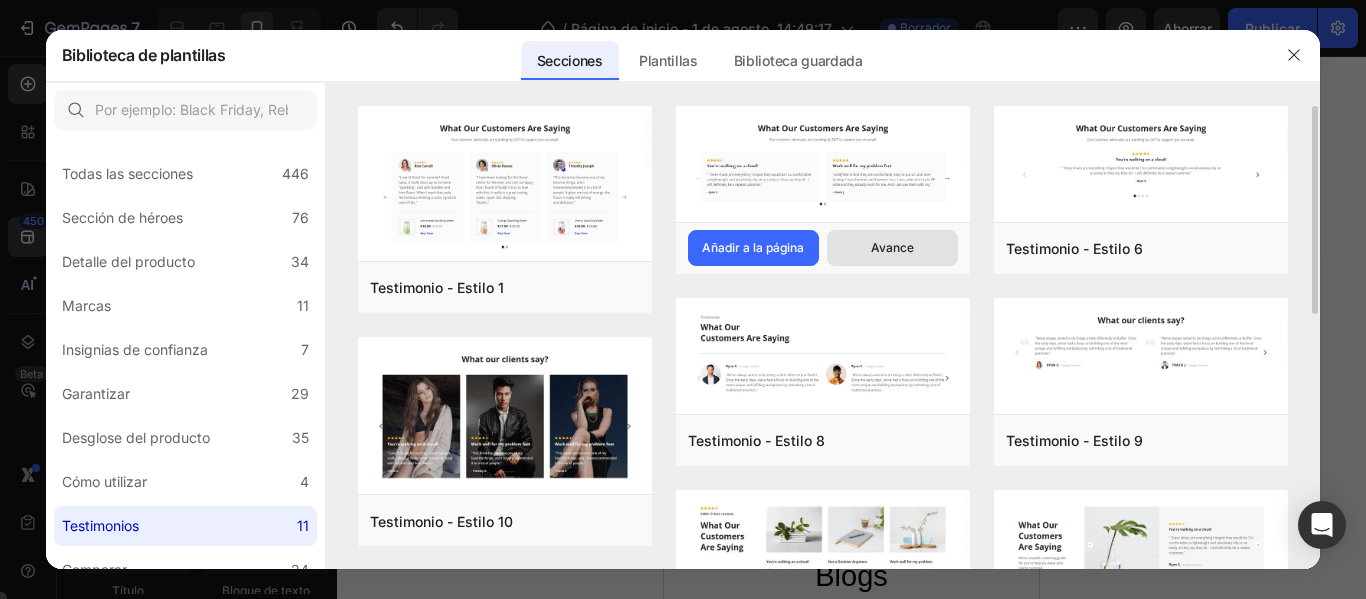 click on "Avance" at bounding box center (892, 248) 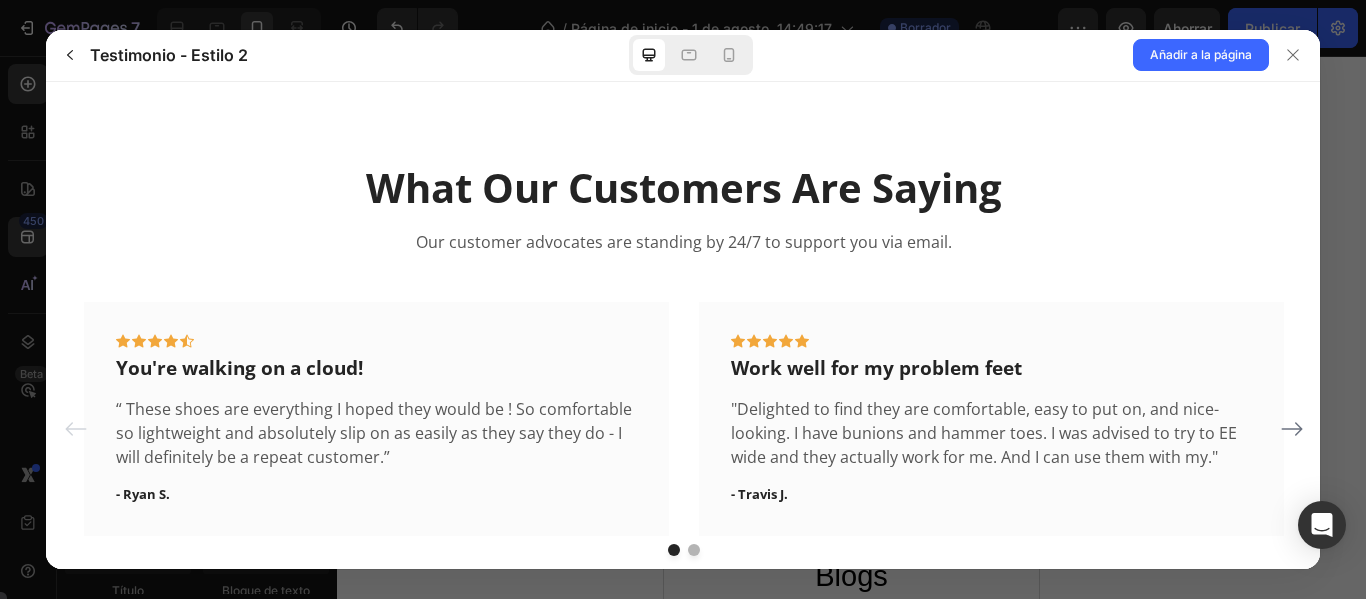 scroll, scrollTop: 67, scrollLeft: 0, axis: vertical 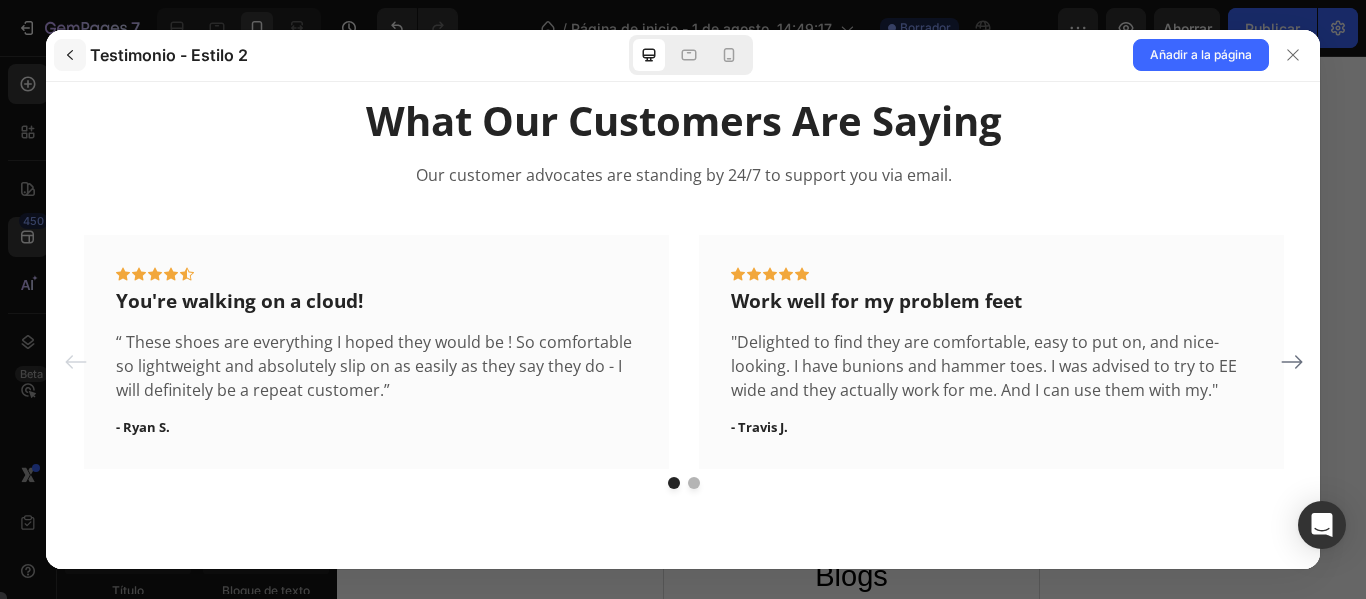 click at bounding box center [70, 55] 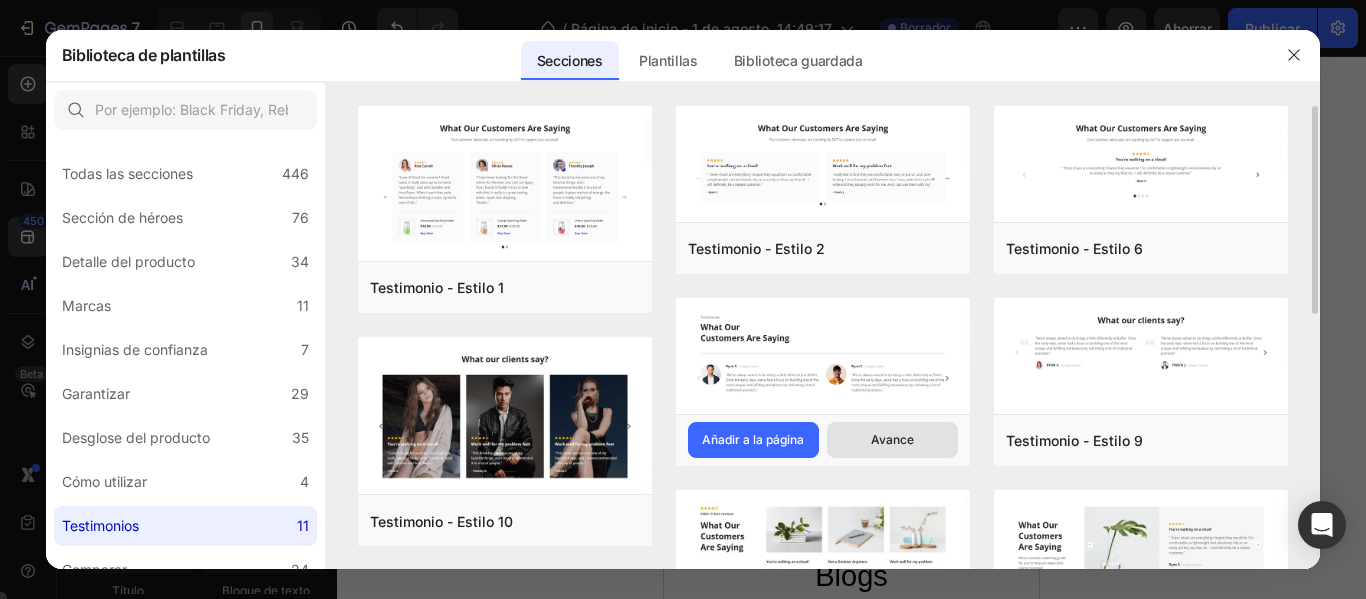 click on "Avance" at bounding box center (892, 440) 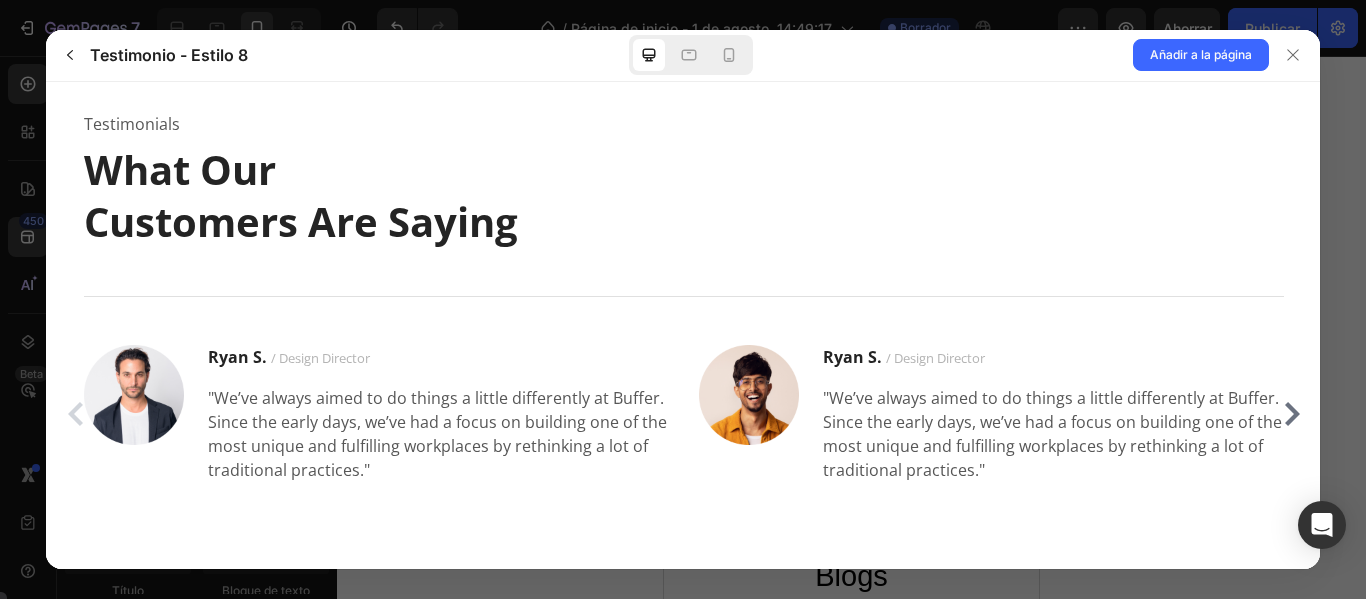 scroll, scrollTop: 75, scrollLeft: 0, axis: vertical 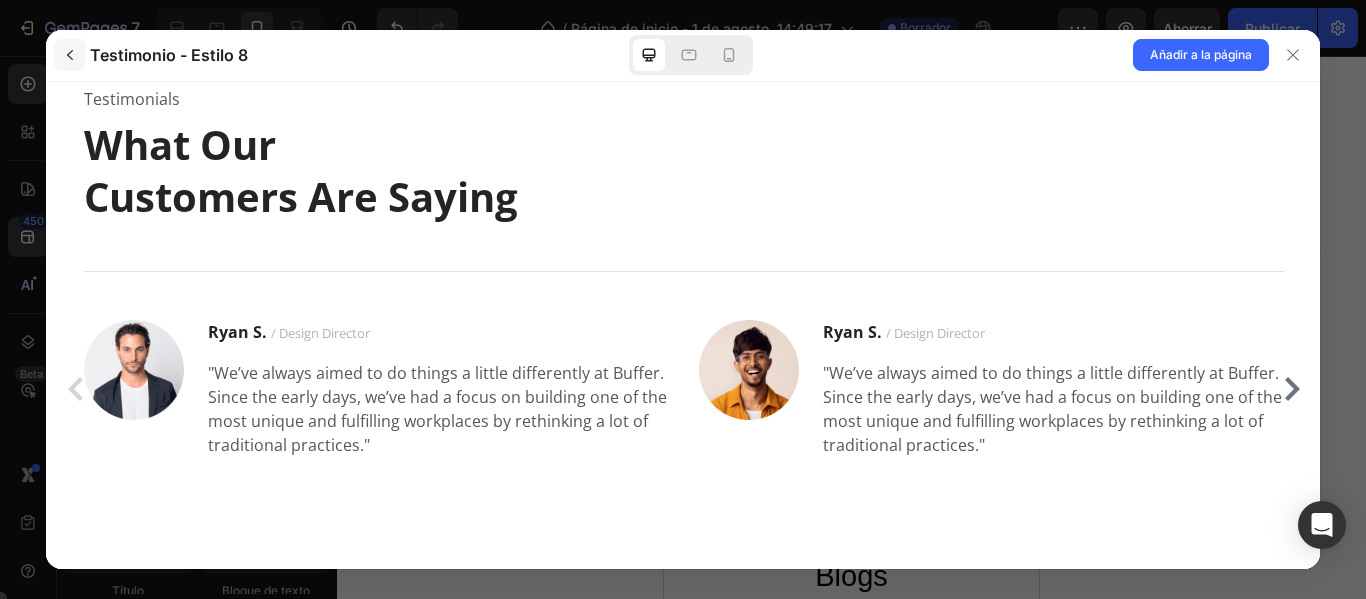 click 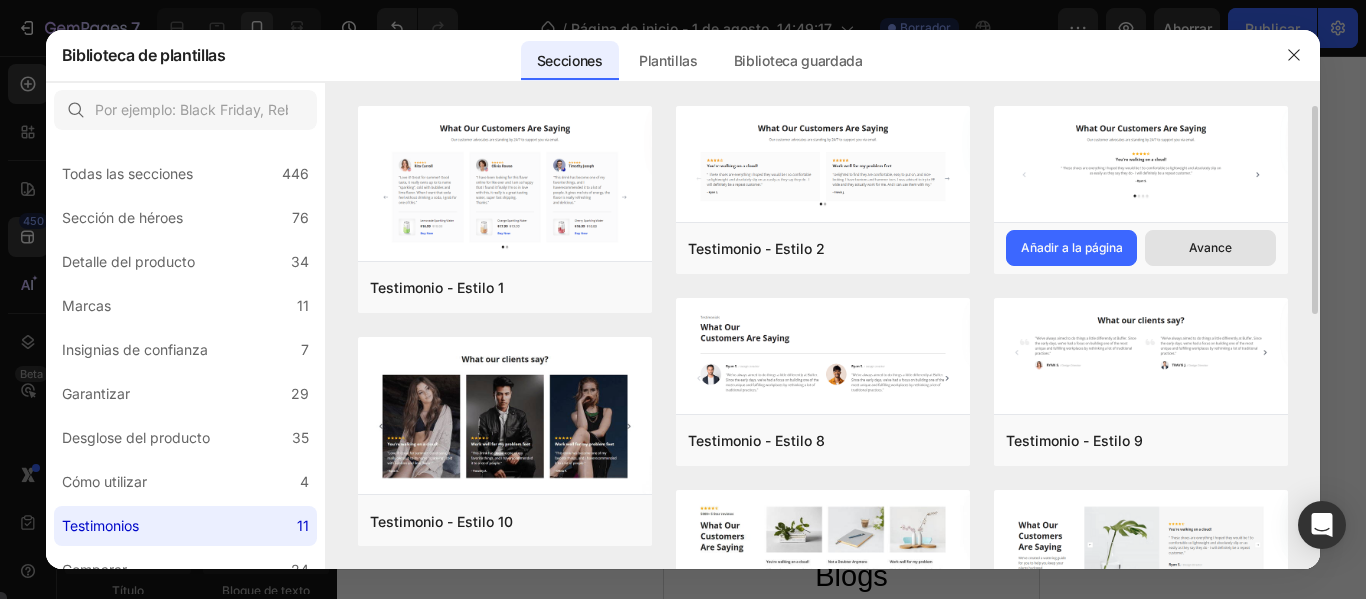 click on "Avance" at bounding box center (1210, 247) 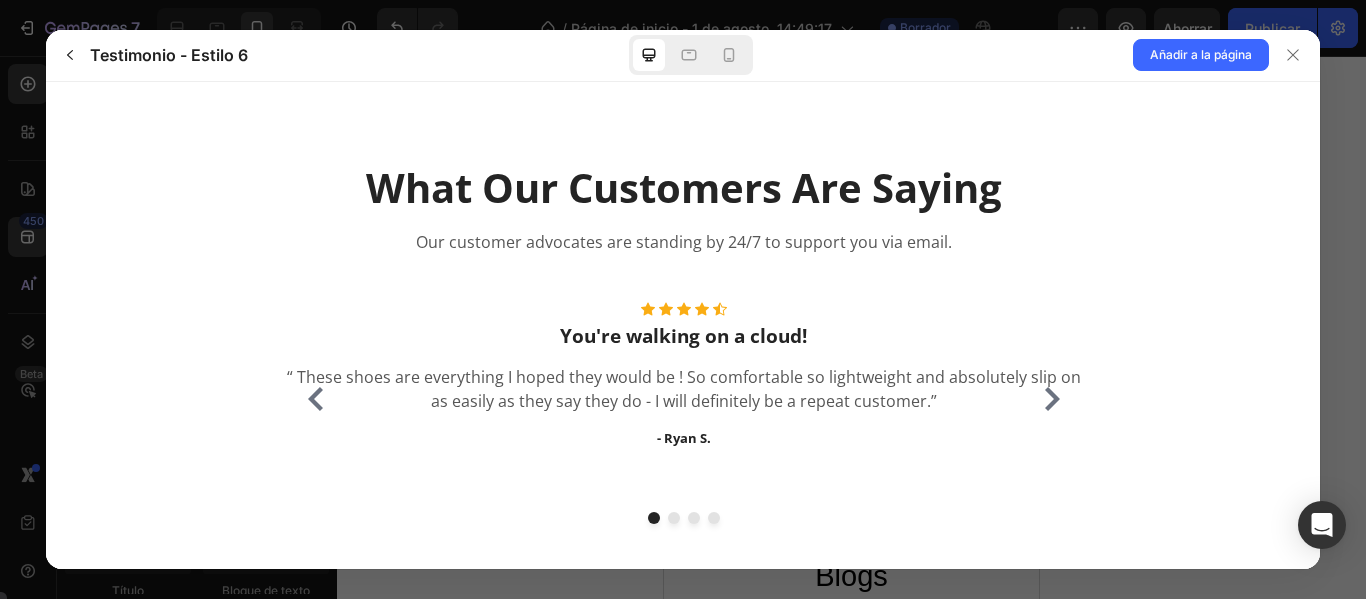 scroll, scrollTop: 0, scrollLeft: 0, axis: both 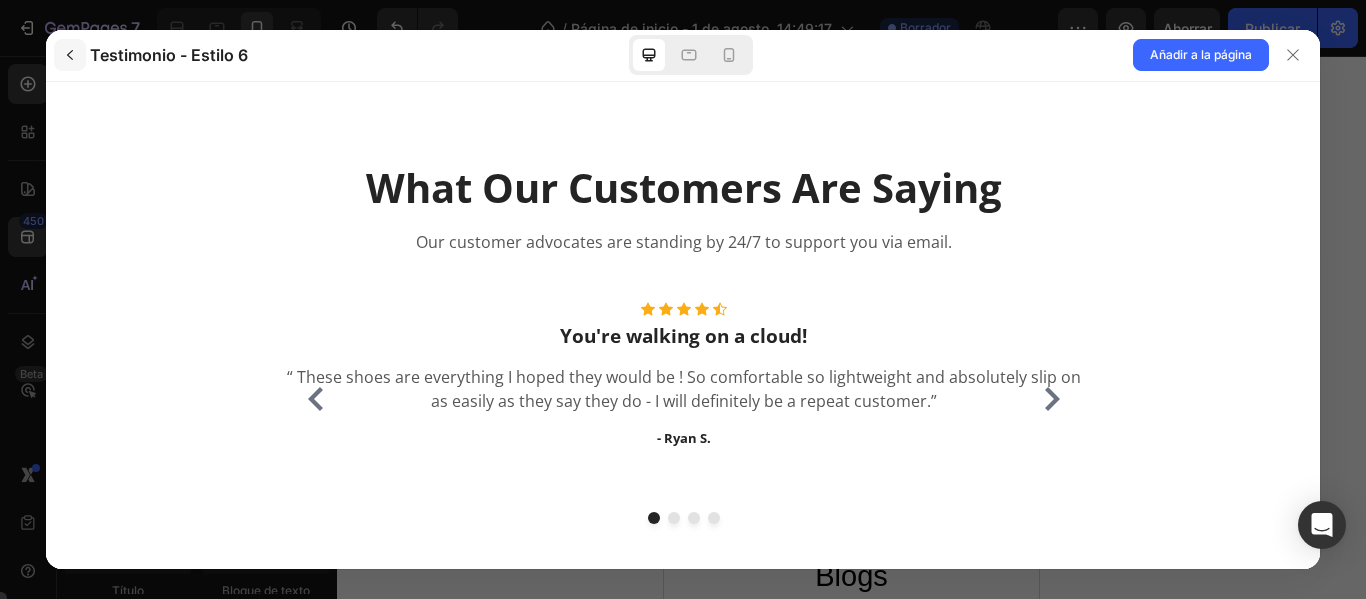 click at bounding box center (70, 55) 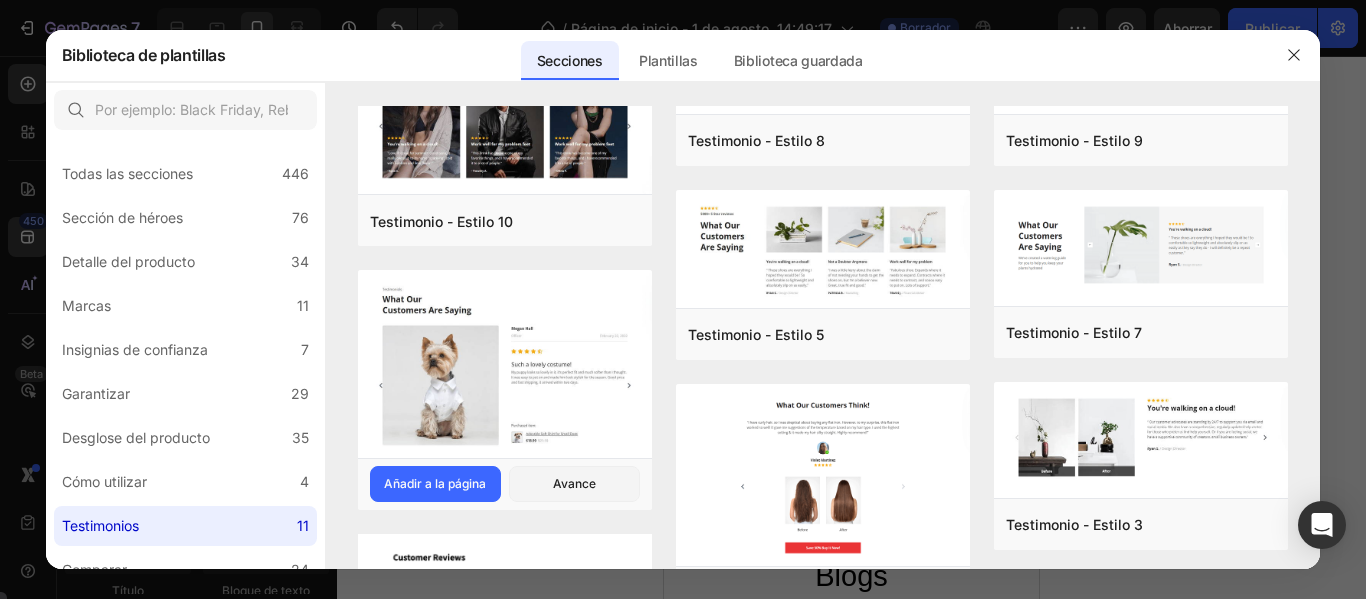 scroll, scrollTop: 564, scrollLeft: 0, axis: vertical 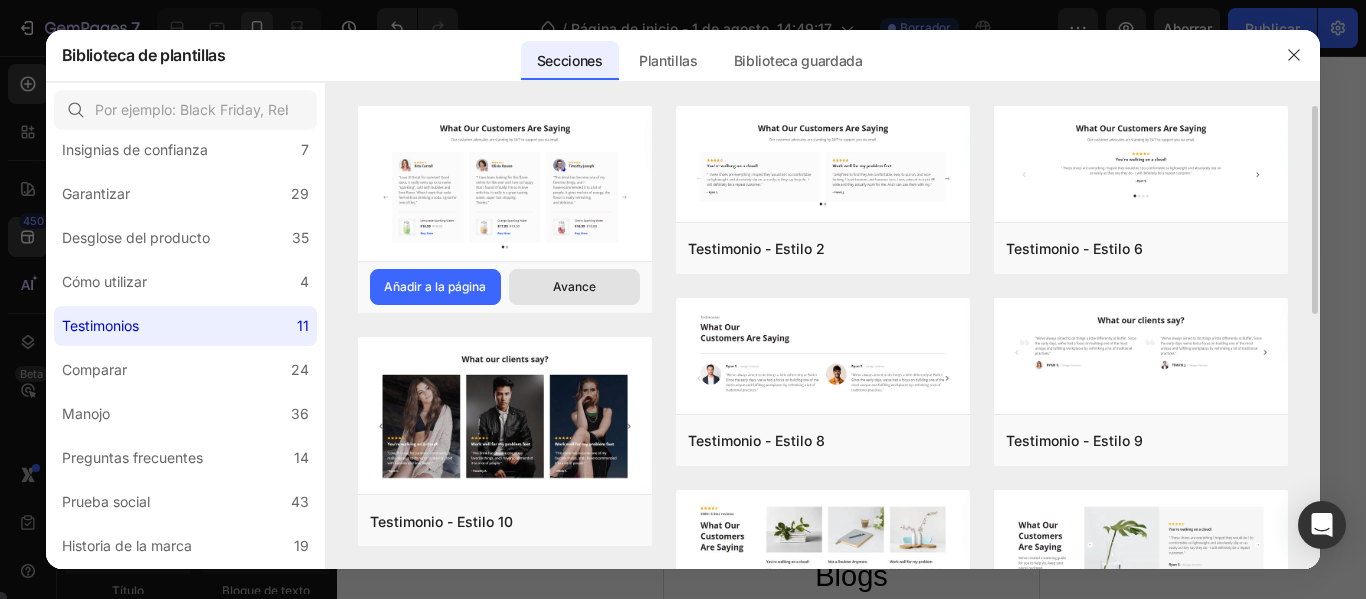 click on "Avance" at bounding box center (574, 286) 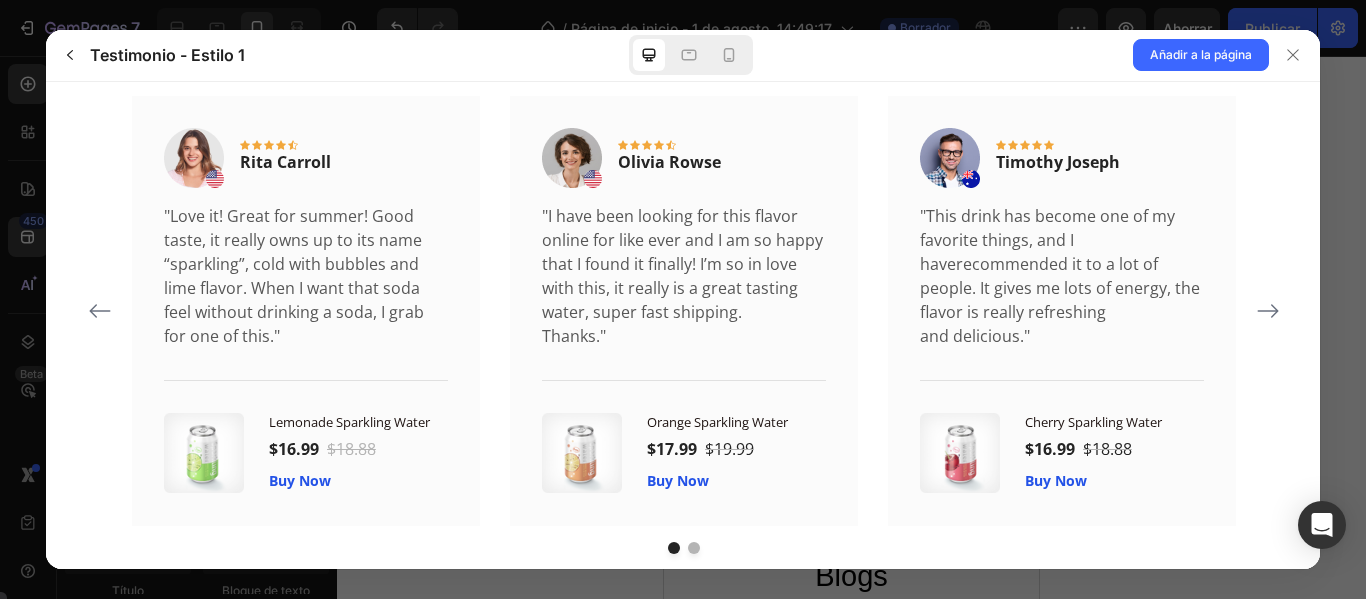 scroll, scrollTop: 171, scrollLeft: 0, axis: vertical 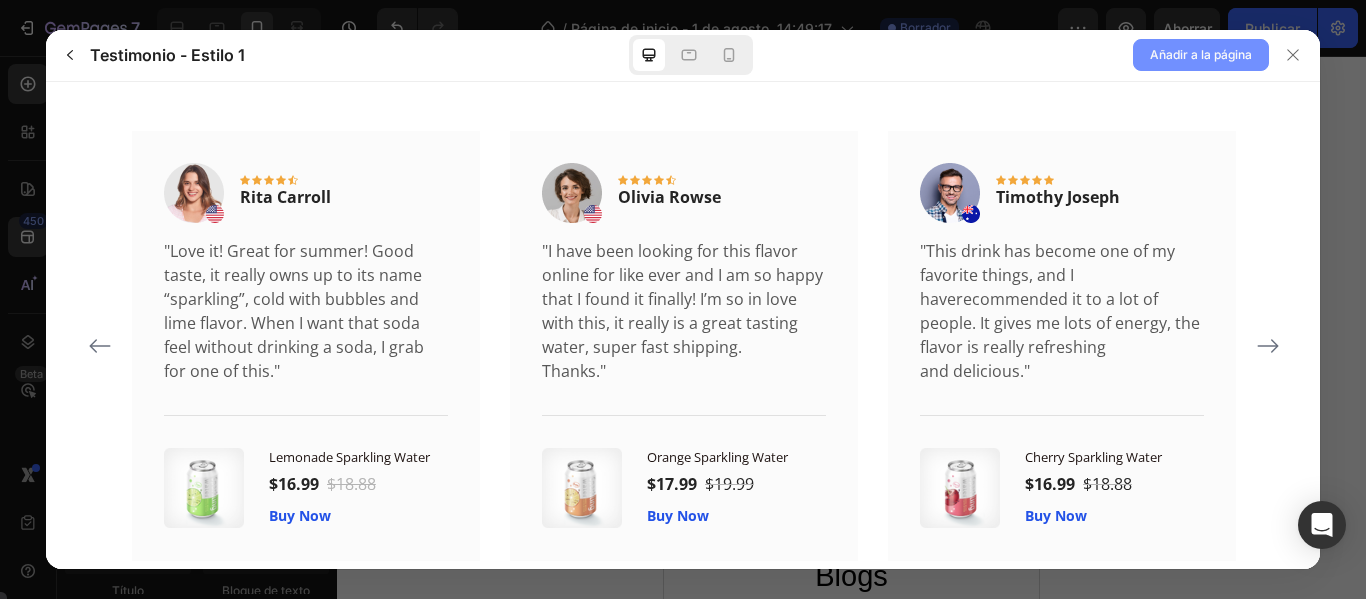 click on "Añadir a la página" 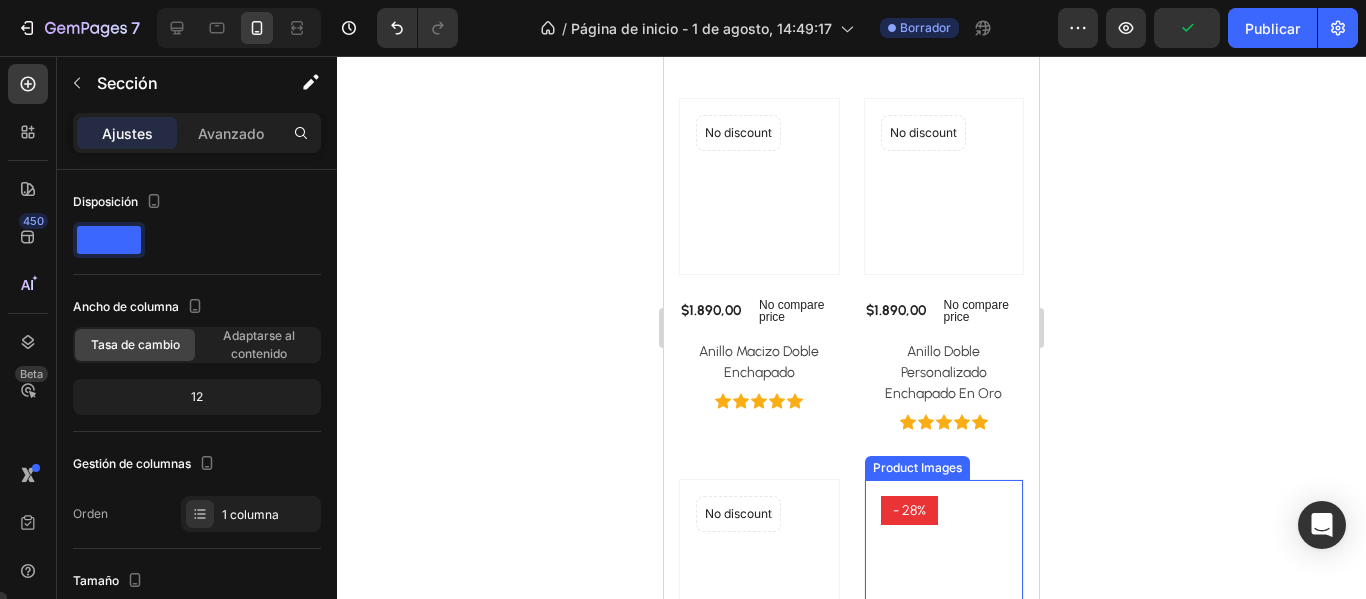 scroll, scrollTop: 5337, scrollLeft: 0, axis: vertical 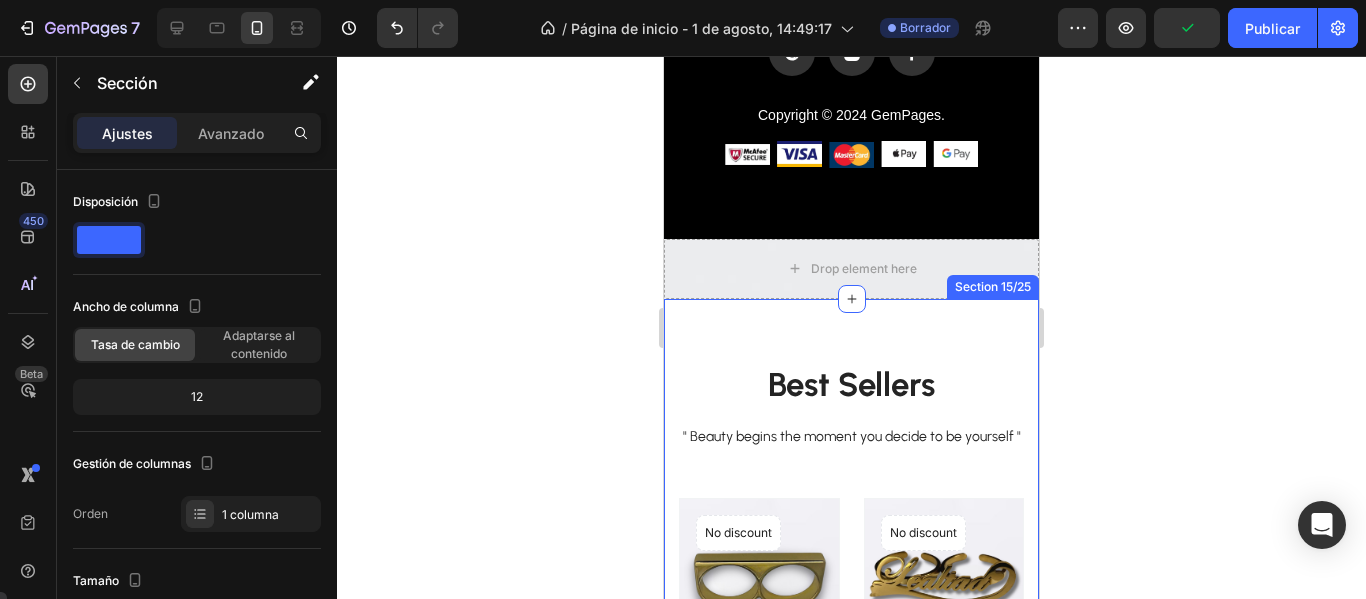 click on "Best Sellers Heading " Beauty begins the moment you decide to be yourself " Text block Product Images No discount   Not be displayed when published Product Badge Row $1.890,00 (P) Price (P) Price No compare price (P) Price Row Anillo Macizo Doble Enchapado (P) Title                Icon                Icon                Icon                Icon                Icon Icon List Hoz Product List Product Images No discount   Not be displayed when published Product Badge Row $1.890,00 (P) Price (P) Price No compare price (P) Price Row Anillo Doble Personalizado Enchapado En Oro (P) Title                Icon                Icon                Icon                Icon                Icon Icon List Hoz Product List Product Images No discount   Not be displayed when published Product Badge Row $1.090,00 (P) Price (P) Price No compare price (P) Price Row Anillo Macizo Diseño Última Cena Enchapado Plata (P) Title                Icon                Icon                Icon                Icon                Icon - 28%" at bounding box center [851, 833] 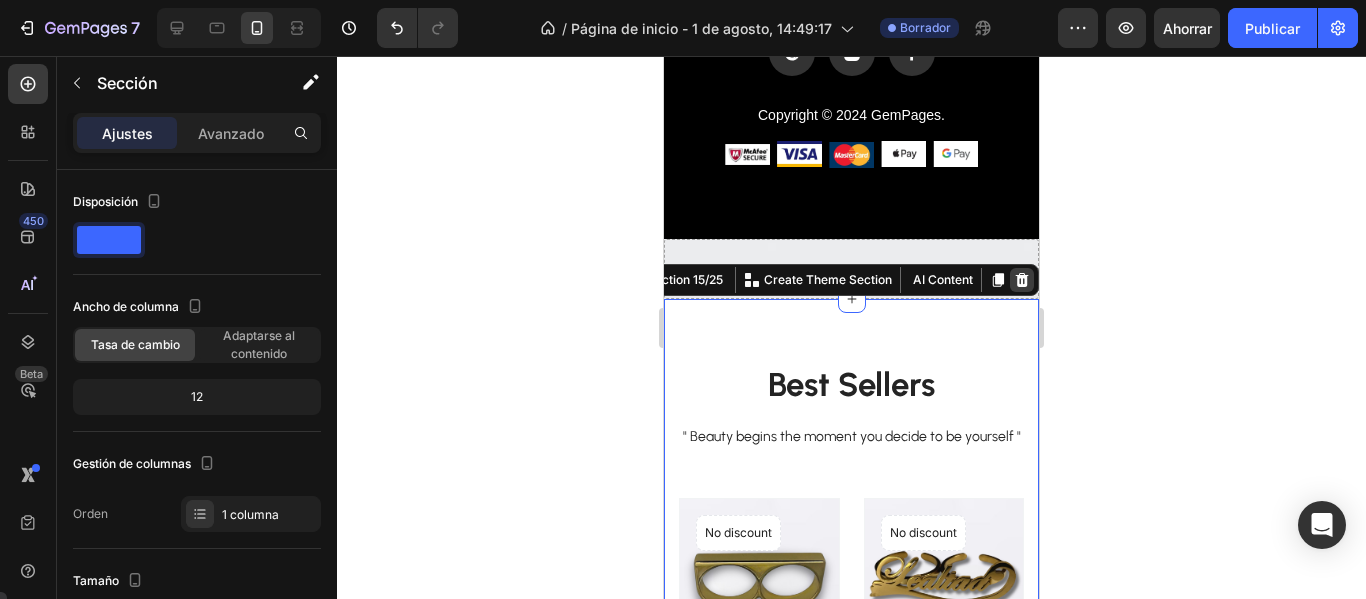 click at bounding box center [1022, 280] 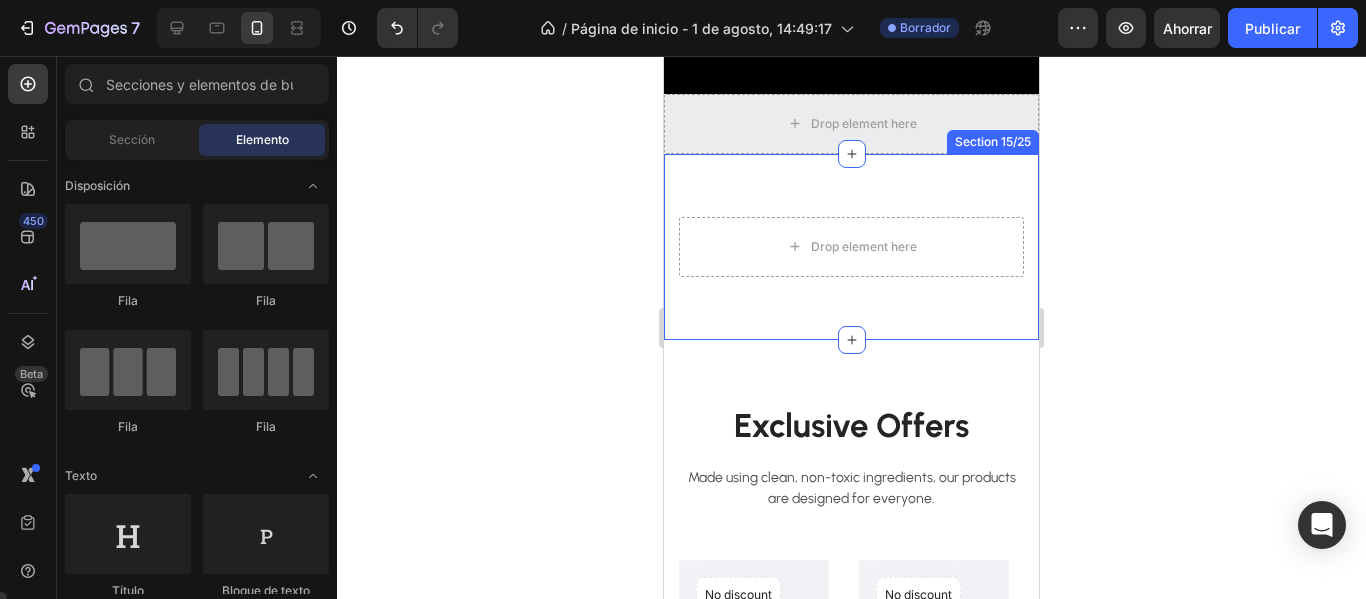 scroll, scrollTop: 5537, scrollLeft: 0, axis: vertical 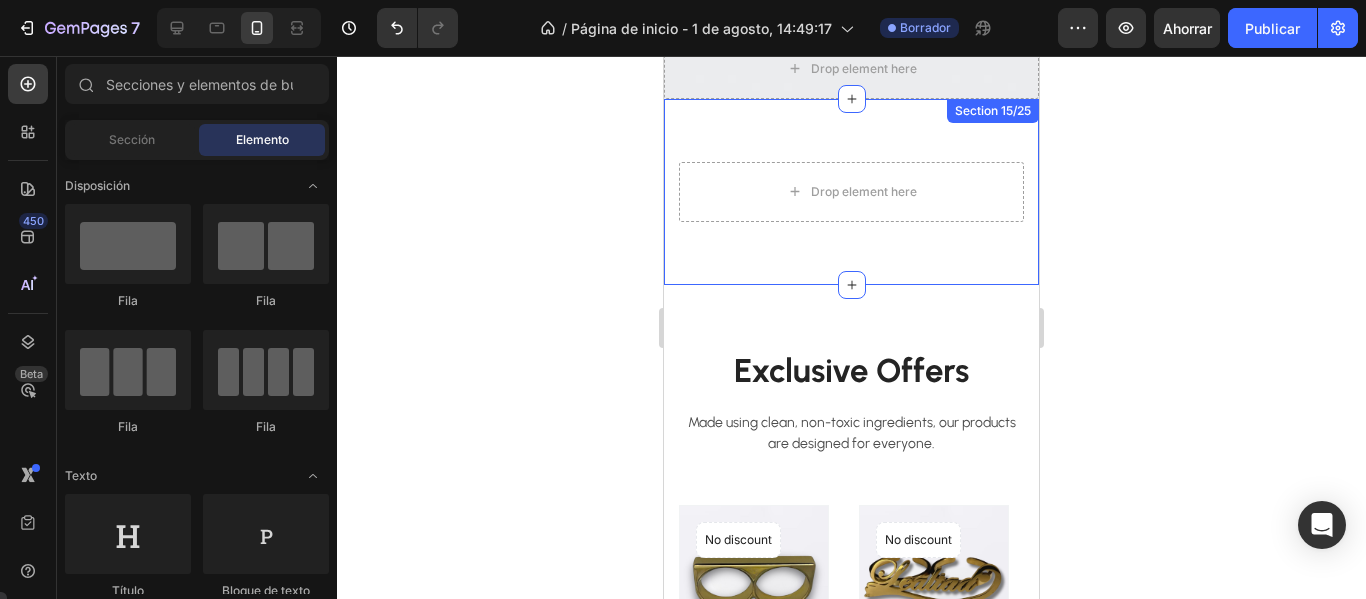 click on "Drop element here Section 15/25" at bounding box center (851, 192) 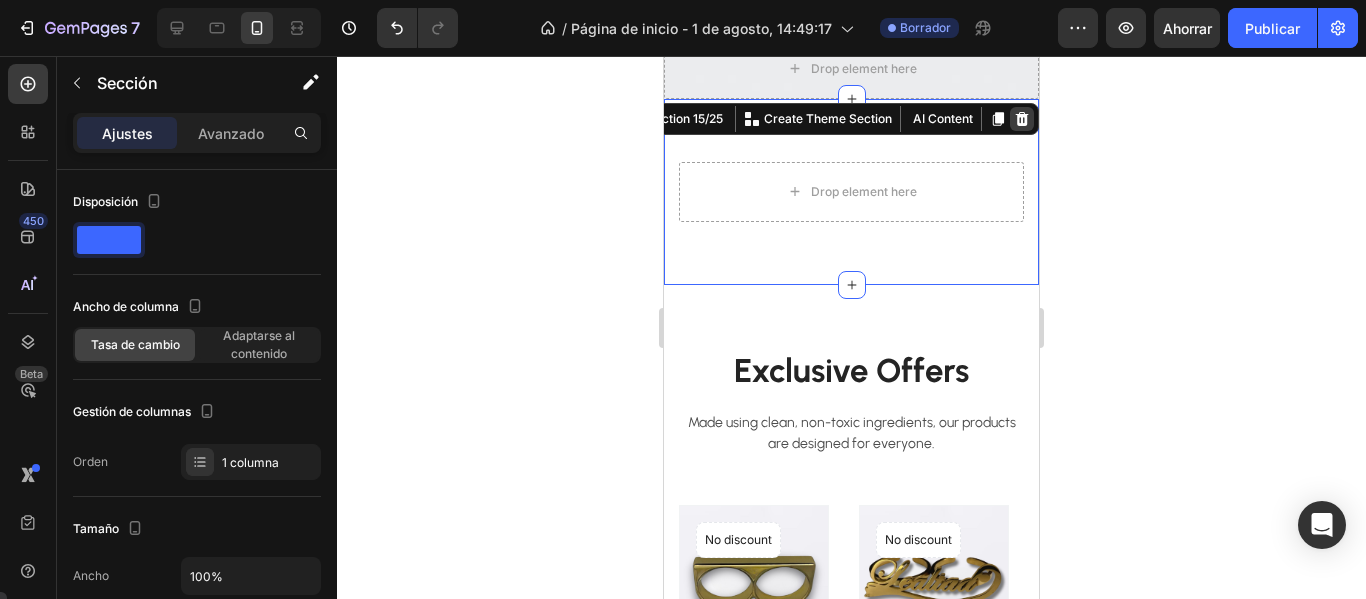 click 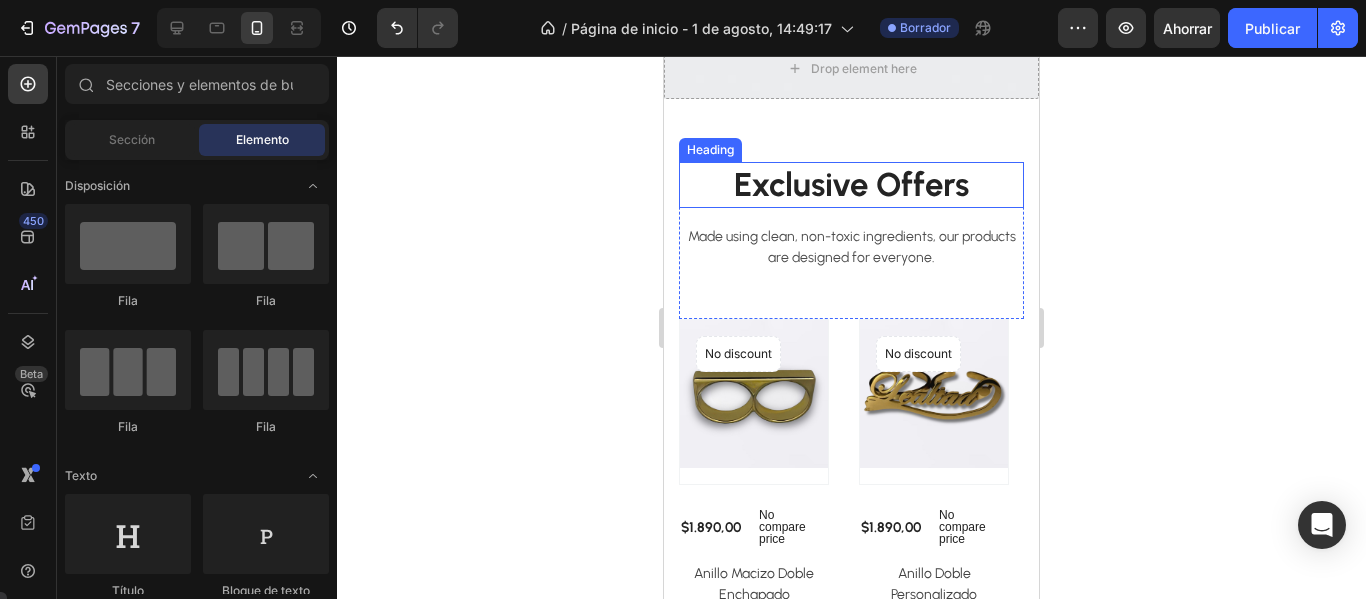 click on "Exclusive Offers Heading Made using clean, non-toxic ingredients, our products  are designed for everyone. Text block Row Product Images No discount   Not be displayed when published Product Badge Row $1.890,00 (P) Price (P) Price No compare price (P) Price Row Anillo Macizo Doble Enchapado (P) Title                Icon                Icon                Icon                Icon                Icon Icon List Hoz Product List Product Images No discount   Not be displayed when published Product Badge Row $1.890,00 (P) Price (P) Price No compare price (P) Price Row Anillo Doble Personalizado Enchapado En Oro (P) Title                Icon                Icon                Icon                Icon                Icon Icon List Hoz Product List Product Images No discount   Not be displayed when published Product Badge Row $1.090,00 (P) Price (P) Price No compare price (P) Price Row Anillo Macizo Diseño Última Cena Enchapado Plata (P) Title                Icon                Icon                Icon Icon Icon" at bounding box center [851, 421] 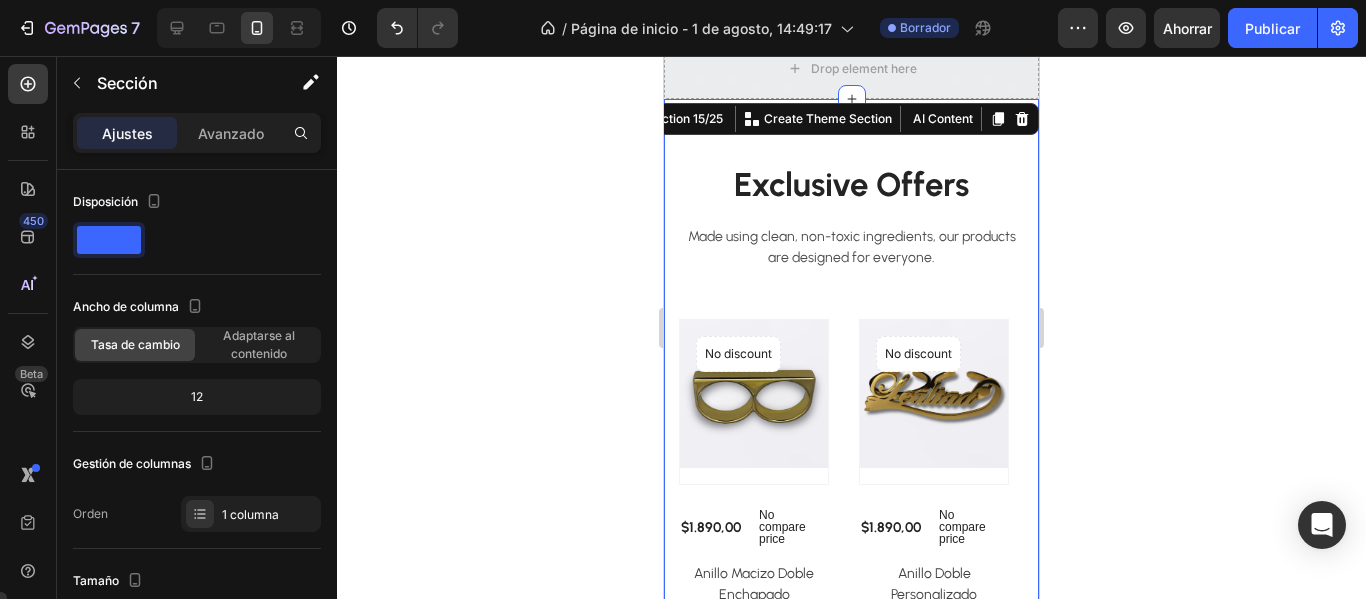 click 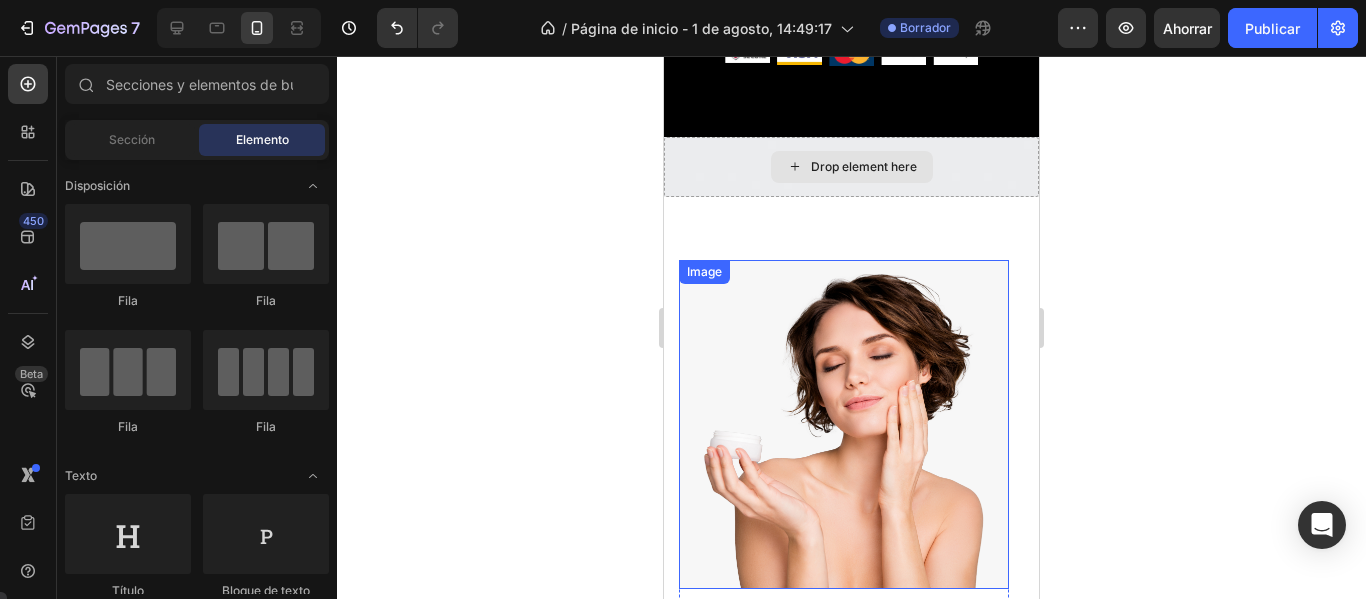 scroll, scrollTop: 5437, scrollLeft: 0, axis: vertical 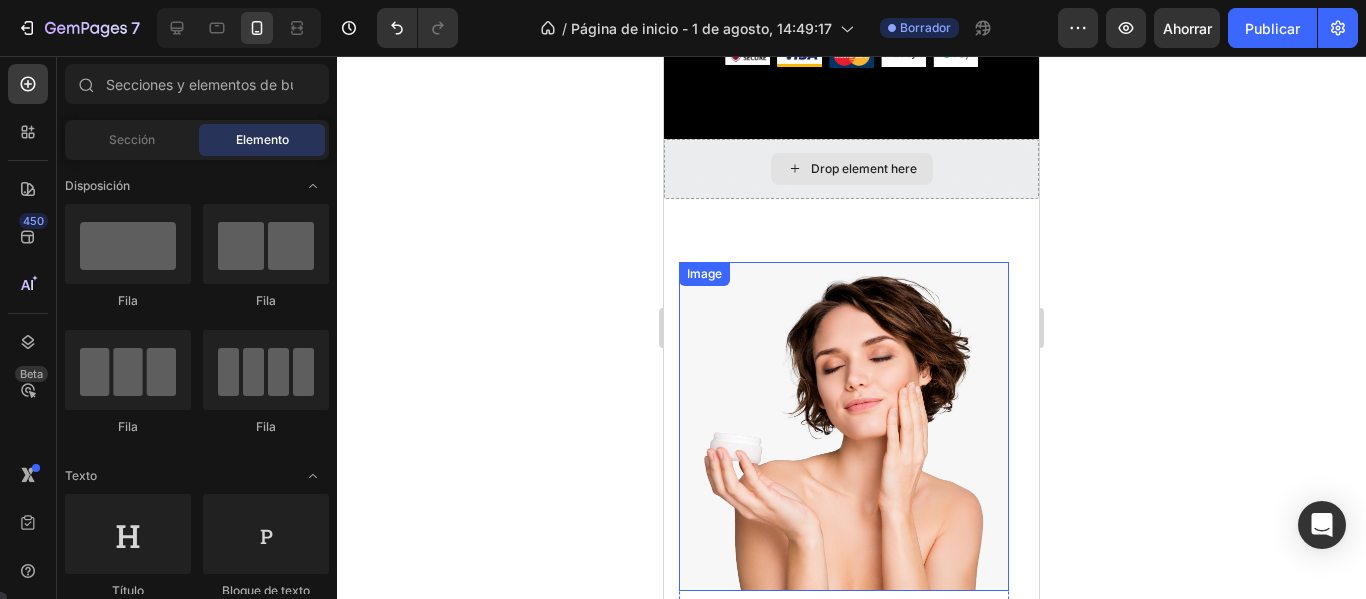 click on "Drop element here" at bounding box center [851, 169] 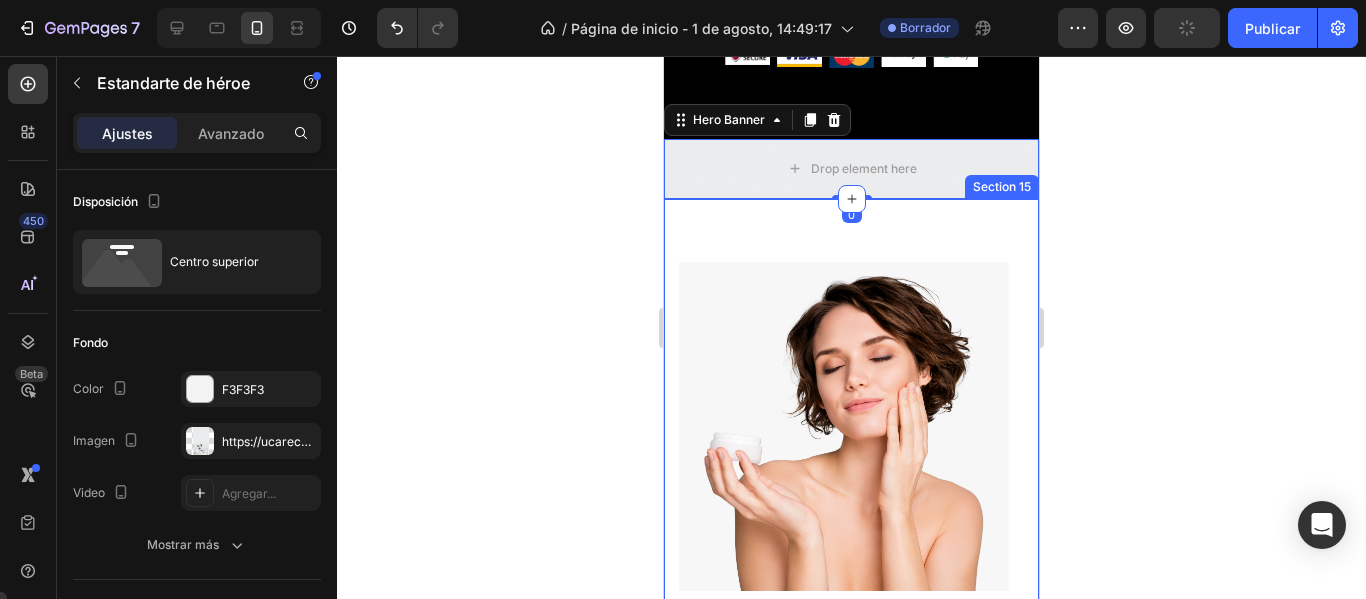 click on "Image I love the organic product line. Heading I love this stuff Amelia. I've been using it for about 10 months now 4-5 nights per week (I've used up two bottles so far- so it lasts pretty well). I love the way it makes my skin feel instantly cleaner and tighter, and by morning its like I've had a gentle peel! Text block                Title Line Victor Camellia Text block Marketing Manager Text block 06 Sep, 2022 Text block Row Row Image Great for fair skin. Heading Finally a sunscreen that looks natural and protects!!! This goes on so smoothly, like silk. This gives a light tinted moisturizer look and it doesn’t make my skin look dirty. If you are a fair skinned gal who always hates sunscreen, try this. You’ll love it! Text block                Title Line Alexa Tucker Text block Design Text block 06 Sep, 2022 Text block Row Row Carousel Section 15" at bounding box center (851, 609) 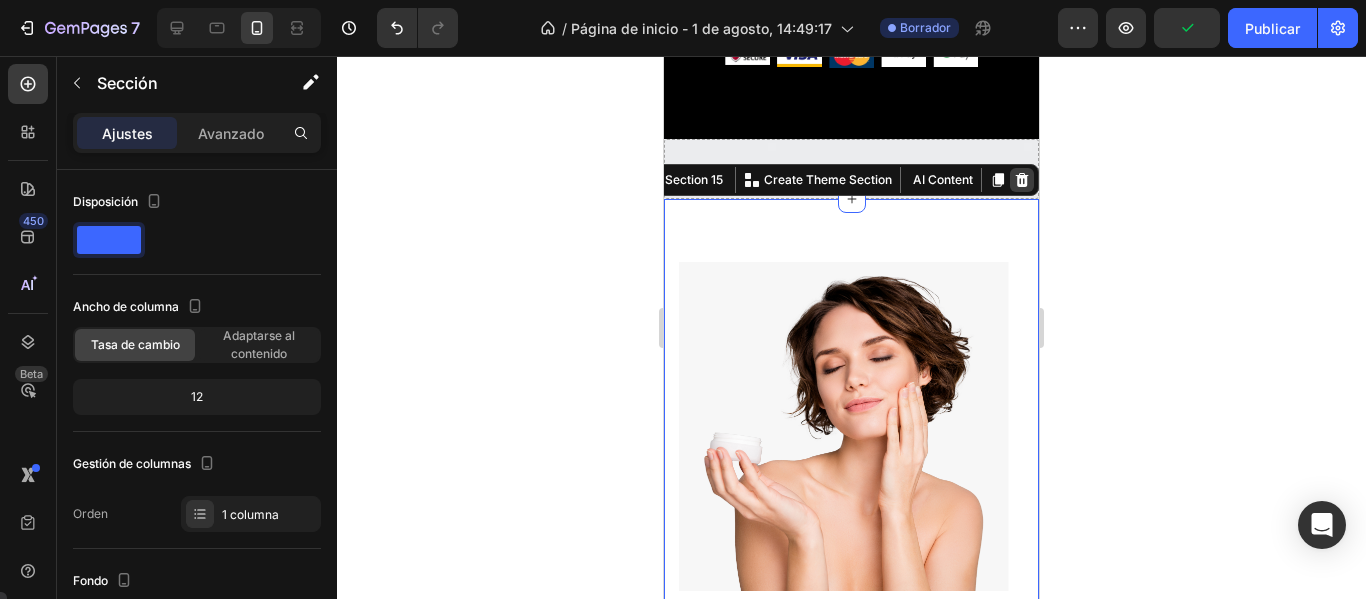 click 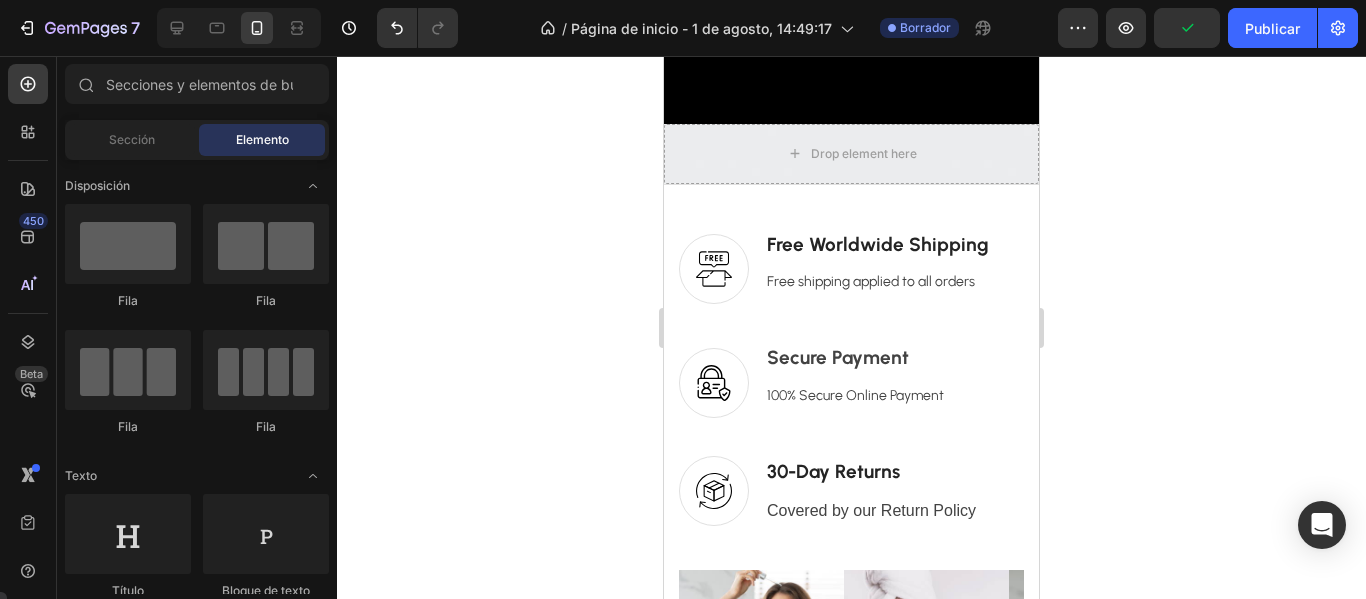 scroll, scrollTop: 5537, scrollLeft: 0, axis: vertical 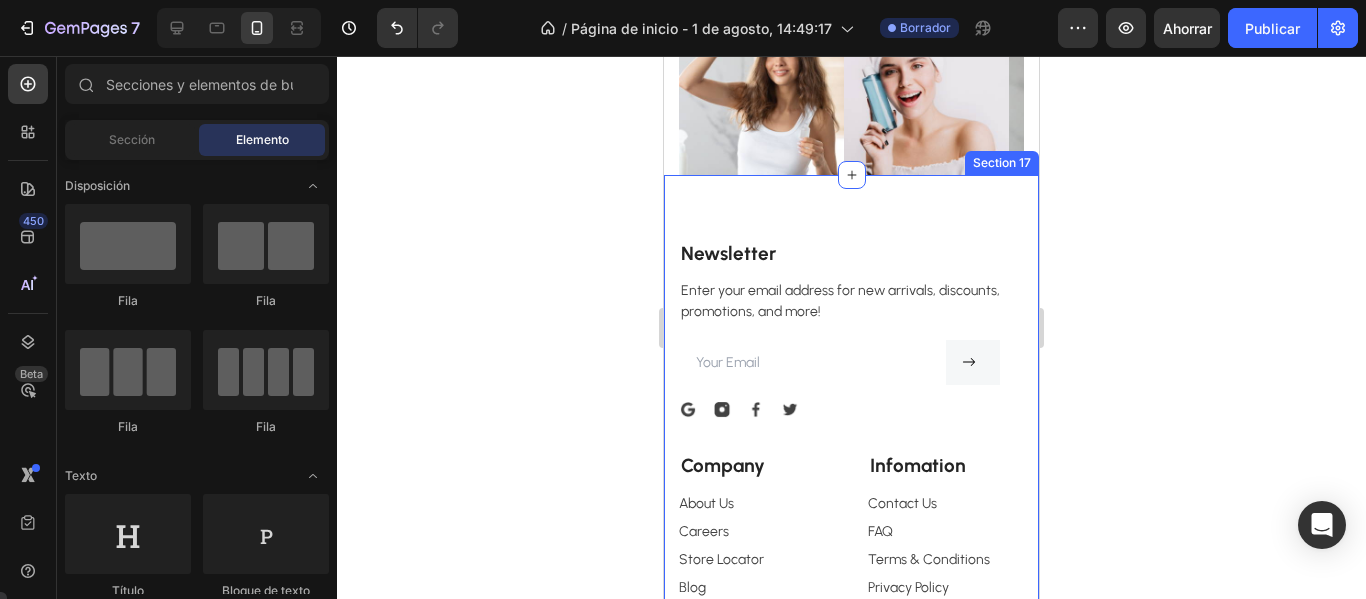 click on "Newsletter Text block Enter your email address for new arrivals, discounts, promotions, and more! Text block Email Field
Submit Button Row Newsletter Image Image Image Image Row Company Text block About Us Button Careers Button Store Locator Button Blog Button Reviews Button Infomation Text block Contact Us Button FAQ Button Terms & Conditions Button Privacy Policy Button Health & Beauty Diaries Button Row Row © 2022 Amelia. Text block Image Image Row Section 17" at bounding box center (851, 503) 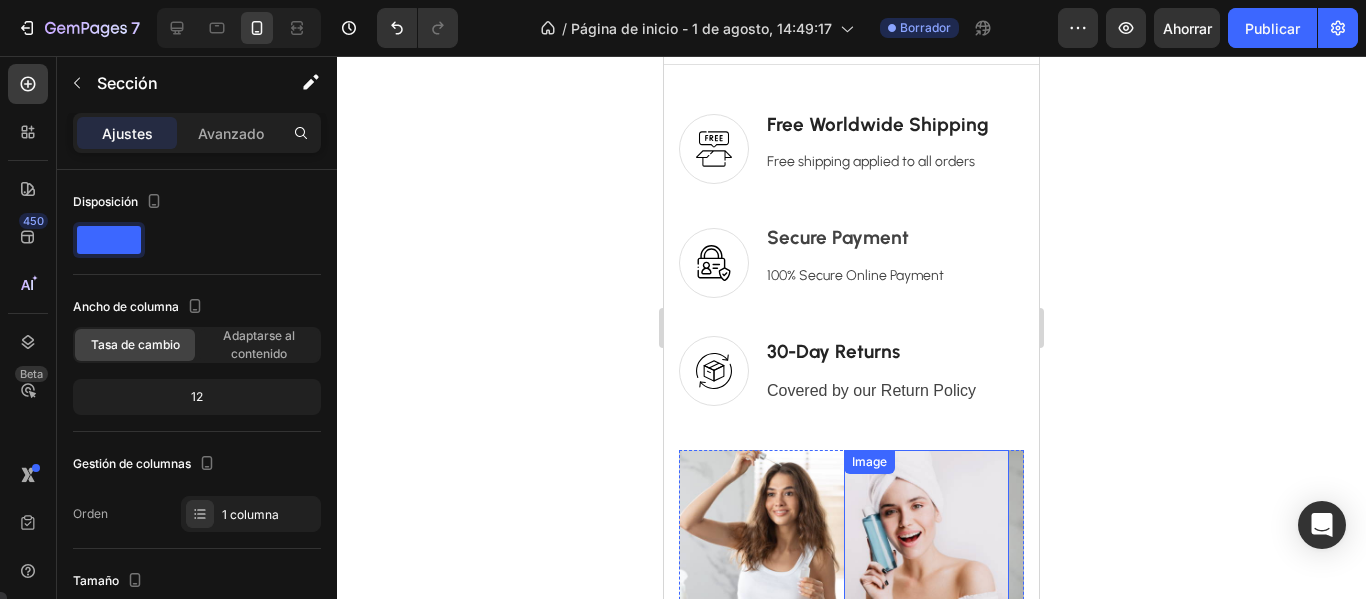 scroll, scrollTop: 5672, scrollLeft: 0, axis: vertical 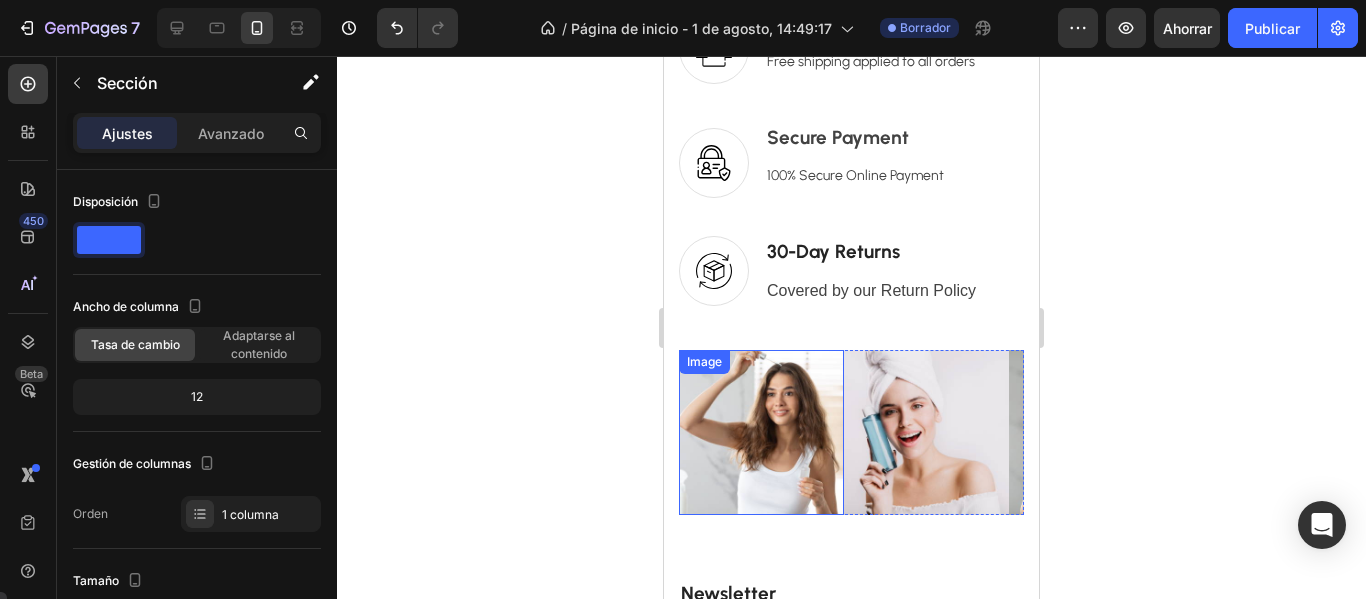click at bounding box center (761, 432) 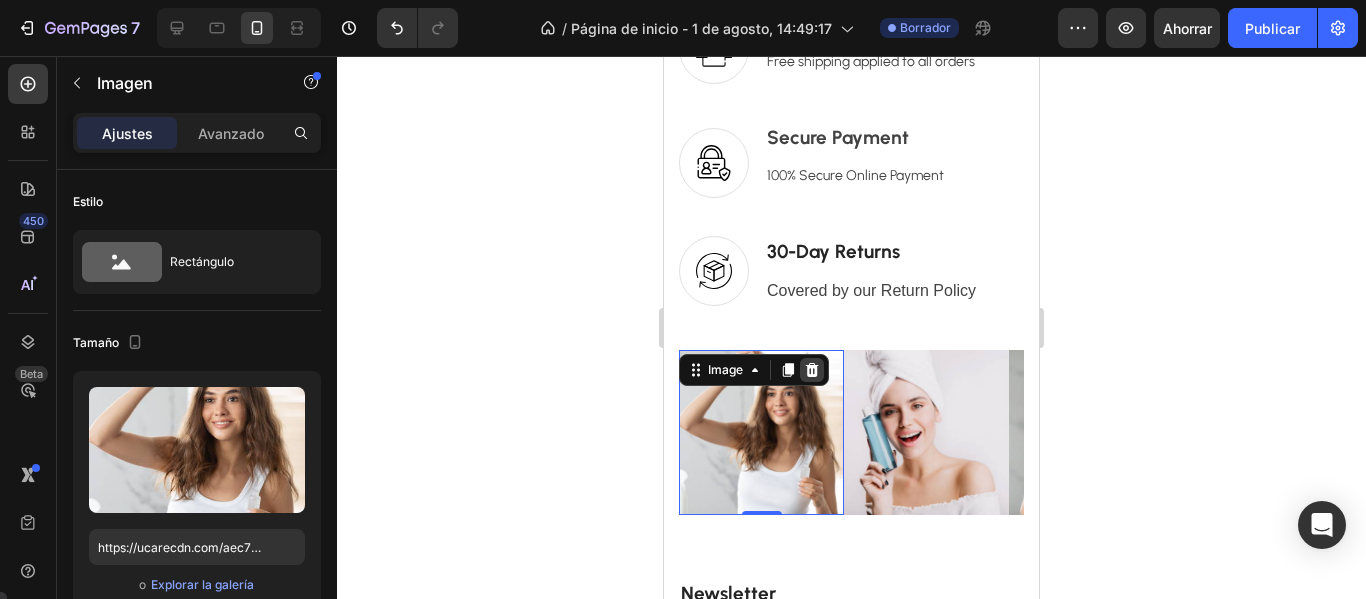 click 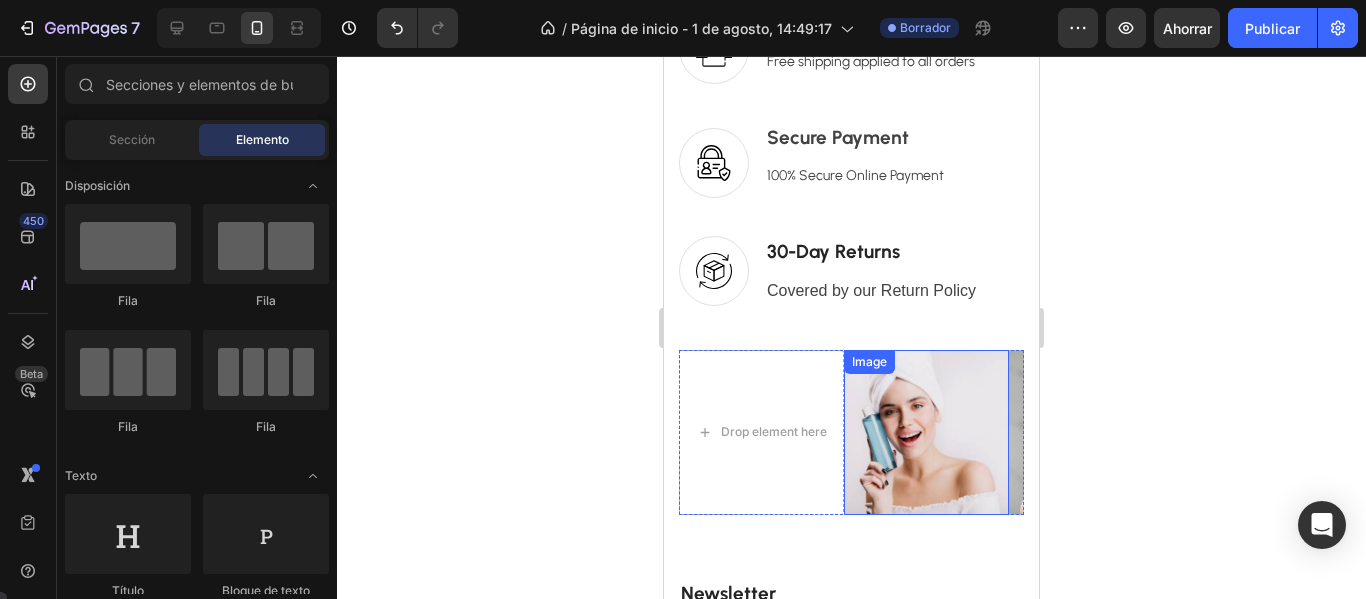 click at bounding box center [926, 432] 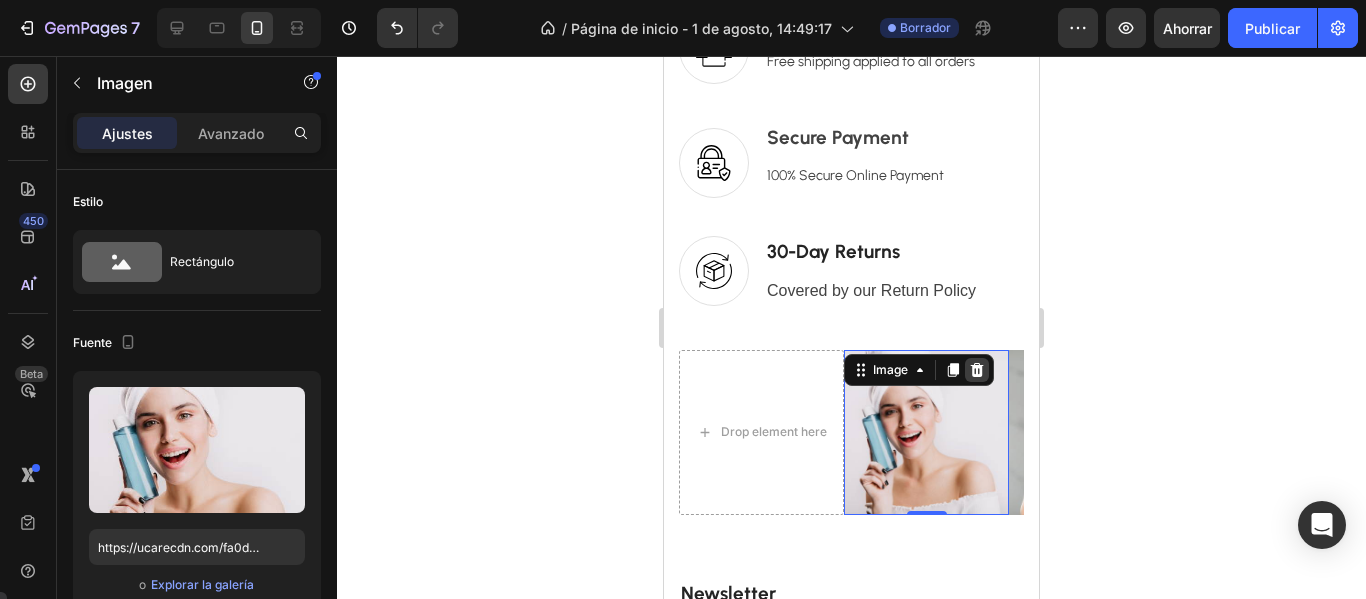 click 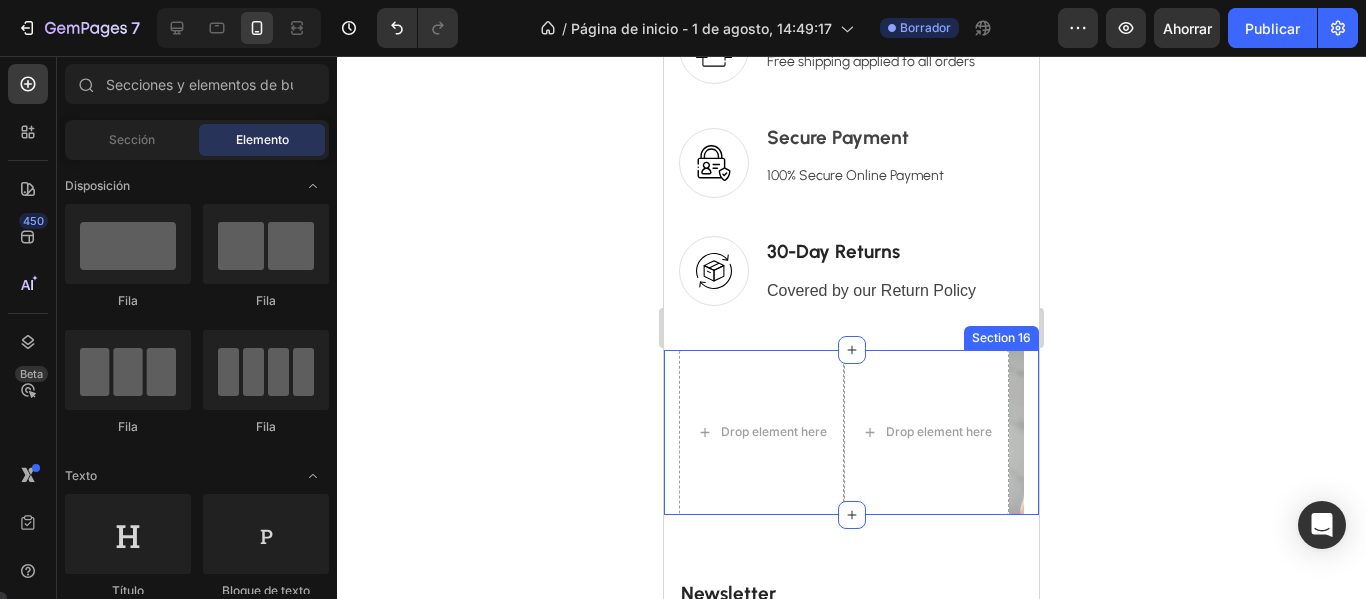 click on "Drop element here
Drop element here Image Image Image Image Image Image Carousel Section 16" at bounding box center [851, 432] 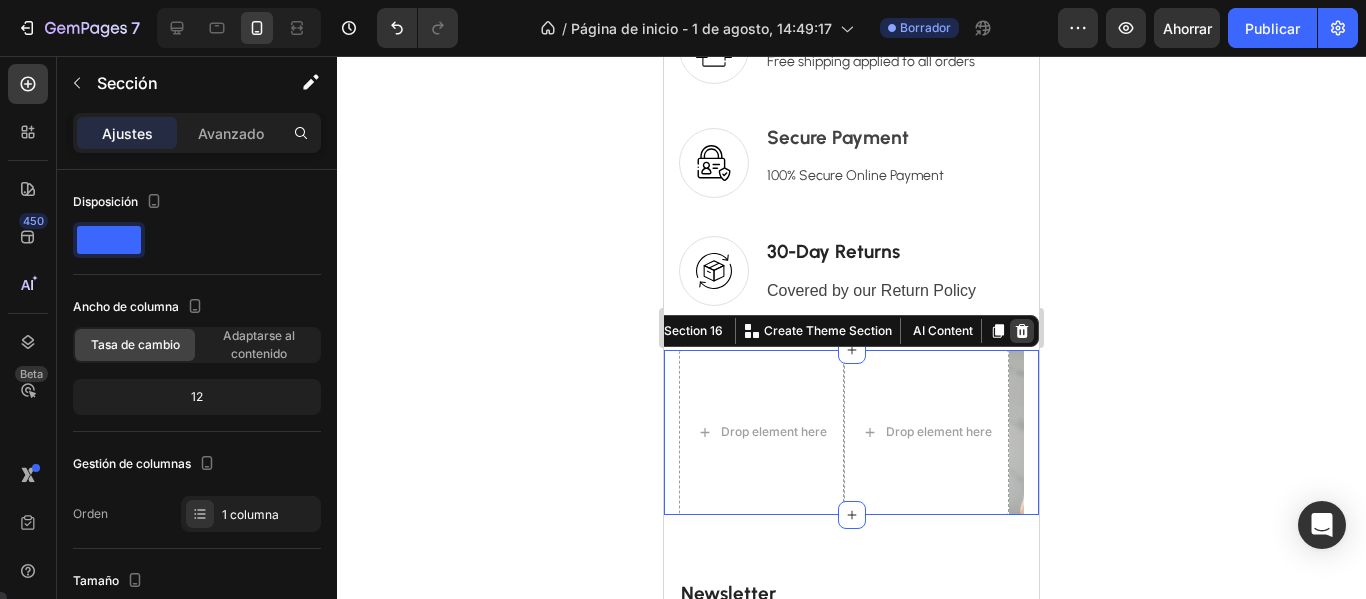 click 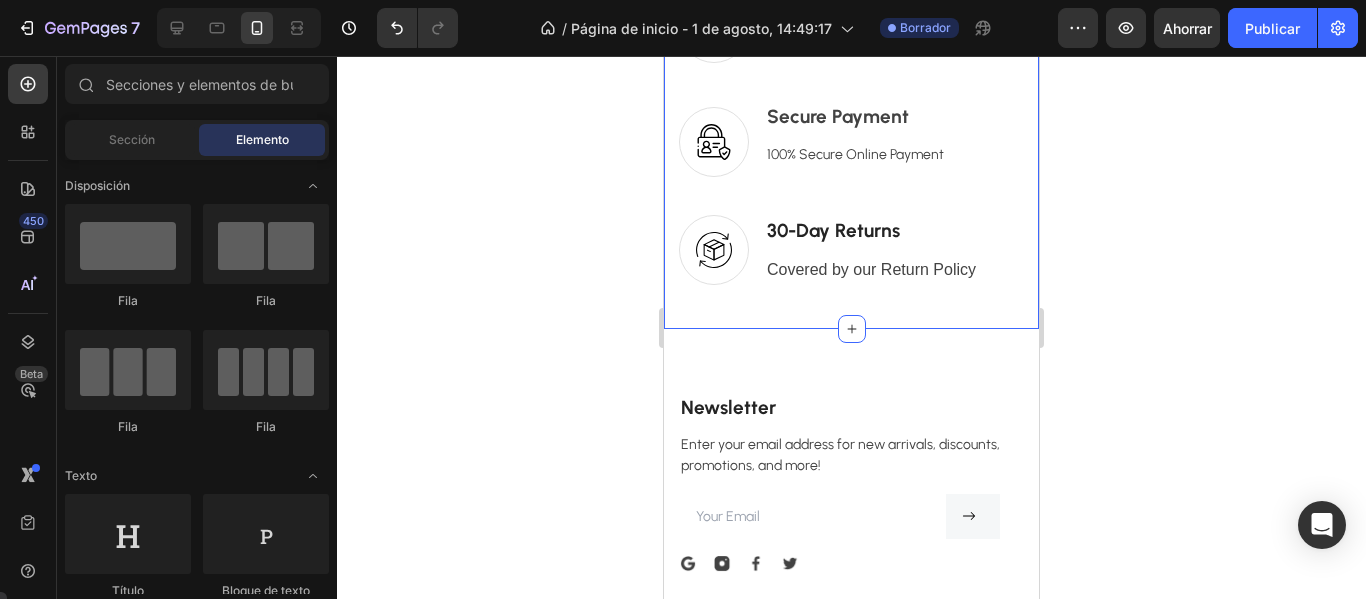 scroll, scrollTop: 5672, scrollLeft: 0, axis: vertical 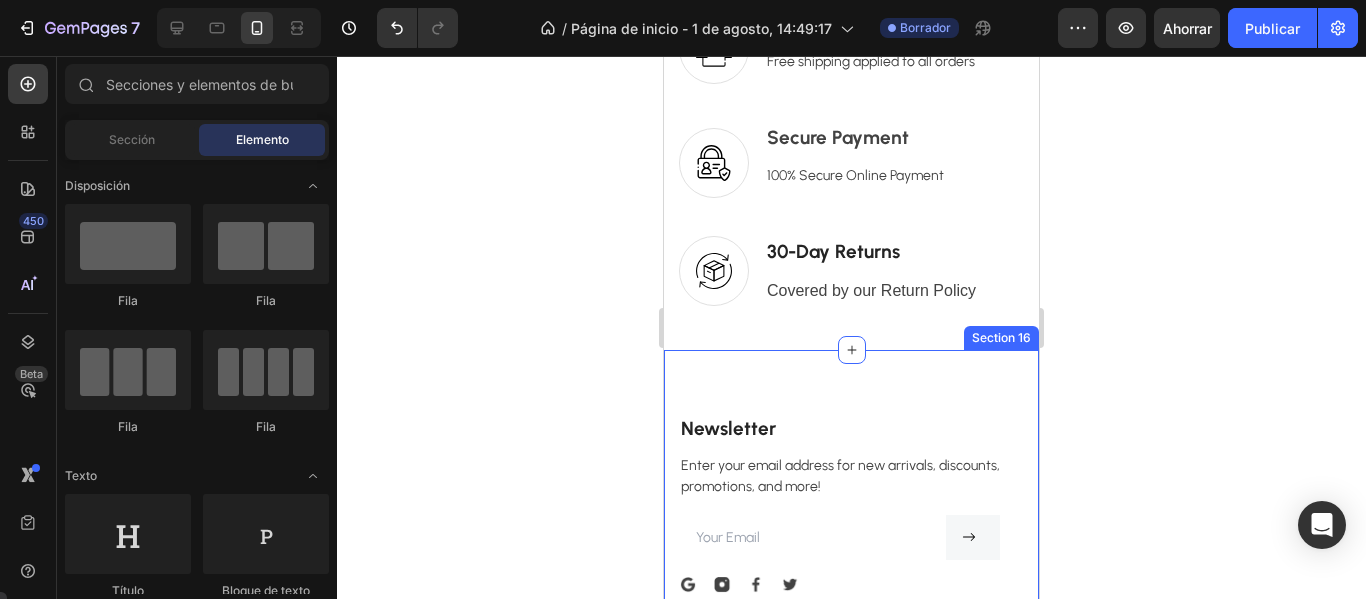 click on "Newsletter Text block Enter your email address for new arrivals, discounts, promotions, and more! Text block Email Field
Submit Button Row Newsletter Image Image Image Image Row Company Text block About Us Button Careers Button Store Locator Button Blog Button Reviews Button Infomation Text block Contact Us Button FAQ Button Terms & Conditions Button Privacy Policy Button Health & Beauty Diaries Button Row Row © 2022 Amelia. Text block Image Image Row Section 16" at bounding box center (851, 678) 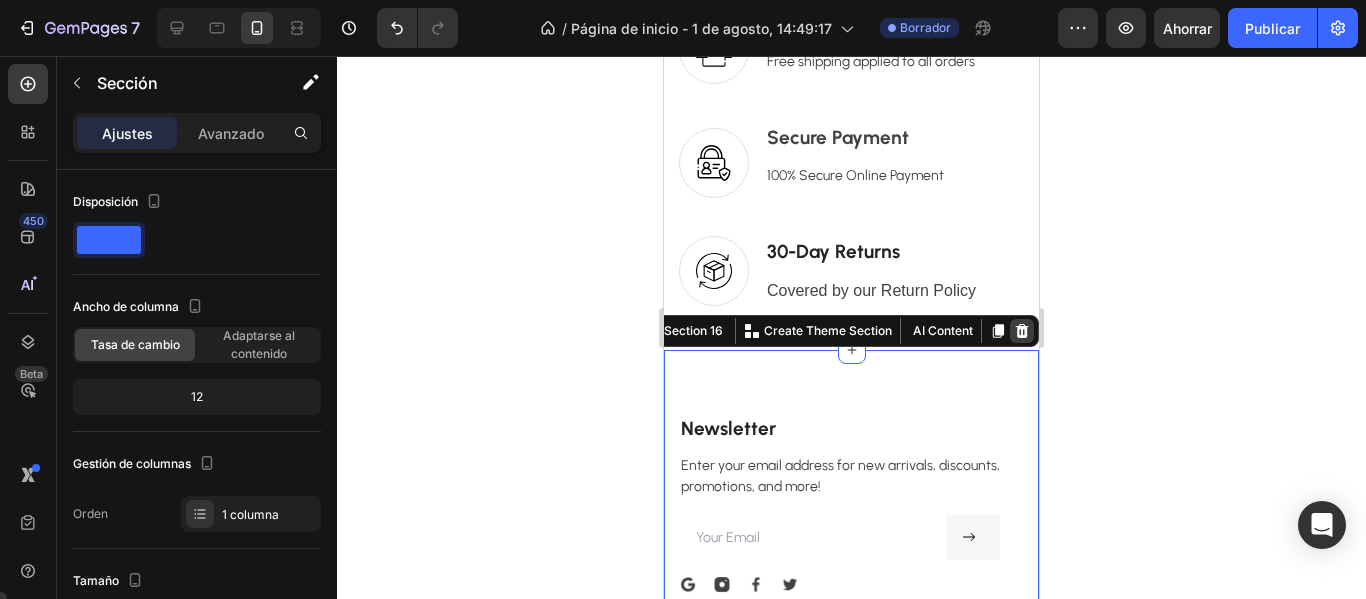 click 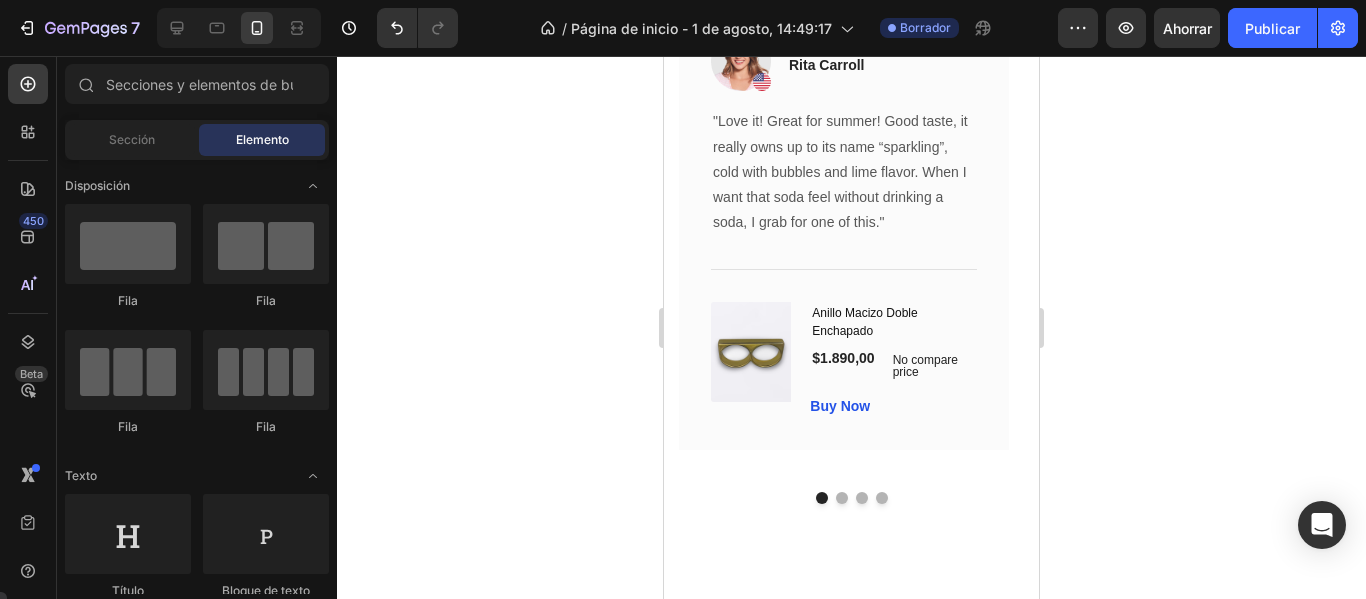 scroll, scrollTop: 6273, scrollLeft: 0, axis: vertical 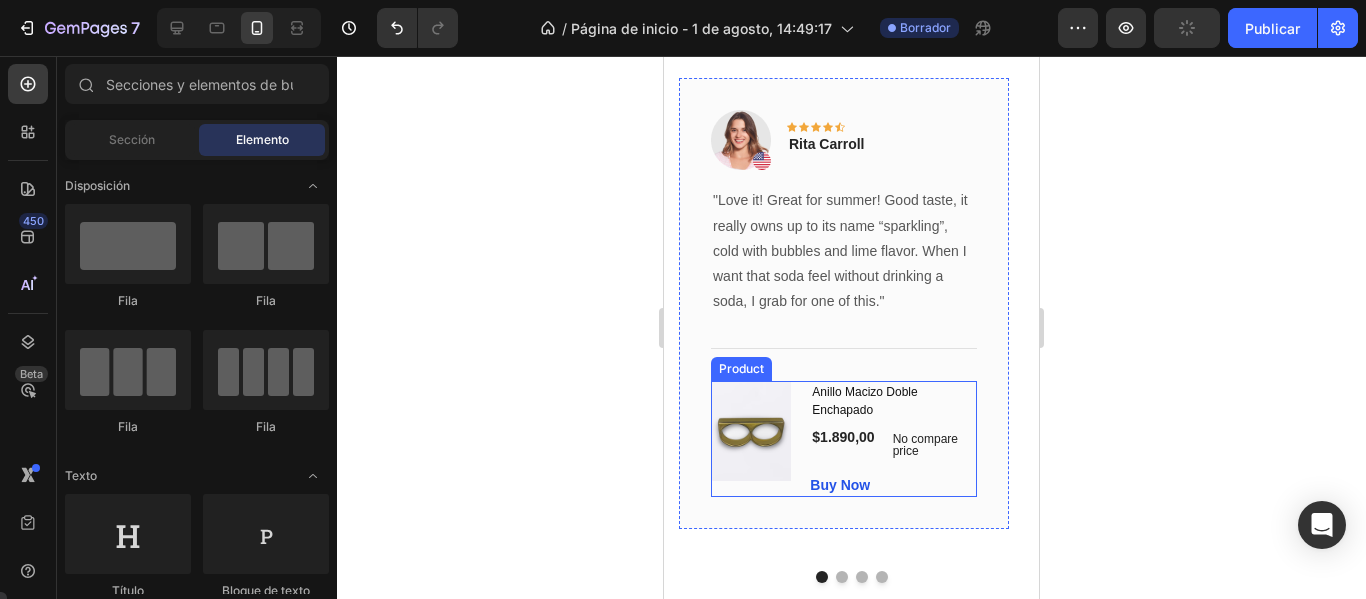 click on "(P) Images & Gallery Anillo Macizo Doble Enchapado (P) Title $1.890,00 (P) Price (P) Price No compare price (P) Price Row Buy Now (P) Cart Button Product" at bounding box center [844, 439] 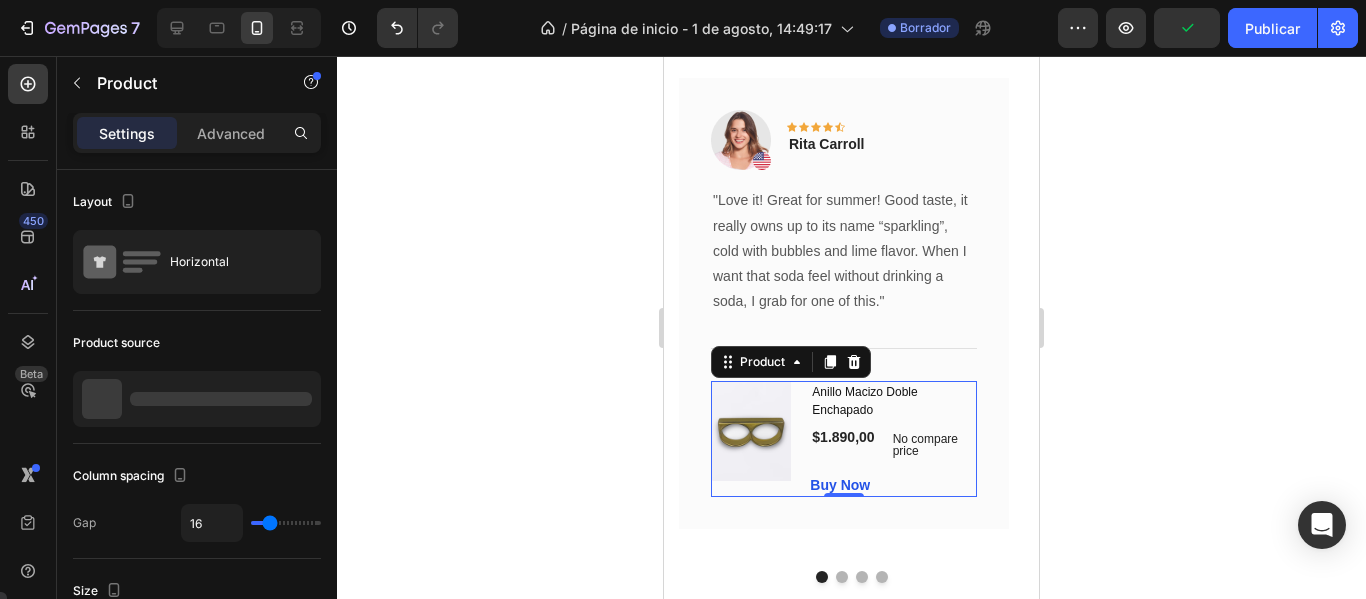 click on "Title Line" at bounding box center (844, 348) 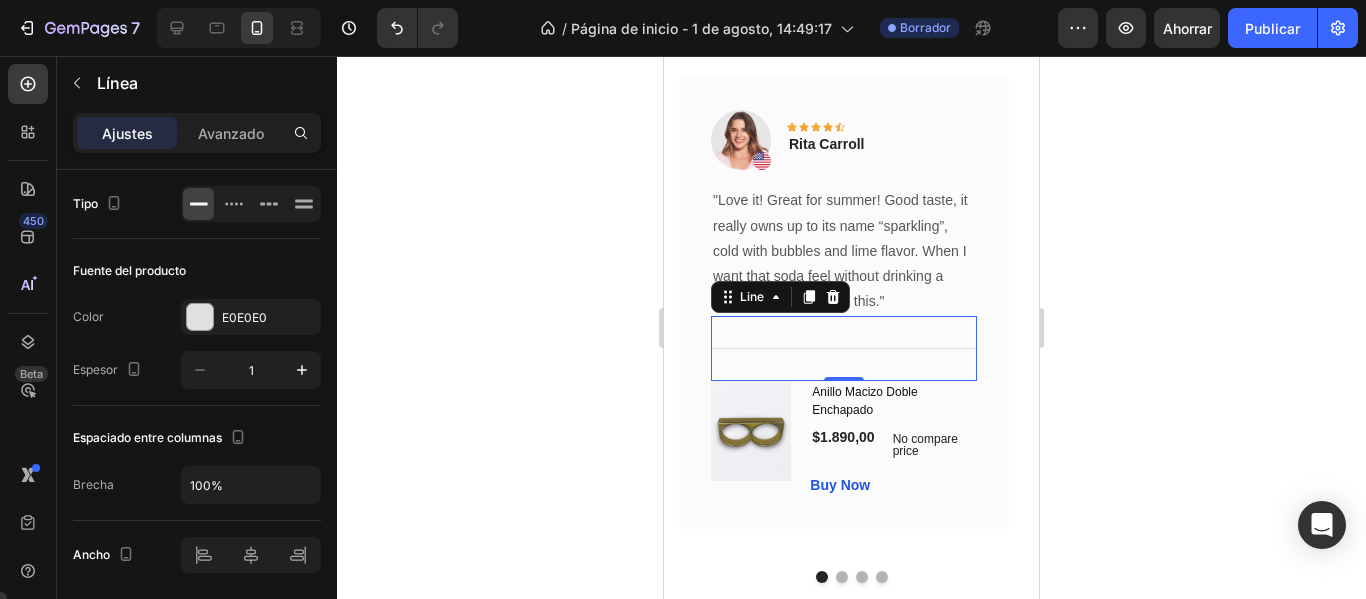 drag, startPoint x: 1199, startPoint y: 449, endPoint x: 296, endPoint y: 380, distance: 905.6324 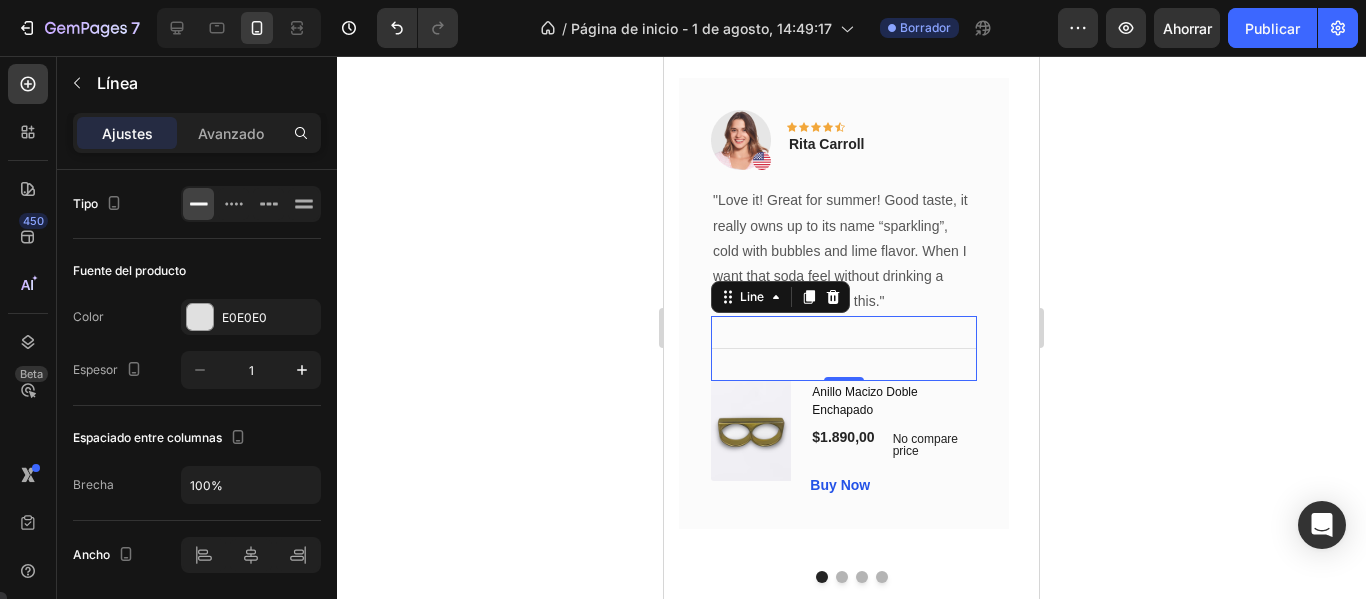 click 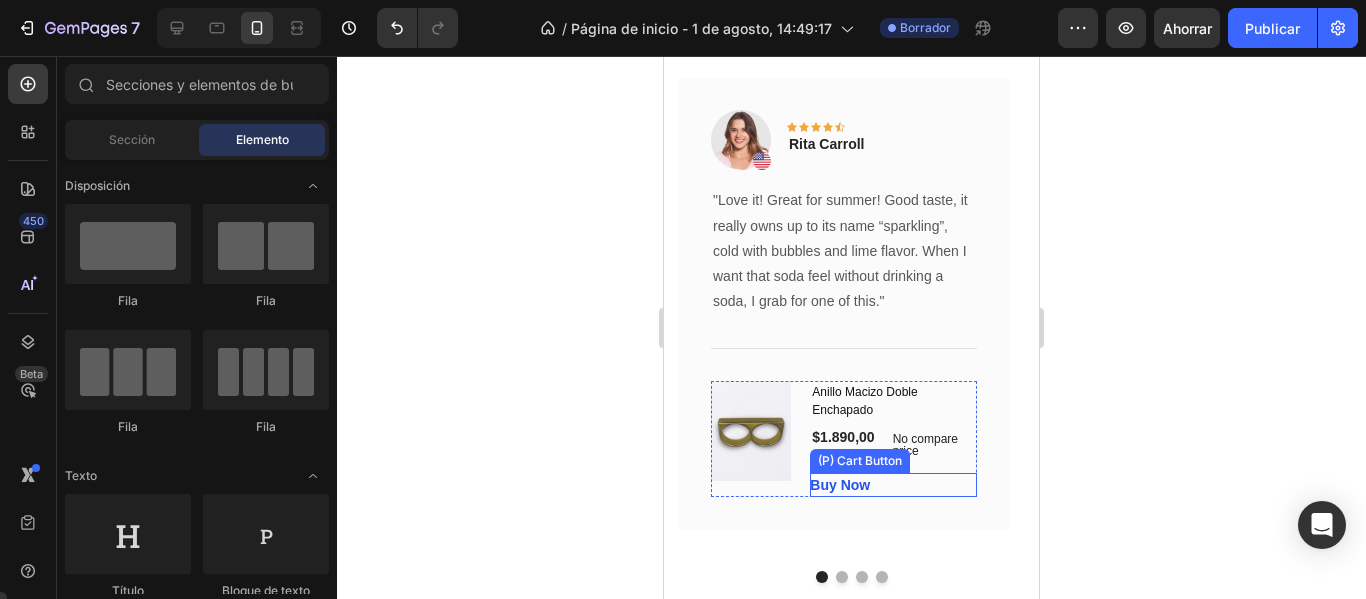 click on "Buy Now (P) Cart Button" at bounding box center (893, 485) 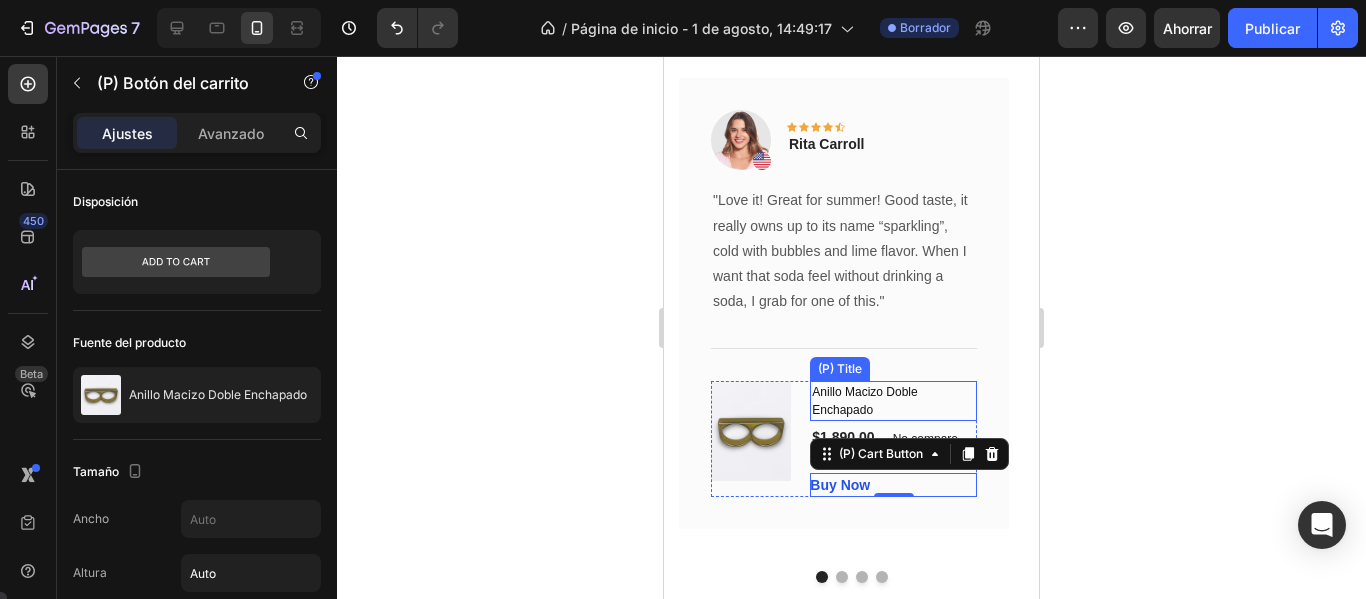click on "Anillo Macizo Doble Enchapado" at bounding box center (893, 401) 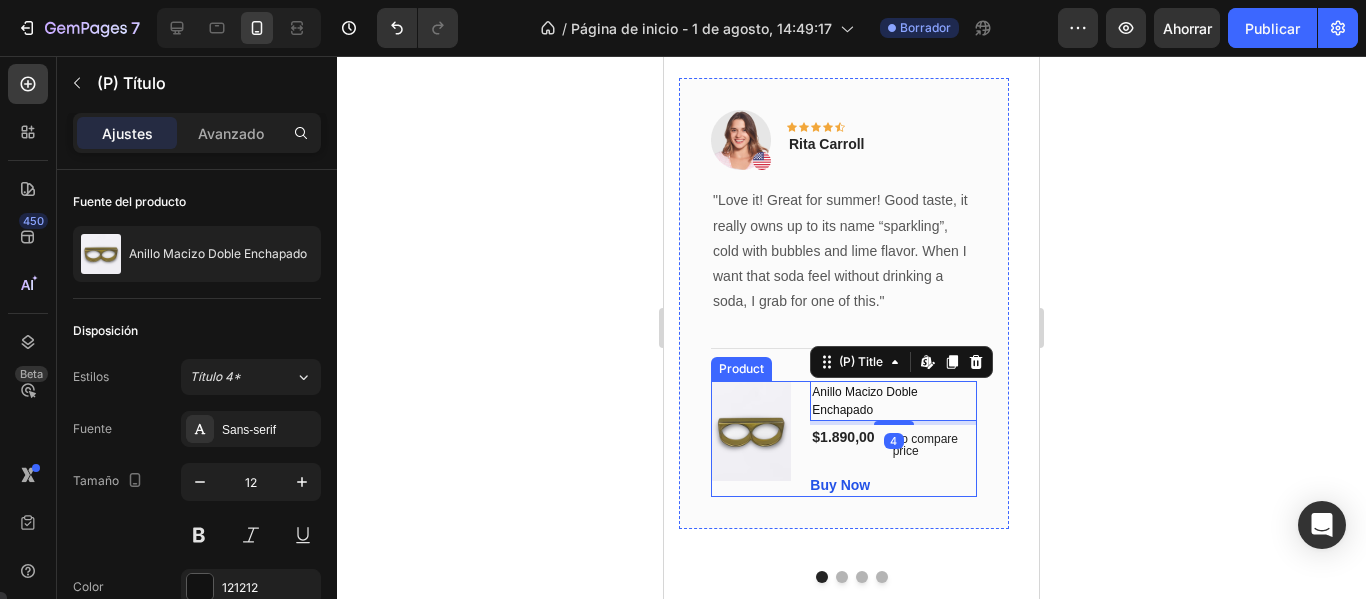 click on "(P) Images & Gallery" at bounding box center [752, 439] 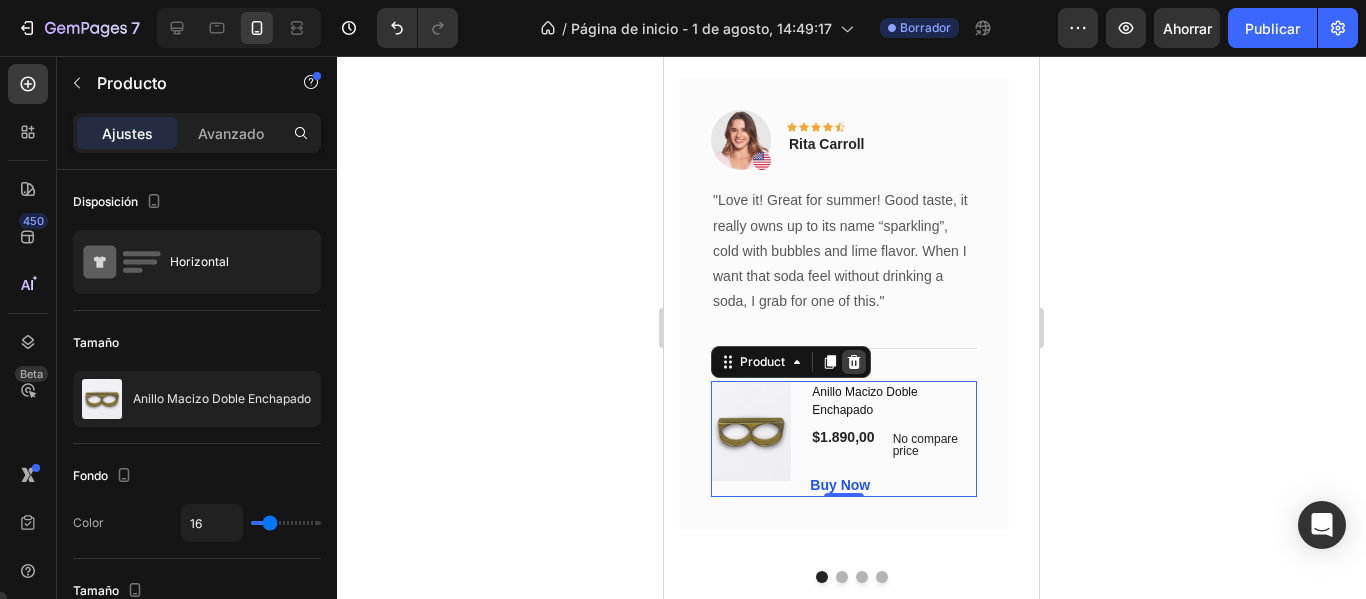 click 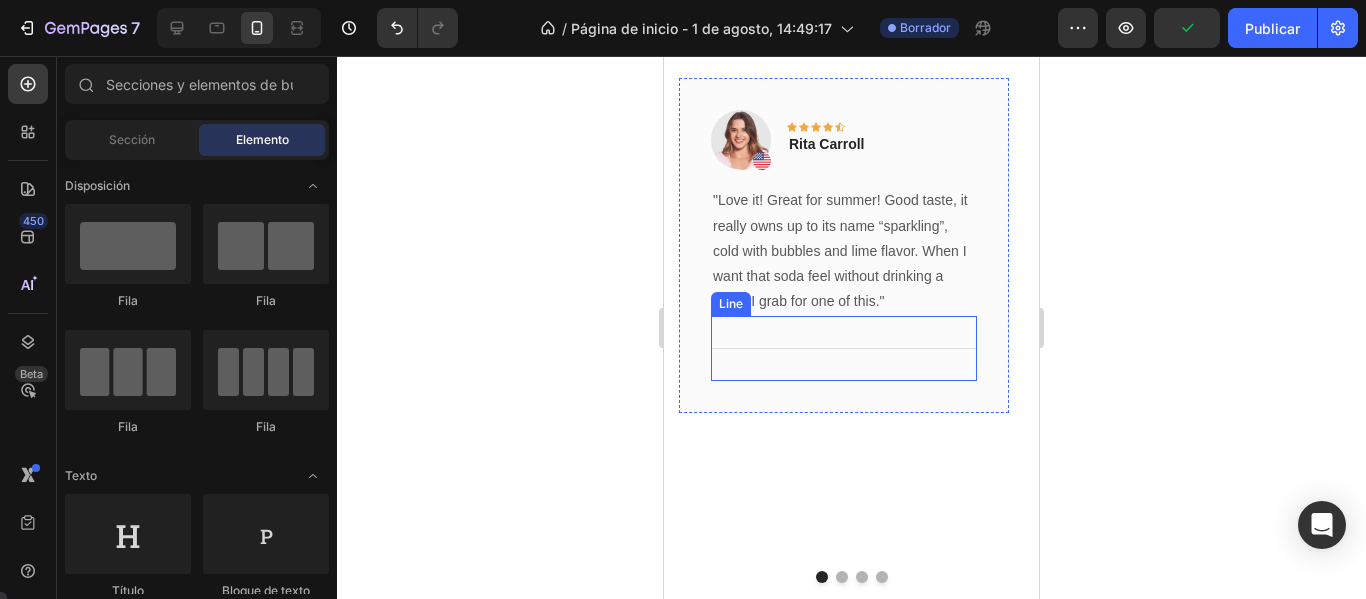 click on "Title Line" at bounding box center (844, 348) 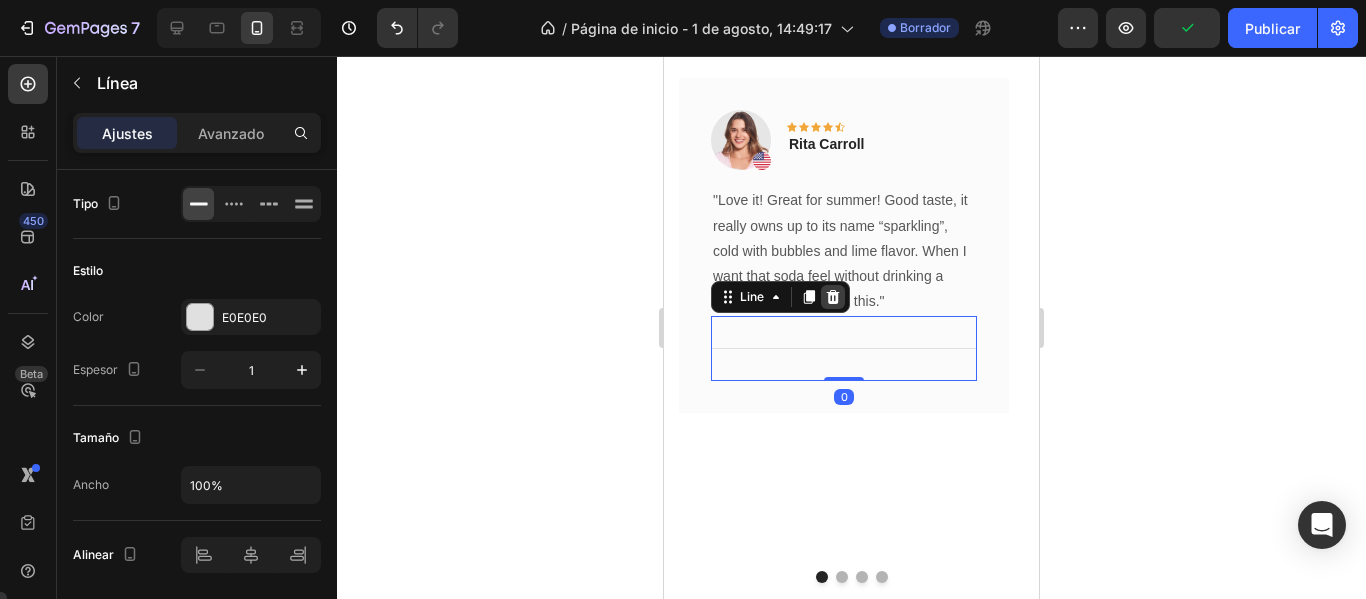 click 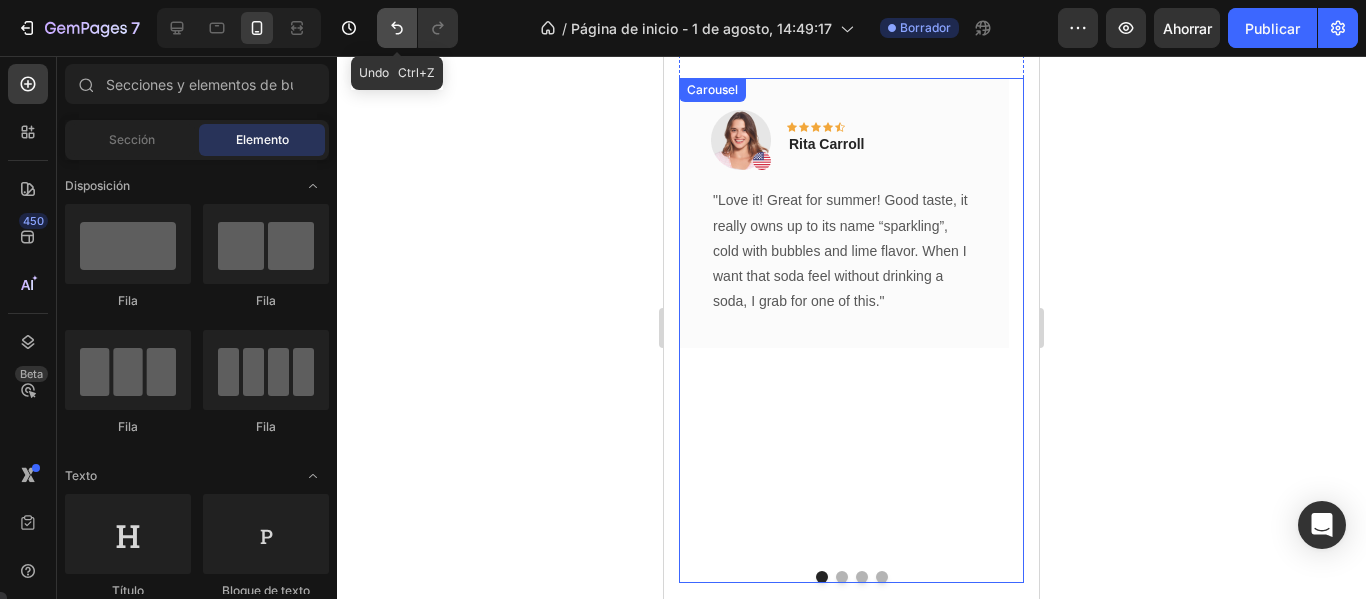 click 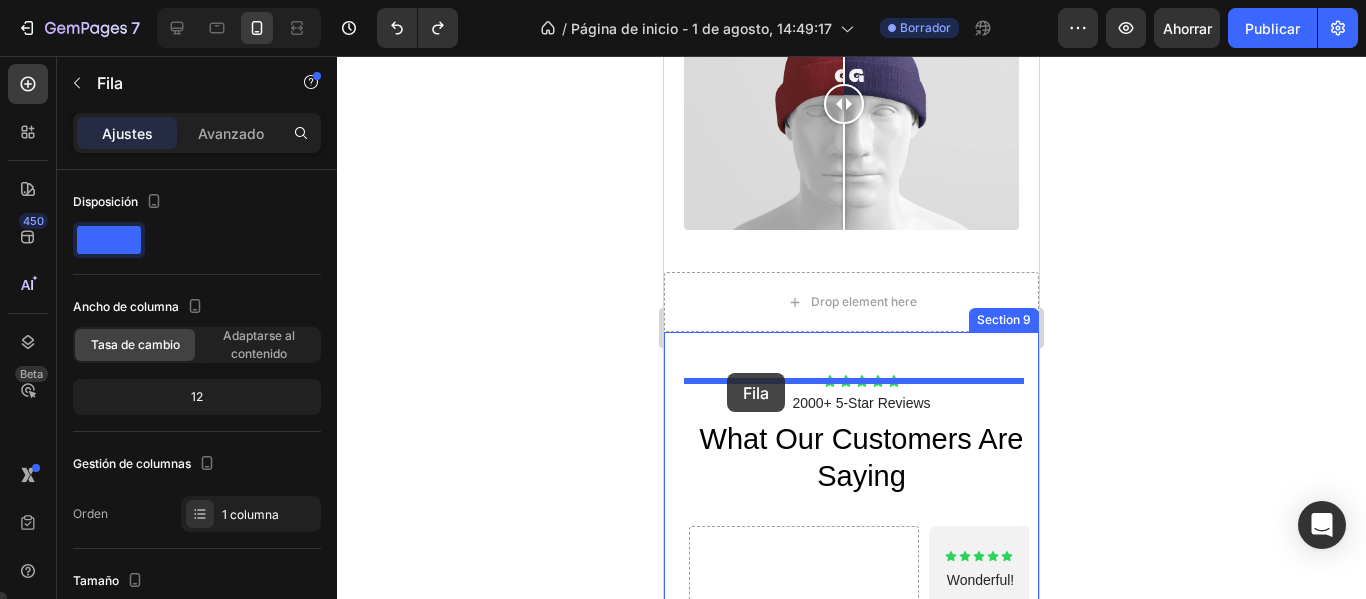scroll, scrollTop: 3116, scrollLeft: 0, axis: vertical 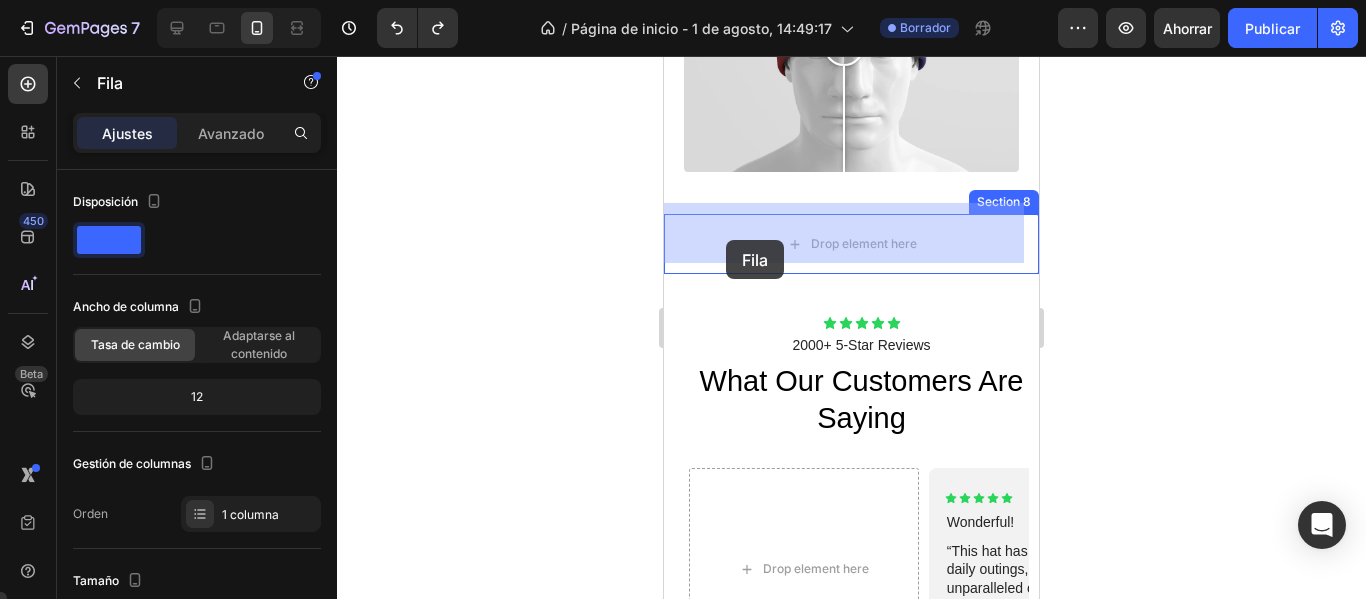 drag, startPoint x: 701, startPoint y: 294, endPoint x: 726, endPoint y: 240, distance: 59.5063 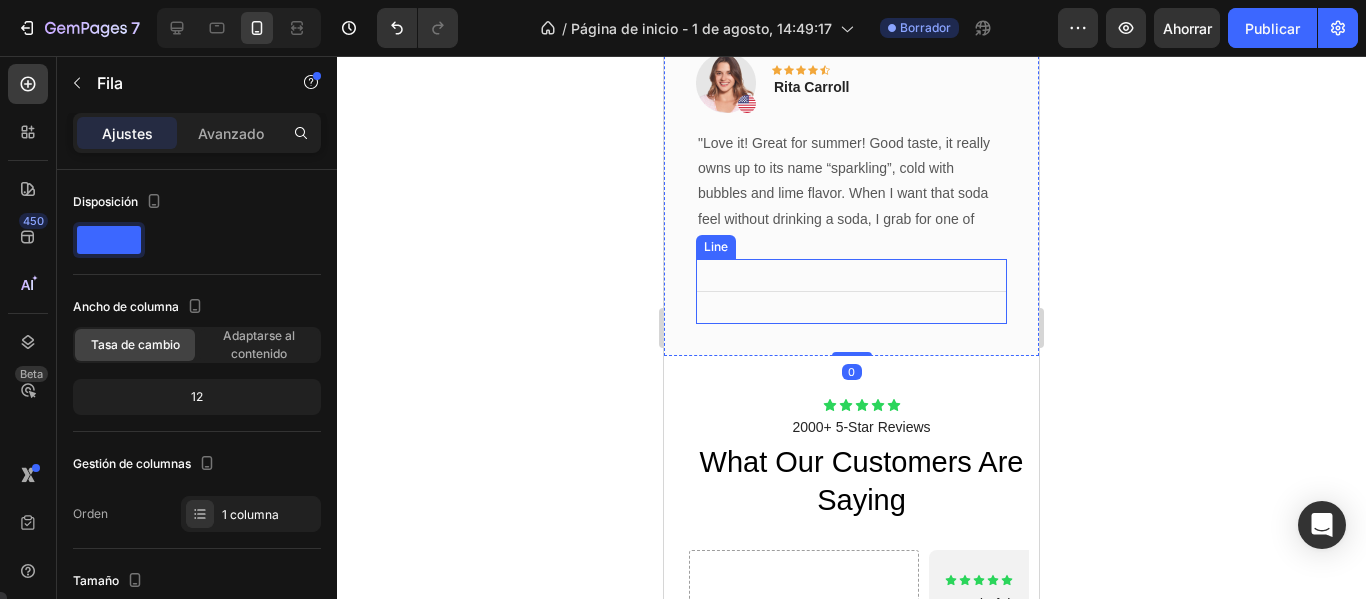scroll, scrollTop: 3416, scrollLeft: 0, axis: vertical 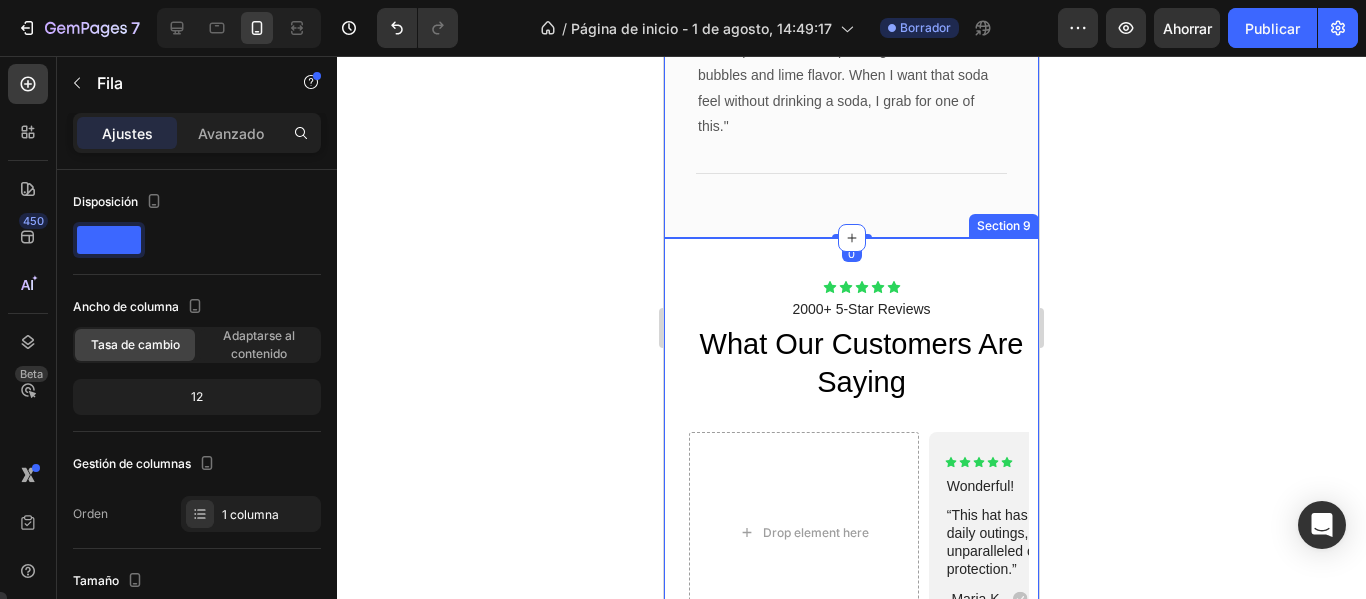 click on "Icon
Icon
Icon
Icon
Icon Icon List 2000+ 5-Star Reviews Text Block what our customers are saying Heading
Drop element here
Icon
Icon
Icon
Icon
Icon Icon List Wonderful! Text Block “This hat has transformed my daily outings, providing unparalleled comfort and protection.” Text Block -[NAME] [LAST] Text Block
Icon Row Row Carousel
Drop element here
Icon
Icon
Icon
Icon
Icon Icon List Fantastic! Text Block Wearing this exceptional hat has been a true game-changer, significantly elevating my style. Text Block -[NAME] [LAST] Text Block
Icon Row Row Carousel
Drop element here
Icon
Icon
Icon
Icon" at bounding box center (851, 474) 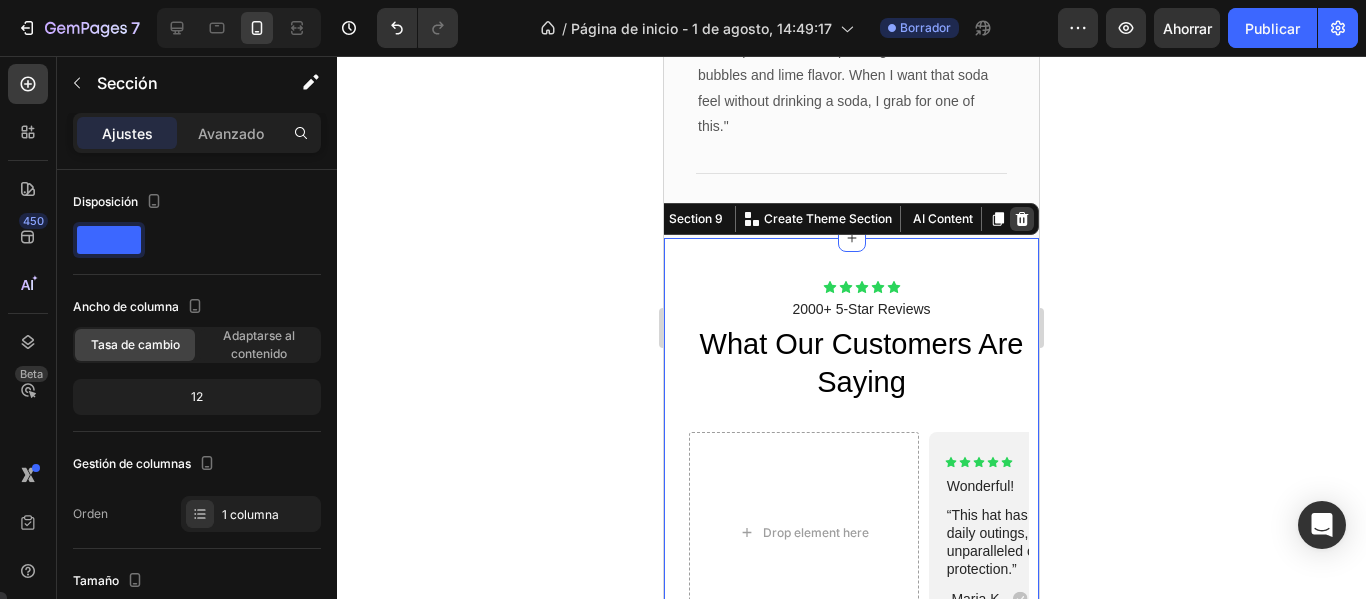 click 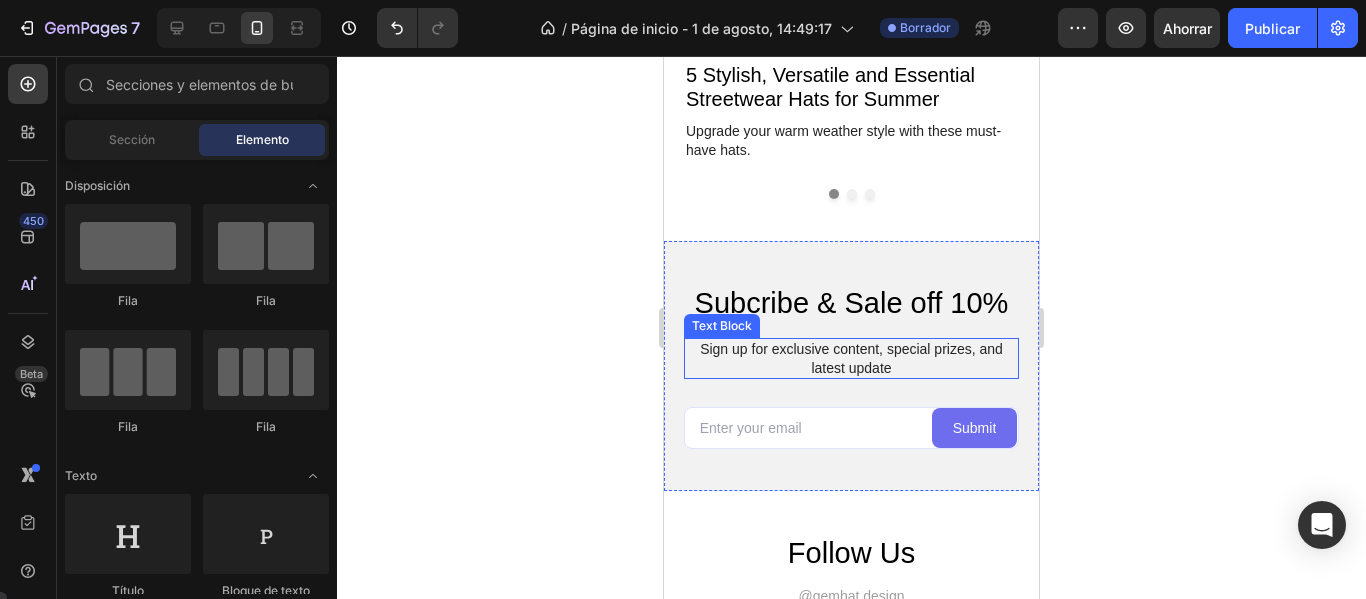 scroll, scrollTop: 4016, scrollLeft: 0, axis: vertical 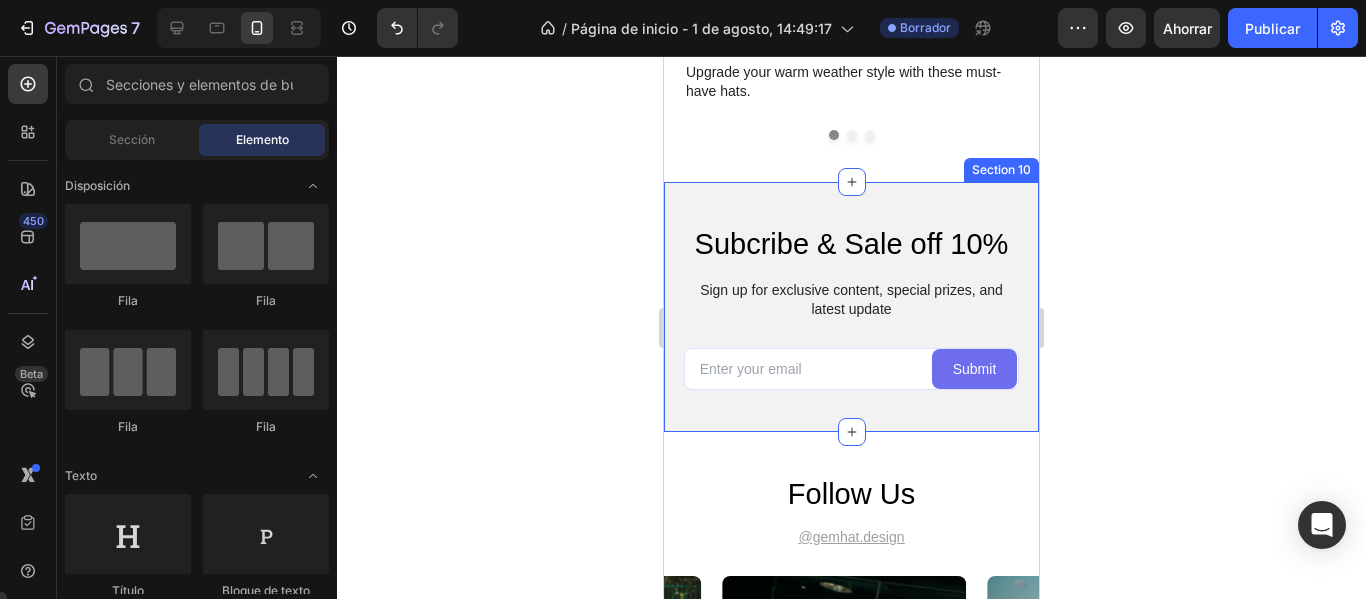 click on "Subcribe & Sale off 10% Heading Sign up for exclusive content, special prizes, and latest update Text Block Email Field Submit Submit Button Row Contact Form Section 10" at bounding box center [851, 307] 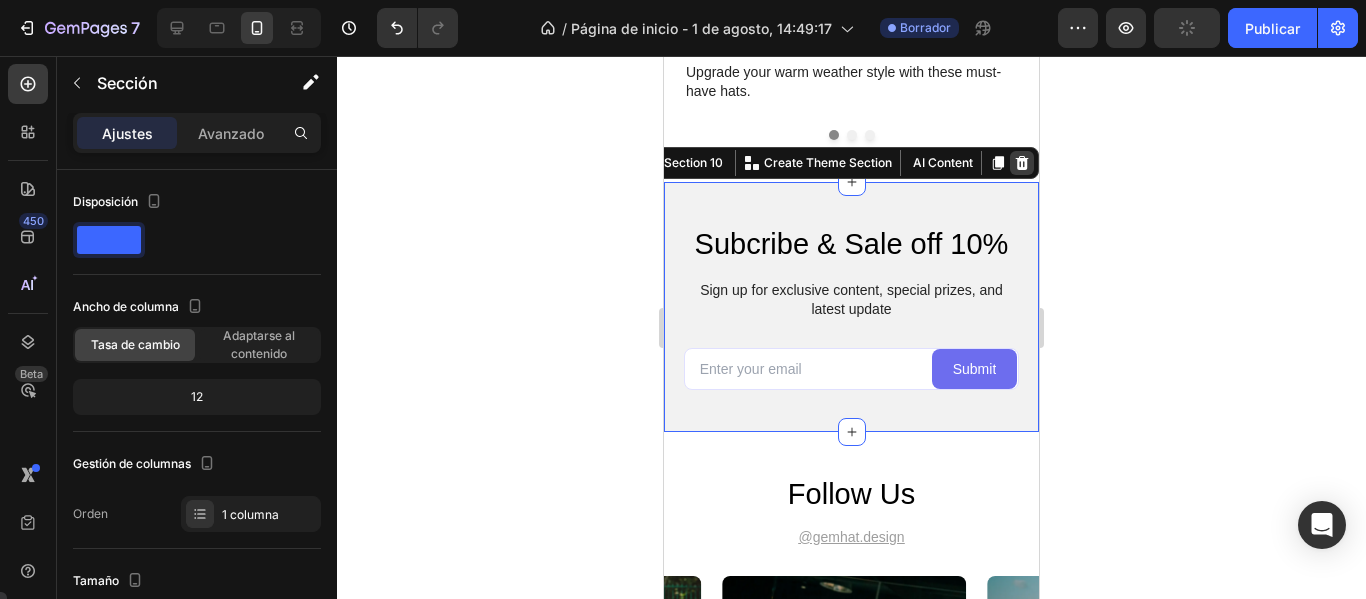 click at bounding box center [1022, 163] 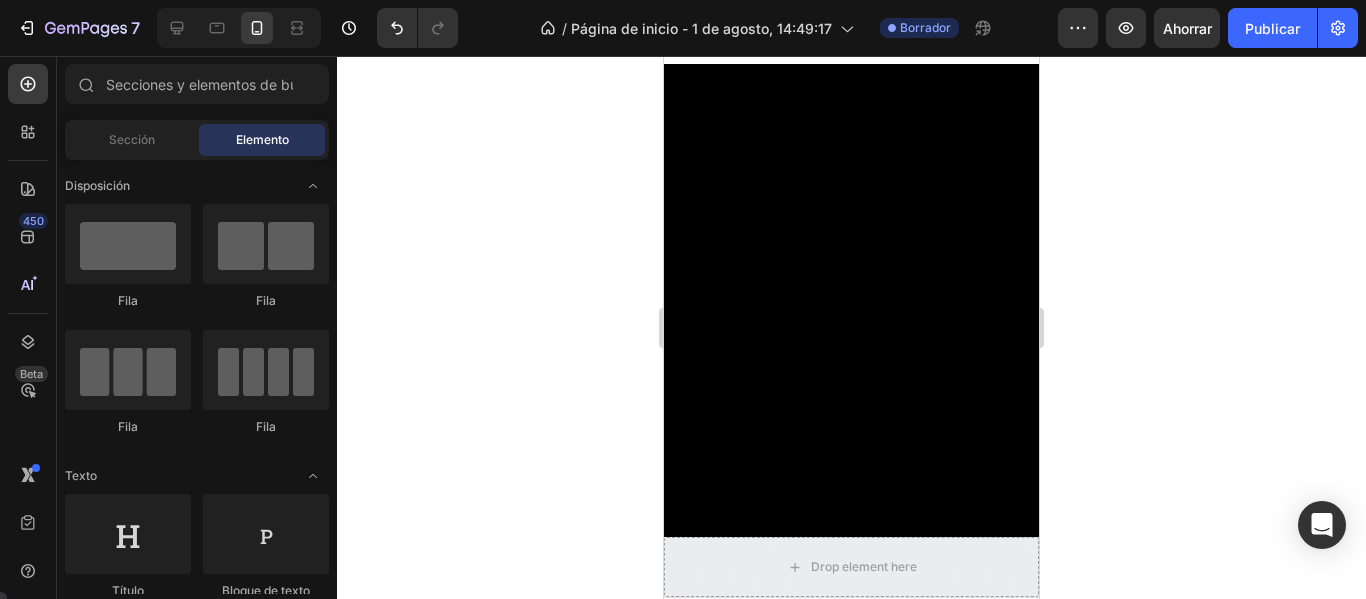 scroll, scrollTop: 5856, scrollLeft: 0, axis: vertical 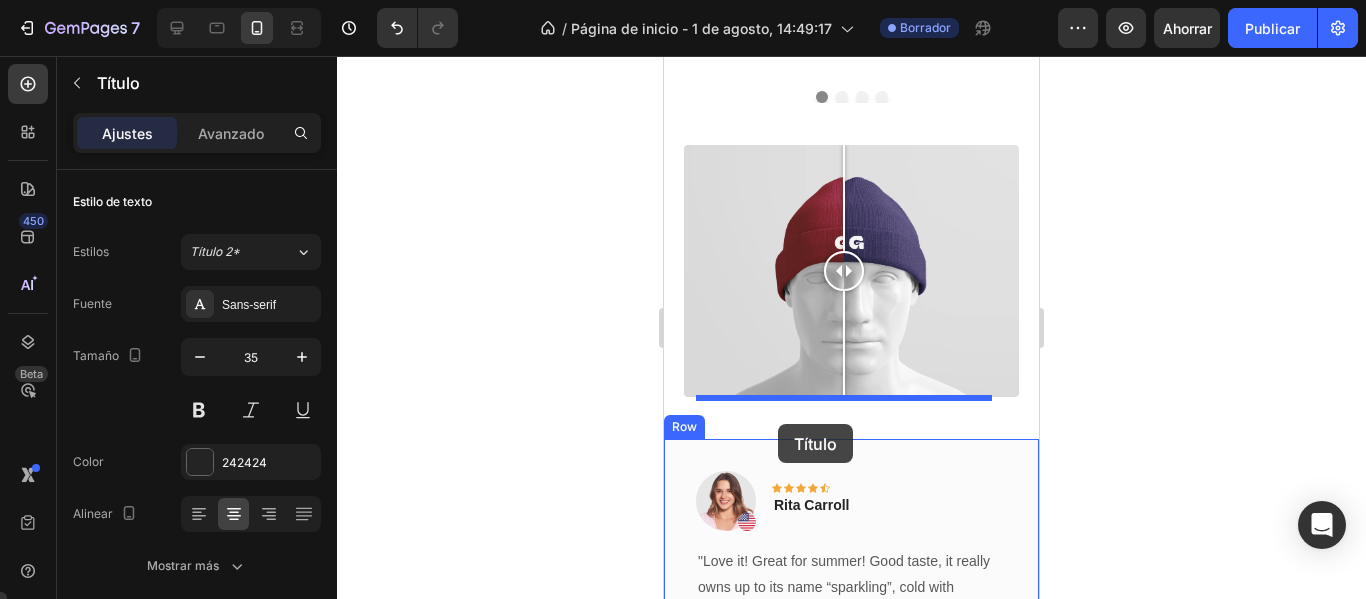 drag, startPoint x: 815, startPoint y: 185, endPoint x: 778, endPoint y: 424, distance: 241.84706 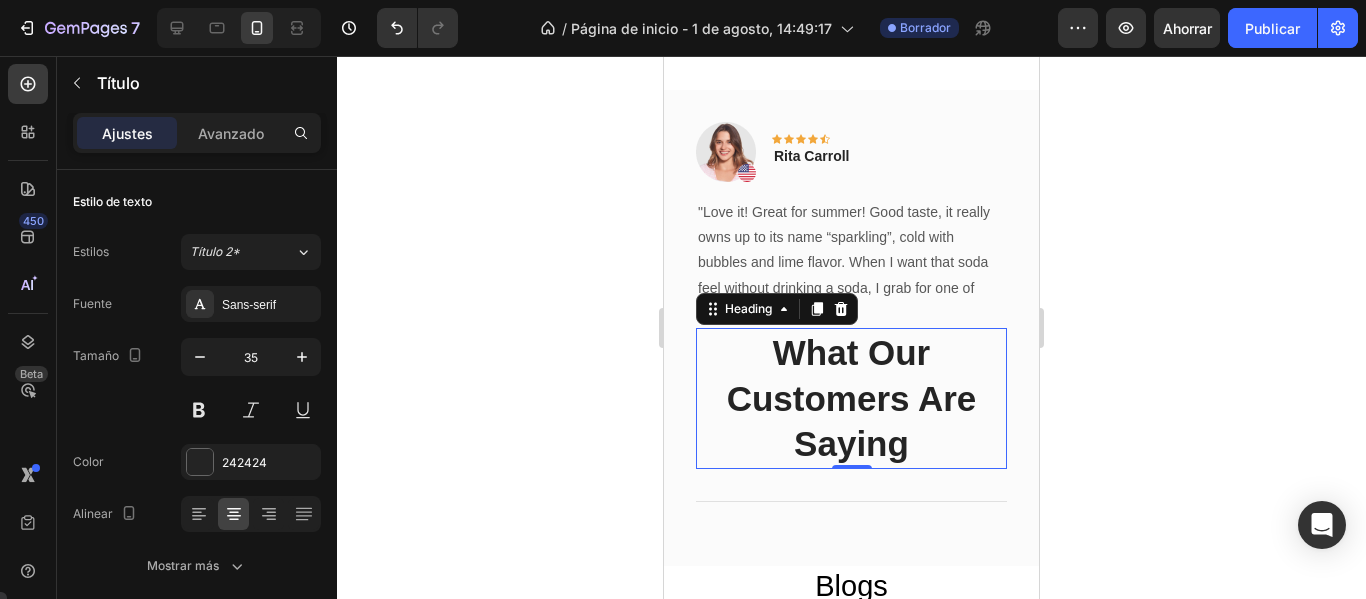 scroll, scrollTop: 3656, scrollLeft: 0, axis: vertical 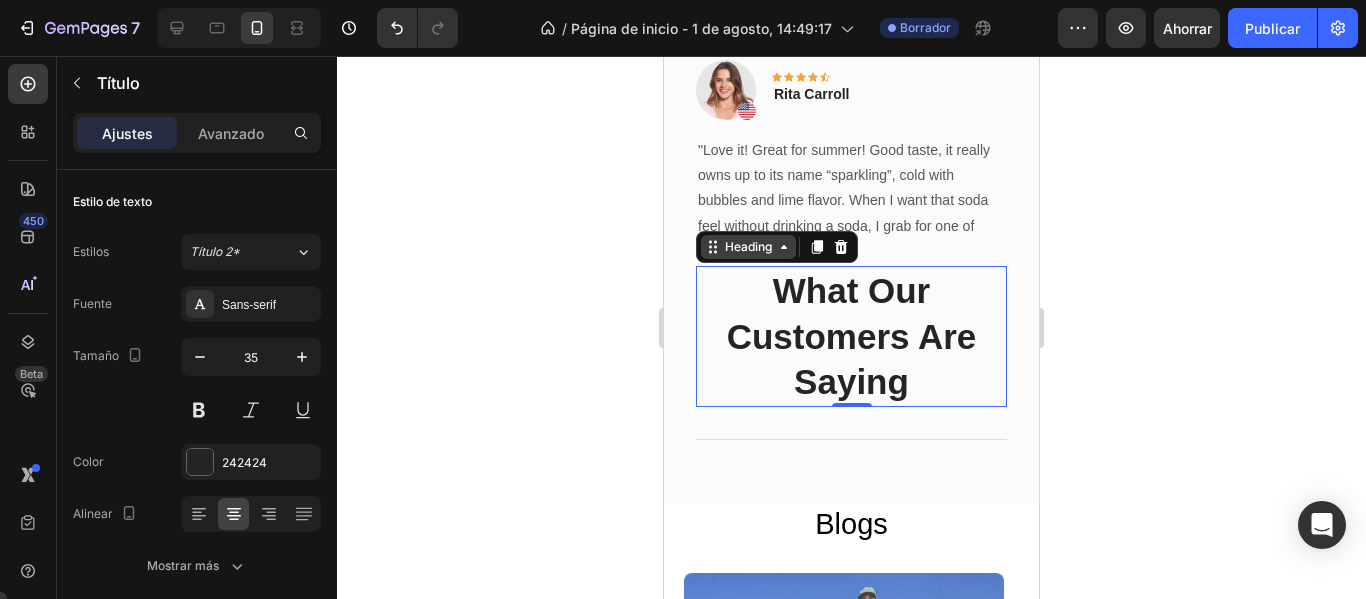 click 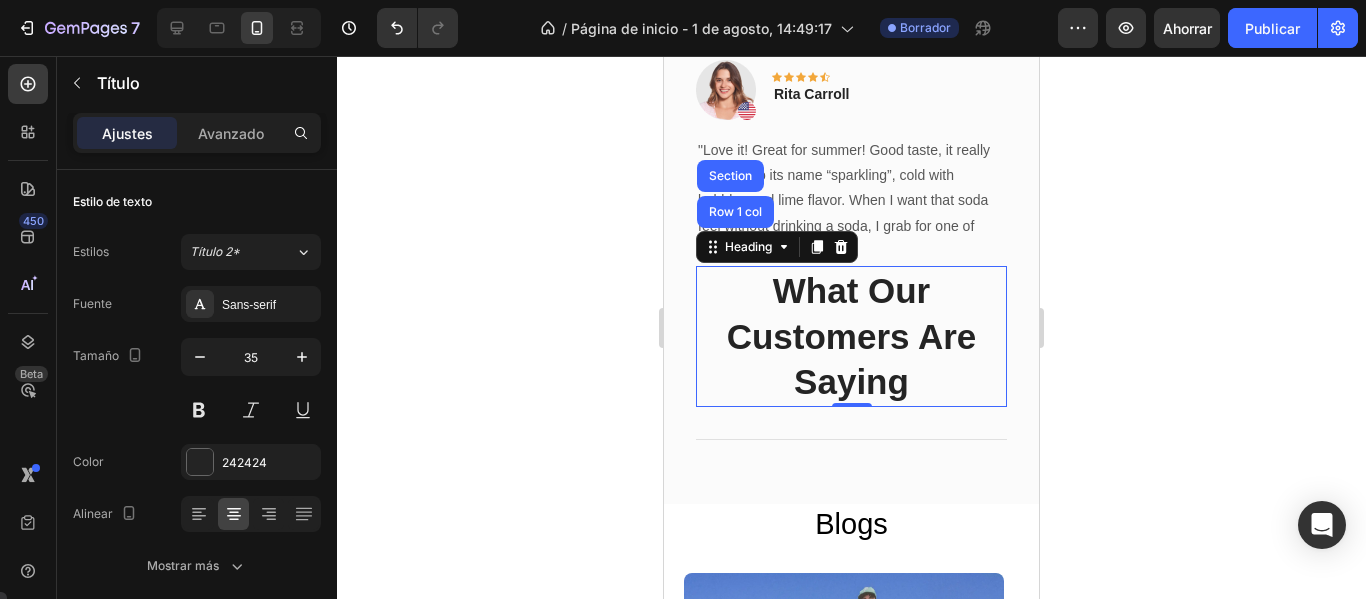 click 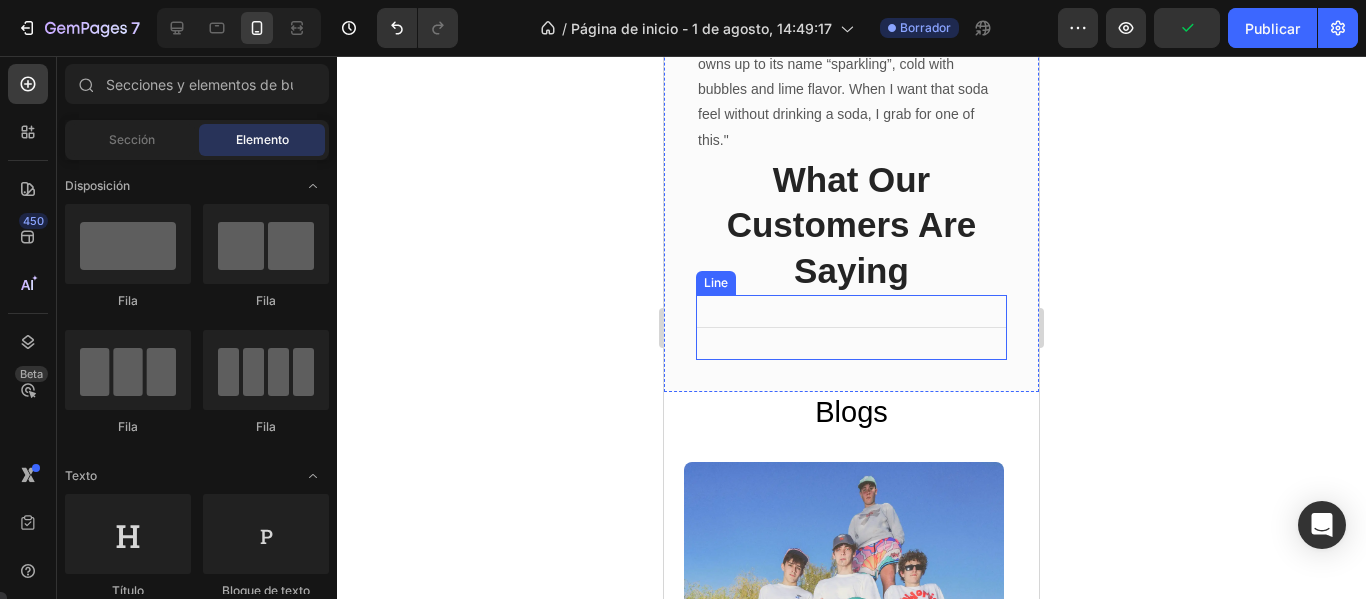scroll, scrollTop: 3156, scrollLeft: 0, axis: vertical 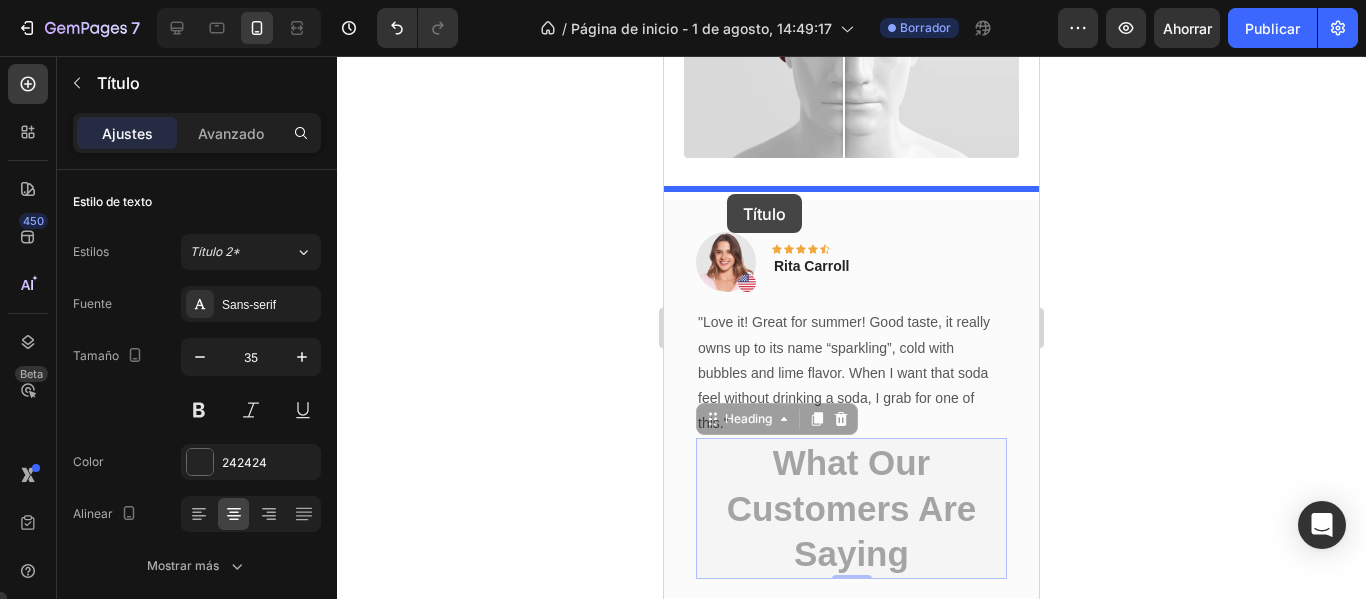 drag, startPoint x: 726, startPoint y: 417, endPoint x: 727, endPoint y: 194, distance: 223.00224 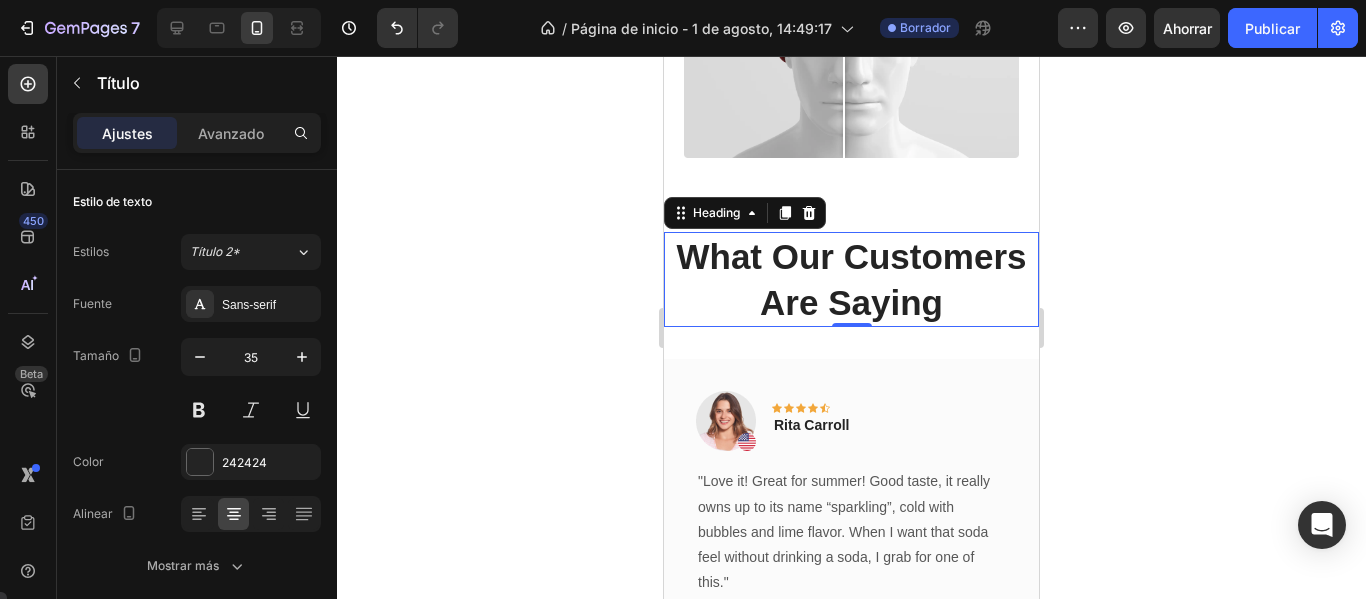 click 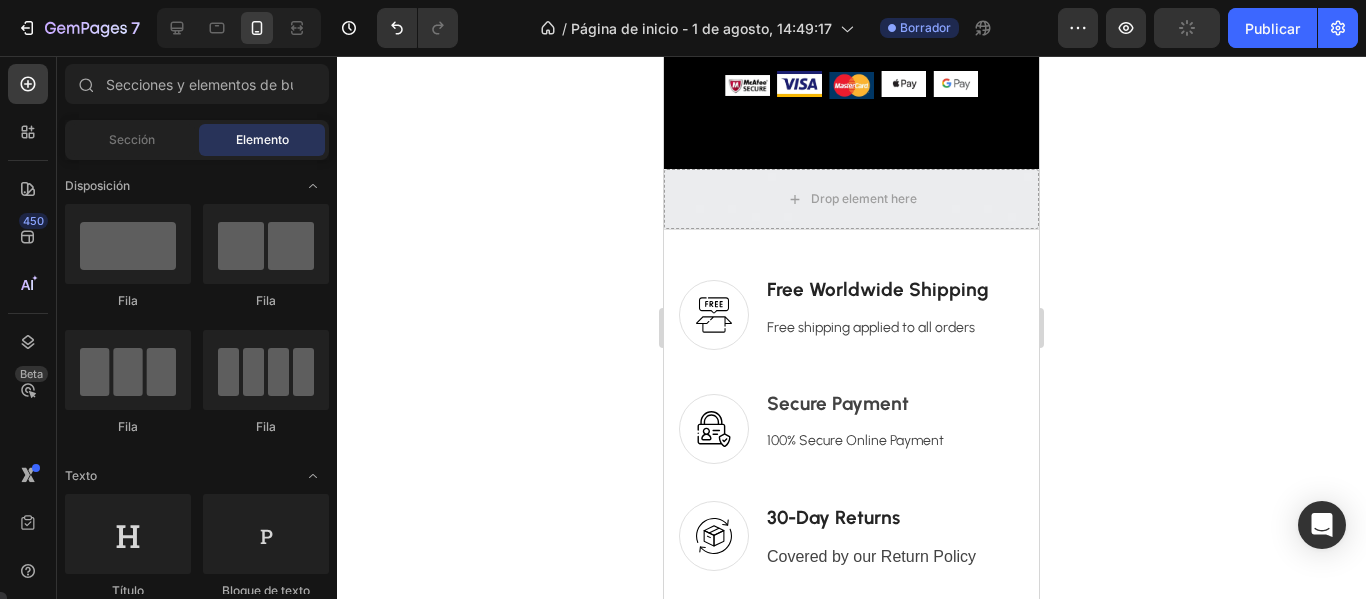 scroll, scrollTop: 5495, scrollLeft: 0, axis: vertical 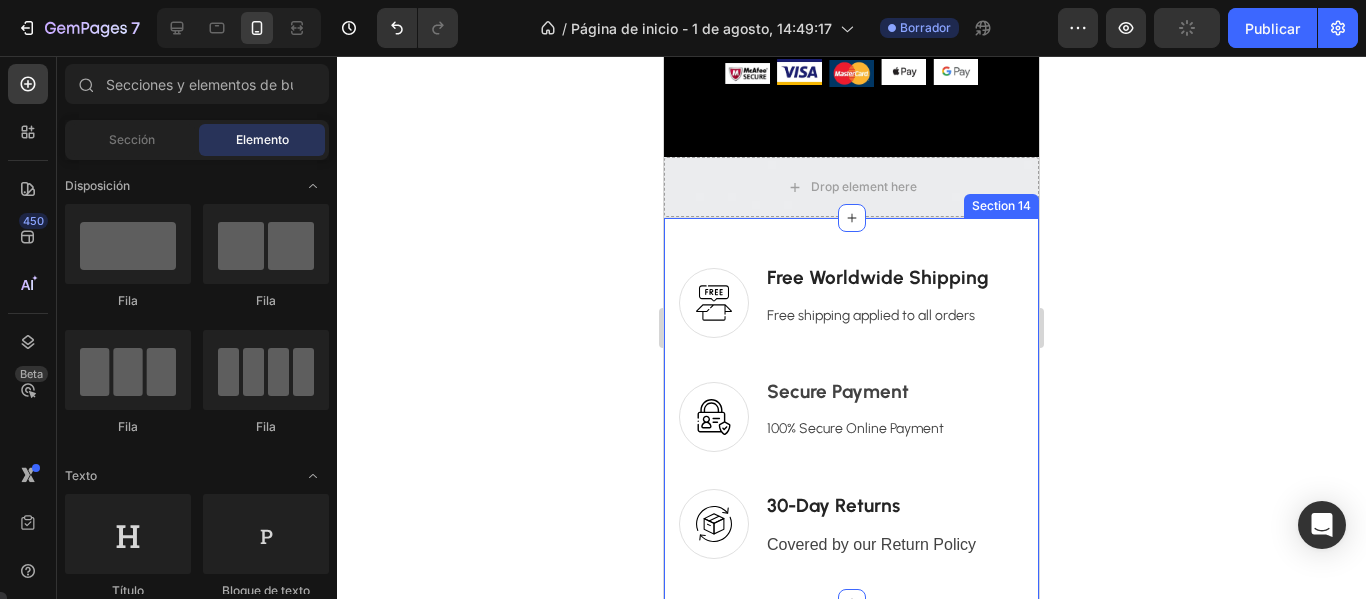 click on "Image Free Worldwide Shipping Text block Free shipping applied to all orders Text block Row Image Secure Payment Text block 100% Secure Online Payment Text block Row Image 30-Day Returns Text block Covered by our Return Policy Text block Row Row Section 14" at bounding box center [851, 410] 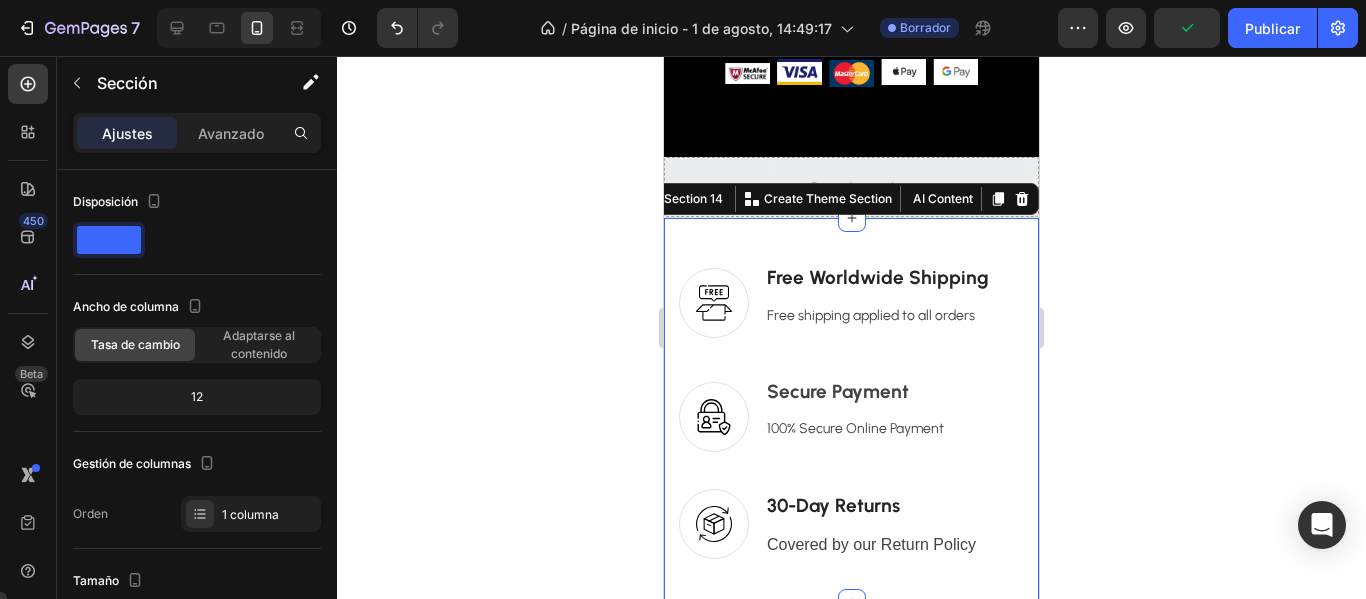 click 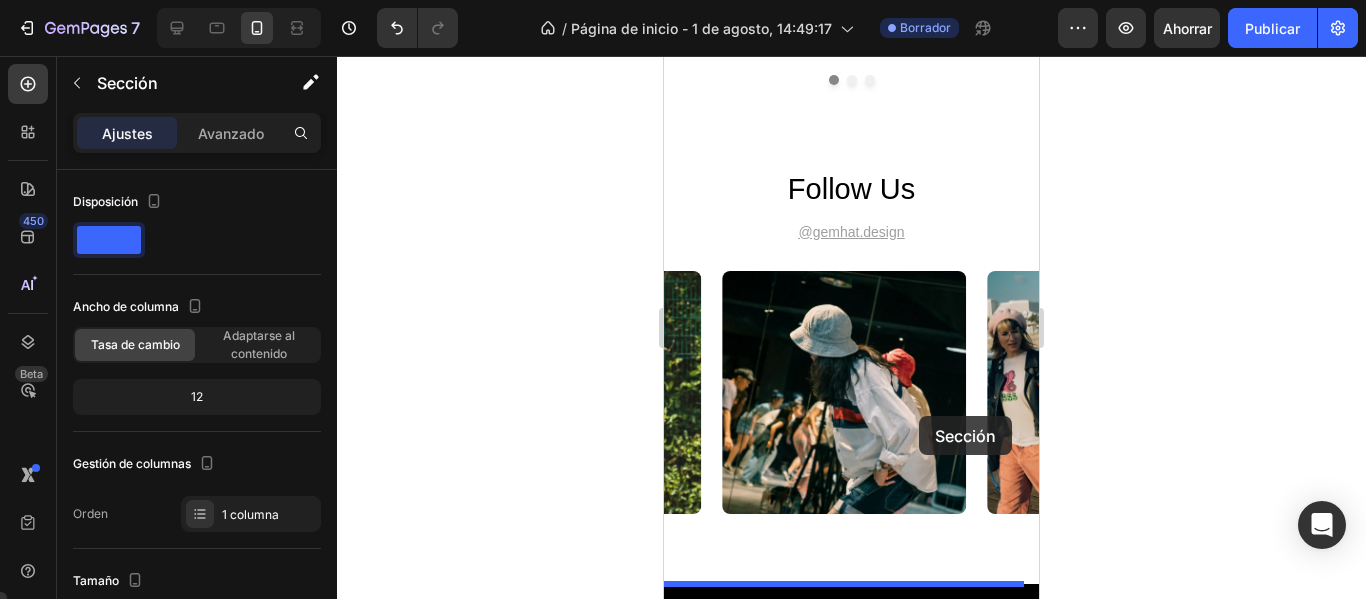 scroll, scrollTop: 4395, scrollLeft: 0, axis: vertical 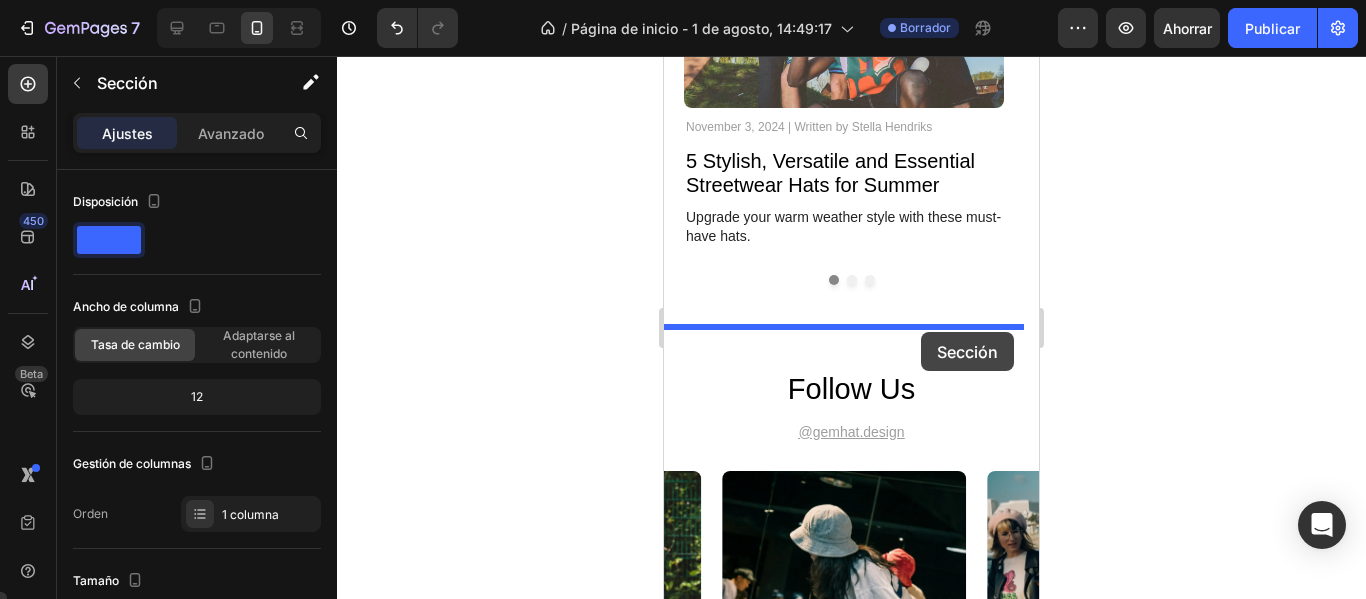 drag, startPoint x: 991, startPoint y: 214, endPoint x: 921, endPoint y: 331, distance: 136.34148 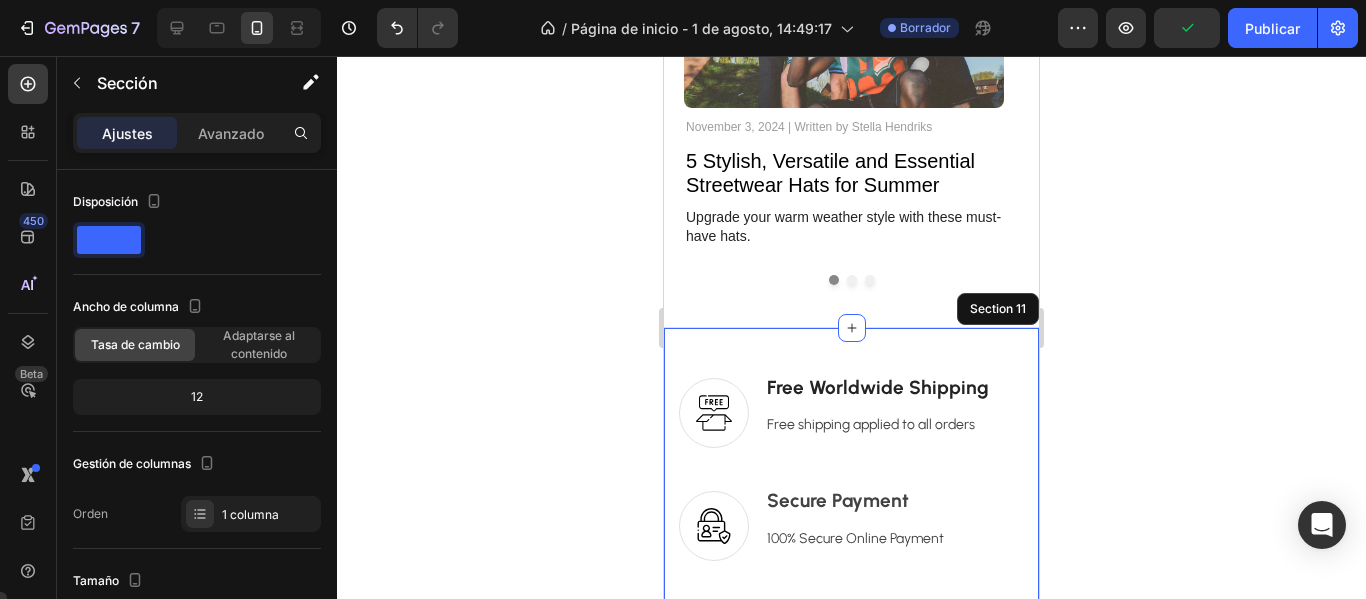 click 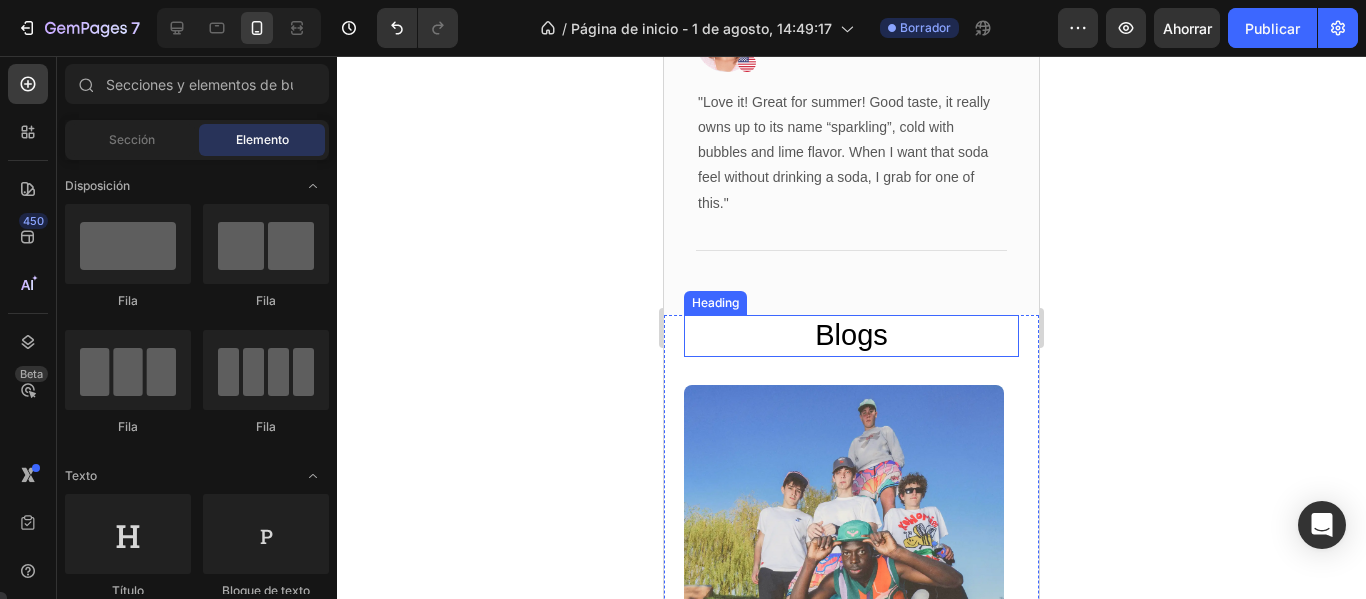 scroll, scrollTop: 3117, scrollLeft: 0, axis: vertical 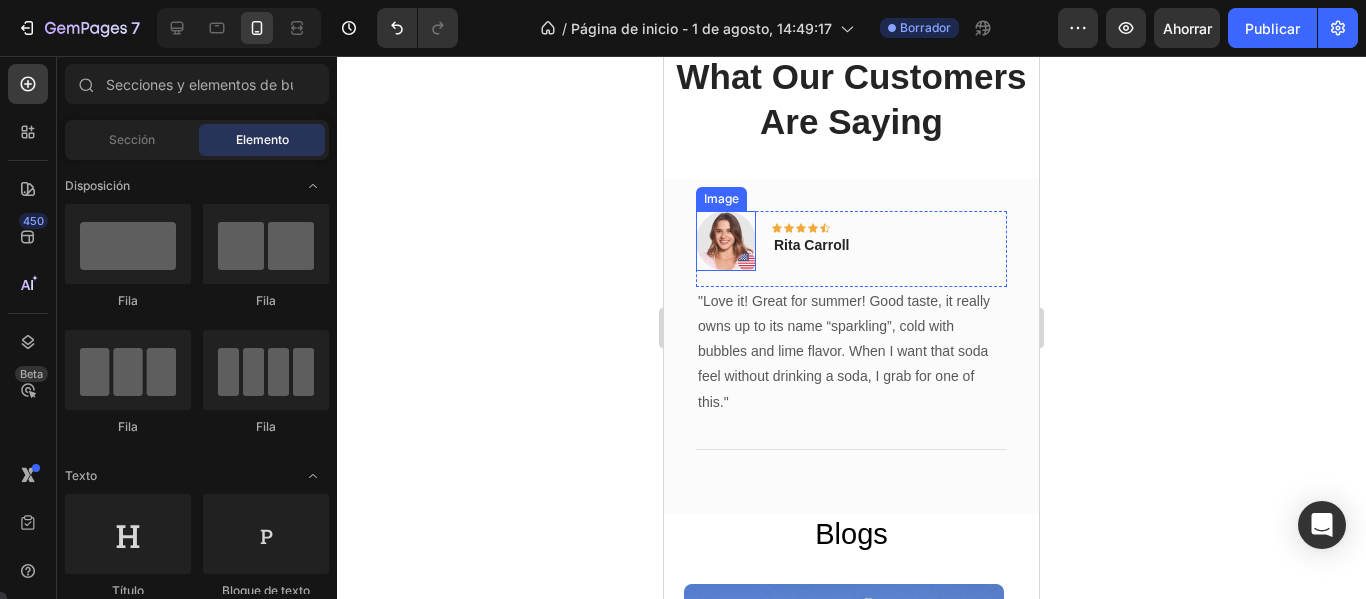 click at bounding box center (726, 241) 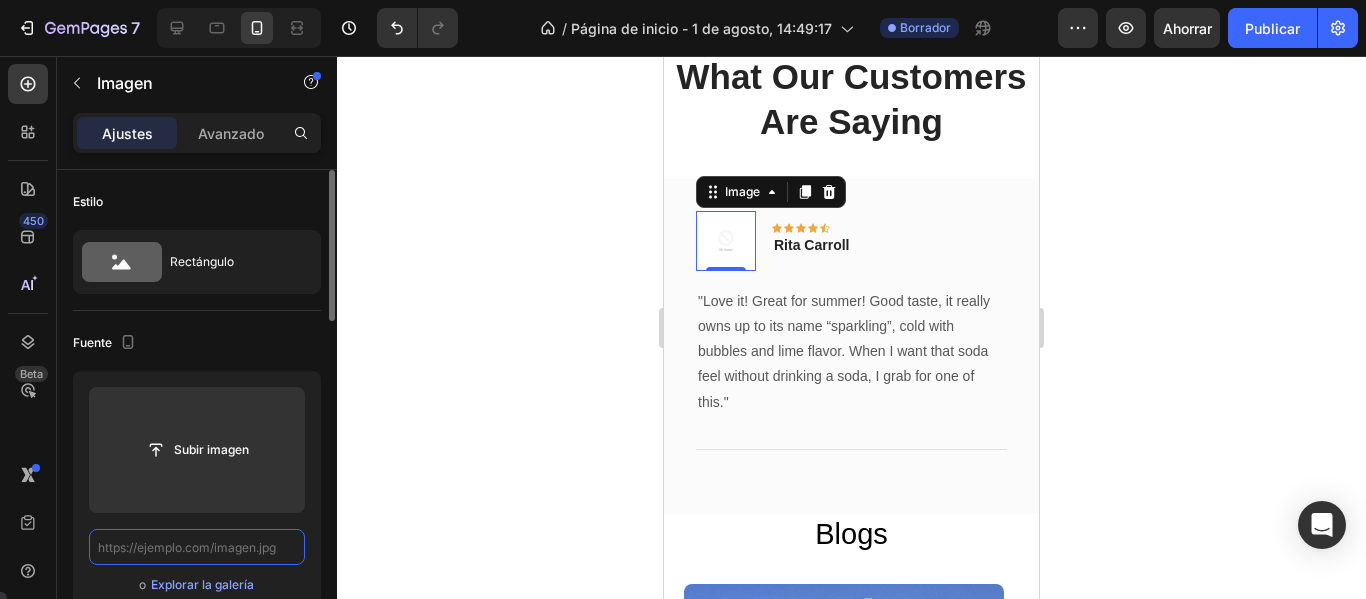 click at bounding box center (197, 547) 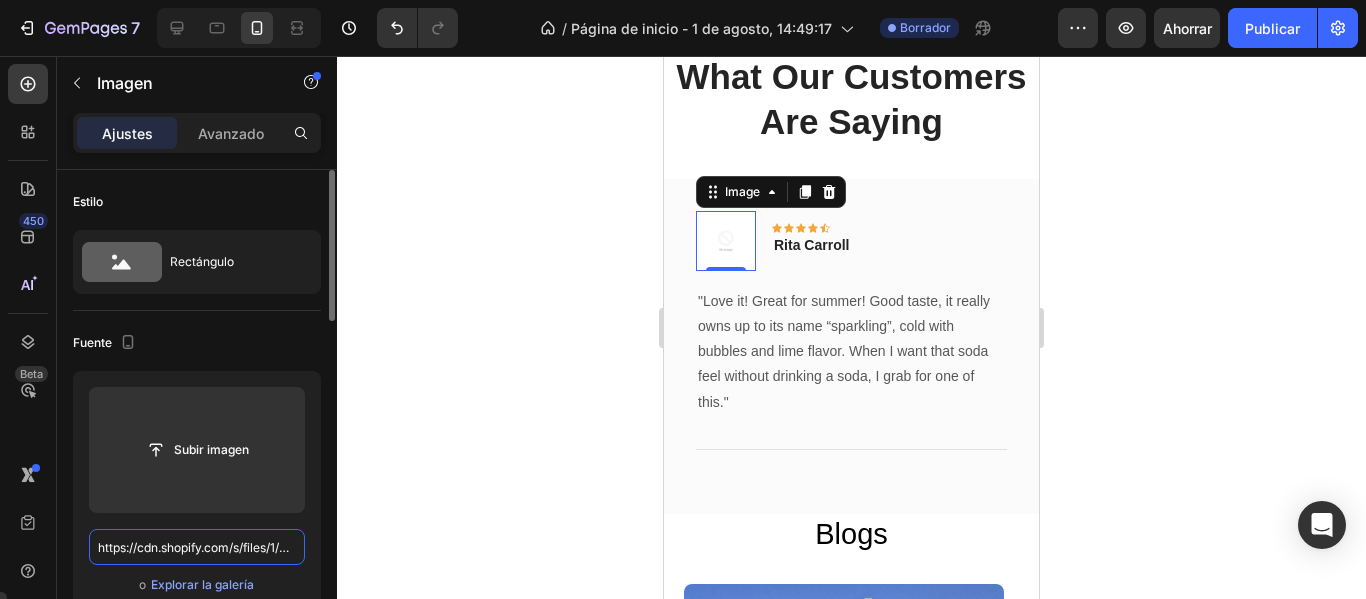 scroll, scrollTop: 0, scrollLeft: 615, axis: horizontal 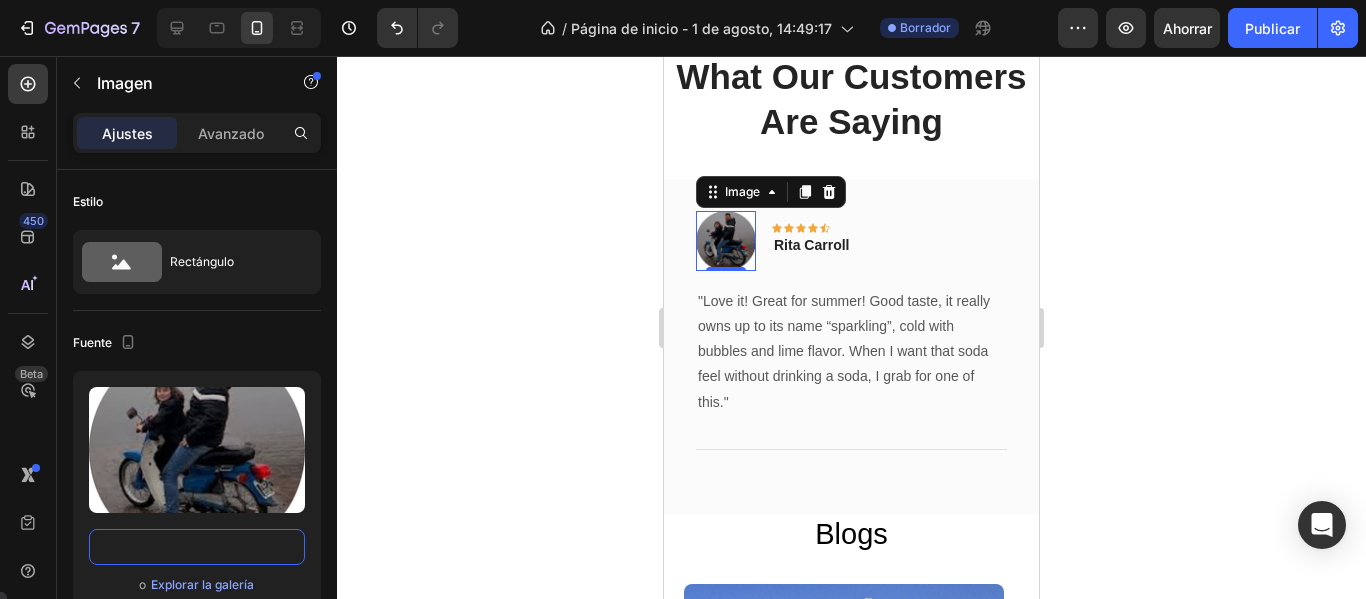 type on "https://cdn.shopify.com/s/files/1/0731/8074/1668/files/Diseno_sin_titulo_10_05873461-f885-47bf-bb9e-4ca21f534a57.png?v=1753586440" 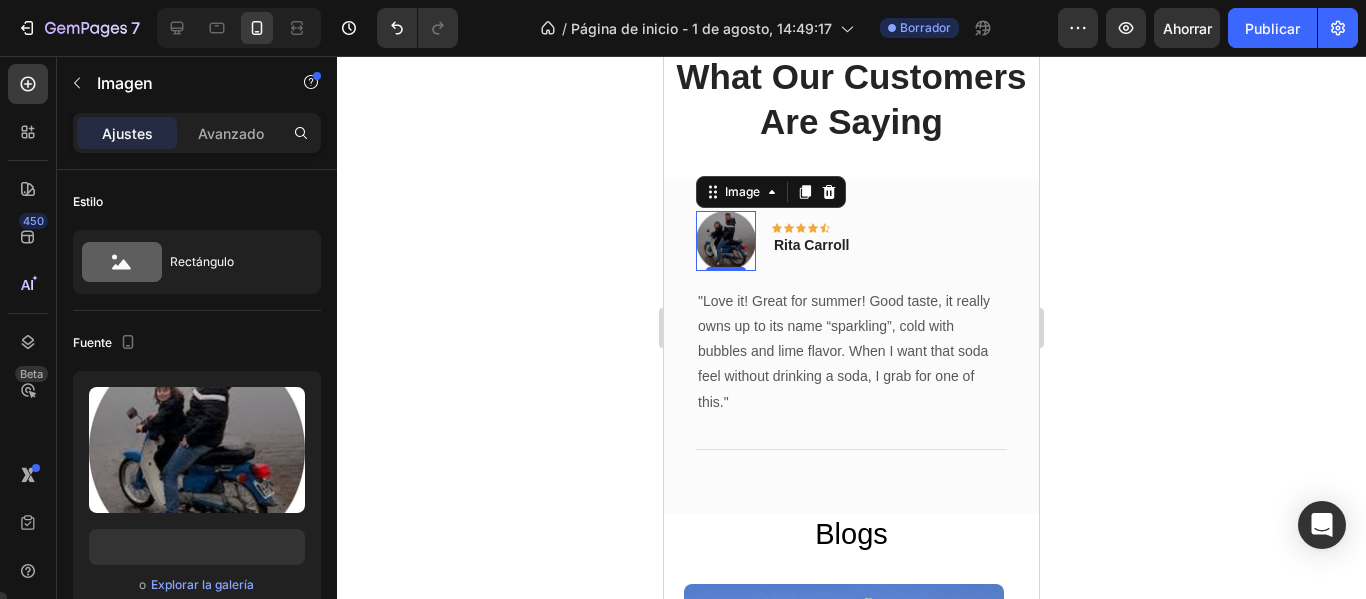 click 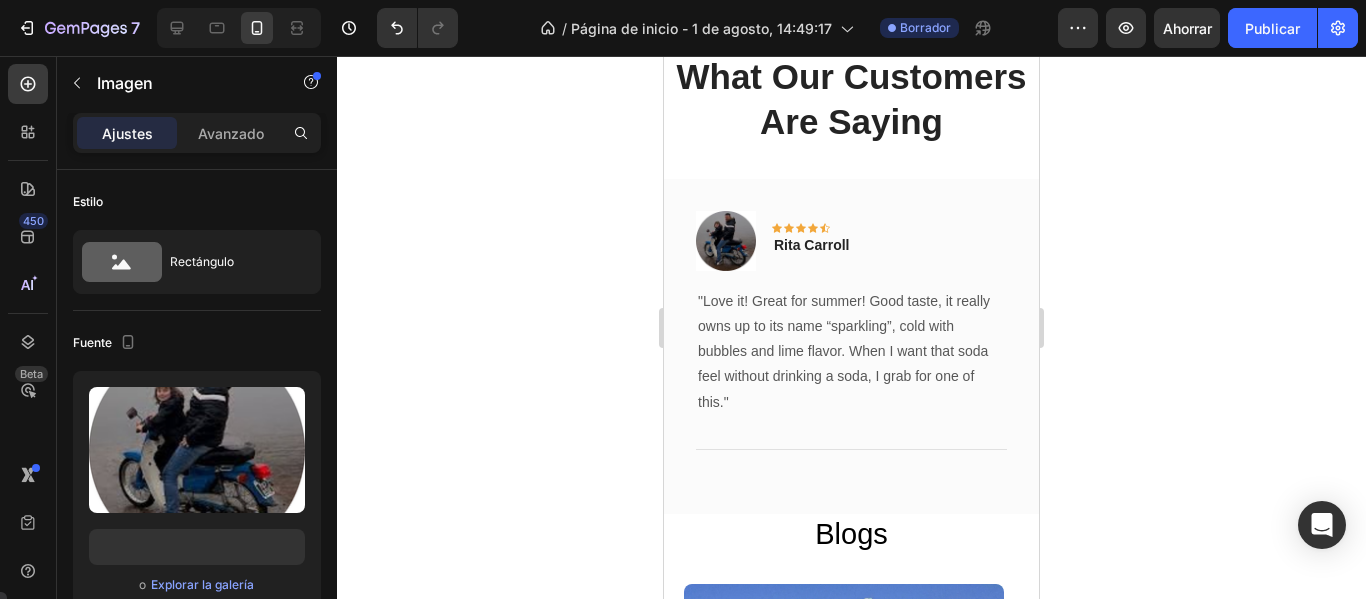 scroll, scrollTop: 0, scrollLeft: 0, axis: both 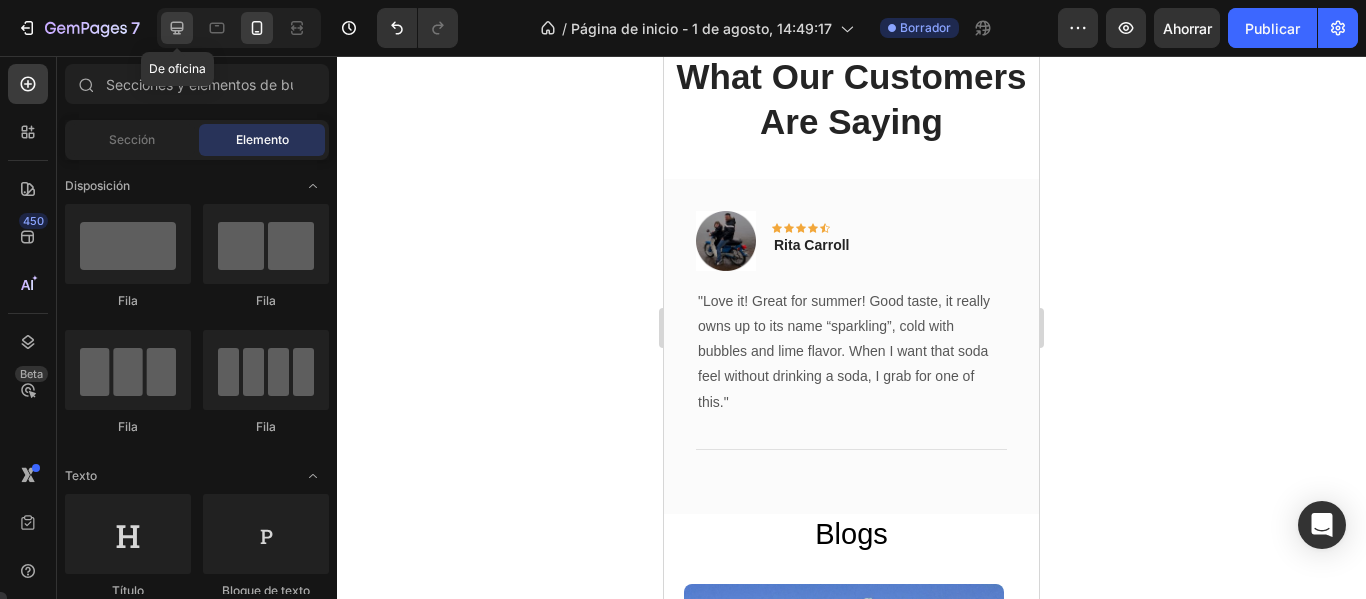 click 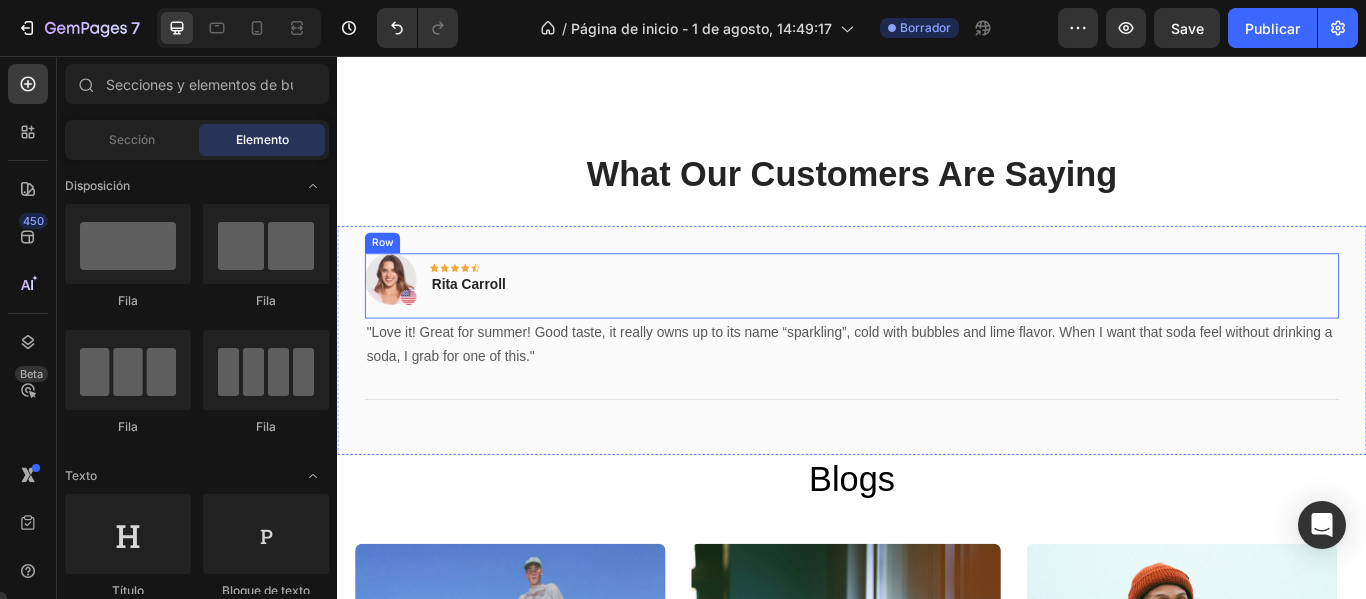 scroll, scrollTop: 3617, scrollLeft: 0, axis: vertical 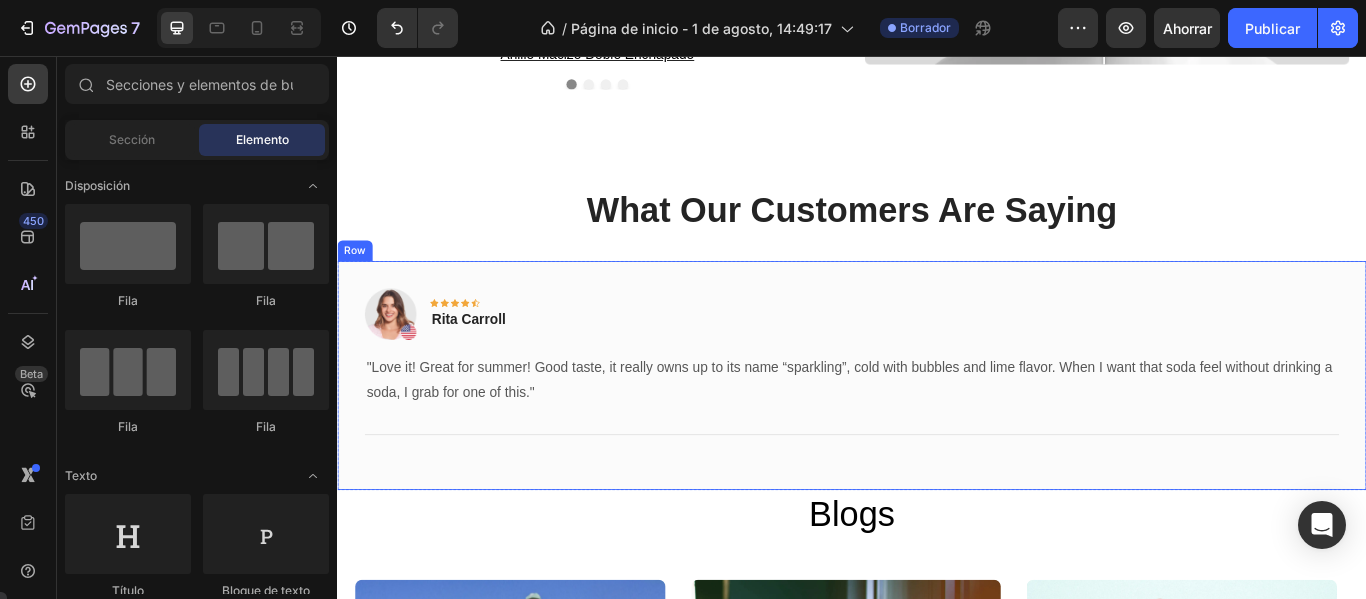 click on "Image
Icon
Icon
Icon
Icon
Icon Row Rita Carroll Text block Row "Love it! Great for summer! Good taste, it really owns up to its name “sparkling”, cold with bubbles and lime flavor. When I want that soda feel without drinking a soda, I grab for one of this." Text block                Title Line Row" at bounding box center [937, 428] 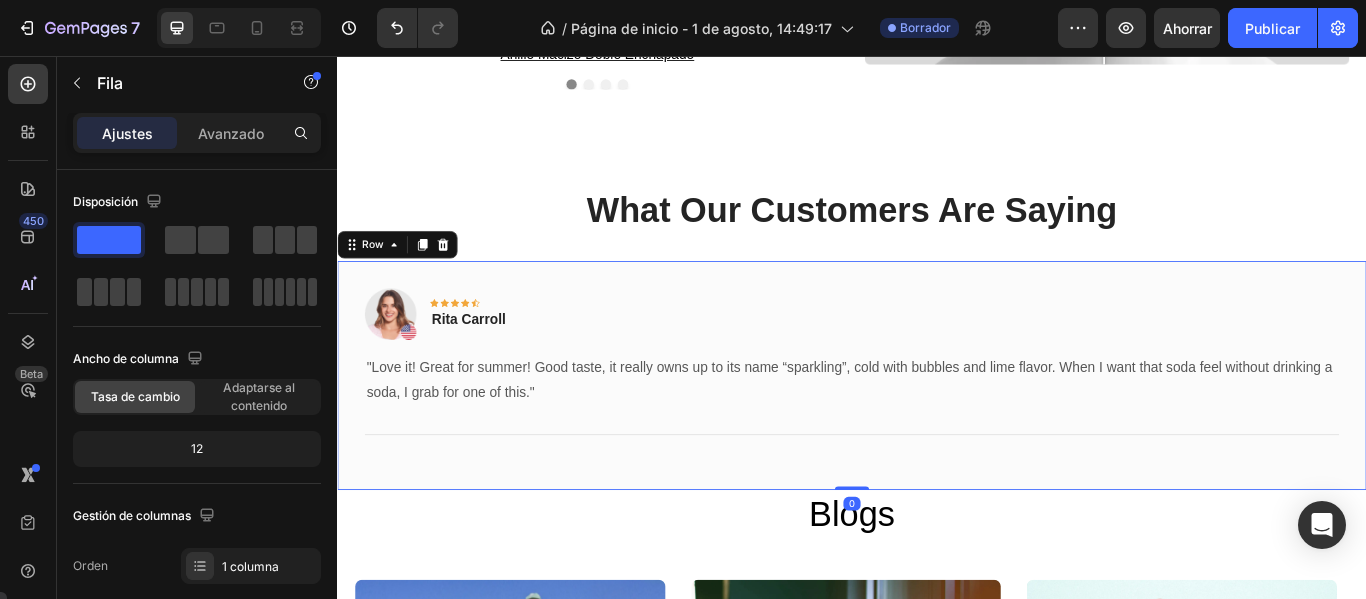 click on "Row" at bounding box center [407, 276] 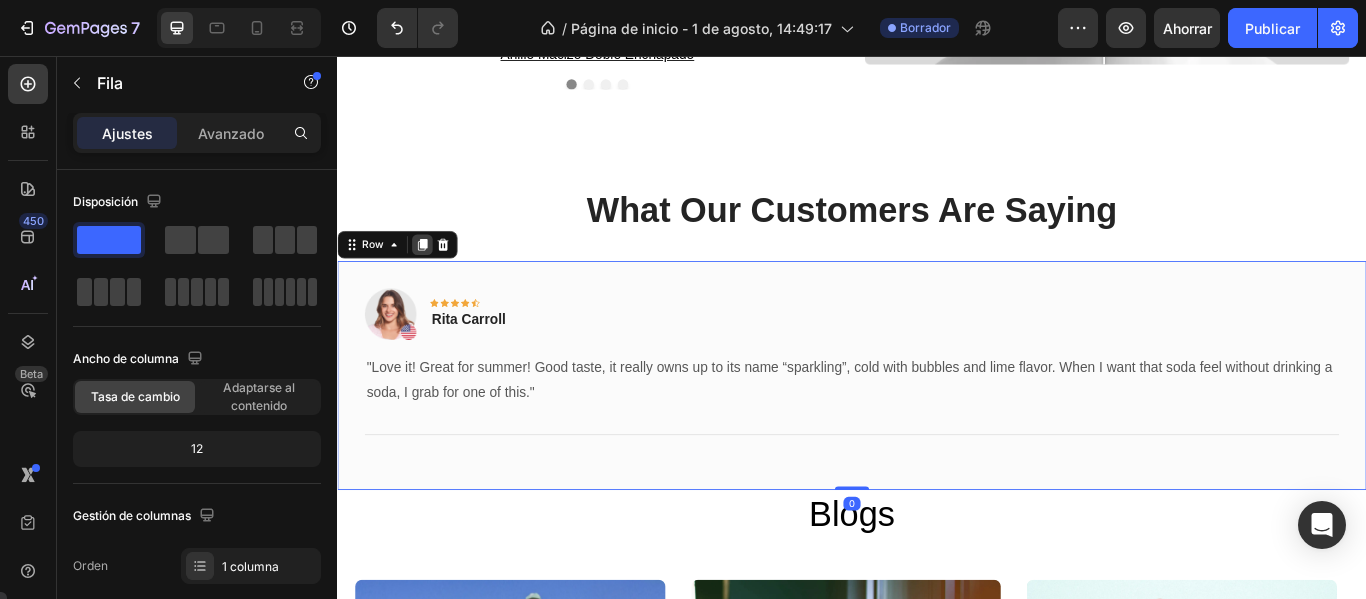 click 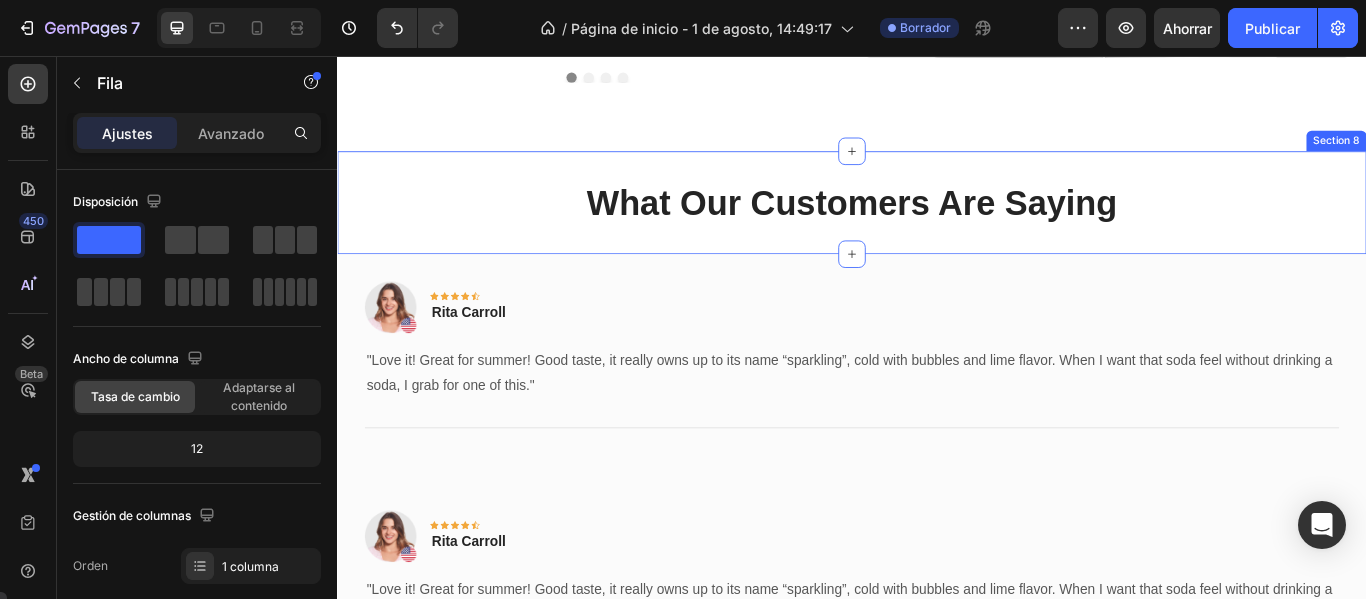 scroll, scrollTop: 3653, scrollLeft: 0, axis: vertical 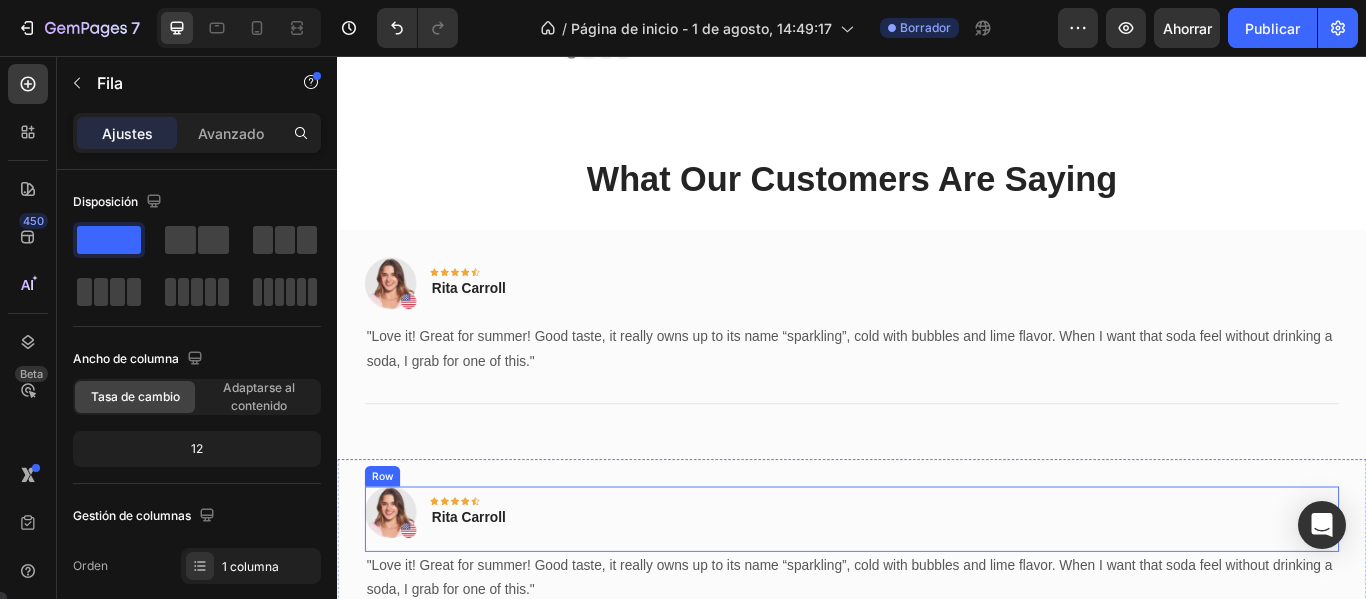 click on "Image
Icon
Icon
Icon
Icon
Icon Row Rita Carroll Text block Row" at bounding box center (937, 596) 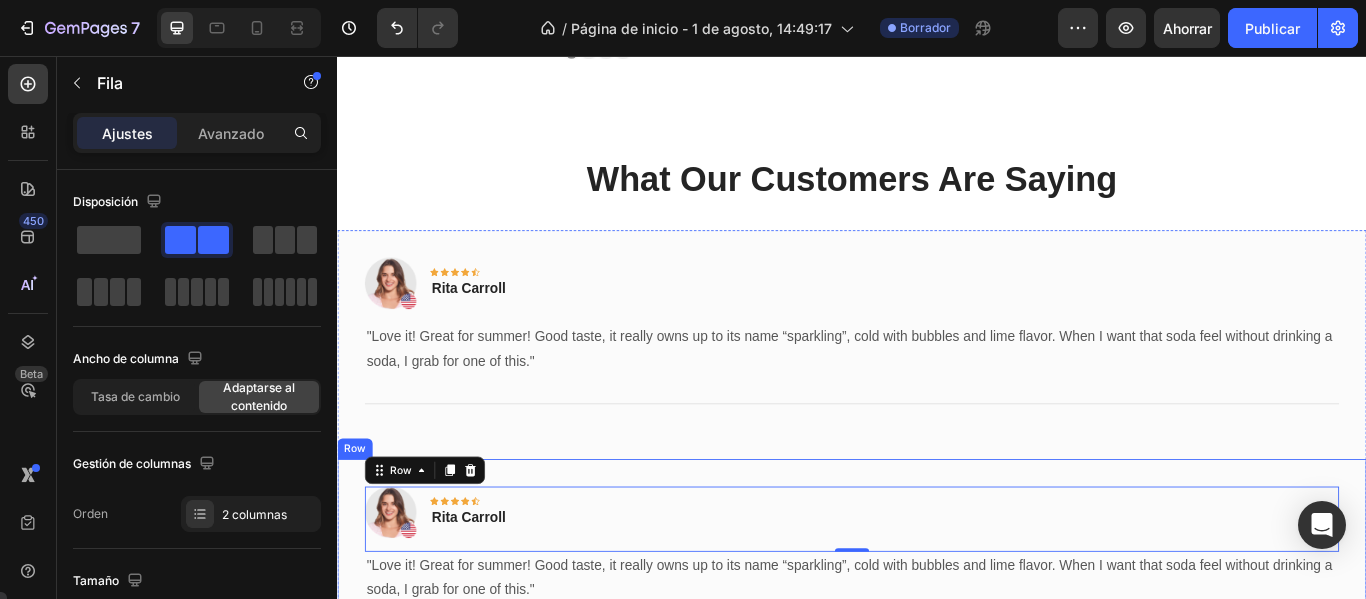 click on "Image
Icon
Icon
Icon
Icon
Icon Row [NAME] [LAST] Text block Row   0 "Love it! Great for summer! Good taste, it really owns up to its name “sparkling”, cold with bubbles and lime flavor. When I want that soda feel without drinking a soda, I grab for one of this." Text block                Title Line Row" at bounding box center [937, 659] 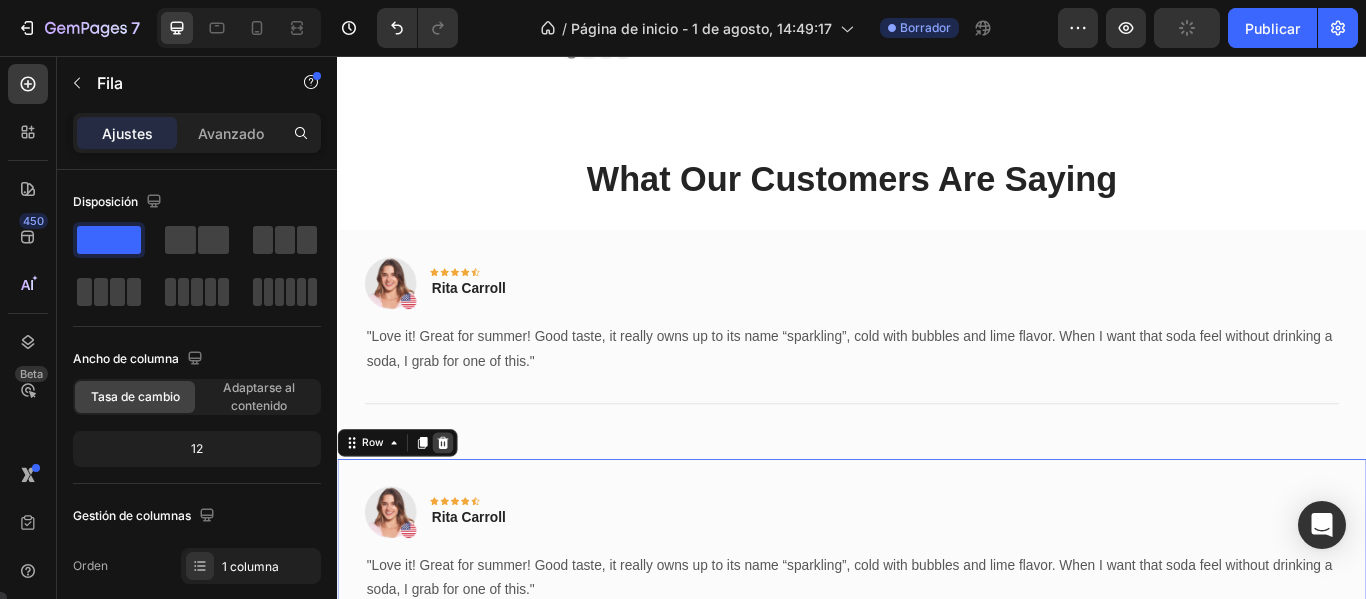 click 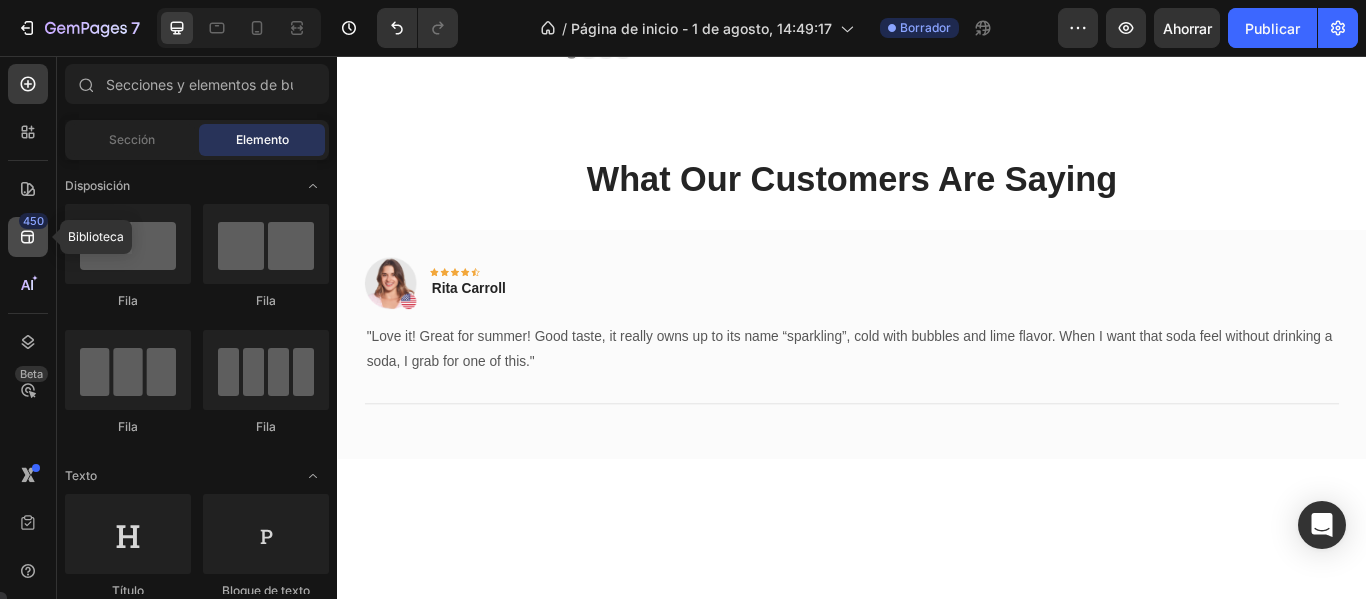 click 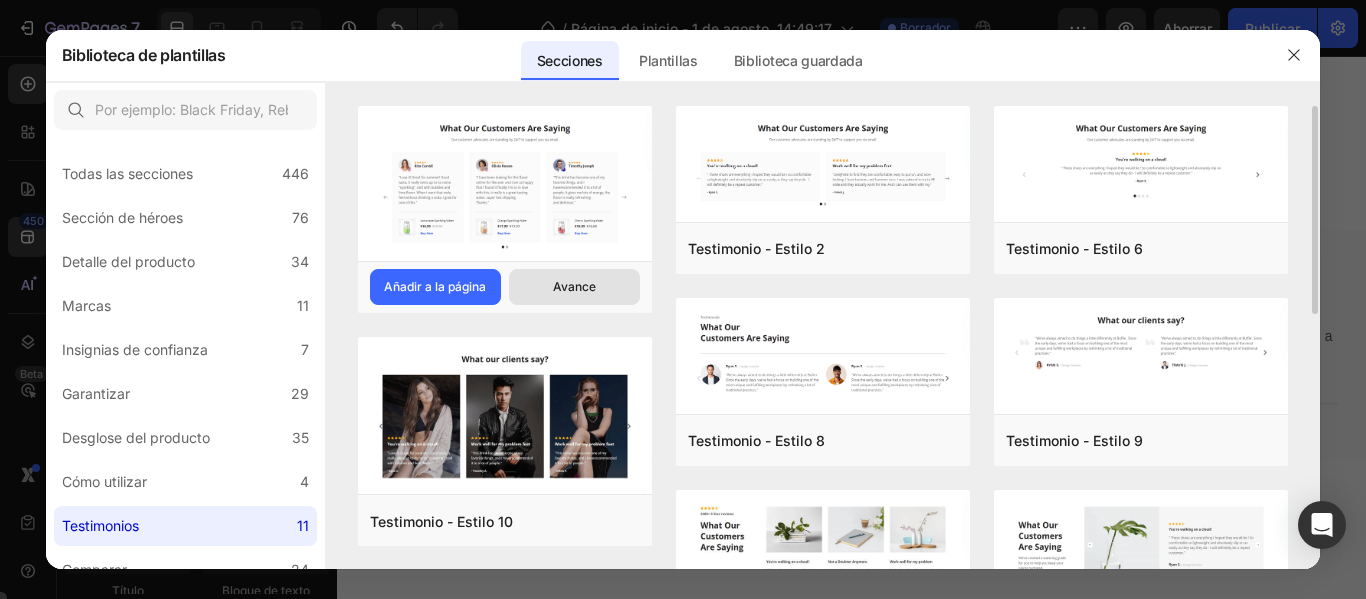 click on "Avance" at bounding box center [574, 286] 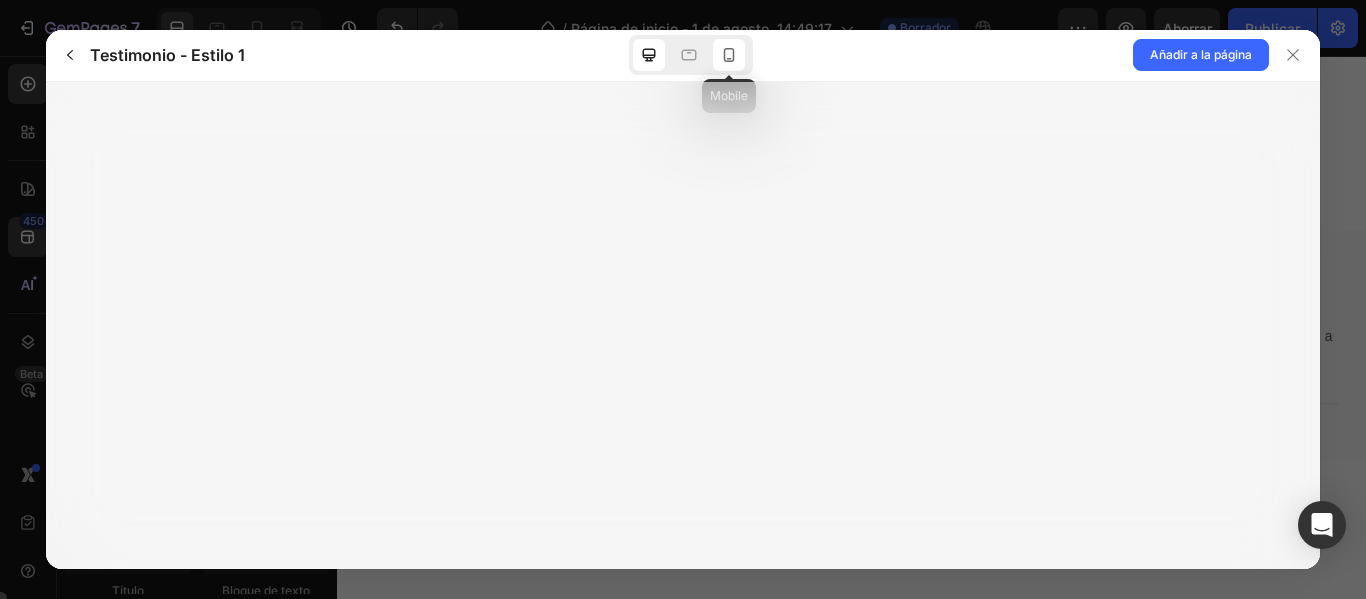 click 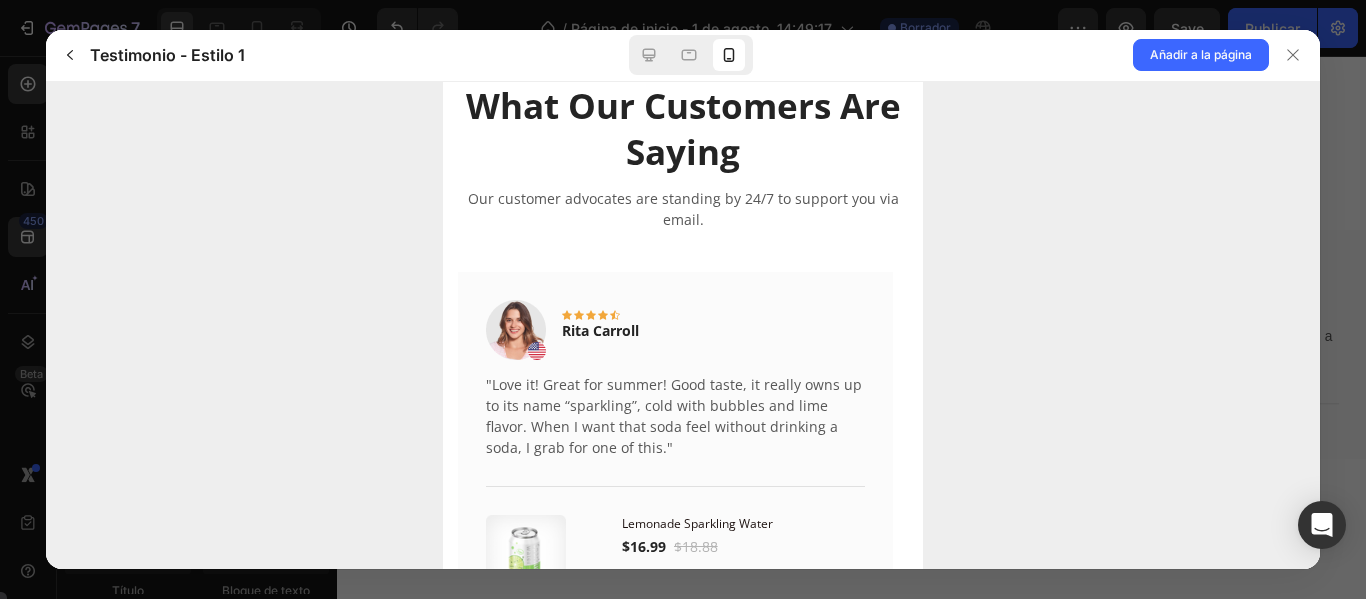 scroll, scrollTop: 221, scrollLeft: 0, axis: vertical 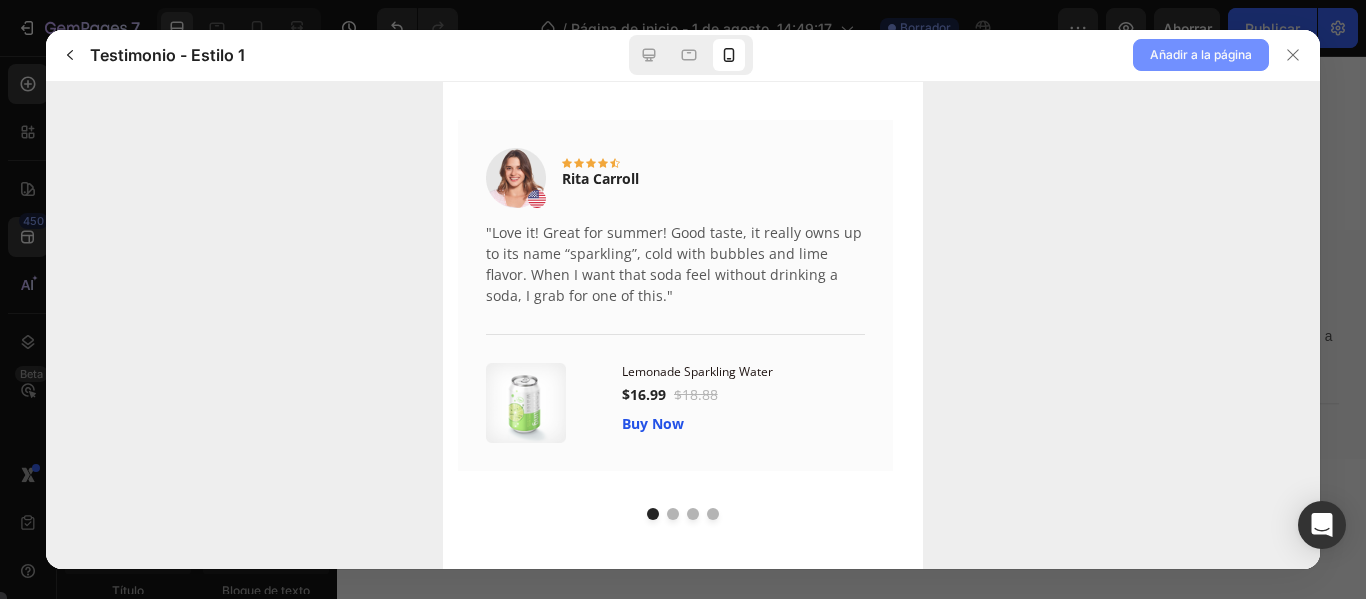 click on "Añadir a la página" at bounding box center [1201, 54] 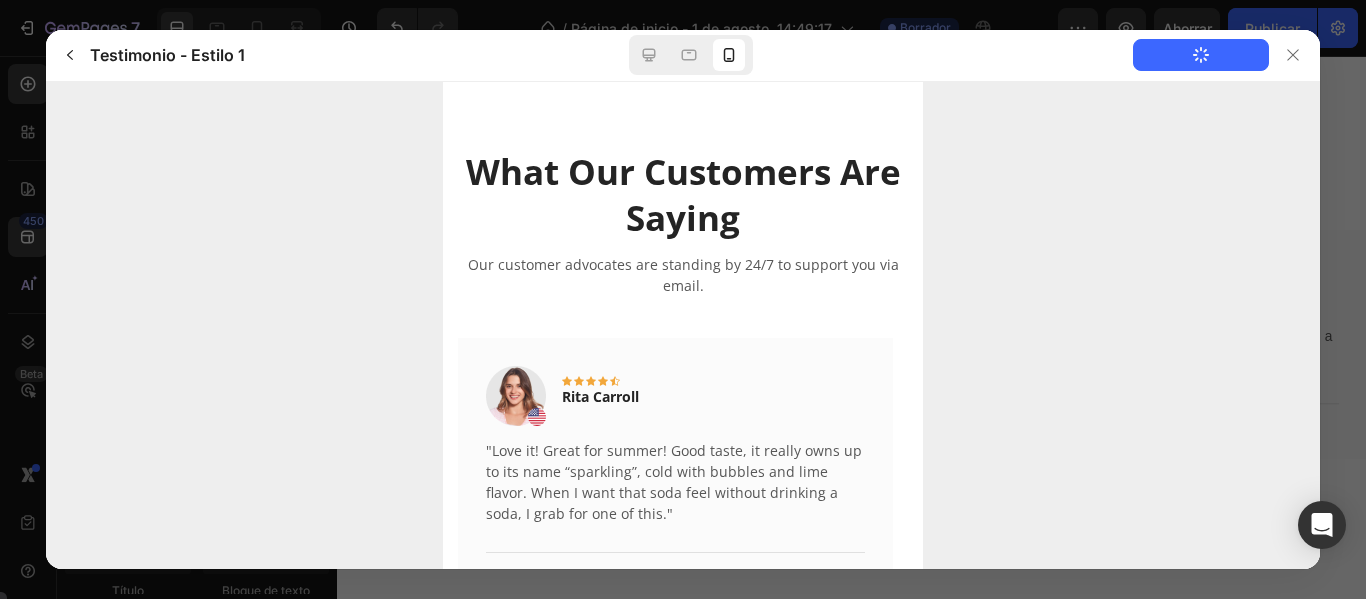 scroll, scrollTop: 0, scrollLeft: 0, axis: both 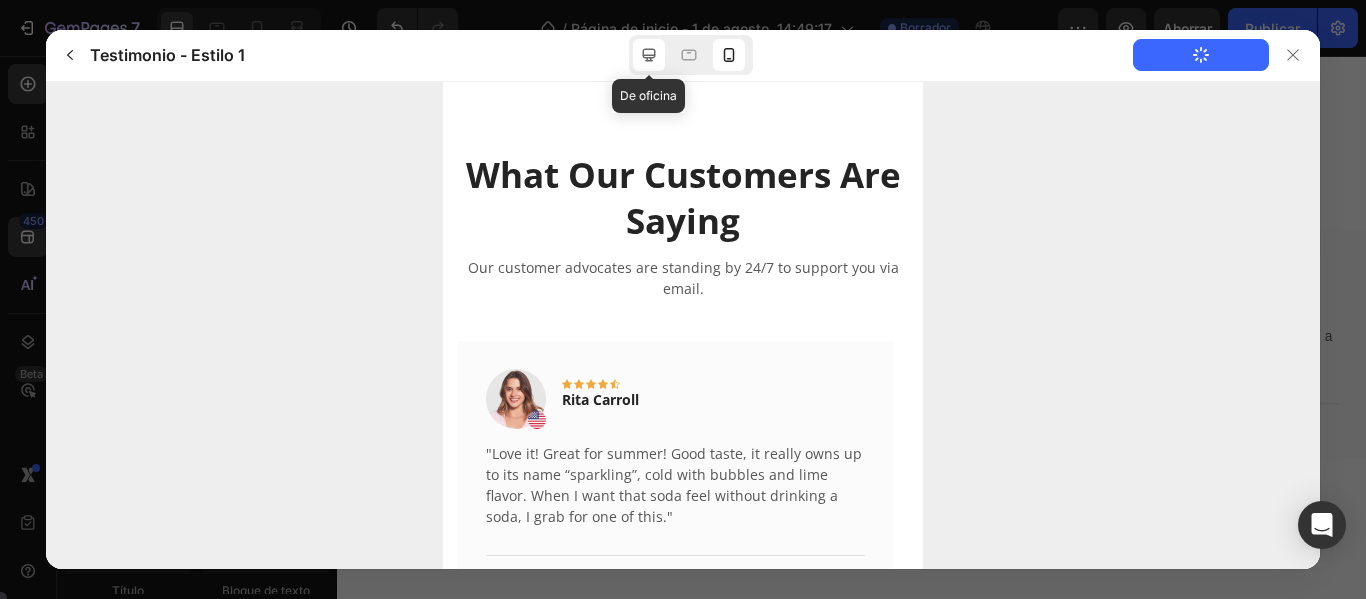 click 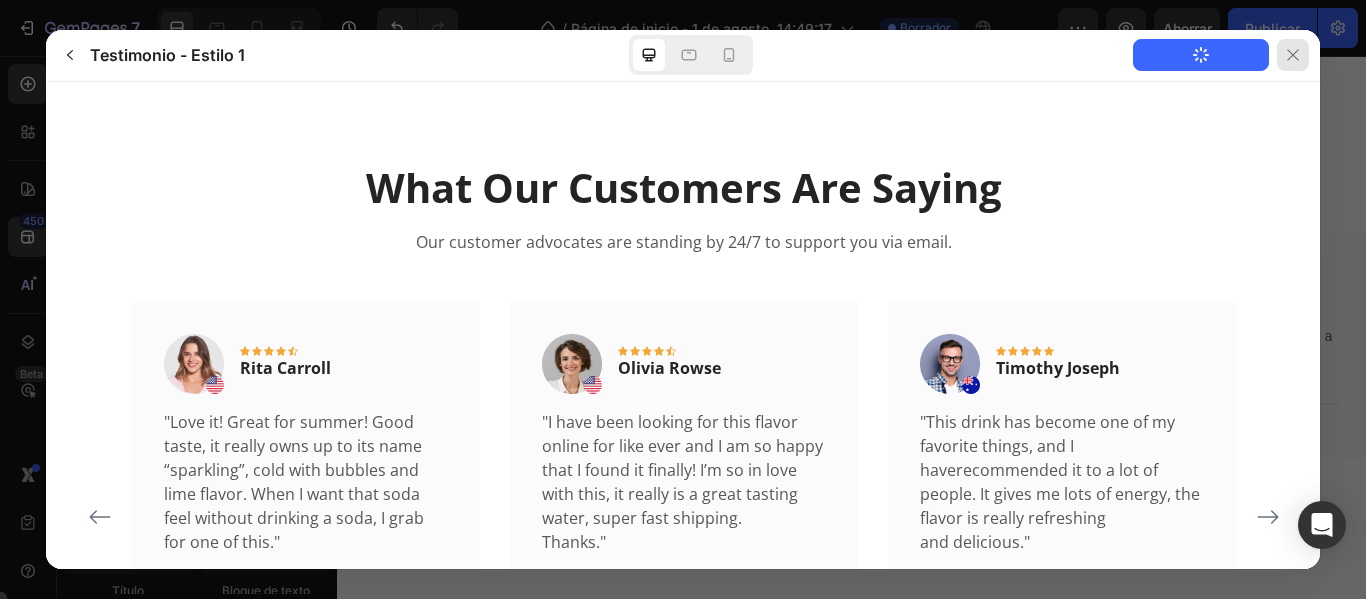 click at bounding box center (1293, 55) 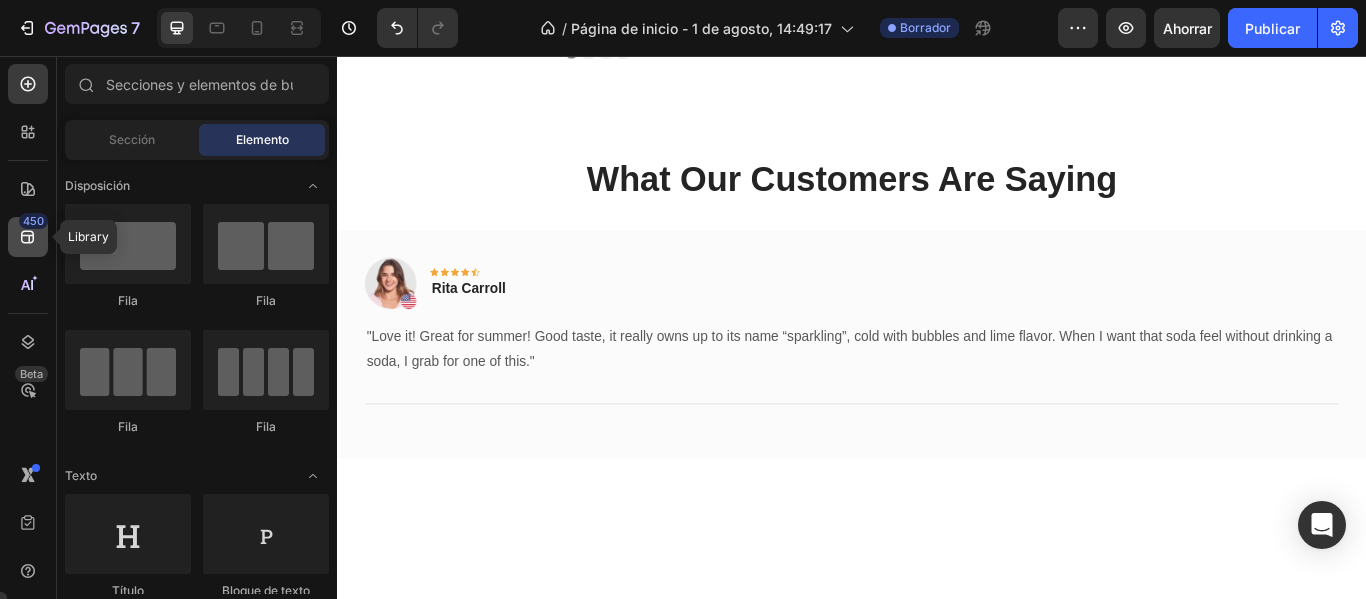 click on "450" 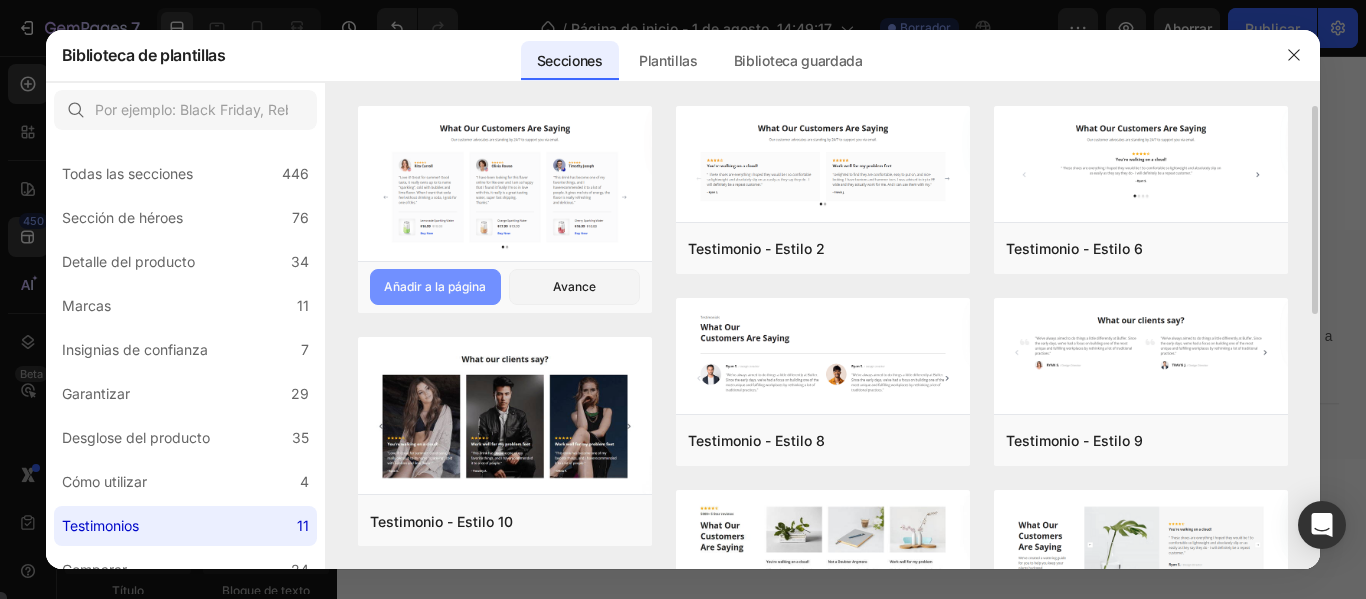 click on "Añadir a la página" at bounding box center (435, 287) 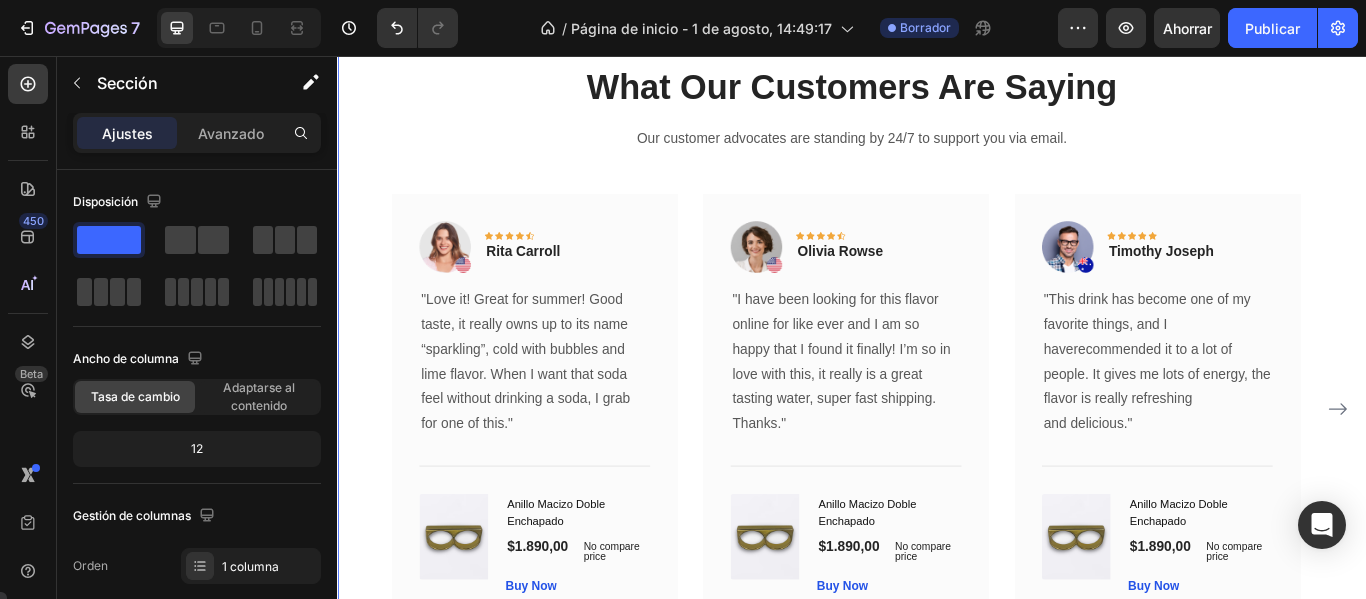 scroll, scrollTop: 7185, scrollLeft: 0, axis: vertical 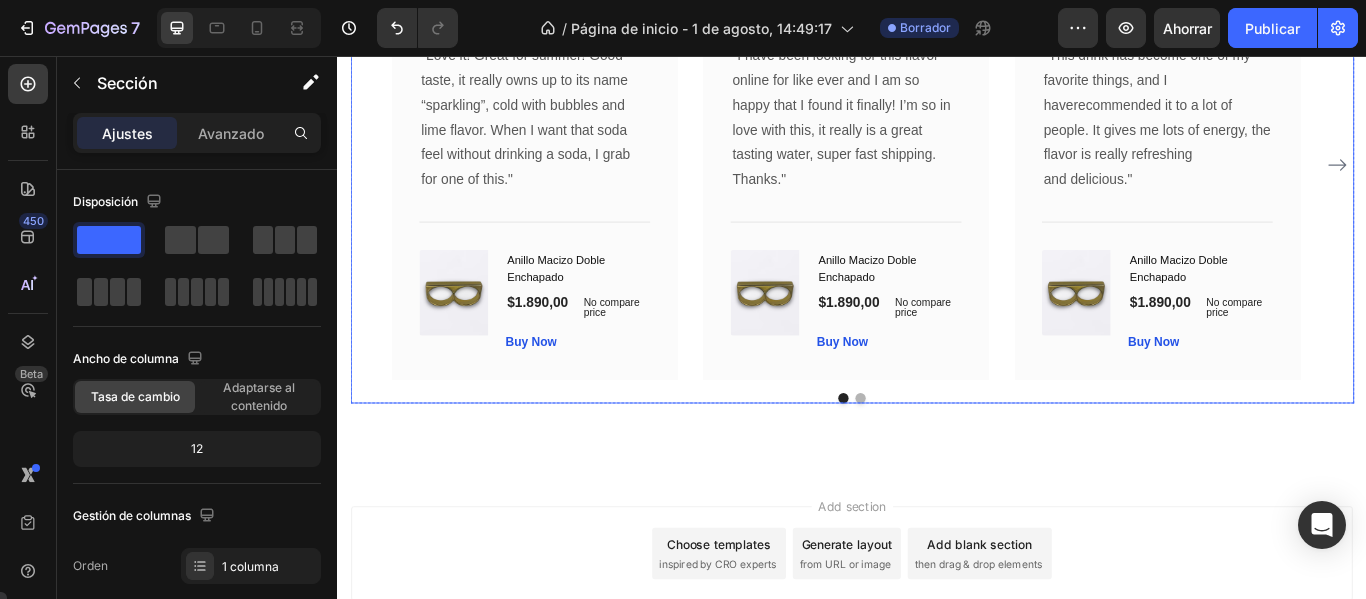 click at bounding box center [947, 455] 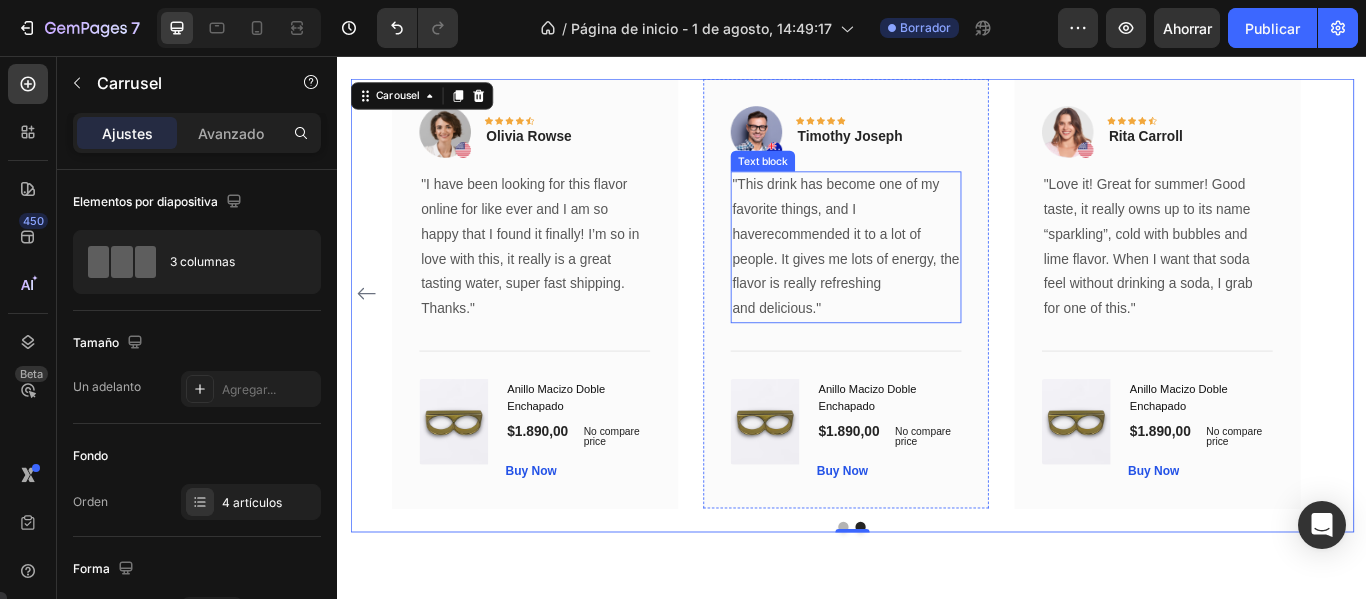 scroll, scrollTop: 6885, scrollLeft: 0, axis: vertical 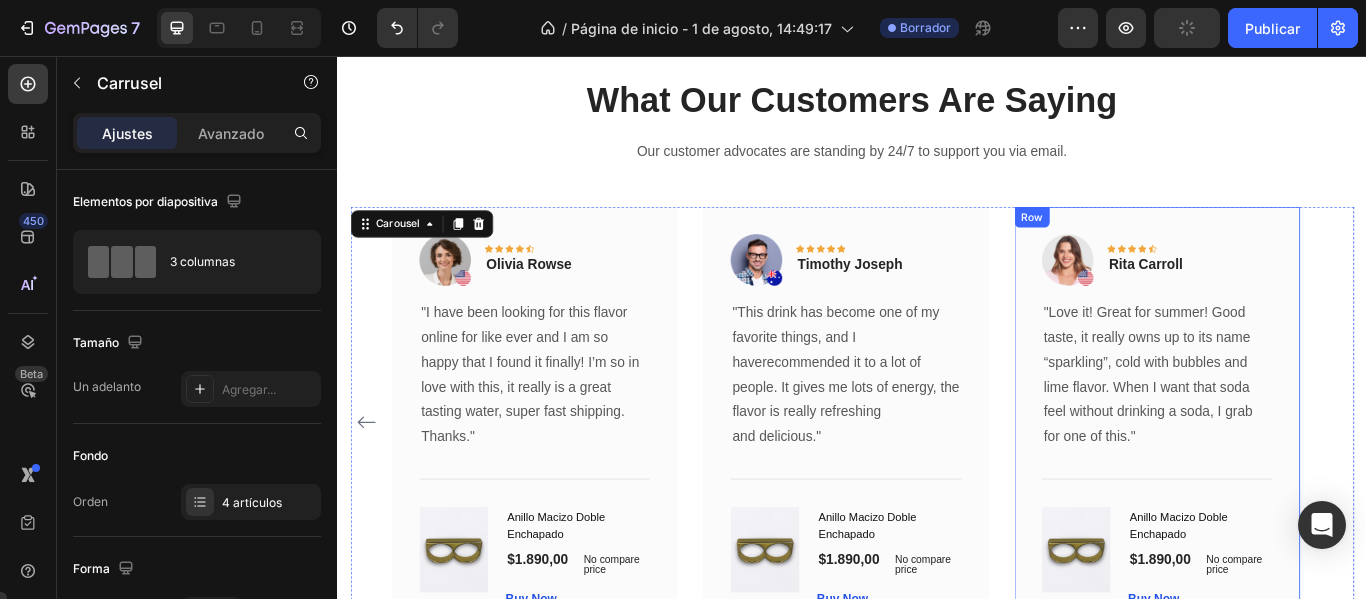 click on "Image
Icon
Icon
Icon
Icon
Icon Row [NAME] [LAST] Text block Row "Love it! Great for summer! Good taste, it really owns up to its name “sparkling”, cold with bubbles and lime flavor. When I want that soda feel without drinking a soda, I grab for one of this." Text block                Title Line (P) Images & Gallery Anillo Macizo Doble Enchapado (P) Title $1.890,00 (P) Price (P) Price No compare price (P) Price Row Buy Now (P) Cart Button Product Row" at bounding box center (1292, 482) 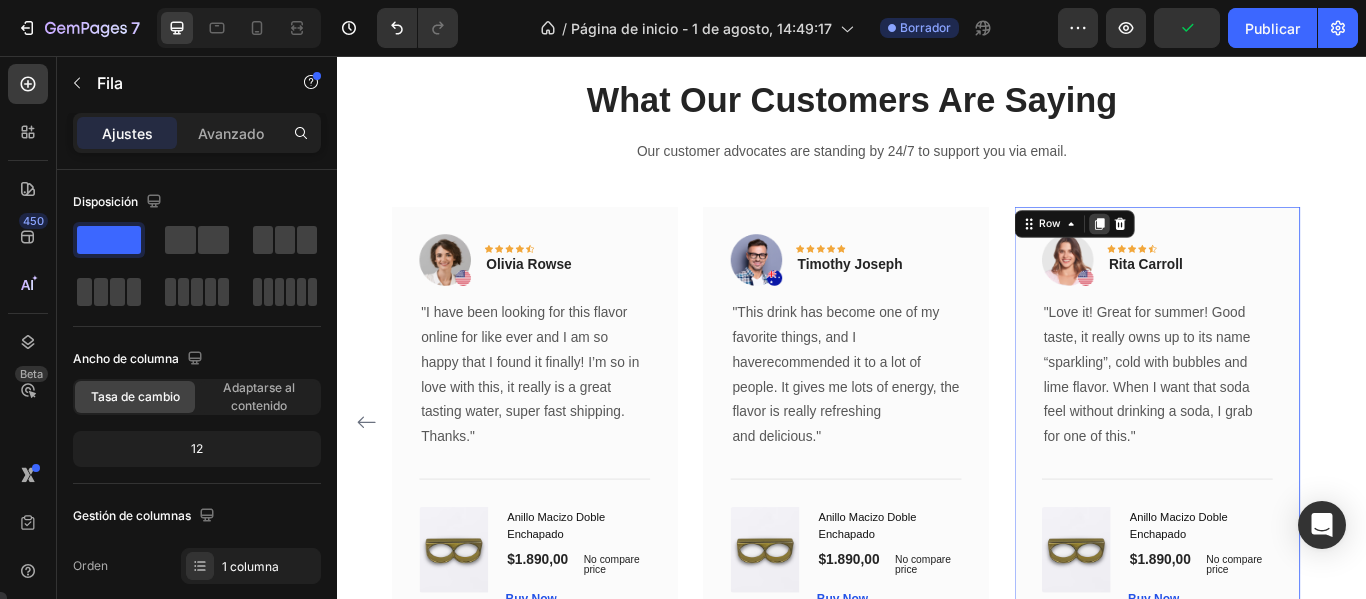 click 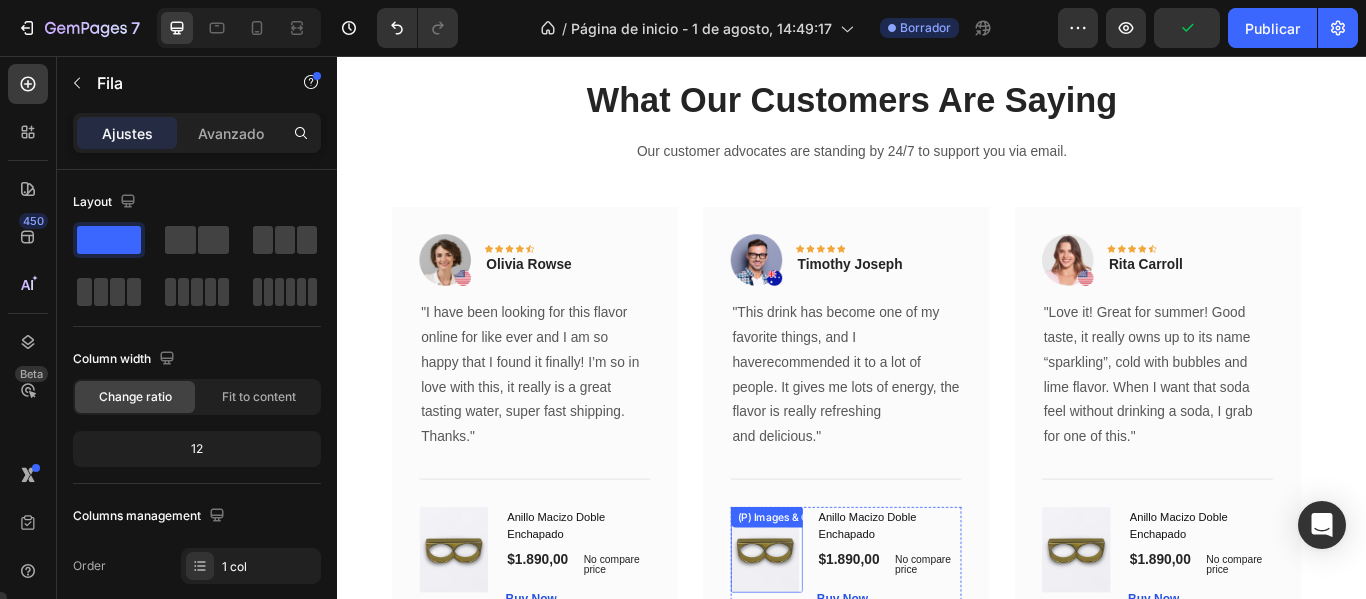 scroll, scrollTop: 7492, scrollLeft: 0, axis: vertical 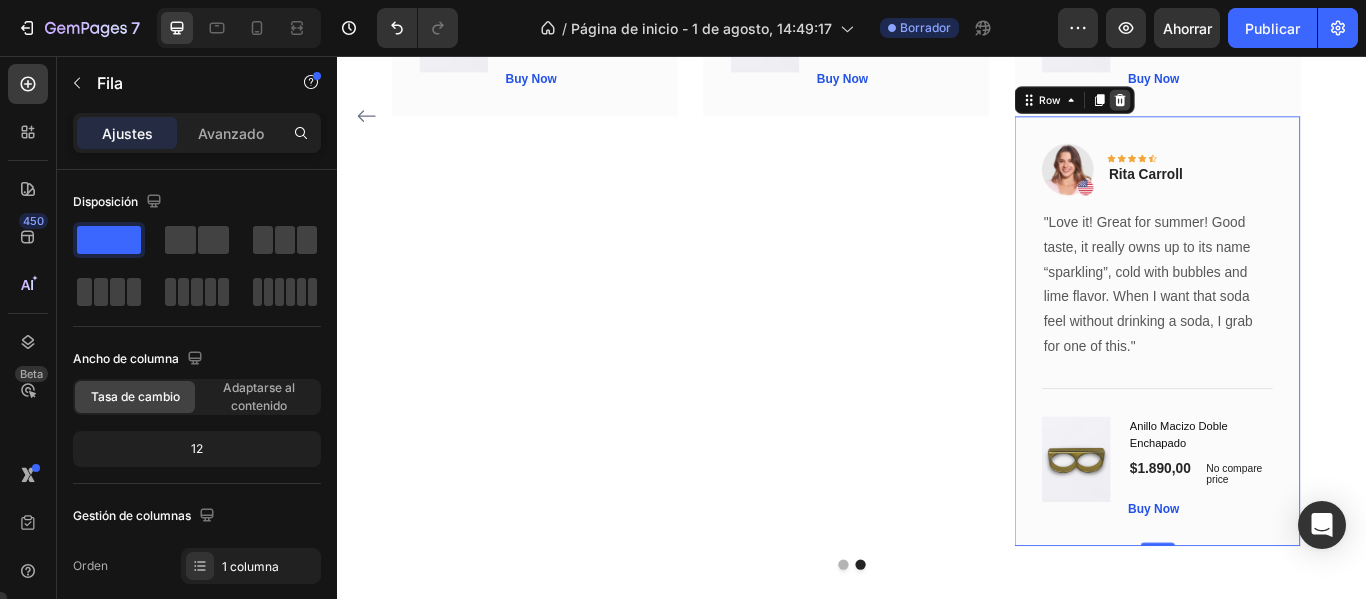 click 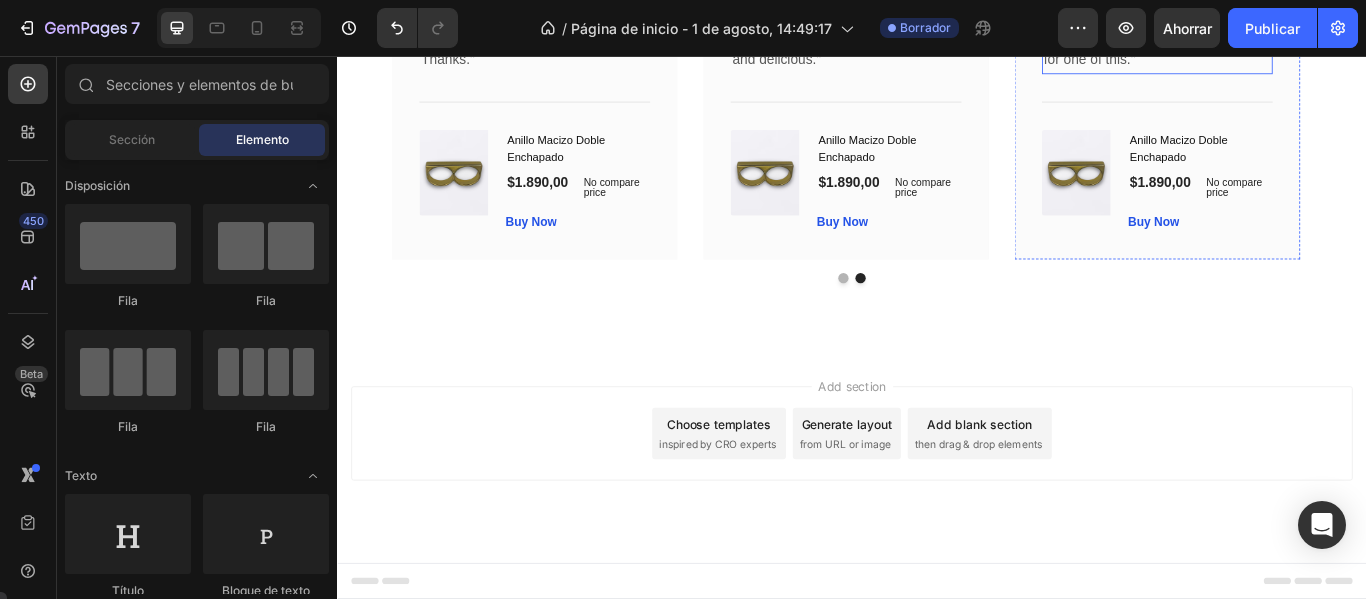 scroll, scrollTop: 7242, scrollLeft: 0, axis: vertical 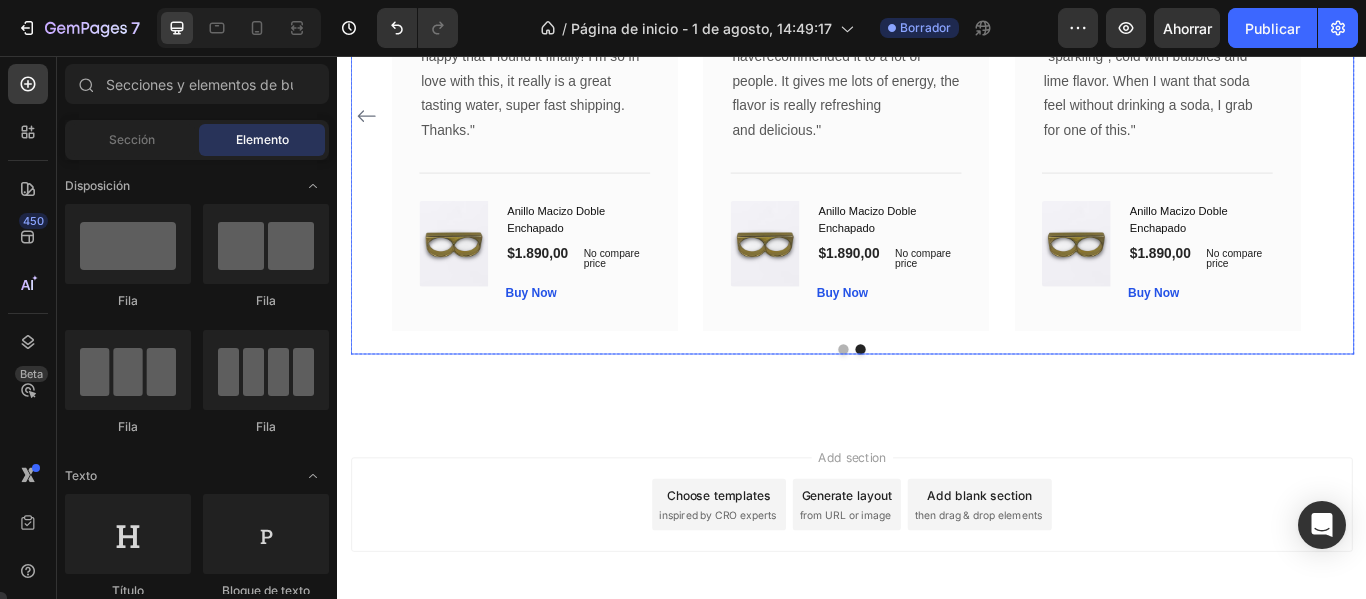 click at bounding box center (927, 398) 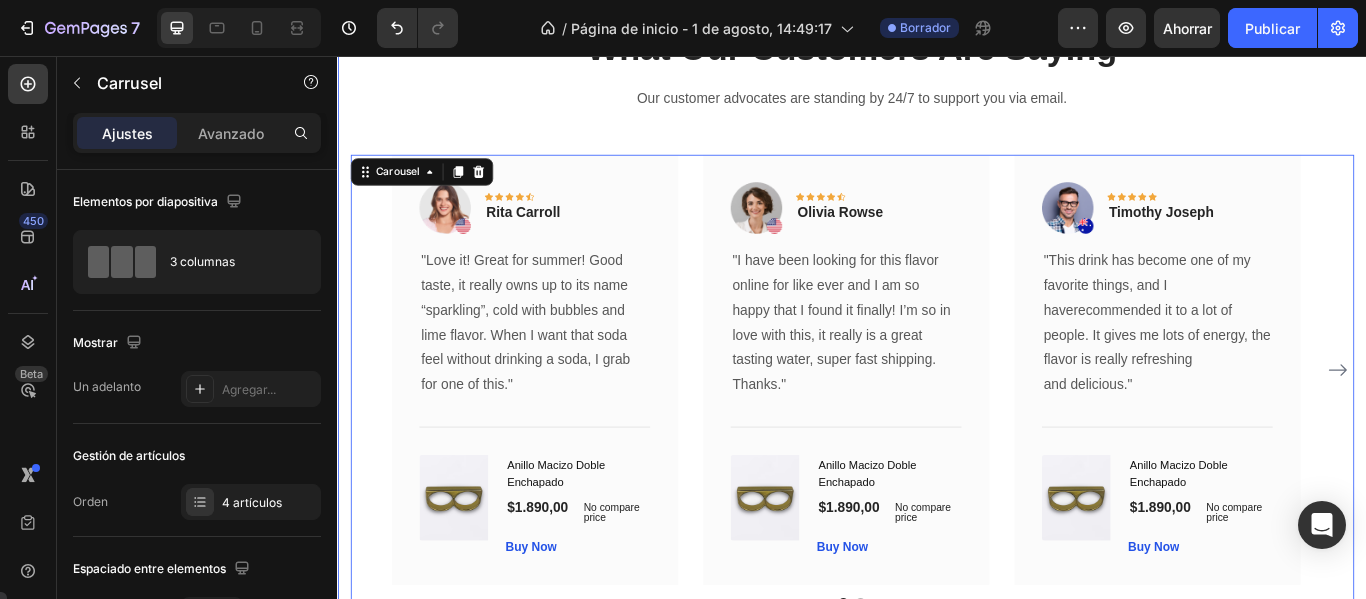 scroll, scrollTop: 6942, scrollLeft: 0, axis: vertical 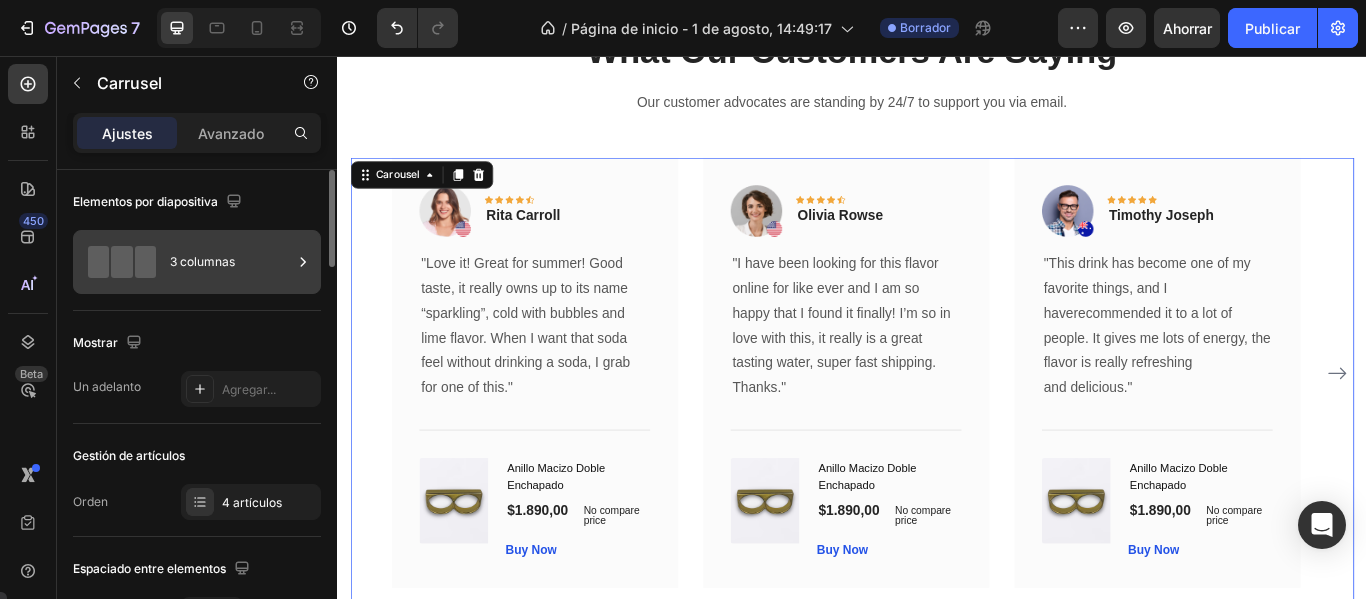 click 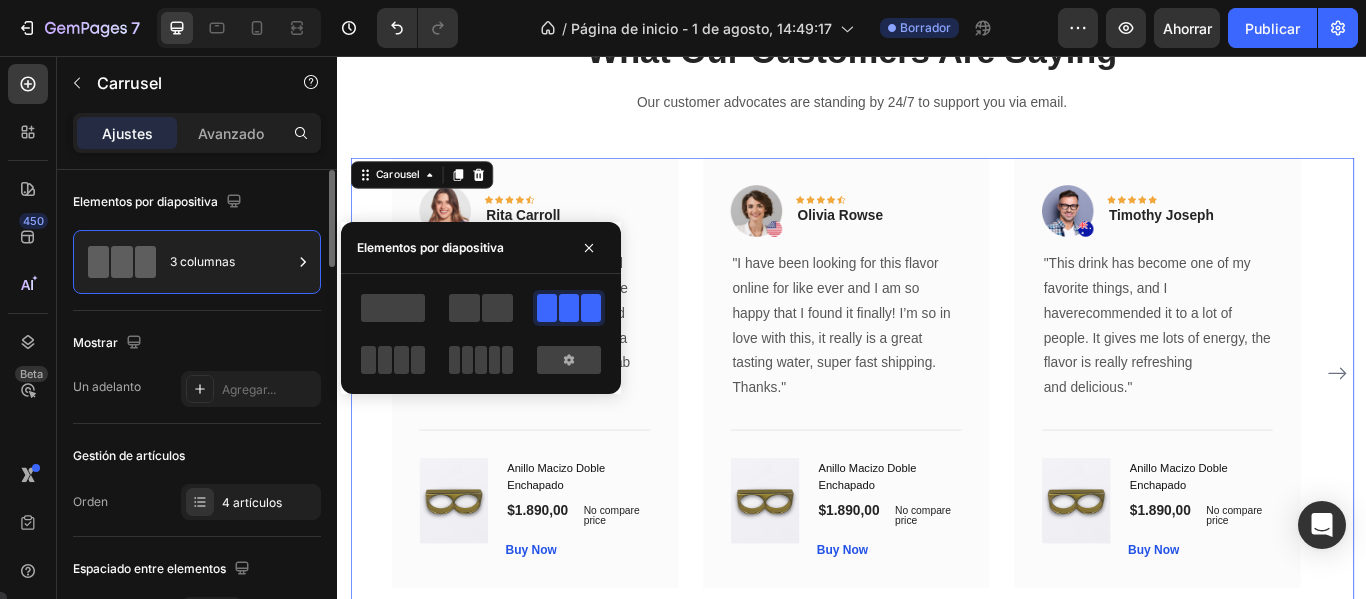 click on "Mostrar Un adelanto Agregar..." 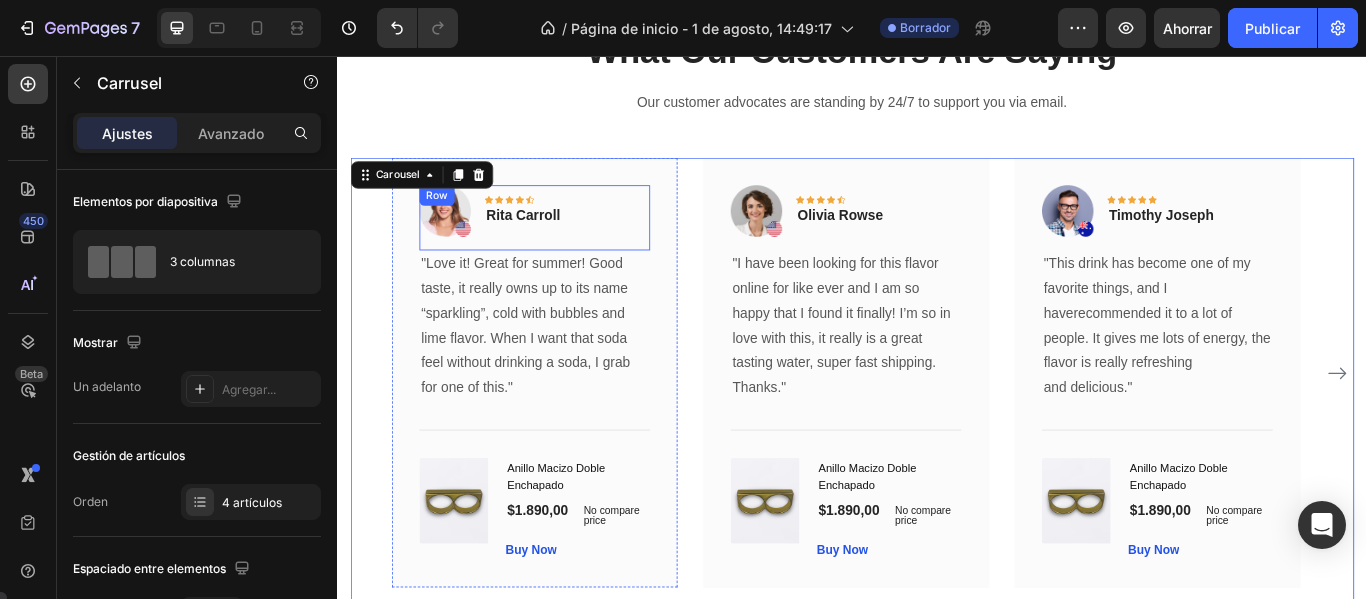 click on "Image
Icon
Icon
Icon
Icon
Icon Row Rita Carroll Text block Row" at bounding box center [566, 245] 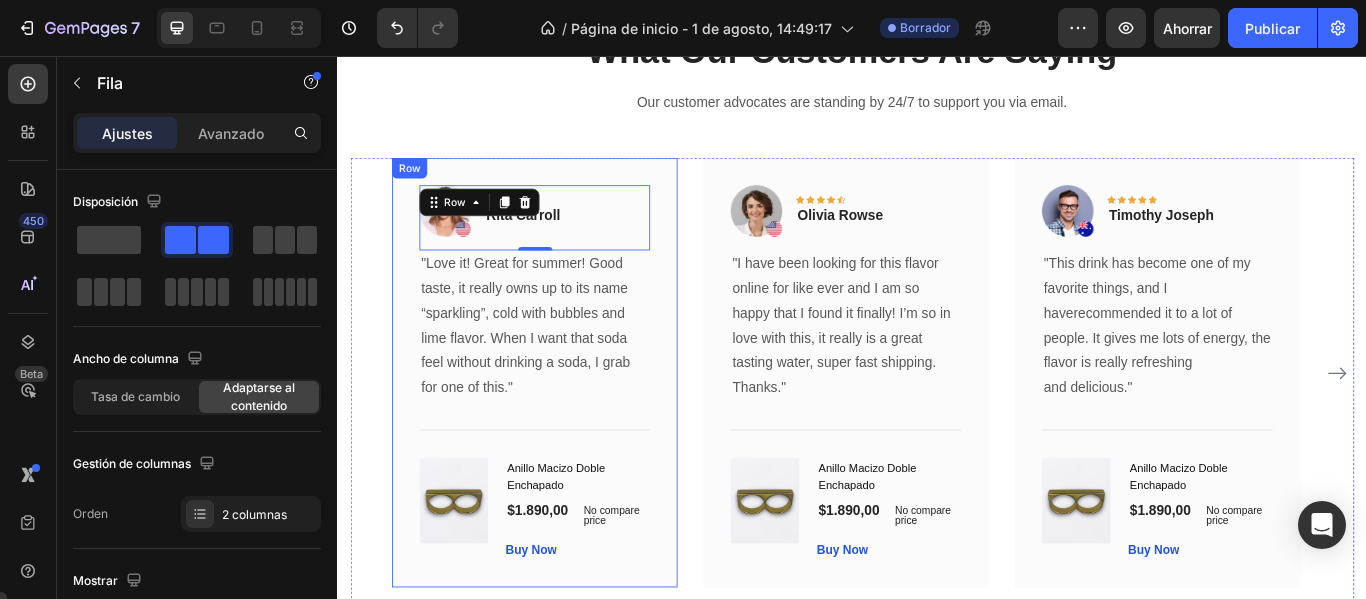 click on "Image
Icon
Icon
Icon
Icon
Icon Row [NAME] [LAST] Text block Row   0 "Love it! Great for summer! Good taste, it really owns up to its name “sparkling”, cold with bubbles and lime flavor. When I want that soda feel without drinking a soda, I grab for one of this." Text block                Title Line (P) Images & Gallery Anillo Macizo Doble Enchapado (P) Title $1.890,00 (P) Price (P) Price No compare price (P) Price Row Buy Now (P) Cart Button Product Row" at bounding box center [566, 425] 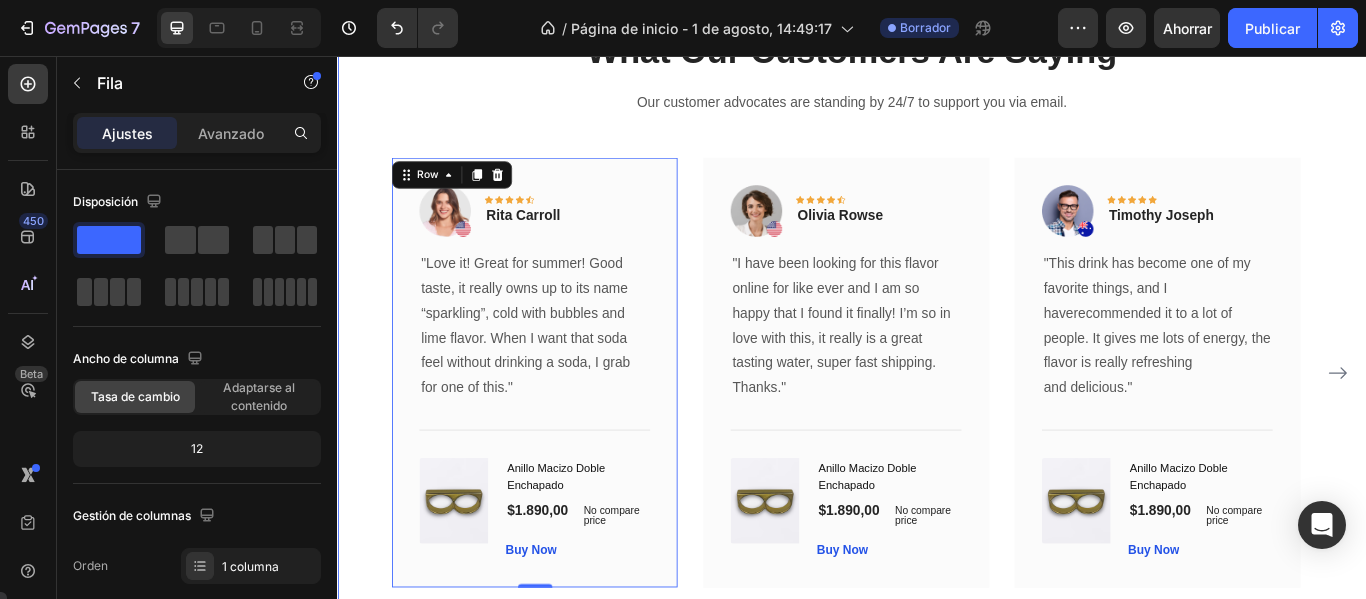click on "What Our Customers Are Saying Heading Our customer advocates are standing by 24/7 to support you via email. Text block
Image
Icon
Icon
Icon
Icon
Icon Row [NAME] [LAST] Text block Row "Love it! Great for summer! Good taste, it really owns up to its name “sparkling”, cold with bubbles and lime flavor. When I want that soda feel without drinking a soda, I grab for one of this." Text block                Title Line (P) Images & Gallery Anillo Macizo Doble Enchapado (P) Title $1.890,00 (P) Price (P) Price No compare price (P) Price Row Buy Now (P) Cart Button Product Row   0 Image
Icon
Icon
Icon
Icon
Icon Row [NAME] [LAST] Text block Row "I have been looking for this flavor online for like ever and I am so happy that I found it finally! I’m so in love with this, it really is a great tasting water, super fast shipping.  Thanks." Title" at bounding box center [937, 363] 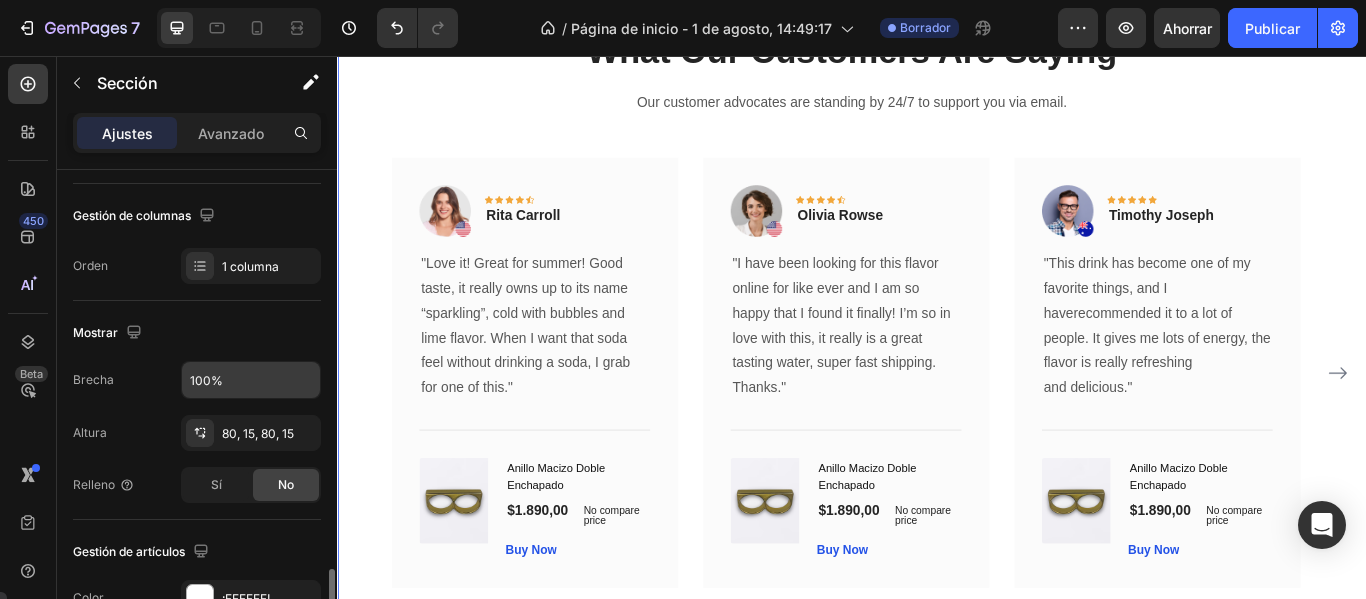 scroll, scrollTop: 500, scrollLeft: 0, axis: vertical 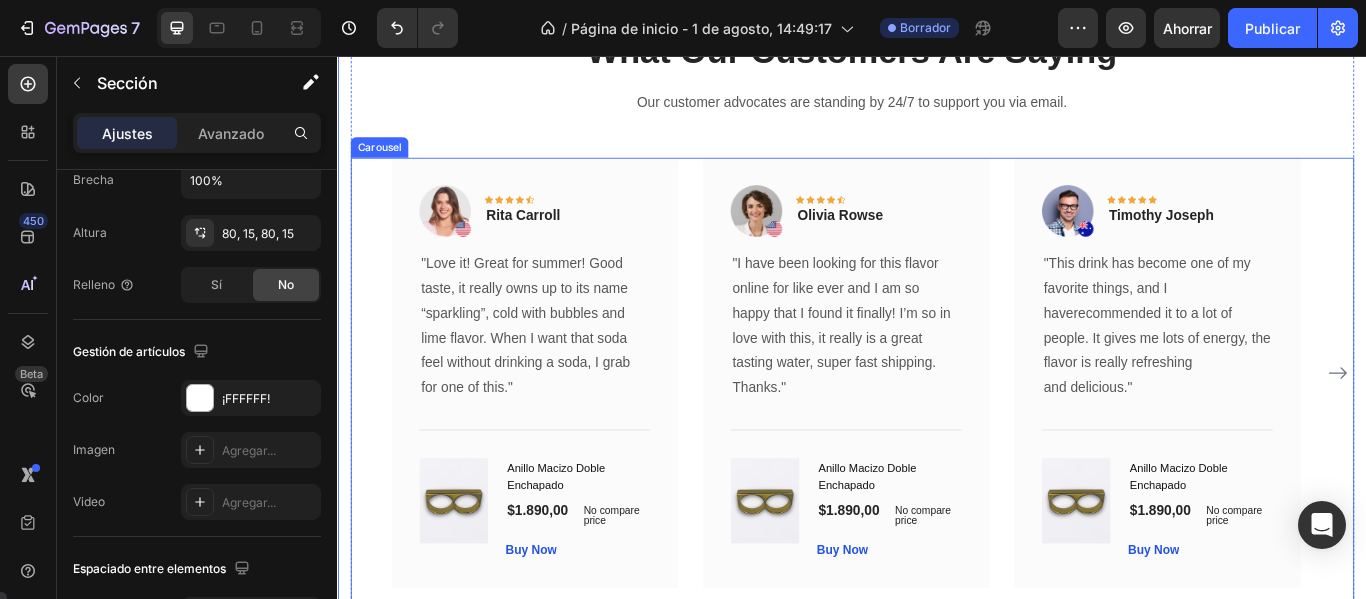 click on "Image
Icon
Icon
Icon
Icon
Icon Row [NAME] [LAST] Text block Row "Love it! Great for summer! Good taste, it really owns up to its name “sparkling”, cold with bubbles and lime flavor. When I want that soda feel without drinking a soda, I grab for one of this." Text block                Title Line (P) Images & Gallery Anillo Macizo Doble Enchapado (P) Title $1.890,00 (P) Price (P) Price No compare price (P) Price Row Buy Now (P) Cart Button Product Row Image
Icon
Icon
Icon
Icon
Icon Row [NAME] [LAST] Text block Row "I have been looking for this flavor online for like ever and I am so happy that I found it finally! I’m so in love with this, it really is a great tasting water, super fast shipping.  Thanks." Text block                Title Line (P) Images & Gallery Anillo Macizo Doble Enchapado (P) Title $1.890,00 (P) Price (P) Price No compare price" at bounding box center [937, 425] 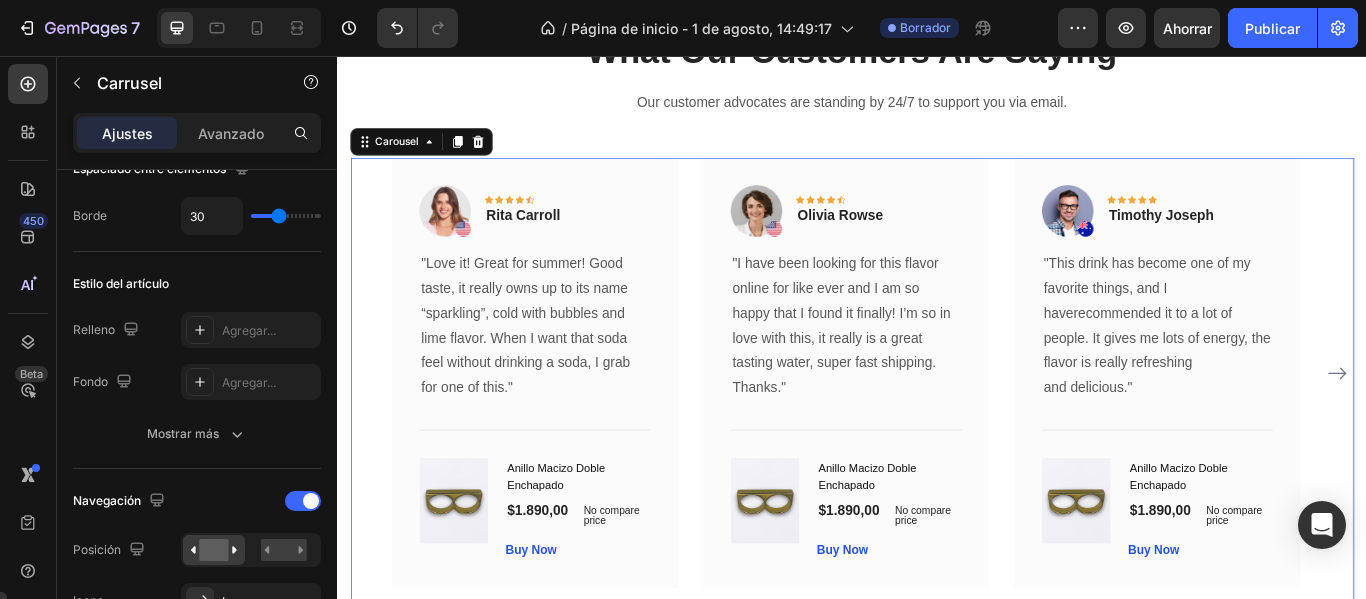 scroll, scrollTop: 0, scrollLeft: 0, axis: both 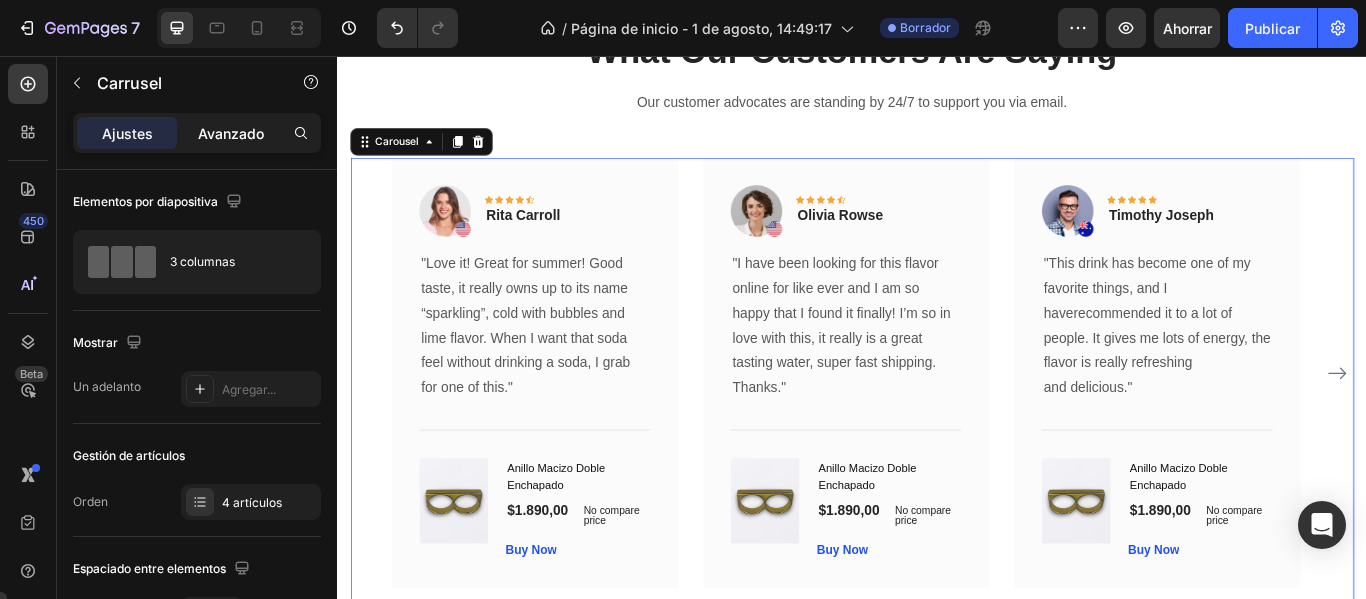 click on "Avanzado" 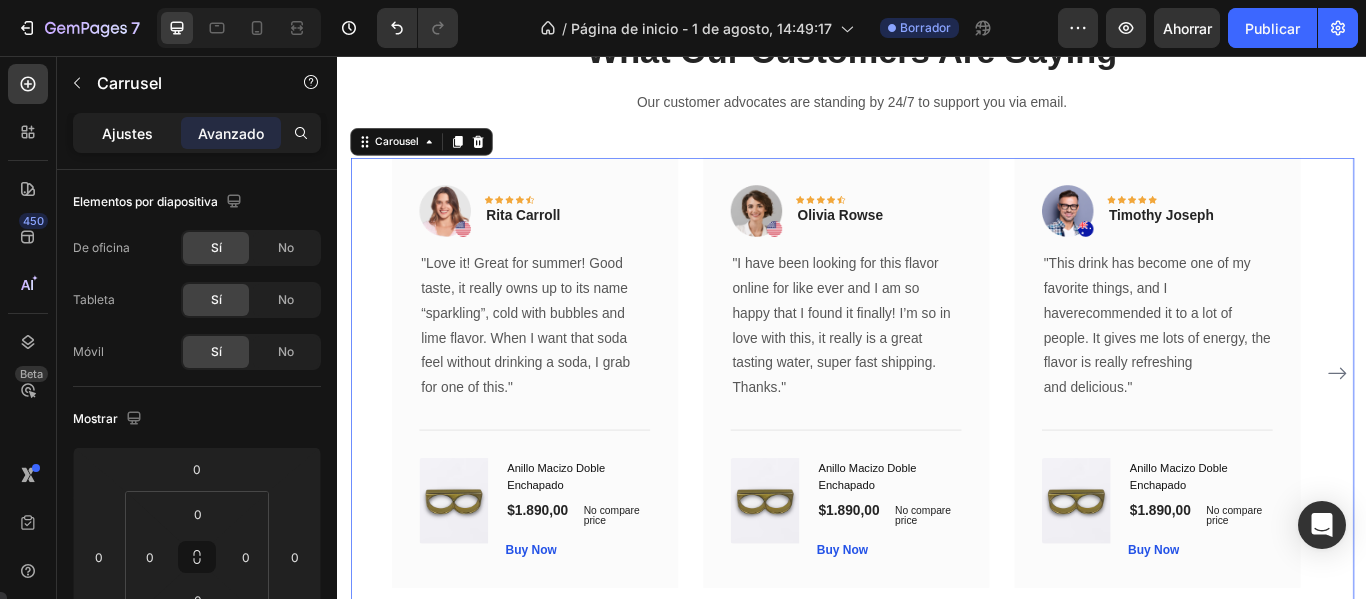 click on "Ajustes" at bounding box center (127, 133) 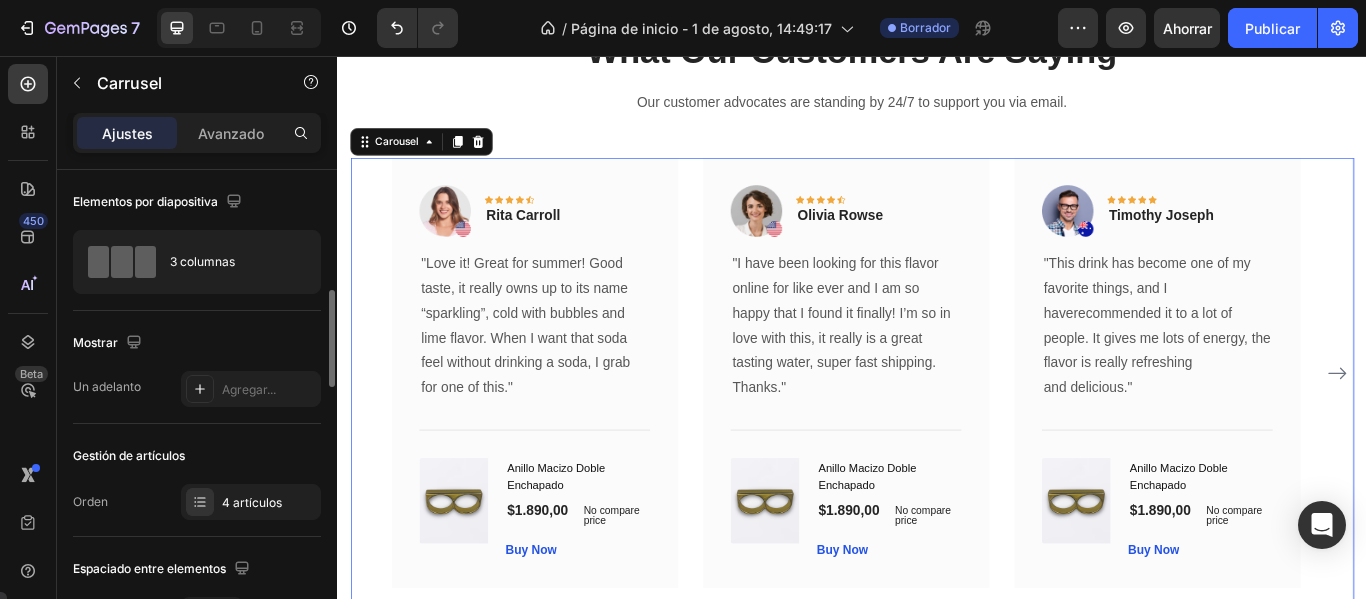 scroll, scrollTop: 100, scrollLeft: 0, axis: vertical 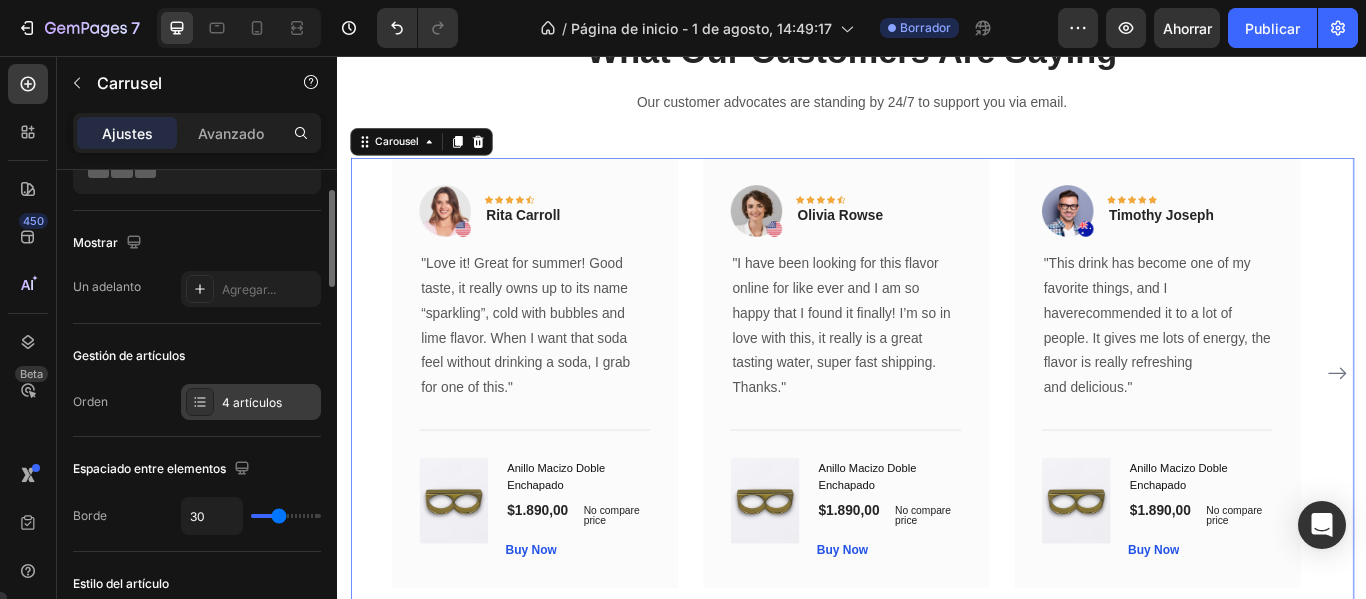 click 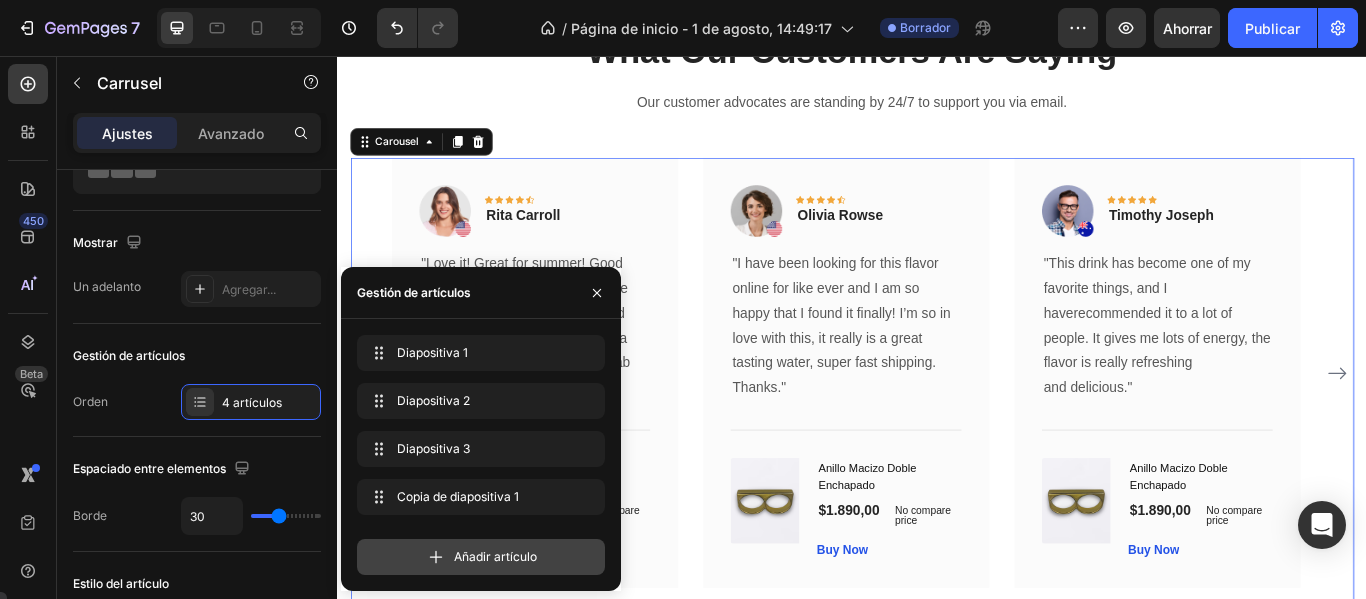 click on "Añadir artículo" at bounding box center [495, 556] 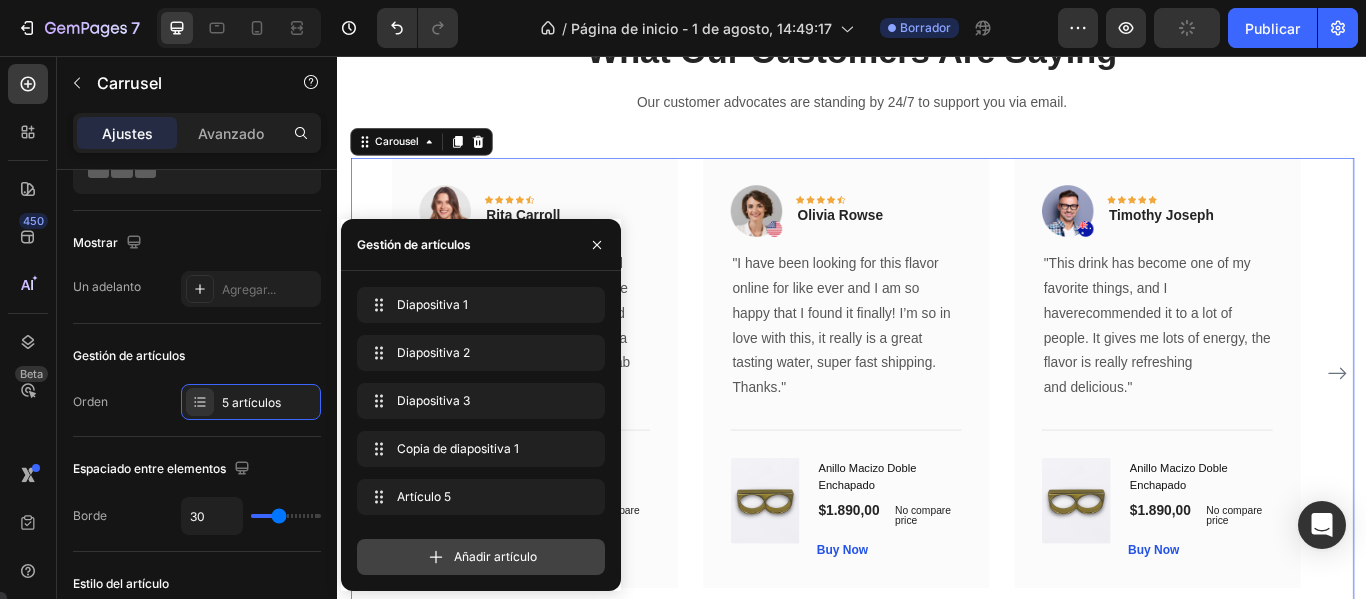 click 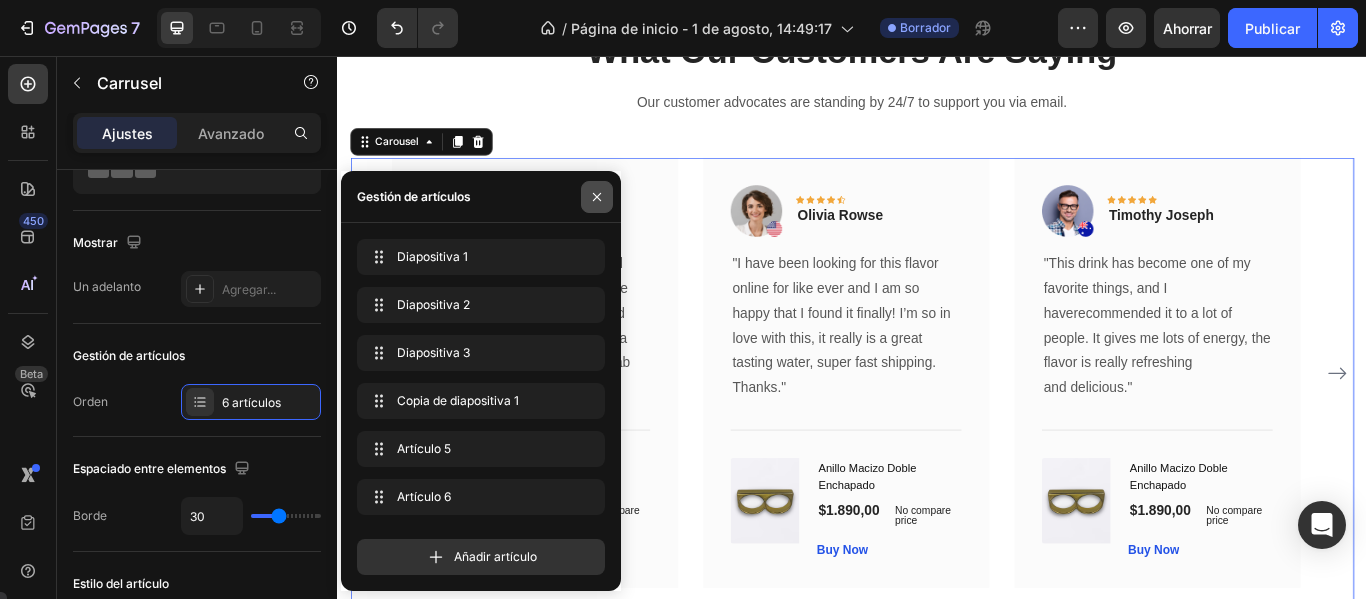 click 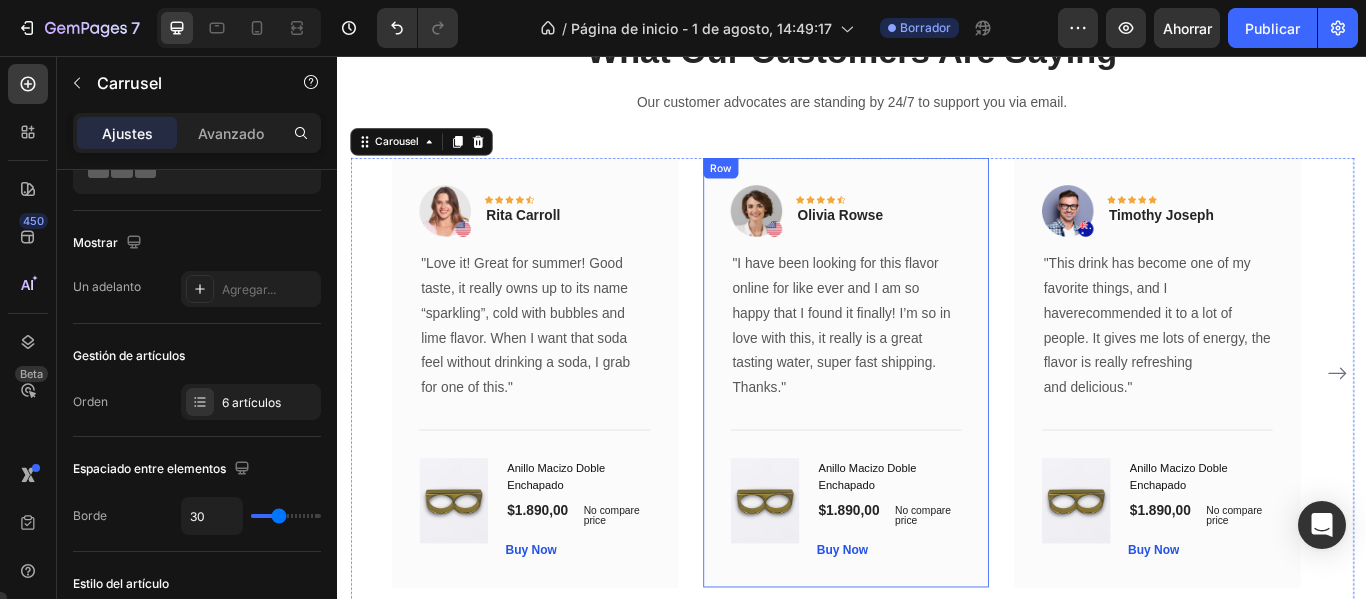 scroll, scrollTop: 7142, scrollLeft: 0, axis: vertical 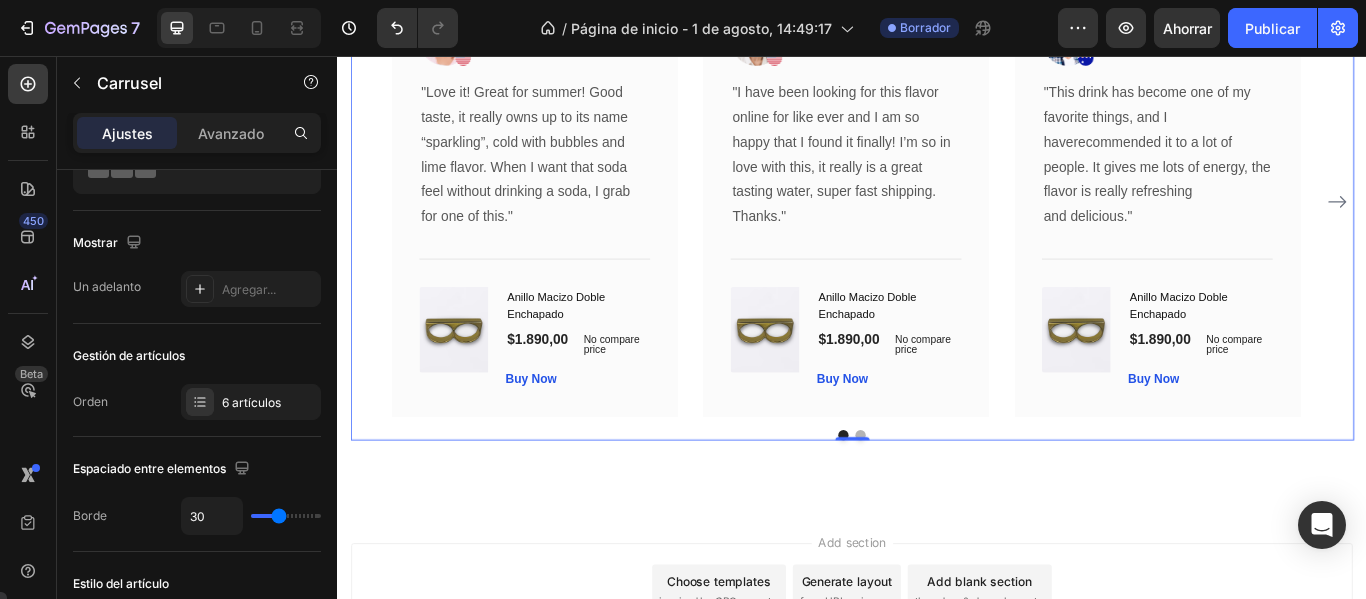 click at bounding box center (947, 498) 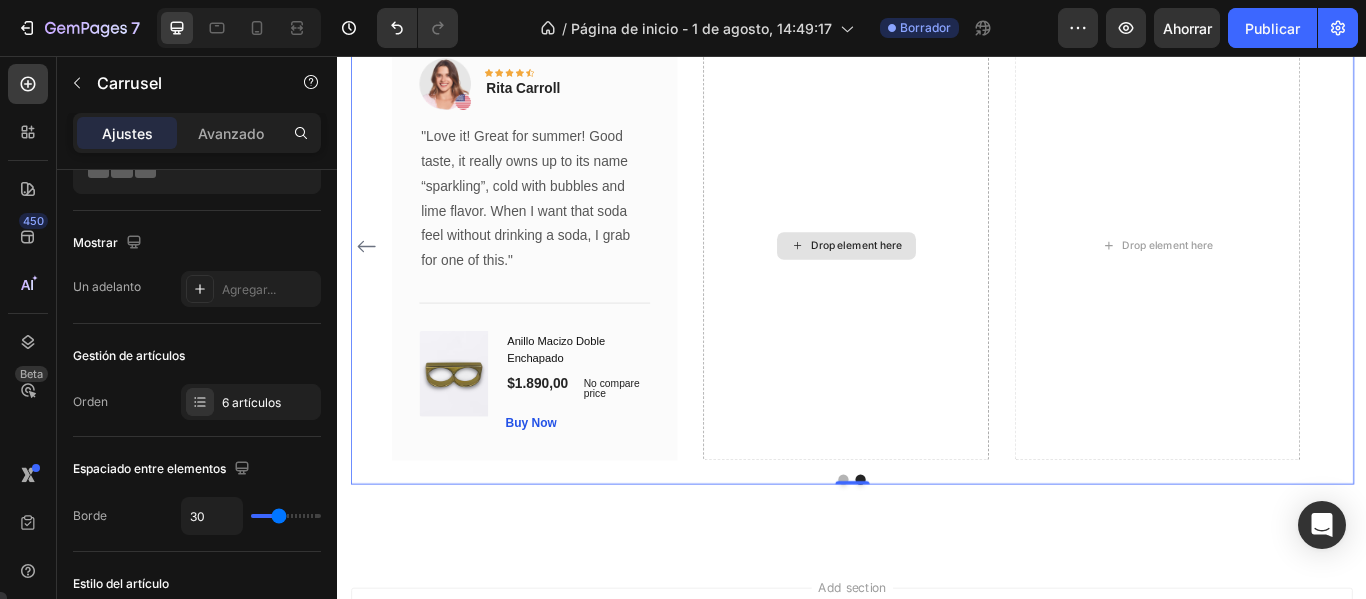 scroll, scrollTop: 7042, scrollLeft: 0, axis: vertical 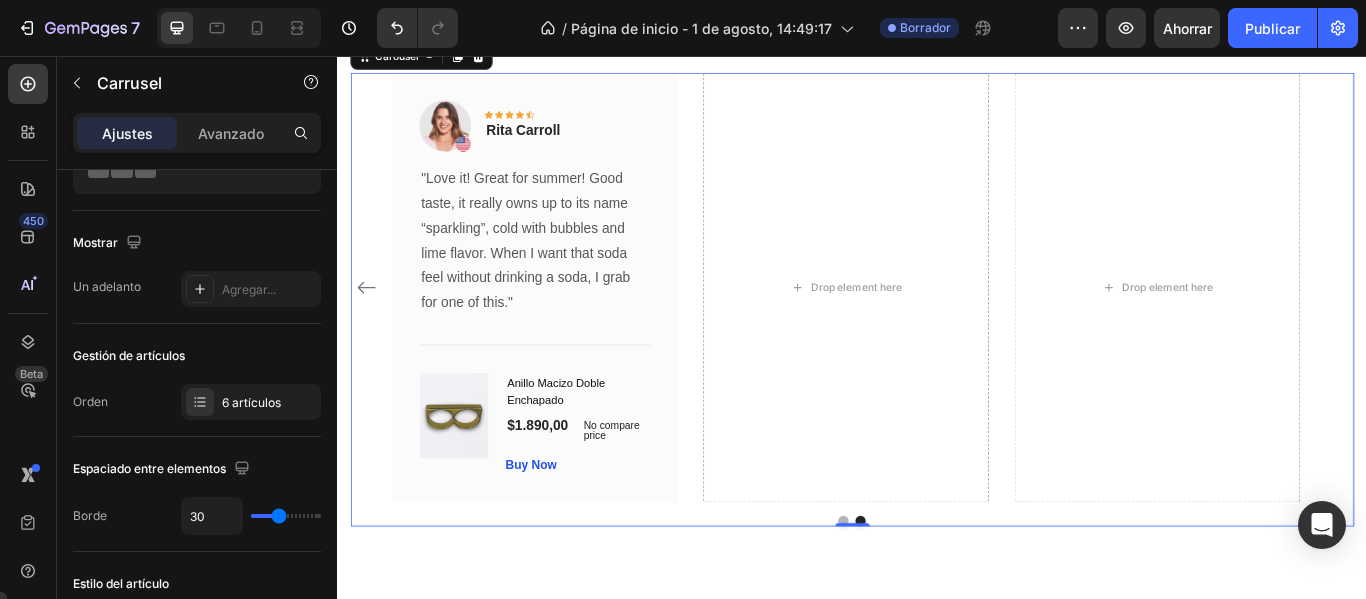 click at bounding box center [927, 598] 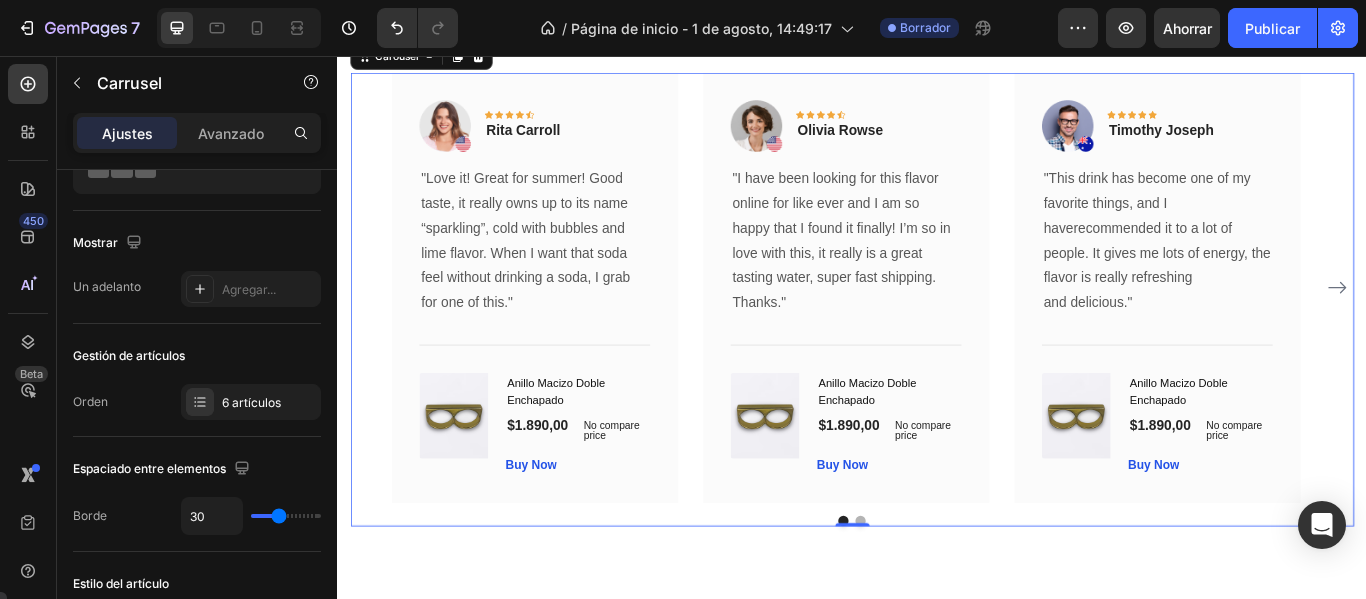 click at bounding box center [947, 598] 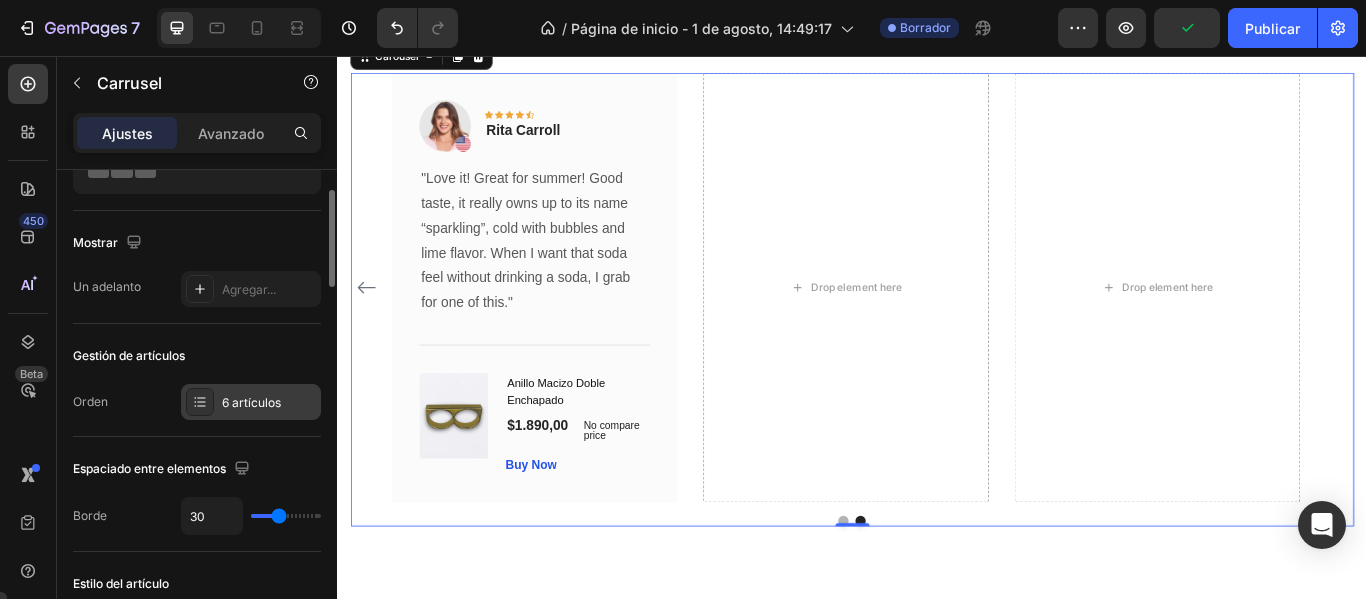 click at bounding box center [200, 402] 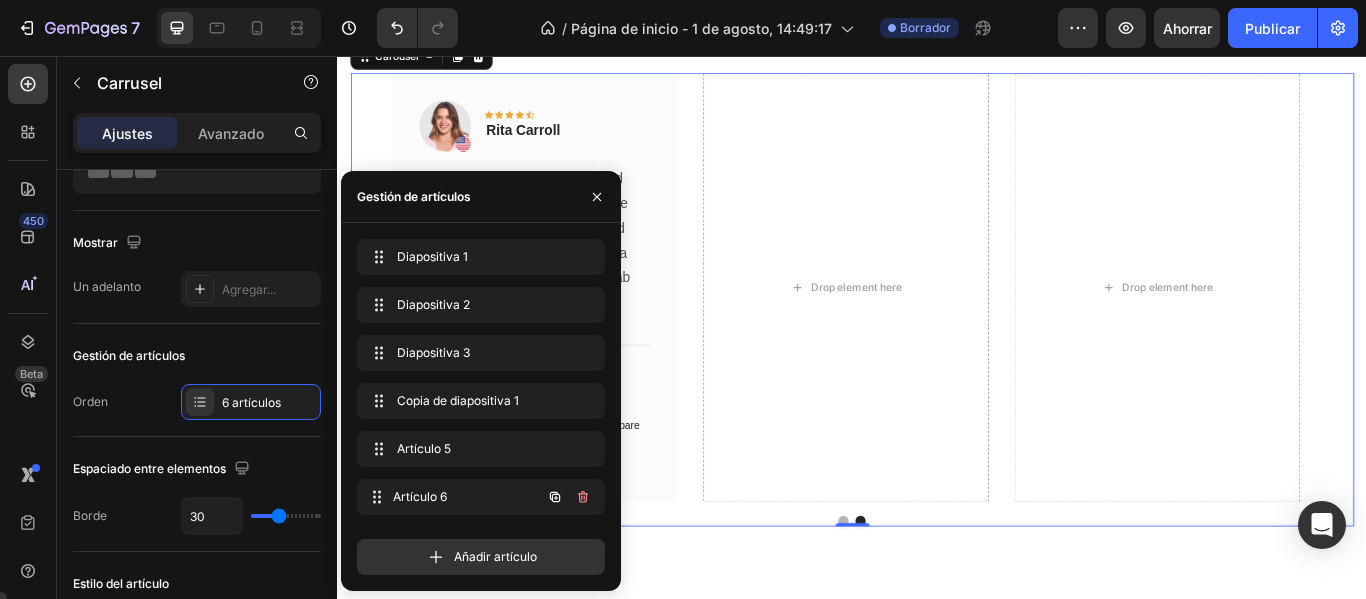 type 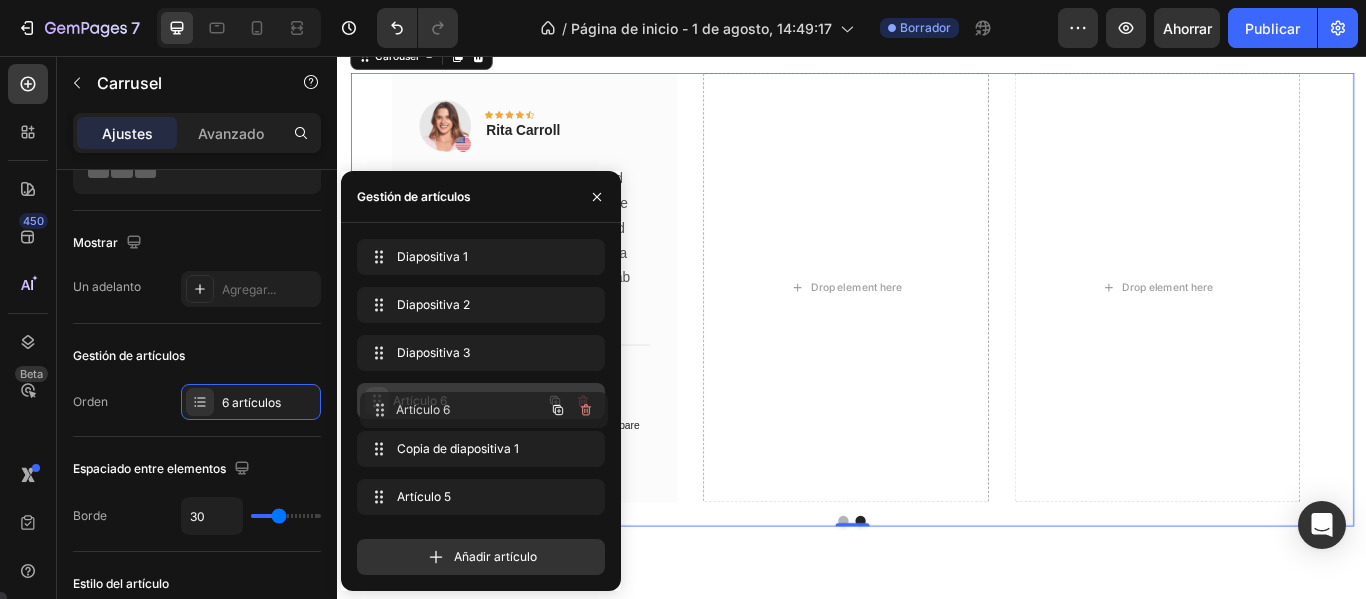 drag, startPoint x: 374, startPoint y: 493, endPoint x: 377, endPoint y: 403, distance: 90.04999 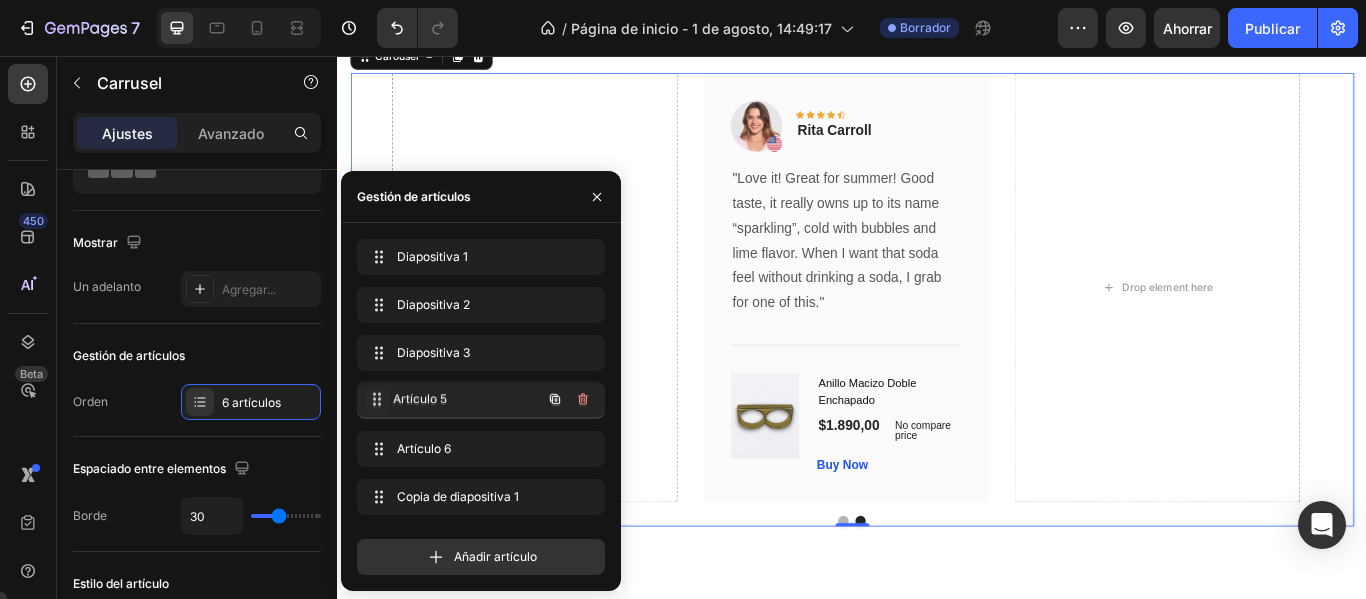 drag, startPoint x: 376, startPoint y: 495, endPoint x: 376, endPoint y: 397, distance: 98 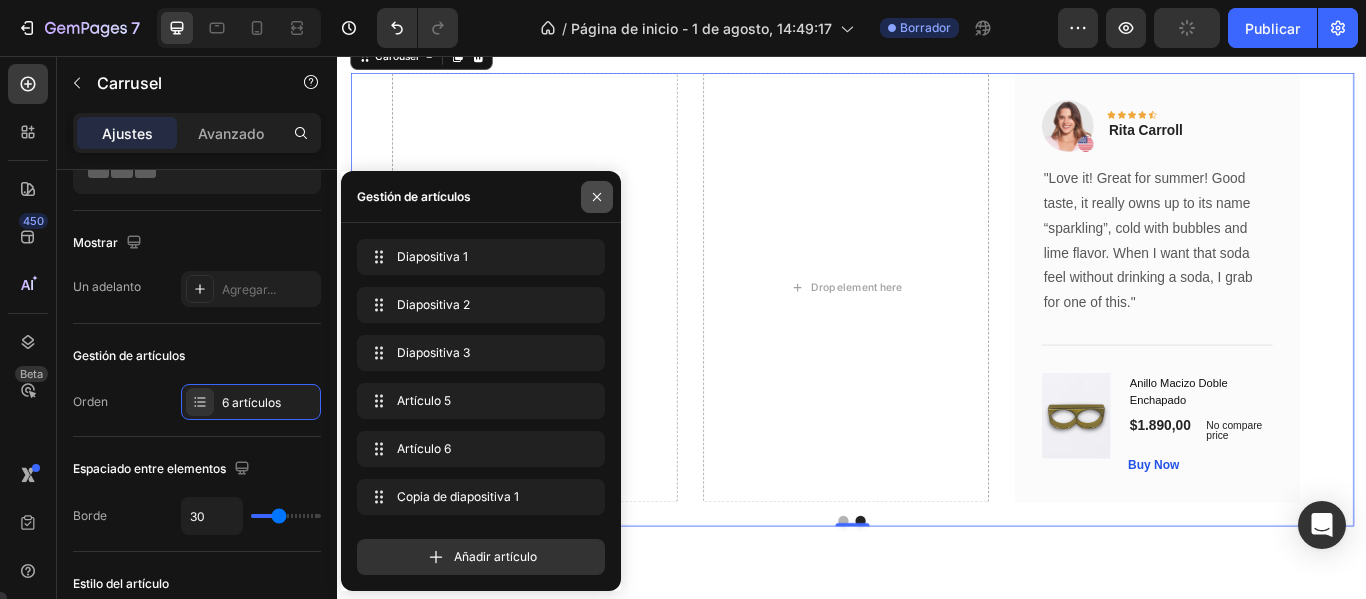 drag, startPoint x: 592, startPoint y: 192, endPoint x: 297, endPoint y: 166, distance: 296.14355 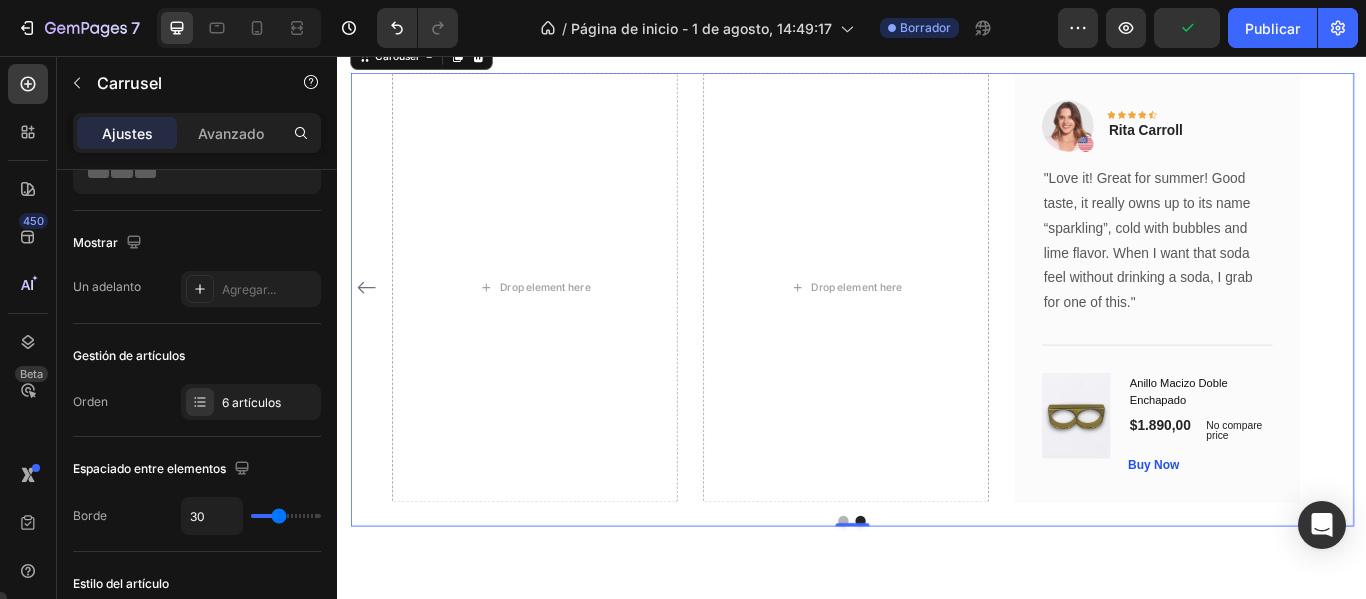 click at bounding box center (927, 598) 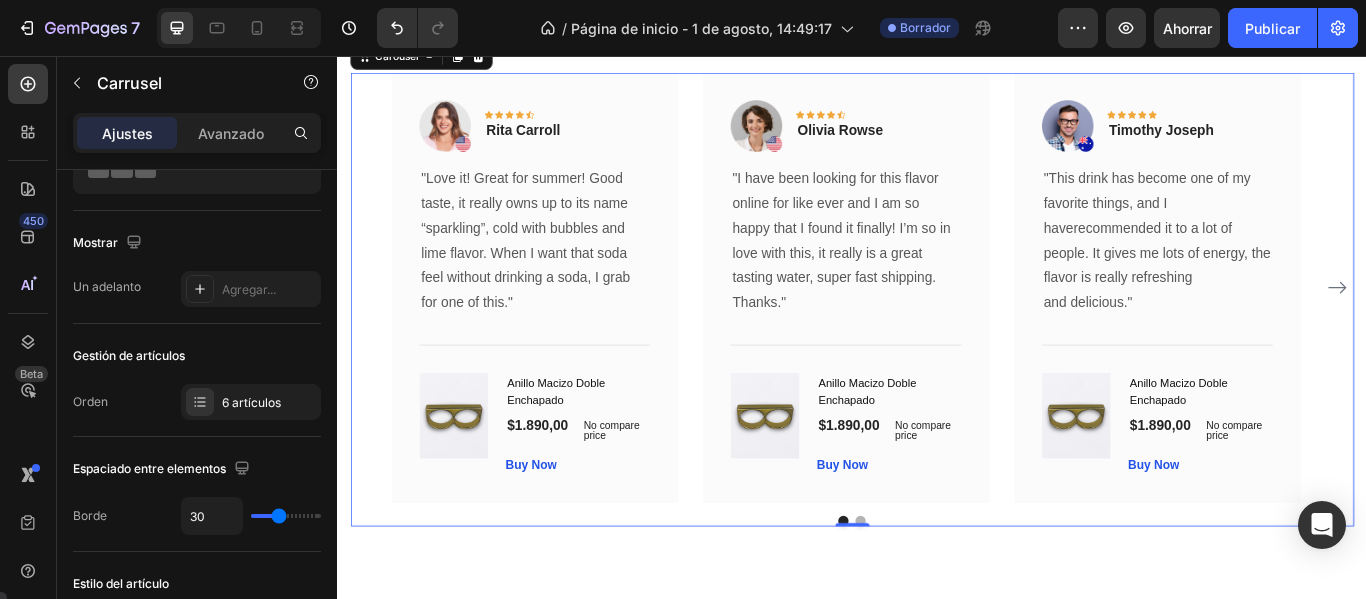 click at bounding box center [947, 598] 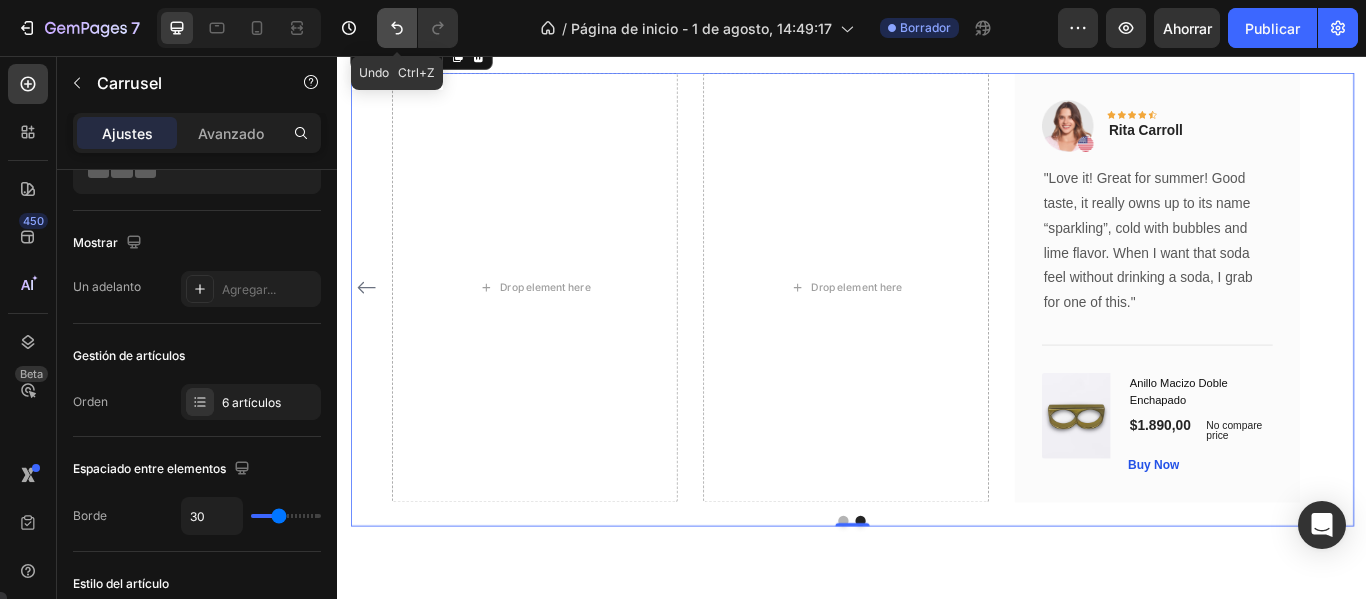 click 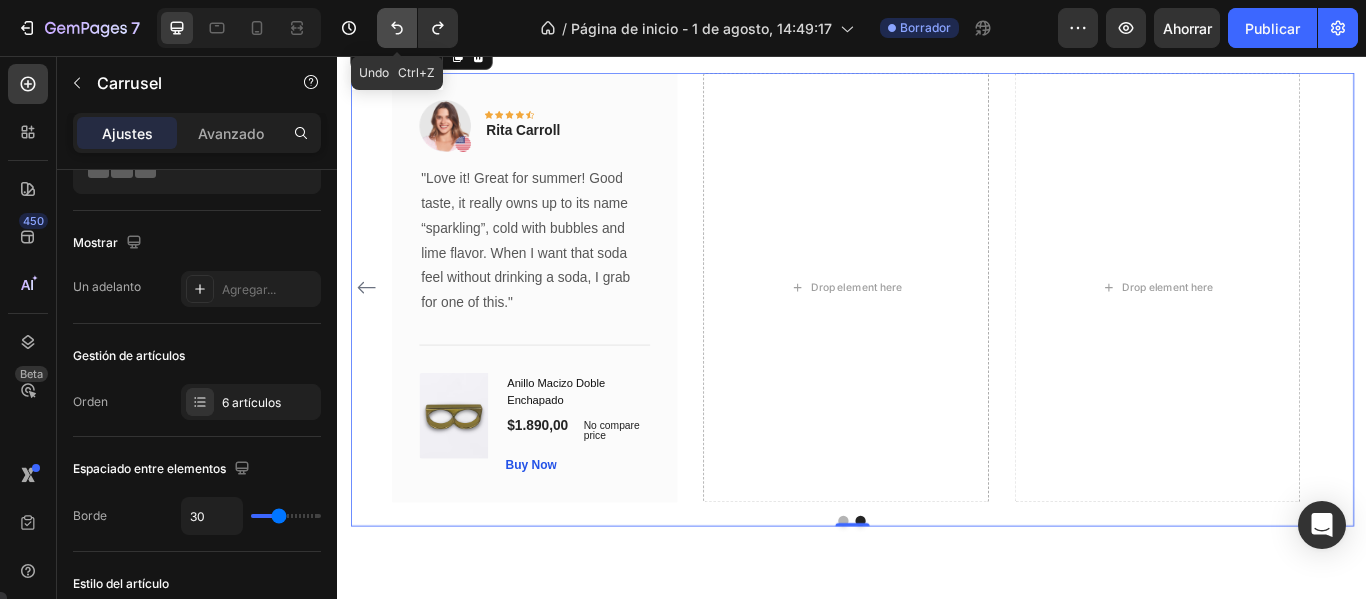 drag, startPoint x: 400, startPoint y: 31, endPoint x: 75, endPoint y: 89, distance: 330.13483 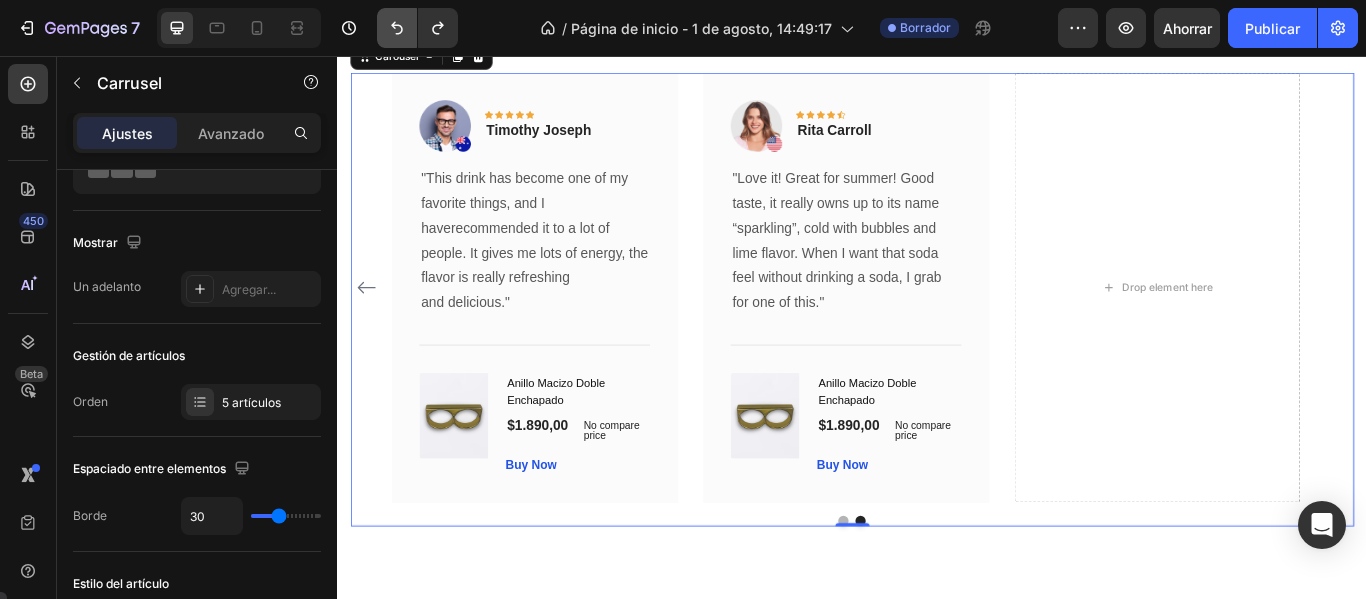 click 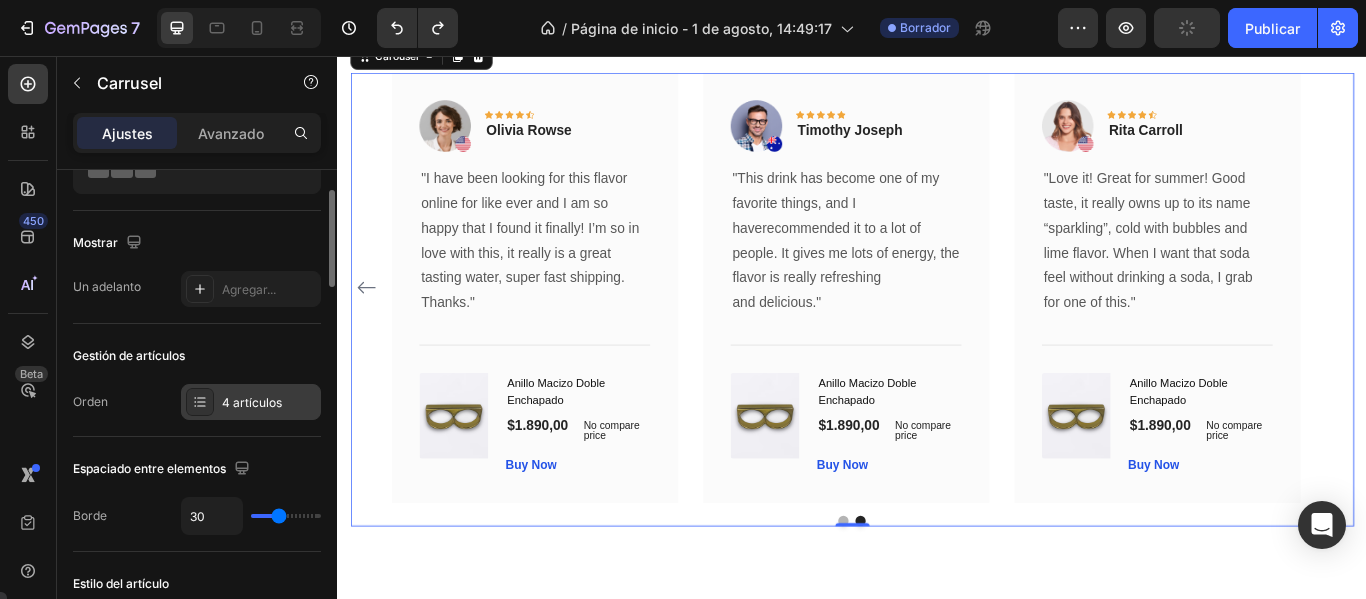 click on "4 artículos" at bounding box center [251, 402] 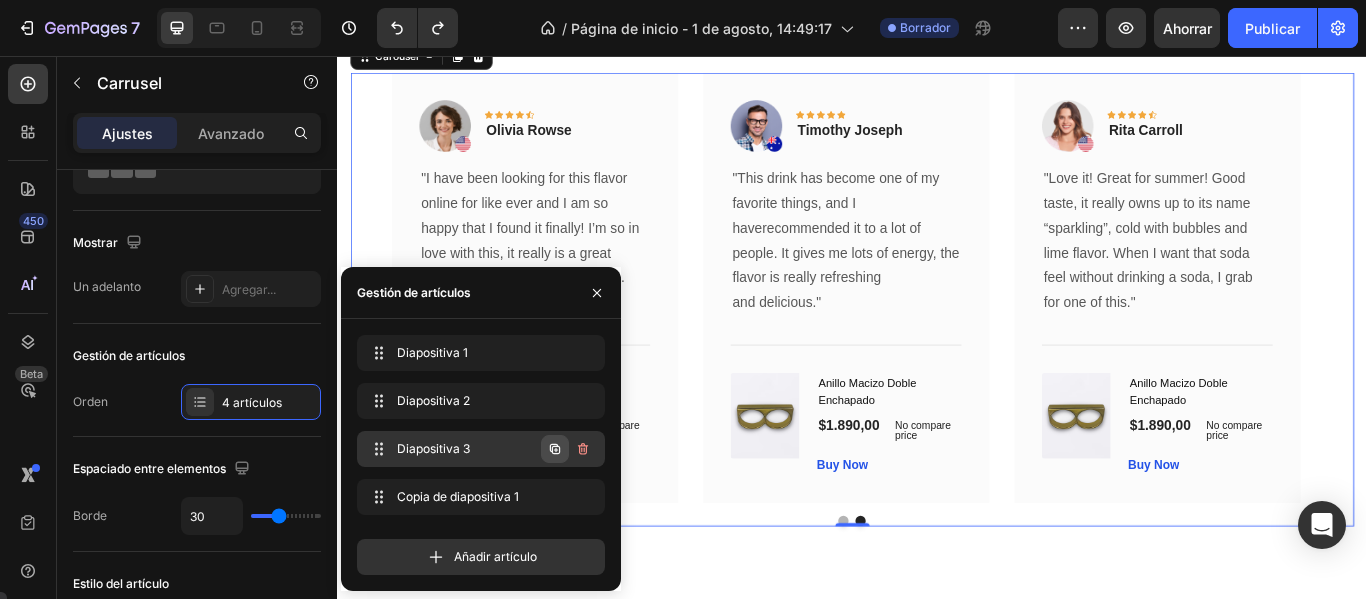 click 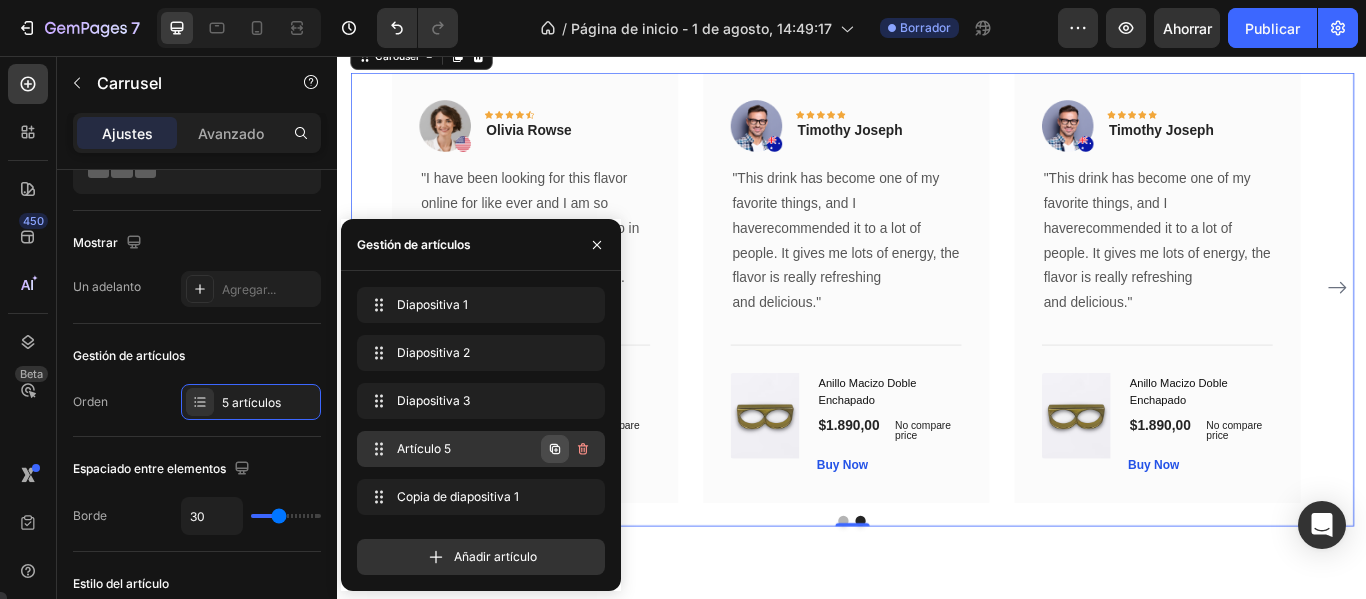 click 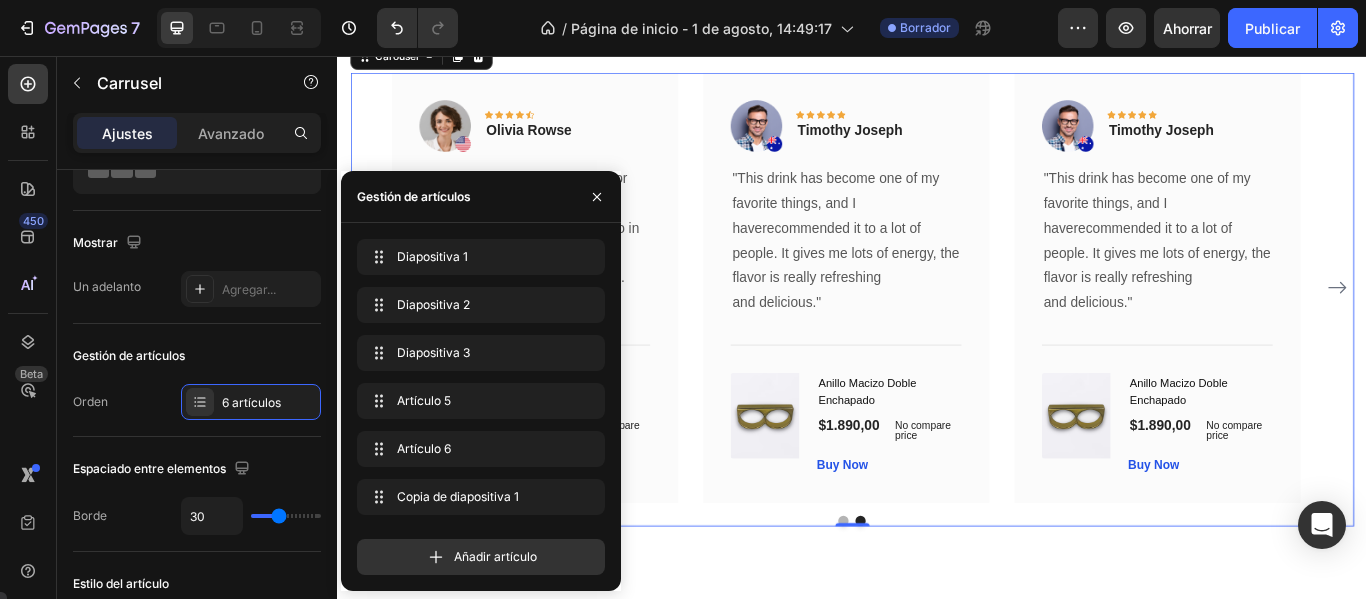 click 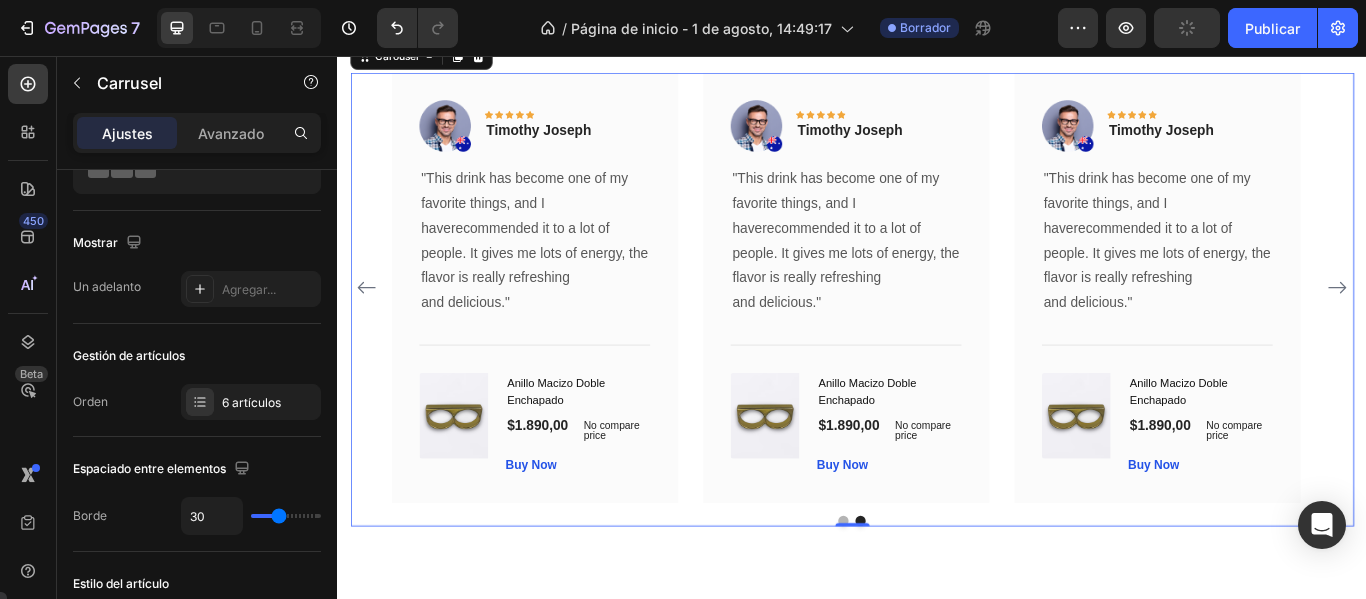 click 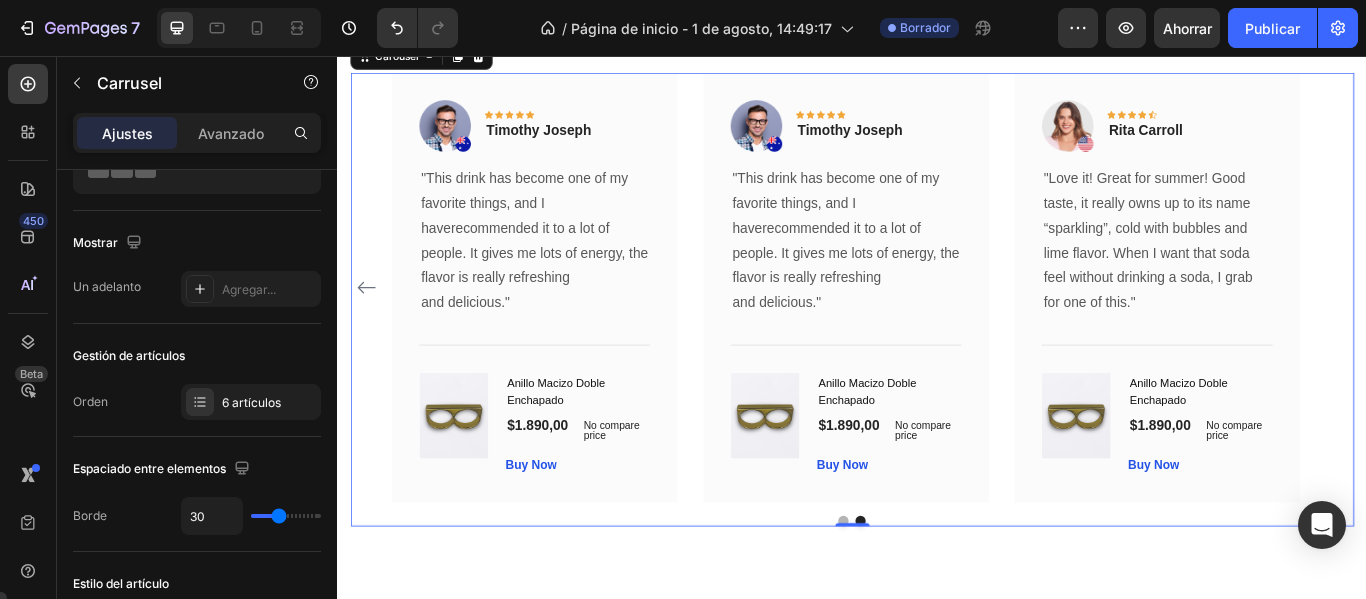 click 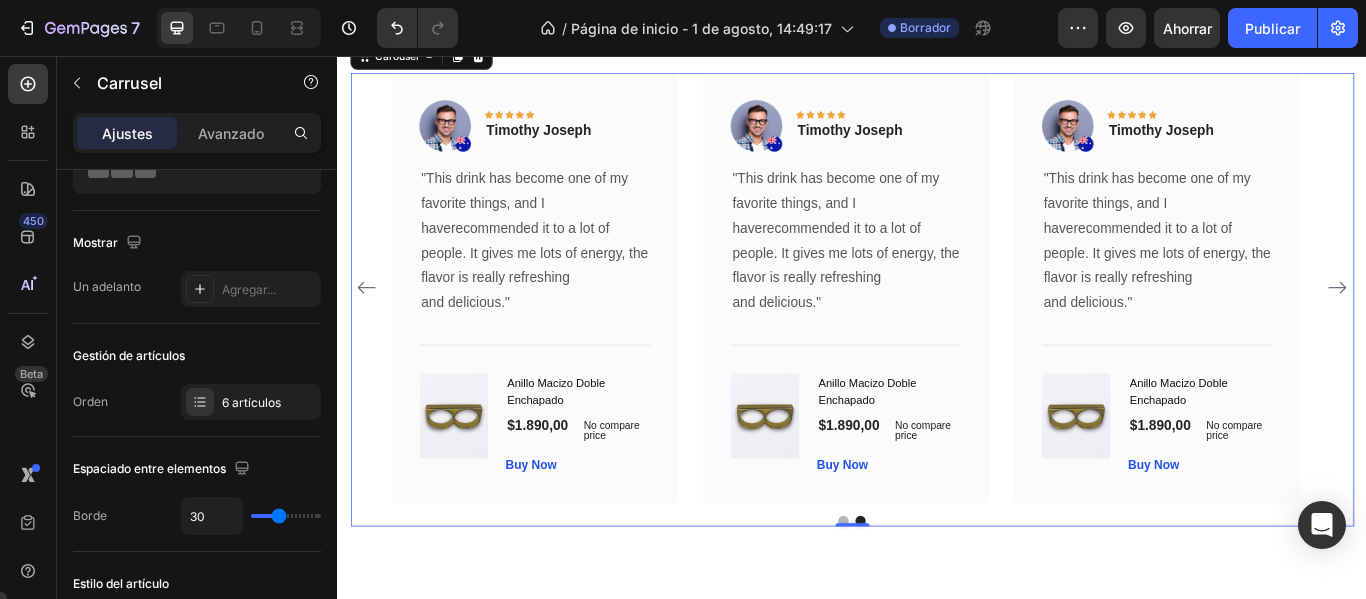 click 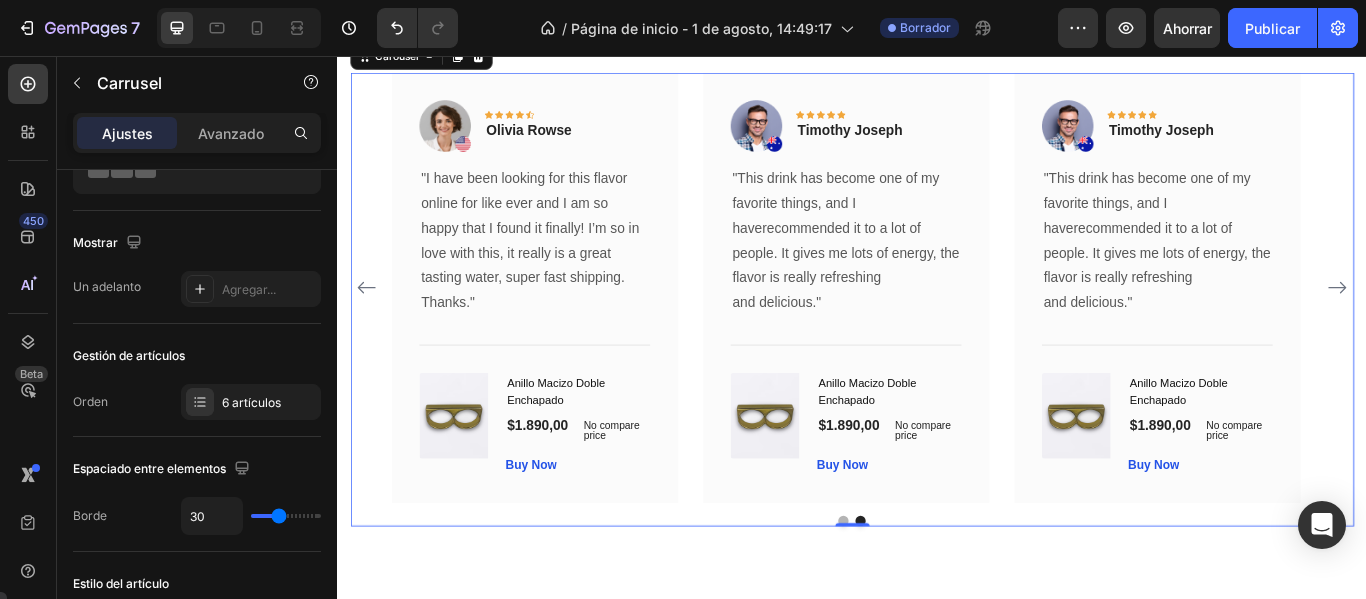click 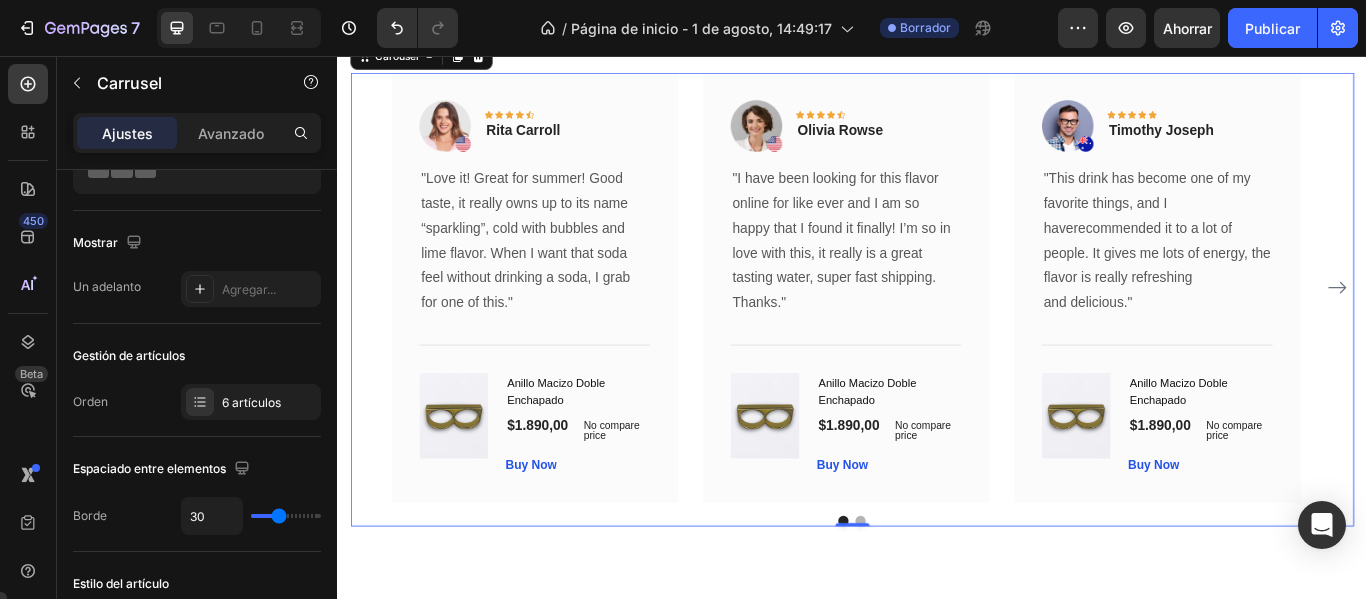 click on "Image
Icon
Icon
Icon
Icon
Icon Row [NAME] [LAST] Text block Row "Love it! Great for summer! Good taste, it really owns up to its name “sparkling”, cold with bubbles and lime flavor. When I want that soda feel without drinking a soda, I grab for one of this." Text block                Title Line (P) Images & Gallery Anillo Macizo Doble Enchapado (P) Title $1.890,00 (P) Price (P) Price No compare price (P) Price Row Buy Now (P) Cart Button Product Row Image
Icon
Icon
Icon
Icon
Icon Row [NAME] [LAST] Text block Row "I have been looking for this flavor online for like ever and I am so happy that I found it finally! I’m so in love with this, it really is a great tasting water, super fast shipping.  Thanks." Text block                Title Line (P) Images & Gallery Anillo Macizo Doble Enchapado (P) Title $1.890,00 (P) Price (P) Price" at bounding box center (937, 325) 